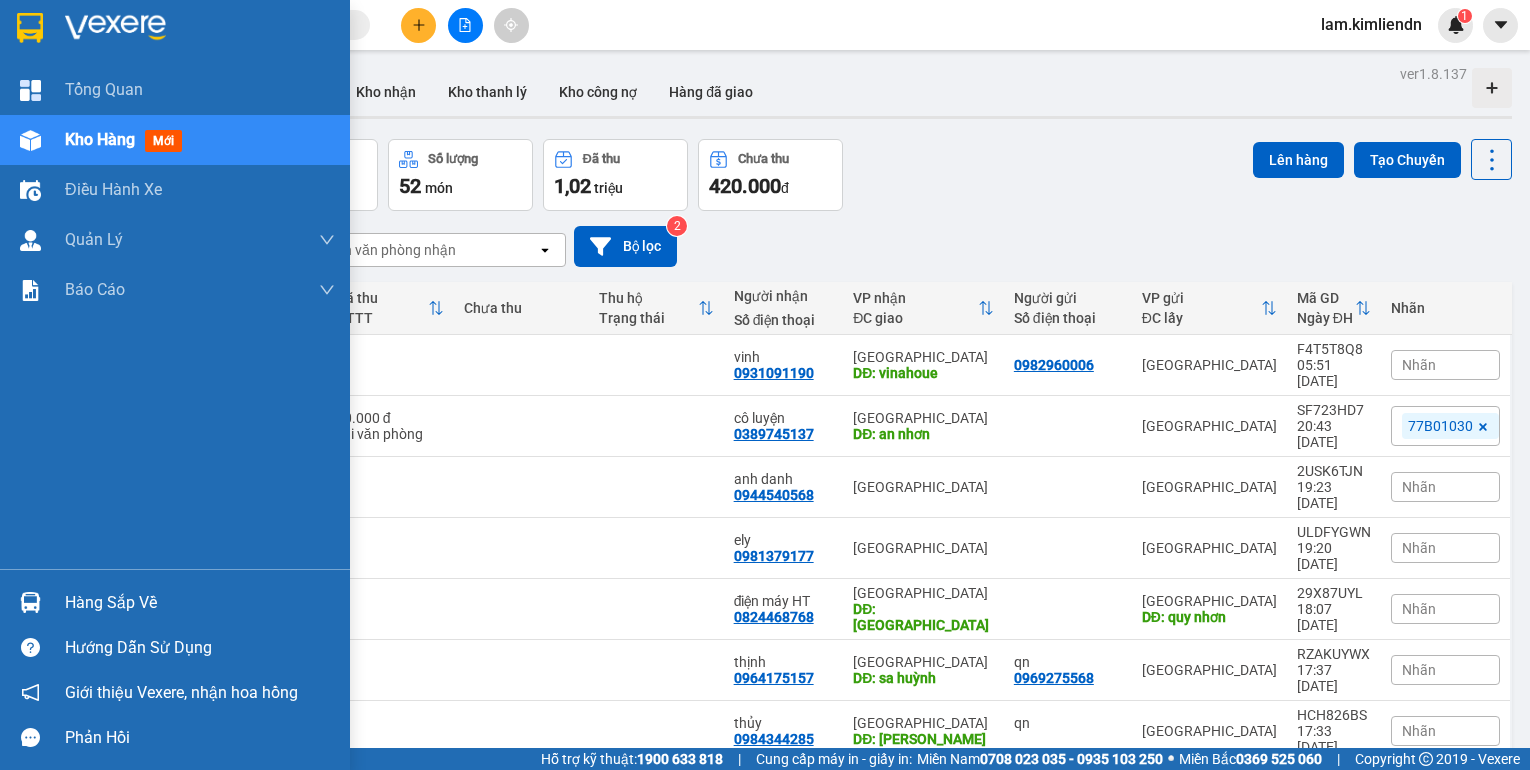 scroll, scrollTop: 0, scrollLeft: 0, axis: both 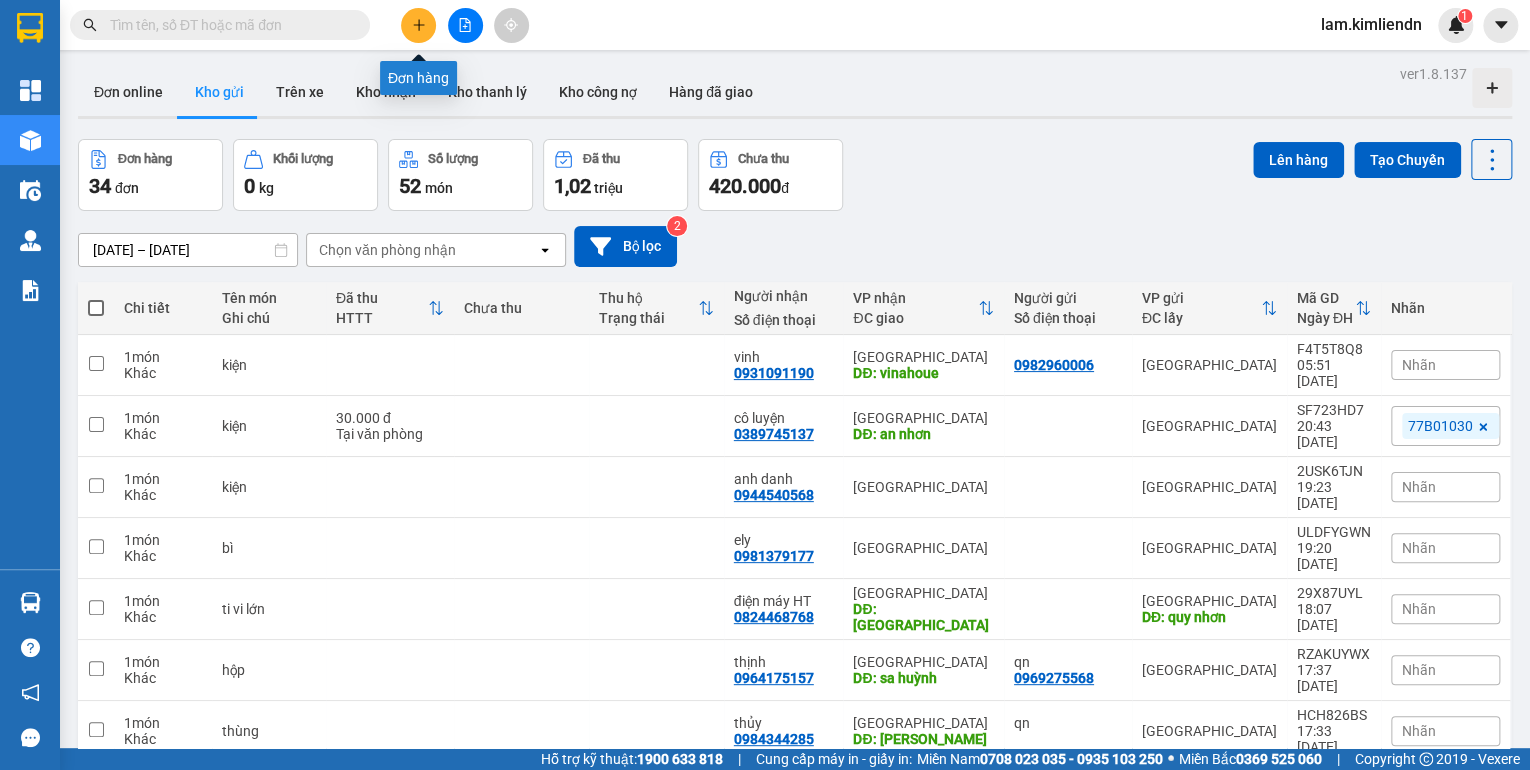 click at bounding box center [418, 25] 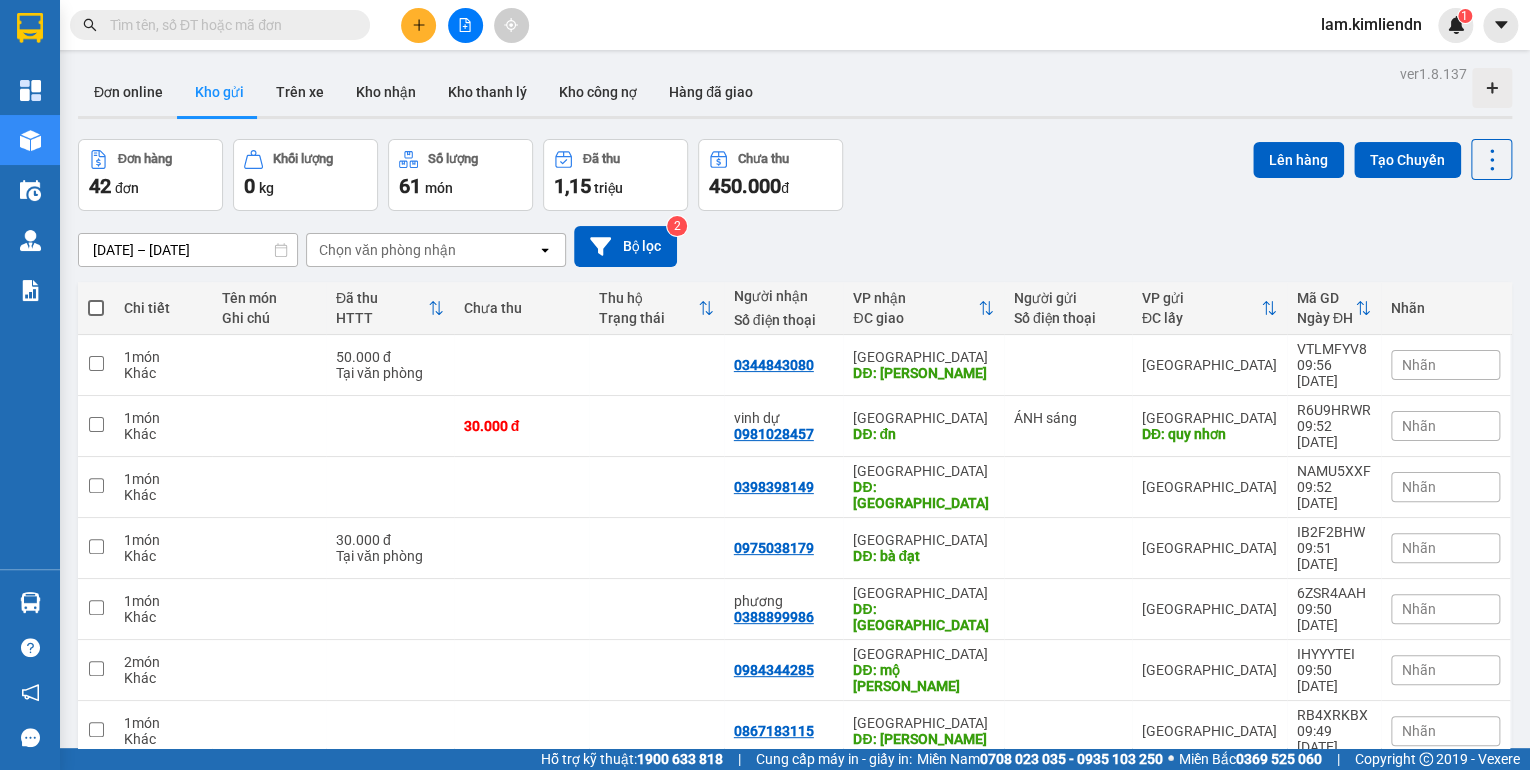 click on "Kho gửi" at bounding box center (219, 92) 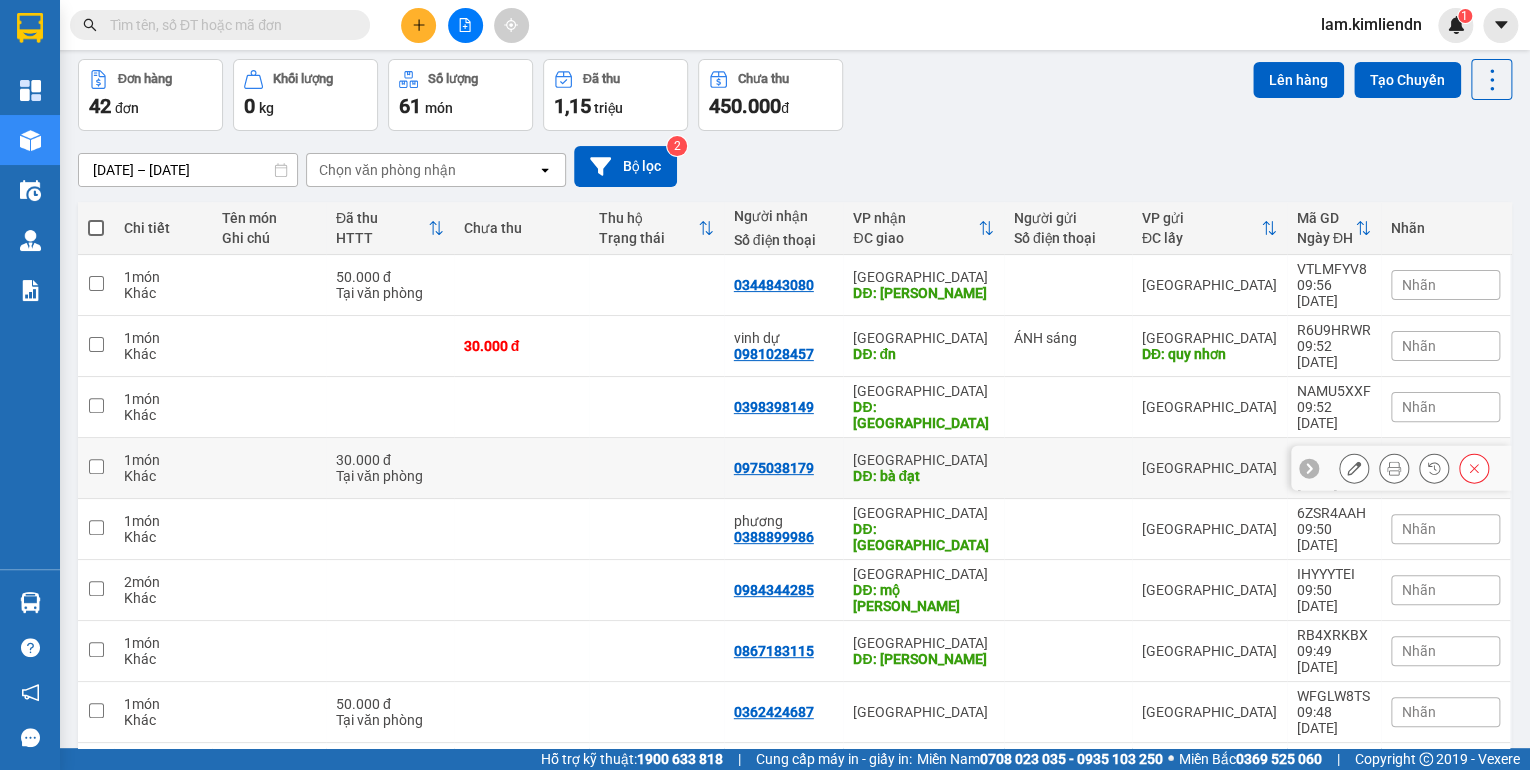 scroll, scrollTop: 121, scrollLeft: 0, axis: vertical 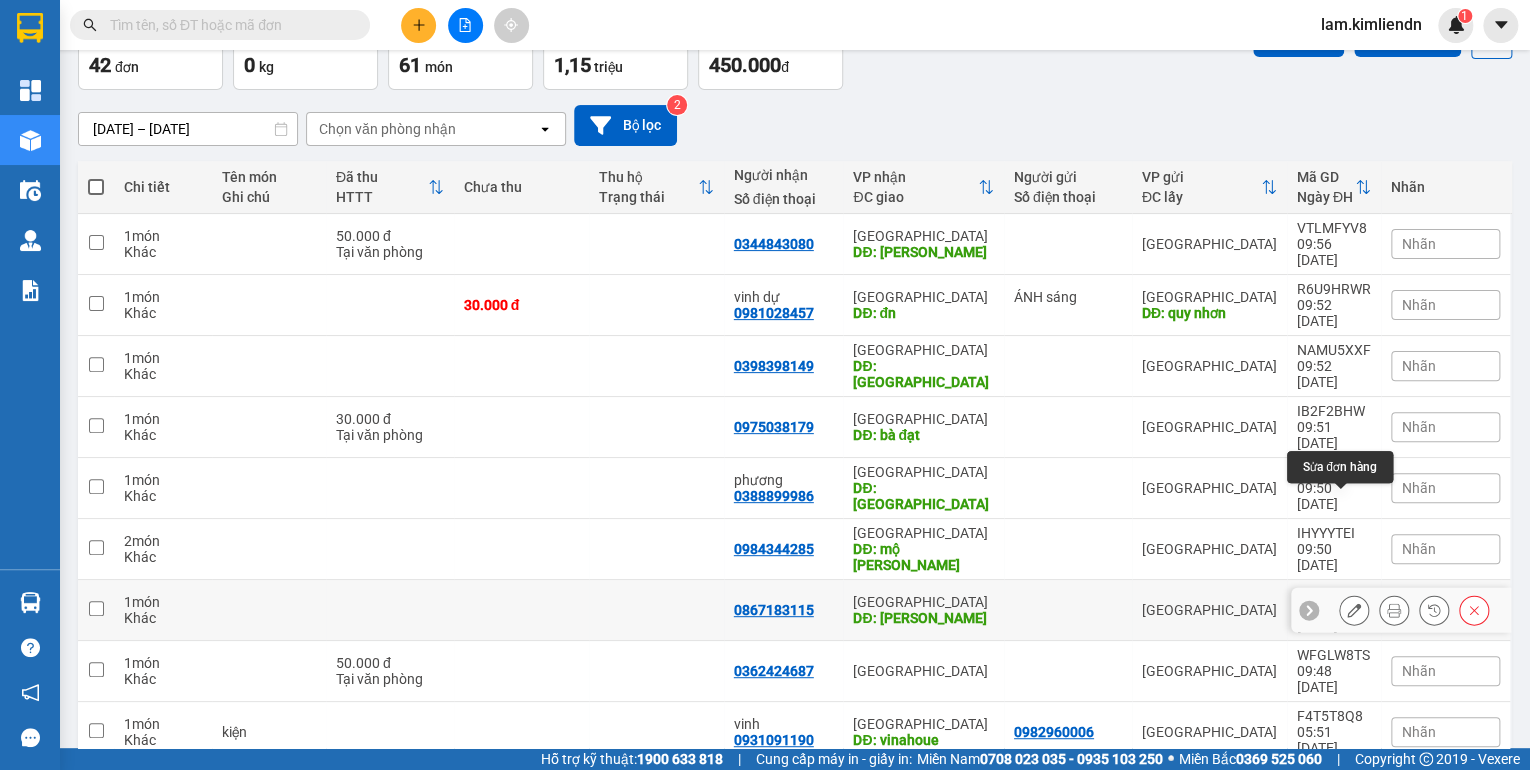 click at bounding box center (1354, 610) 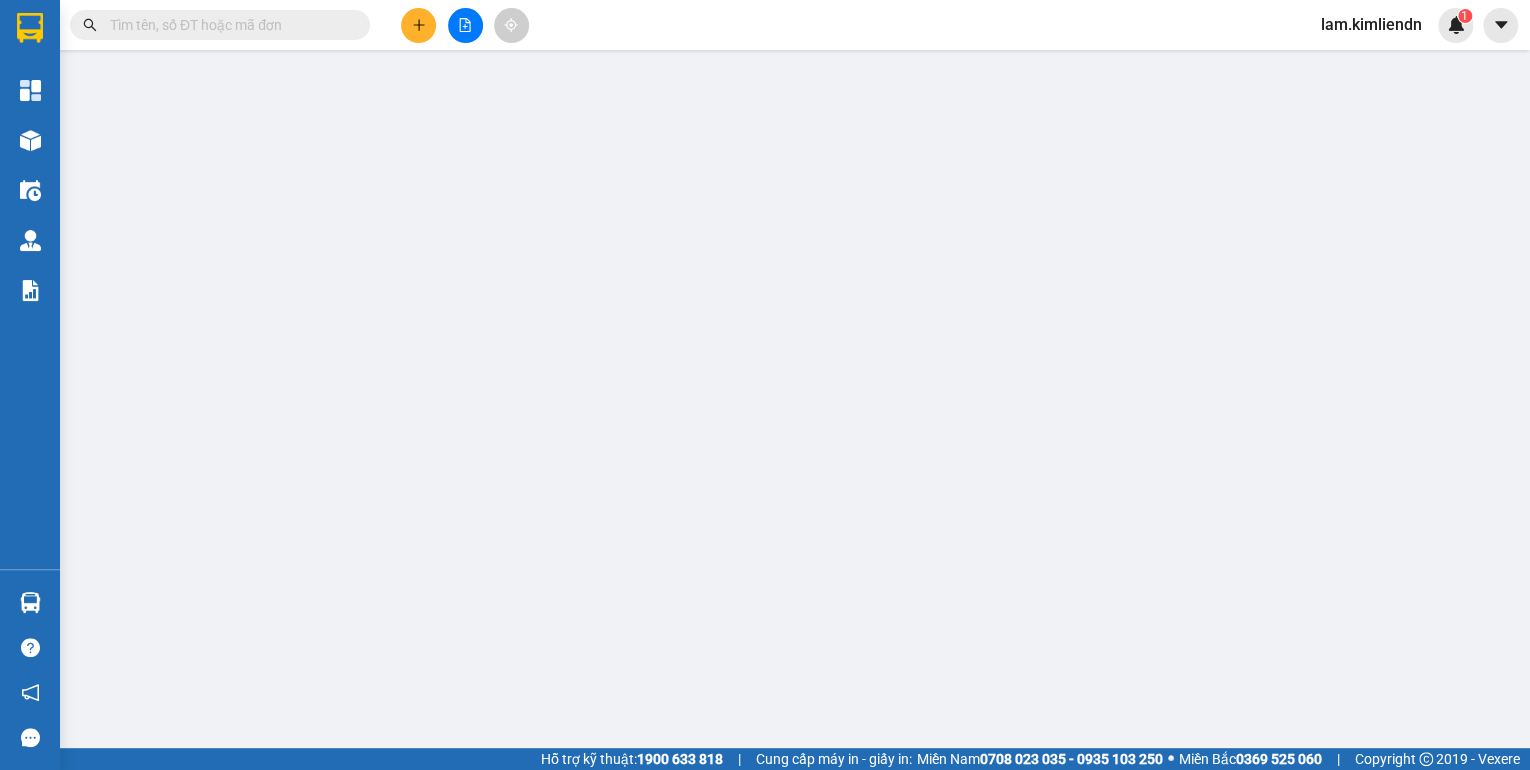scroll, scrollTop: 0, scrollLeft: 0, axis: both 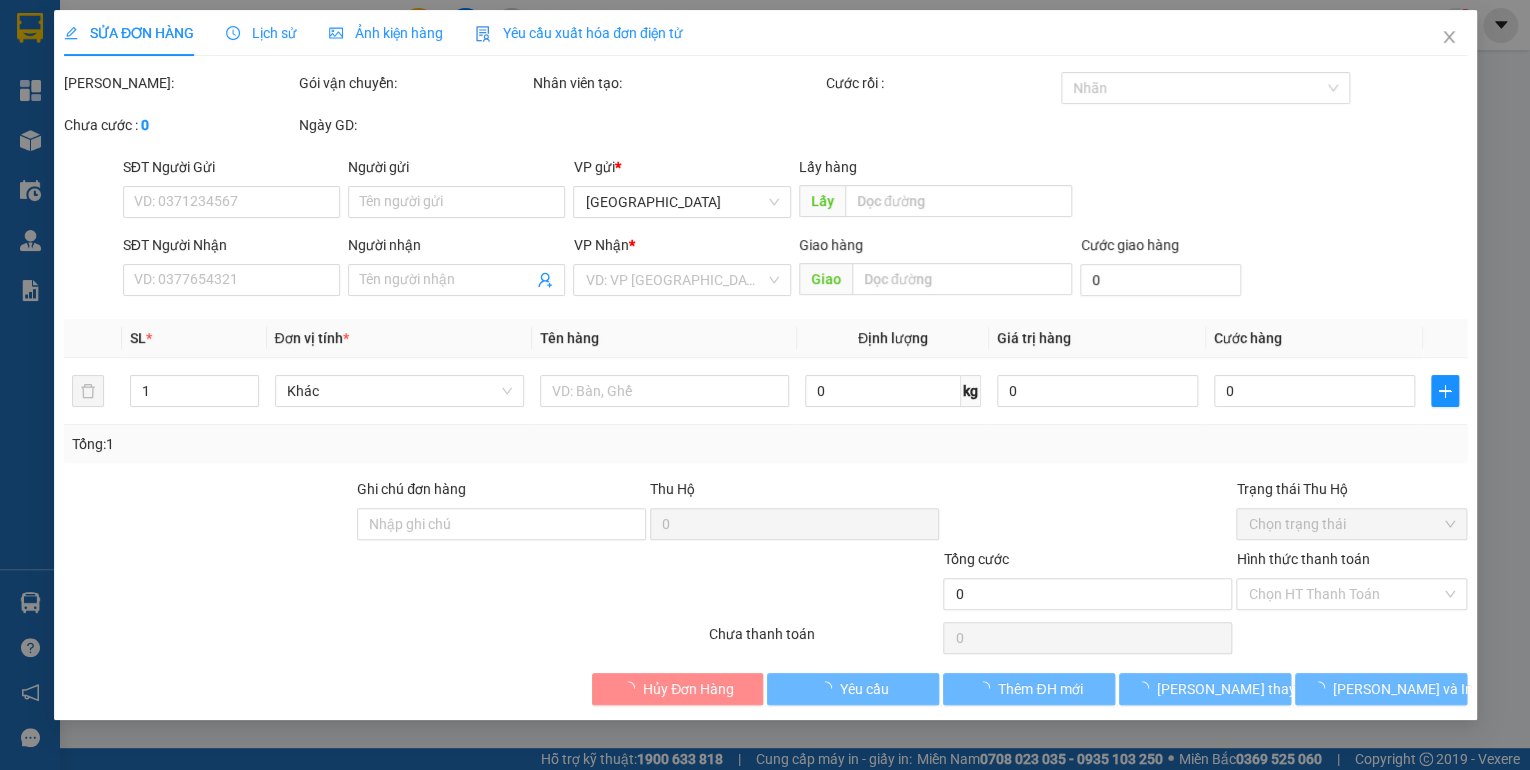 type on "0867183115" 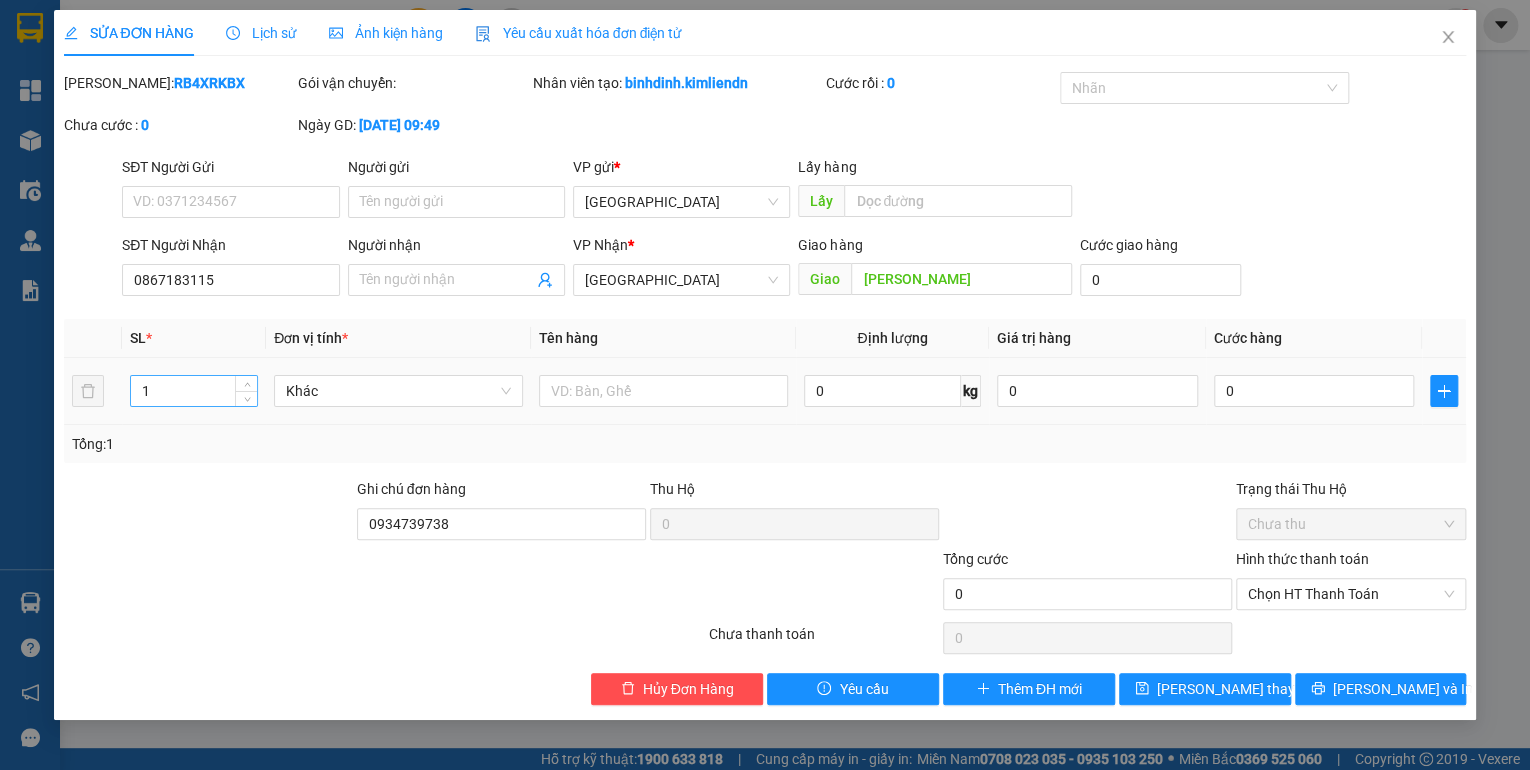 click on "1" at bounding box center (194, 391) 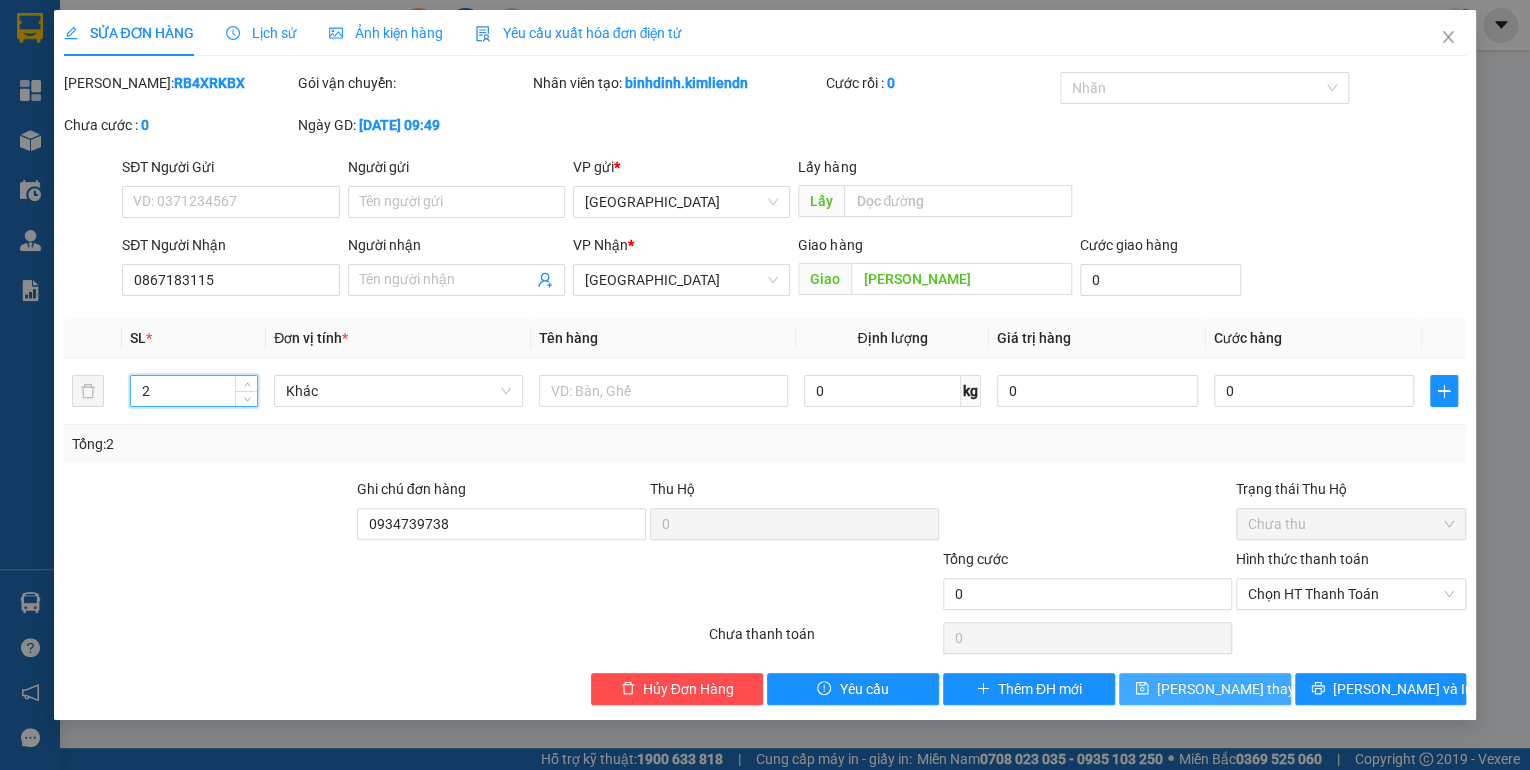 type on "2" 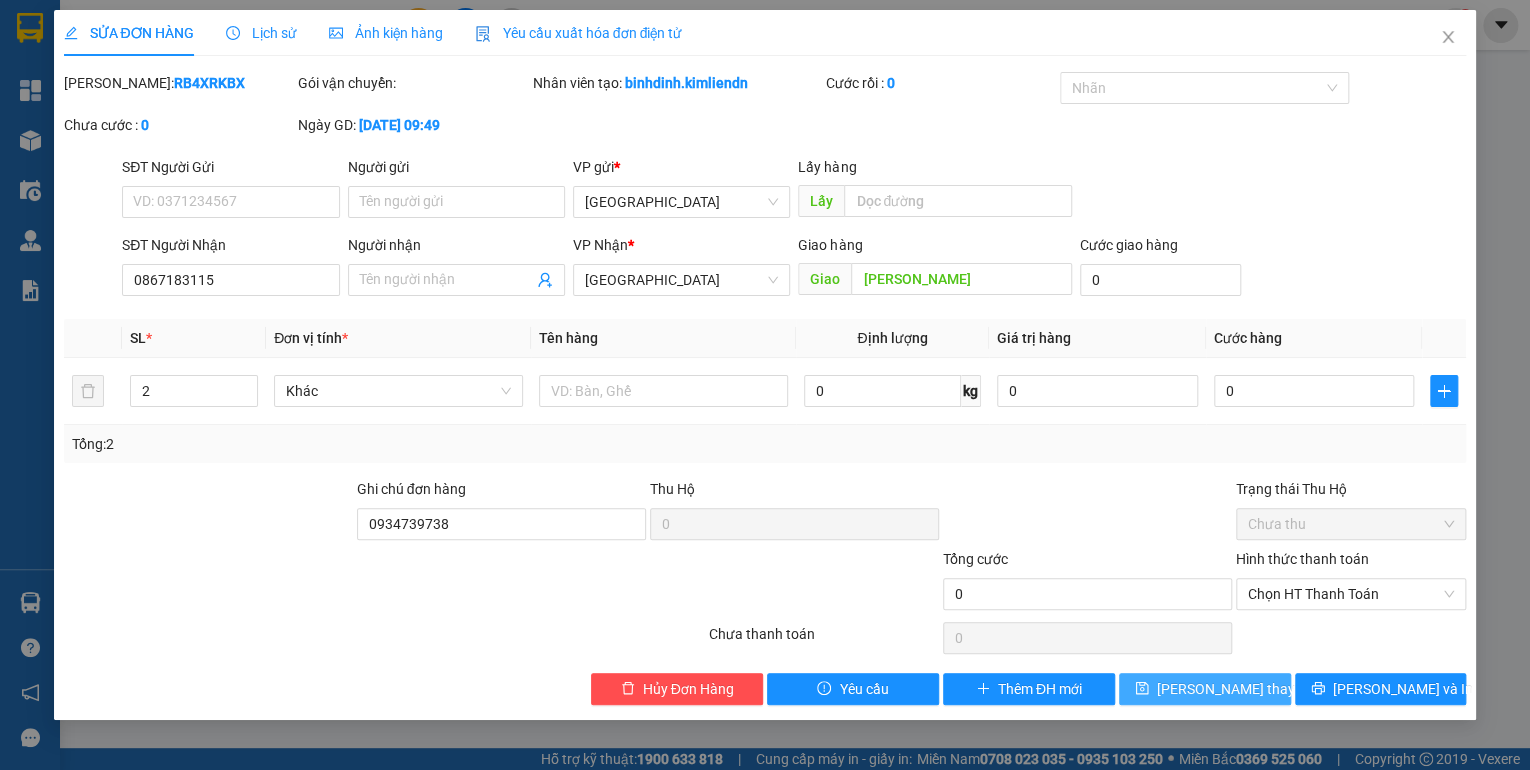 click on "[PERSON_NAME] thay đổi" at bounding box center (1205, 689) 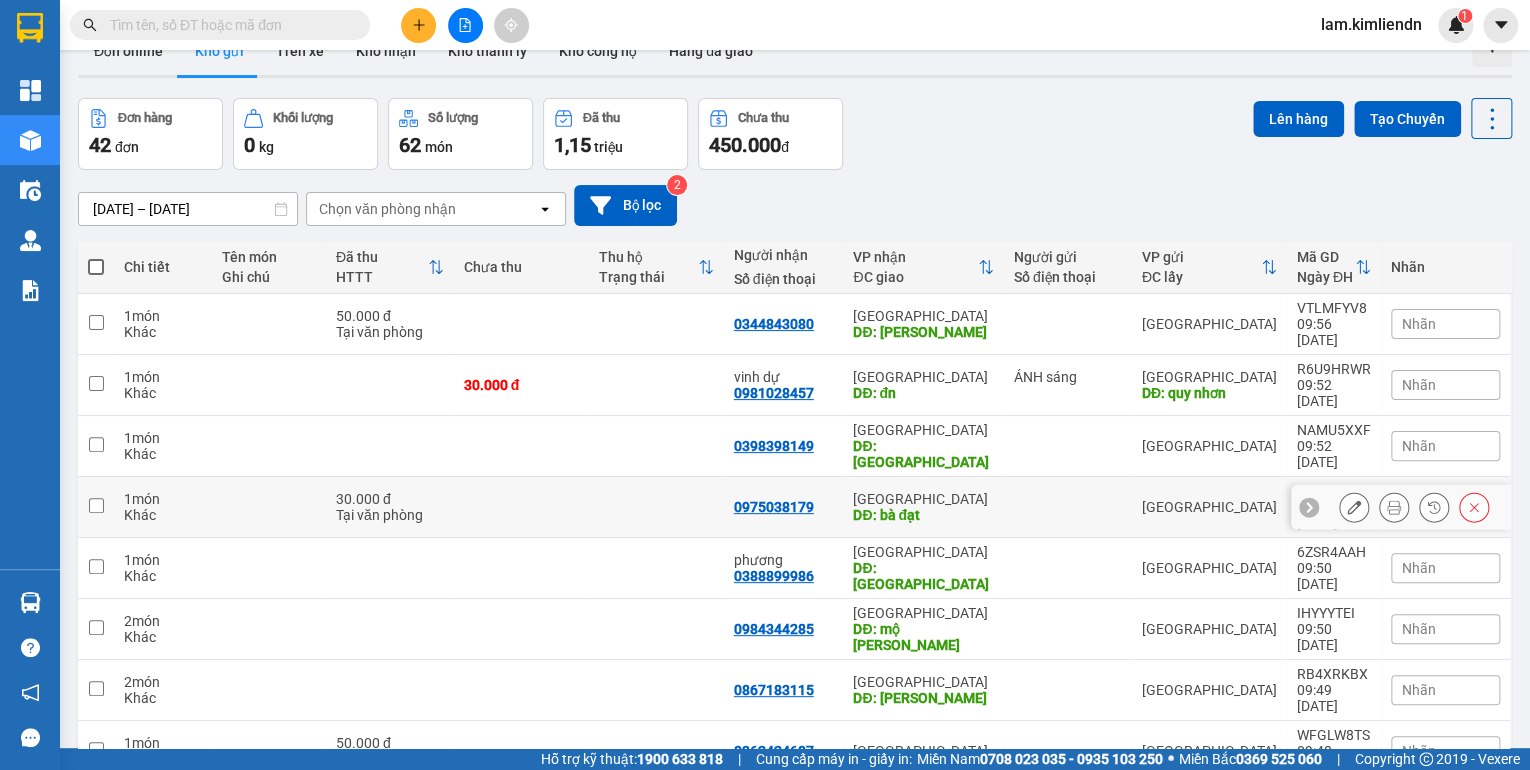 scroll, scrollTop: 121, scrollLeft: 0, axis: vertical 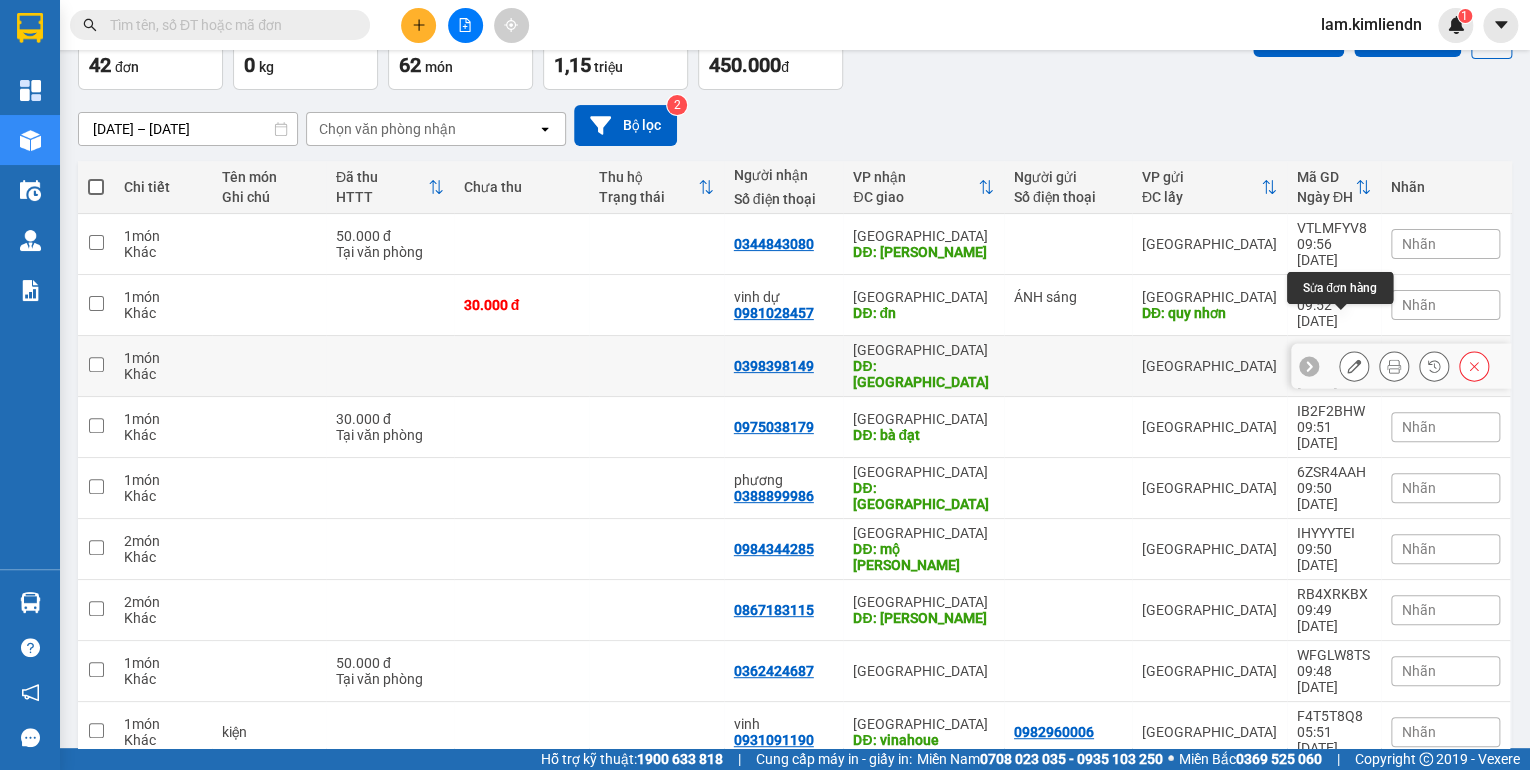 click 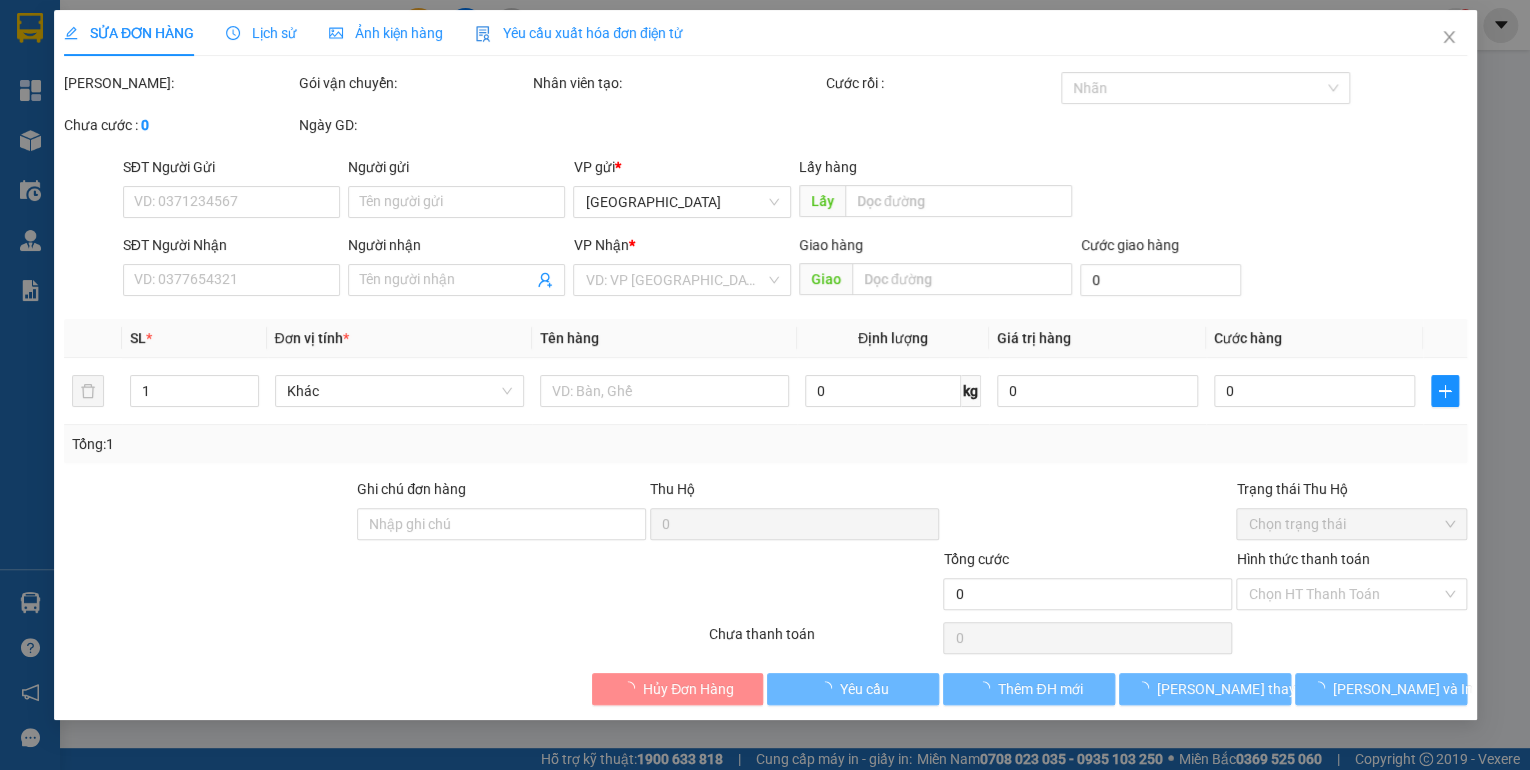 scroll, scrollTop: 0, scrollLeft: 0, axis: both 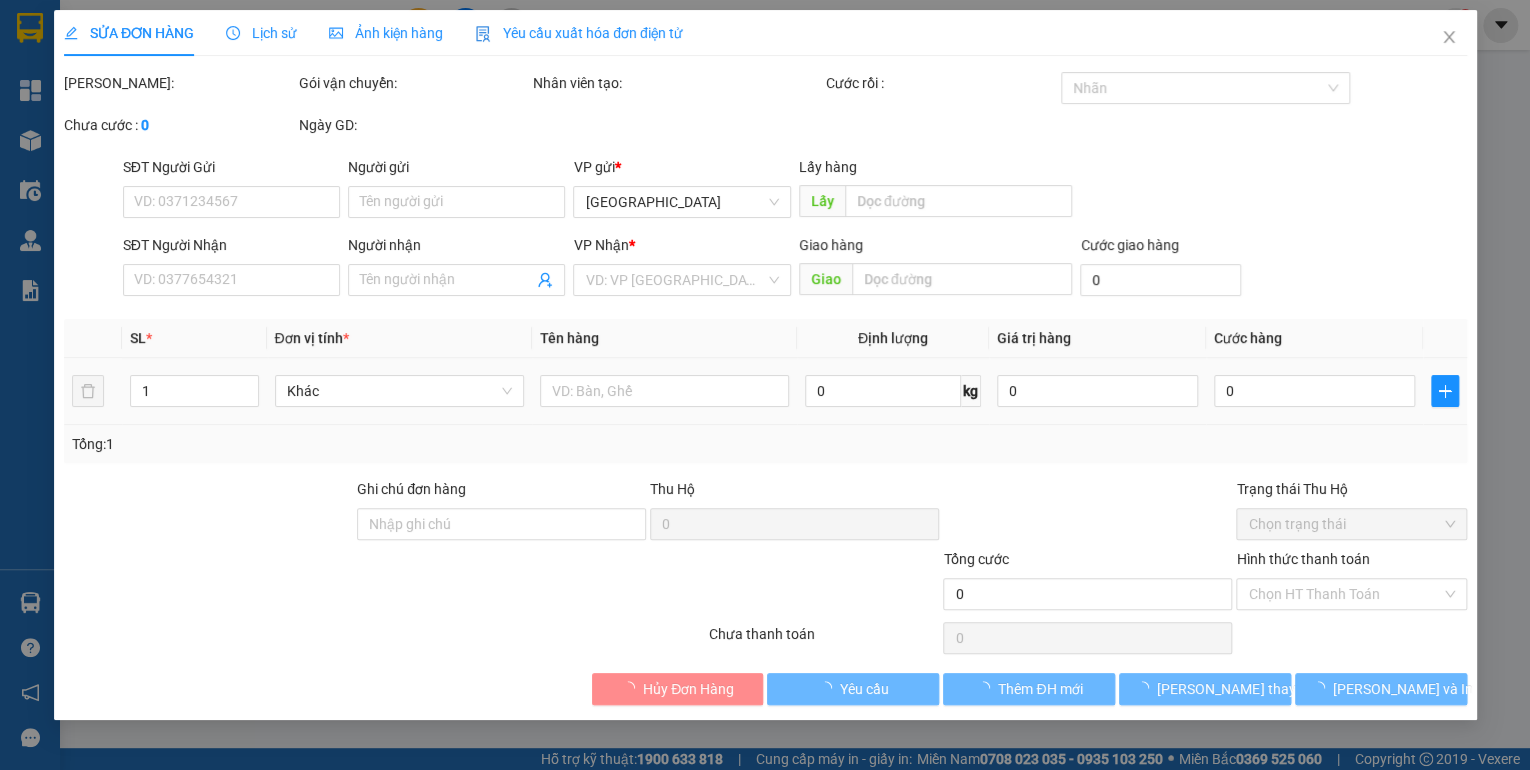 type on "0398398149" 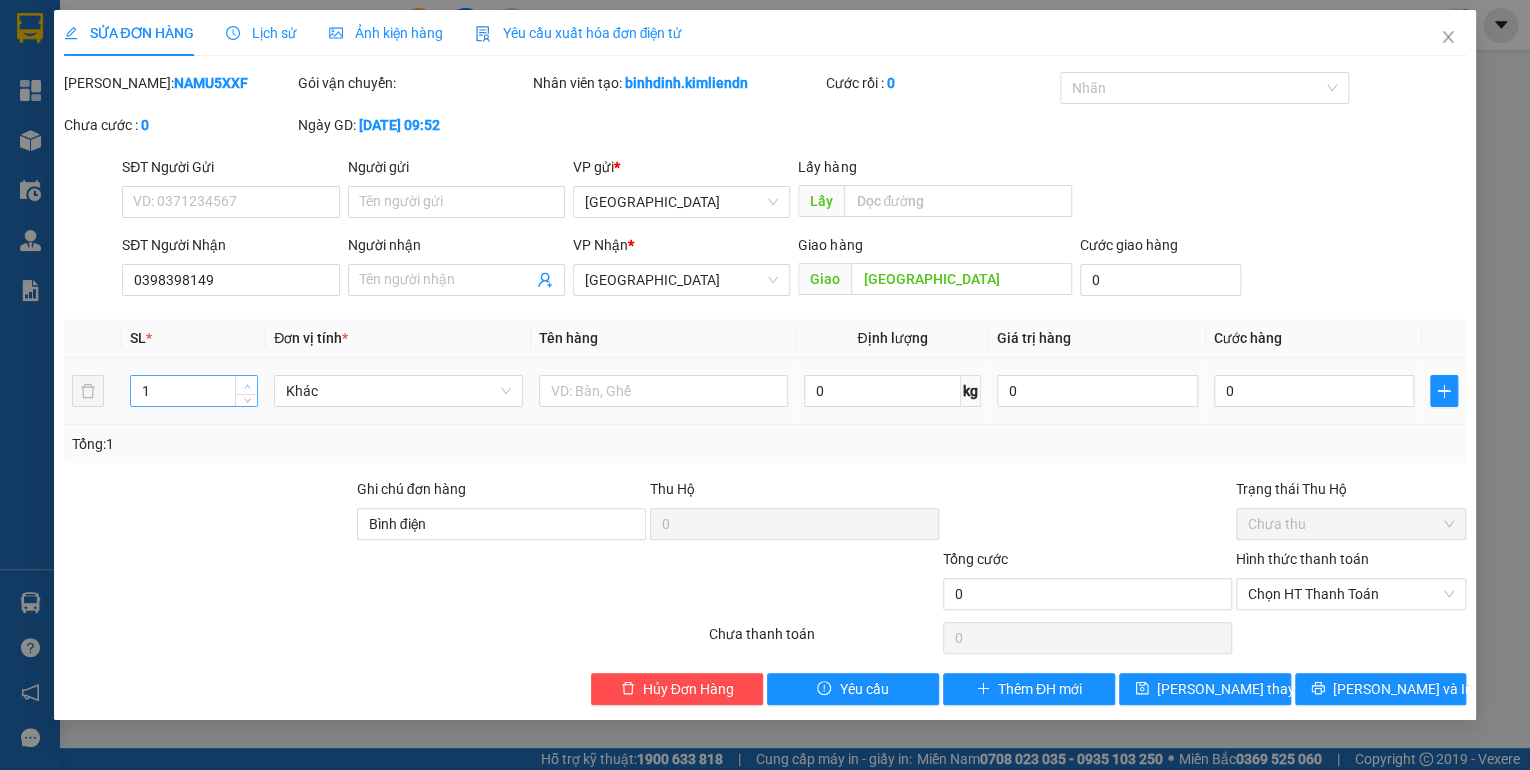 type on "2" 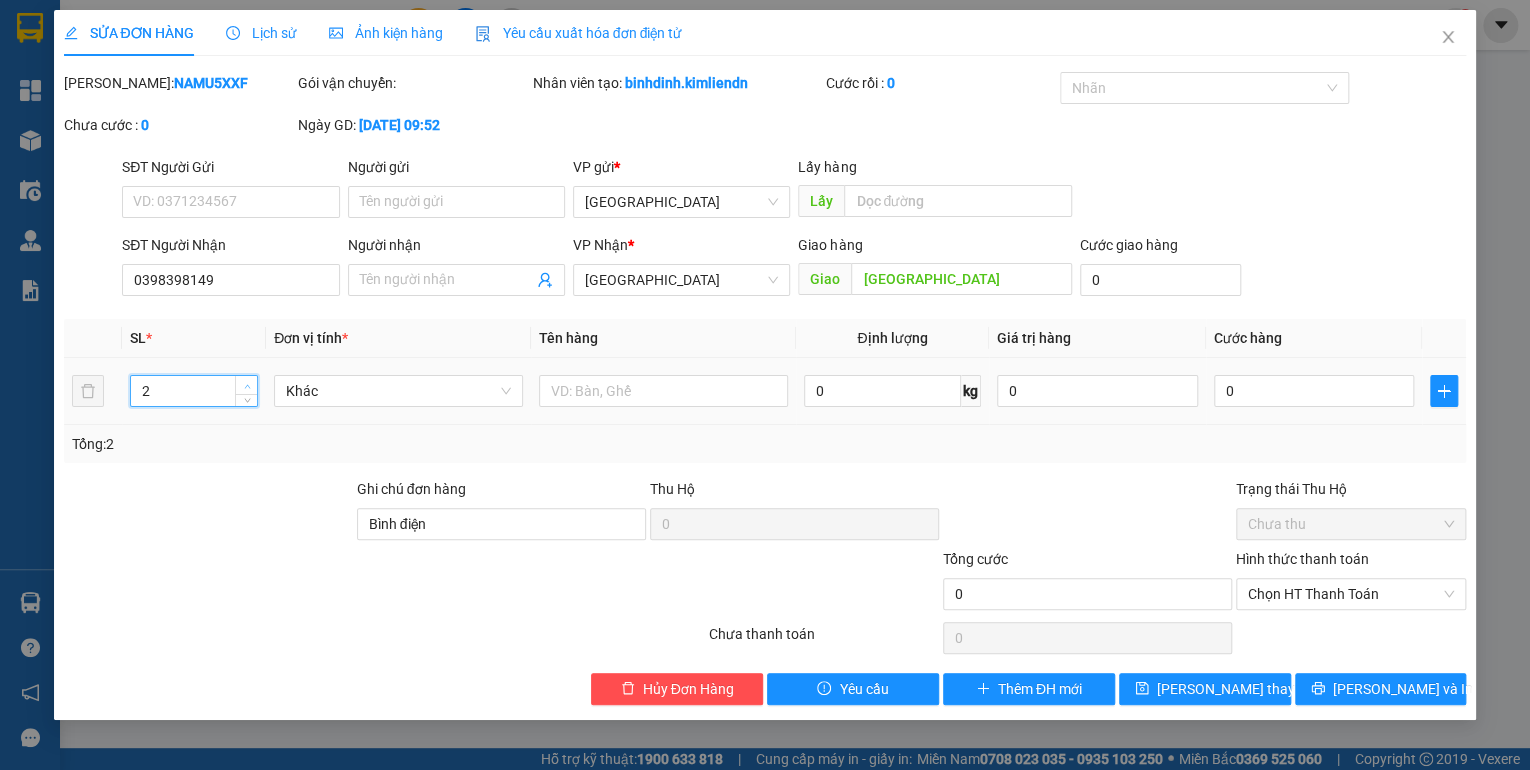 click at bounding box center [246, 385] 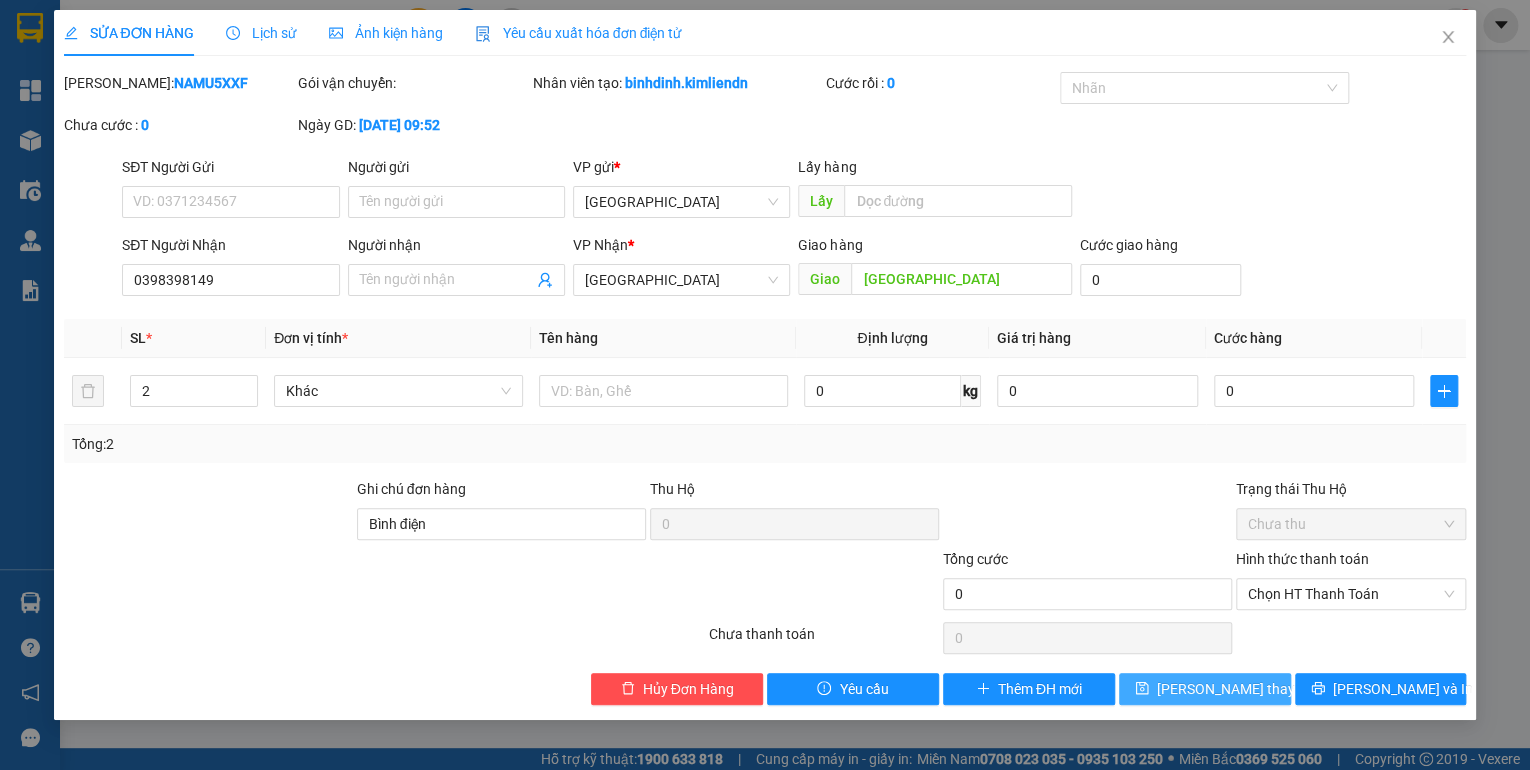 click on "[PERSON_NAME] thay đổi" at bounding box center [1237, 689] 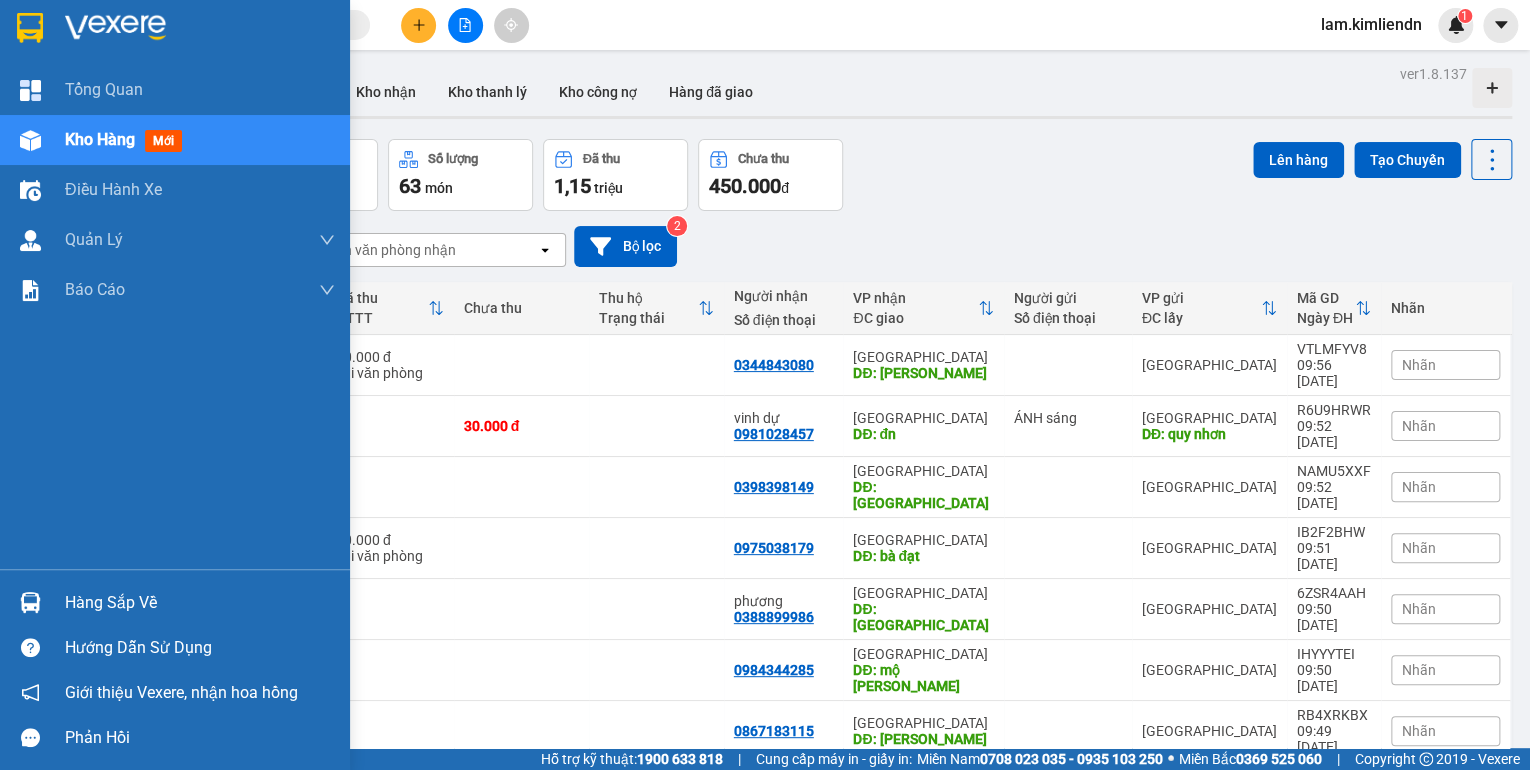 click on "Kho hàng" at bounding box center [100, 139] 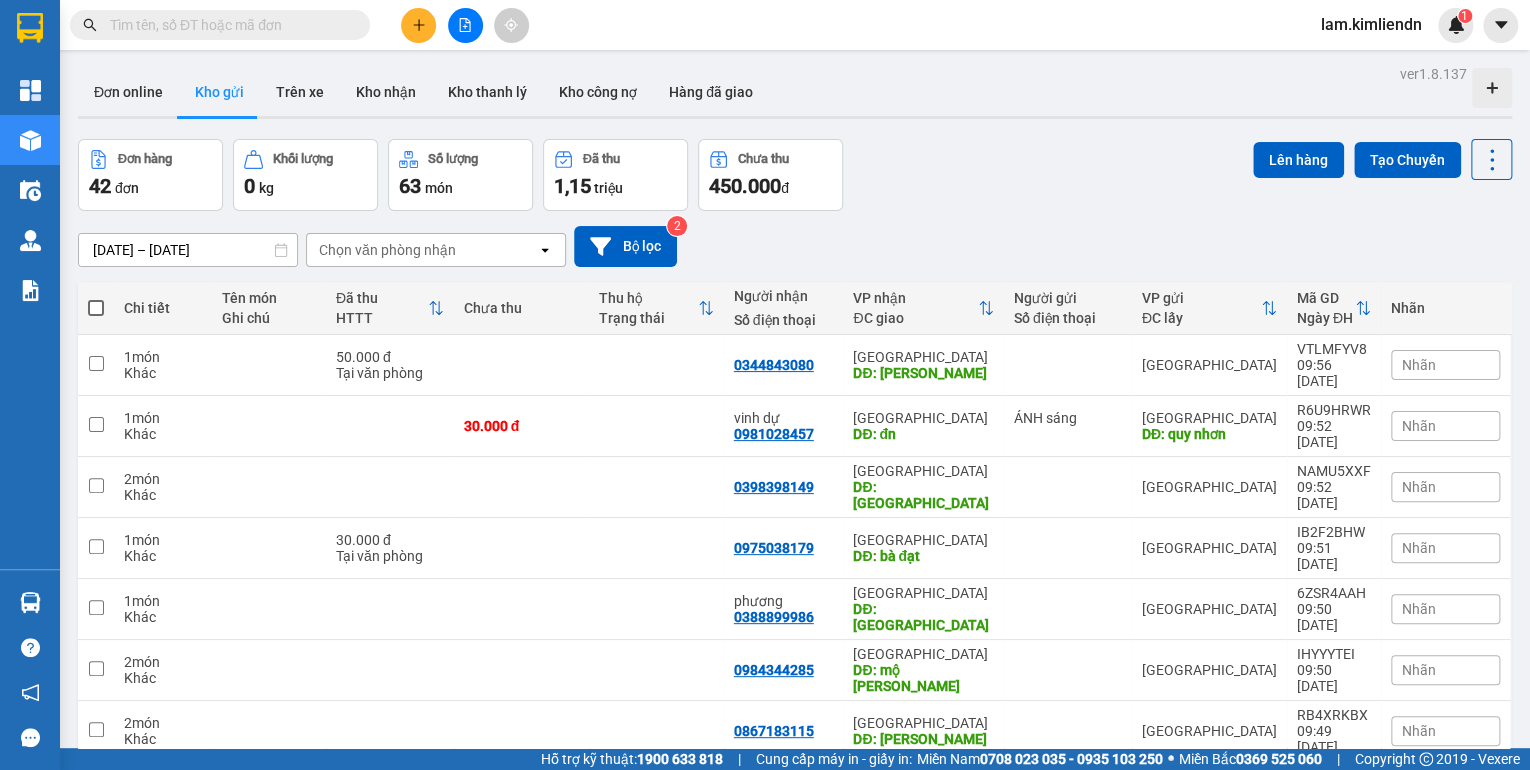 click on "Kho gửi" at bounding box center [219, 92] 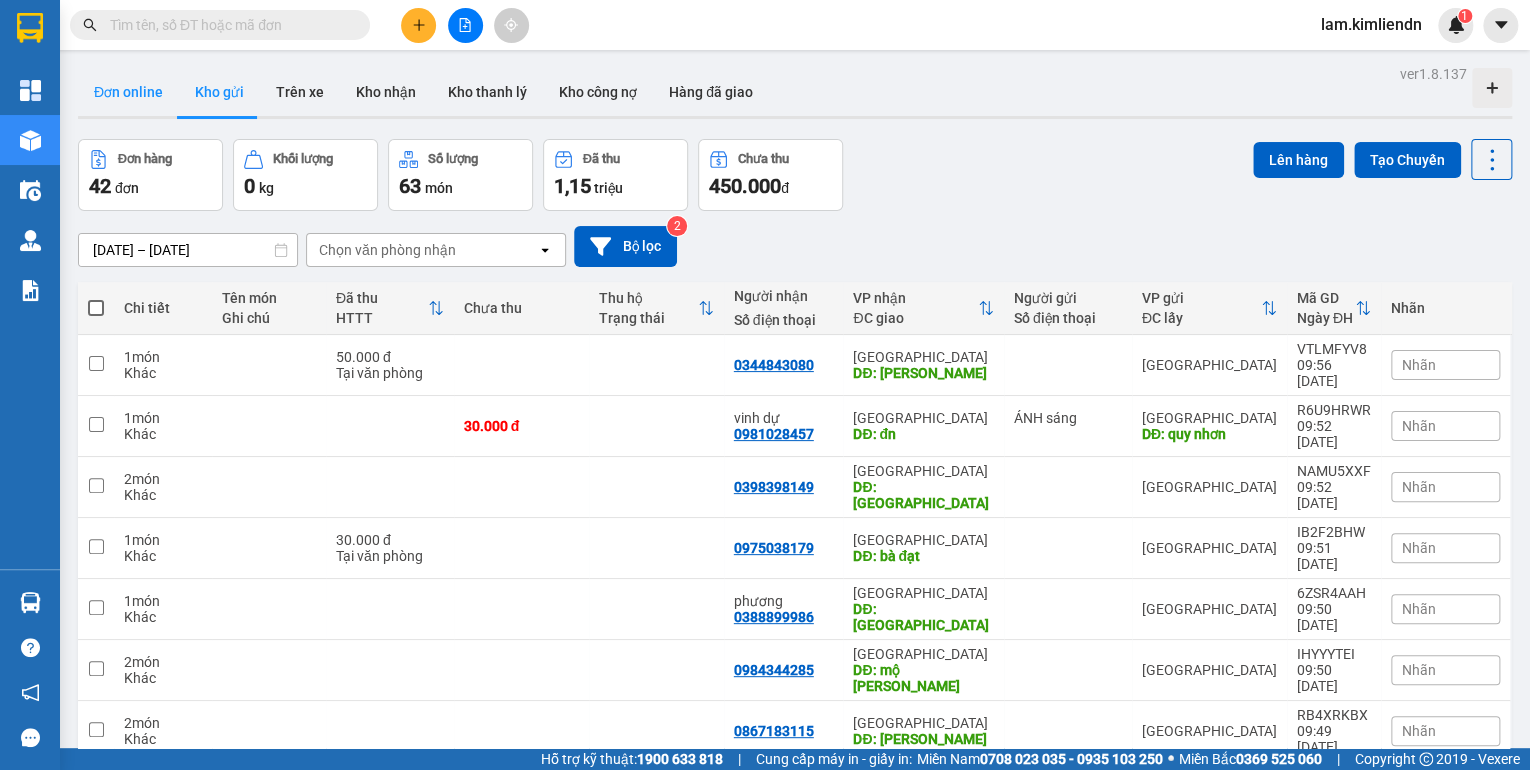 click on "Đơn online" at bounding box center [128, 92] 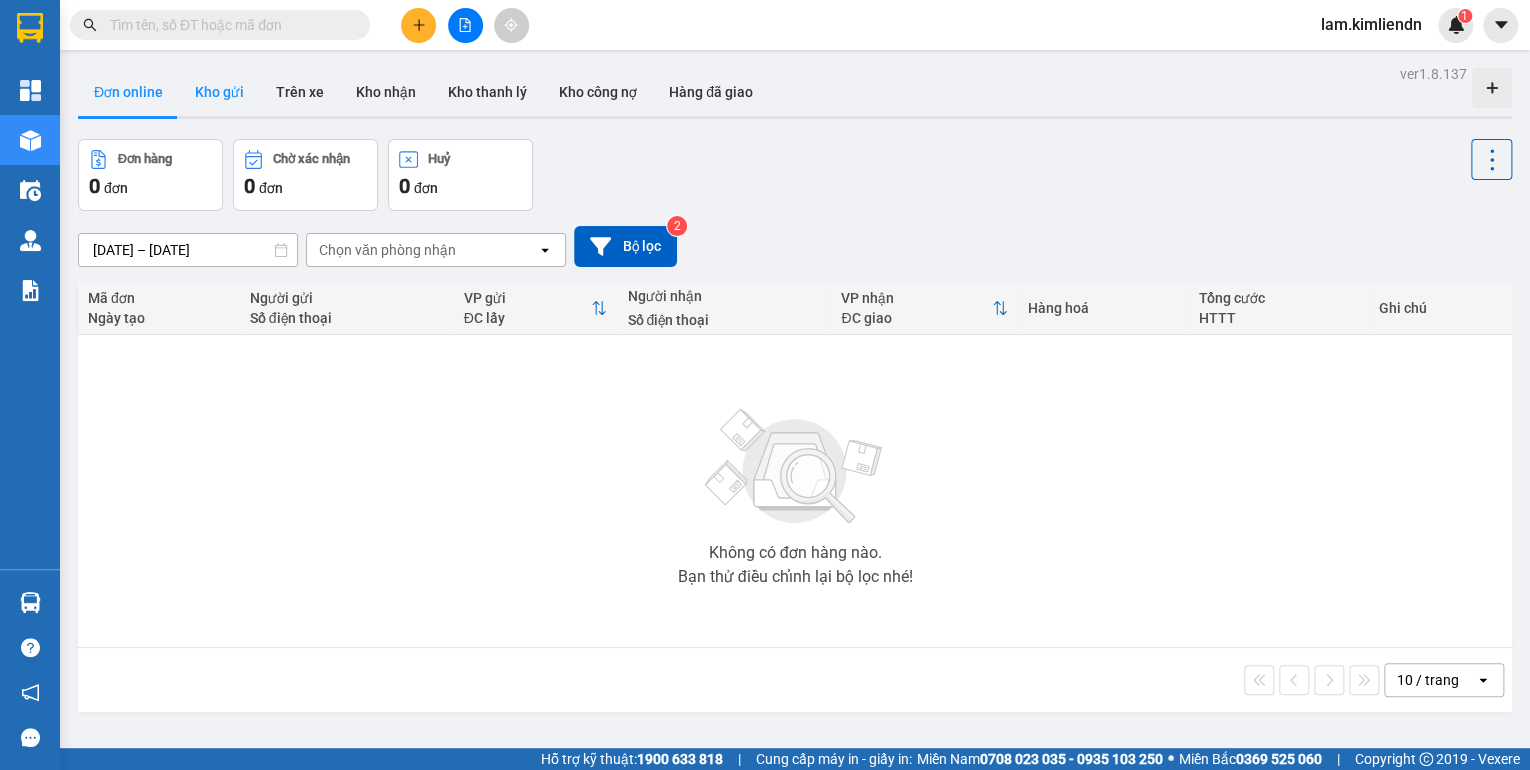 click on "Kho gửi" at bounding box center (219, 92) 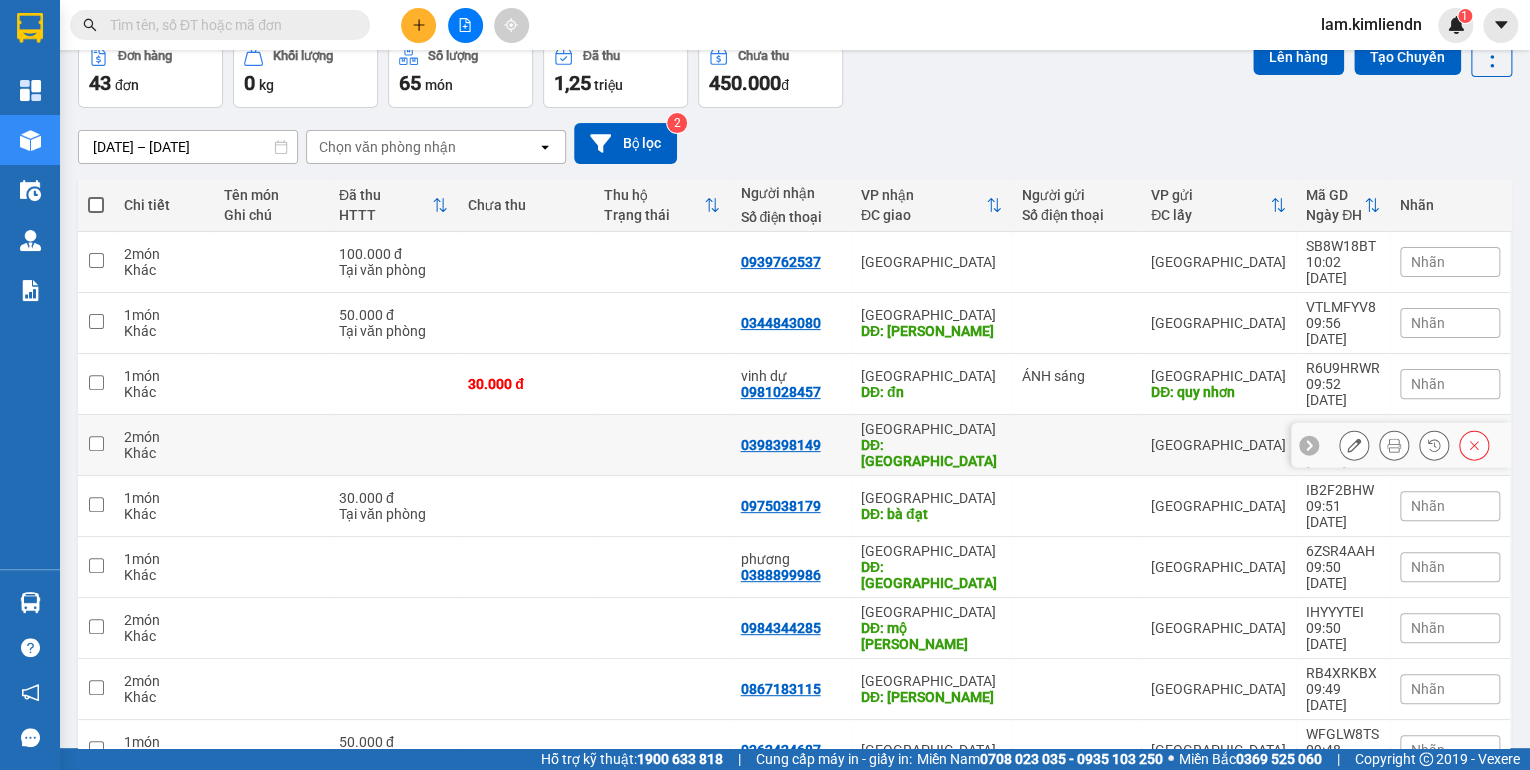 scroll, scrollTop: 116, scrollLeft: 0, axis: vertical 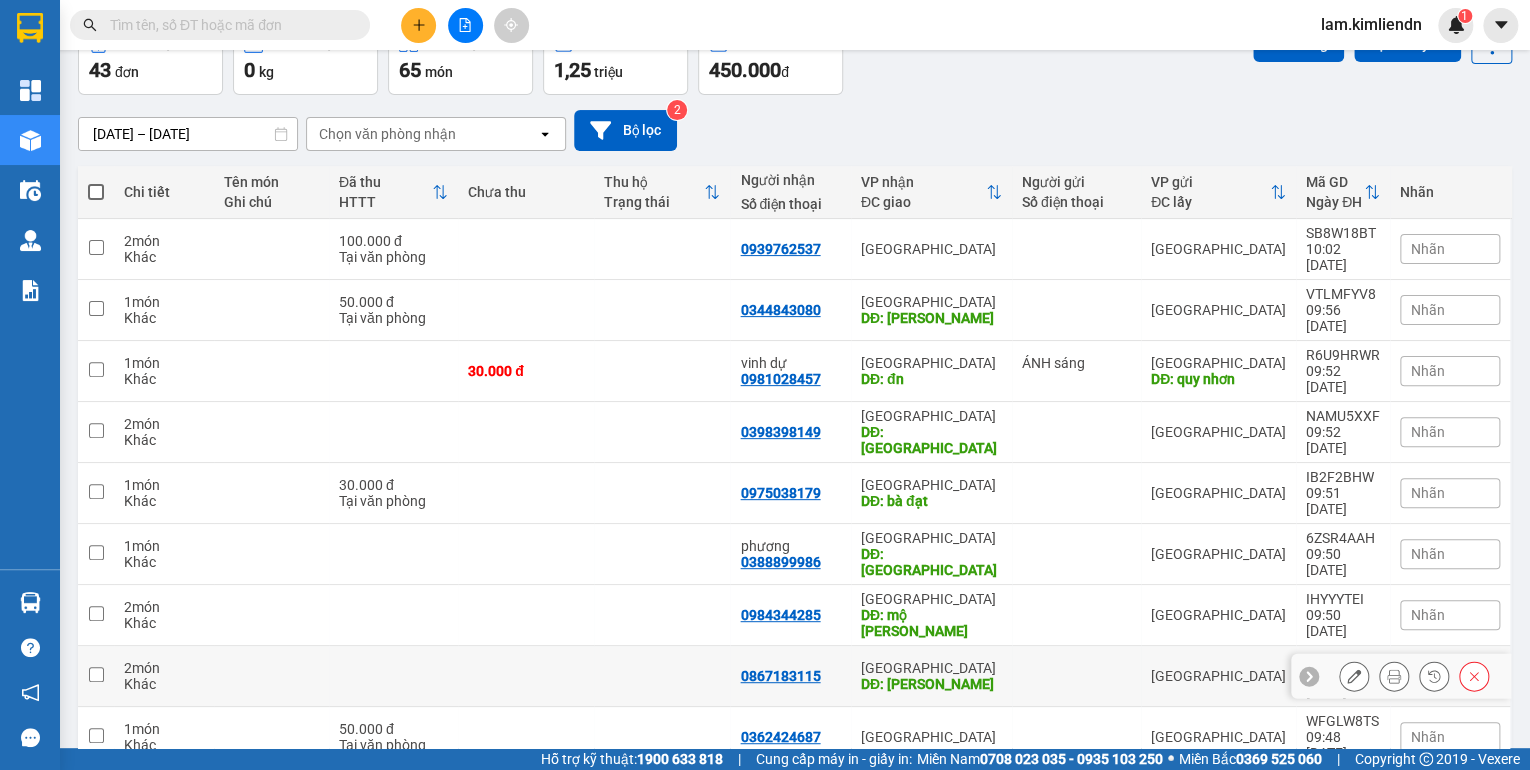 click at bounding box center (96, 674) 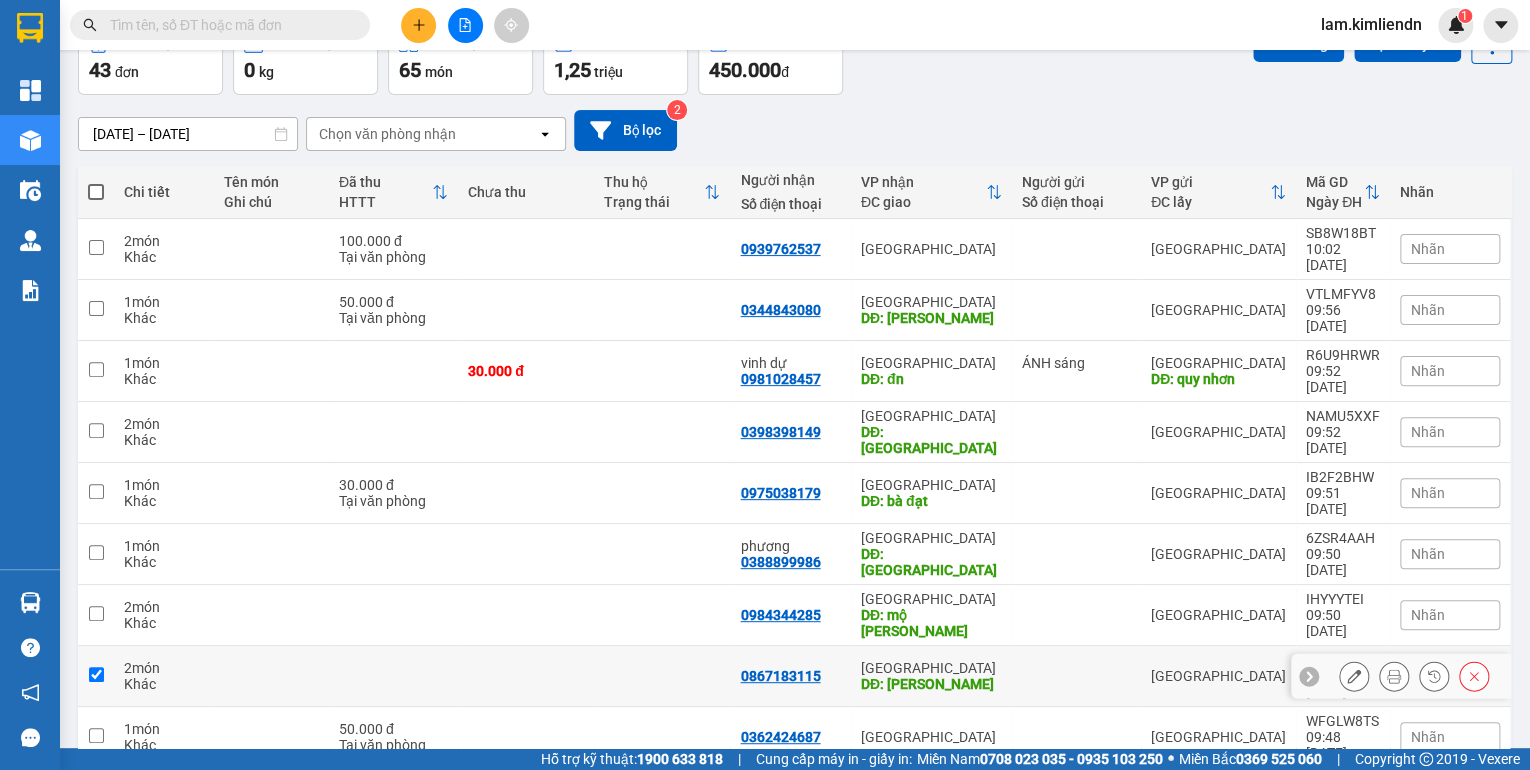 checkbox on "true" 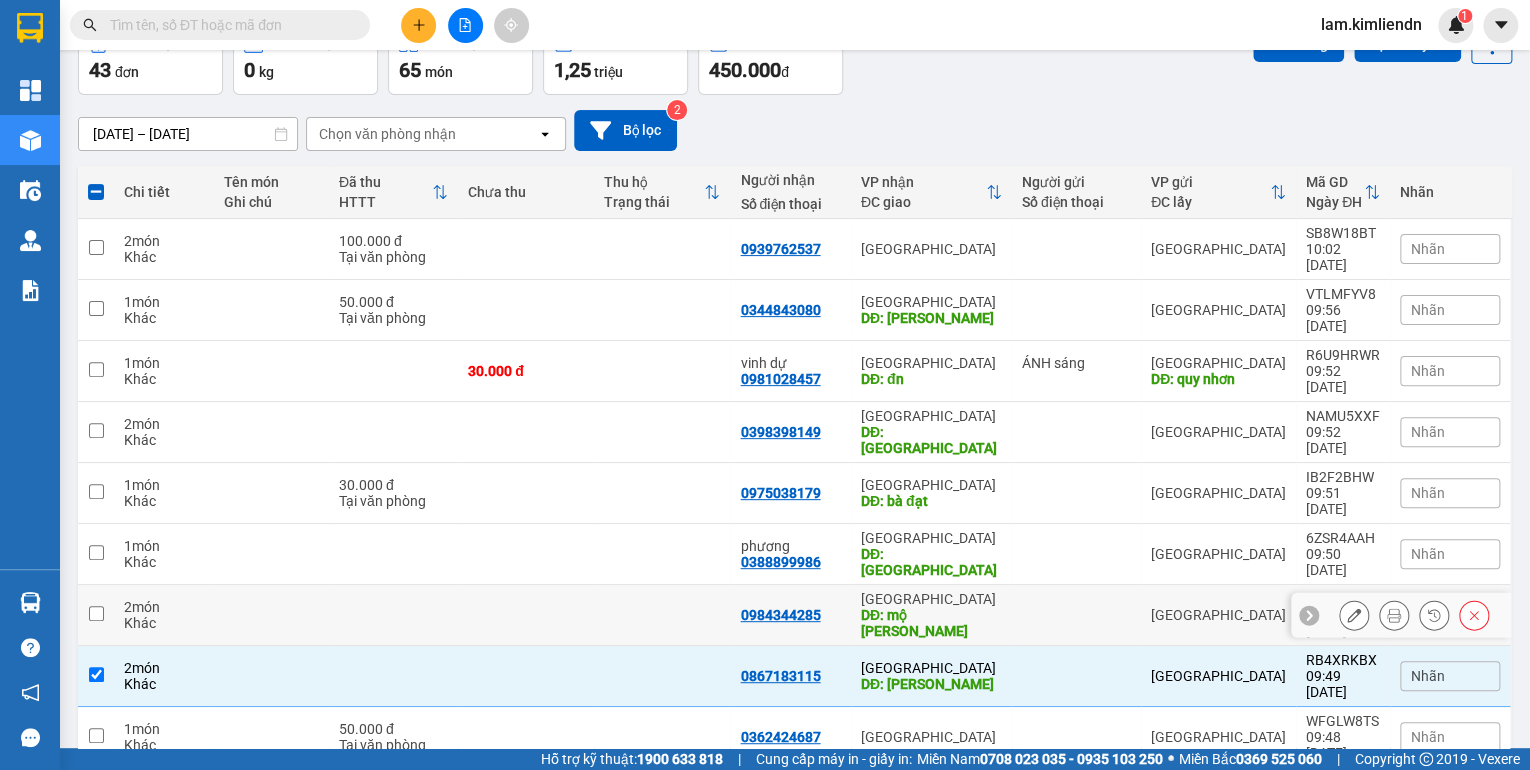 click at bounding box center (526, 615) 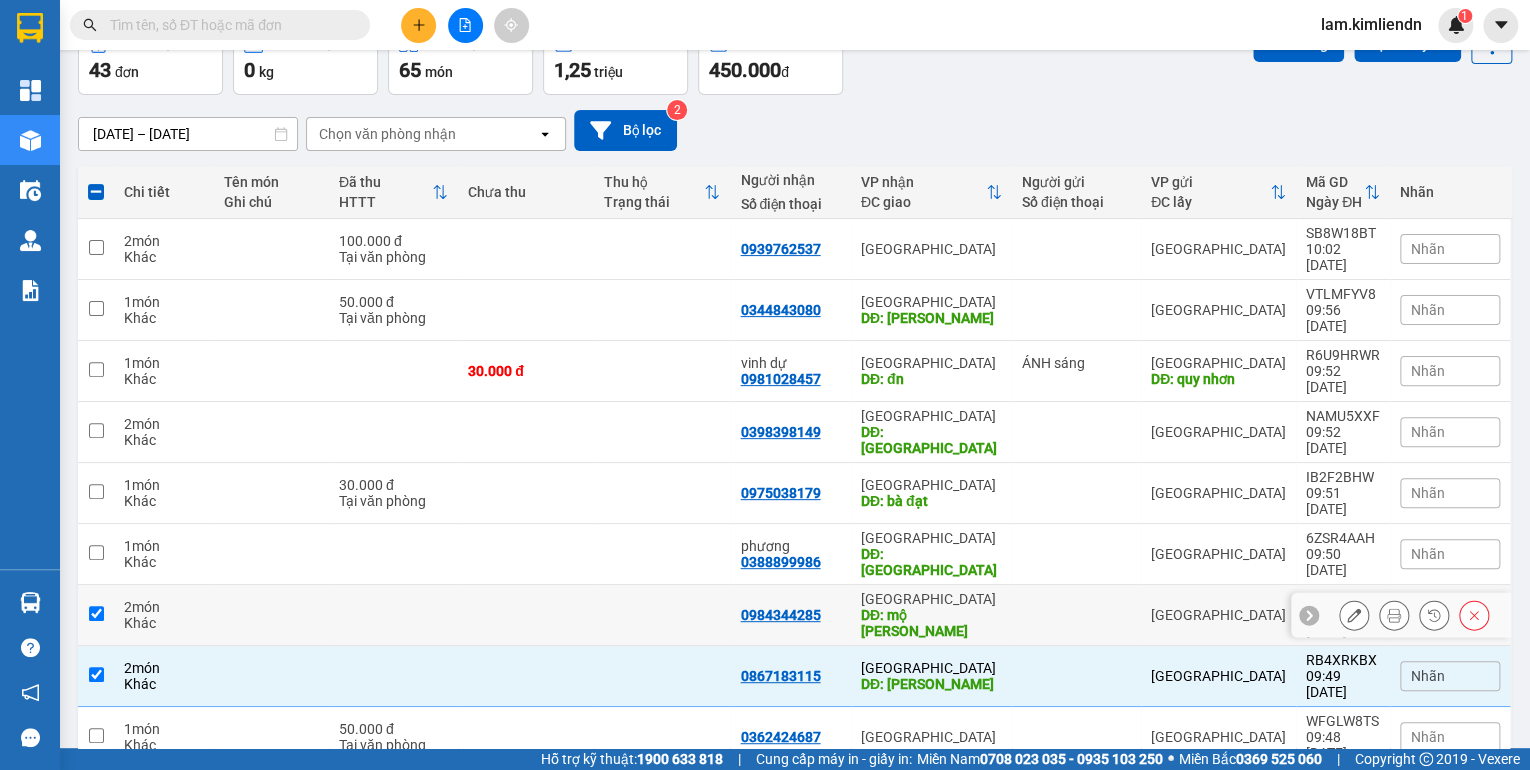 checkbox on "true" 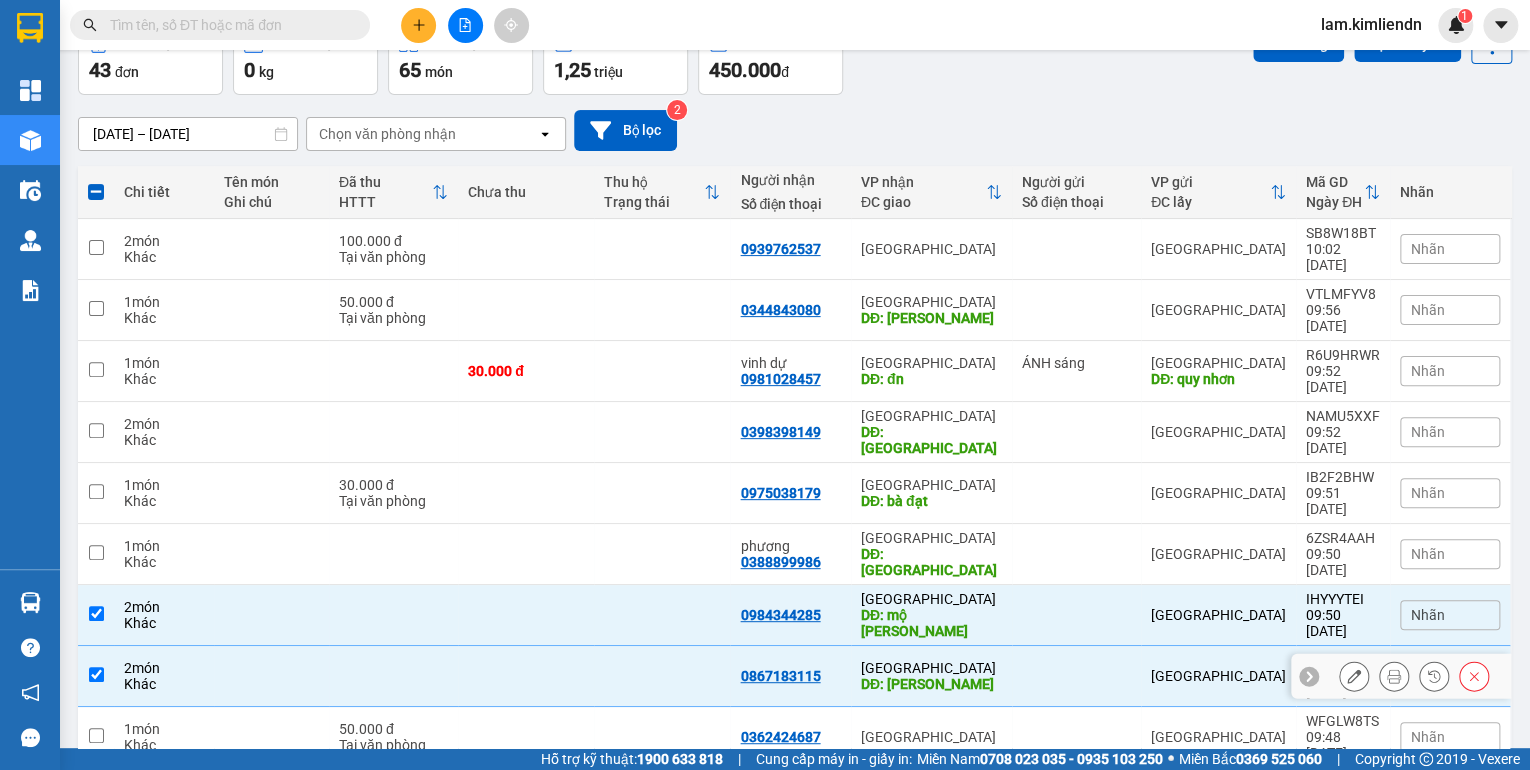 click at bounding box center (526, 676) 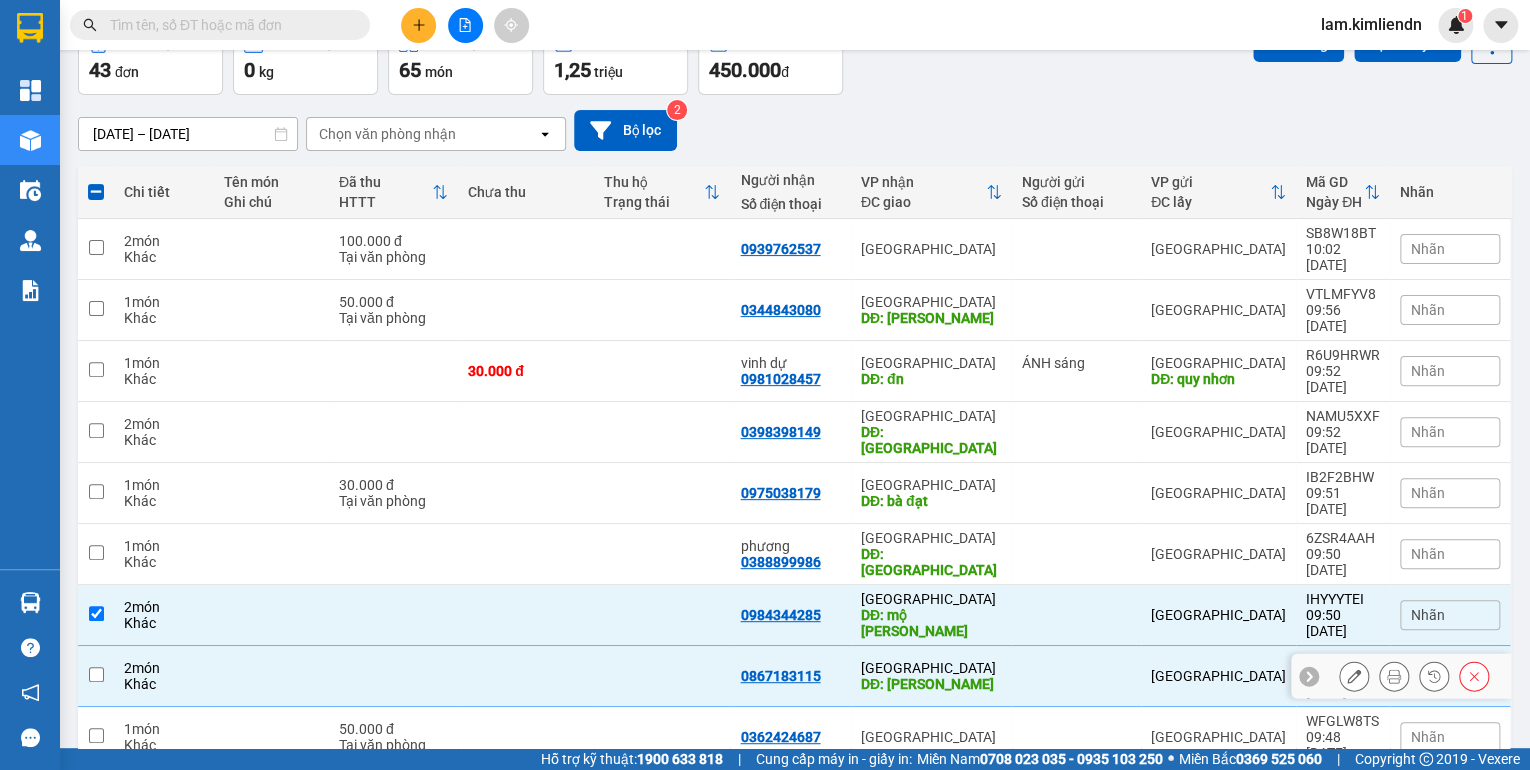 checkbox on "false" 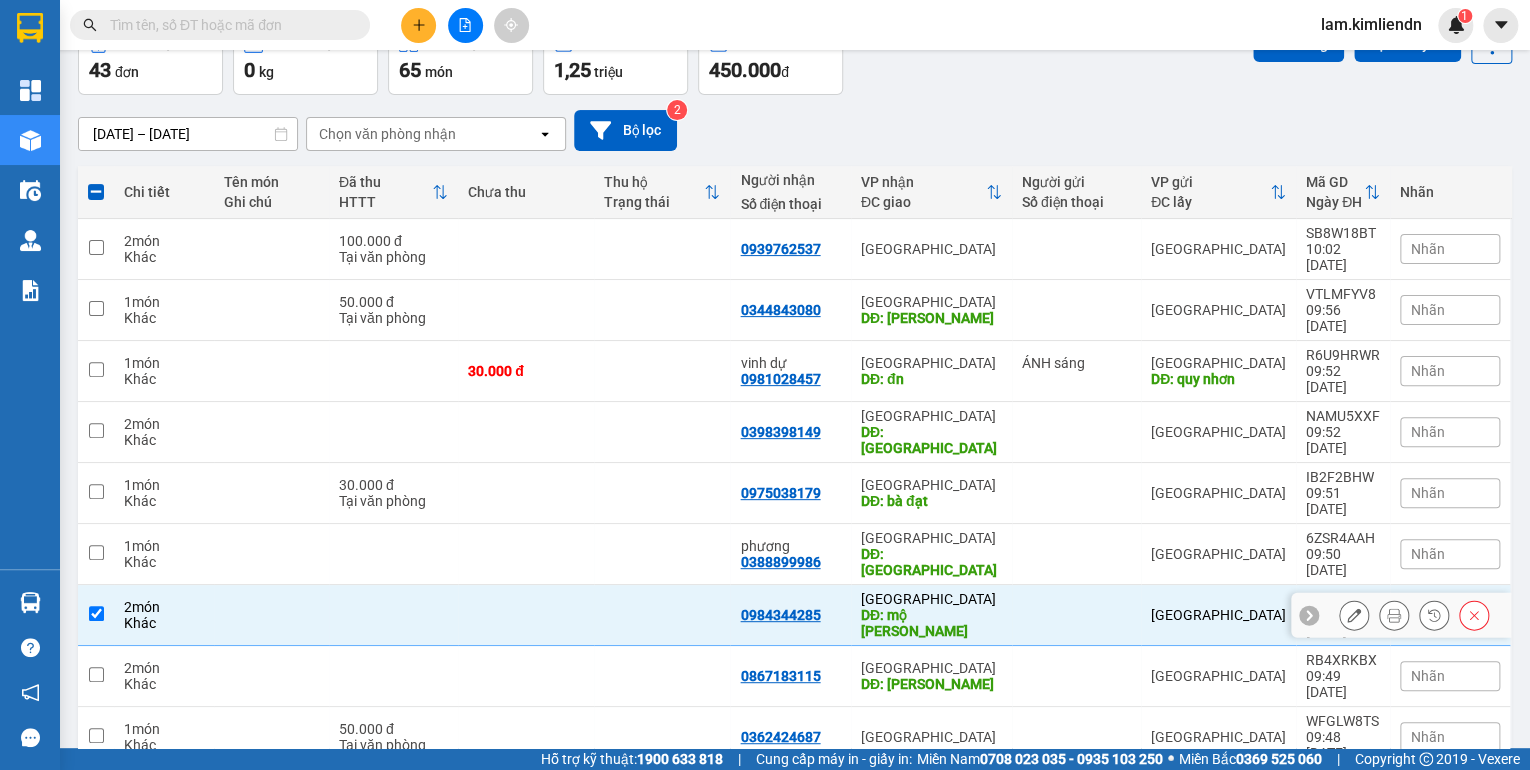 click at bounding box center [526, 615] 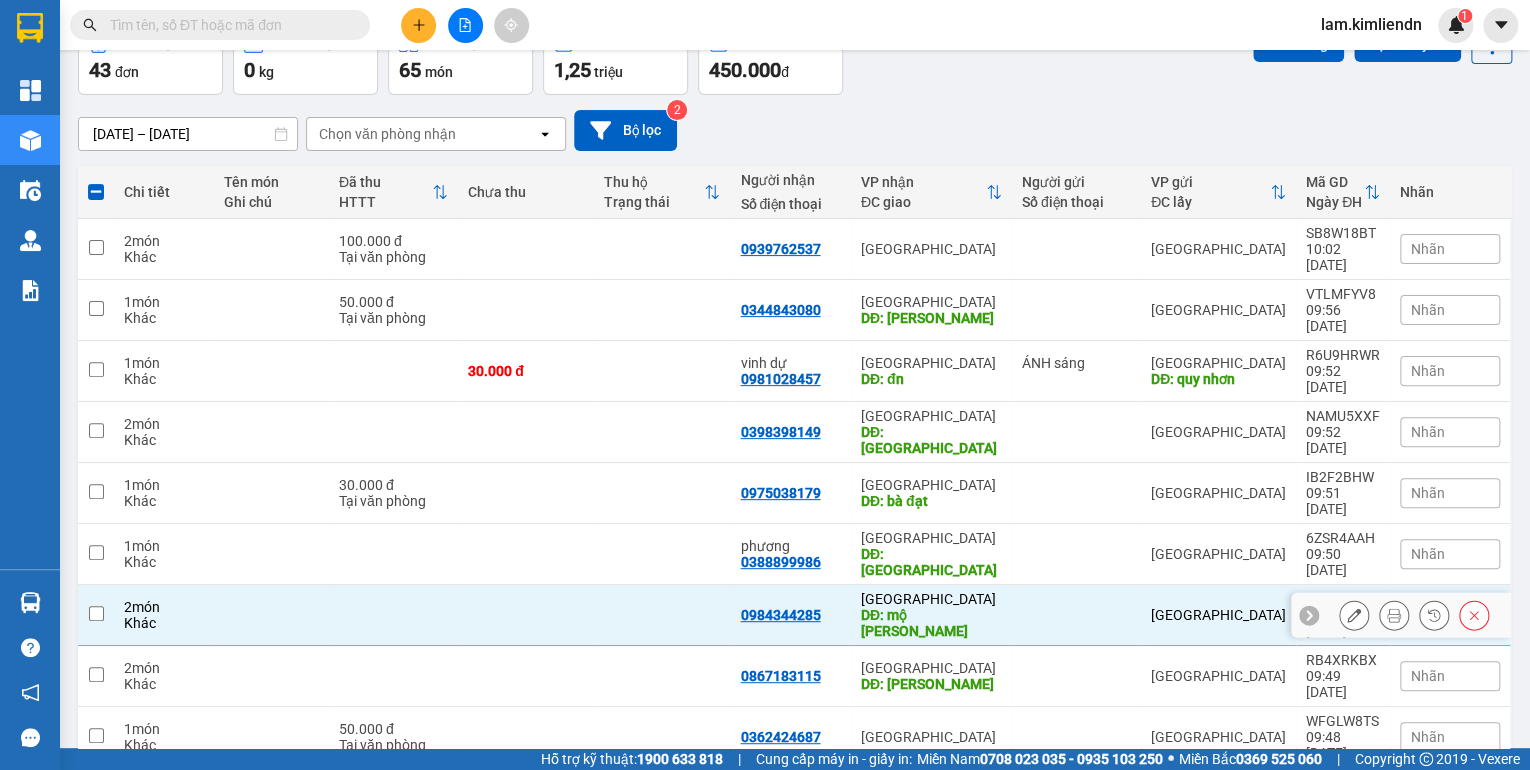 checkbox on "false" 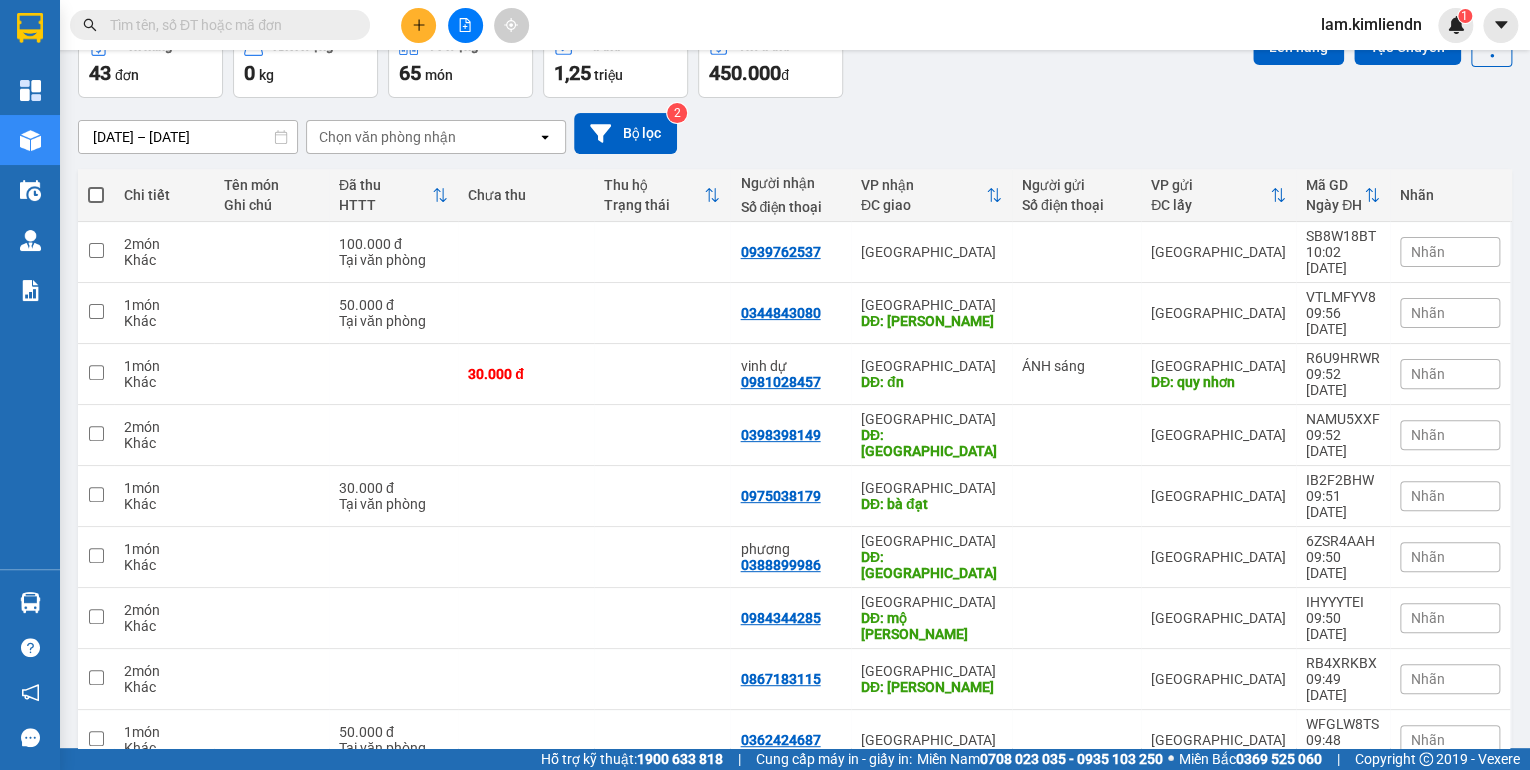 scroll, scrollTop: 116, scrollLeft: 0, axis: vertical 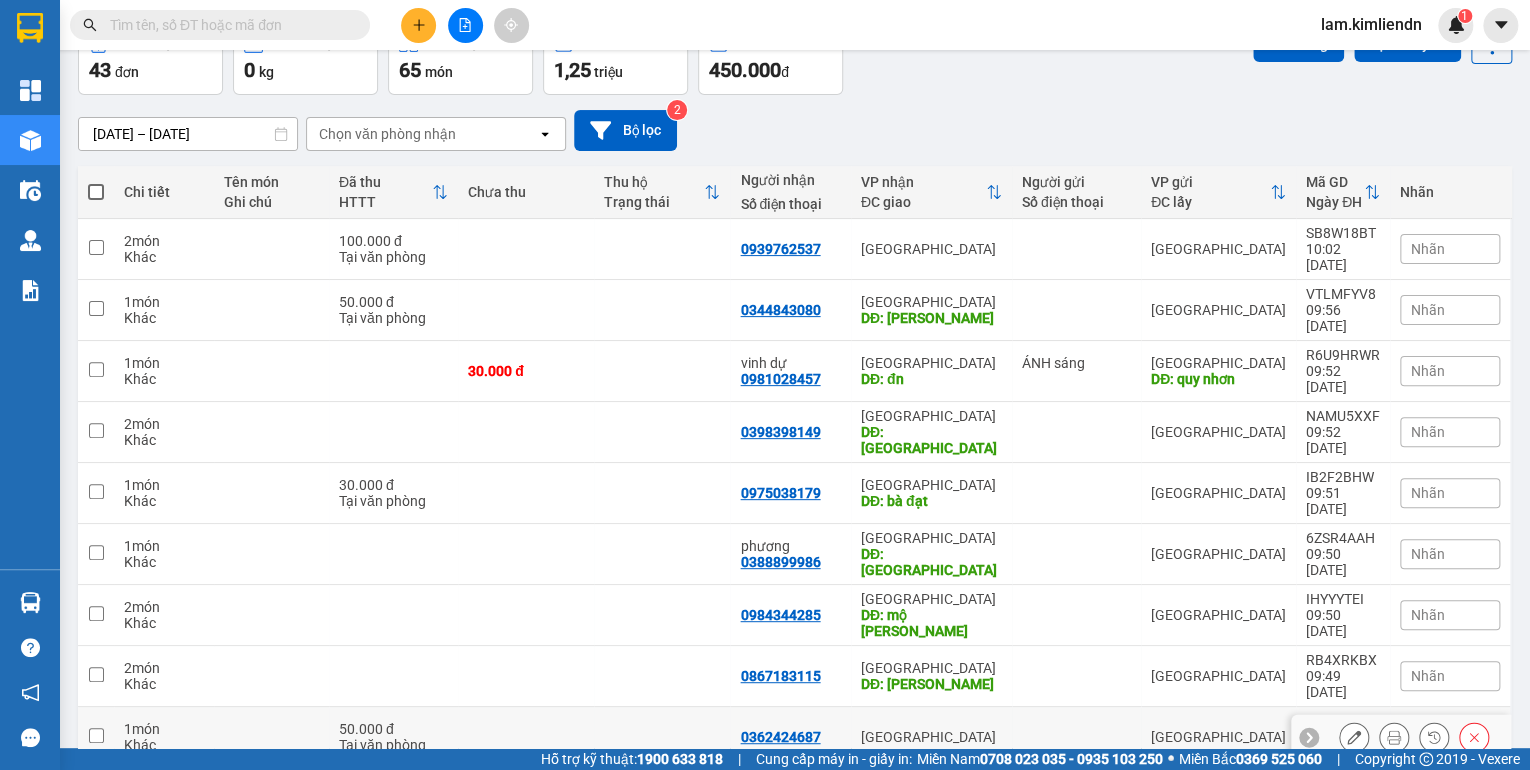 click at bounding box center (526, 737) 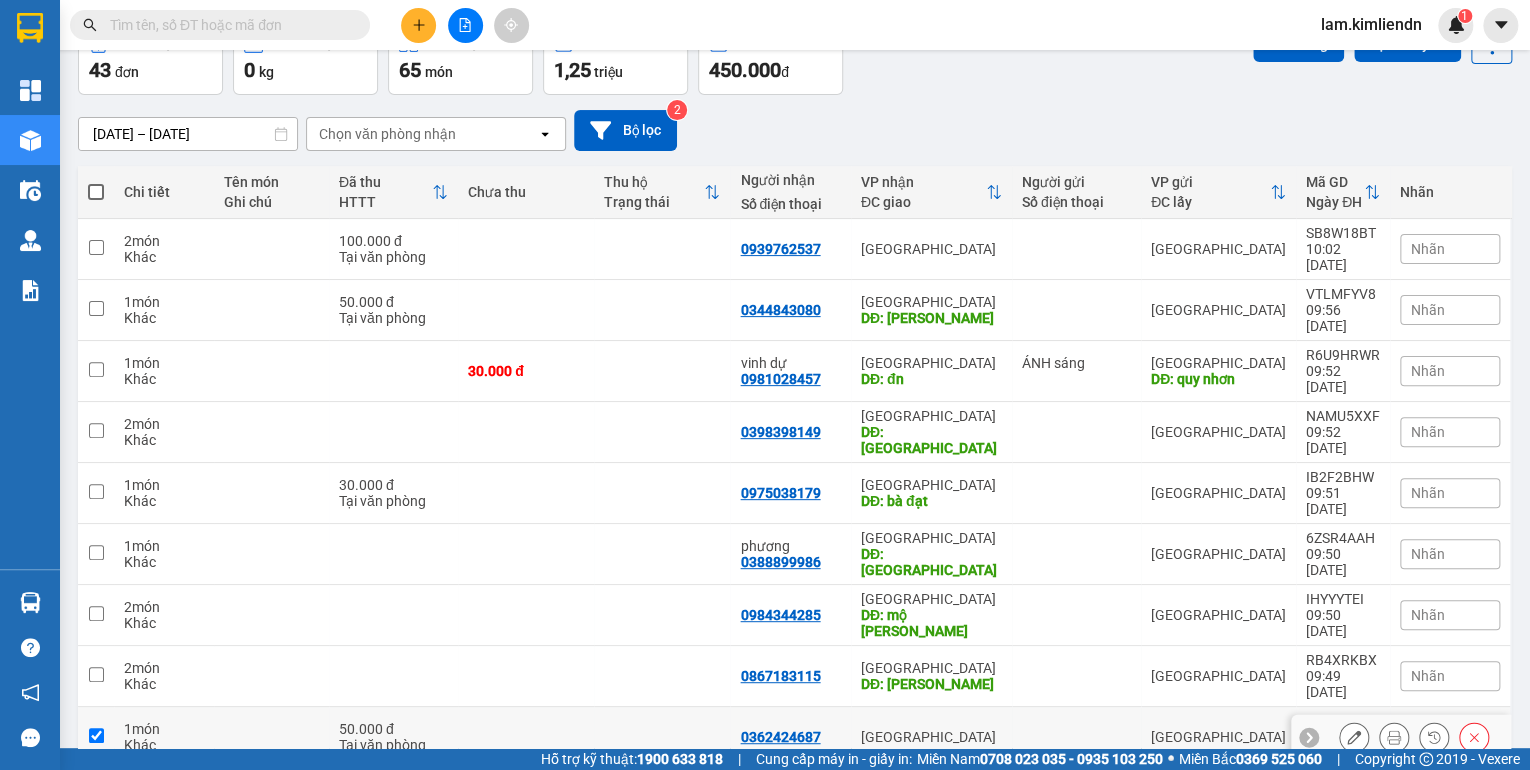 checkbox on "true" 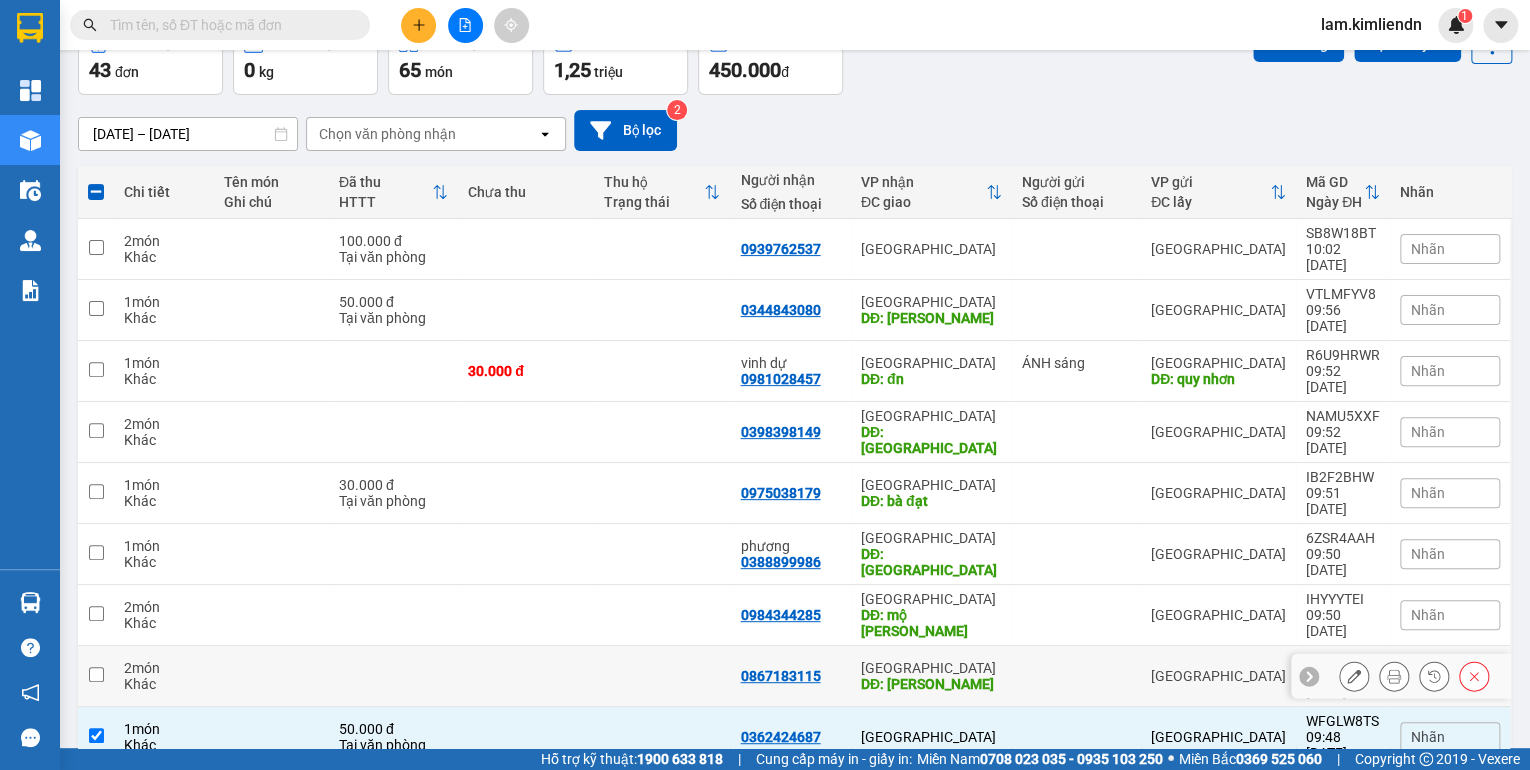click at bounding box center (662, 676) 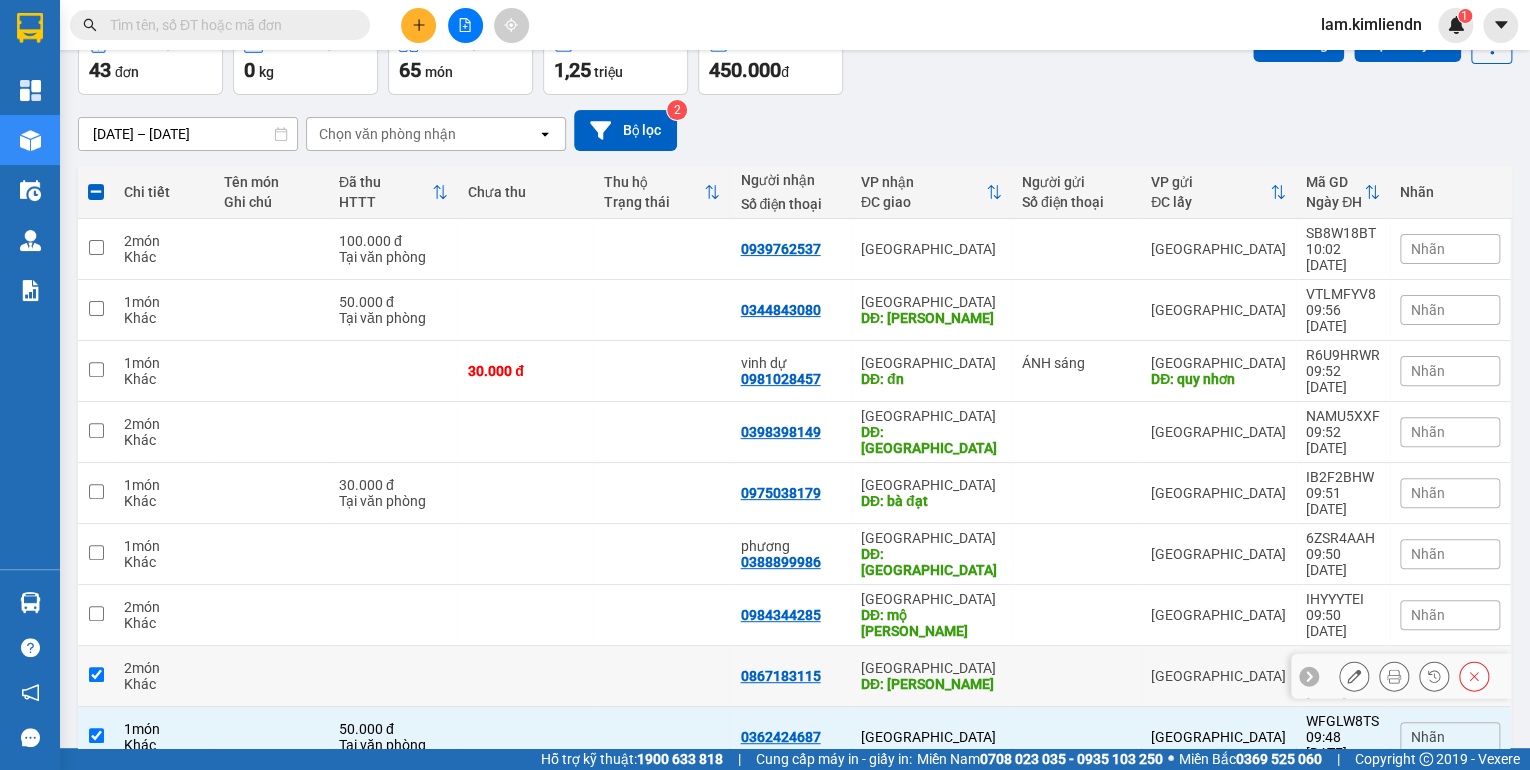 checkbox on "true" 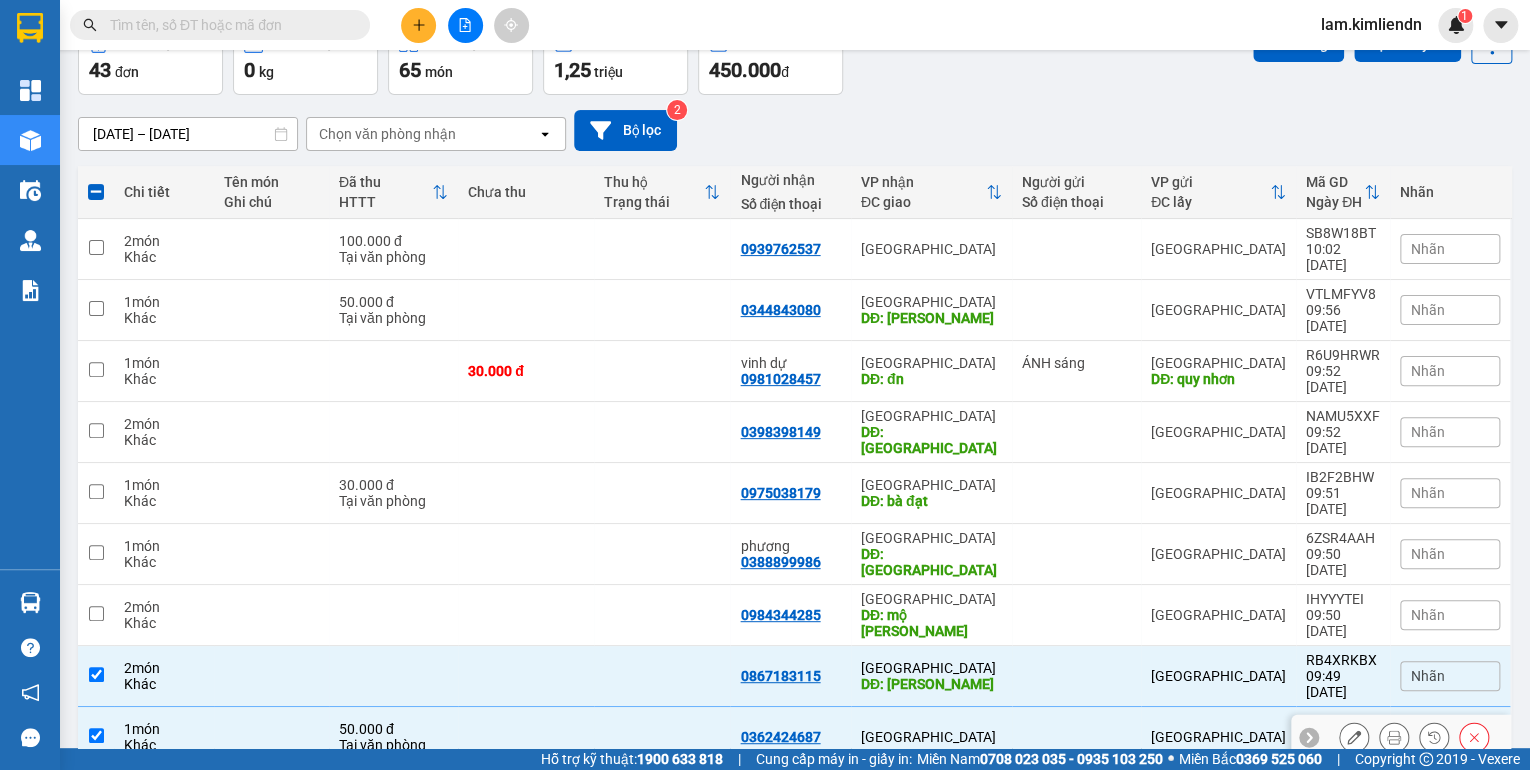 click at bounding box center [526, 737] 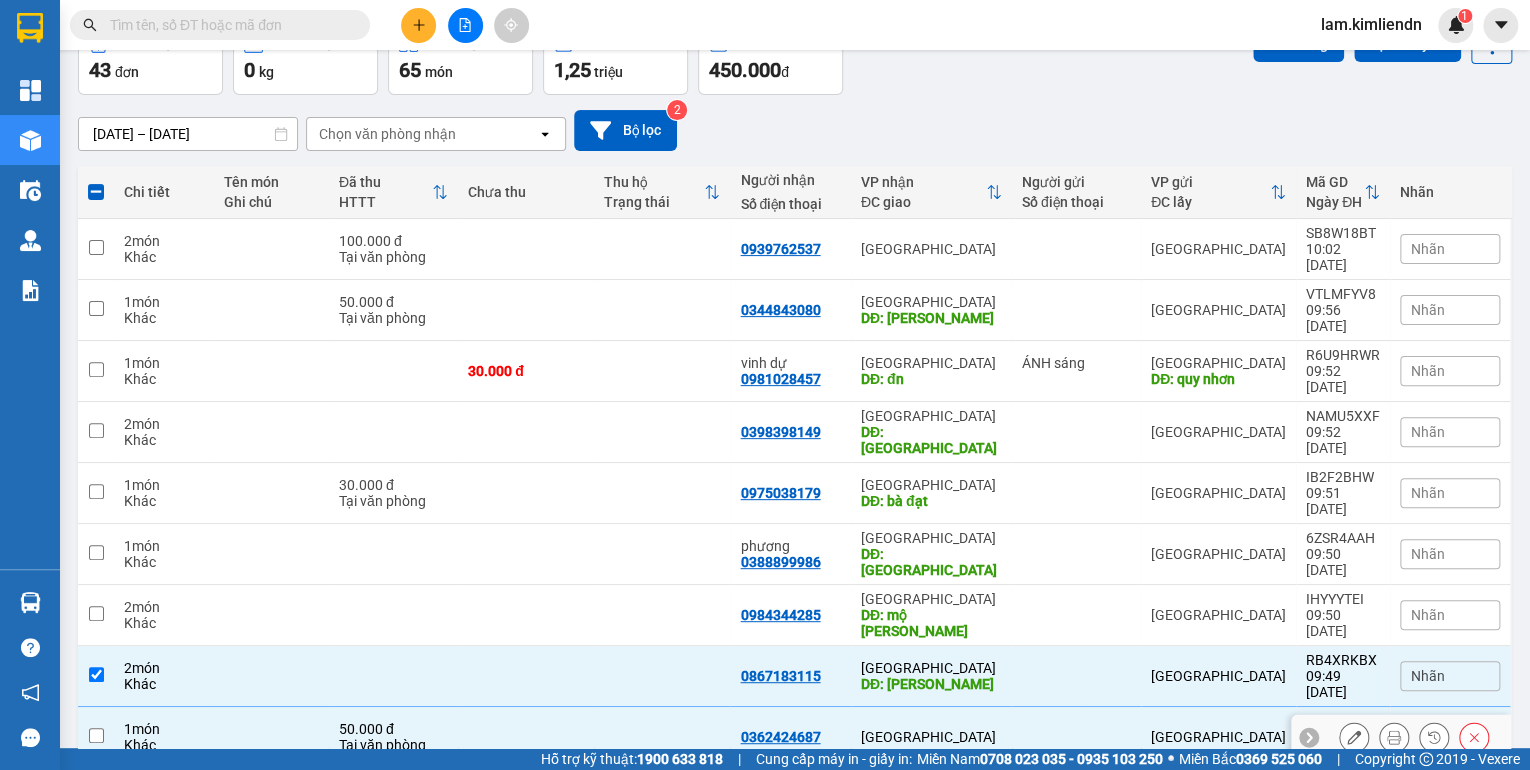 checkbox on "false" 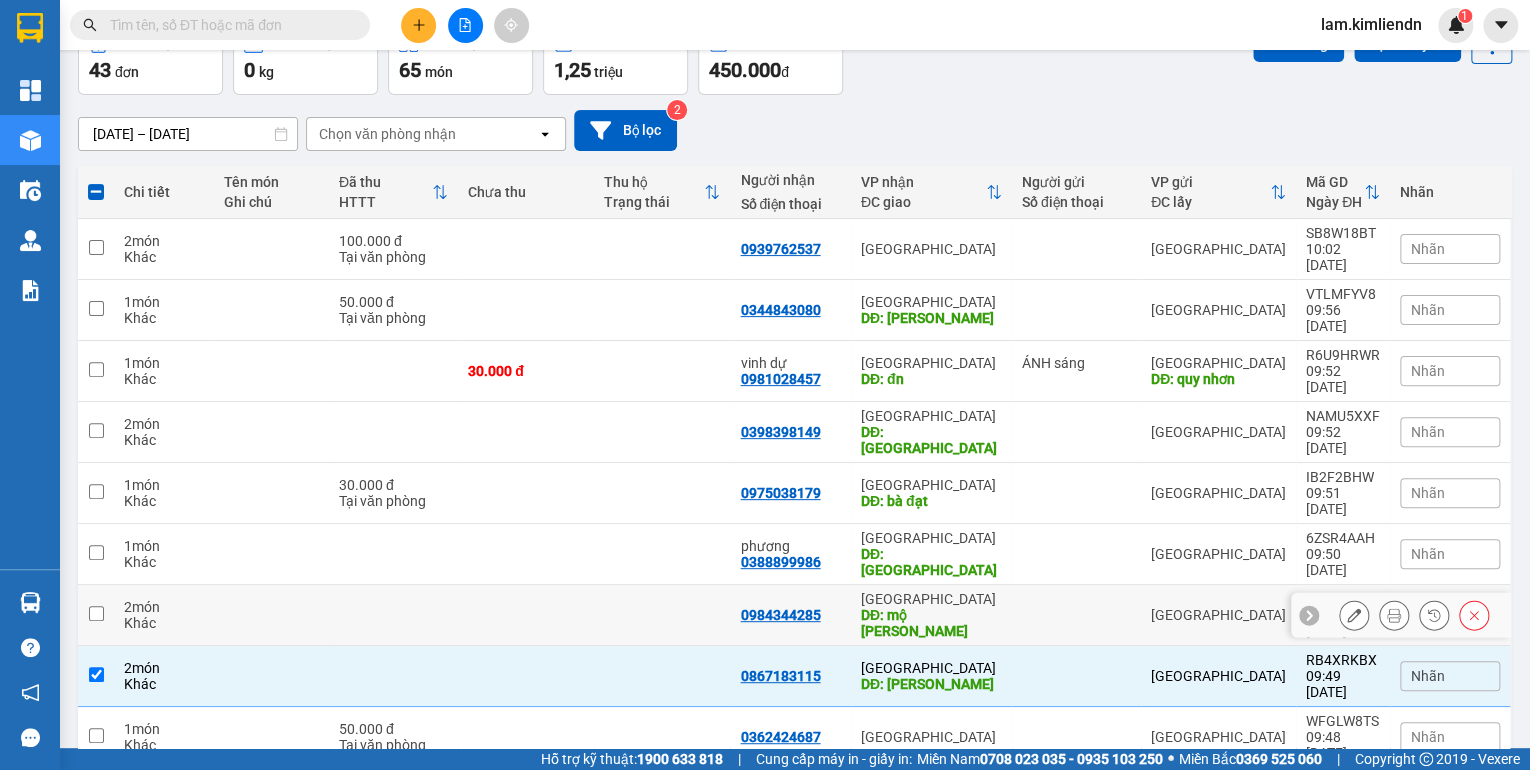 click at bounding box center [526, 615] 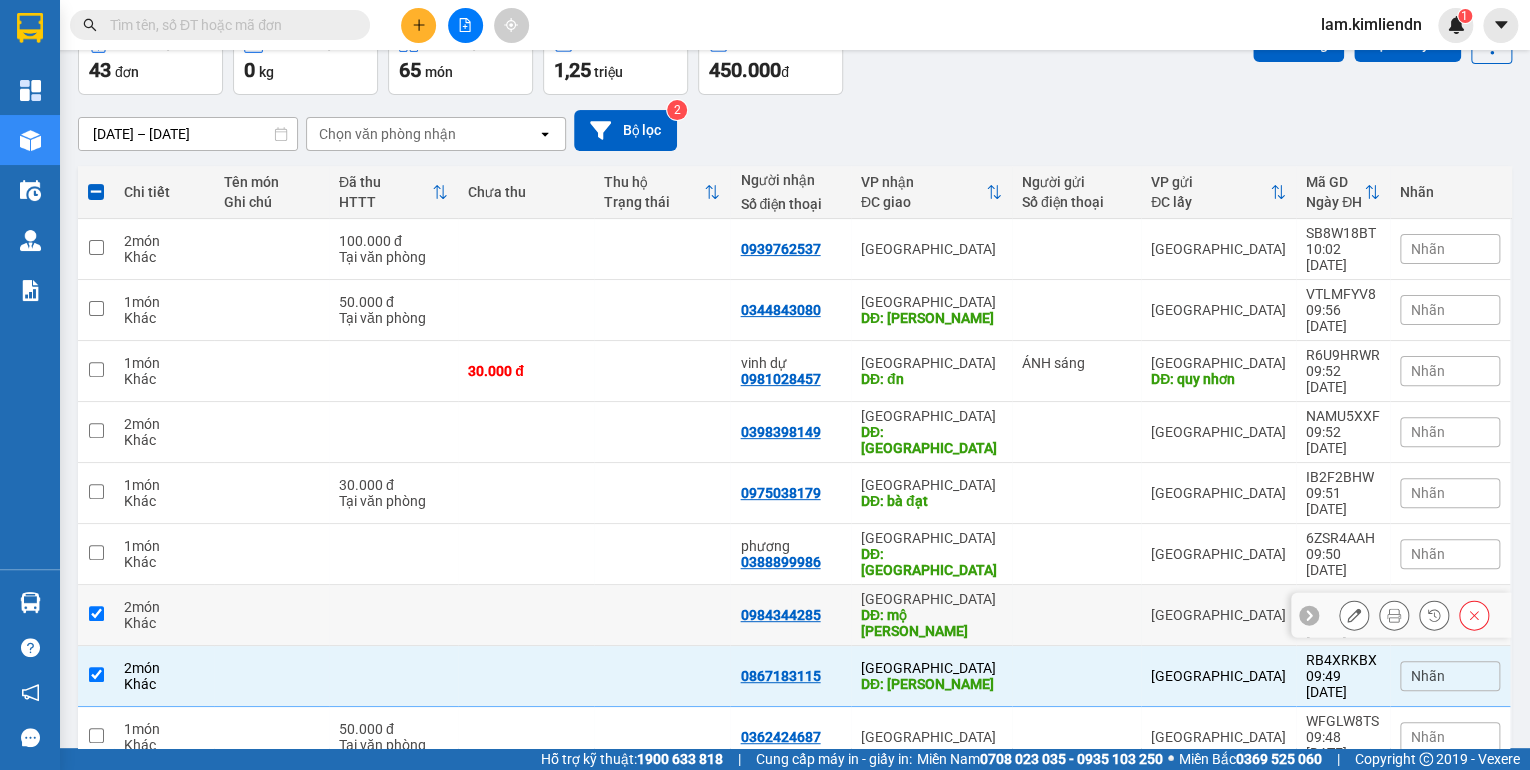 checkbox on "true" 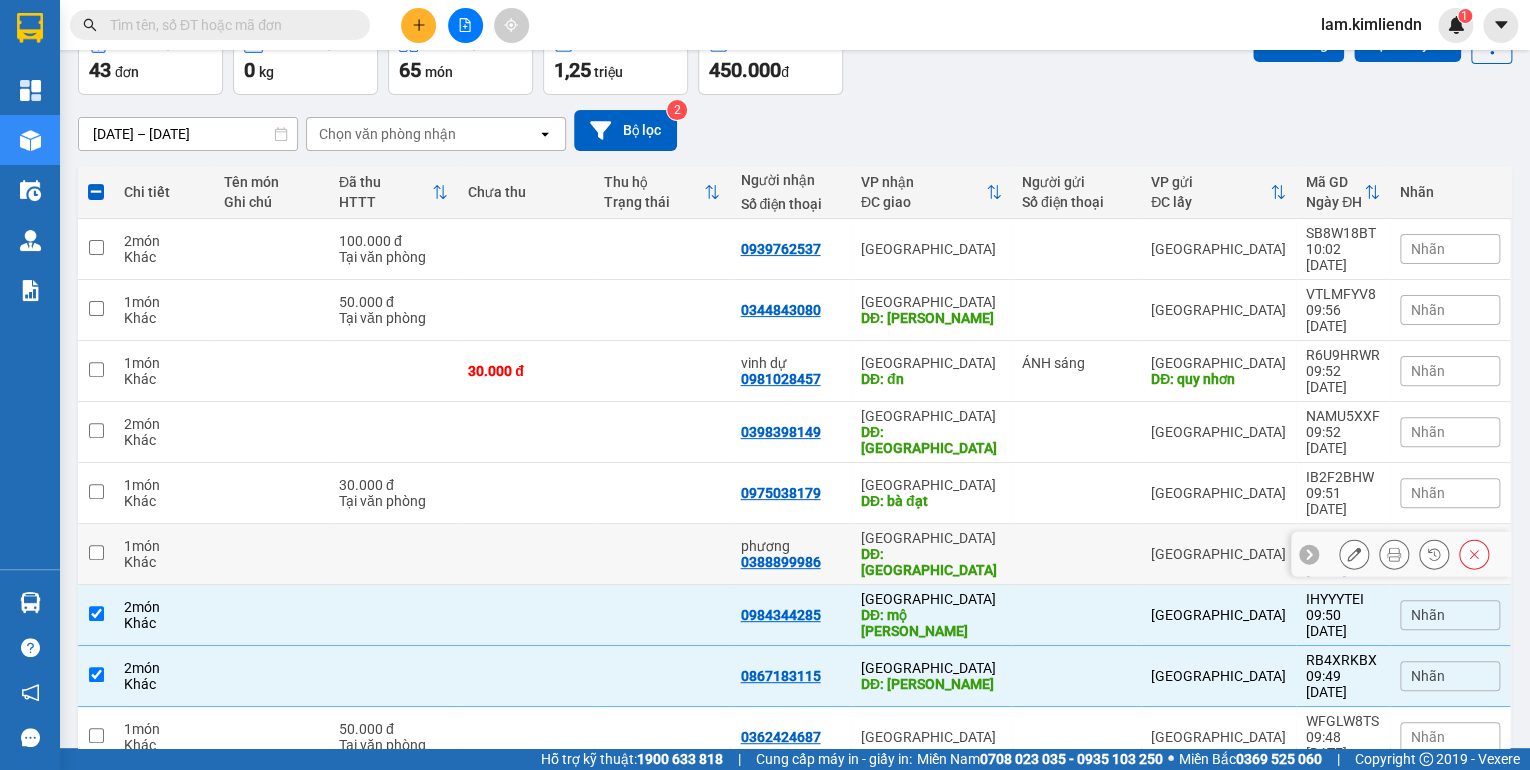 click at bounding box center (662, 554) 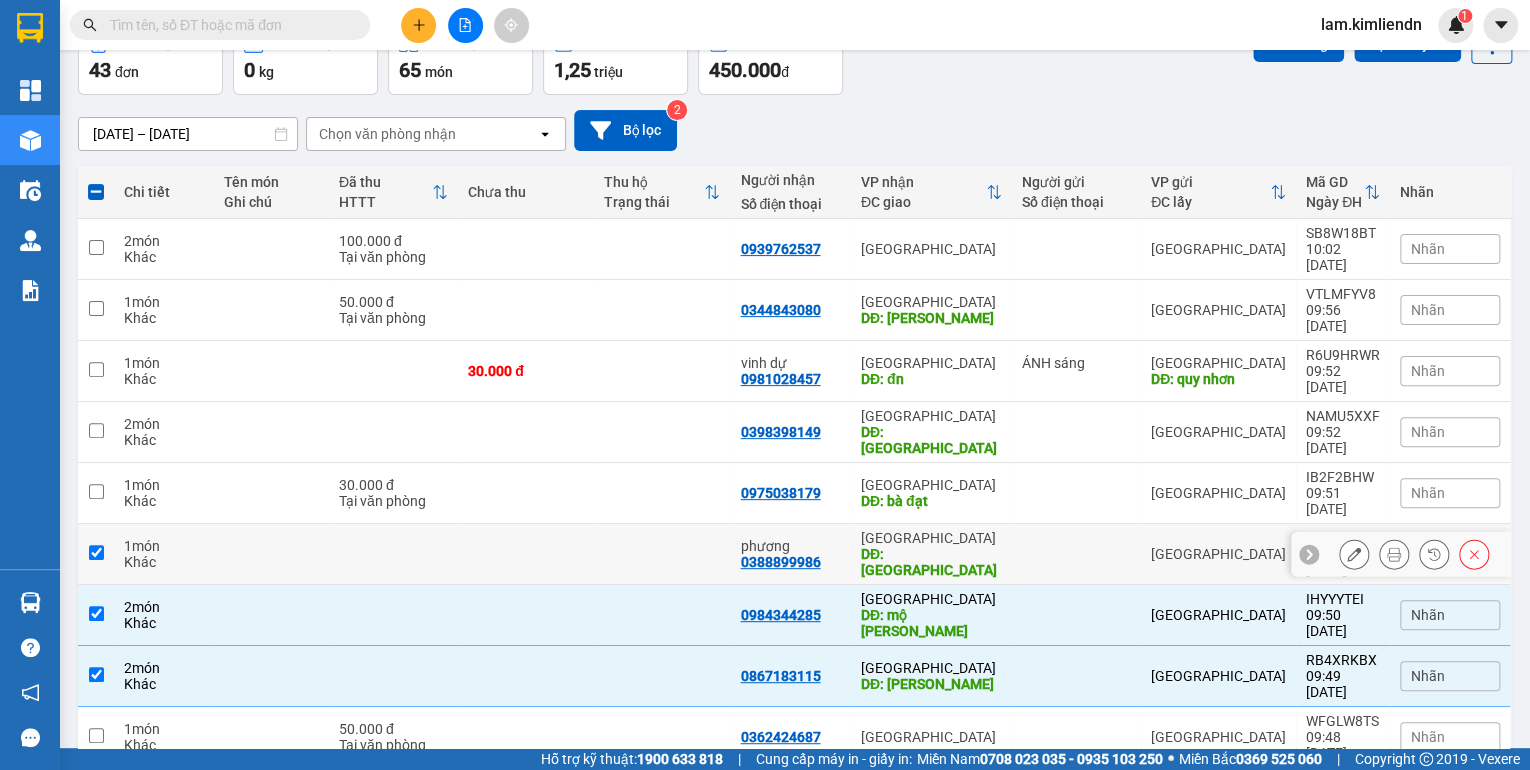 checkbox on "true" 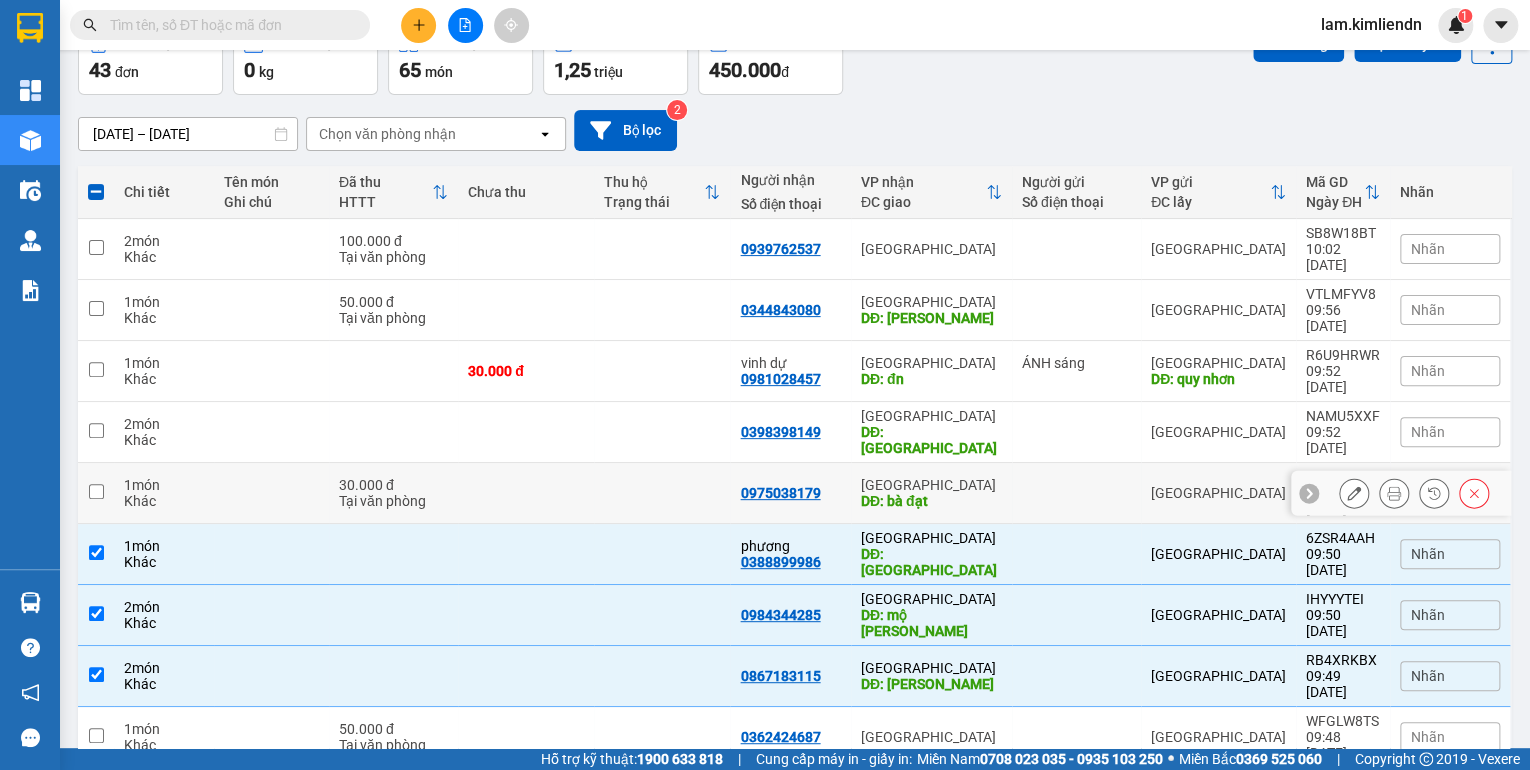 drag, startPoint x: 611, startPoint y: 412, endPoint x: 620, endPoint y: 379, distance: 34.20526 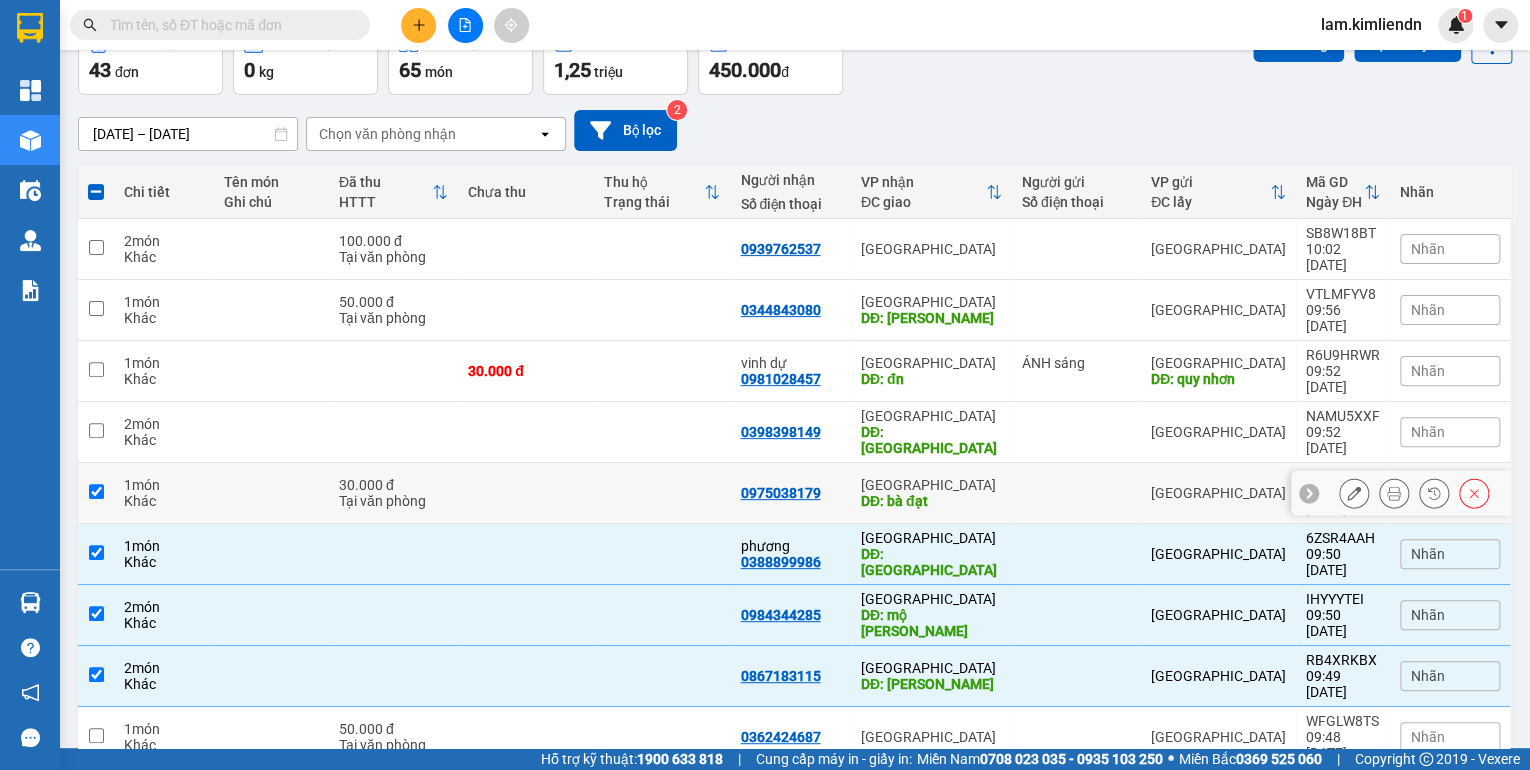 checkbox on "true" 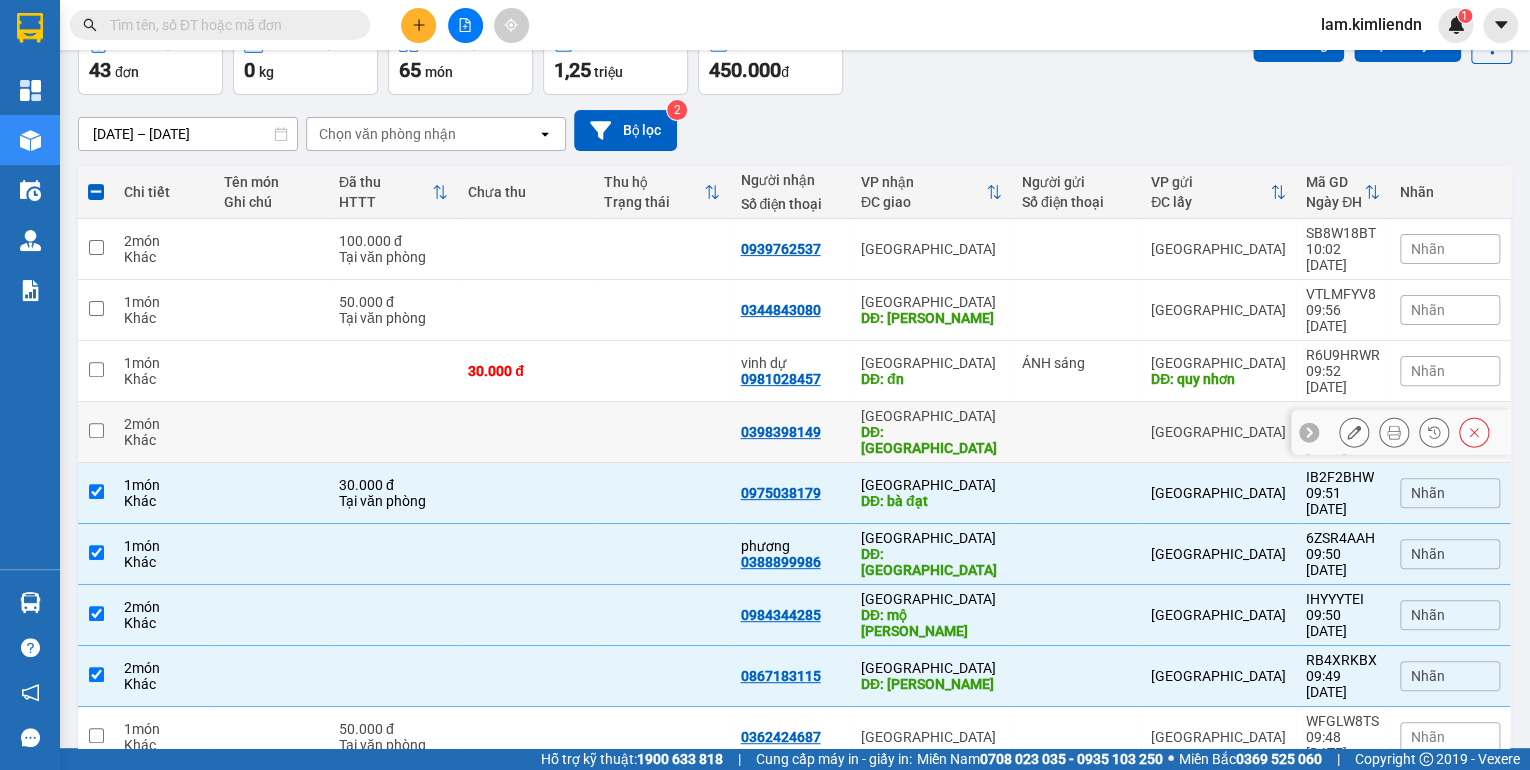 click at bounding box center (662, 432) 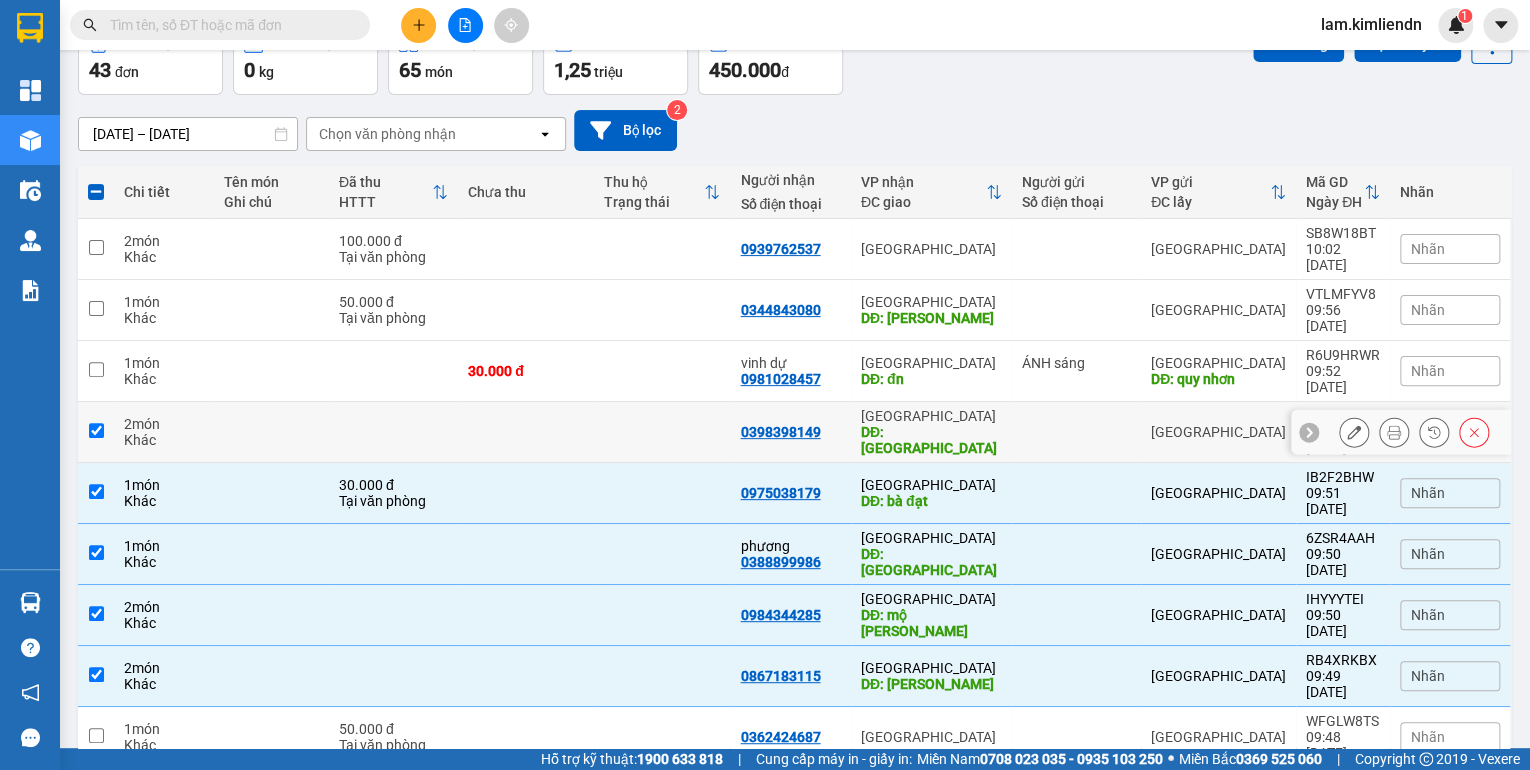 checkbox on "true" 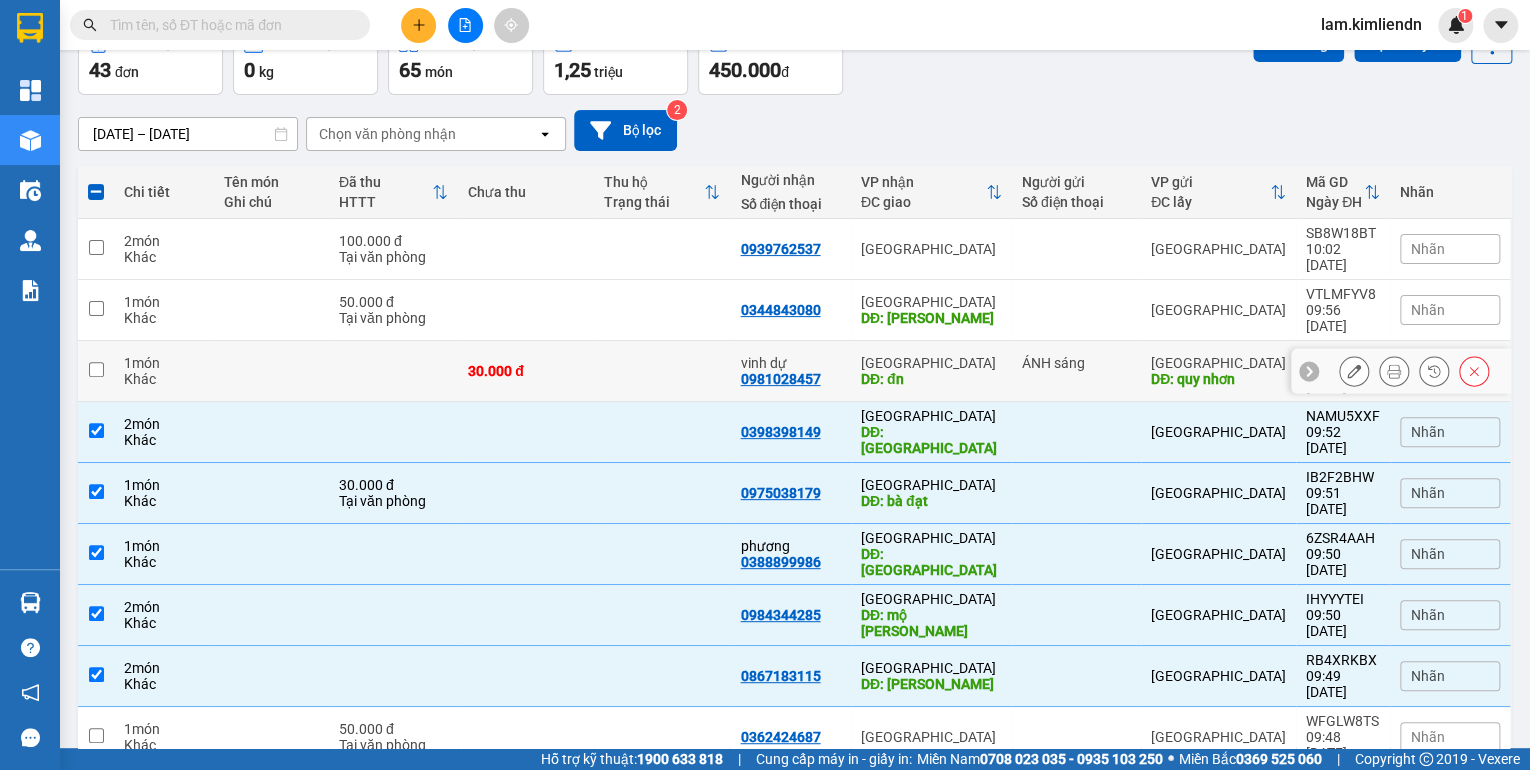 click at bounding box center [662, 371] 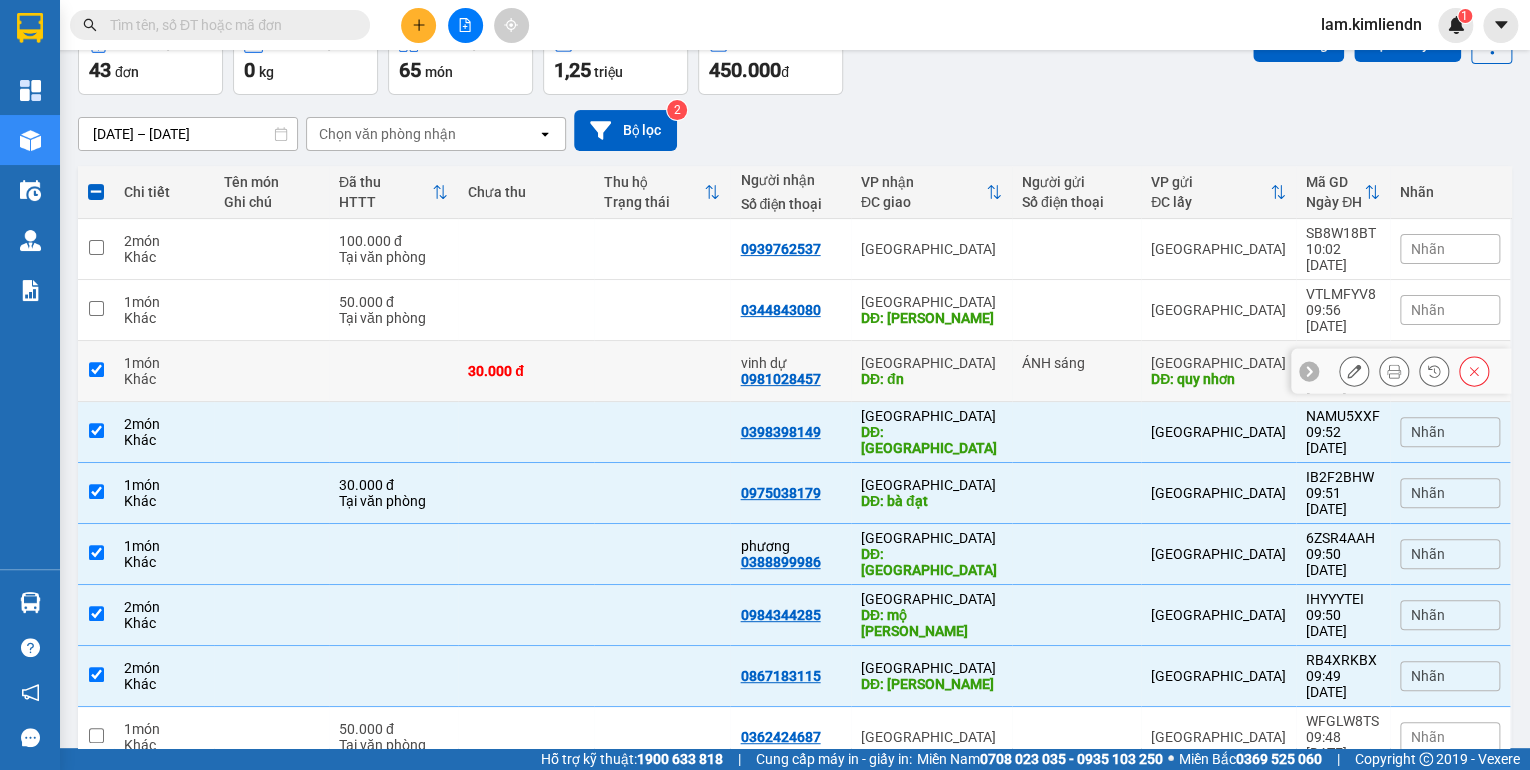 checkbox on "true" 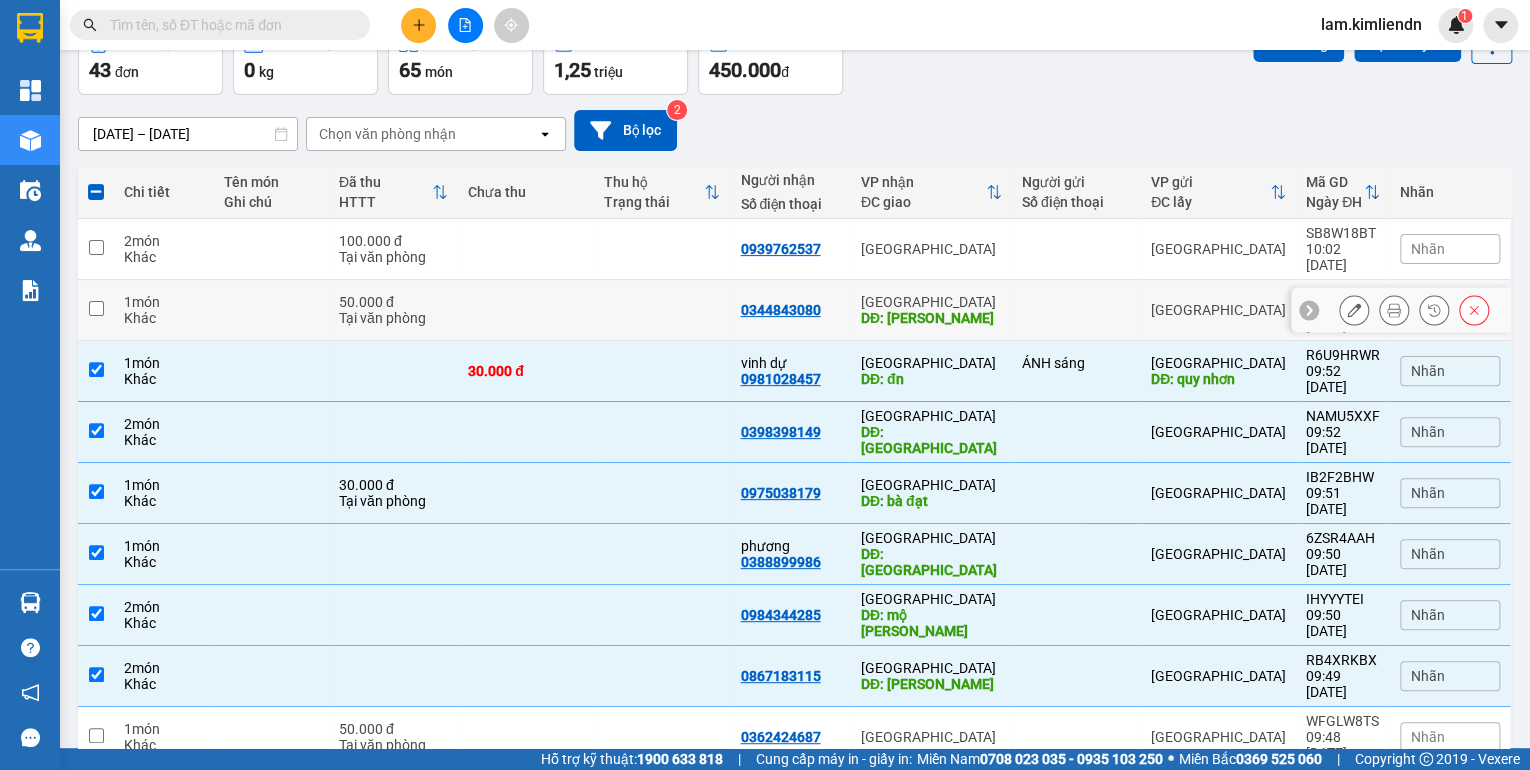 click at bounding box center (662, 310) 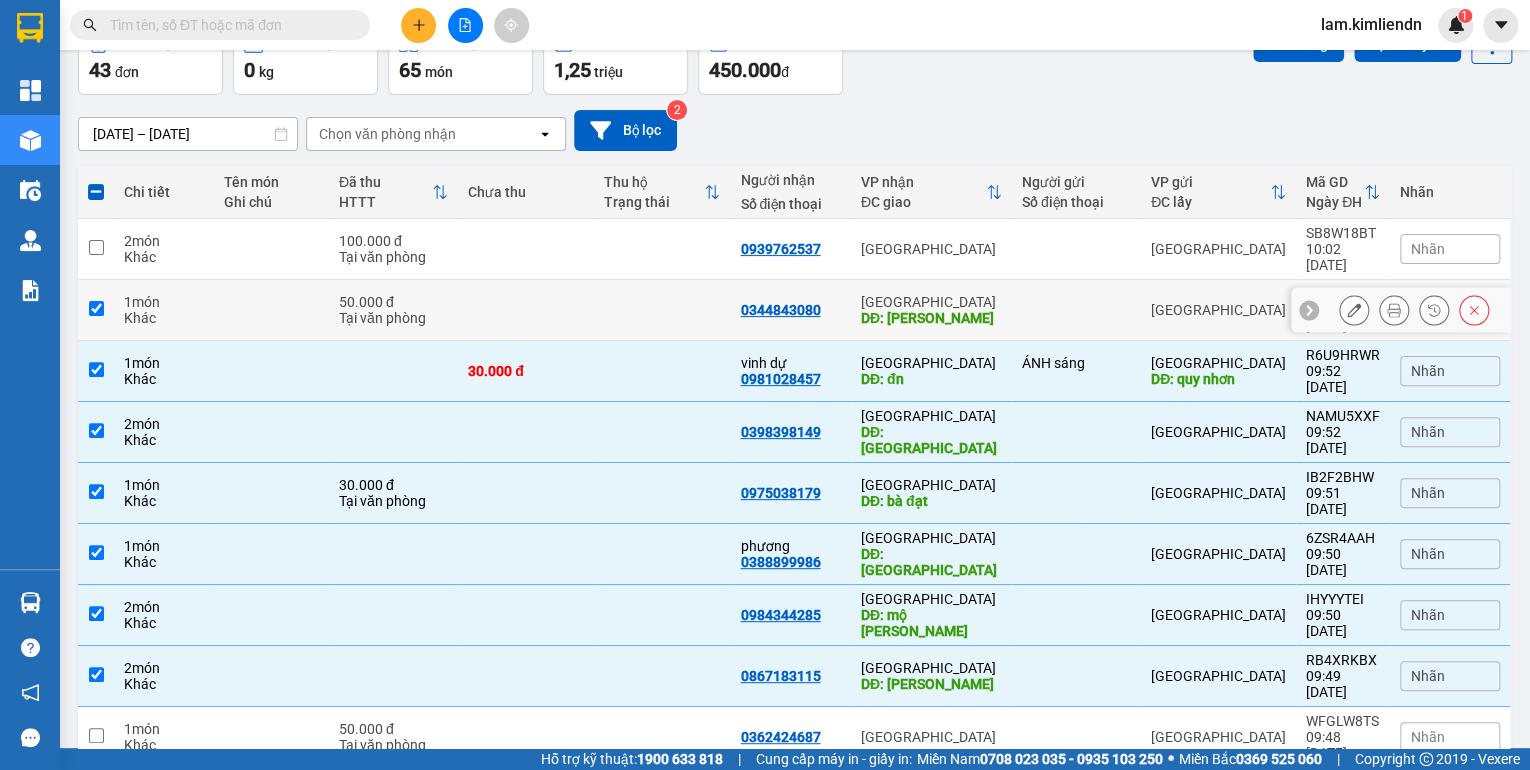 checkbox on "true" 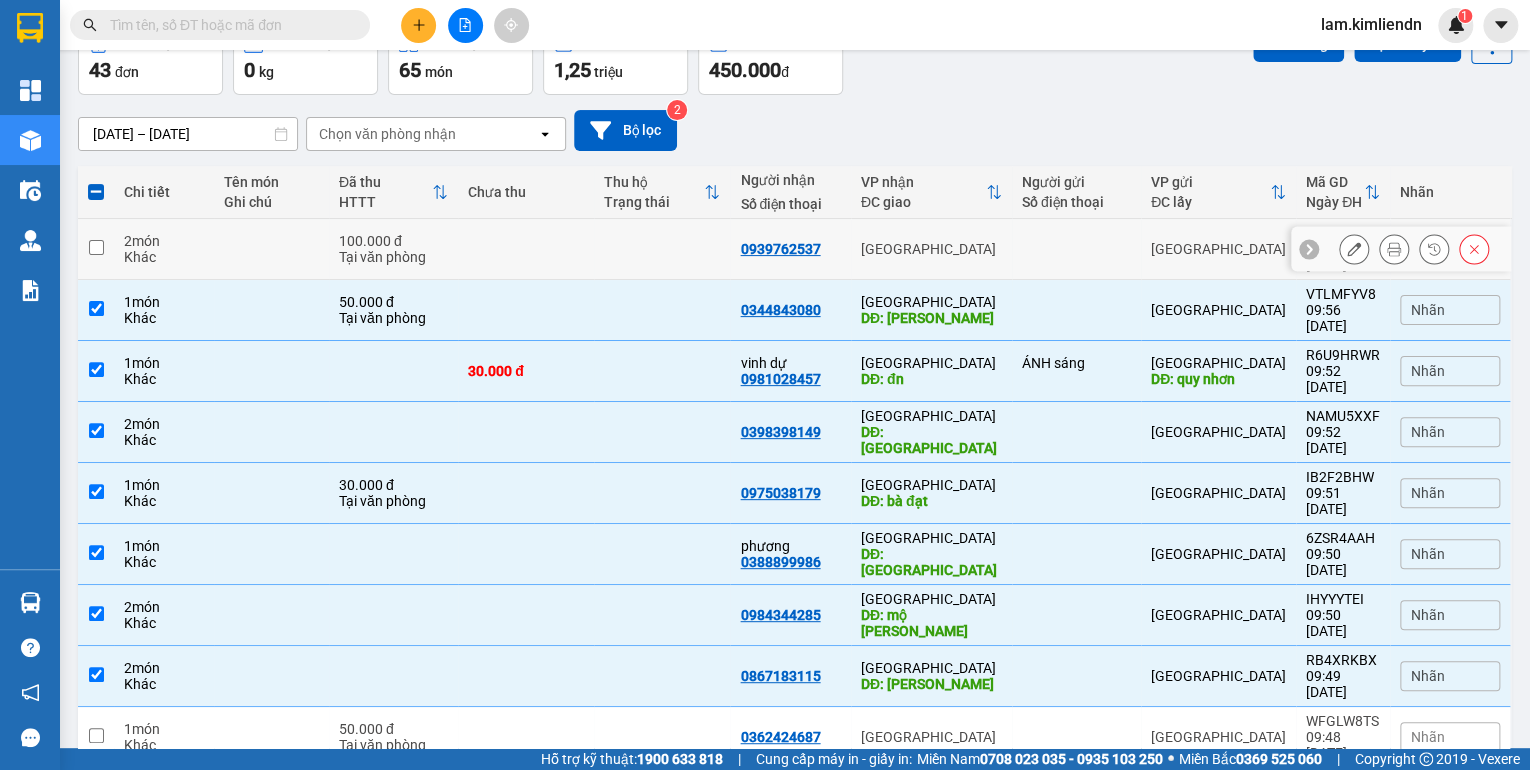 click at bounding box center (662, 249) 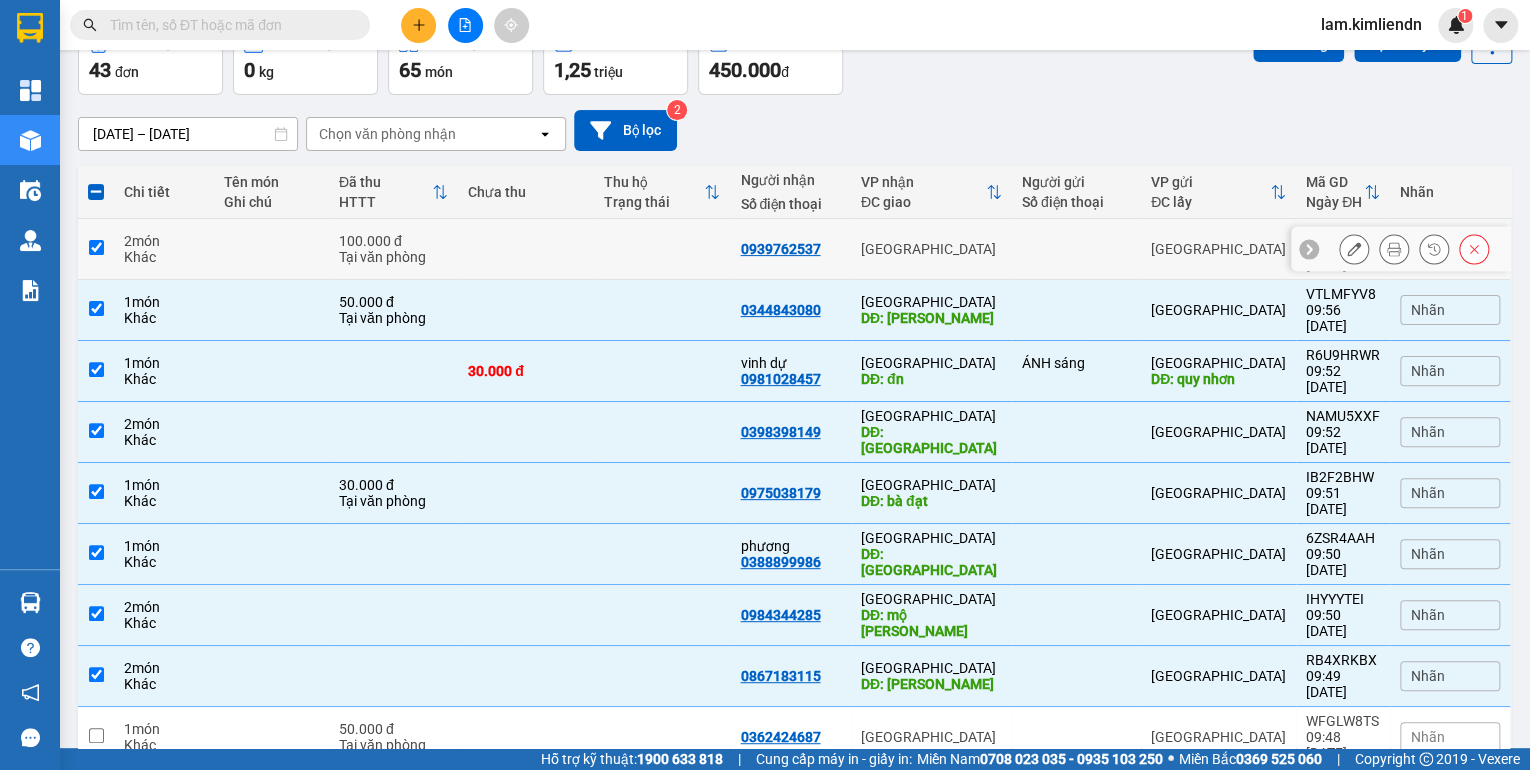 checkbox on "true" 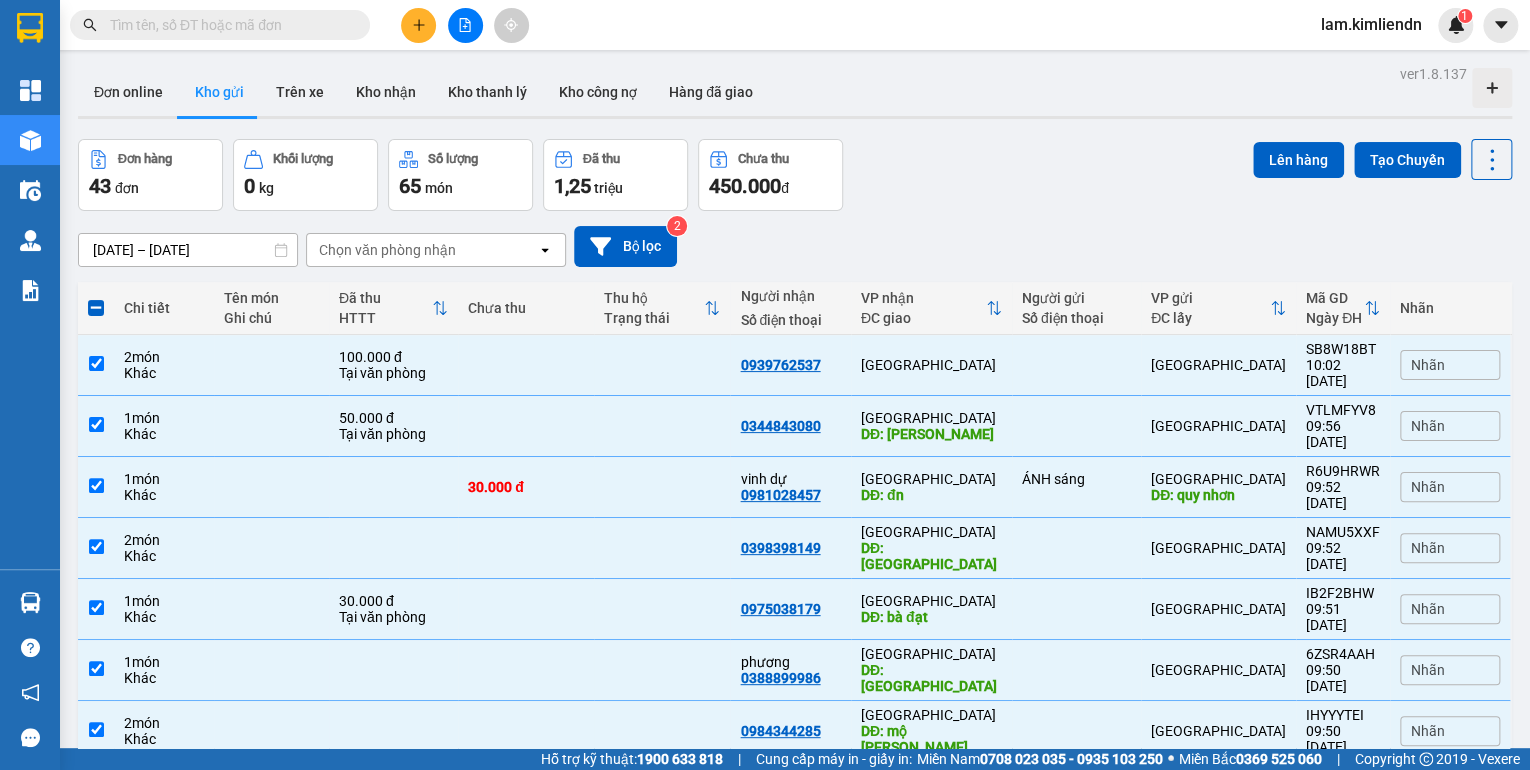 scroll, scrollTop: 0, scrollLeft: 0, axis: both 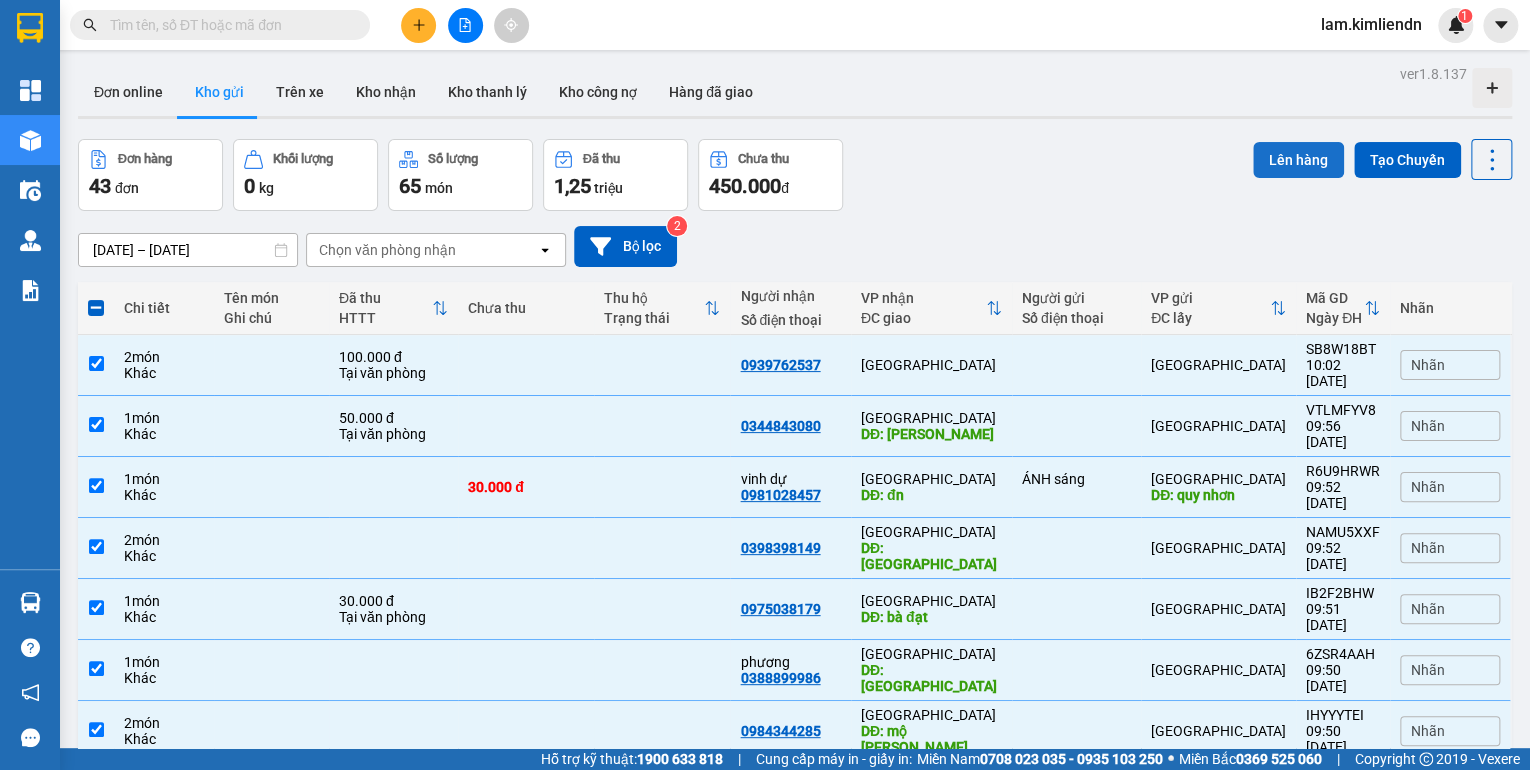 click on "Lên hàng" at bounding box center (1298, 160) 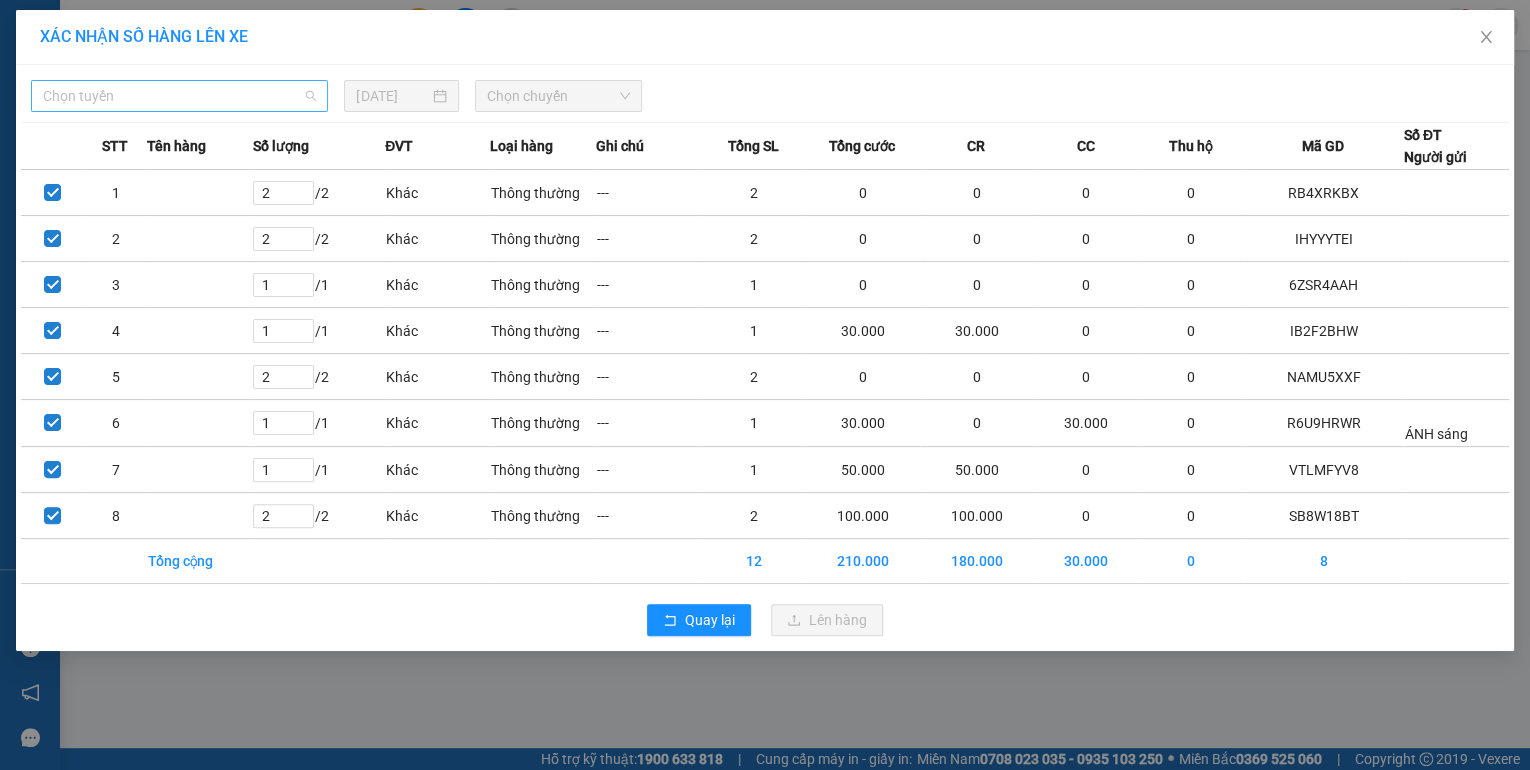 click on "Chọn tuyến" at bounding box center [179, 96] 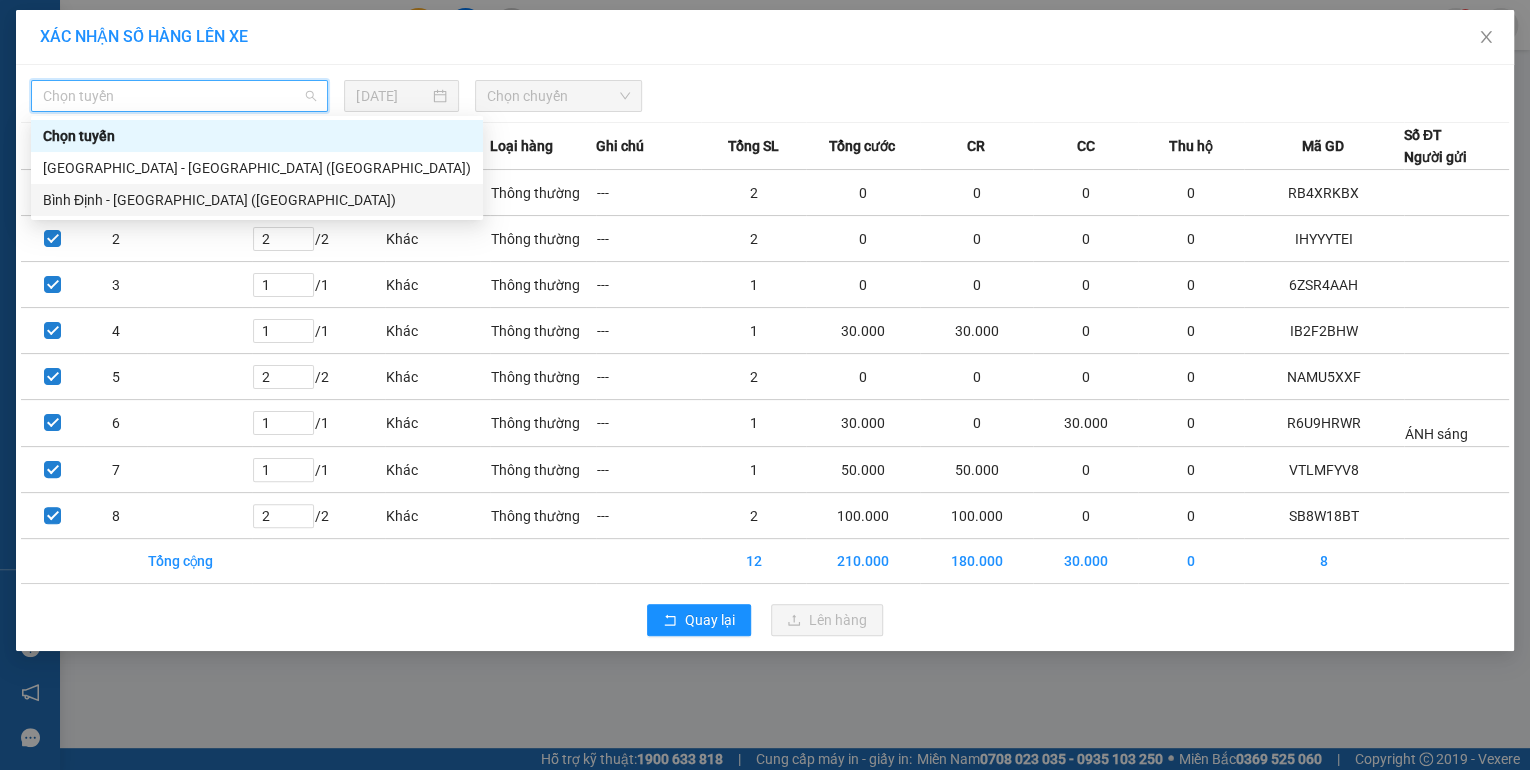 click on "Bình Định - [GEOGRAPHIC_DATA] ([GEOGRAPHIC_DATA])" at bounding box center [257, 200] 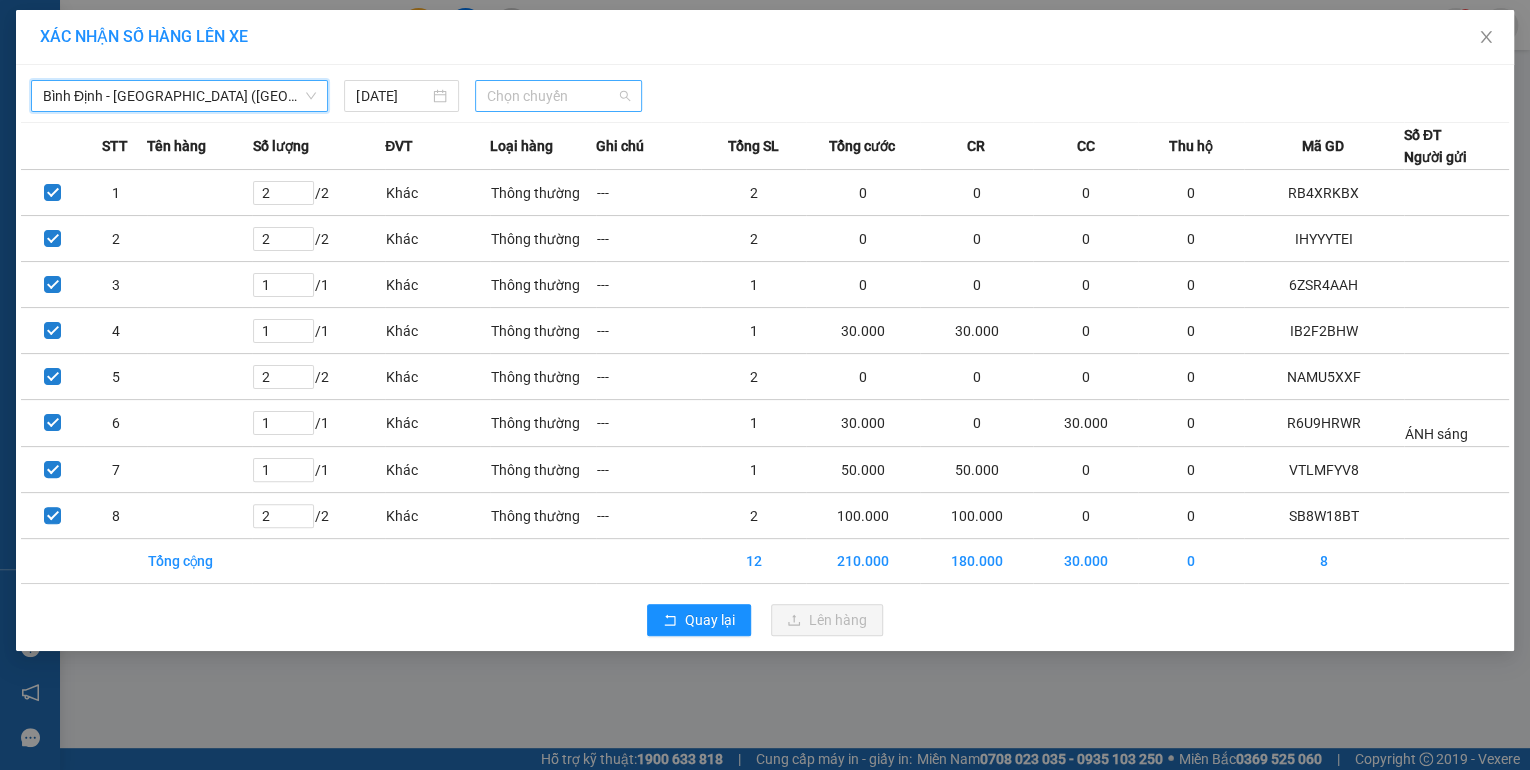 click on "Chọn chuyến" at bounding box center [558, 96] 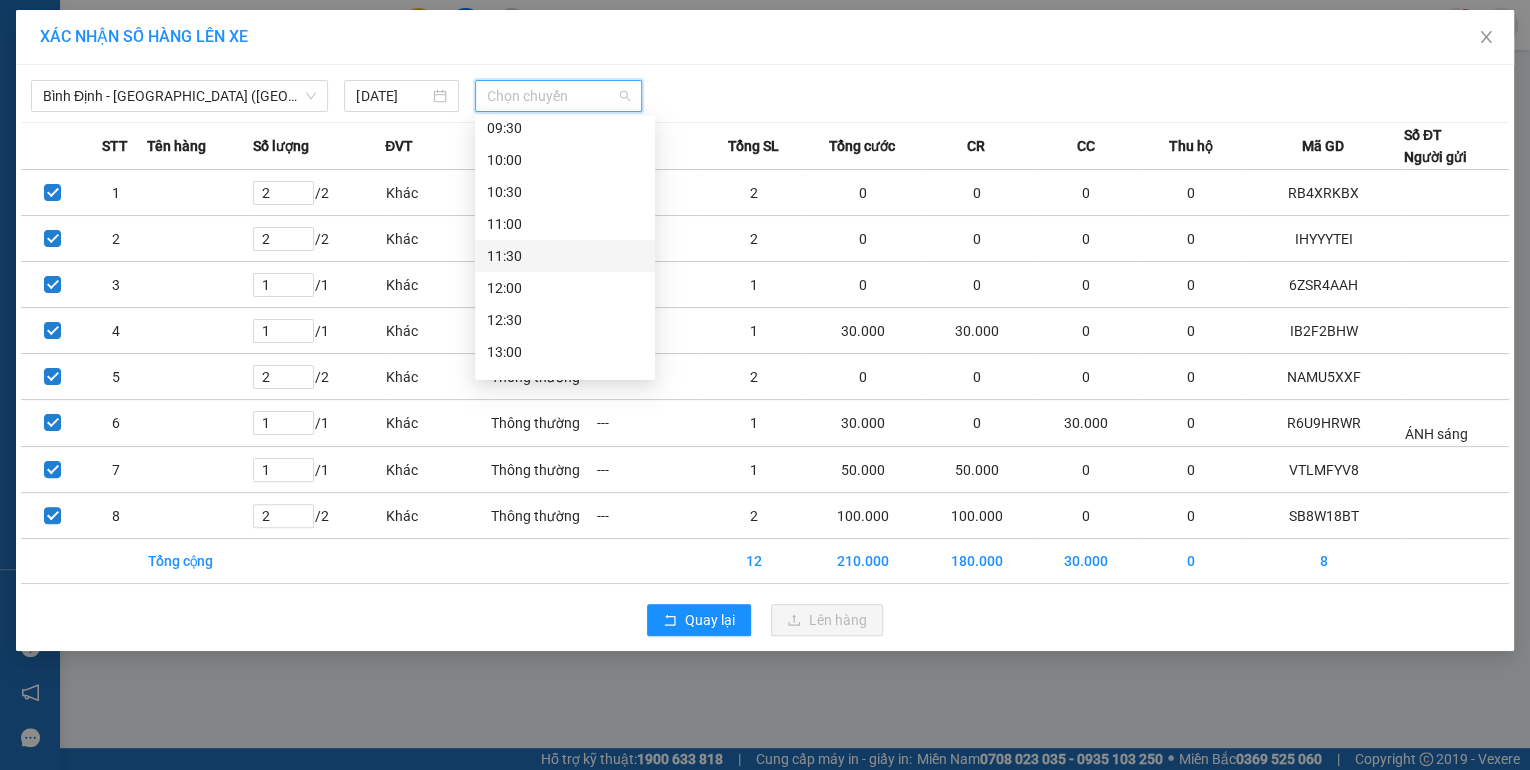 scroll, scrollTop: 400, scrollLeft: 0, axis: vertical 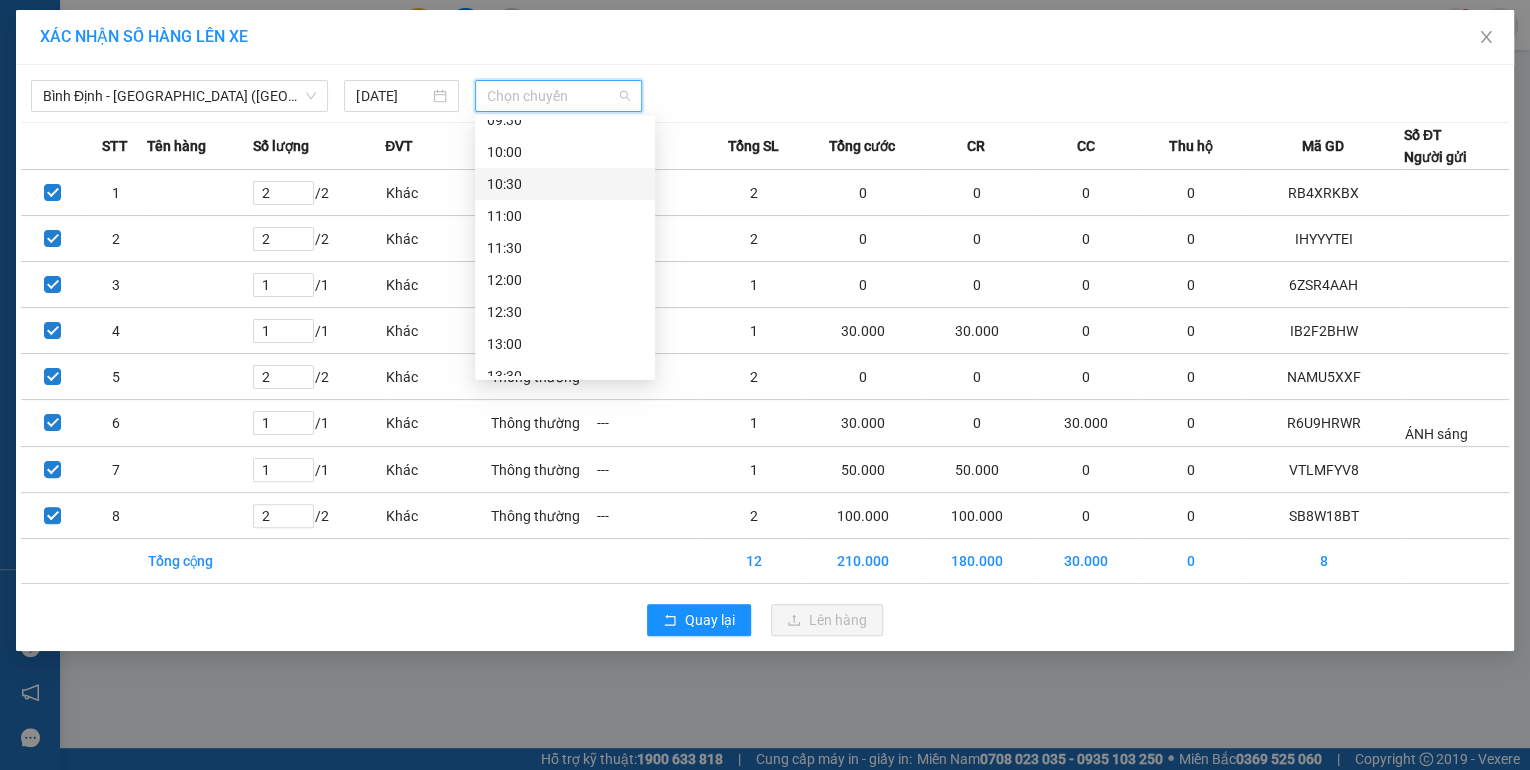 click on "10:30" at bounding box center [565, 184] 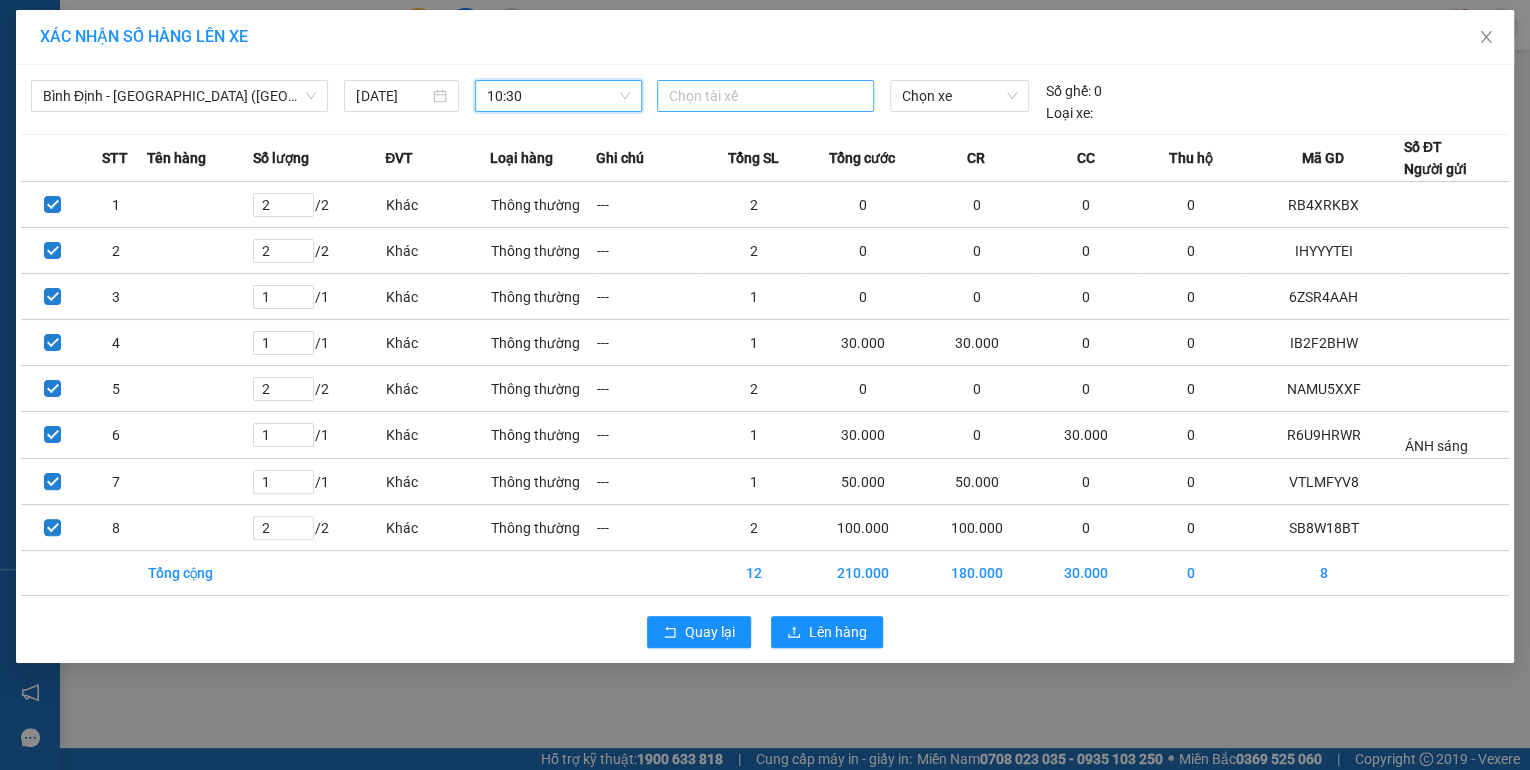 click at bounding box center [765, 96] 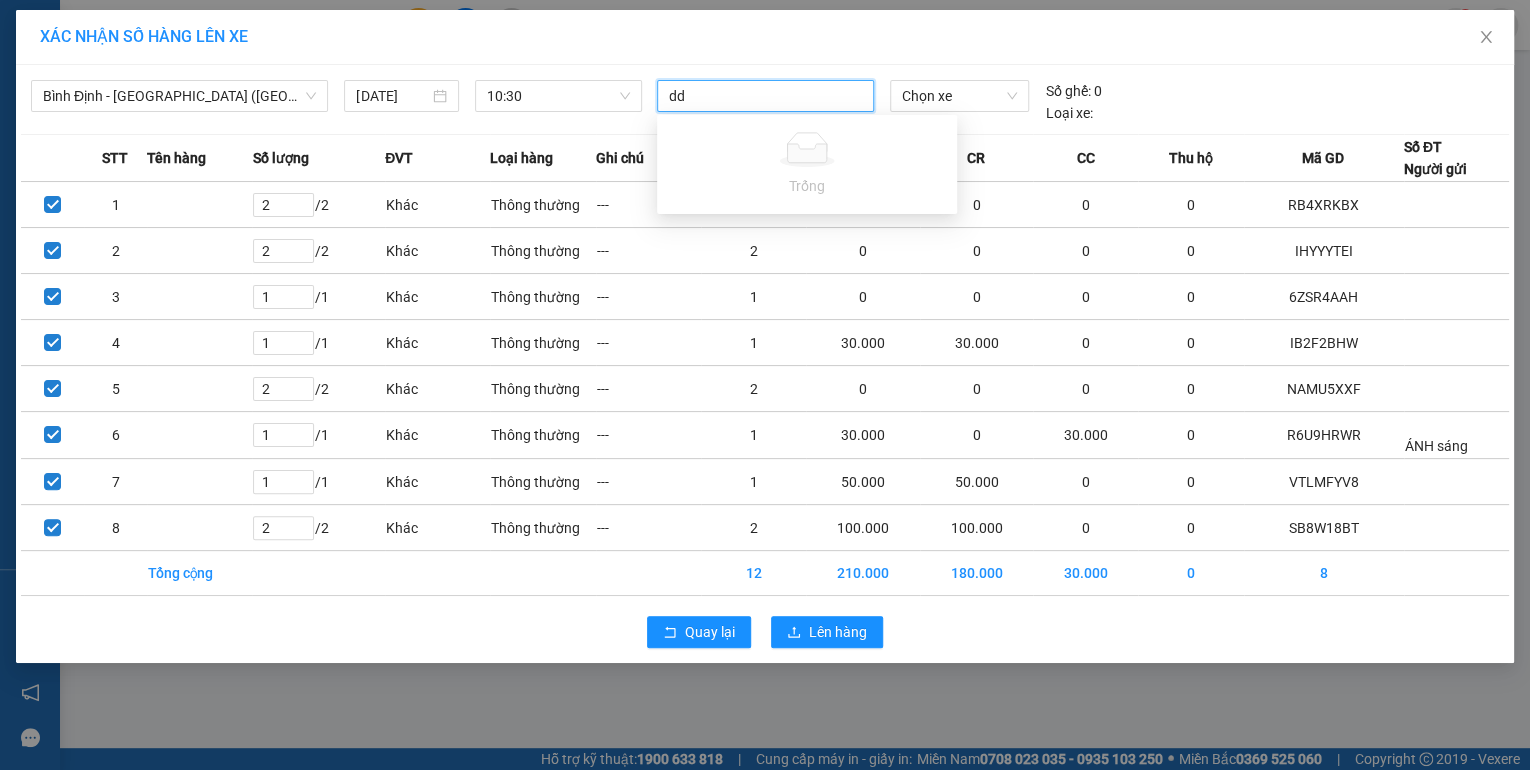 type on "d" 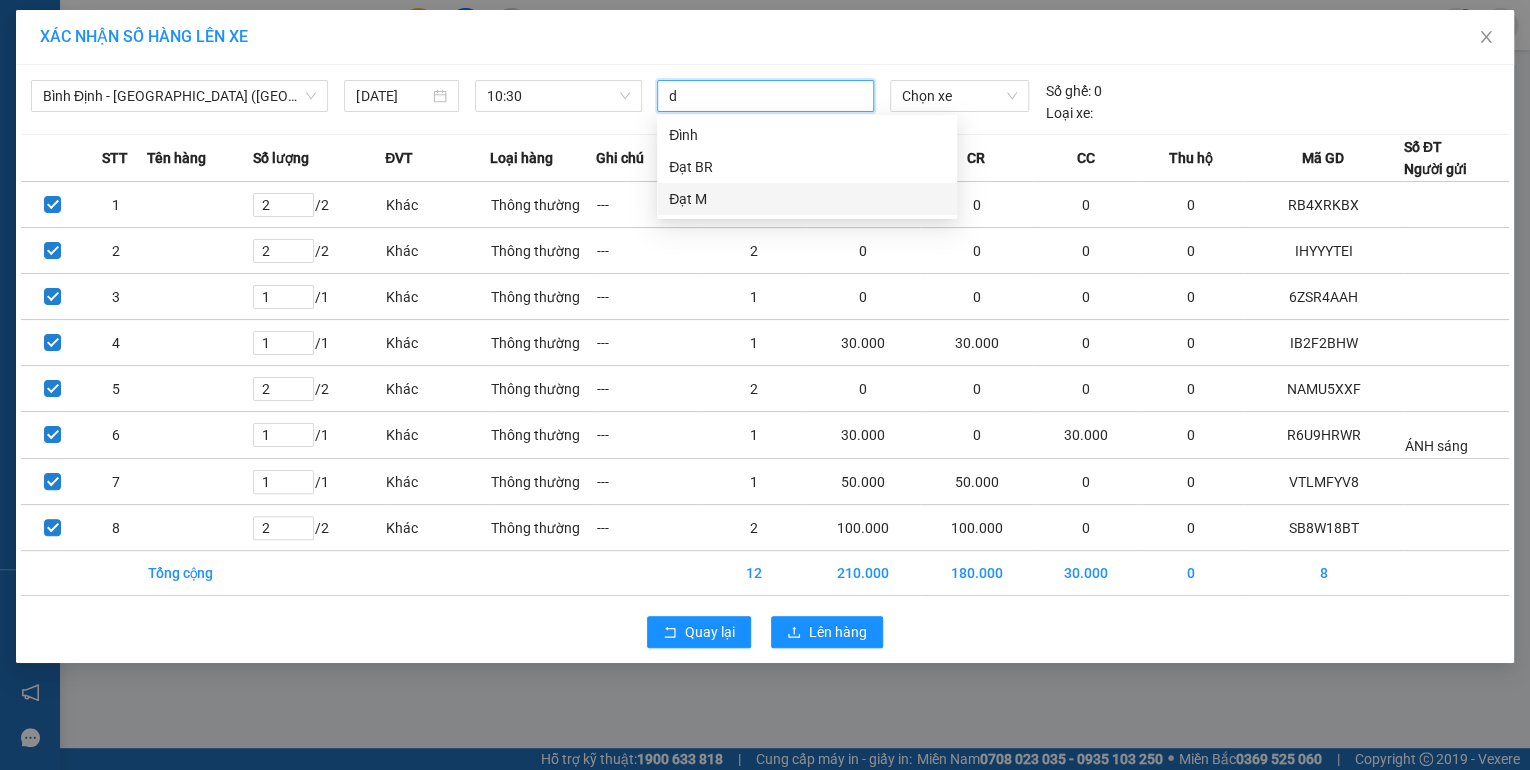 click on "Đạt M" at bounding box center (807, 199) 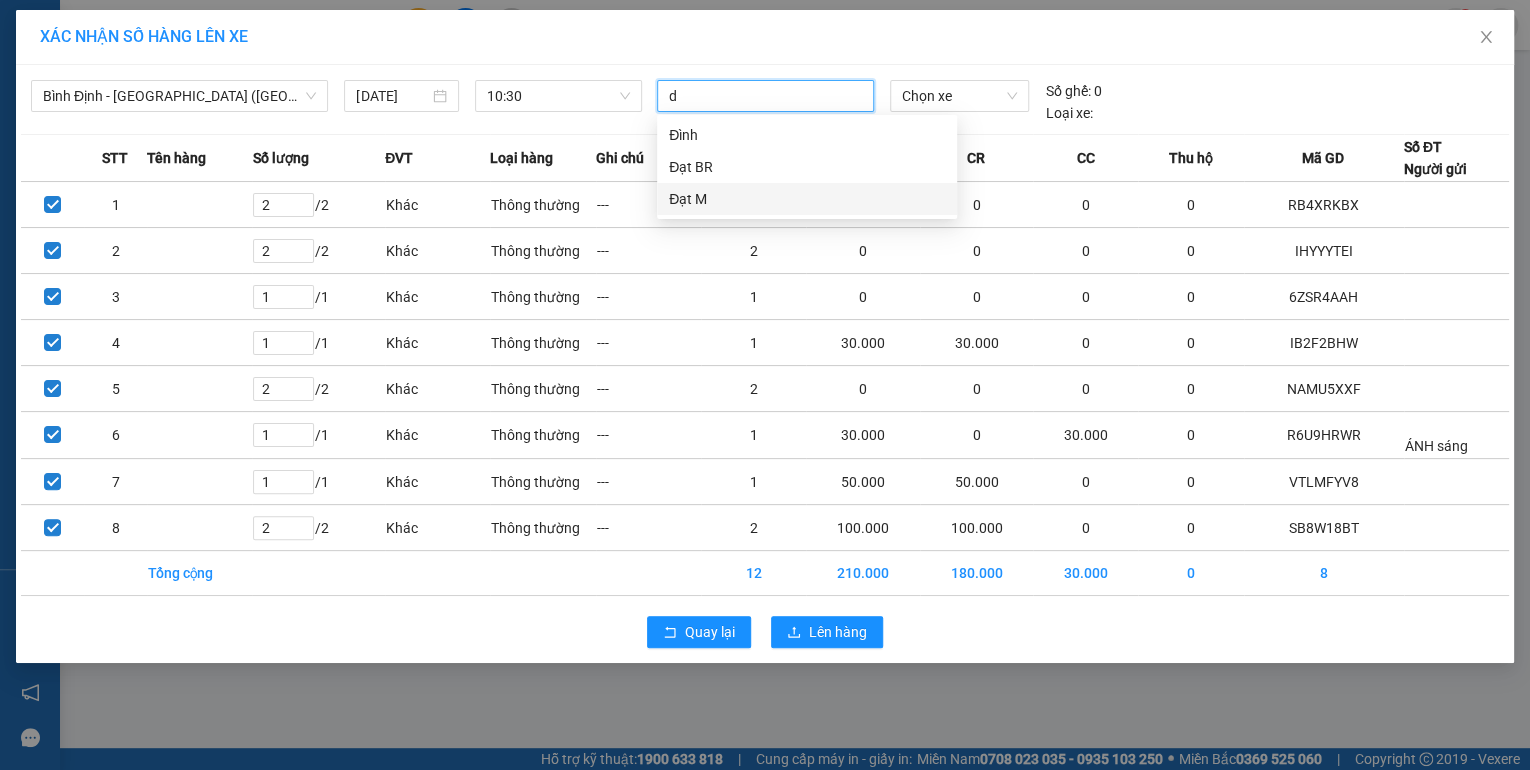 type 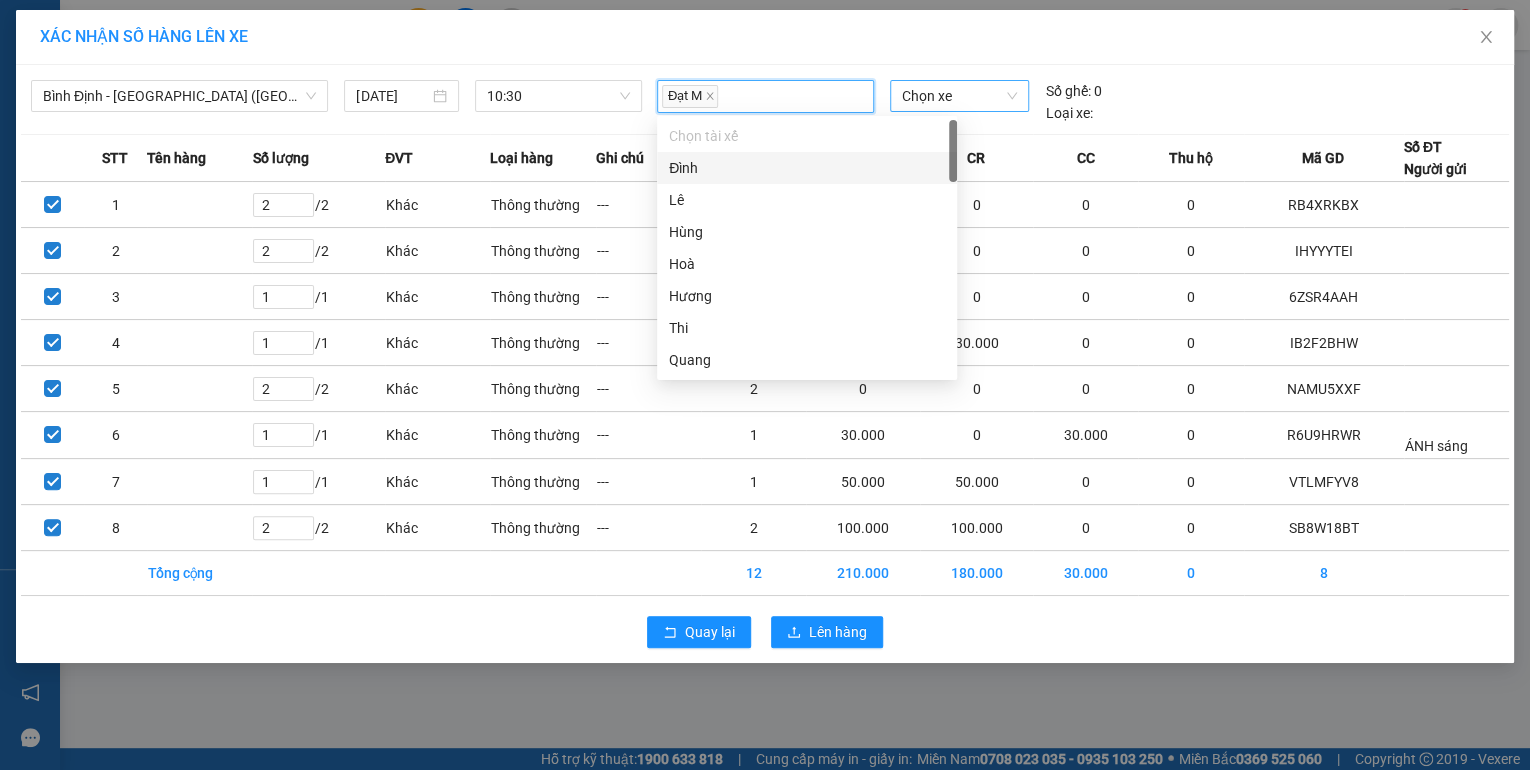 click on "Chọn xe" at bounding box center (959, 96) 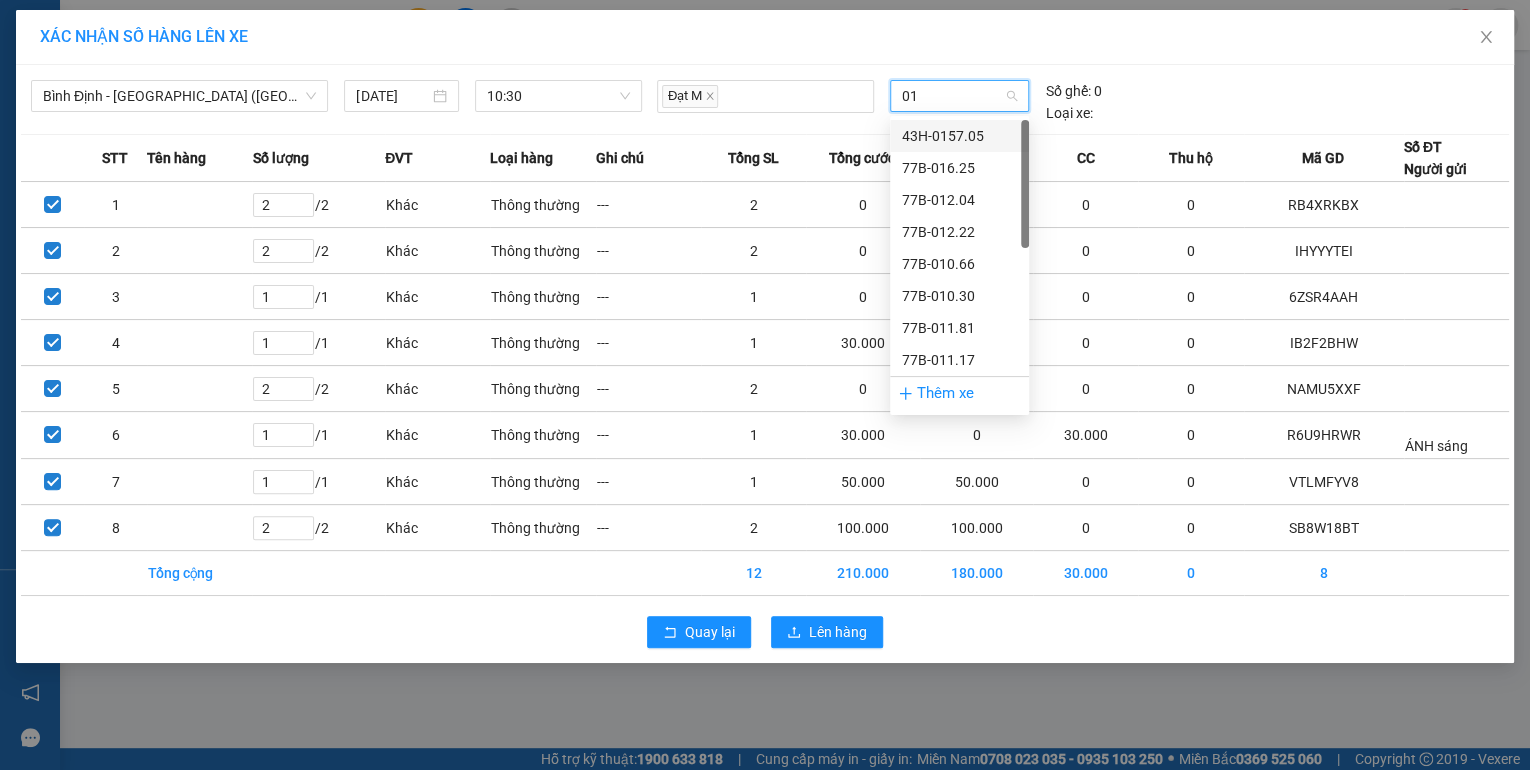 type on "012" 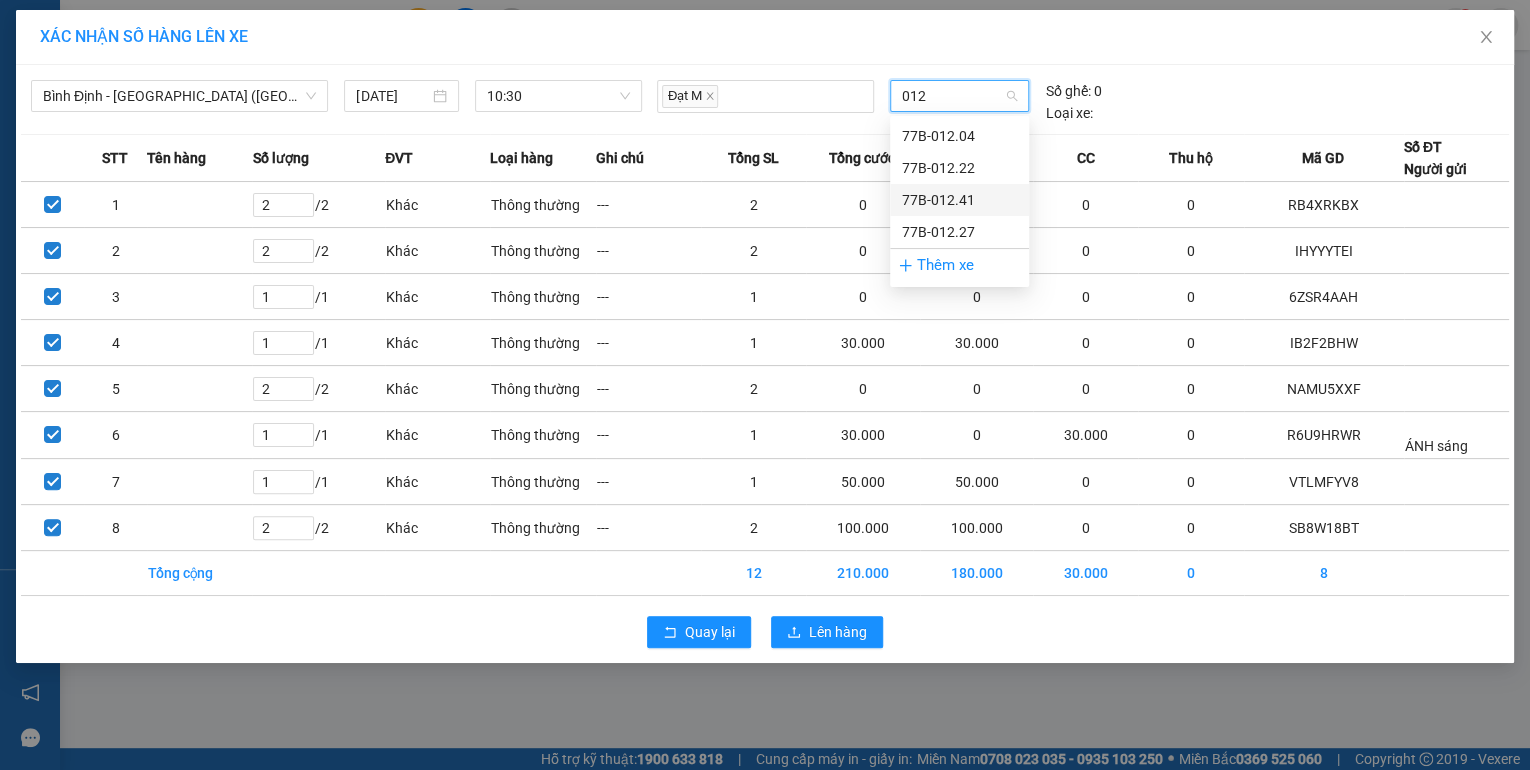 click on "77B-012.41" at bounding box center [959, 200] 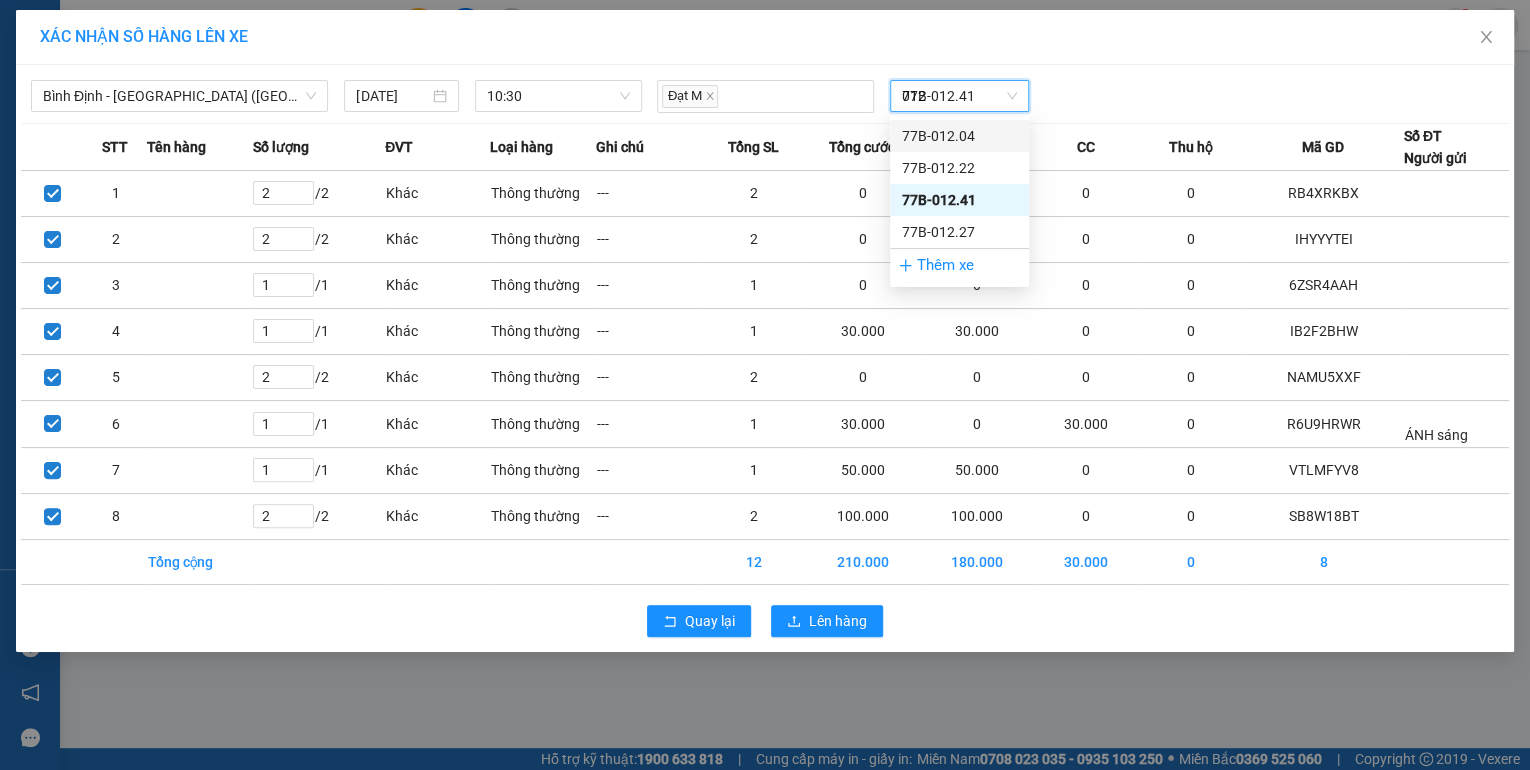 type 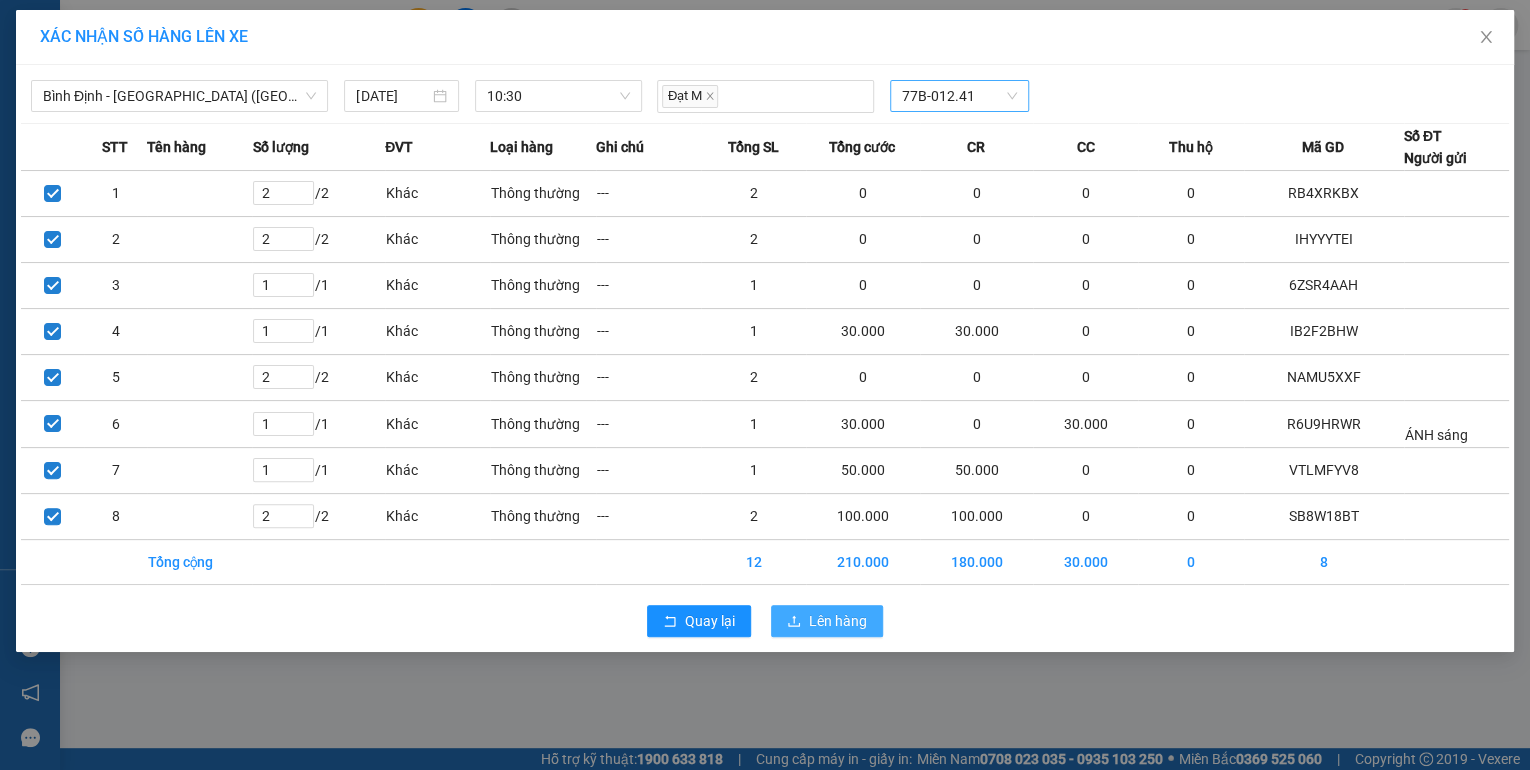 click on "Lên hàng" at bounding box center [838, 621] 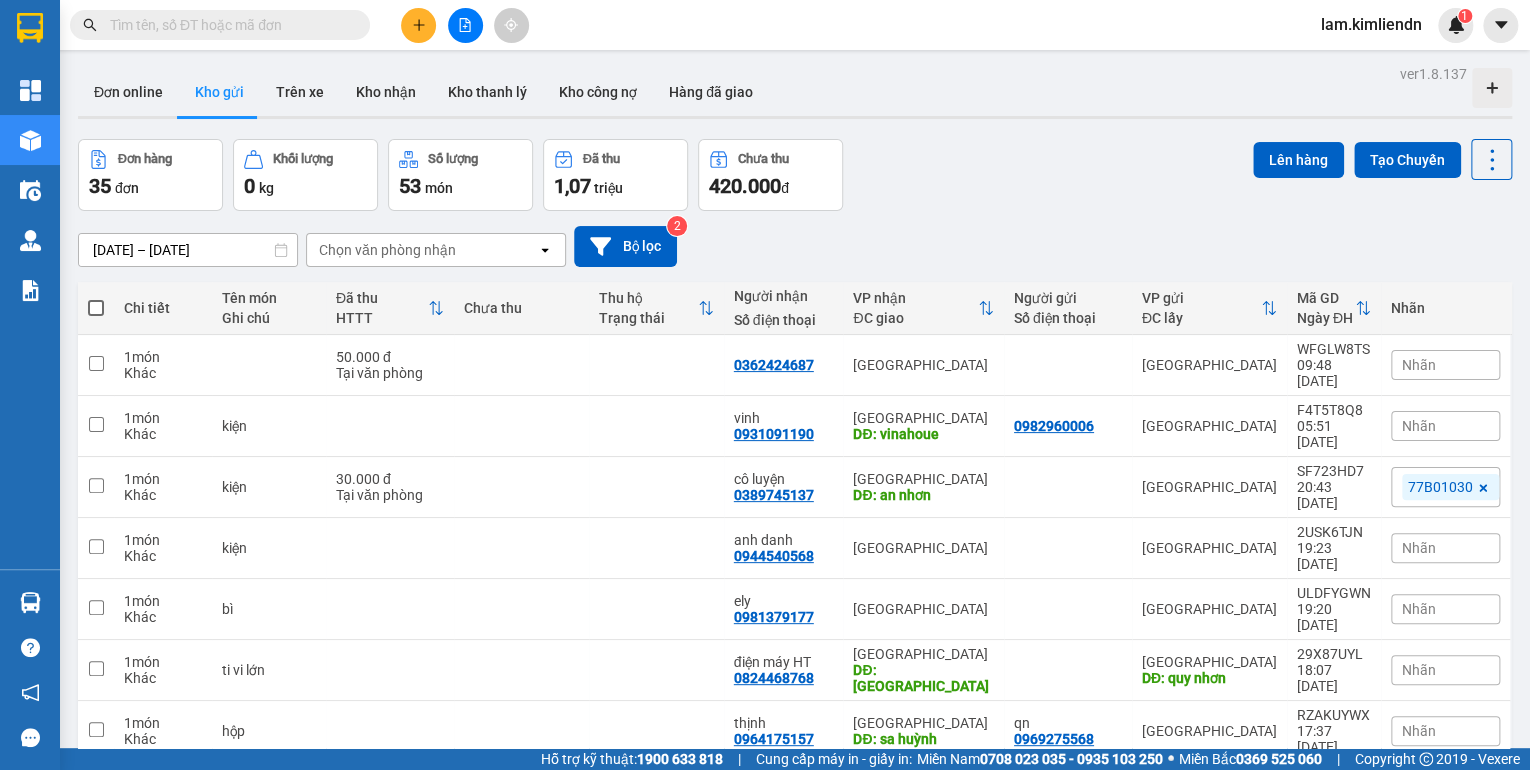 click at bounding box center (465, 25) 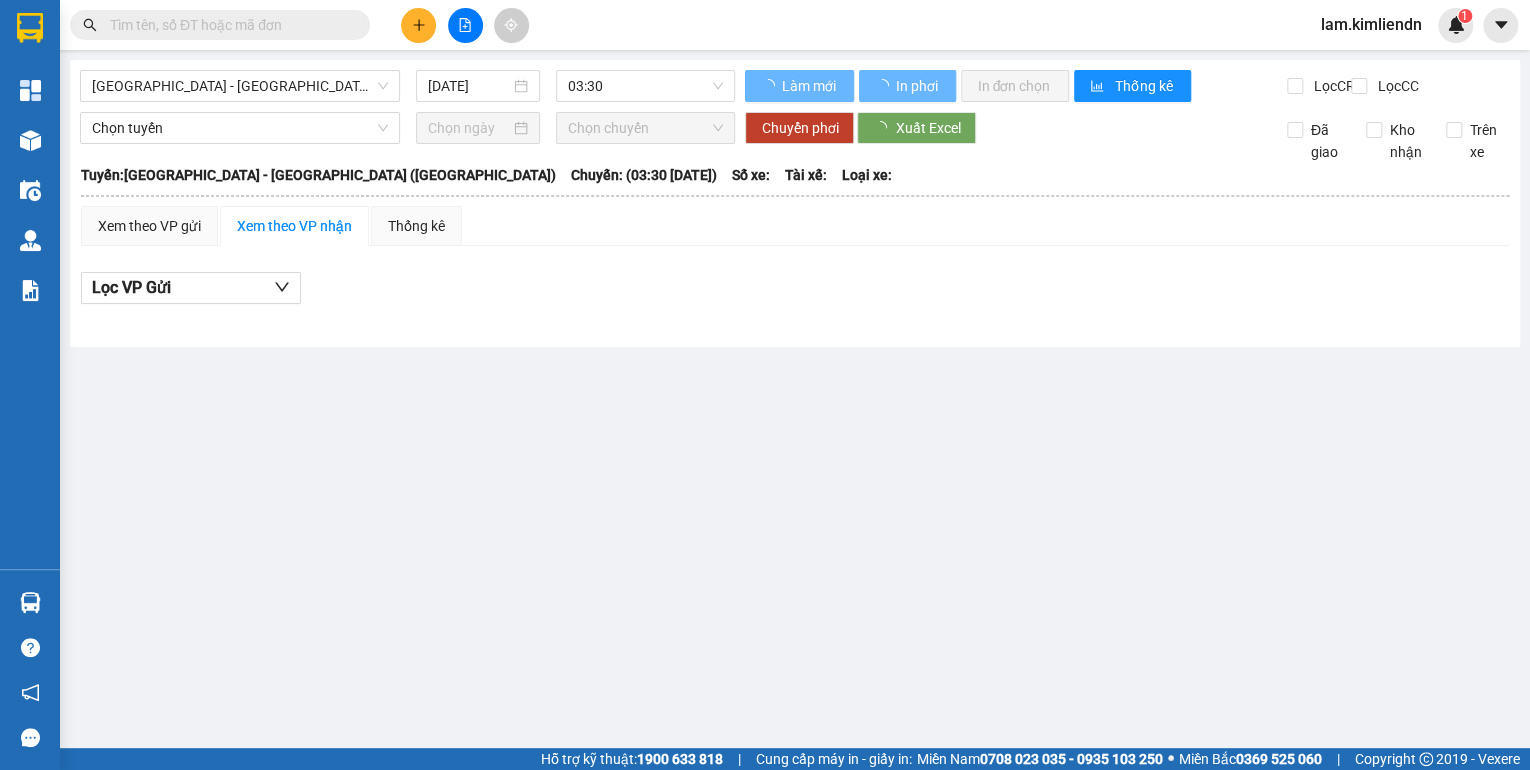 click on "Đà Nẵng - Bình Định (Hàng) 13/07/2025 03:30" at bounding box center (407, 86) 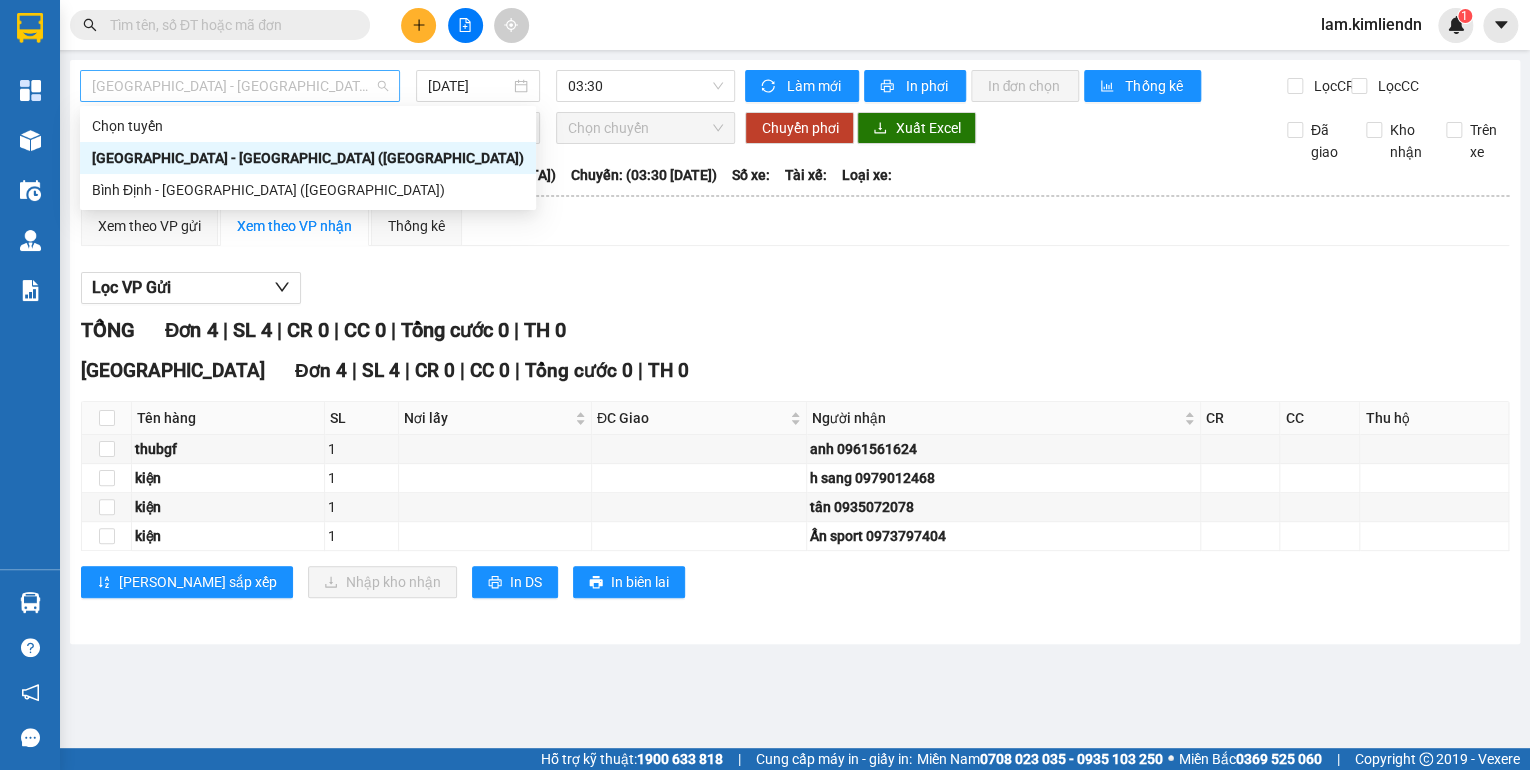 click on "[GEOGRAPHIC_DATA] - [GEOGRAPHIC_DATA] ([GEOGRAPHIC_DATA])" at bounding box center [240, 86] 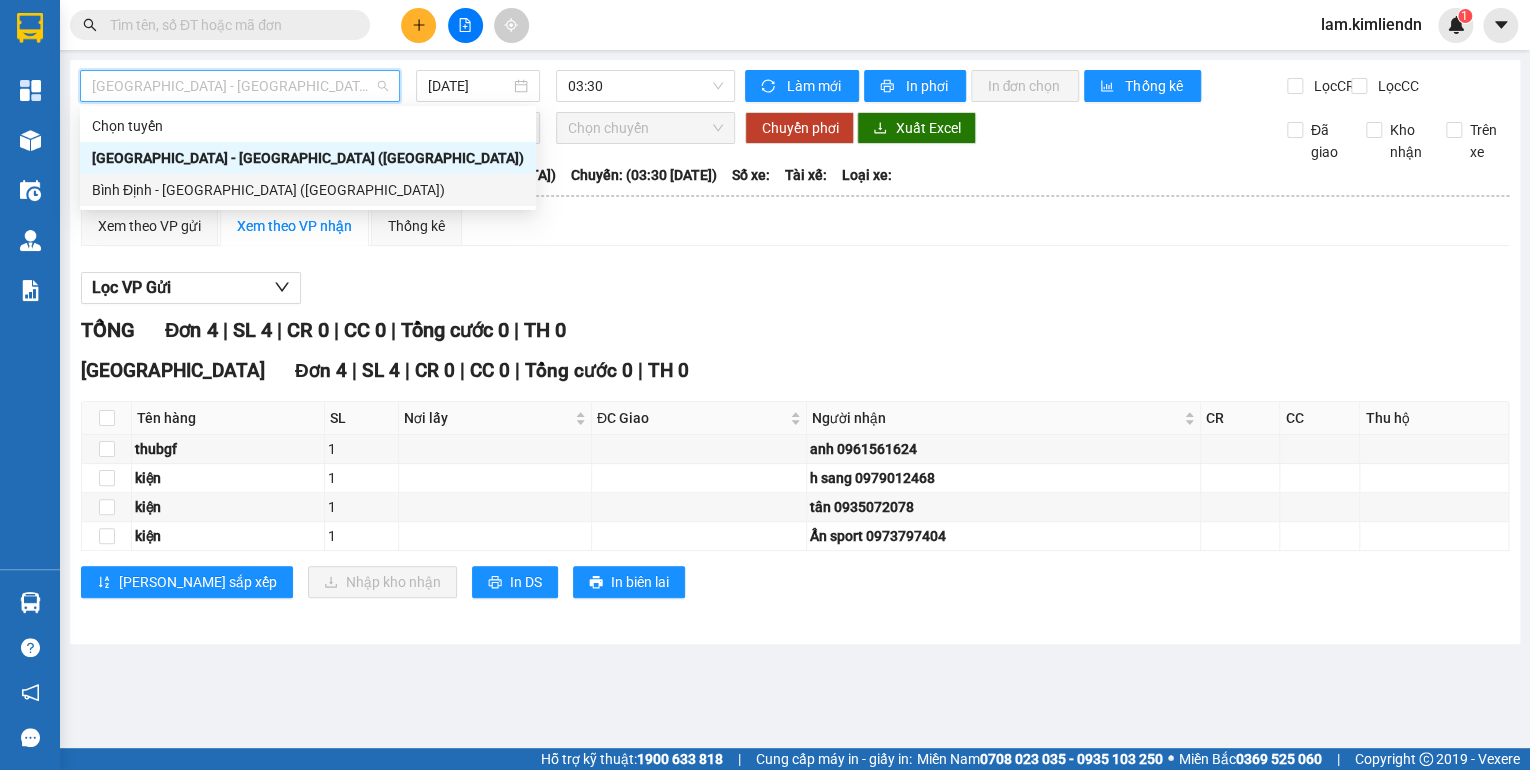 click on "Bình Định - [GEOGRAPHIC_DATA] ([GEOGRAPHIC_DATA])" at bounding box center (308, 190) 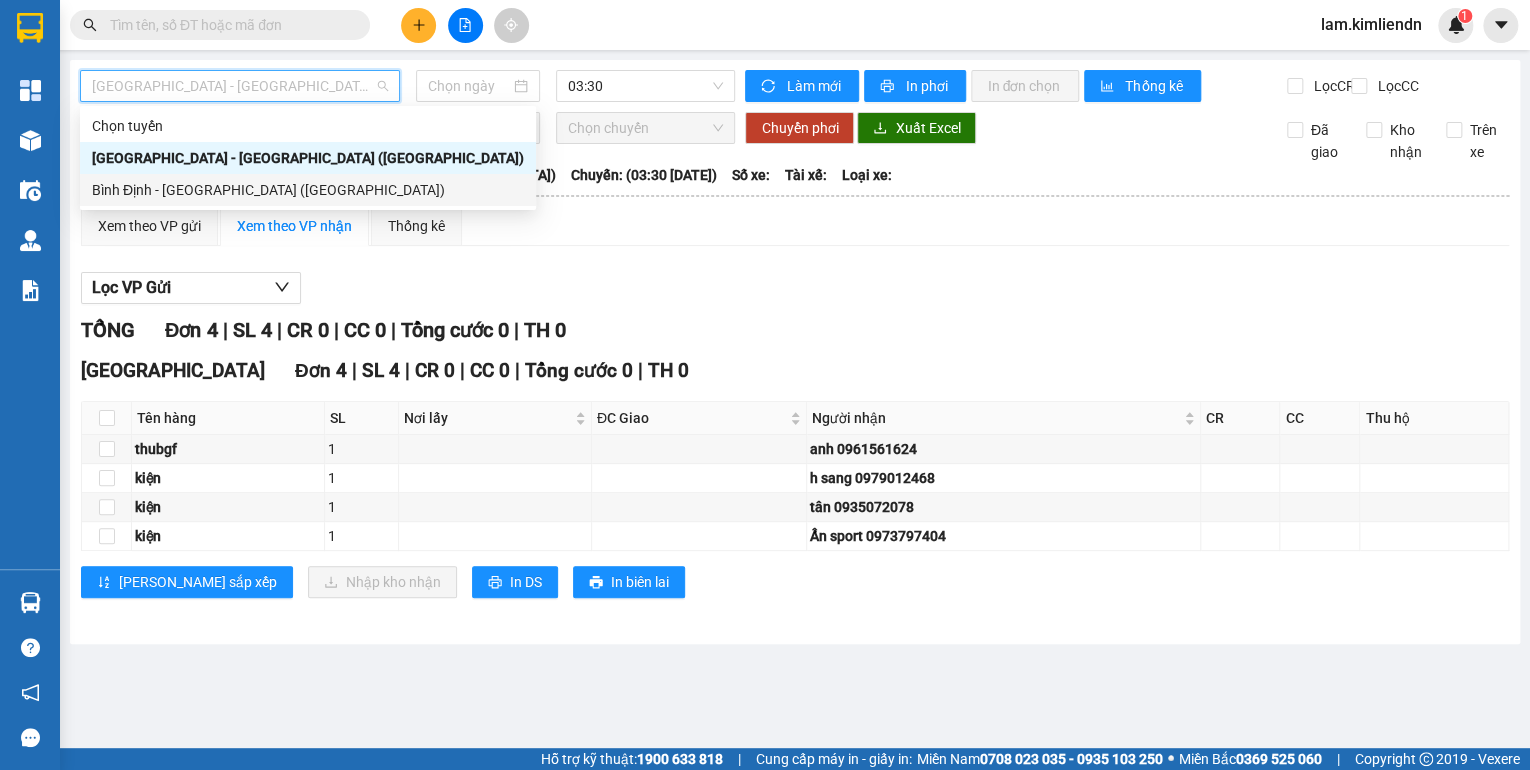 type on "[DATE]" 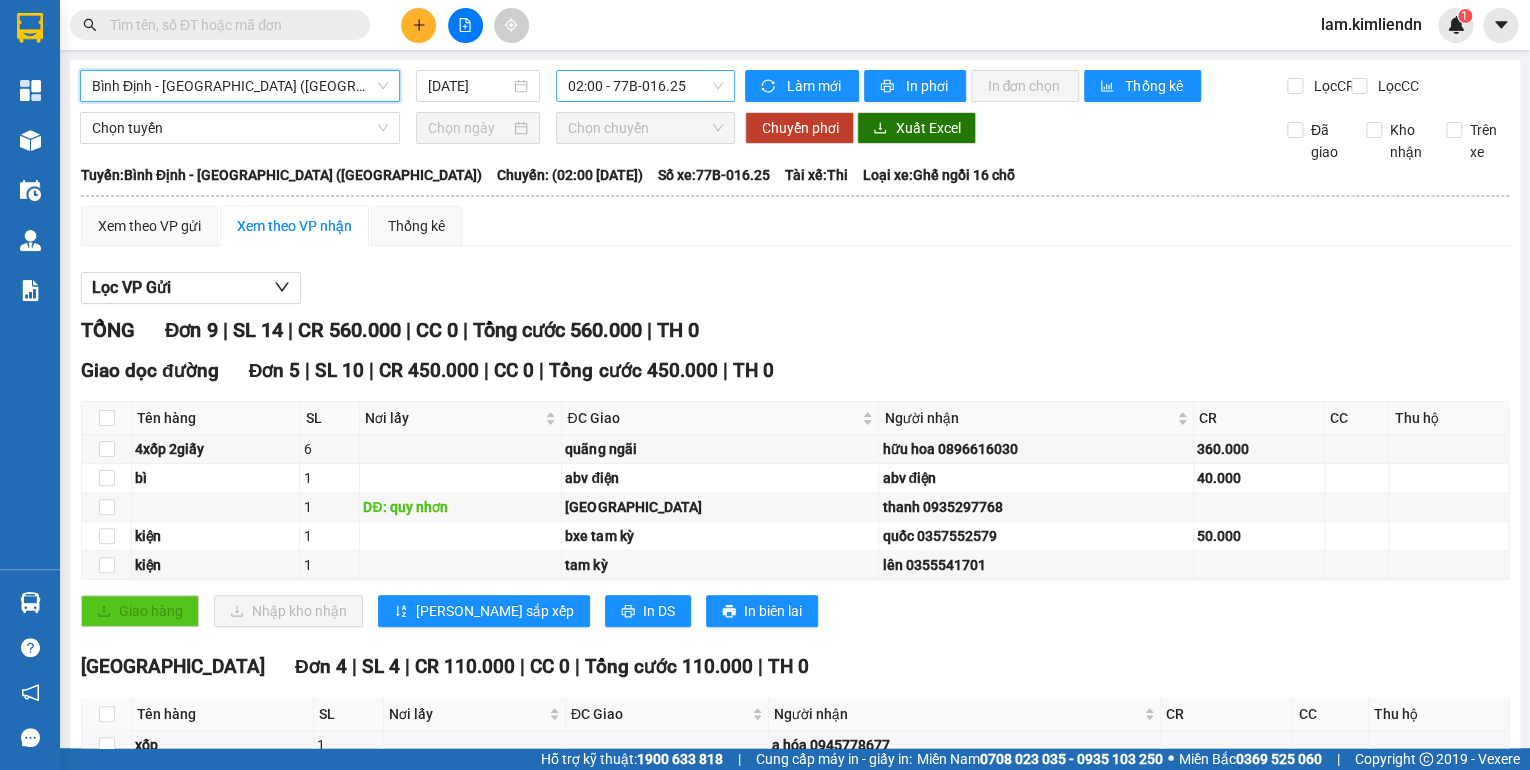 click on "02:00     - 77B-016.25" at bounding box center [646, 86] 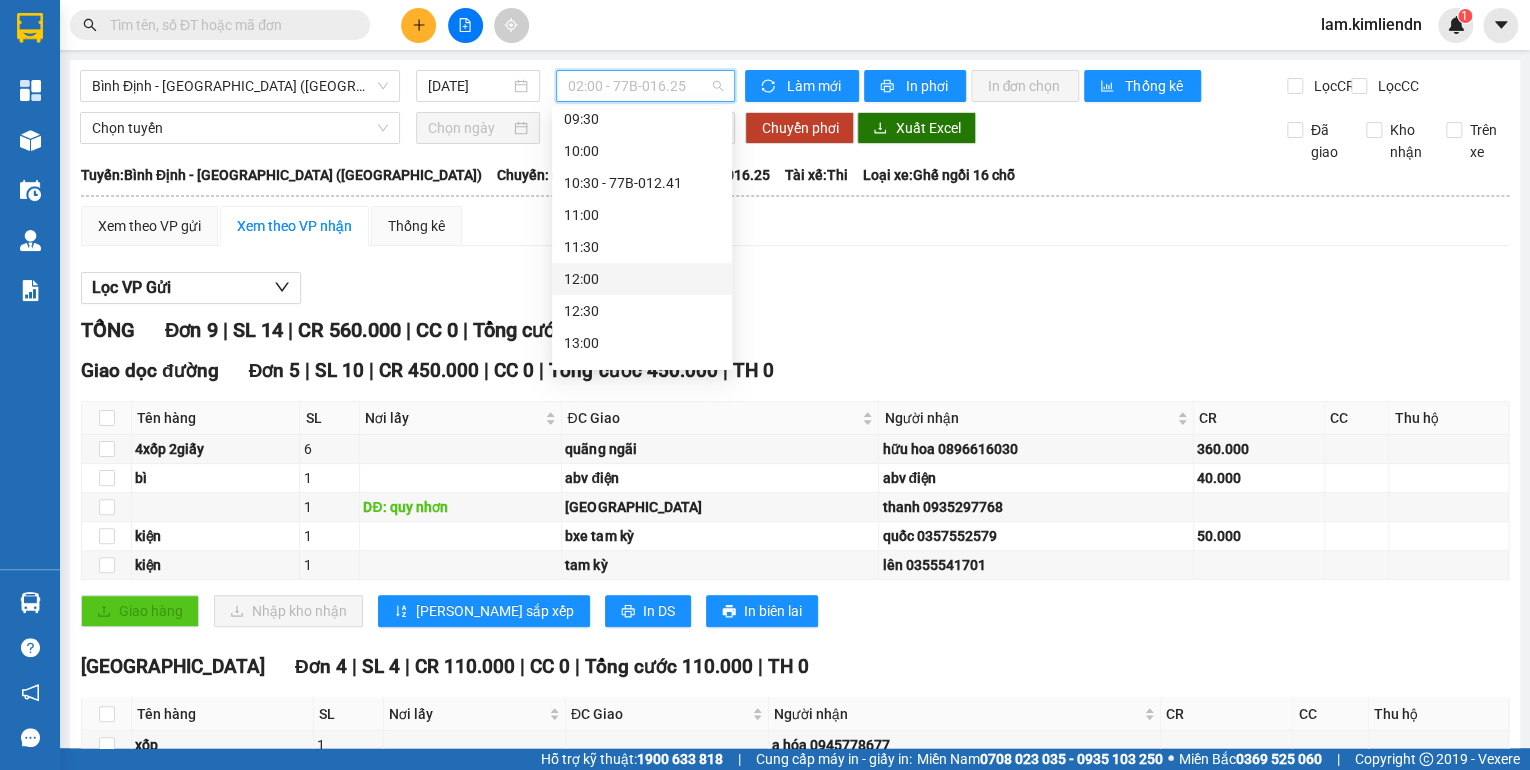scroll, scrollTop: 400, scrollLeft: 0, axis: vertical 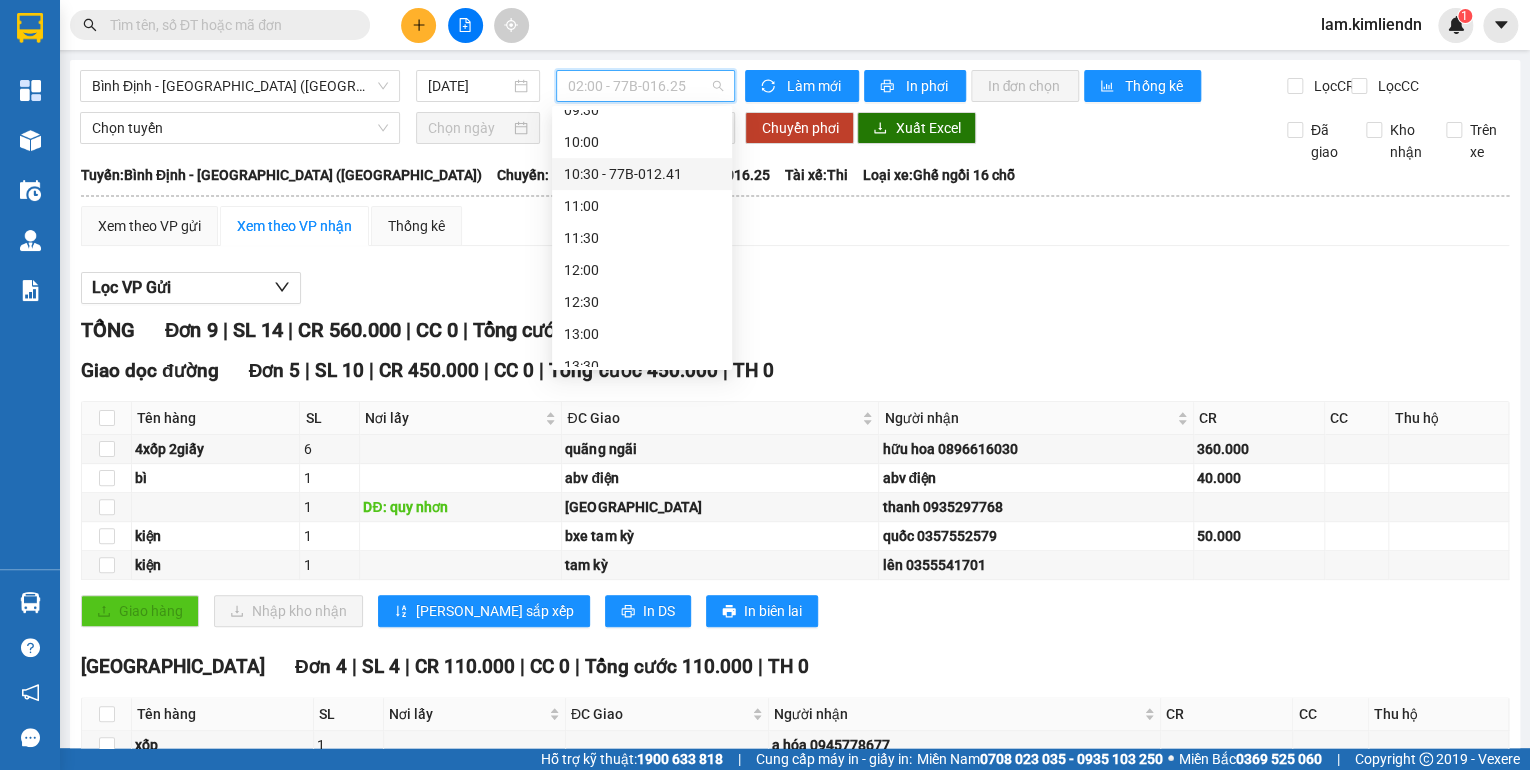 click on "10:30     - 77B-012.41" at bounding box center (642, 174) 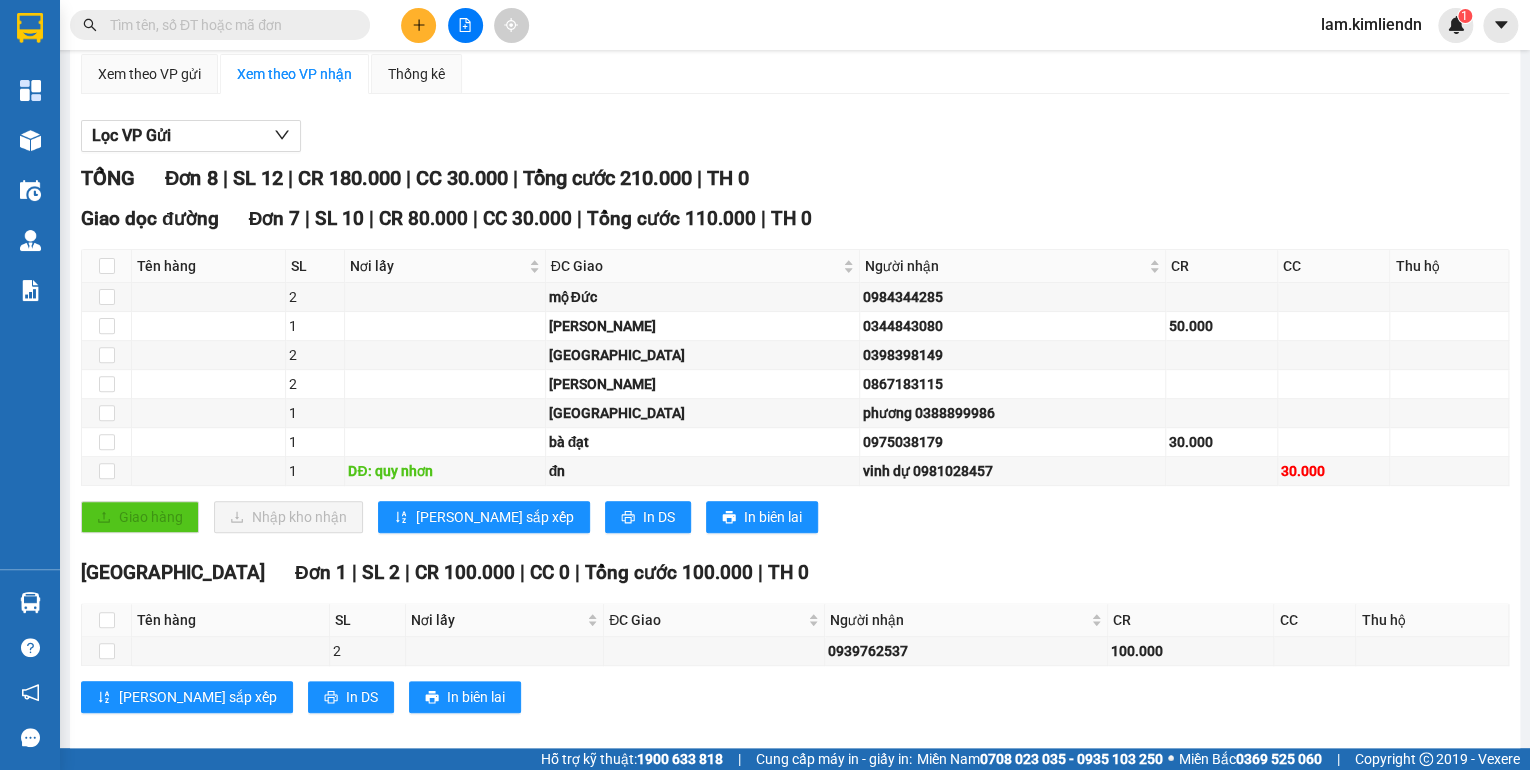 scroll, scrollTop: 187, scrollLeft: 0, axis: vertical 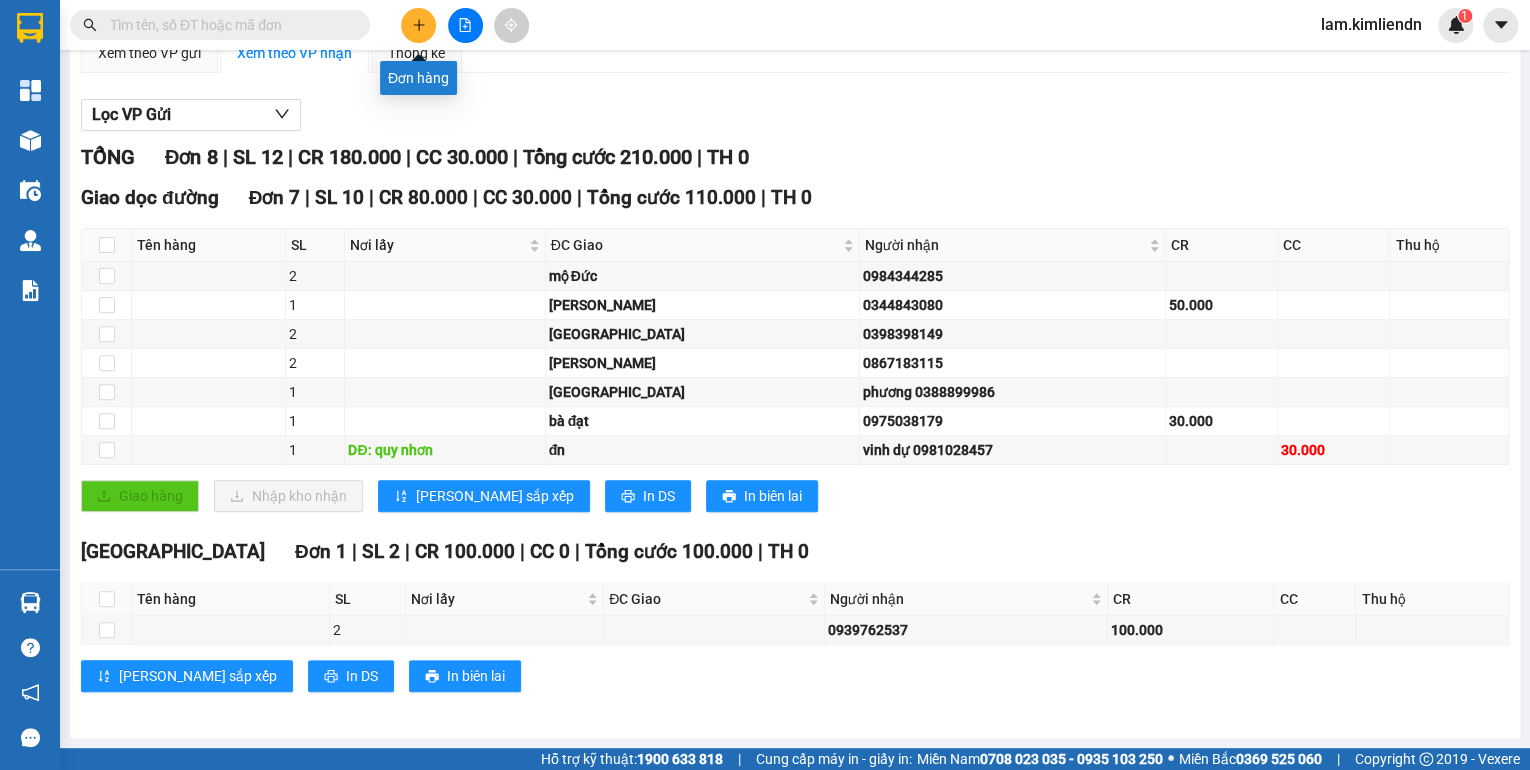click at bounding box center (418, 25) 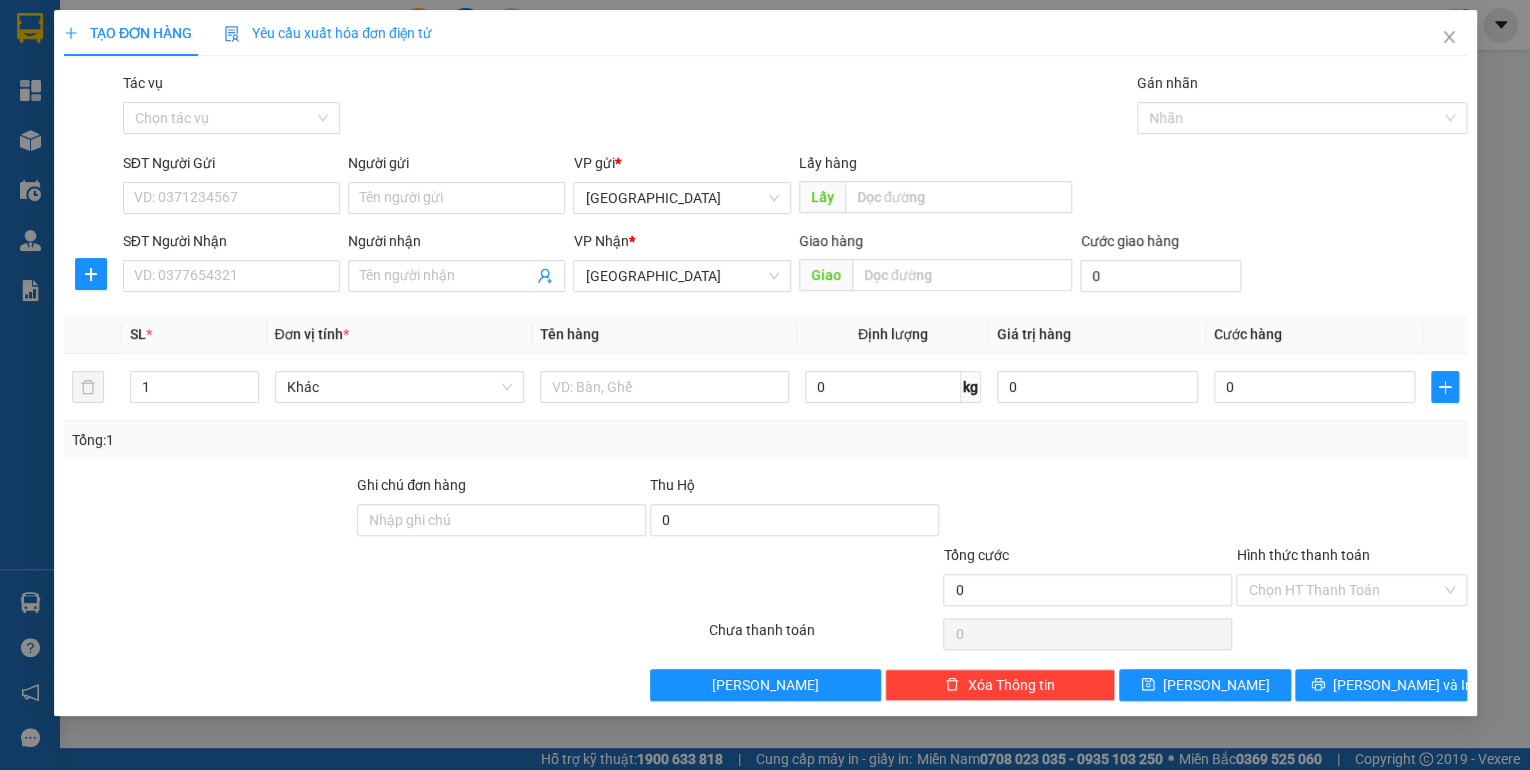 scroll, scrollTop: 0, scrollLeft: 0, axis: both 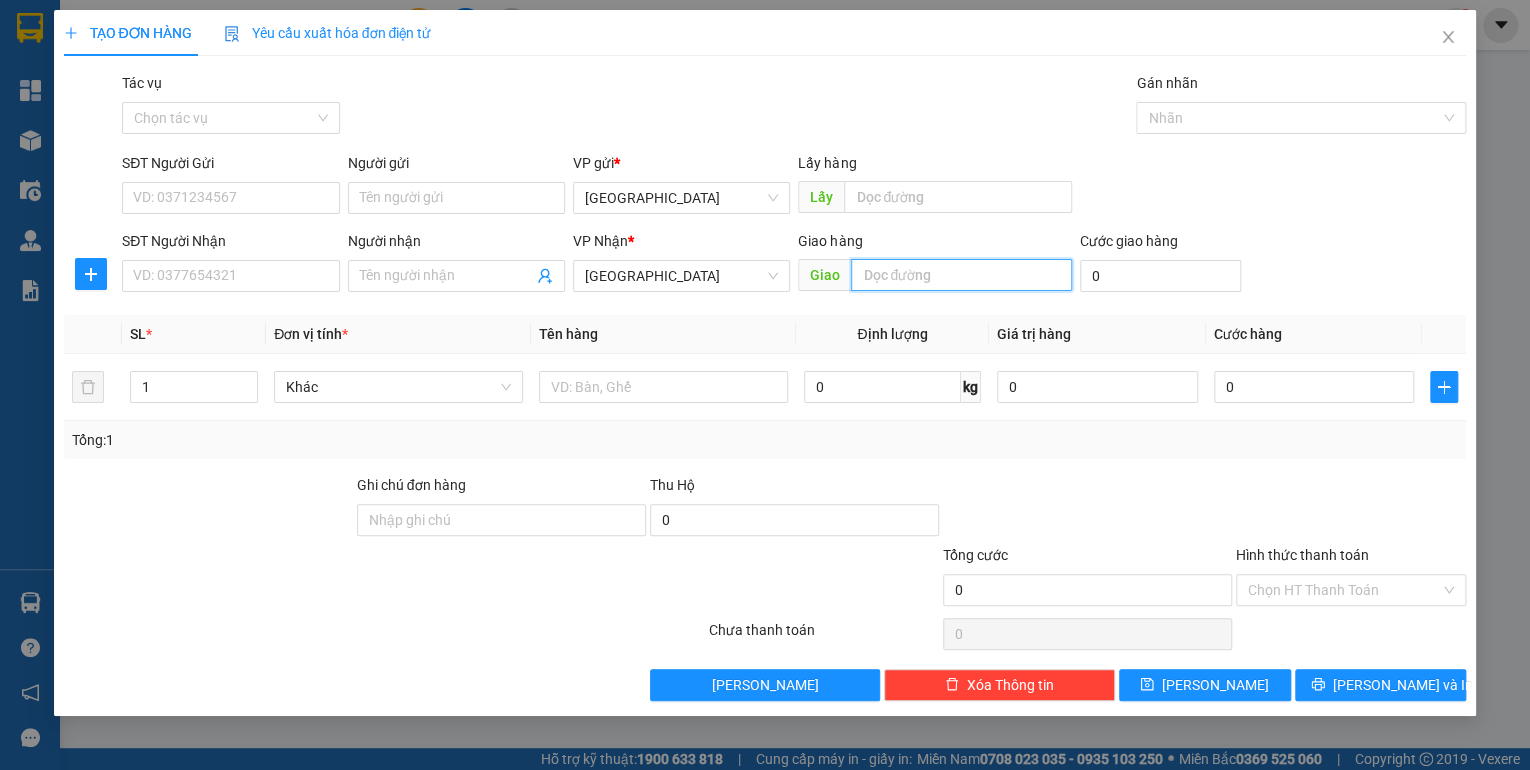 click at bounding box center (961, 275) 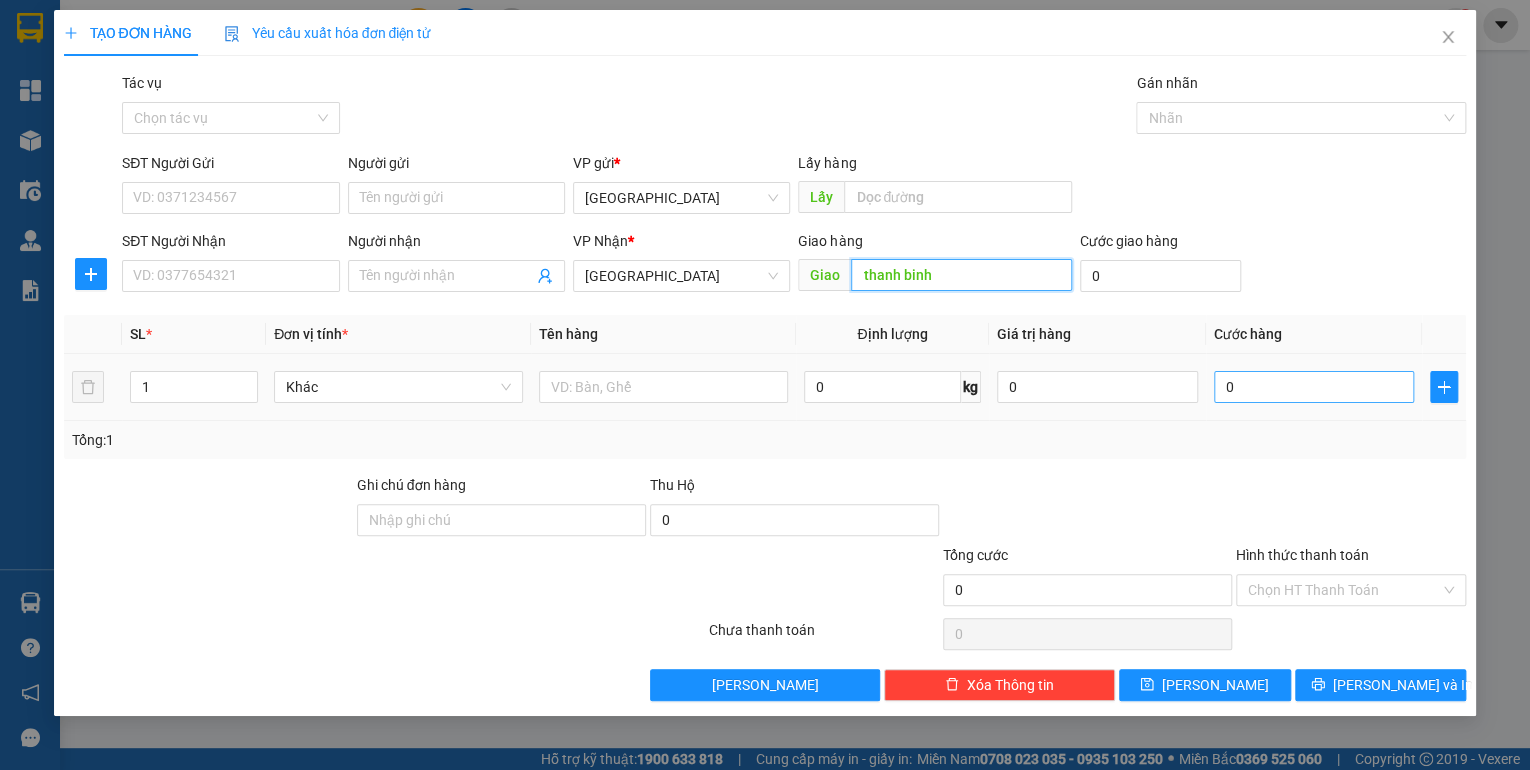 type on "thanh binh" 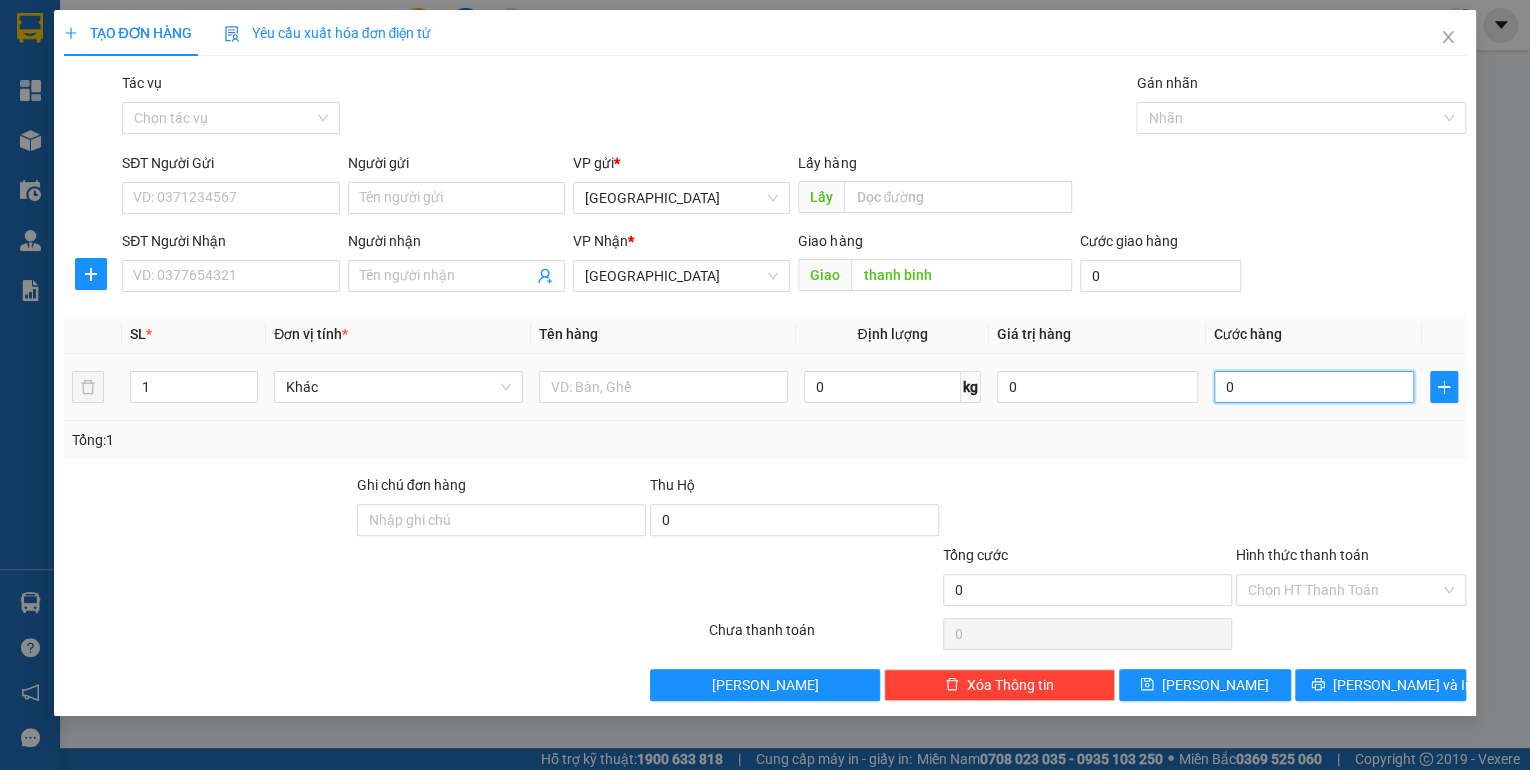 click on "0" at bounding box center (1314, 387) 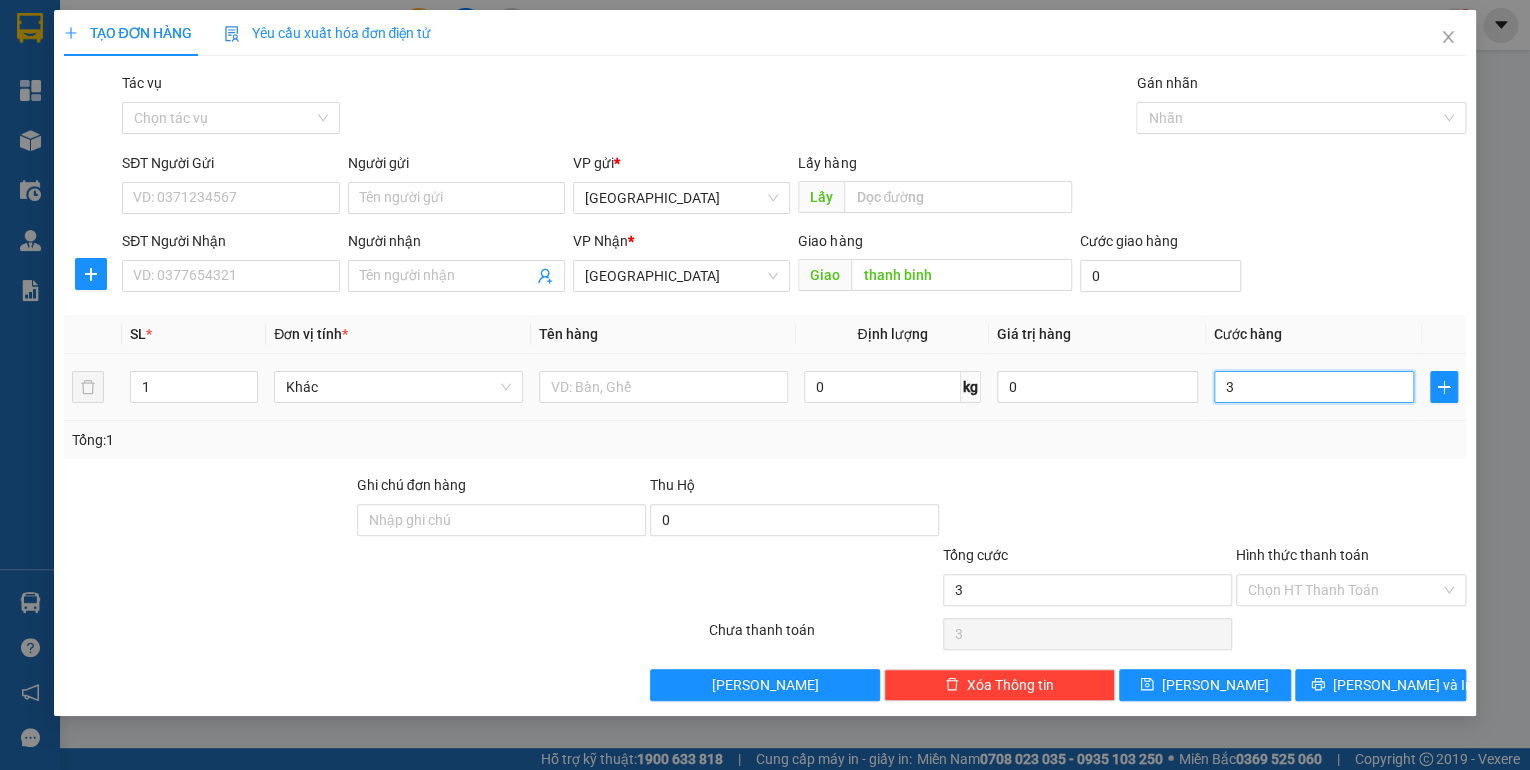 type on "30" 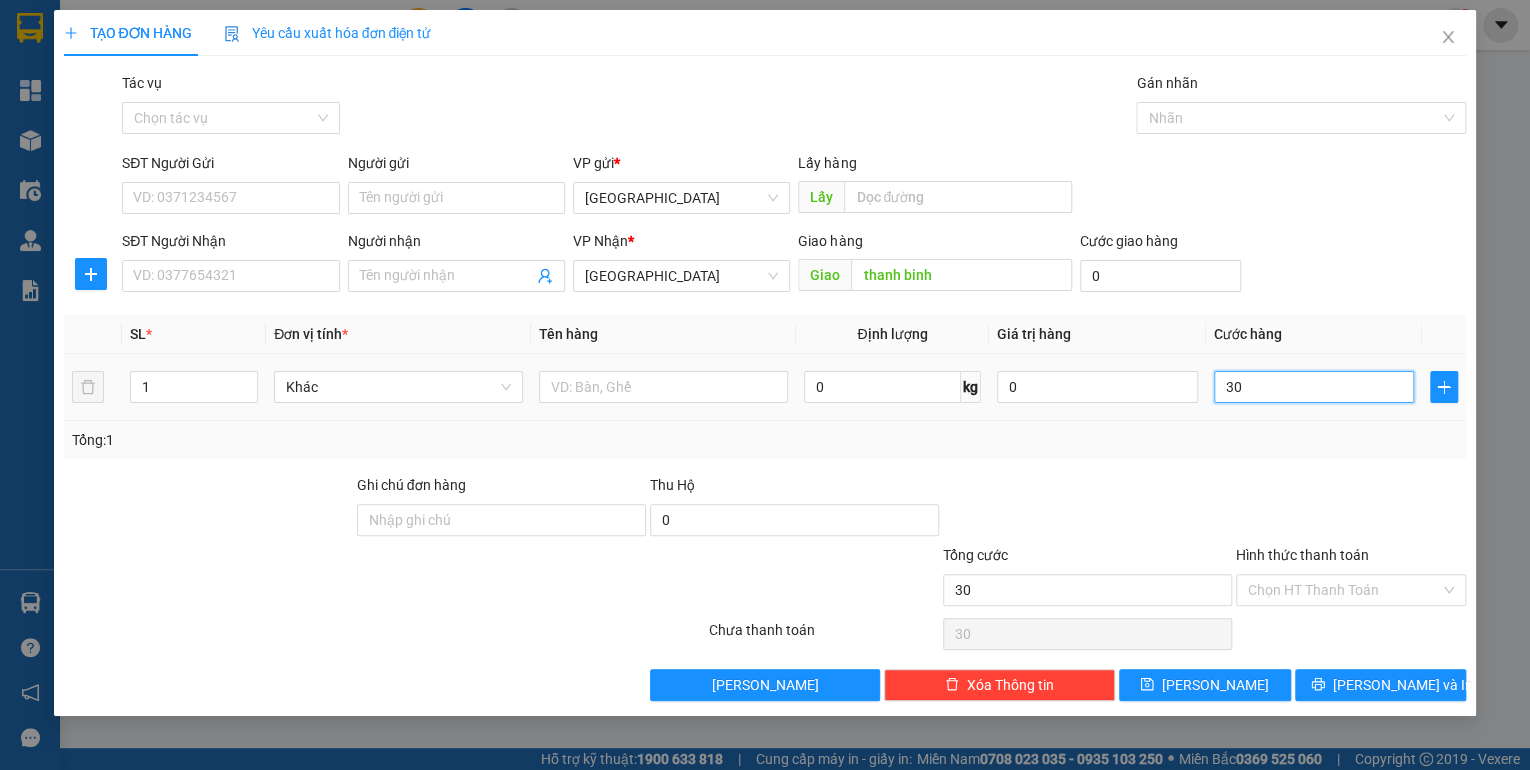 type on "300" 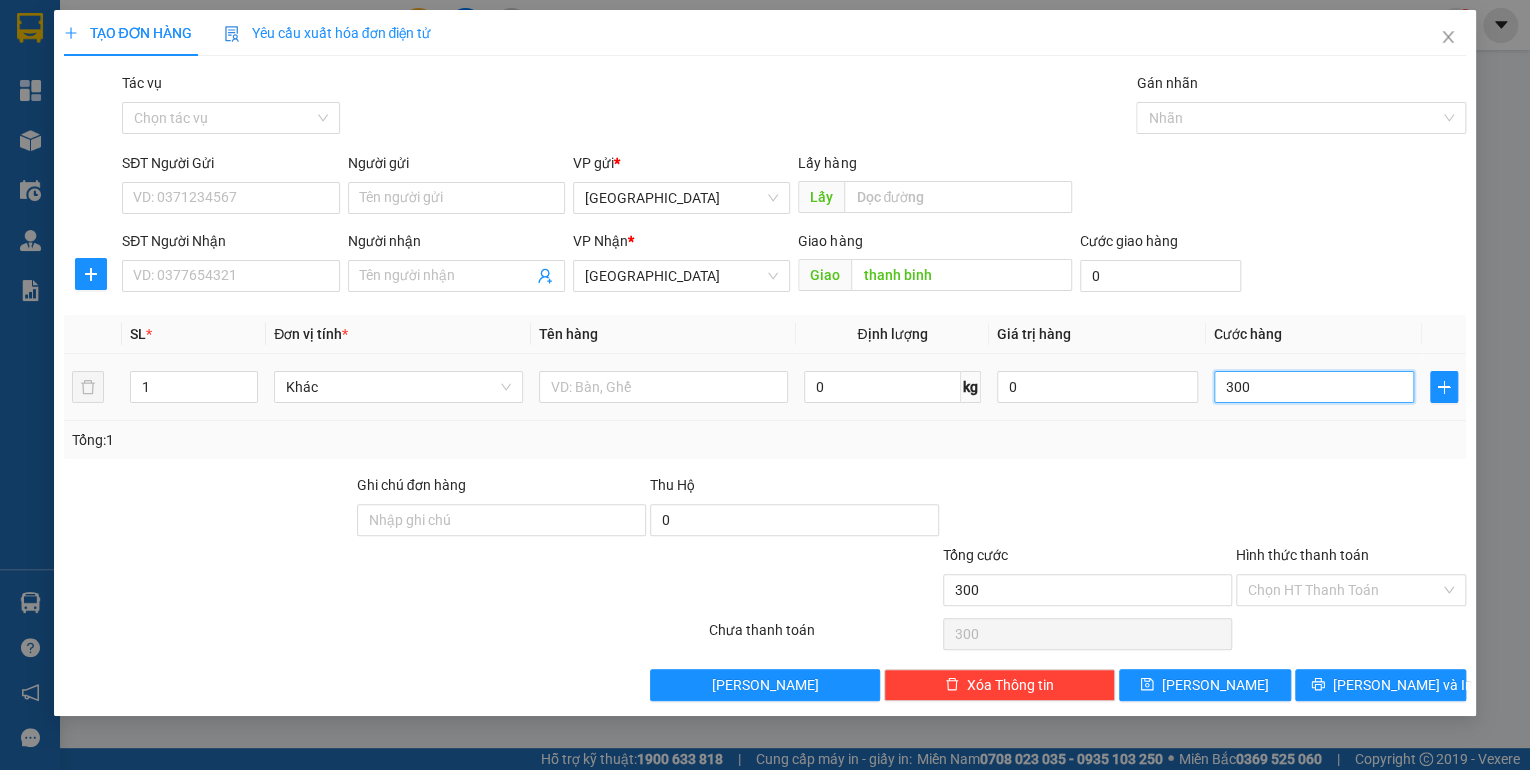type on "3.000" 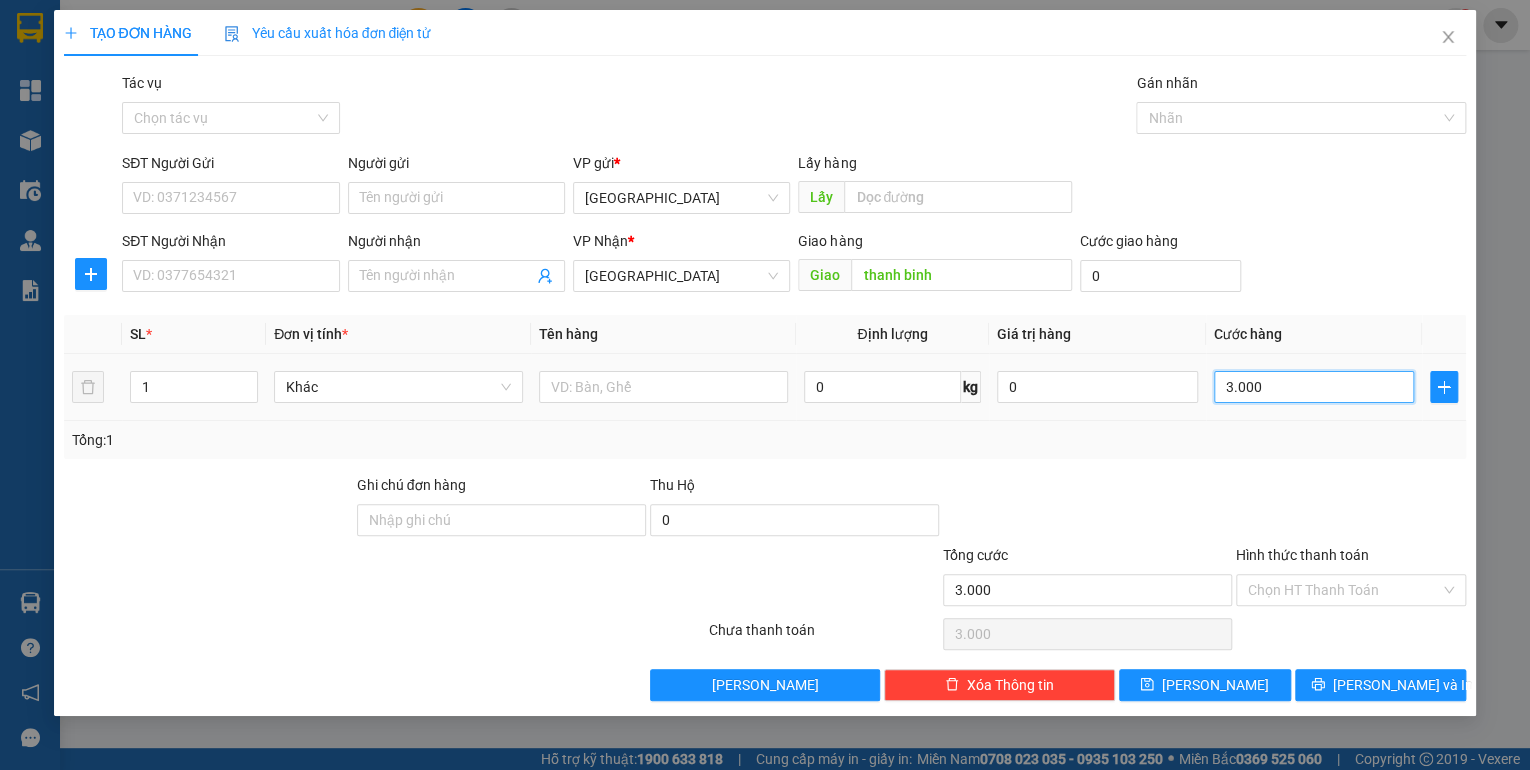 type on "30.000" 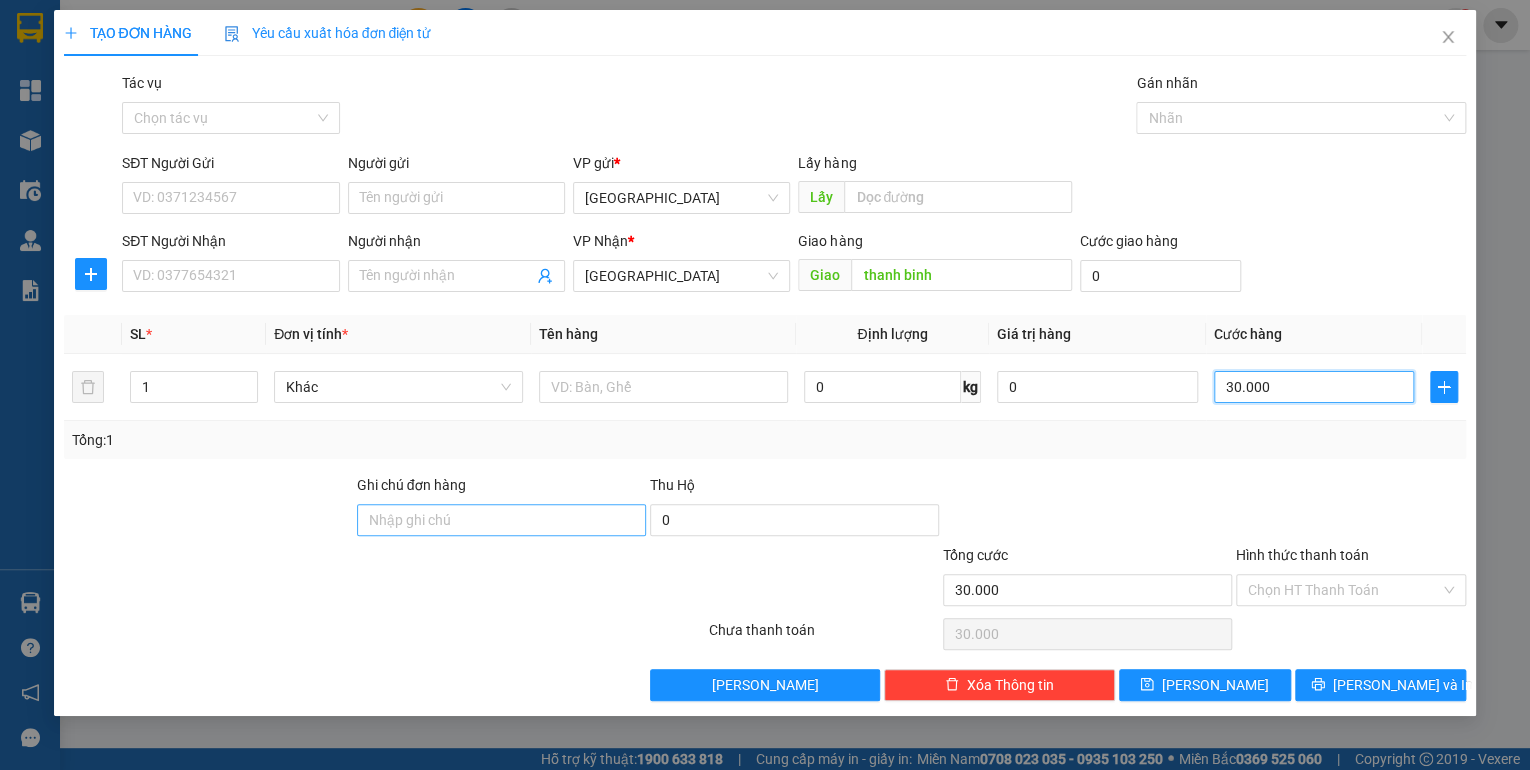 type on "30.000" 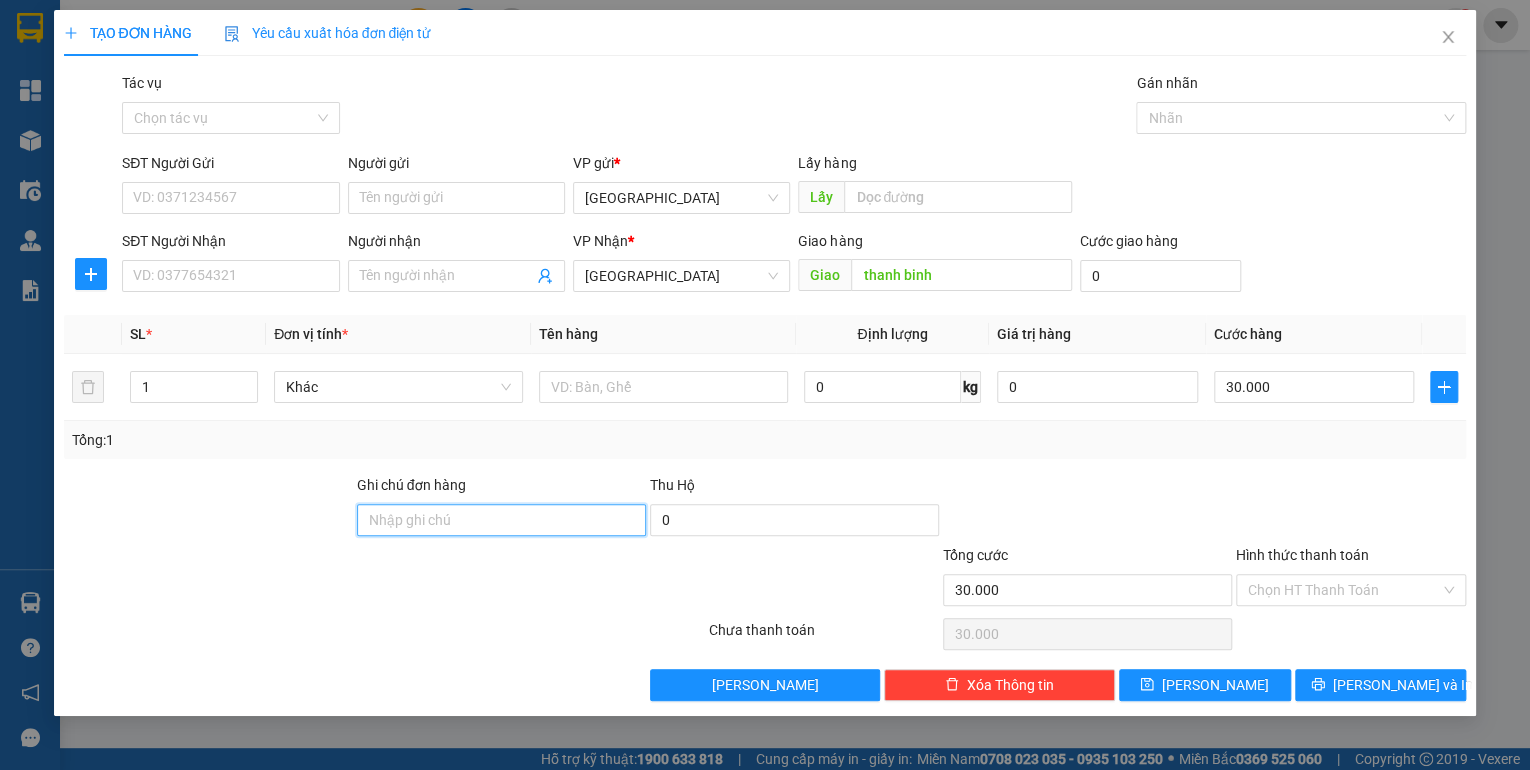 click on "Ghi chú đơn hàng" at bounding box center (501, 520) 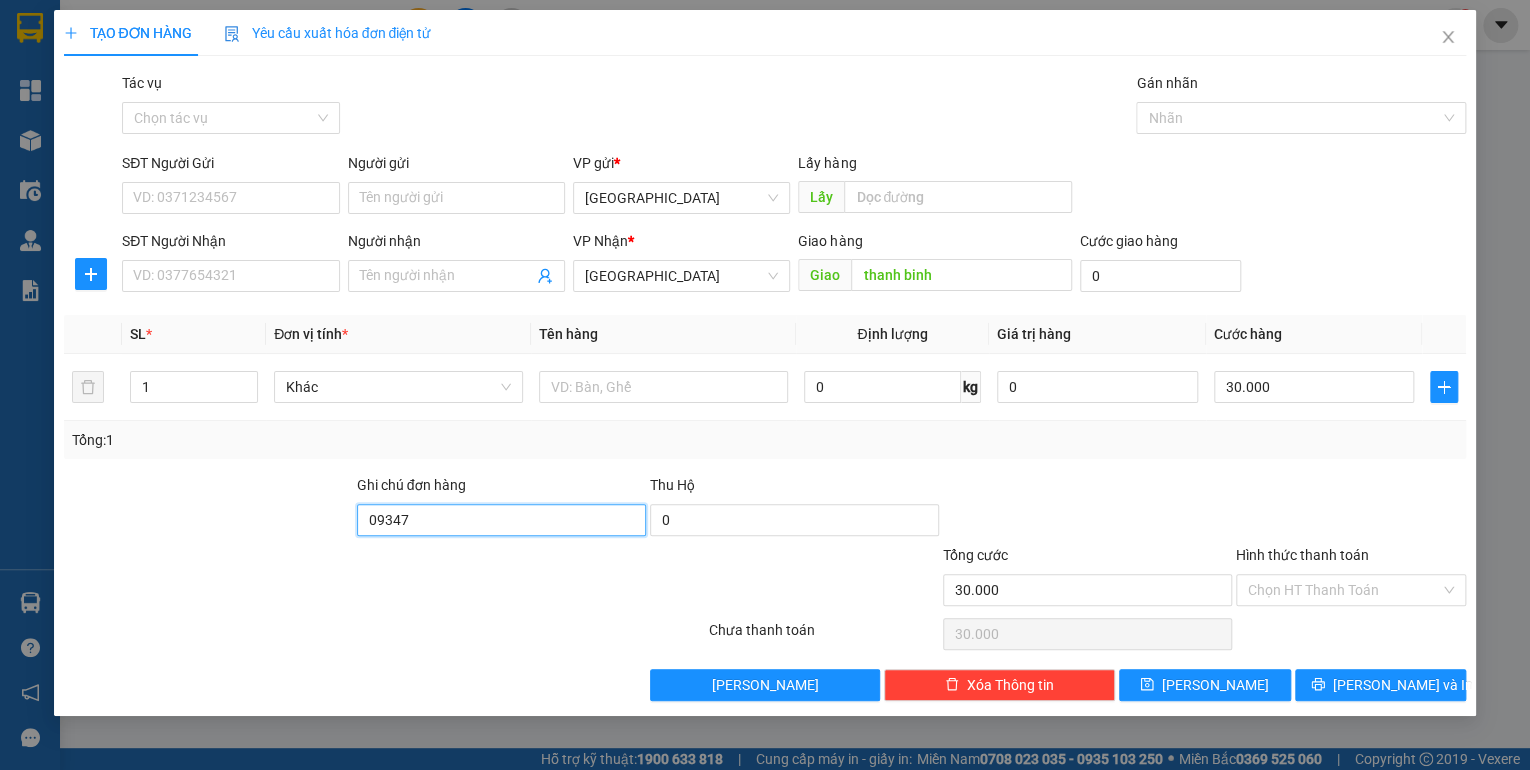 type on "0934739738 phát" 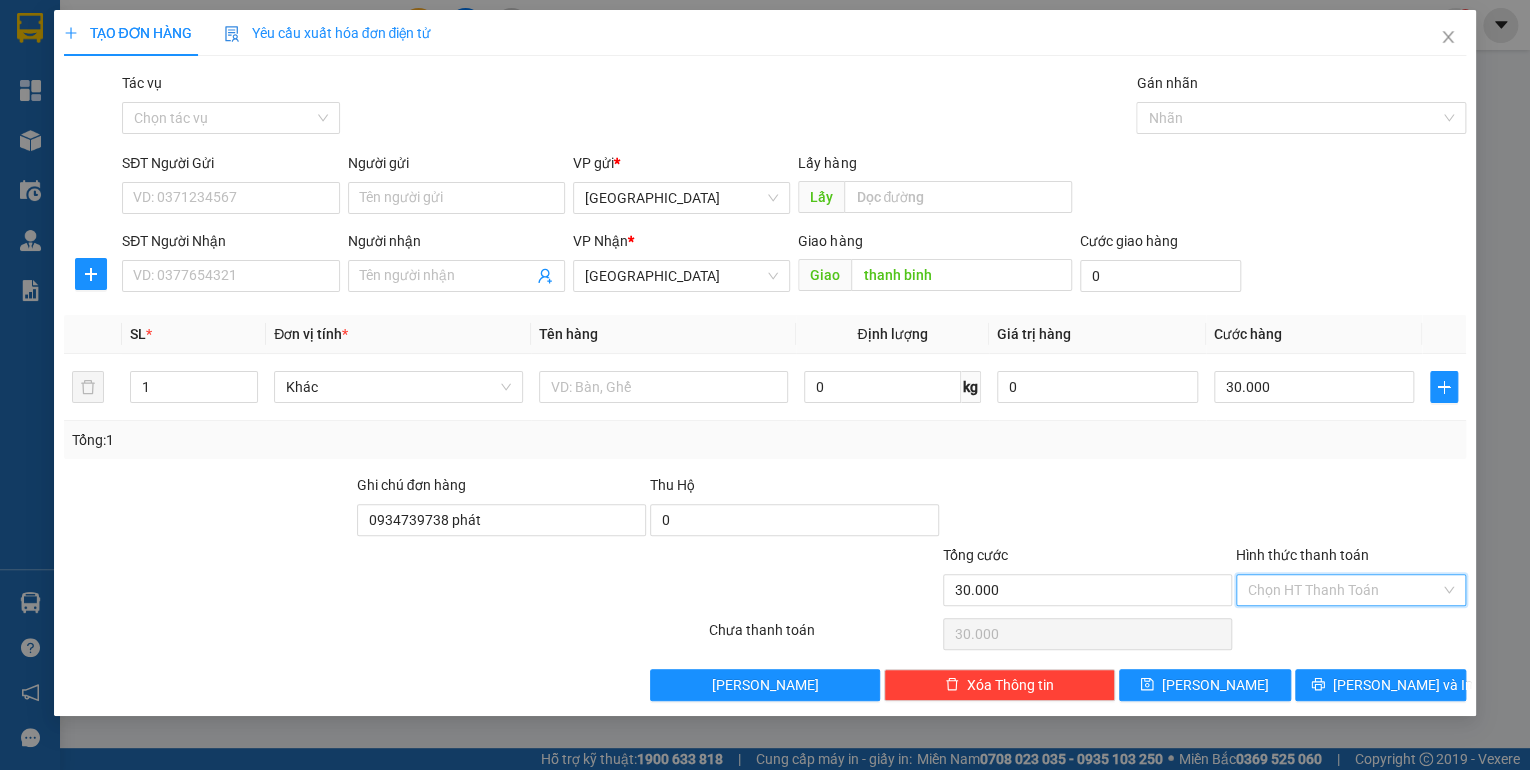 click on "Hình thức thanh toán" at bounding box center (1344, 590) 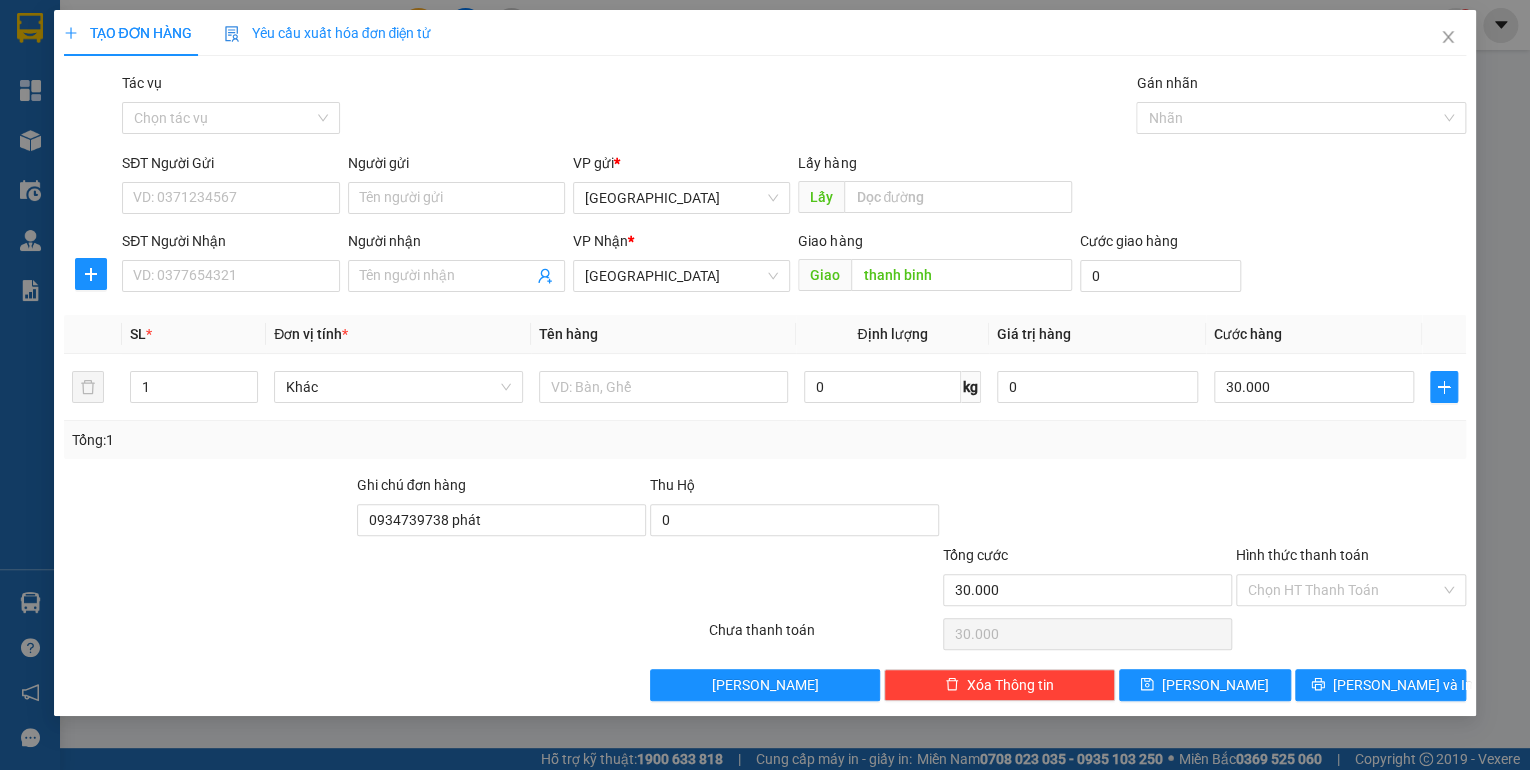 click on "SĐT Người Gửi VD: 0371234567 Người gửi Tên người gửi VP gửi  * Bình Định Lấy hàng Lấy" at bounding box center (794, 187) 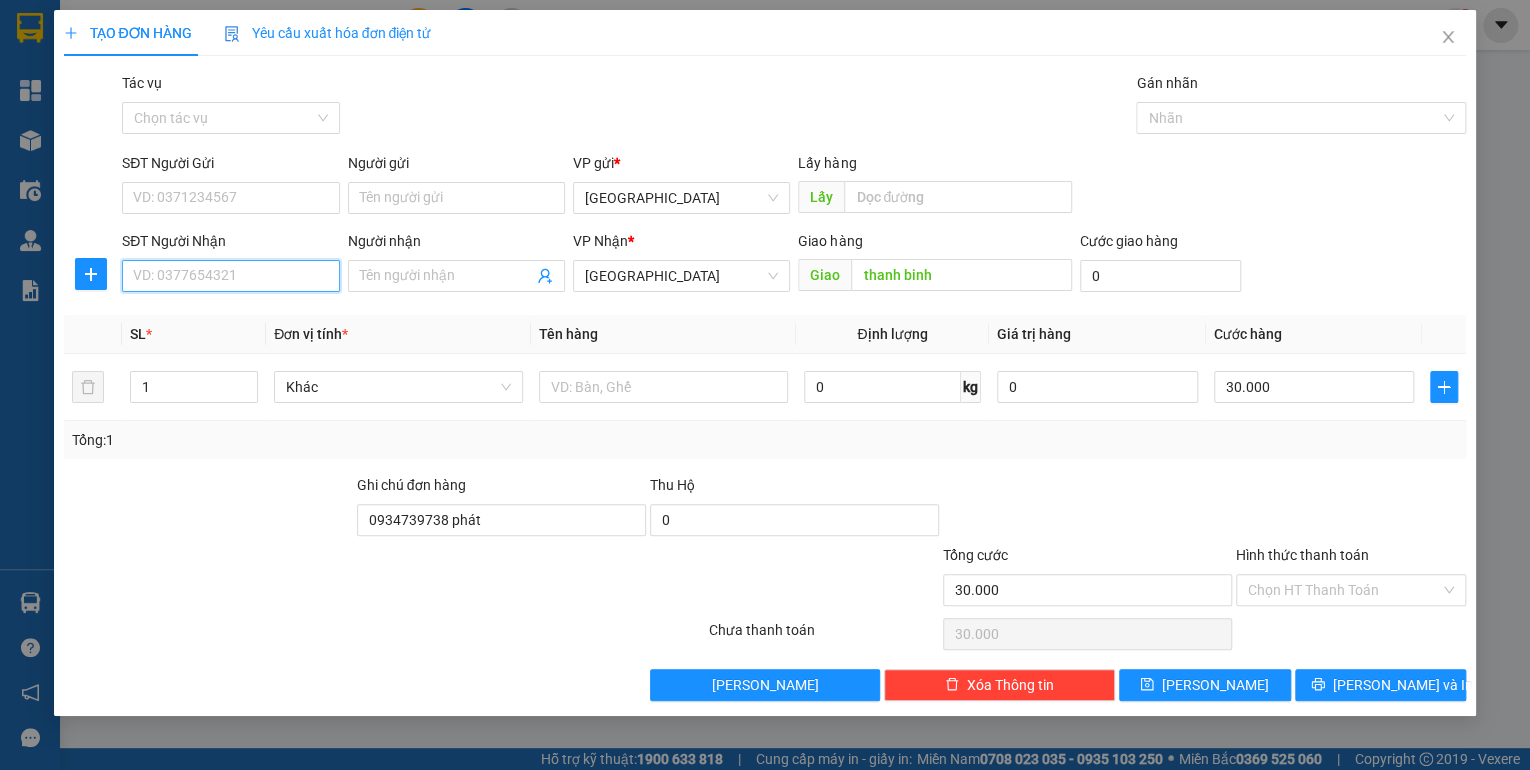 click on "SĐT Người Nhận" at bounding box center [230, 276] 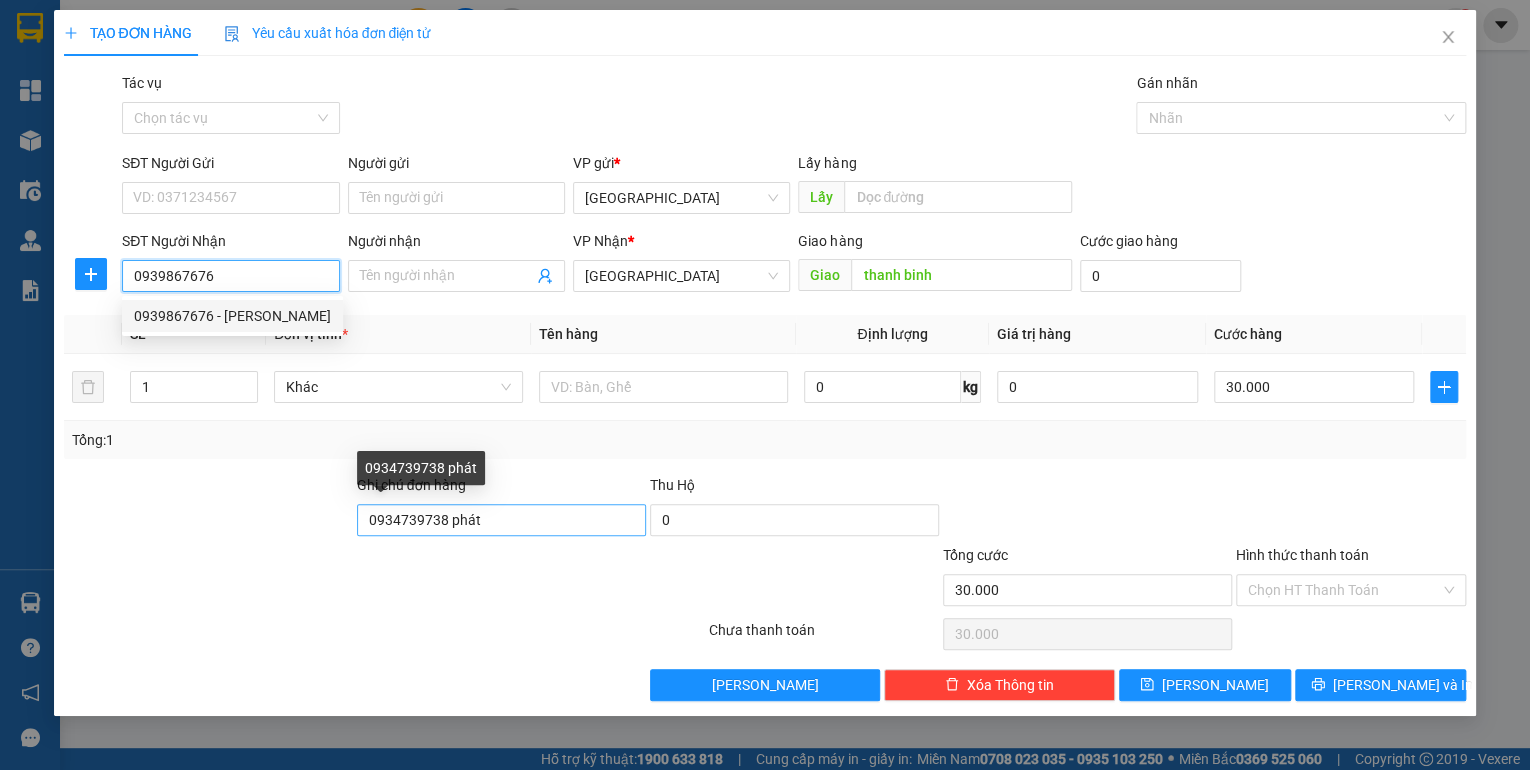 type on "0939867676" 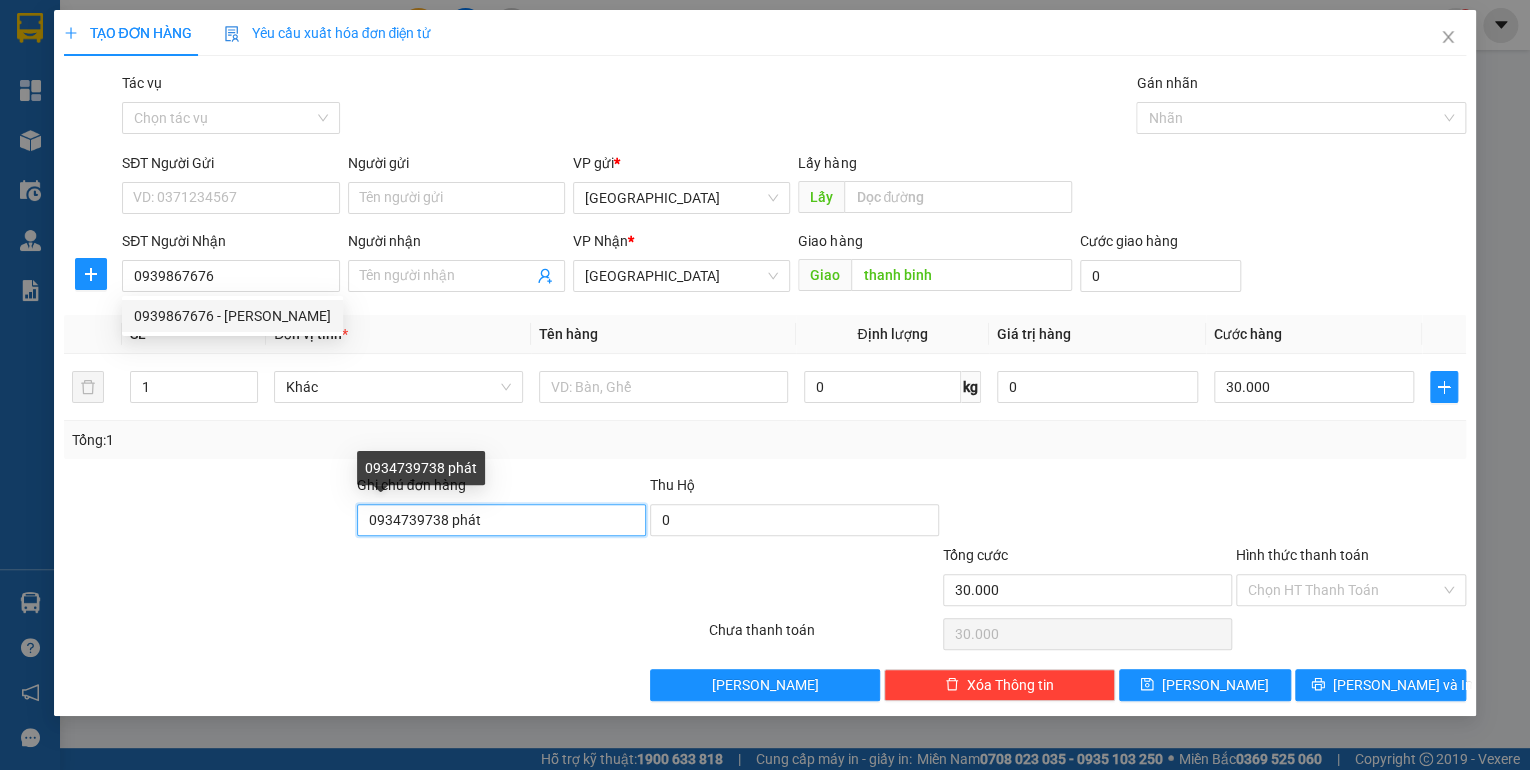 click on "0934739738 phát" at bounding box center (501, 520) 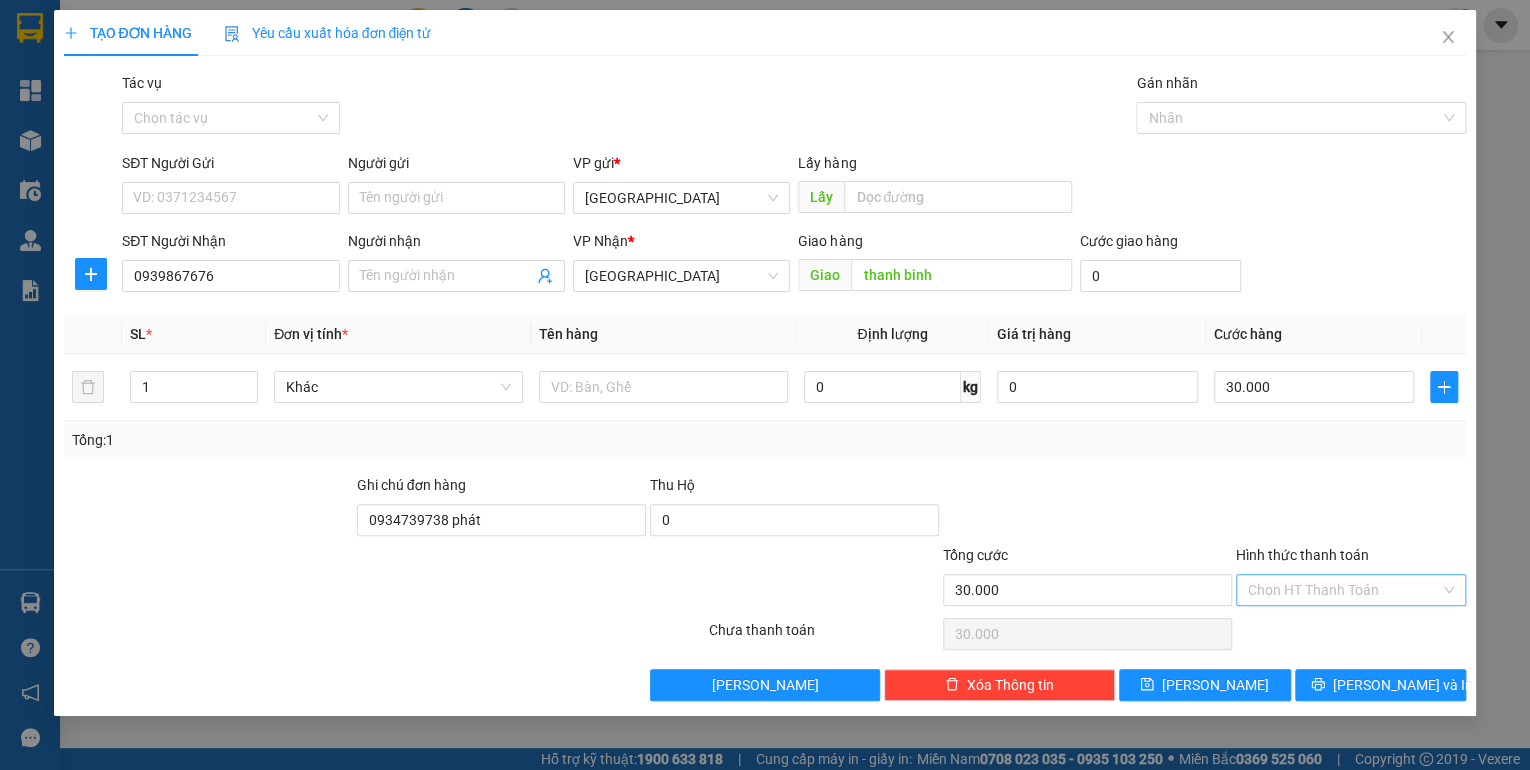 click on "Hình thức thanh toán" at bounding box center (1344, 590) 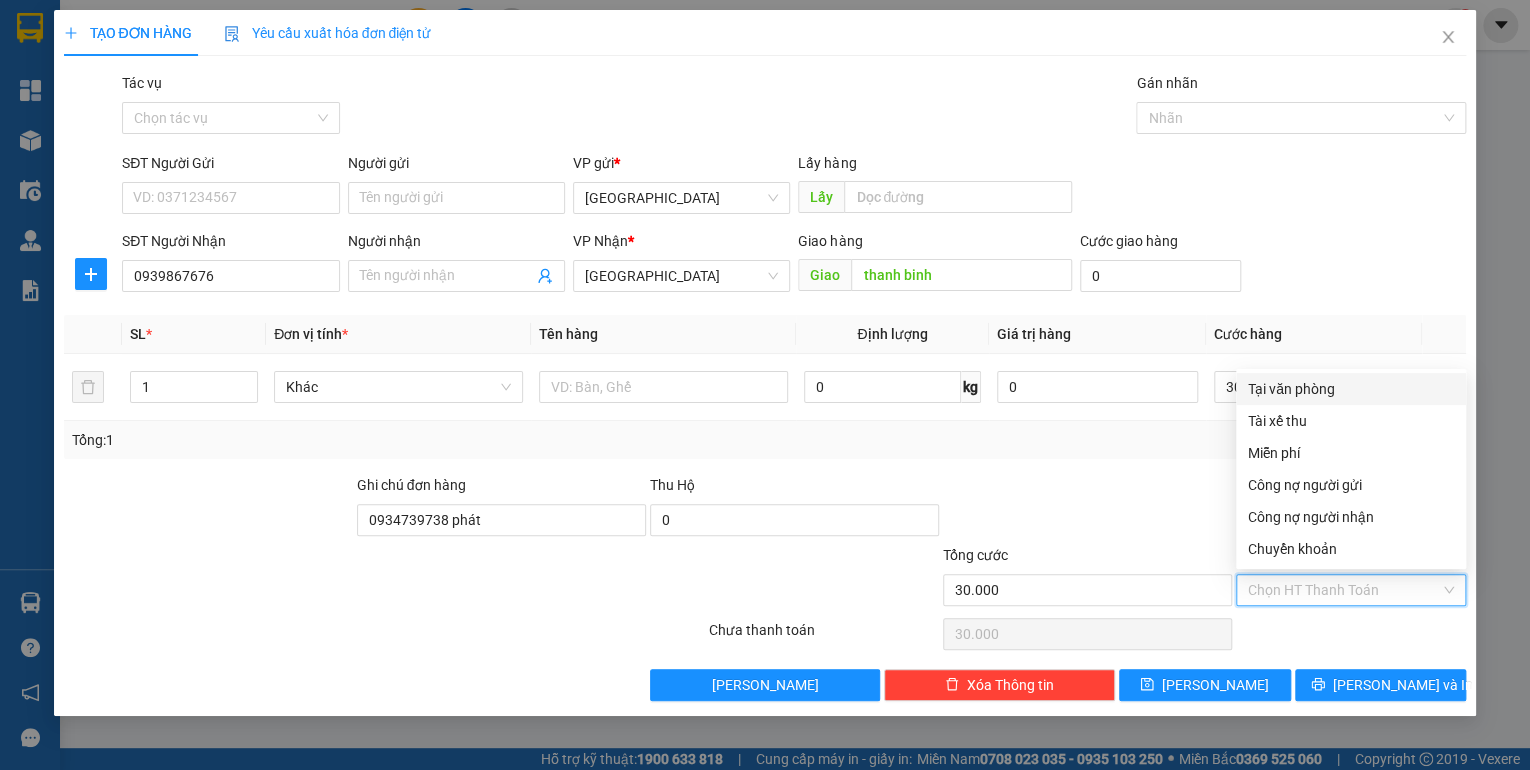 click on "Tại văn phòng" at bounding box center [1351, 389] 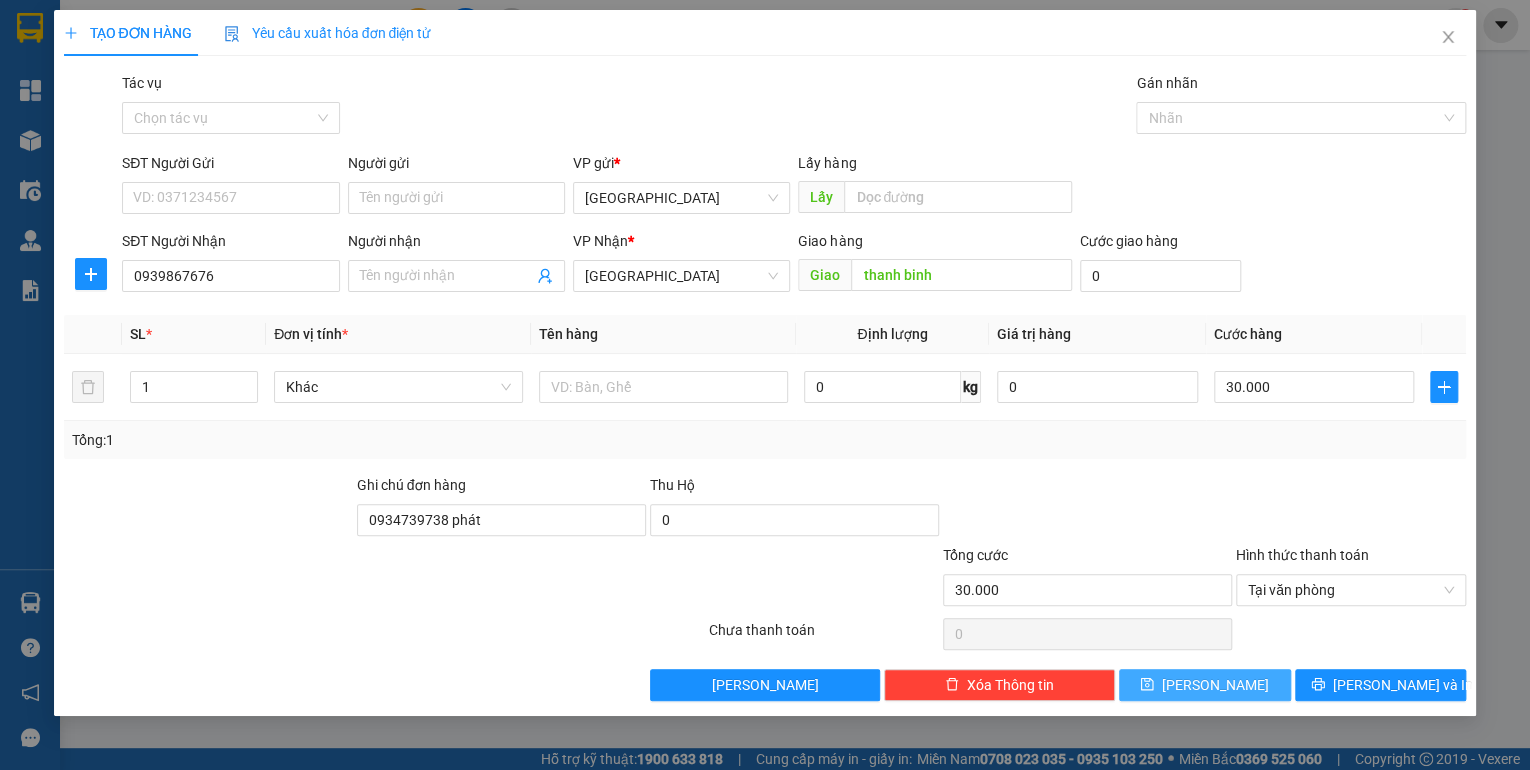 click on "[PERSON_NAME]" at bounding box center [1205, 685] 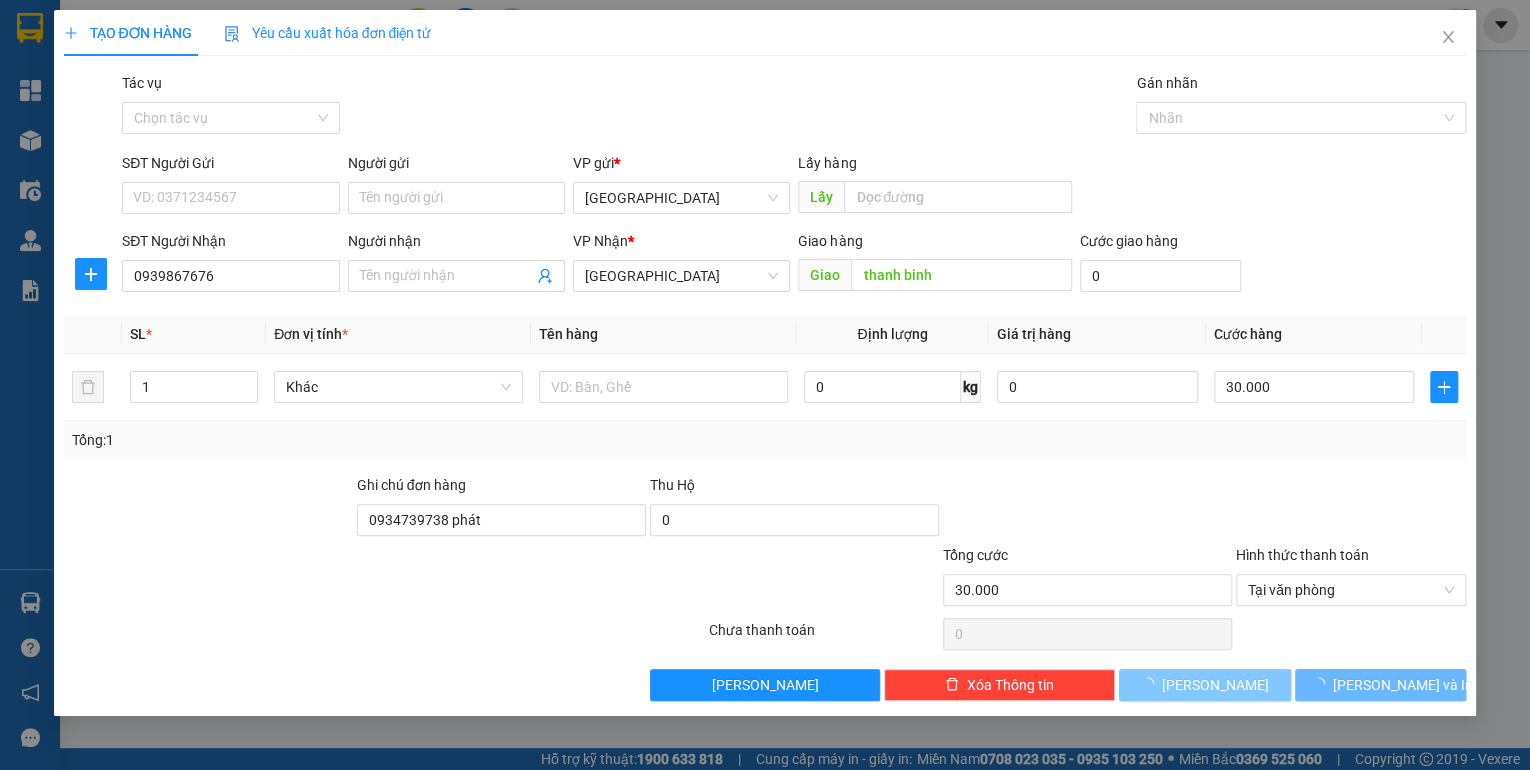 type 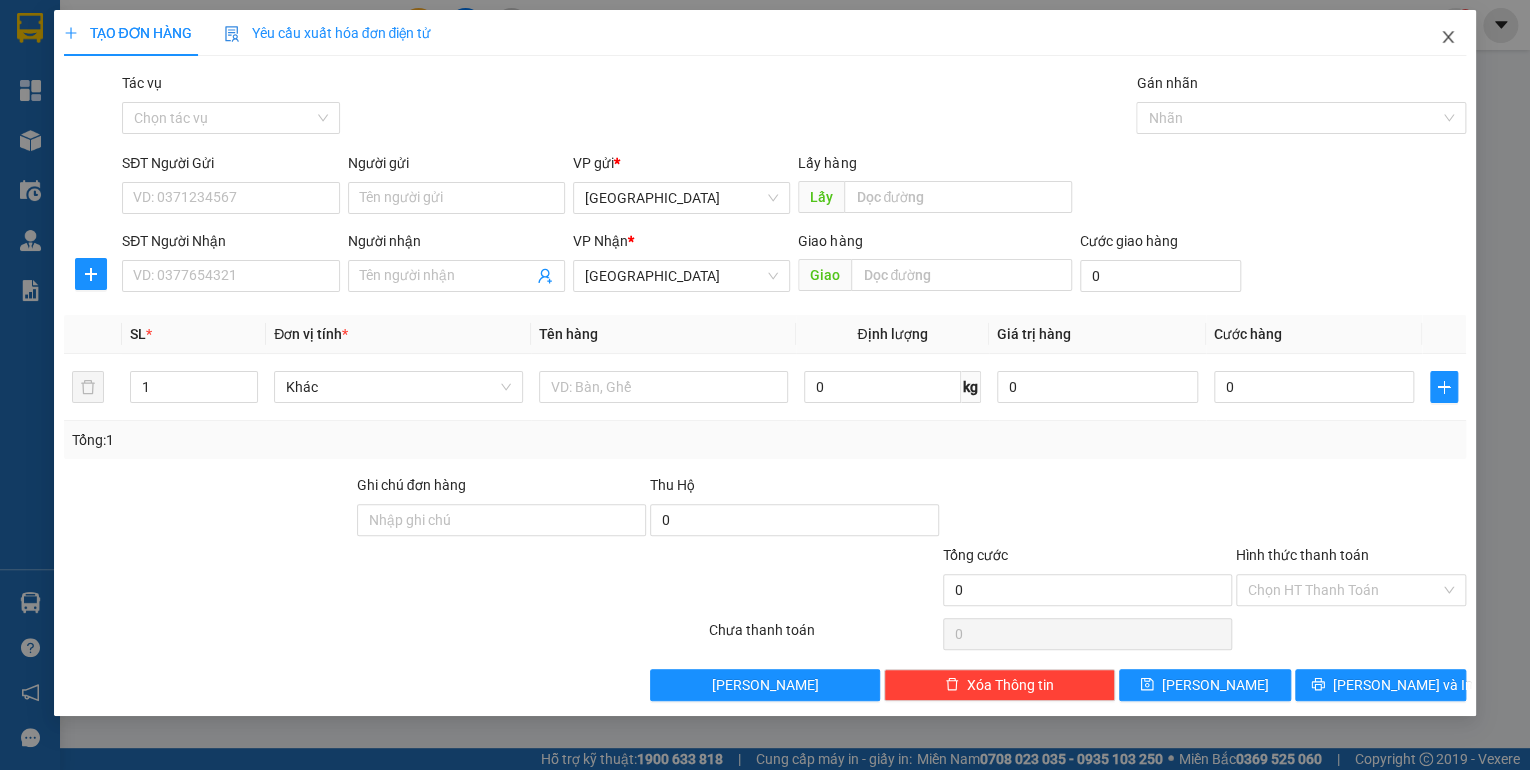 click 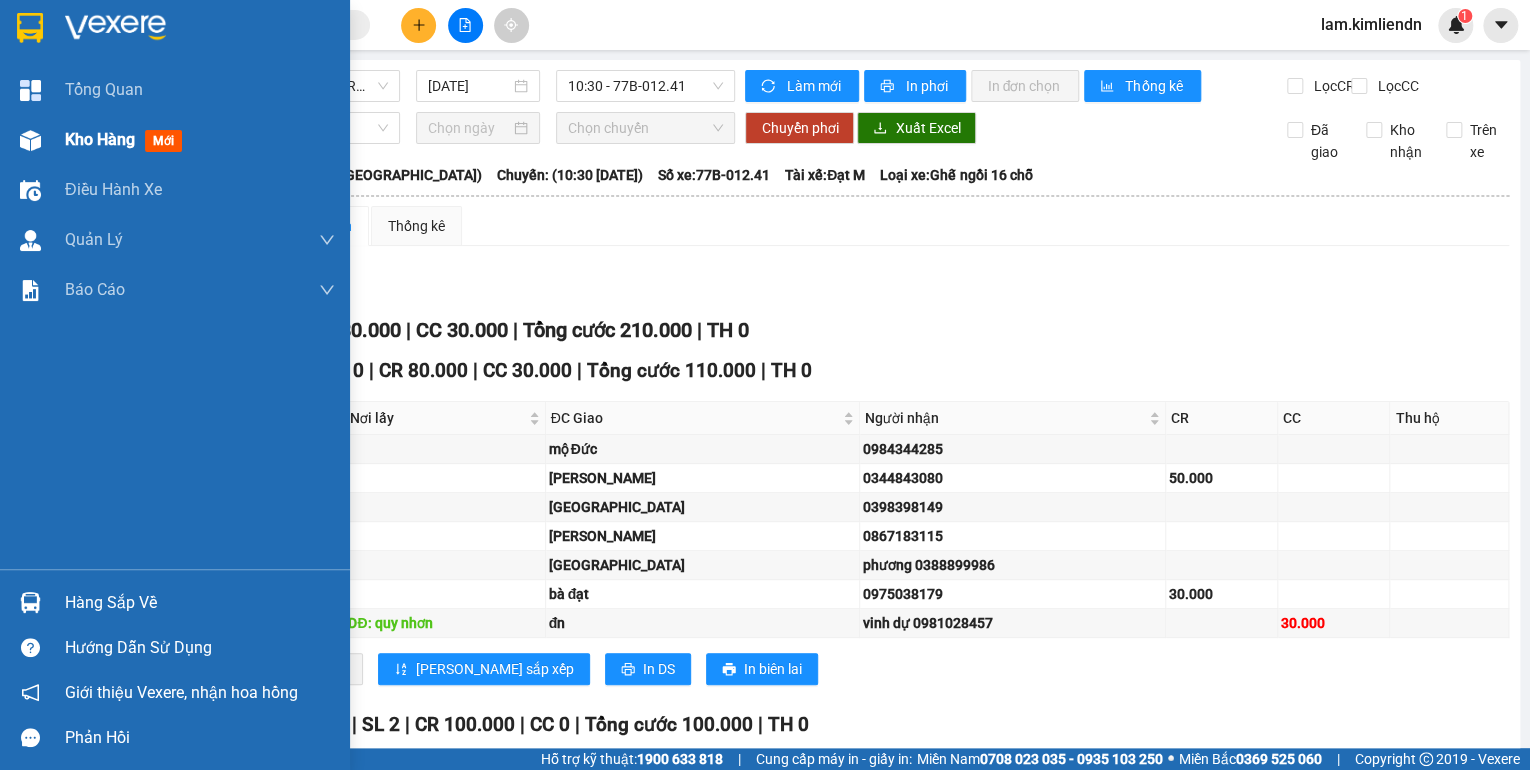 click on "Kho hàng mới" at bounding box center [175, 140] 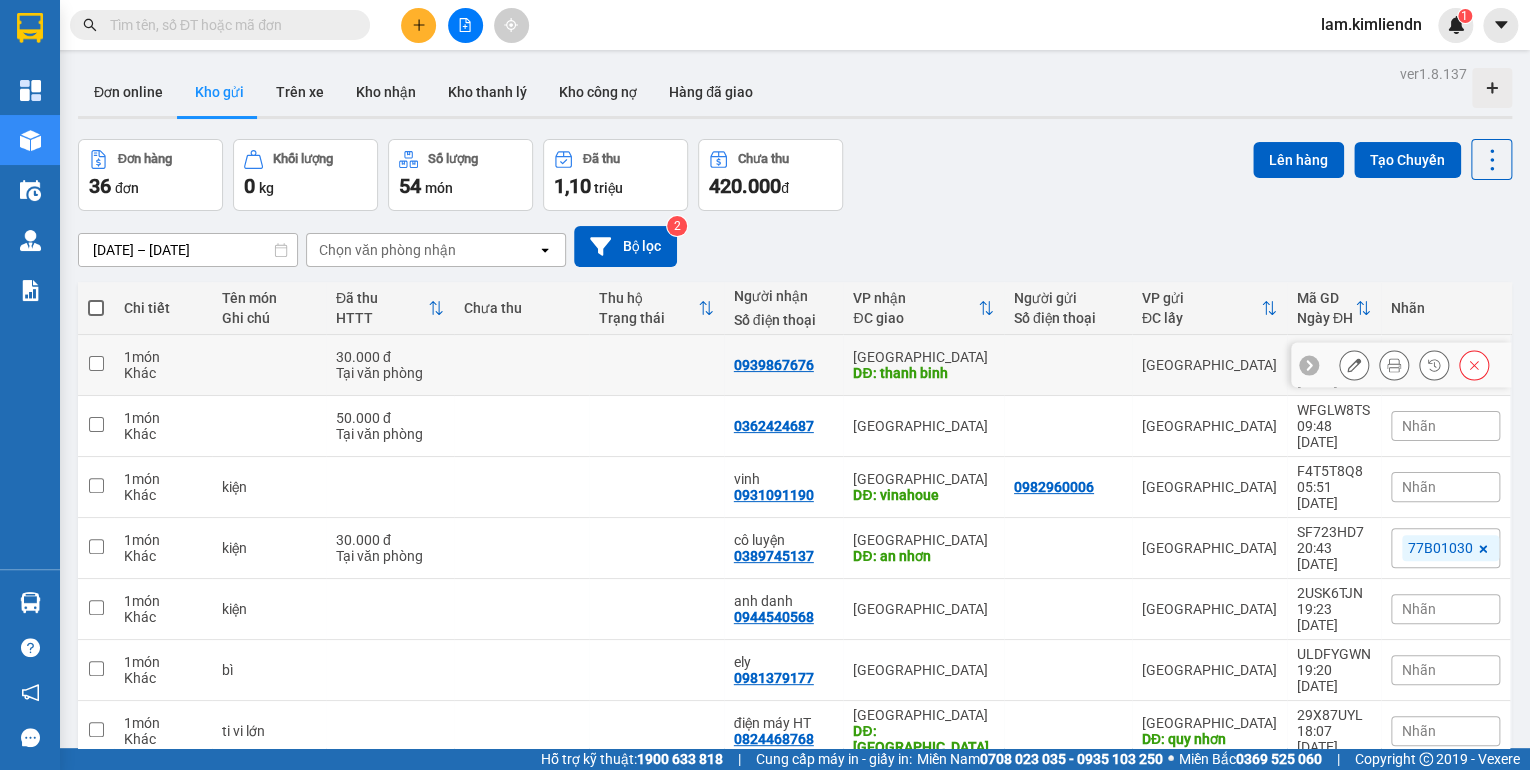 click at bounding box center (521, 365) 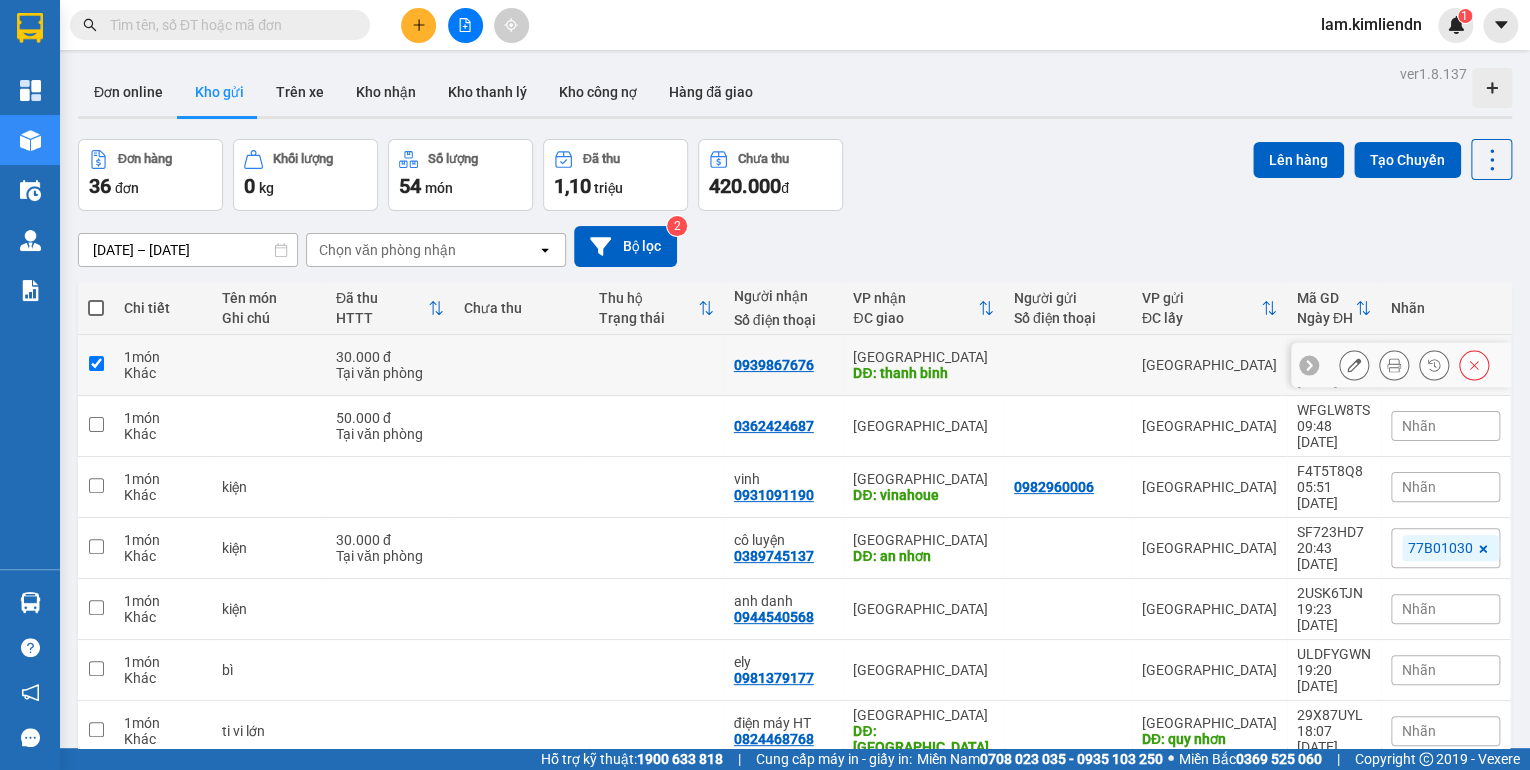 checkbox on "true" 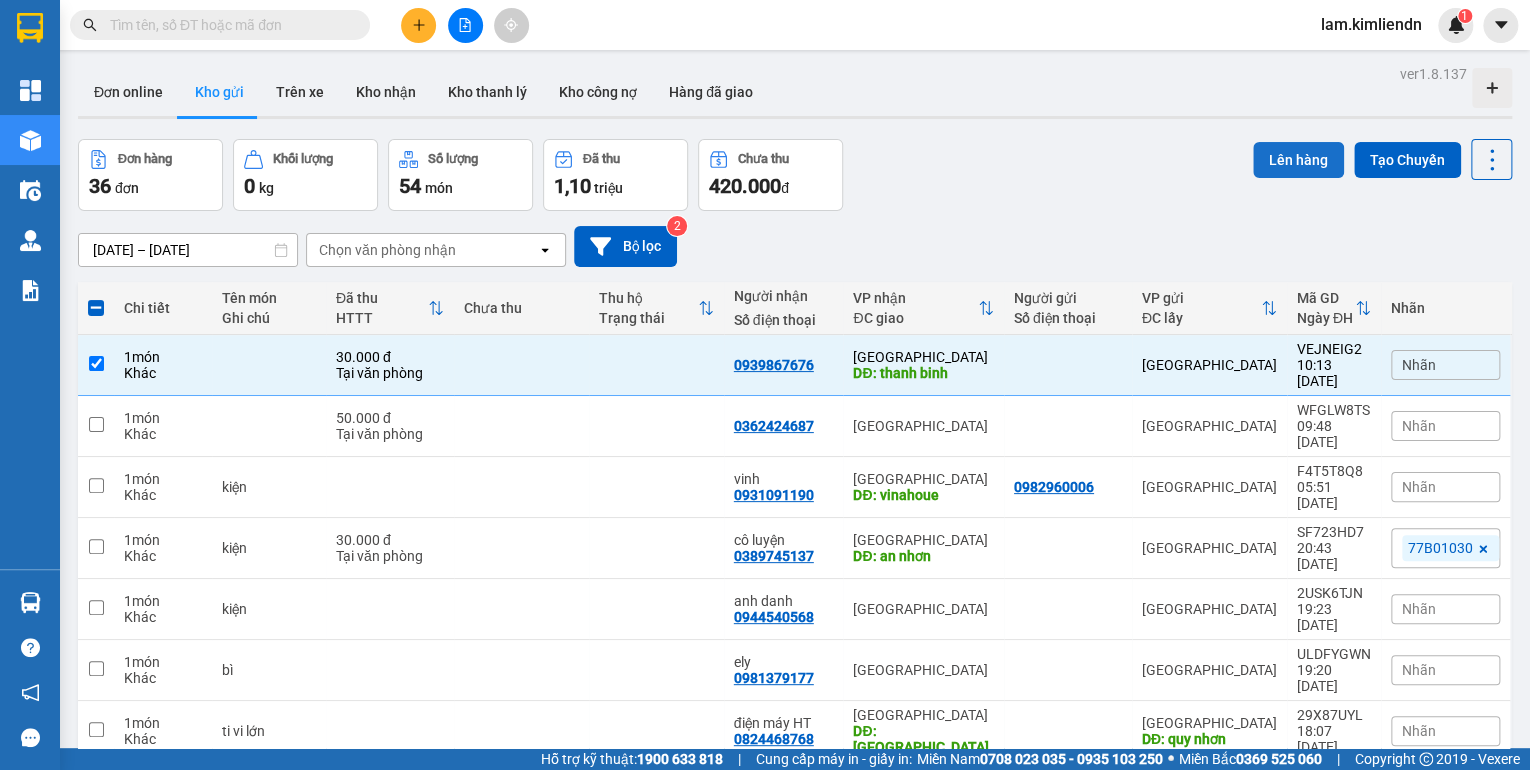 click on "Lên hàng" at bounding box center (1298, 160) 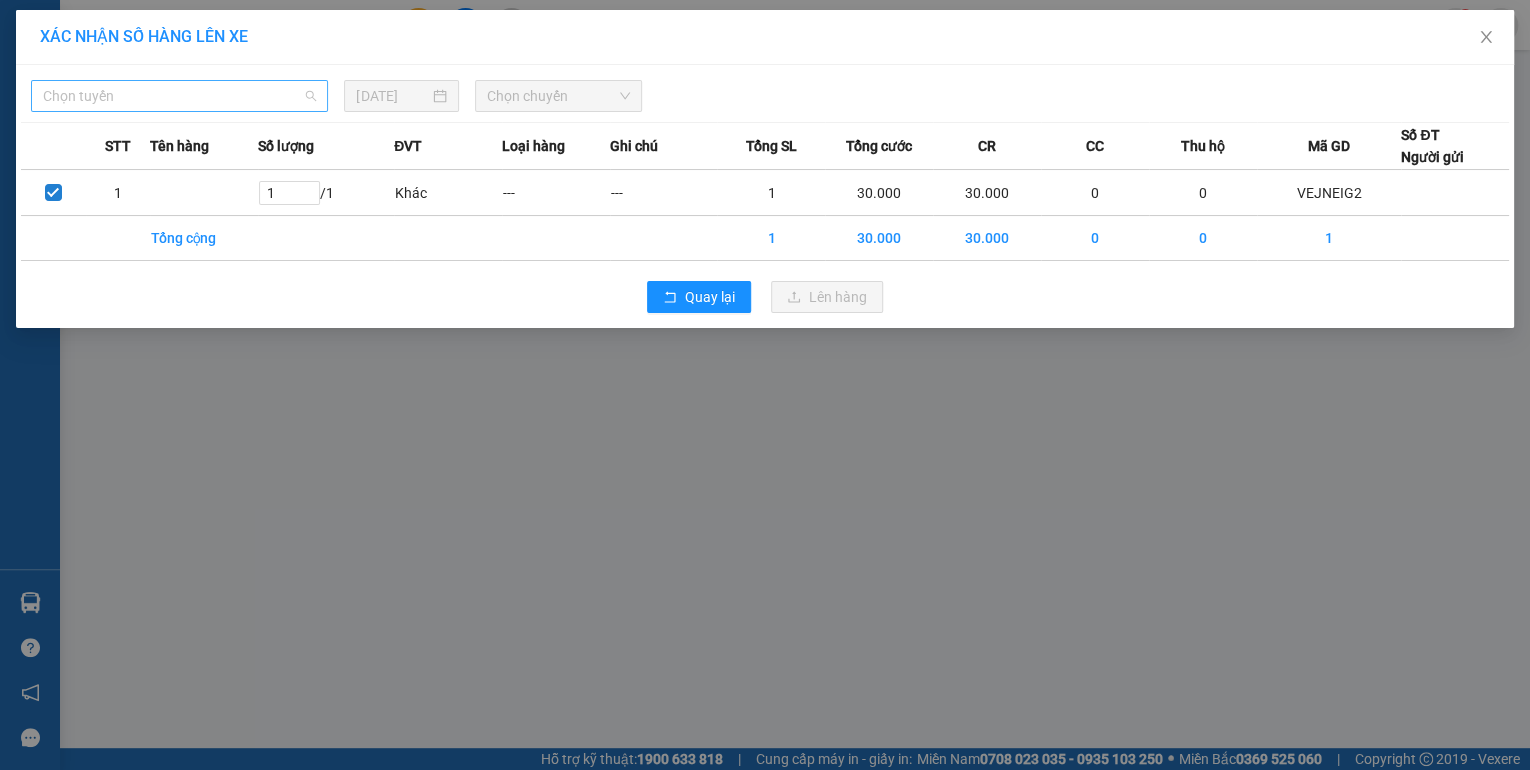 click on "Chọn tuyến" at bounding box center (179, 96) 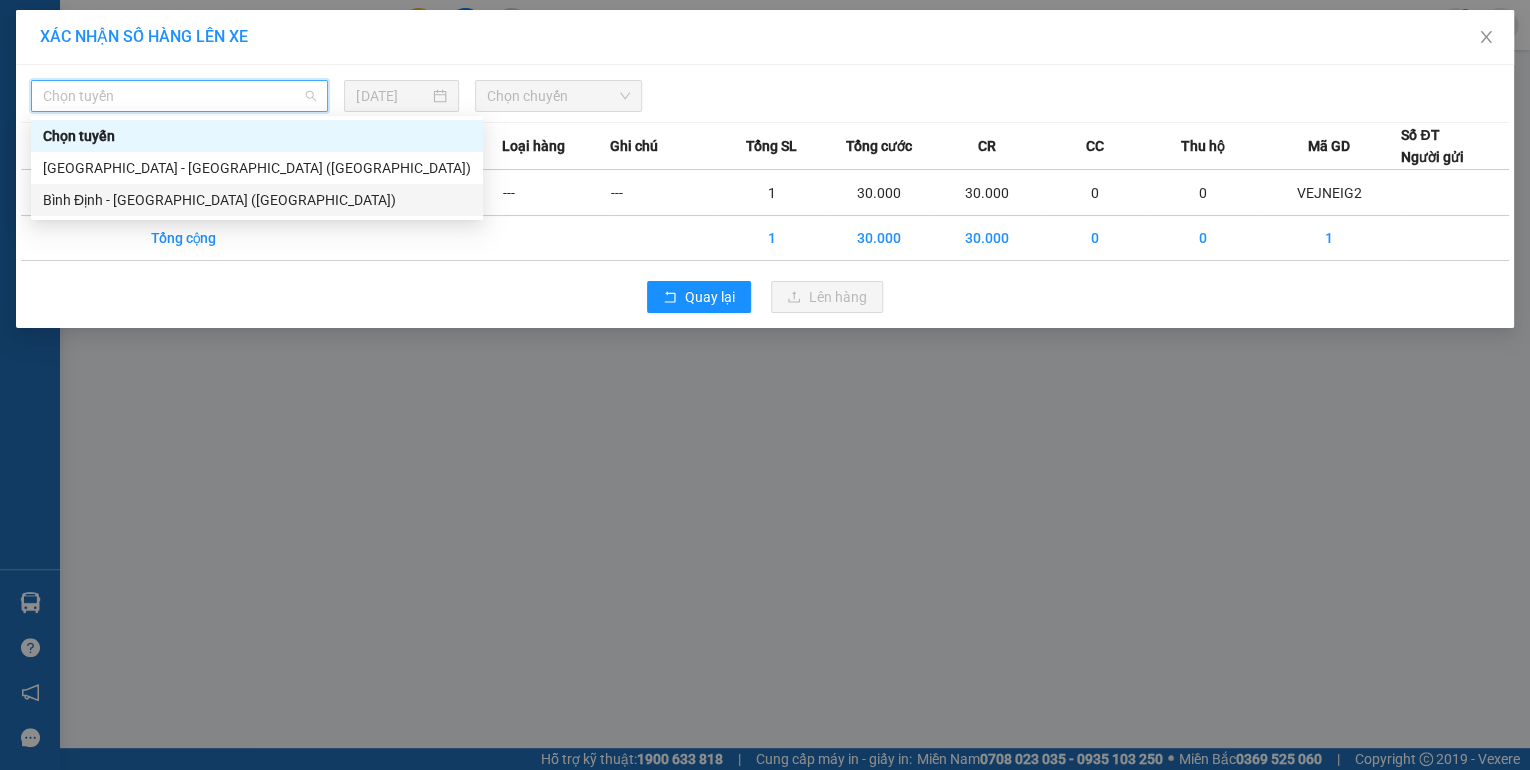 click on "Bình Định - [GEOGRAPHIC_DATA] ([GEOGRAPHIC_DATA])" at bounding box center [257, 200] 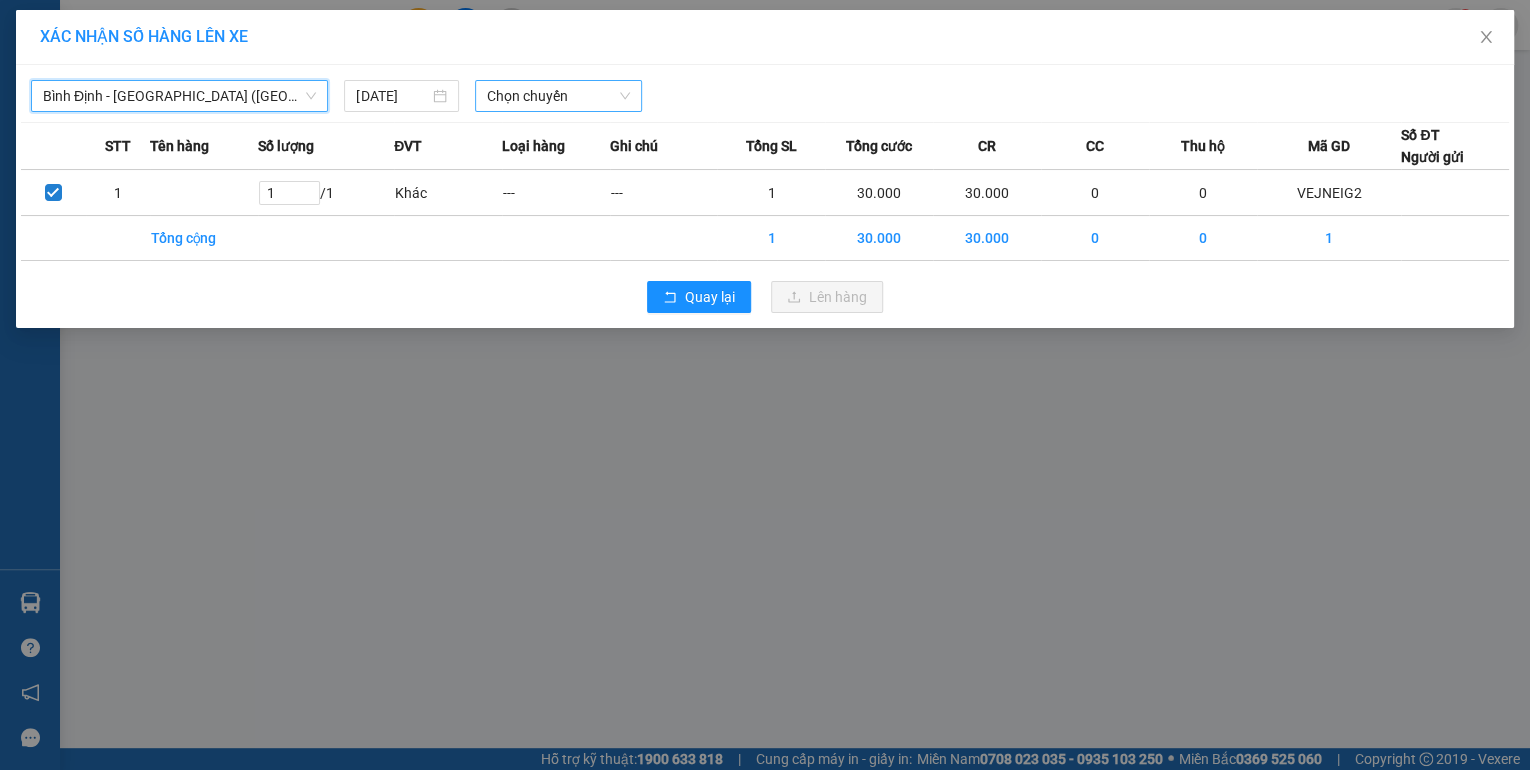 click on "Chọn chuyến" at bounding box center [558, 96] 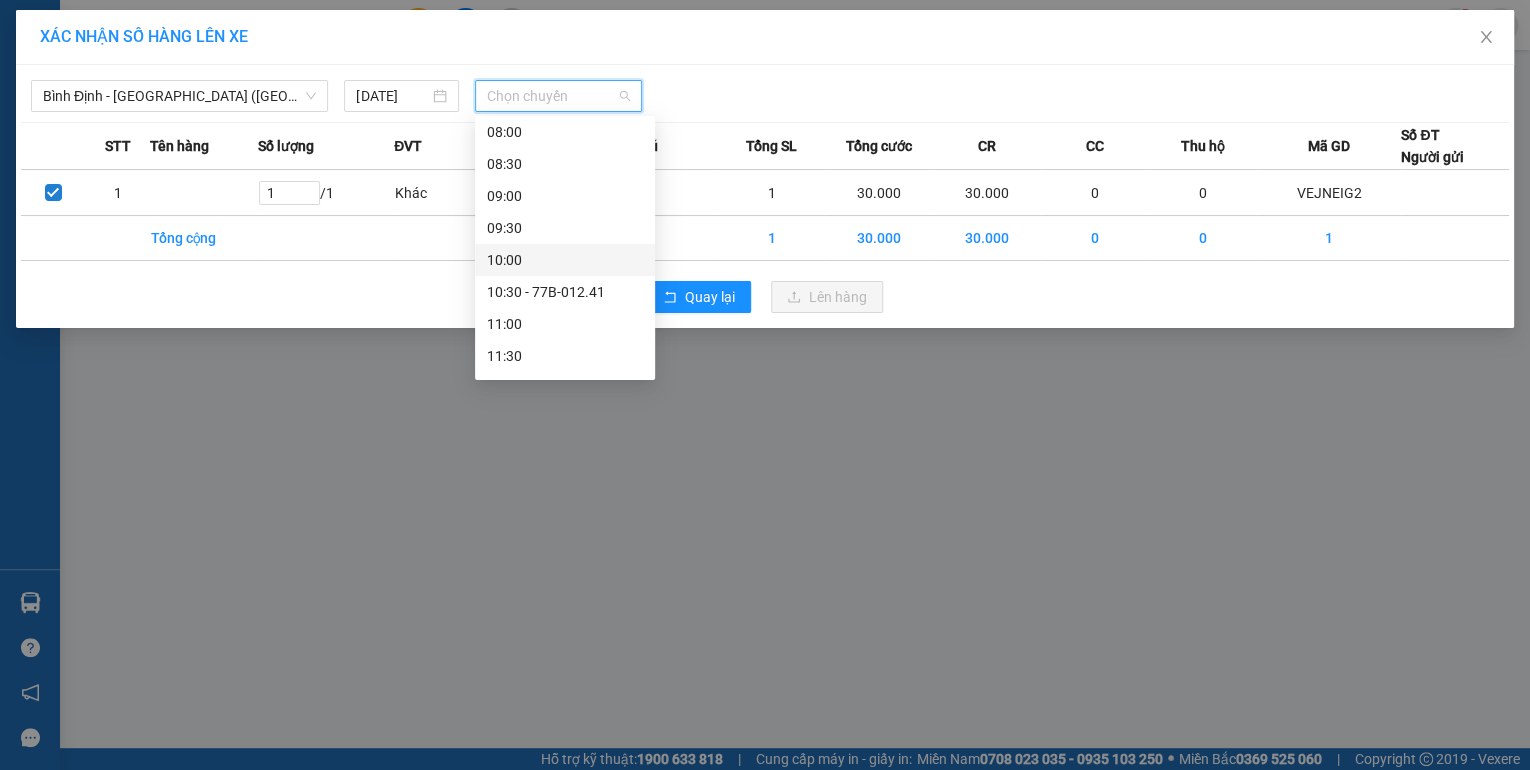 scroll, scrollTop: 400, scrollLeft: 0, axis: vertical 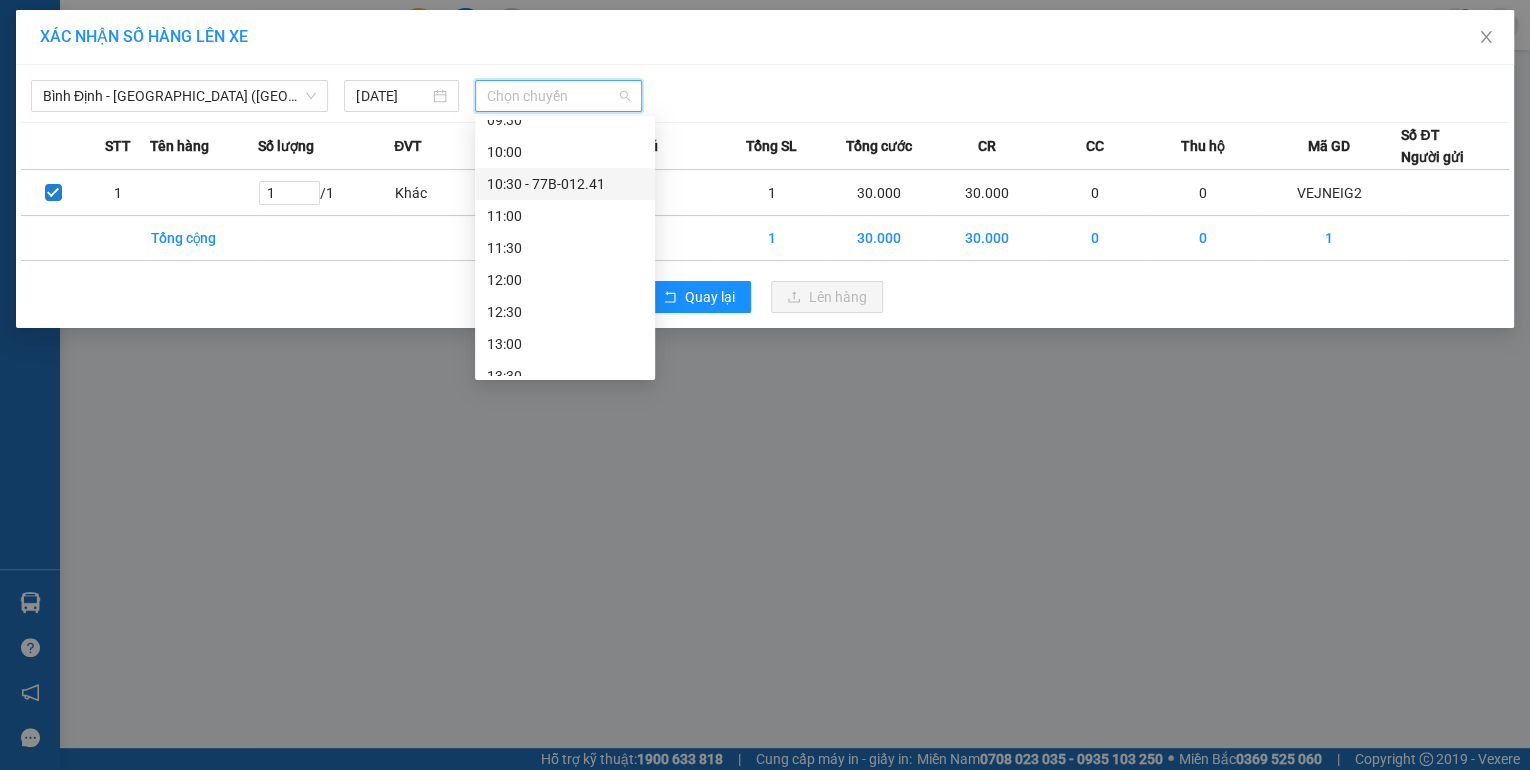 click on "10:30     - 77B-012.41" at bounding box center [565, 184] 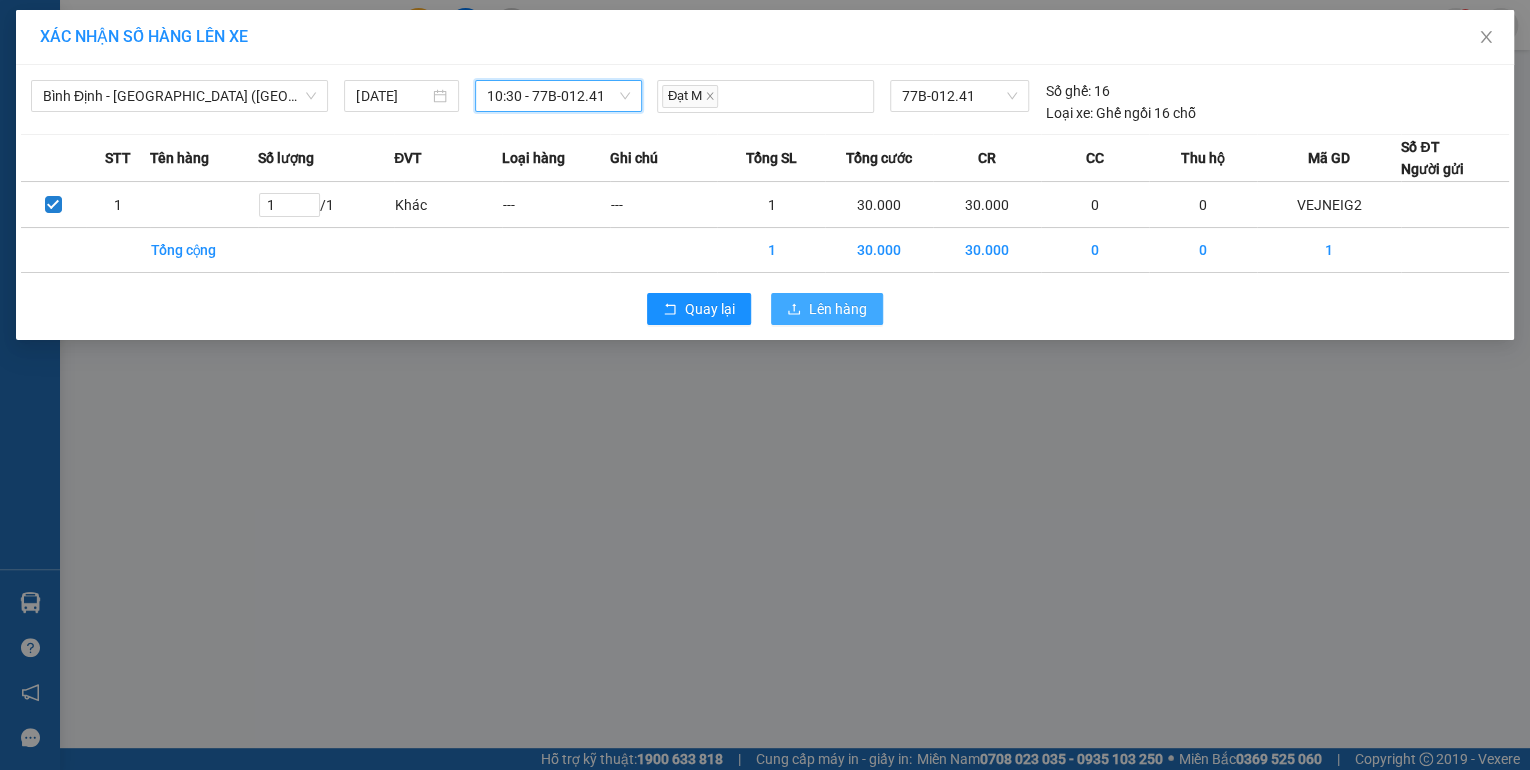 click on "Lên hàng" at bounding box center [838, 309] 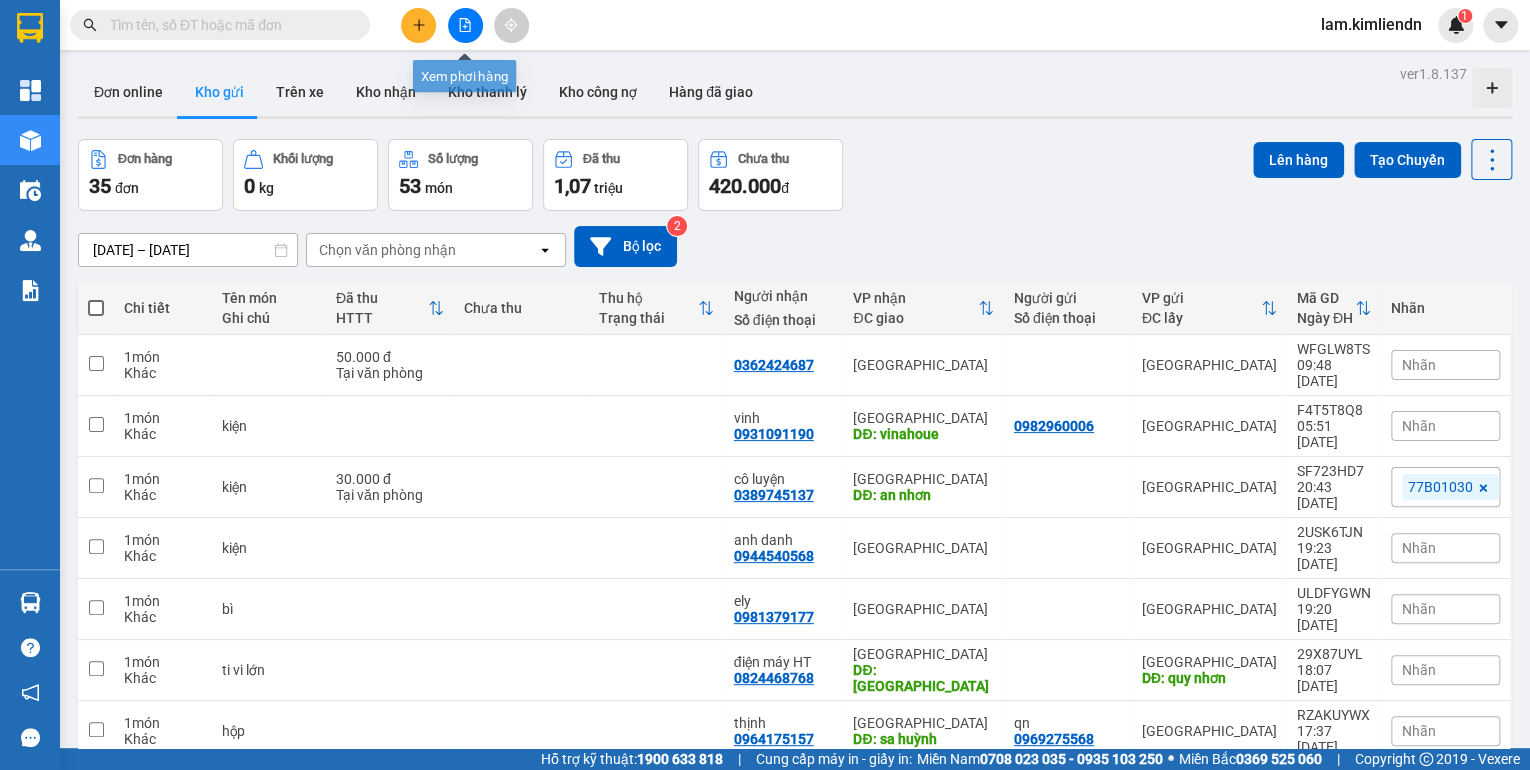 click at bounding box center [465, 25] 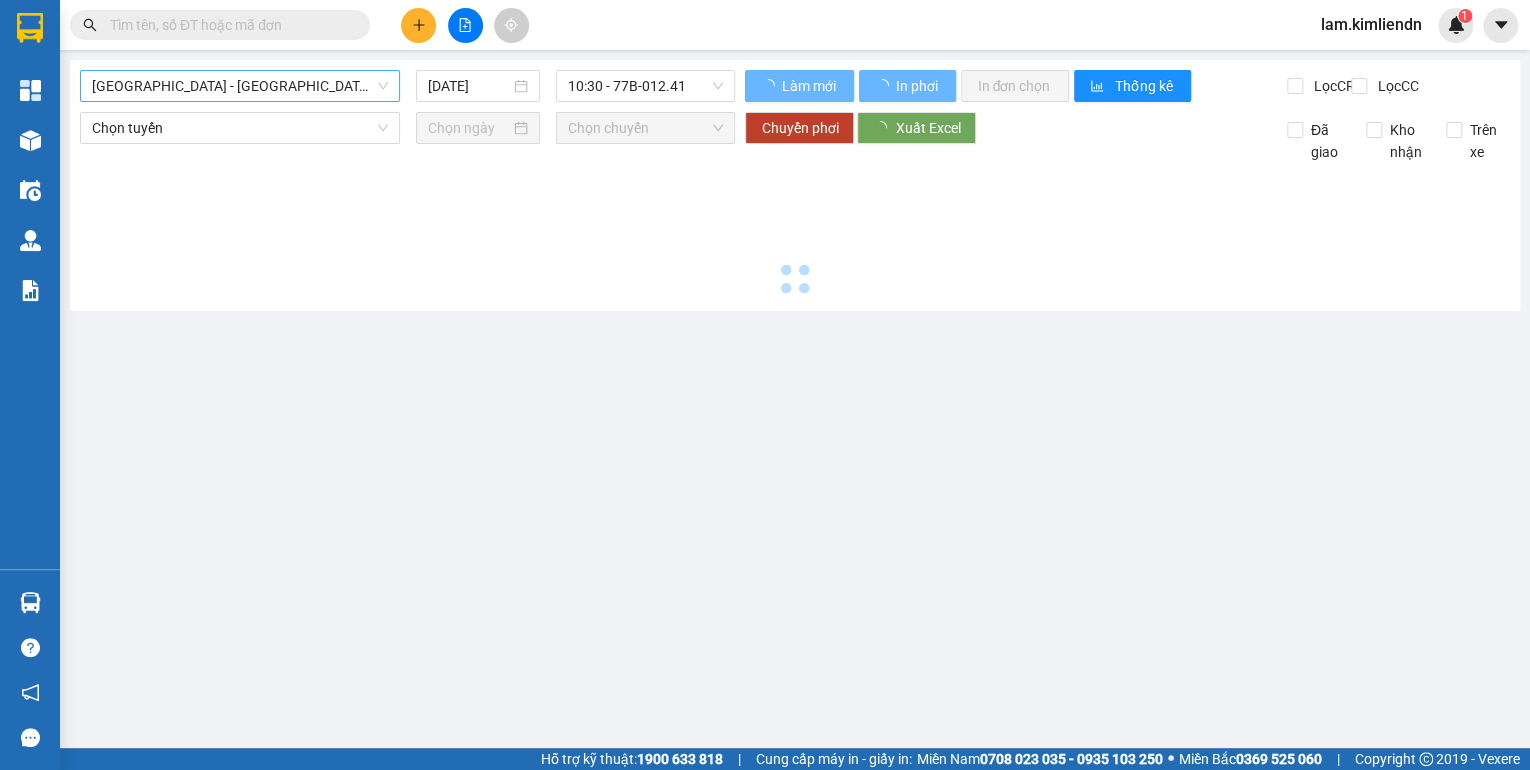 click on "[GEOGRAPHIC_DATA] - [GEOGRAPHIC_DATA] ([GEOGRAPHIC_DATA])" at bounding box center (240, 86) 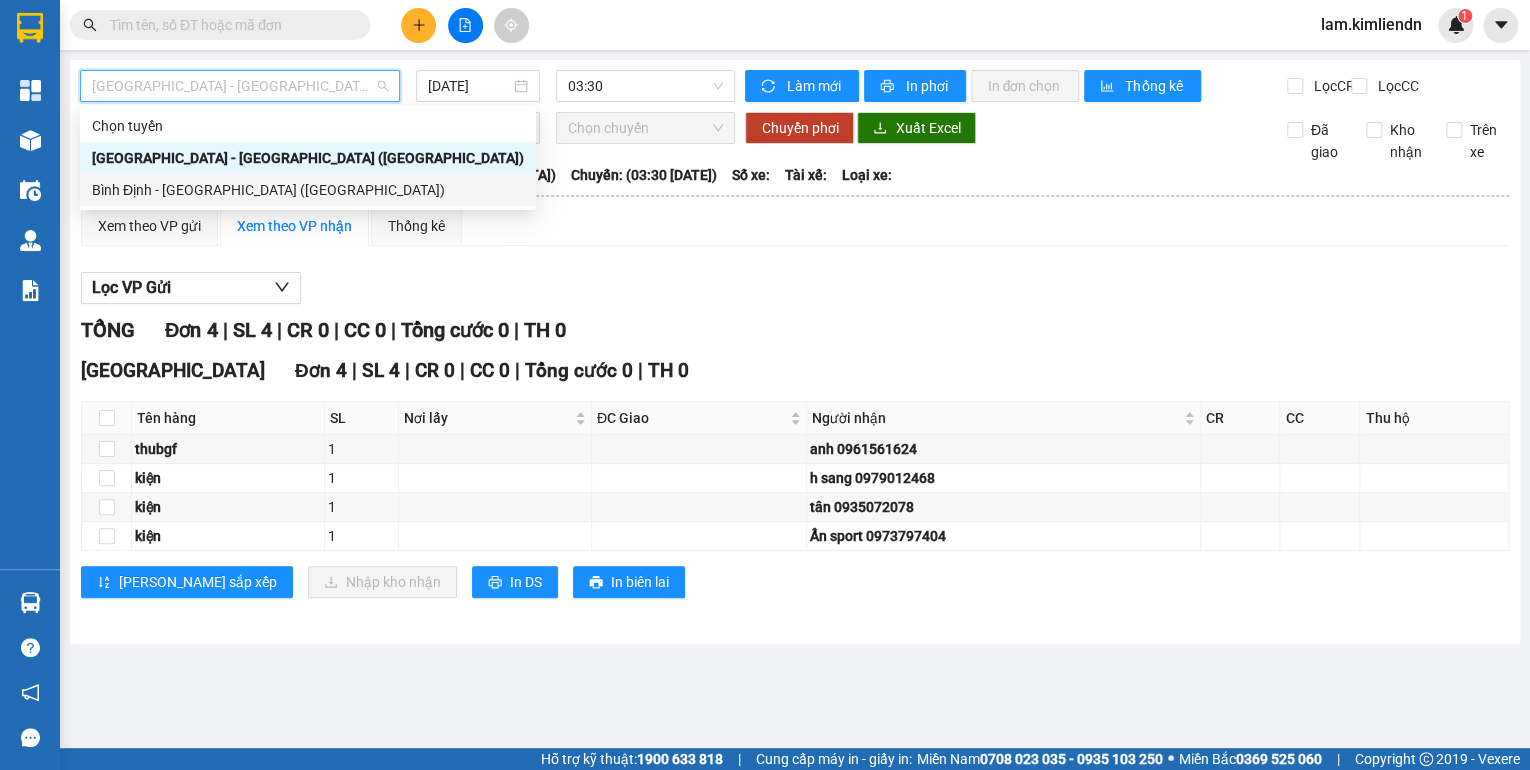click on "Bình Định - [GEOGRAPHIC_DATA] ([GEOGRAPHIC_DATA])" at bounding box center [308, 190] 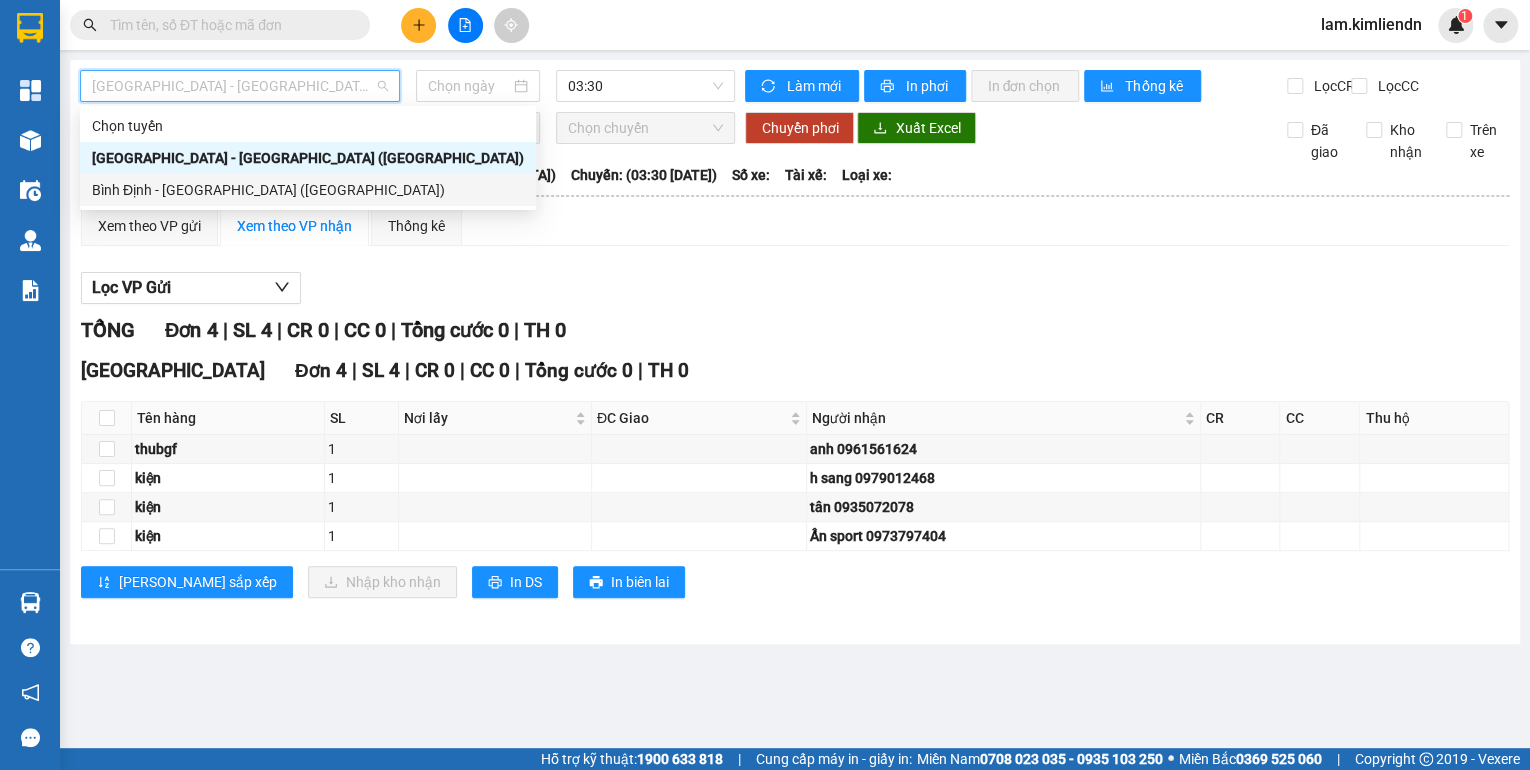 type on "[DATE]" 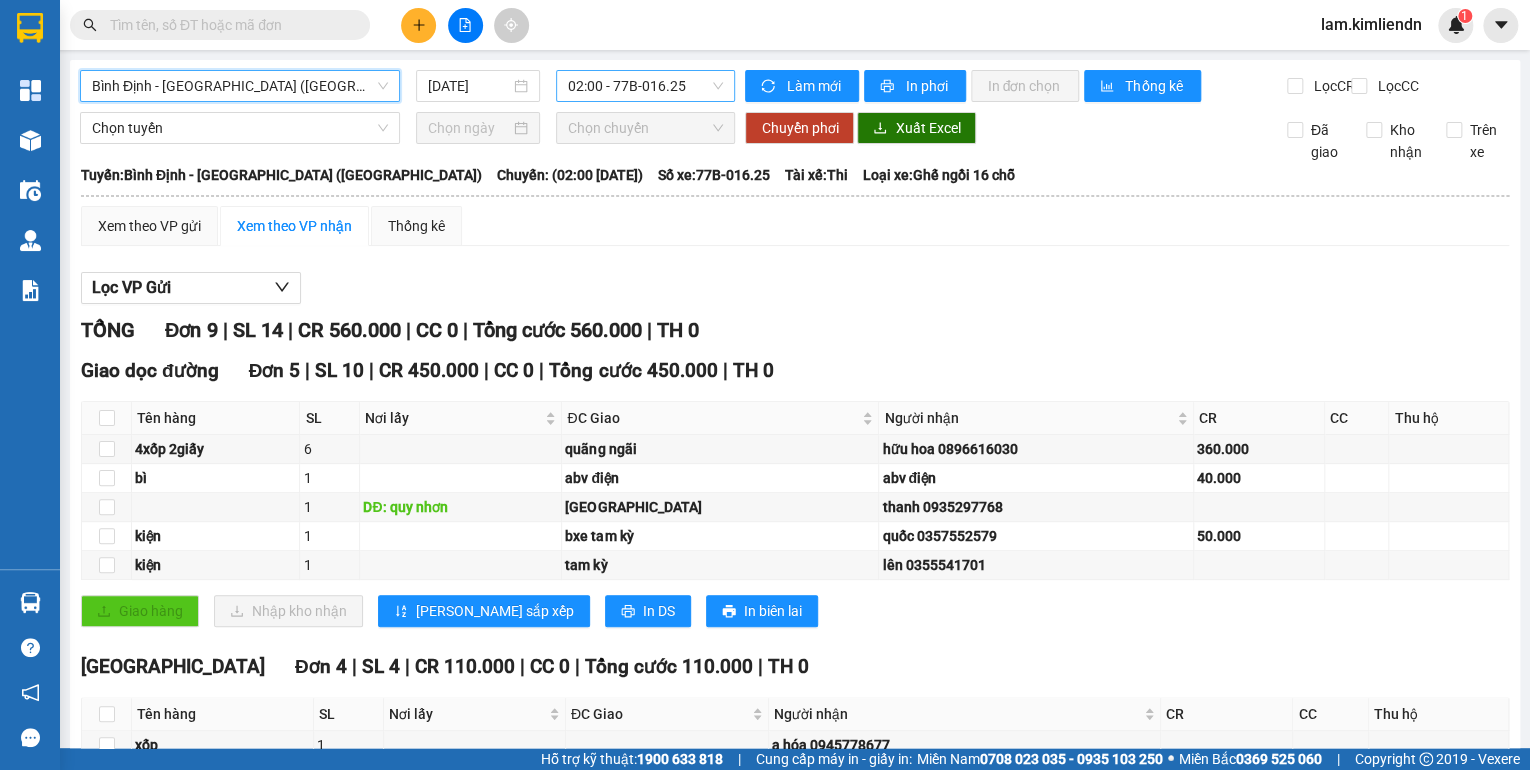 click on "02:00     - 77B-016.25" at bounding box center [646, 86] 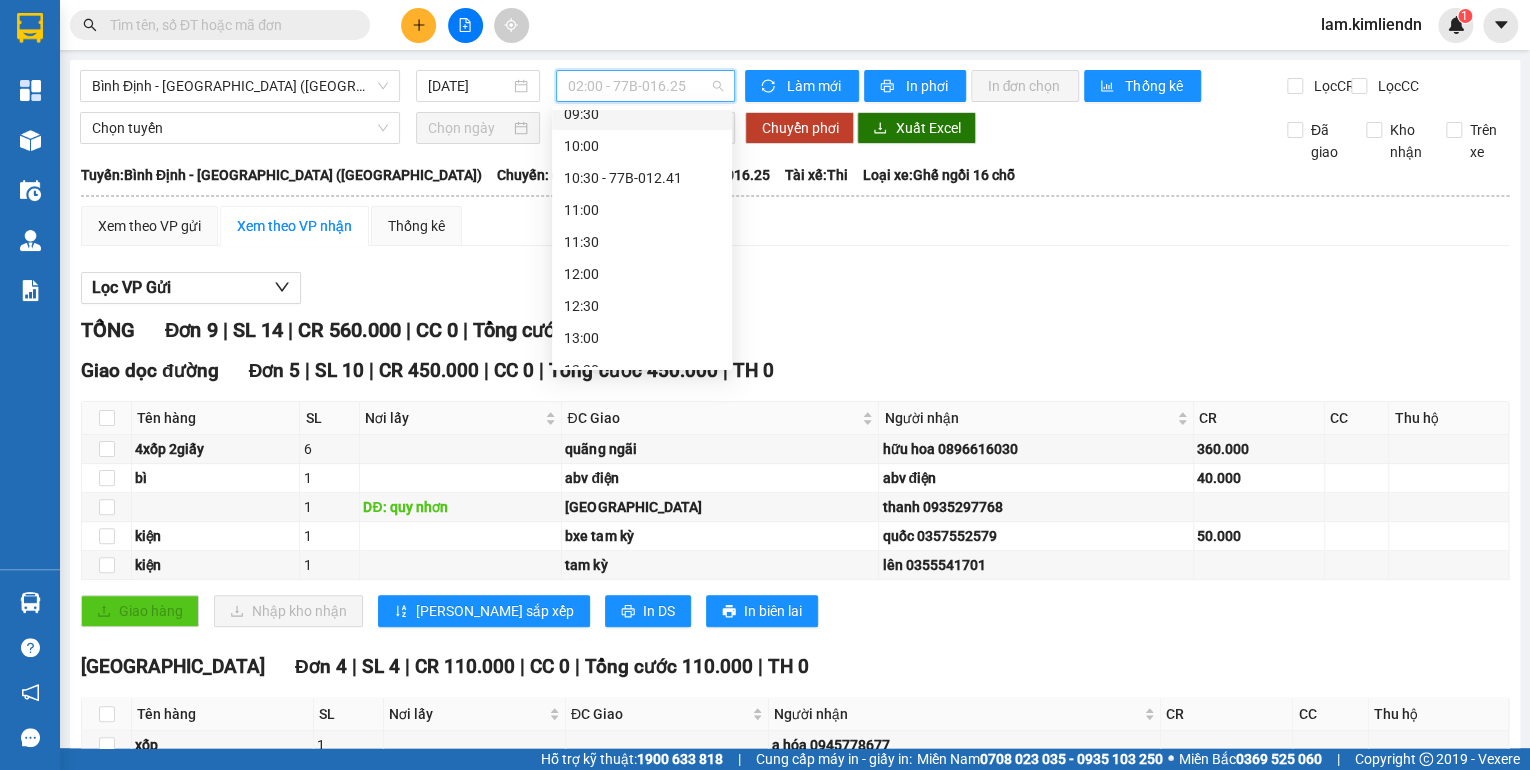scroll, scrollTop: 400, scrollLeft: 0, axis: vertical 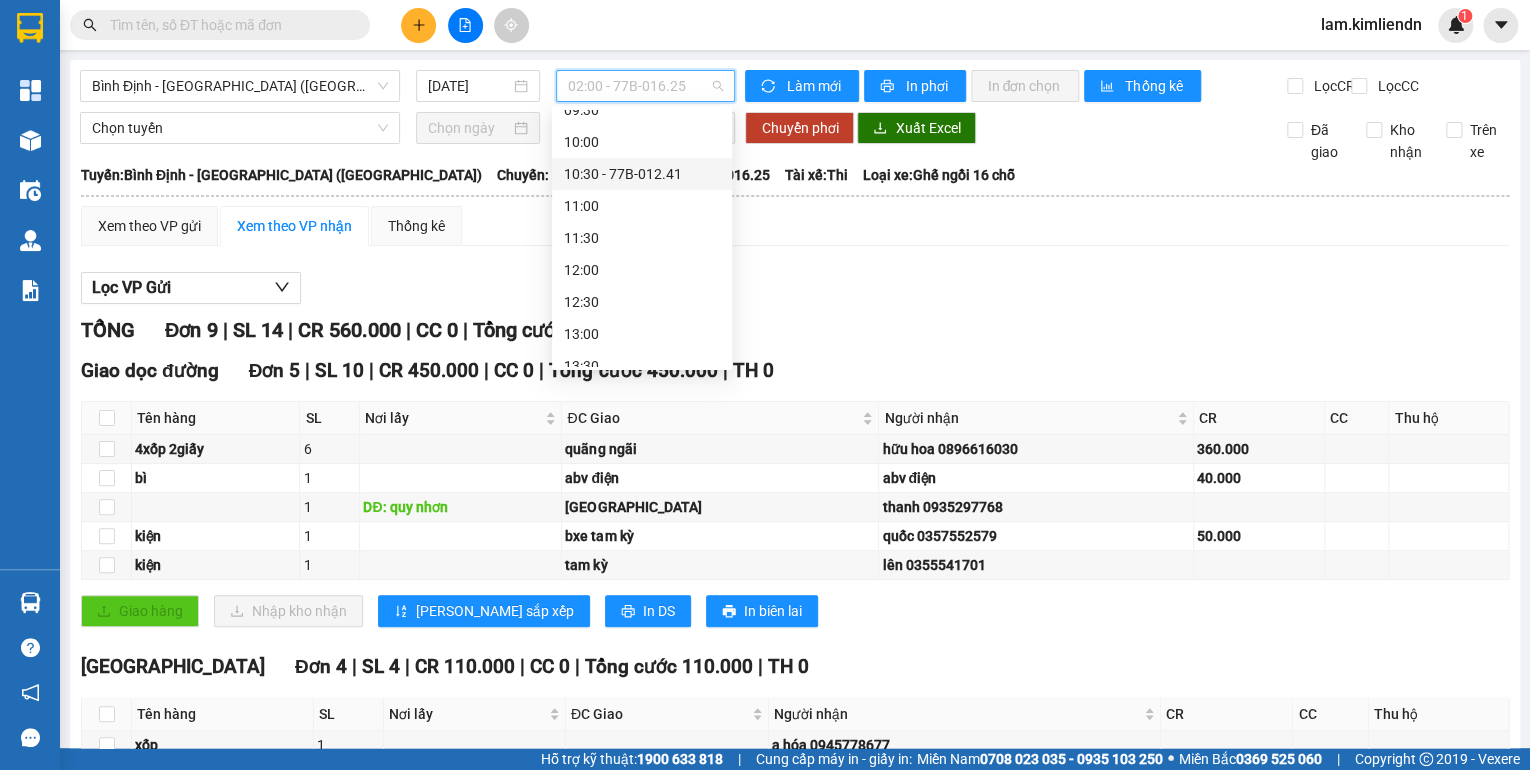 click on "10:30     - 77B-012.41" at bounding box center [642, 174] 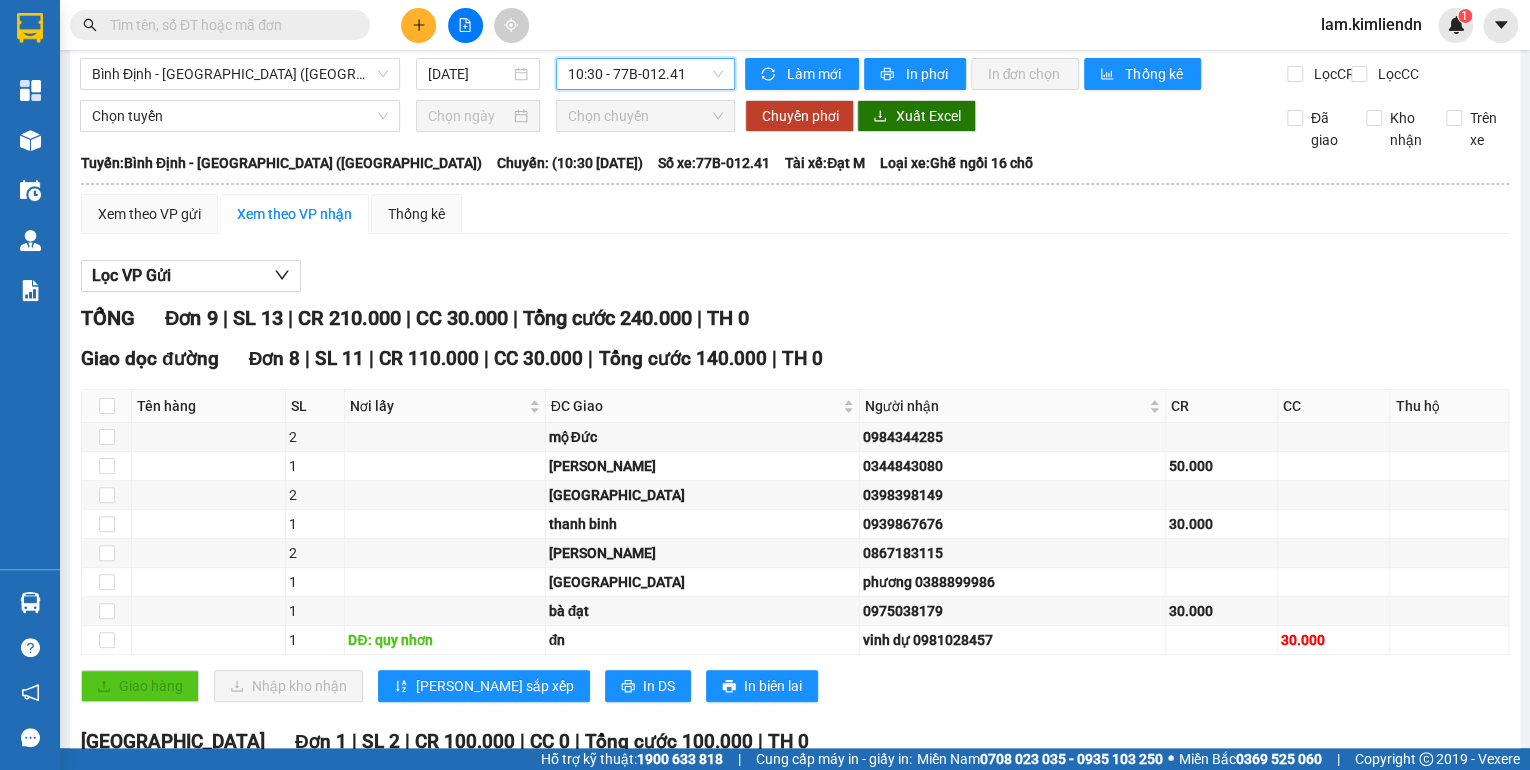 scroll, scrollTop: 0, scrollLeft: 0, axis: both 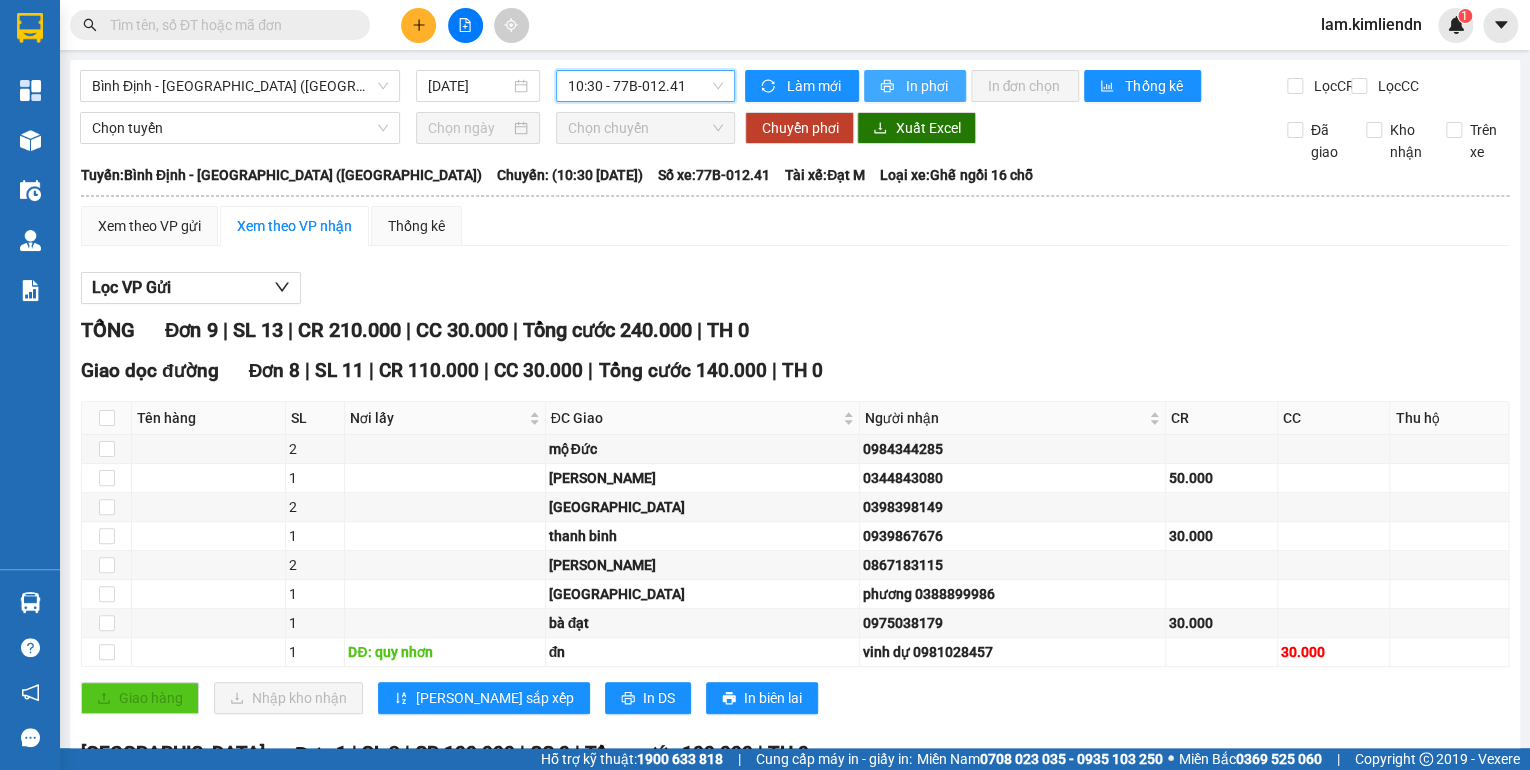 click on "In phơi" at bounding box center [927, 86] 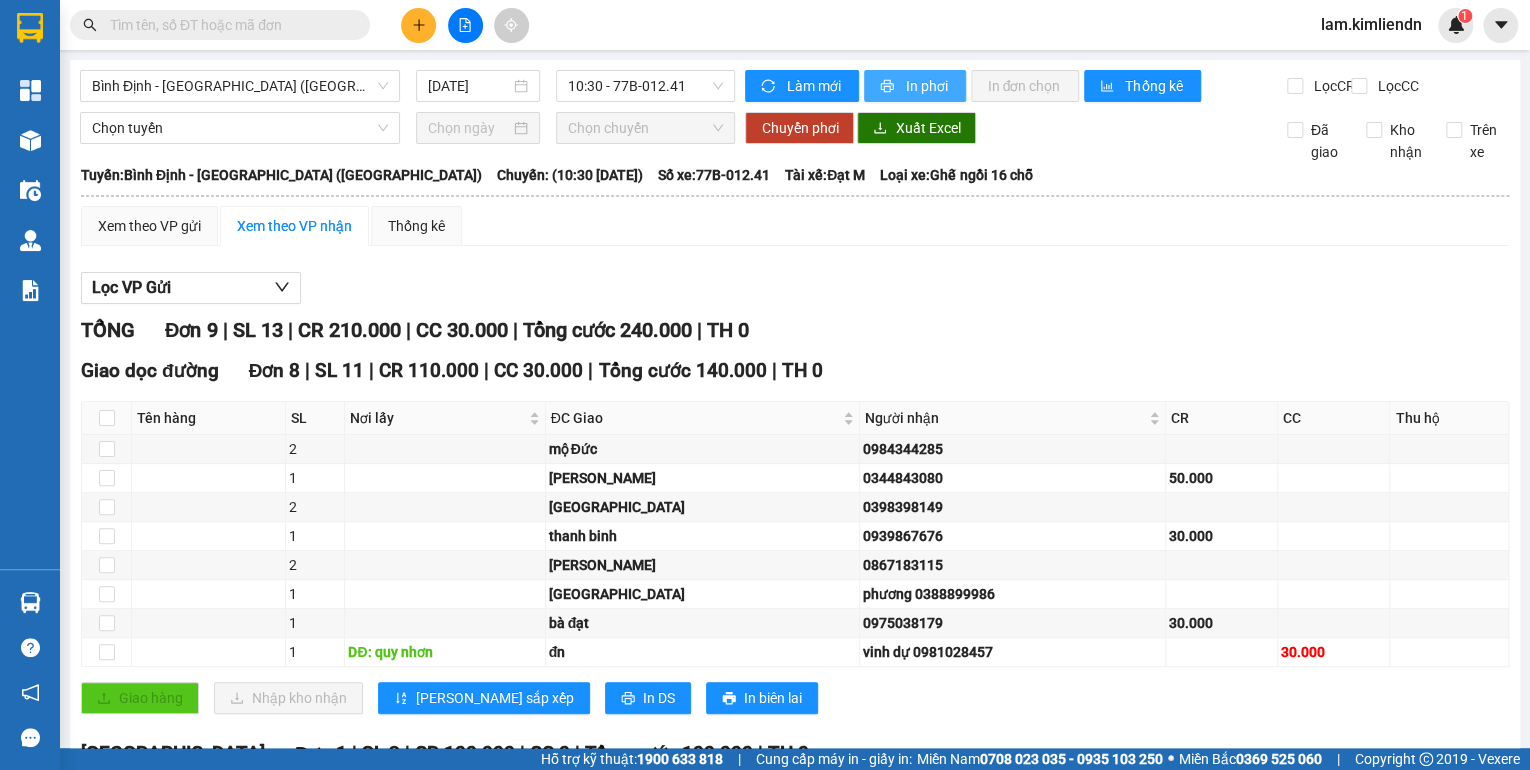 scroll, scrollTop: 0, scrollLeft: 0, axis: both 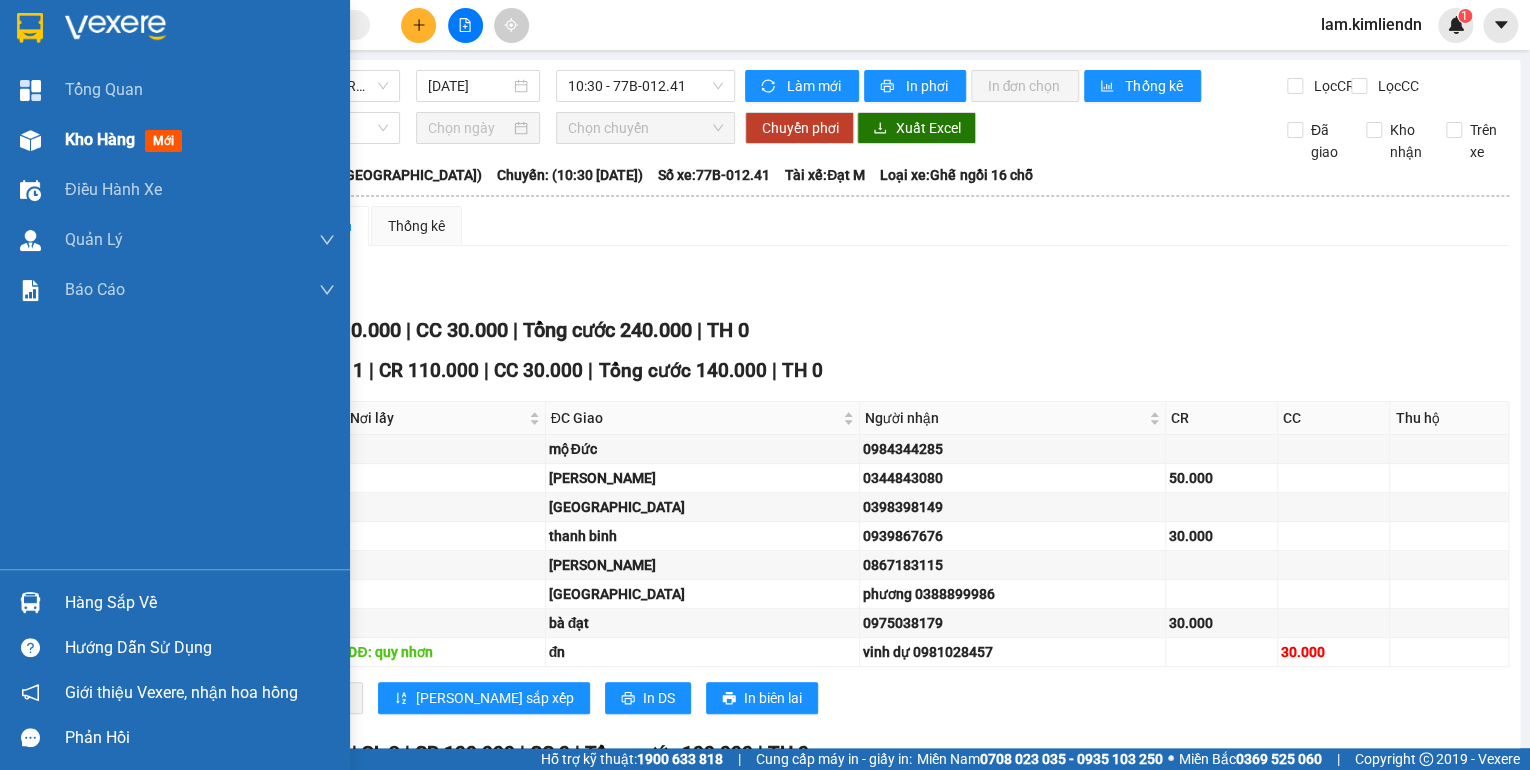click on "Kho hàng" at bounding box center (100, 139) 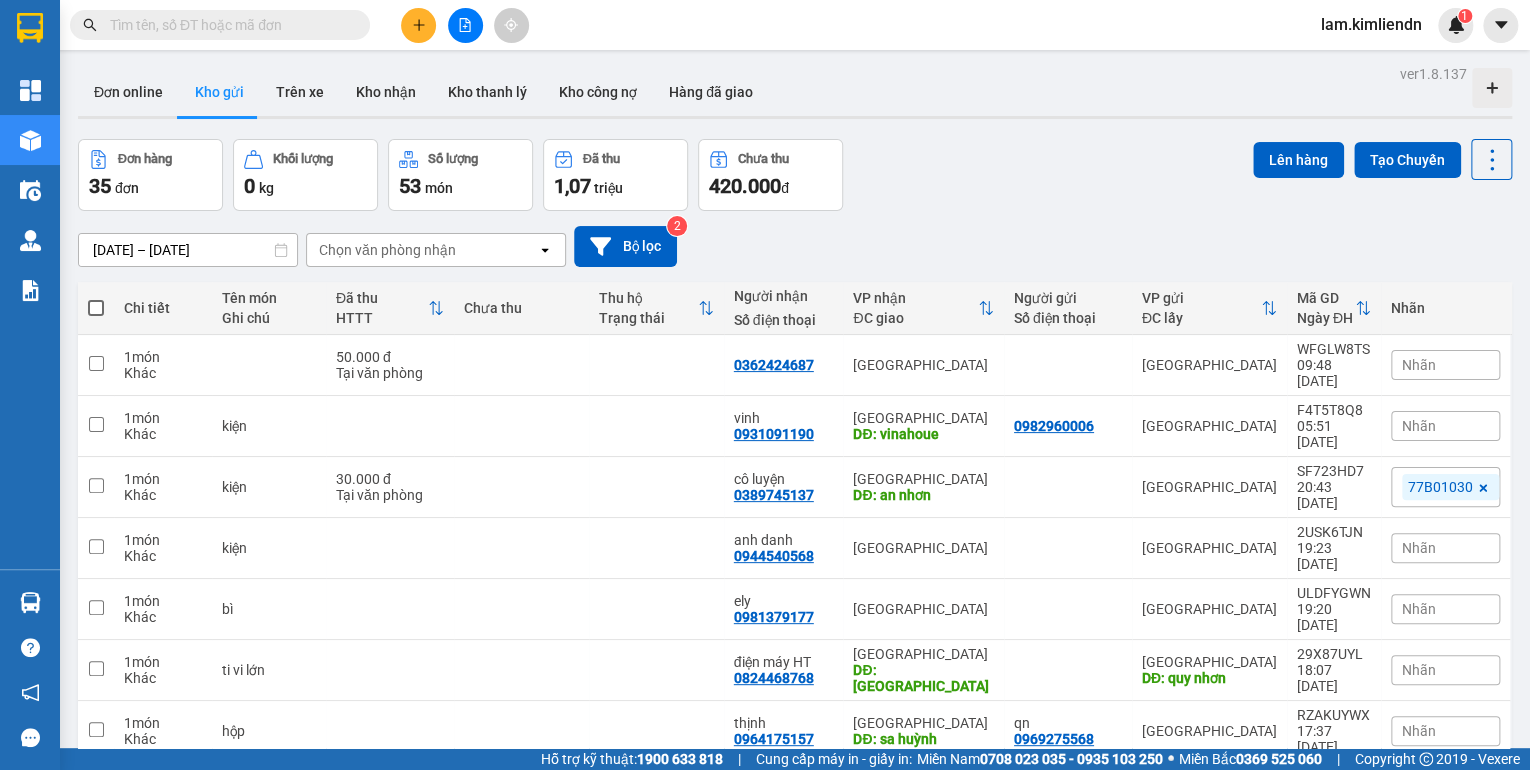 click at bounding box center (418, 25) 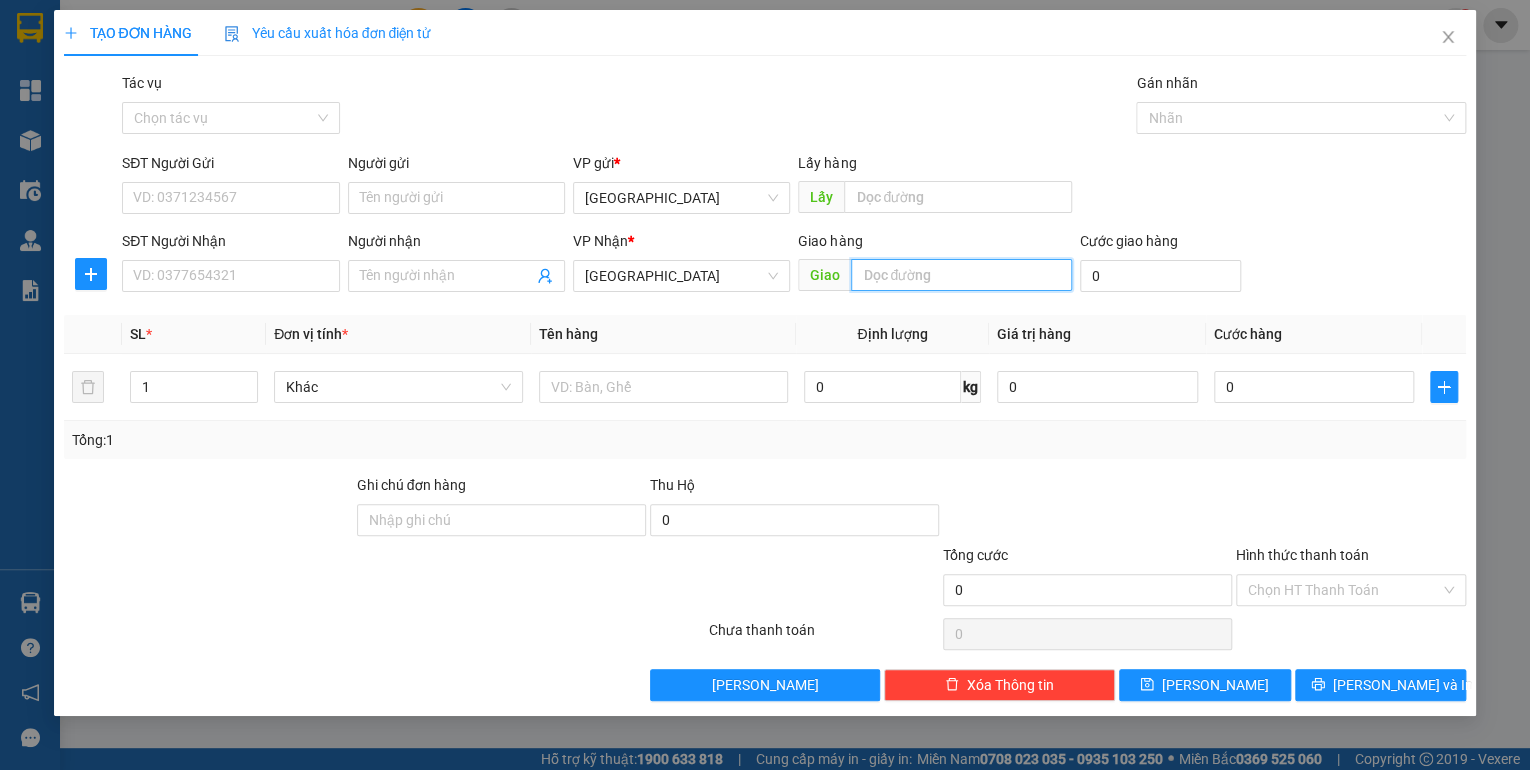 click at bounding box center (961, 275) 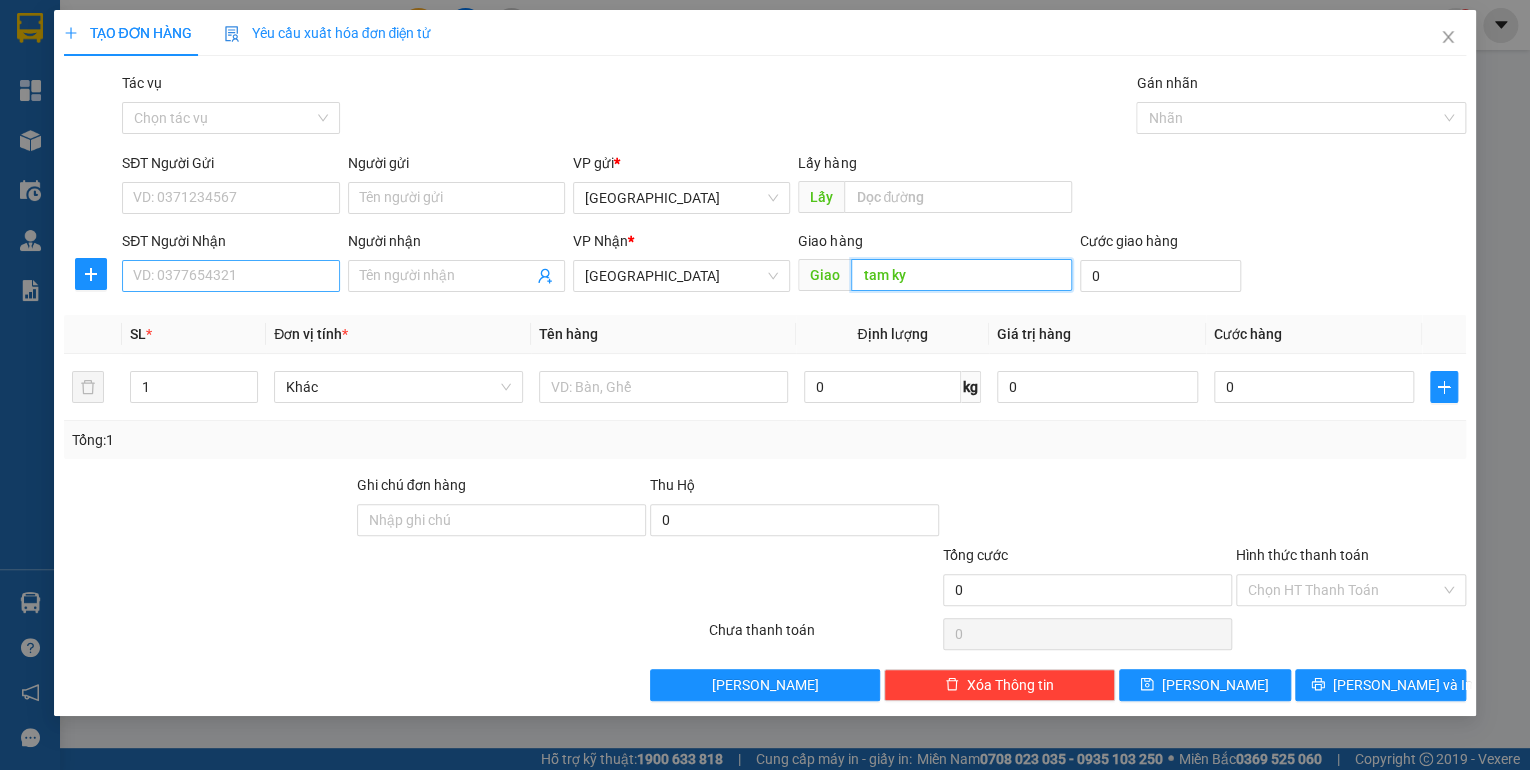 type on "tam ky" 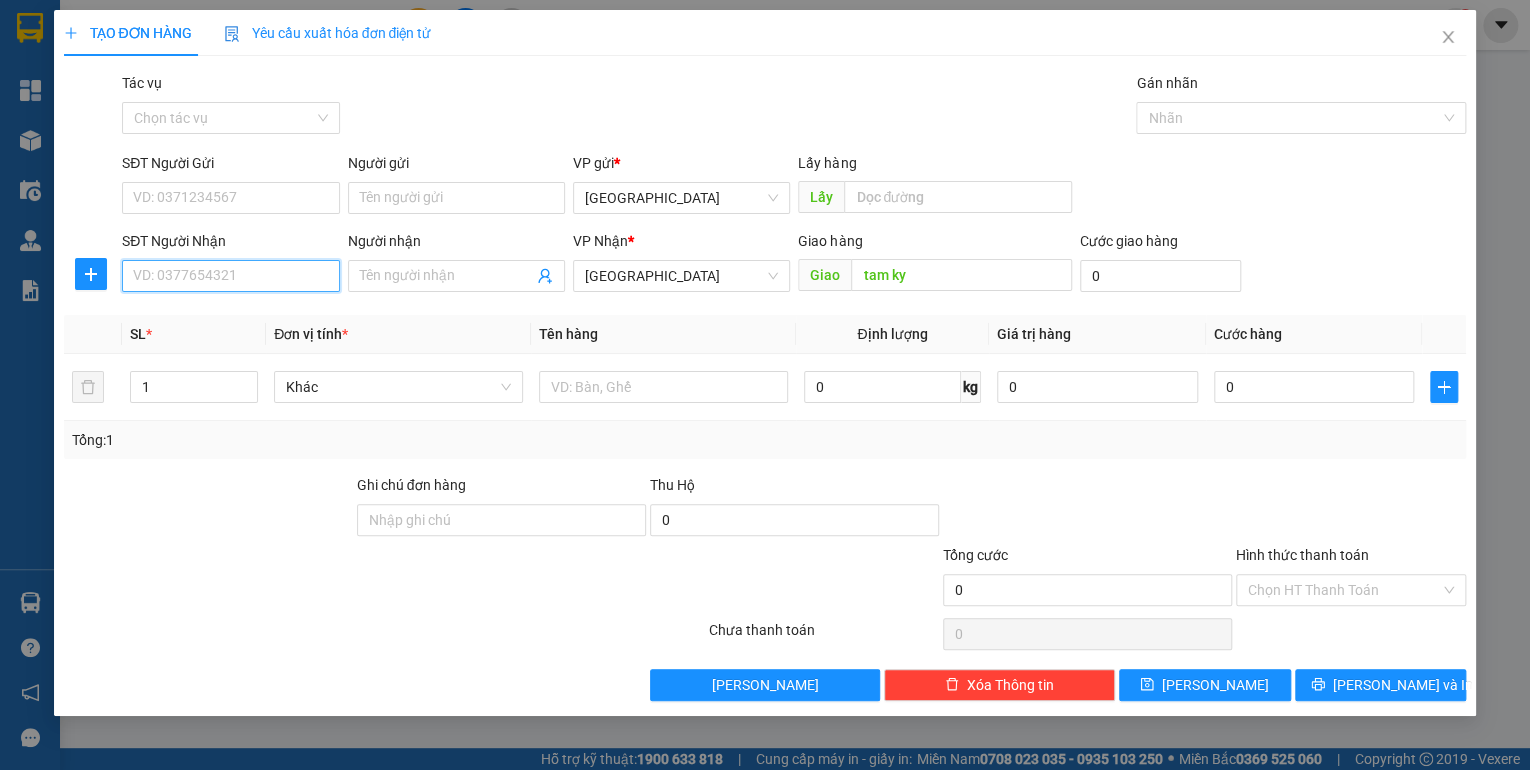 click on "SĐT Người Nhận" at bounding box center [230, 276] 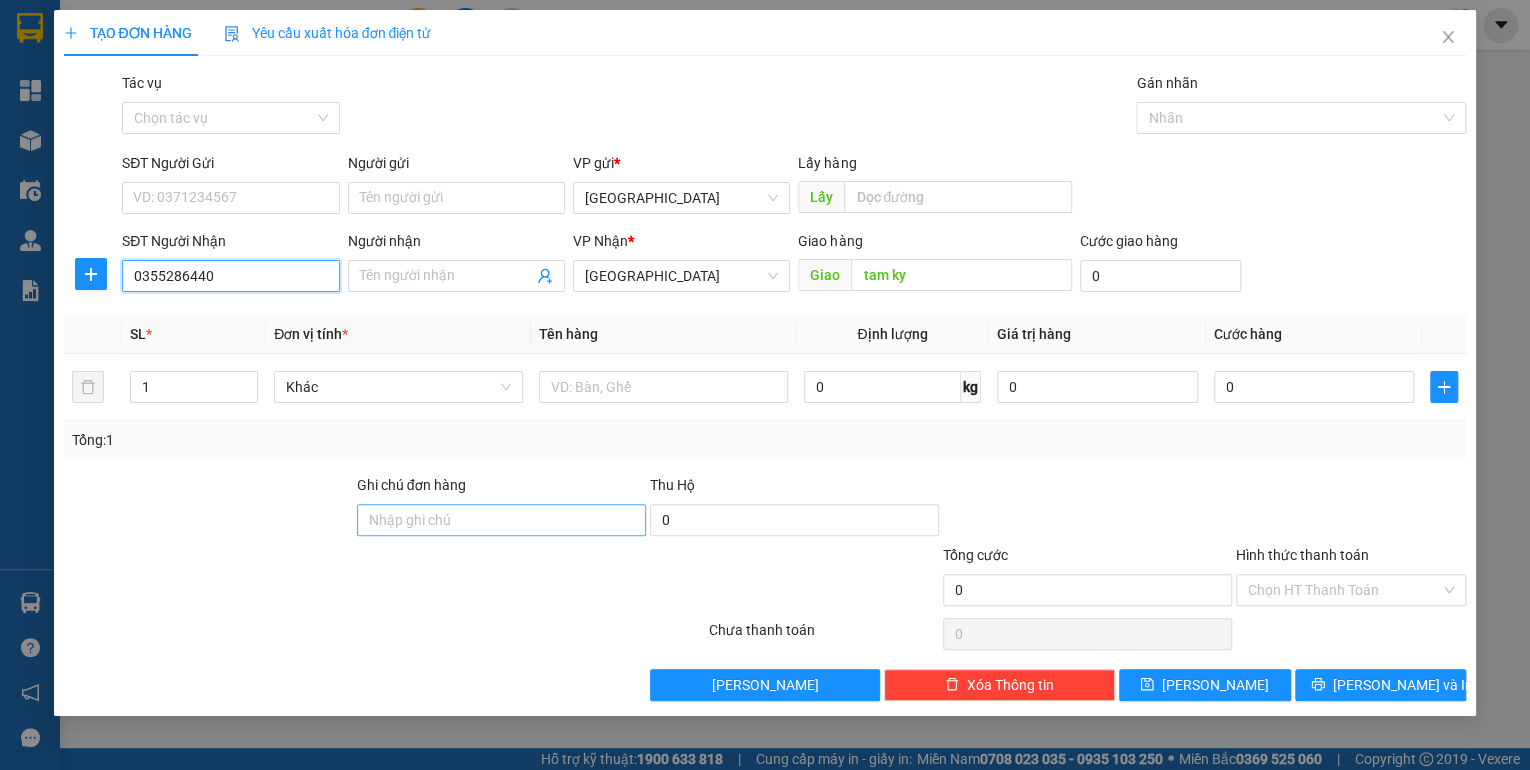 type on "0355286440" 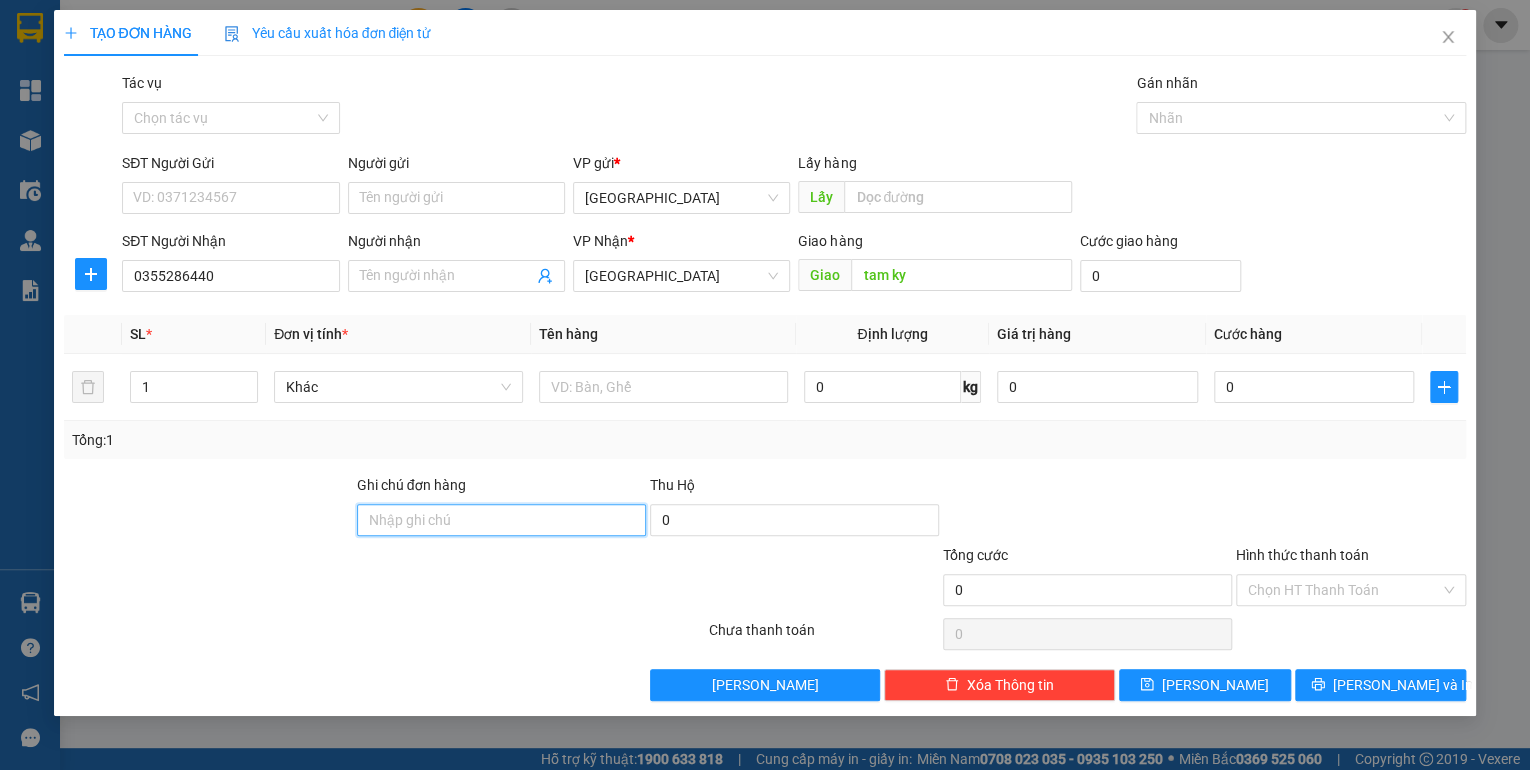 click on "Ghi chú đơn hàng" at bounding box center [501, 520] 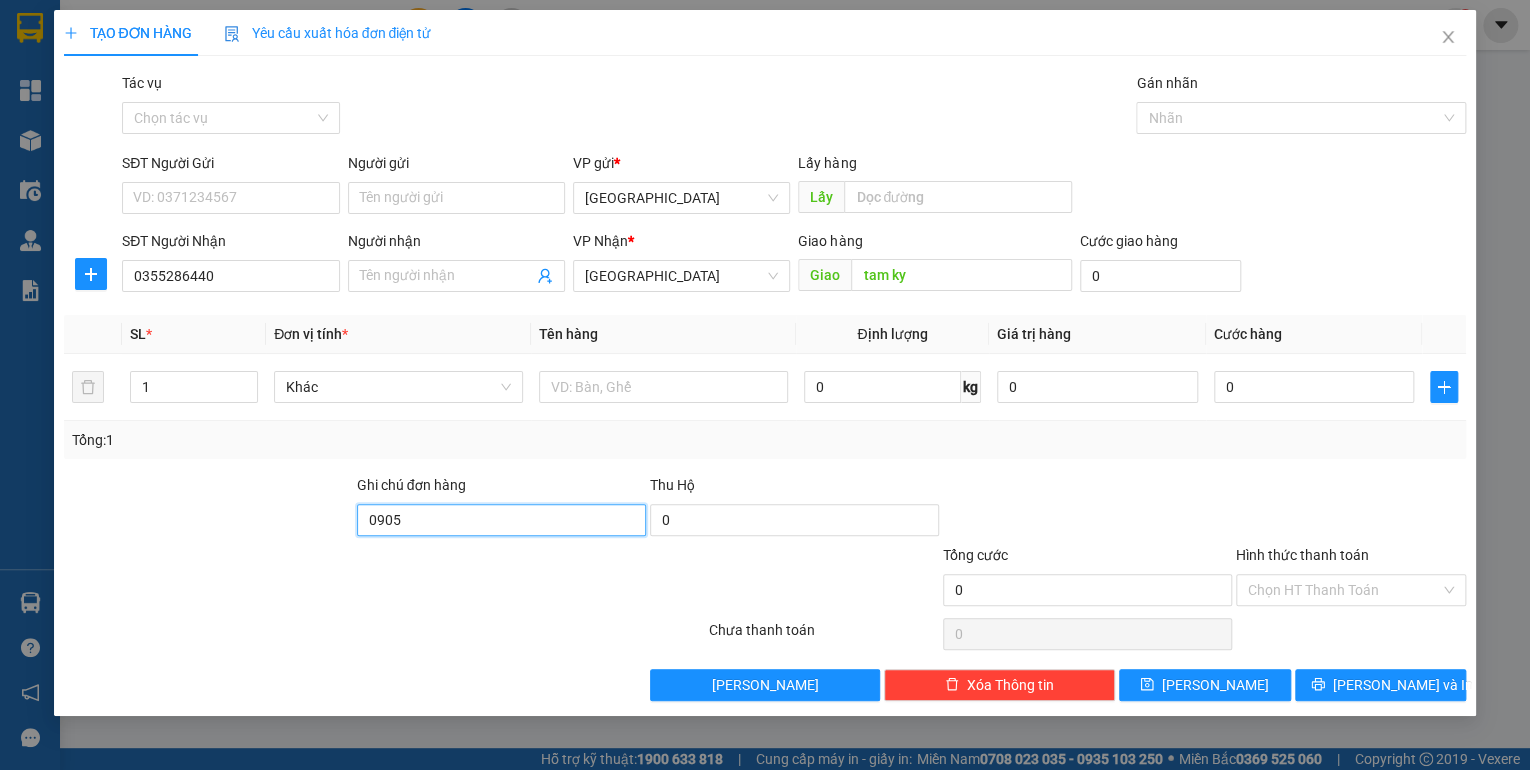 type on "0905029131 tuấn" 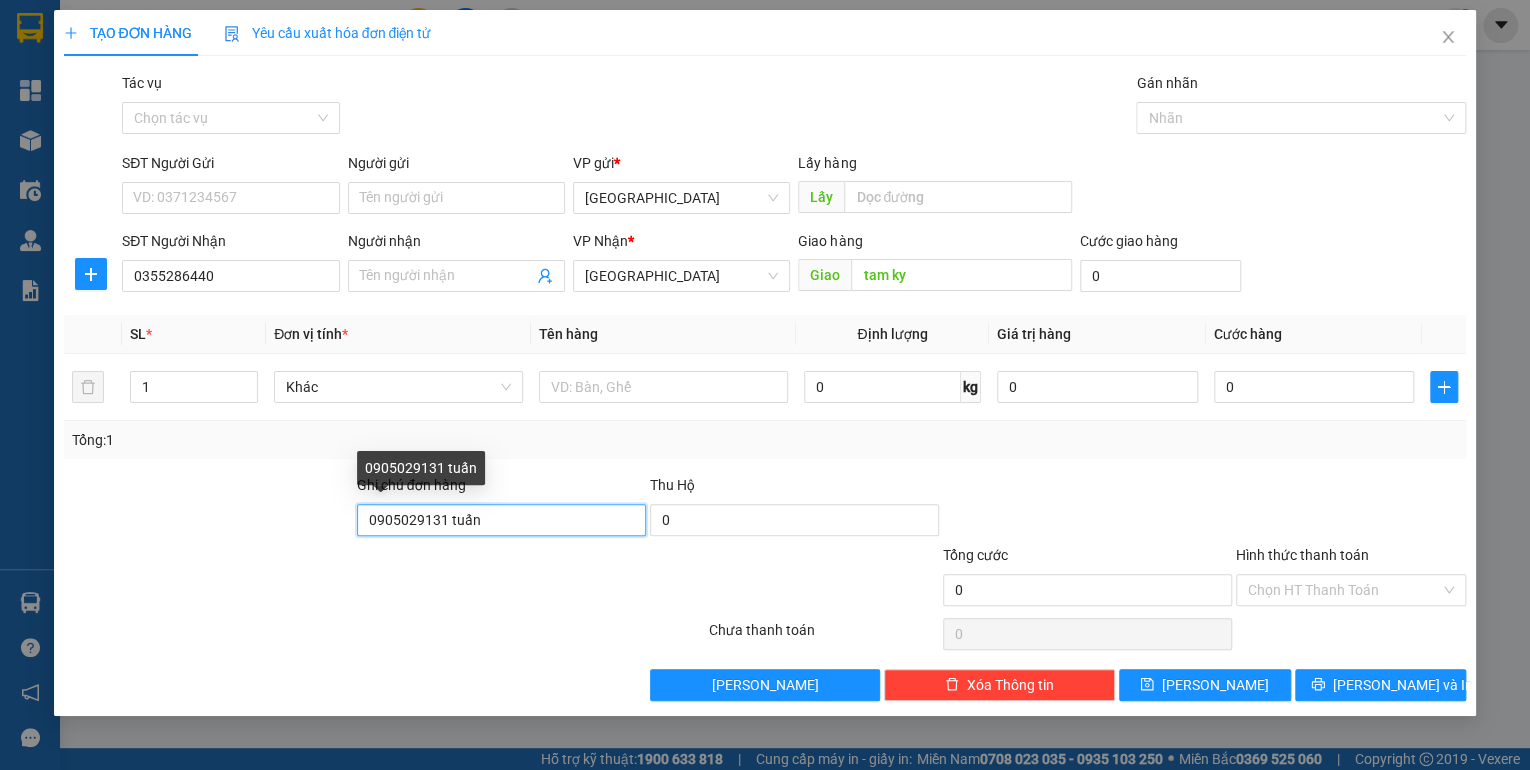 click on "0905029131 tuấn" at bounding box center (501, 520) 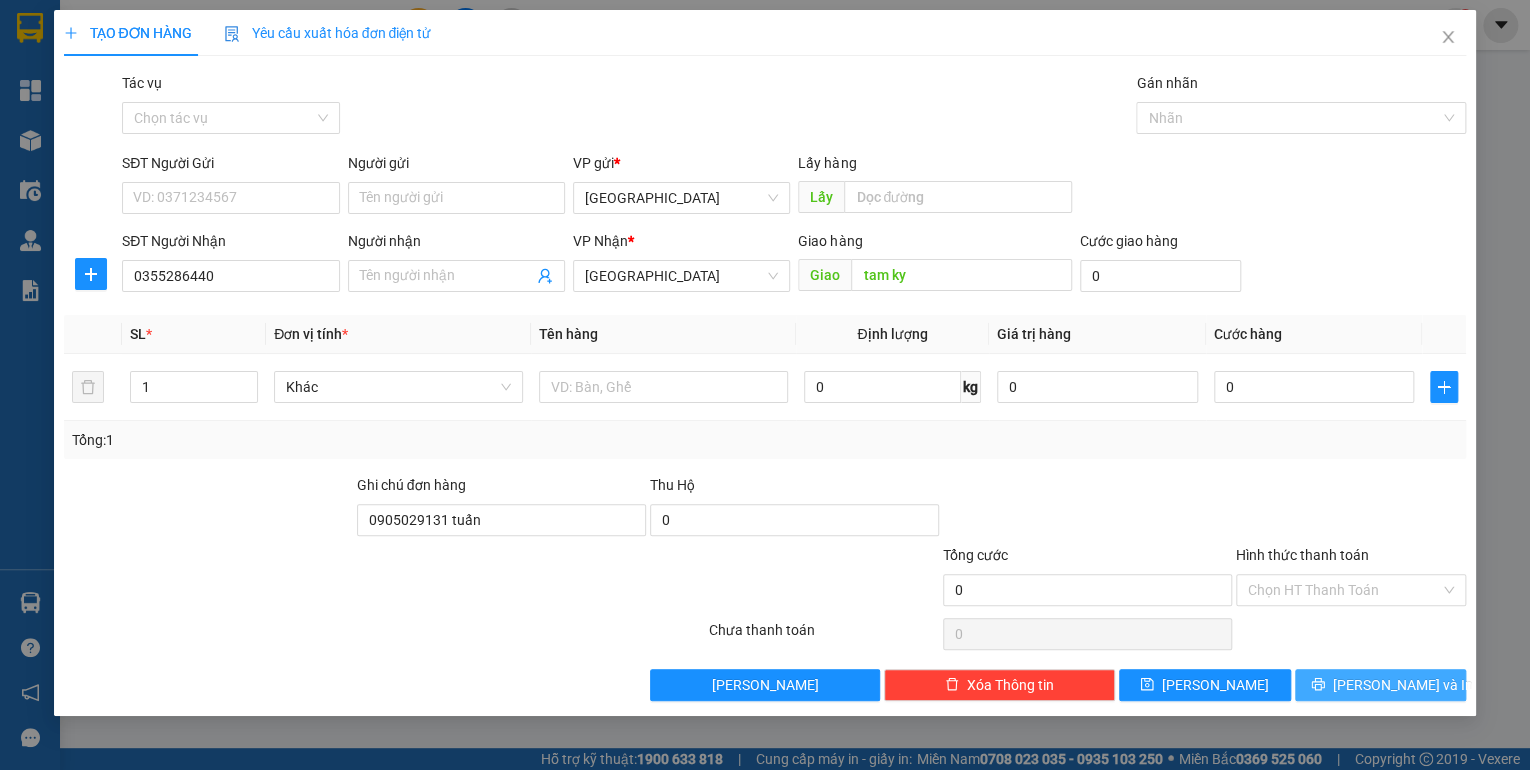click on "[PERSON_NAME] và In" at bounding box center [1403, 685] 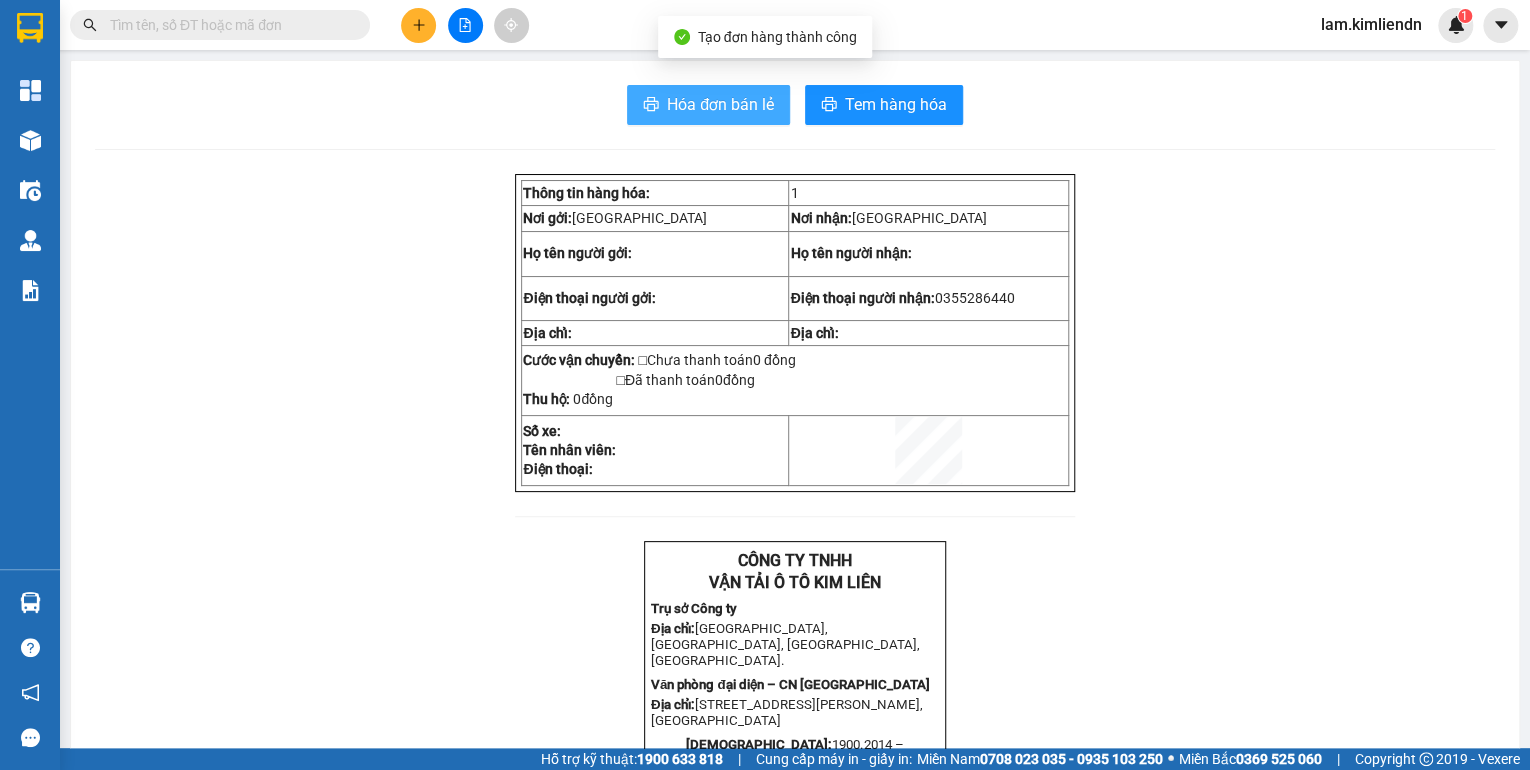 click on "Hóa đơn bán lẻ" at bounding box center (720, 104) 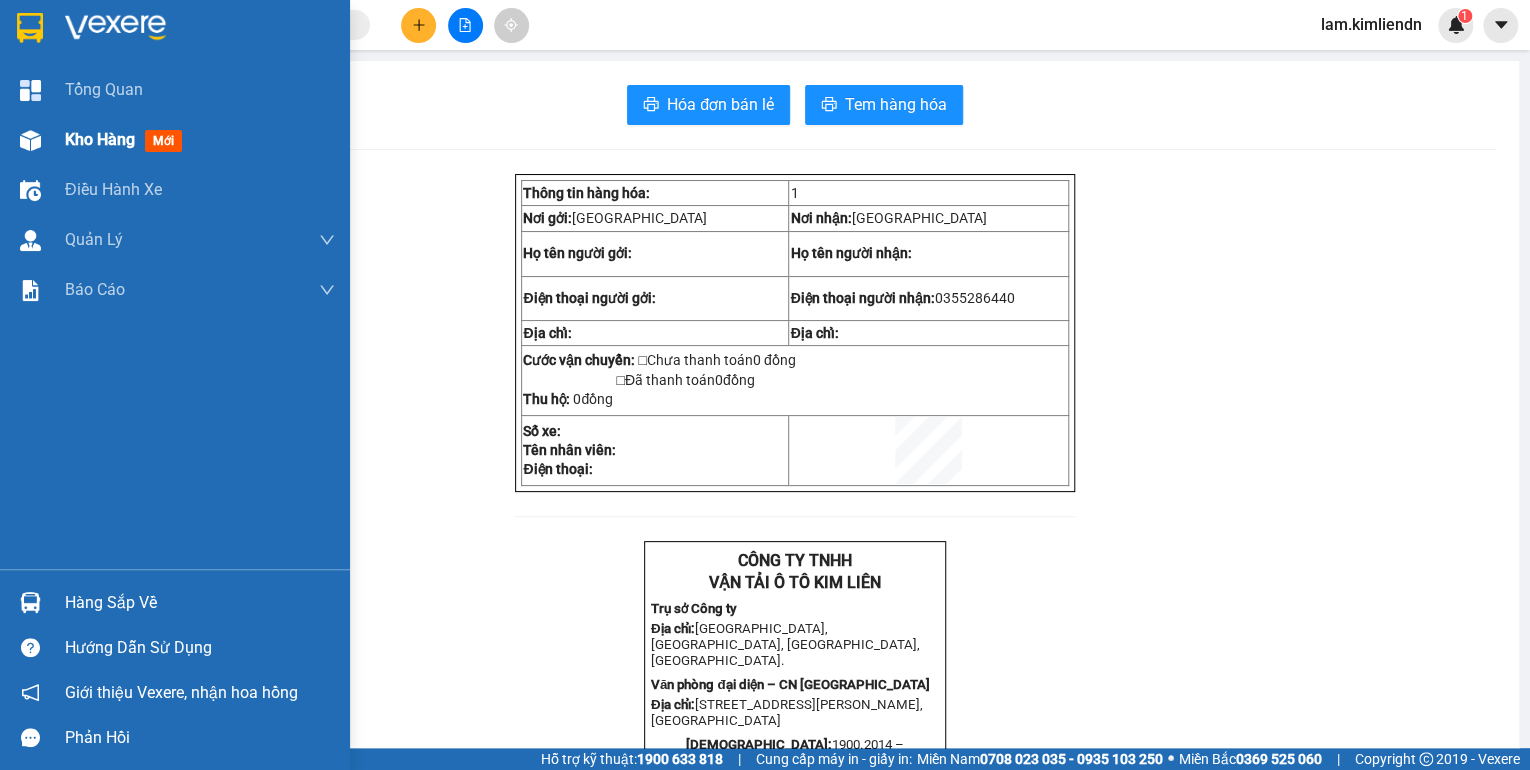 click at bounding box center [30, 140] 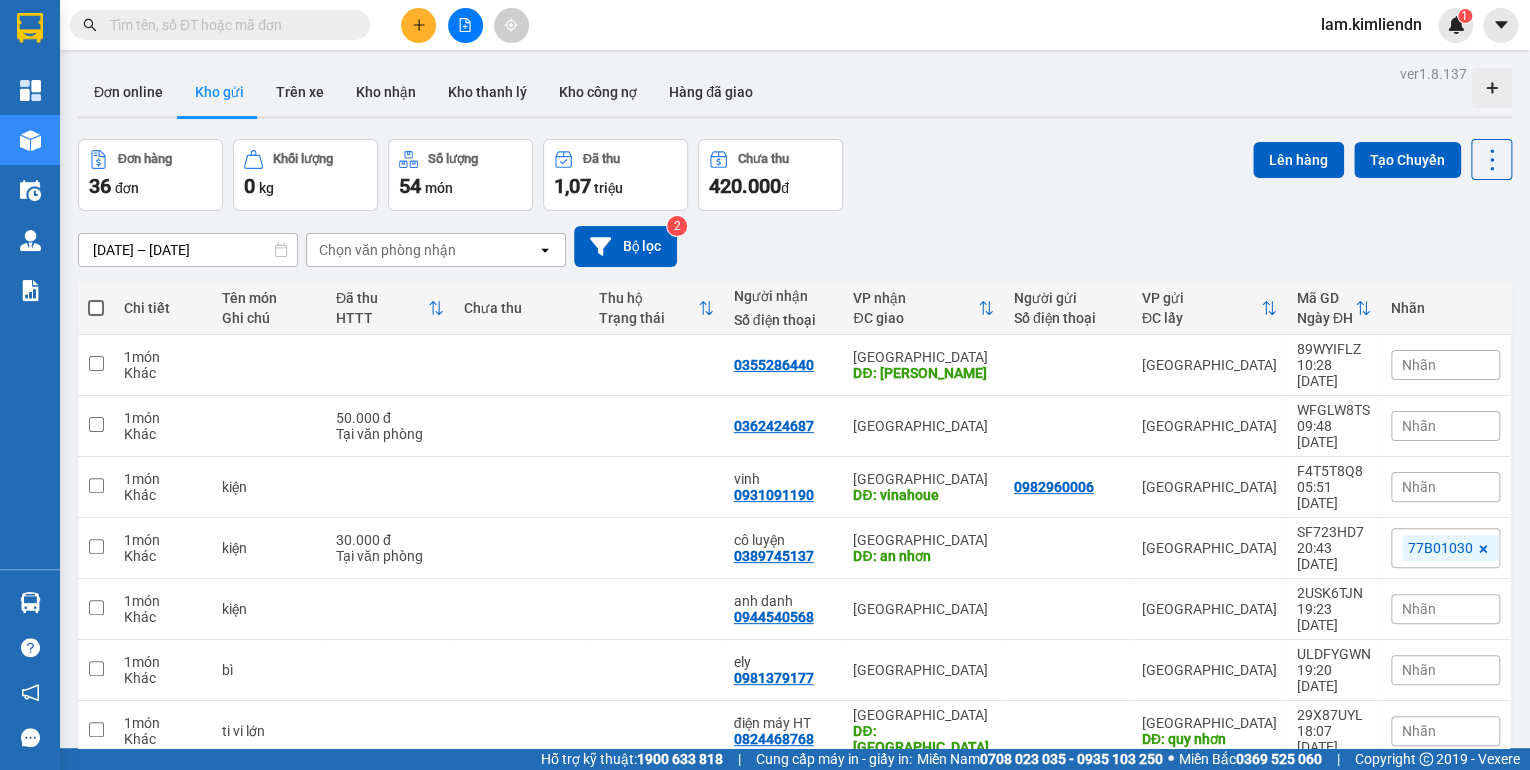 click at bounding box center (418, 25) 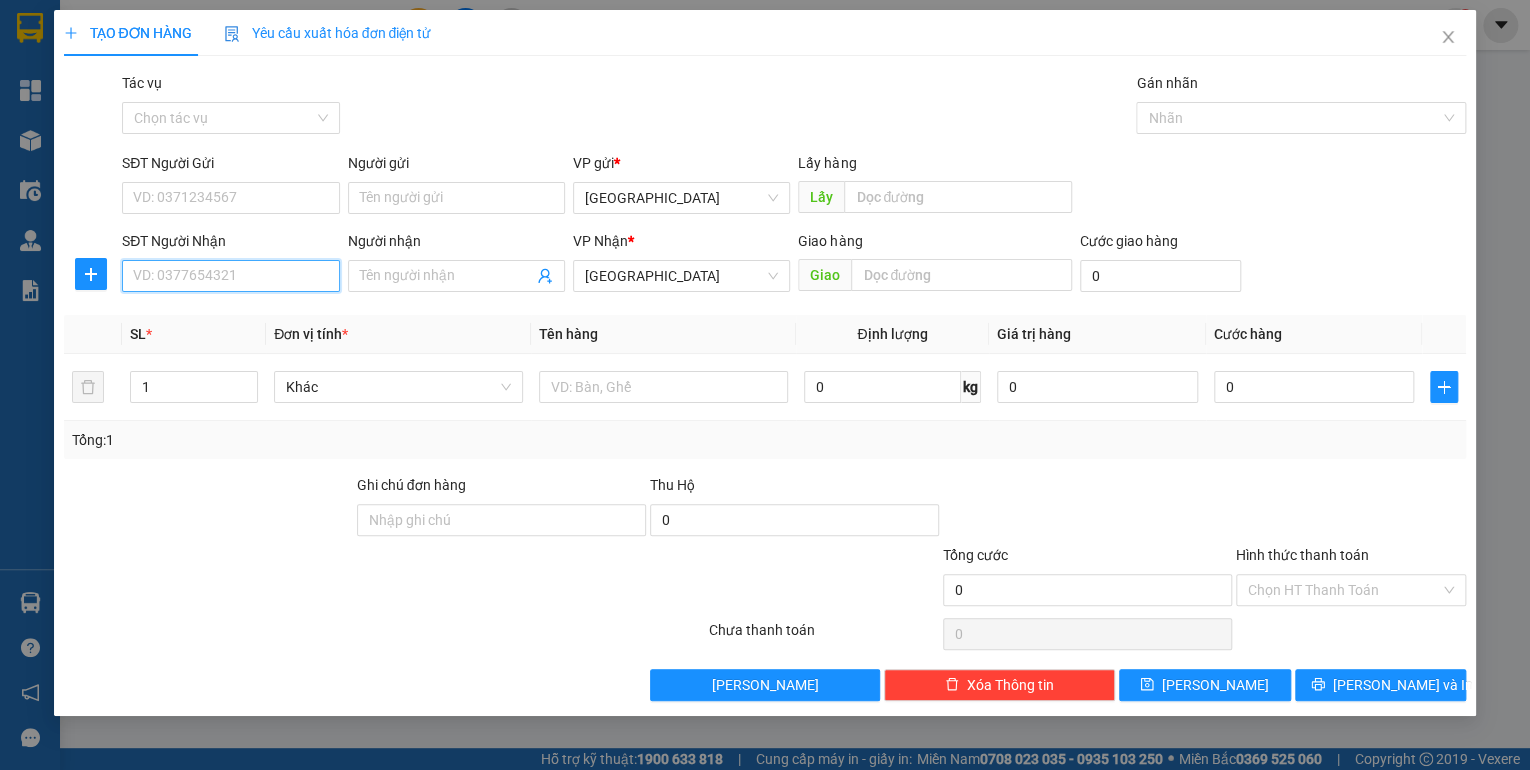 click on "SĐT Người Nhận" at bounding box center (230, 276) 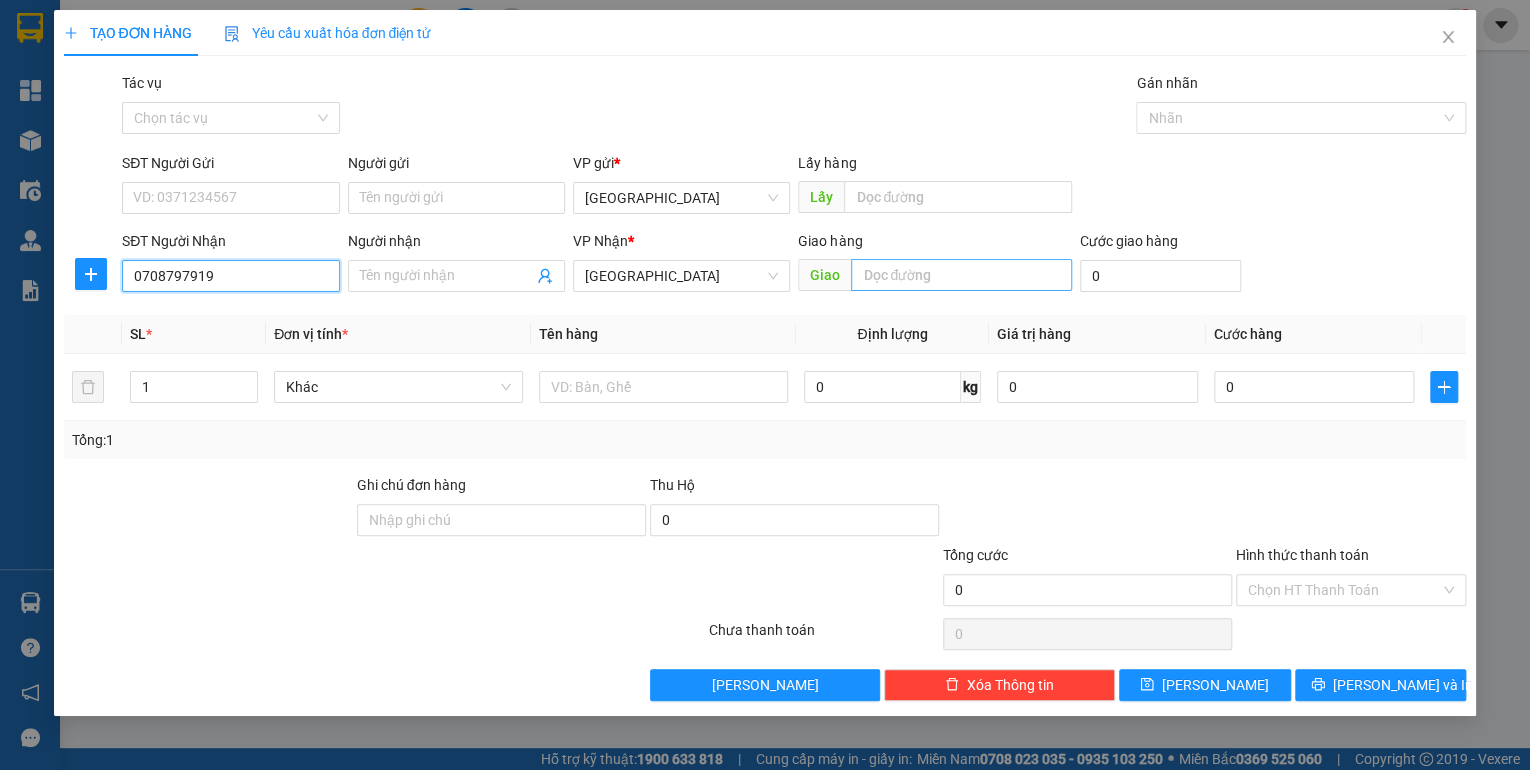 type on "0708797919" 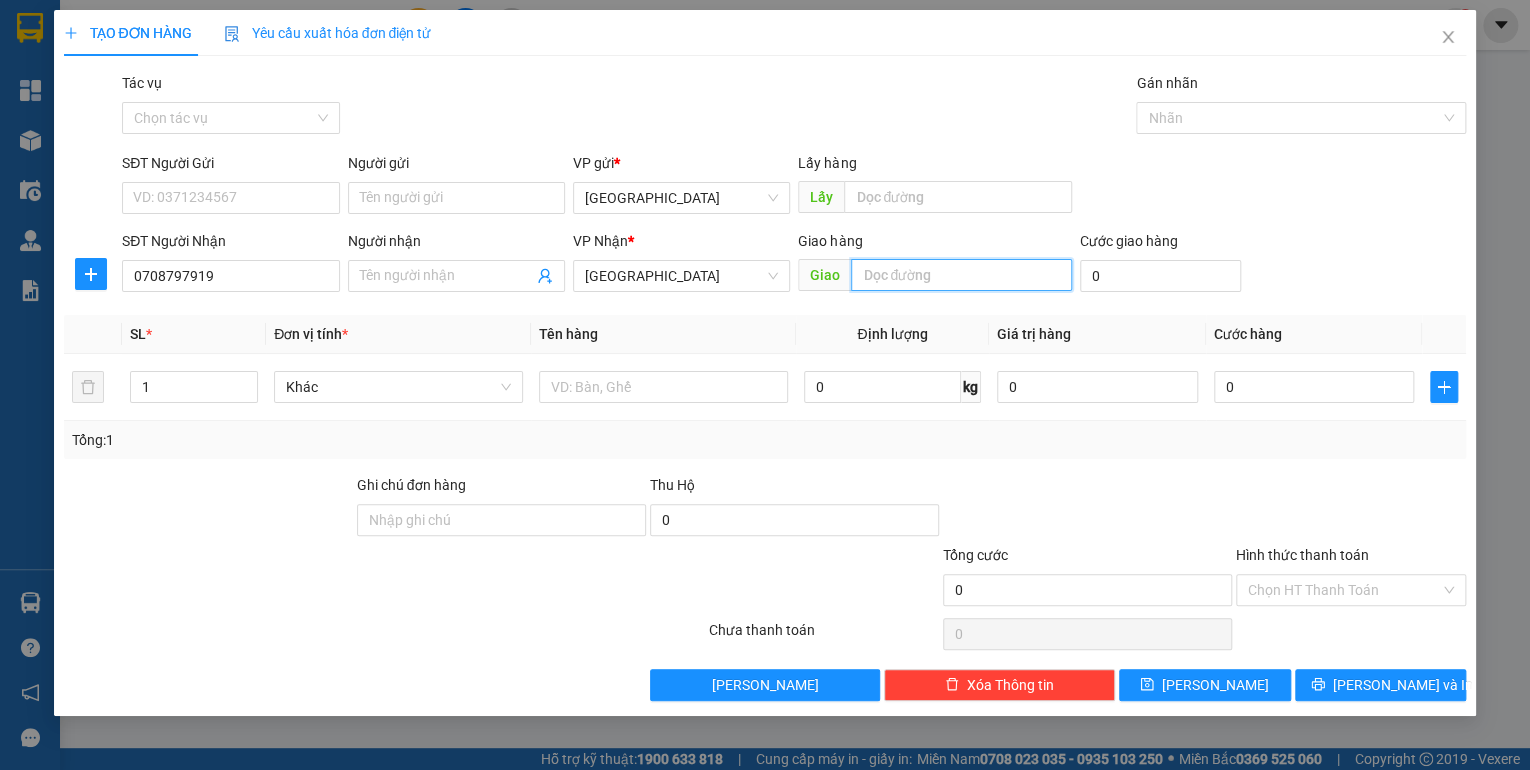 click at bounding box center [961, 275] 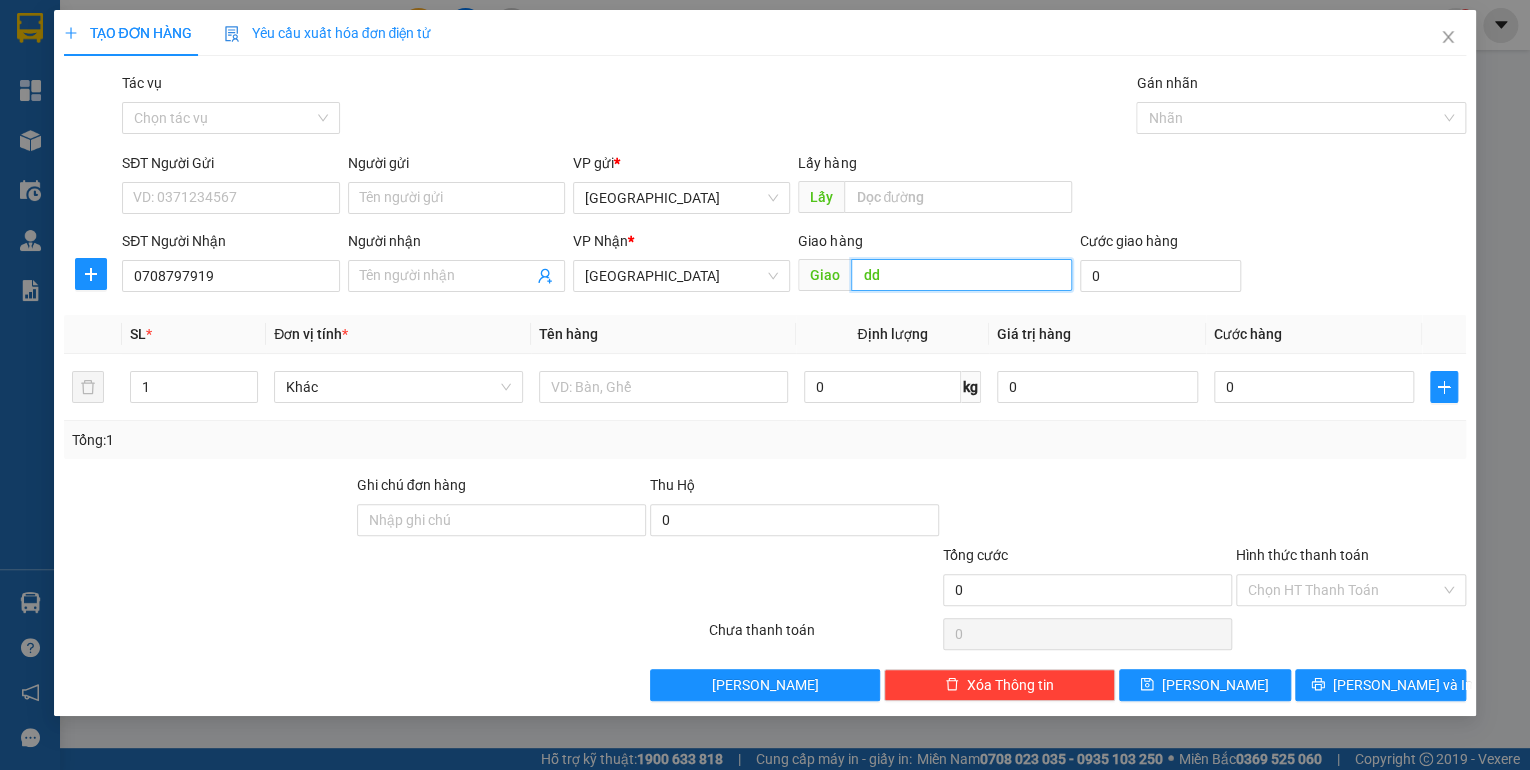 type on "d" 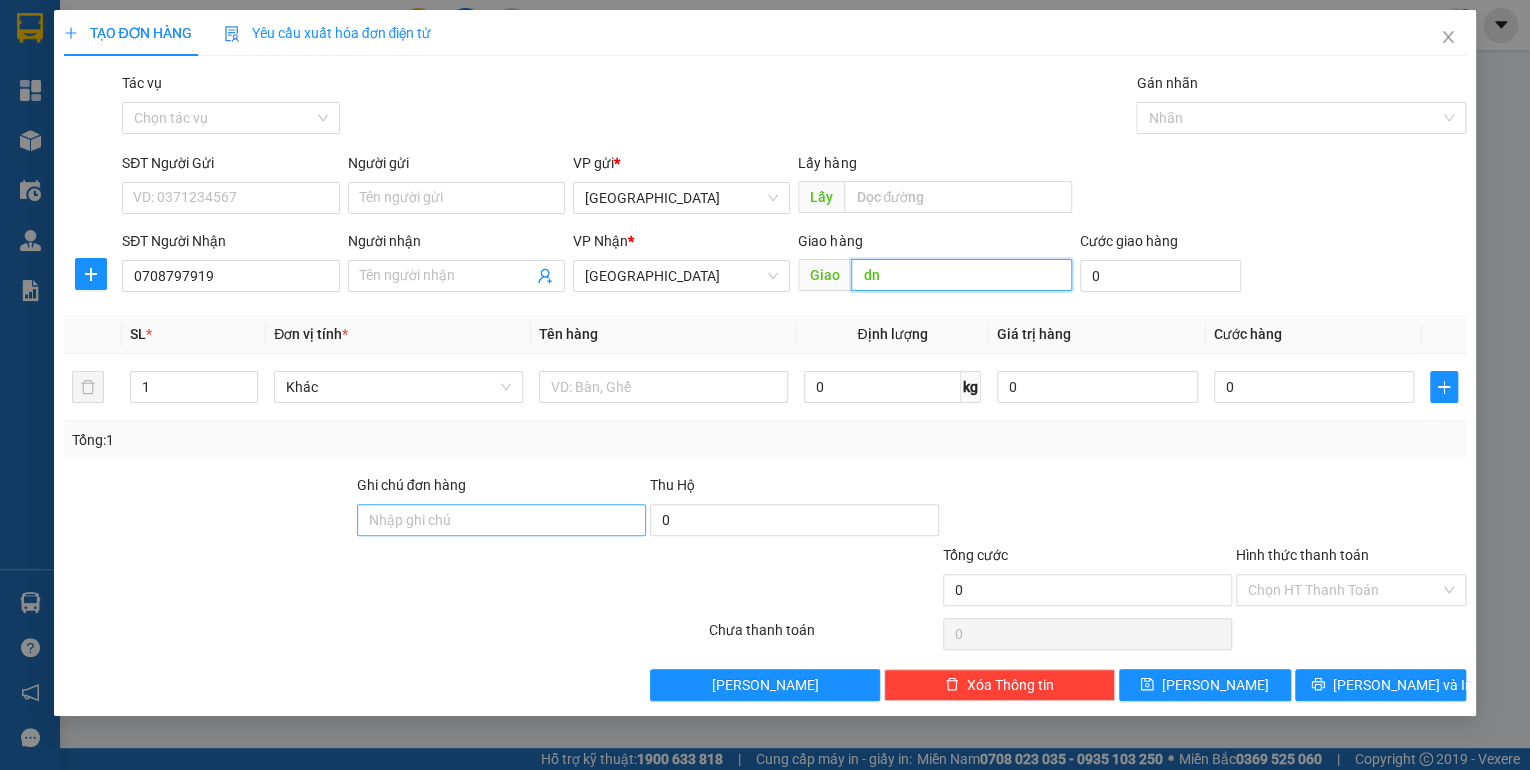 type on "dn" 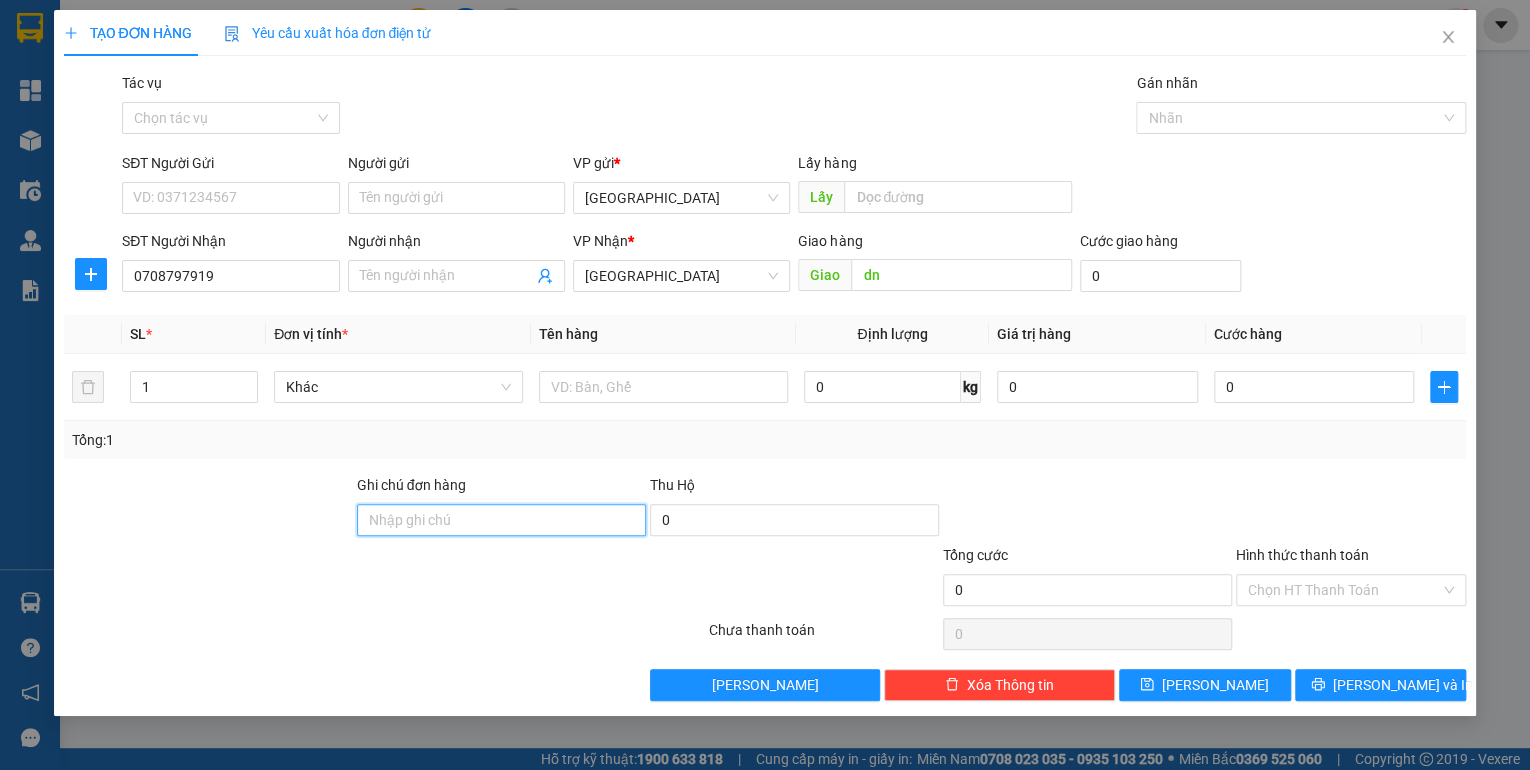click on "Ghi chú đơn hàng" at bounding box center [501, 520] 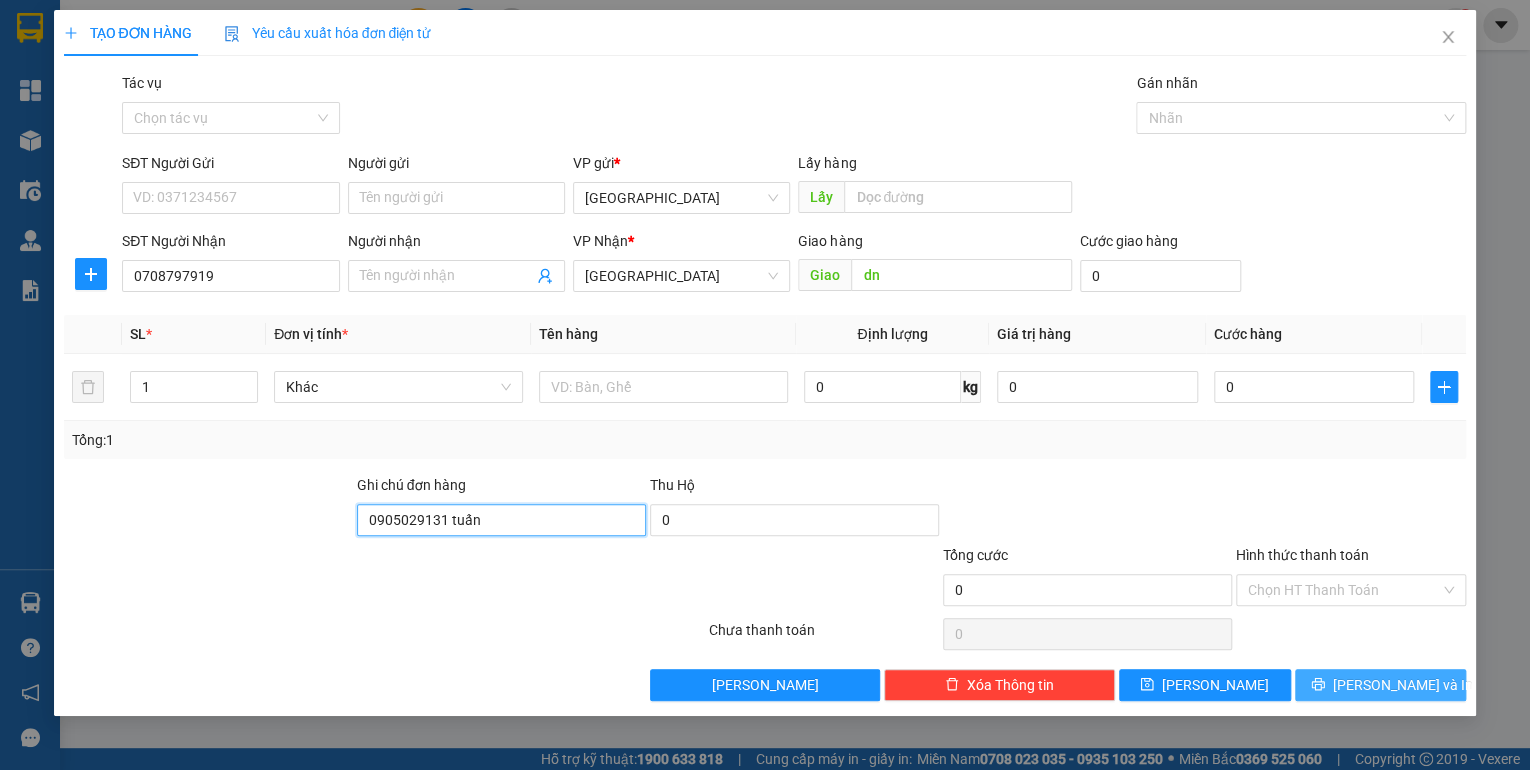 type on "0905029131 tuấn" 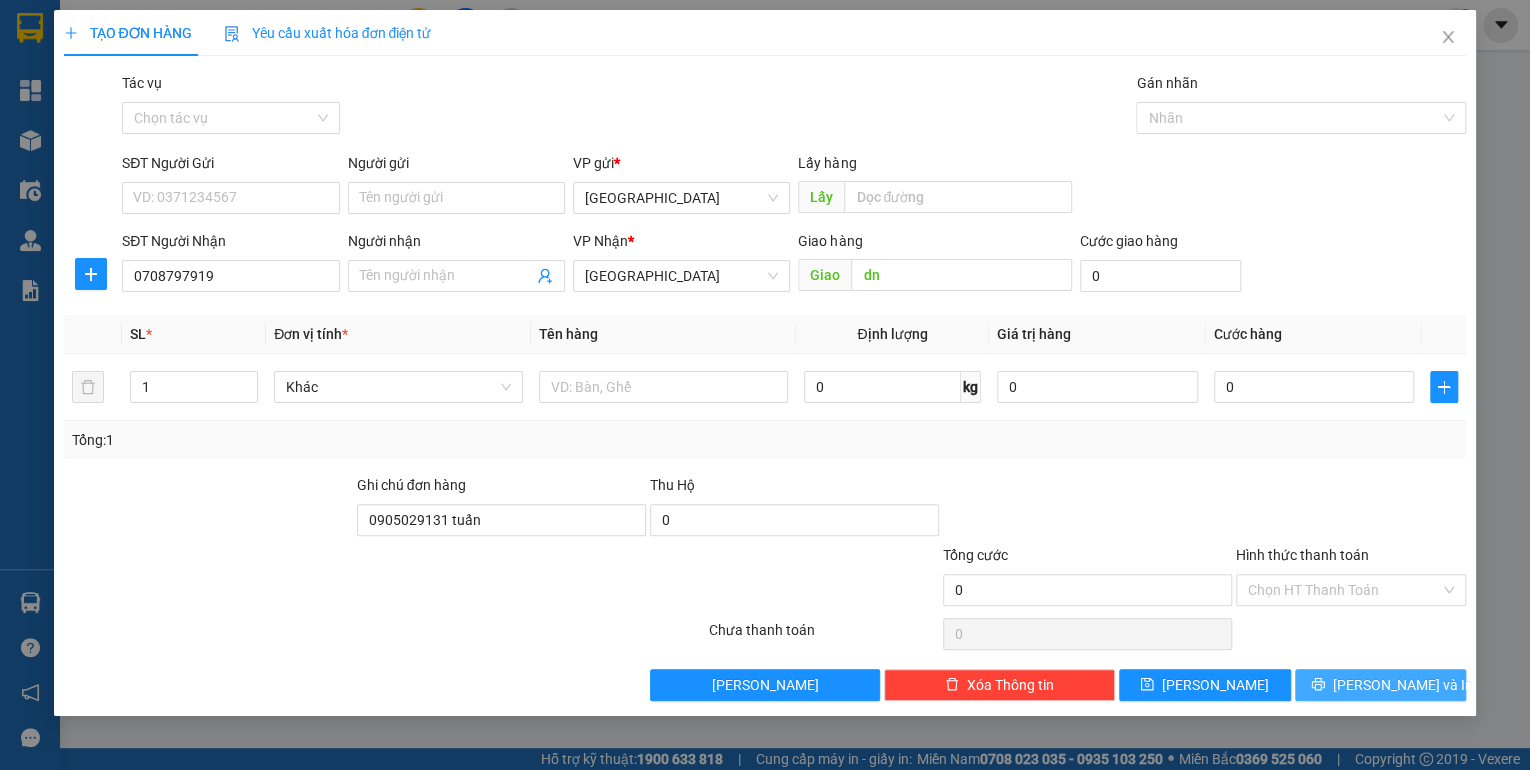 click on "[PERSON_NAME] và In" at bounding box center (1403, 685) 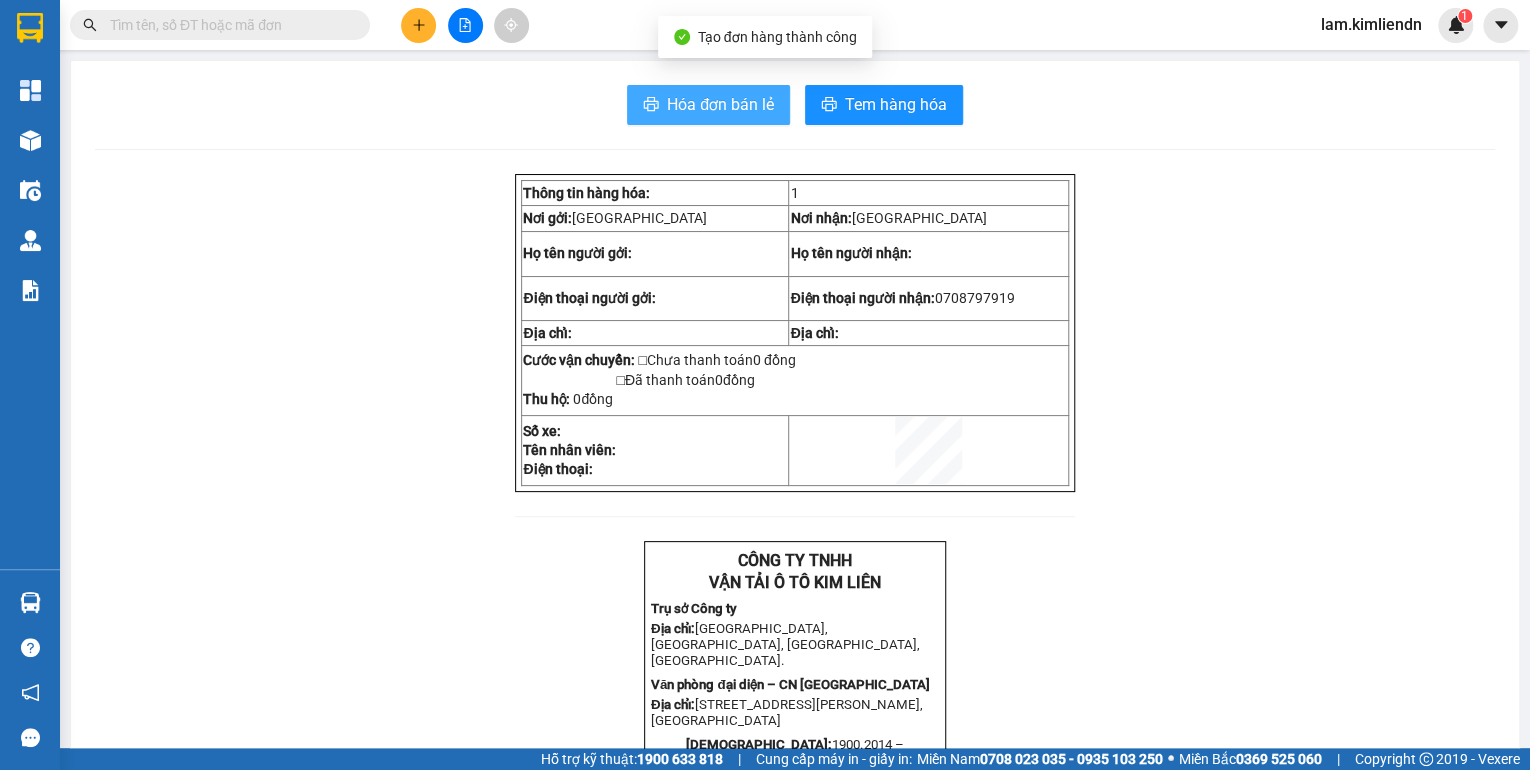 click on "Hóa đơn bán lẻ" at bounding box center [708, 105] 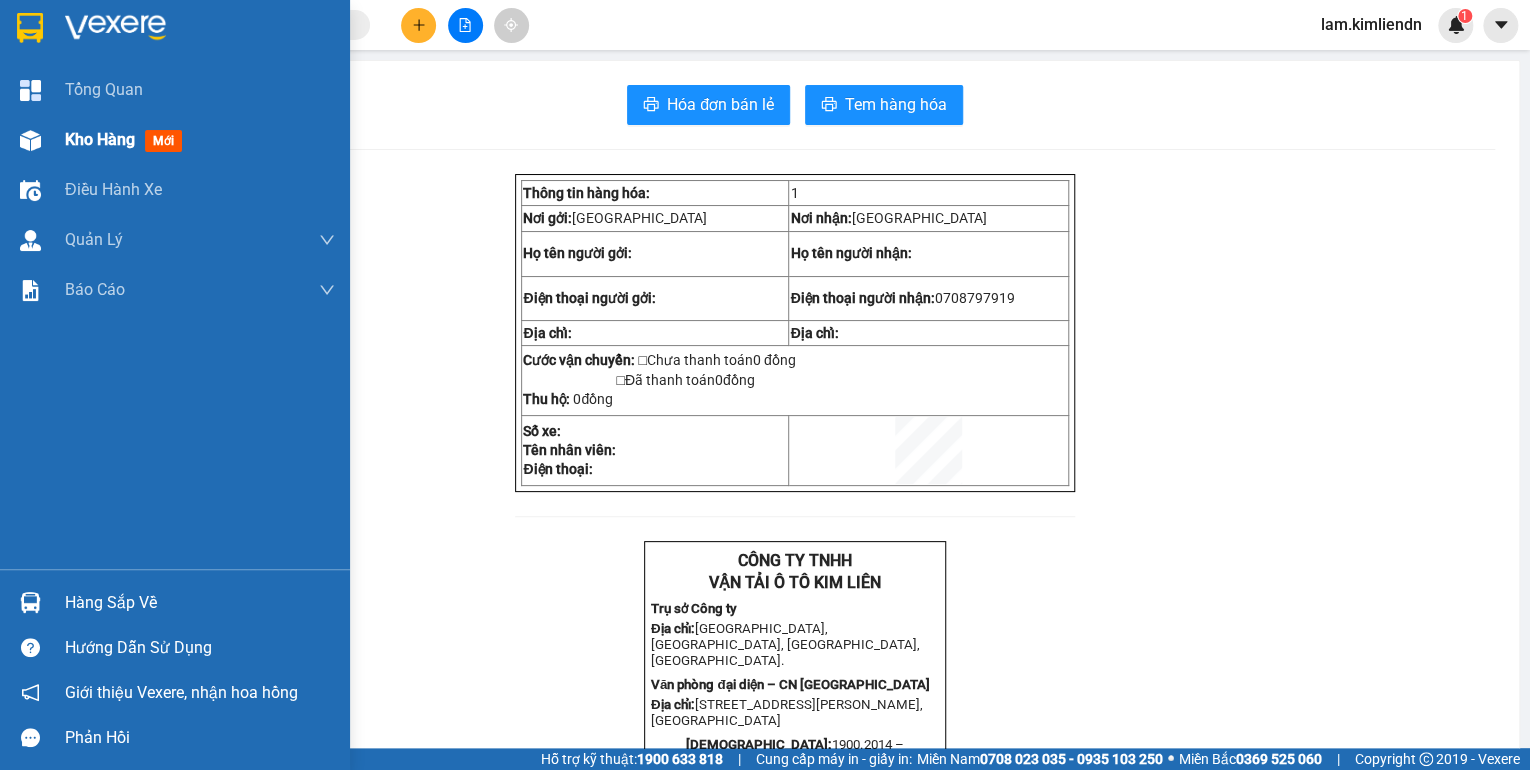 click on "Kho hàng" at bounding box center [100, 139] 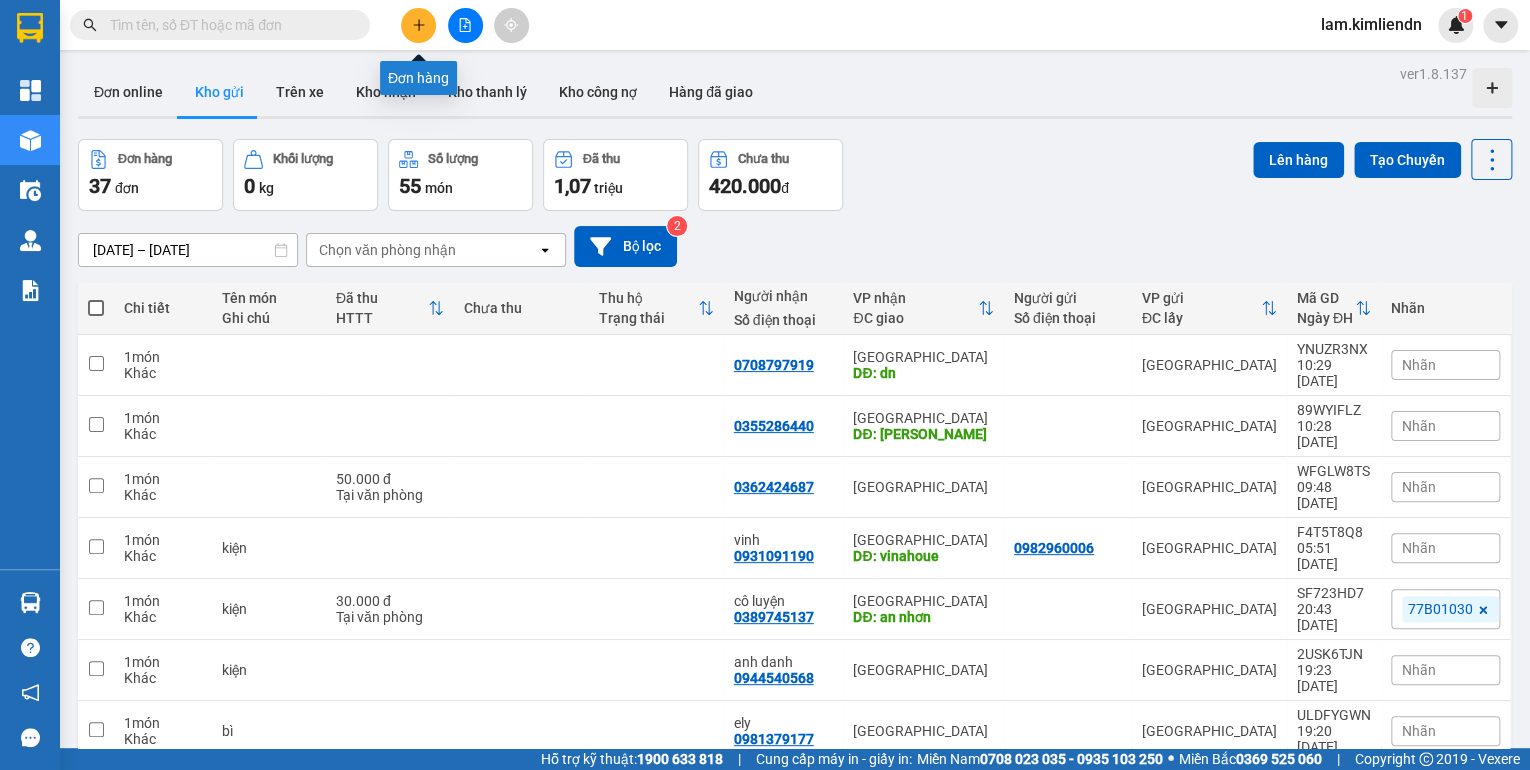 click 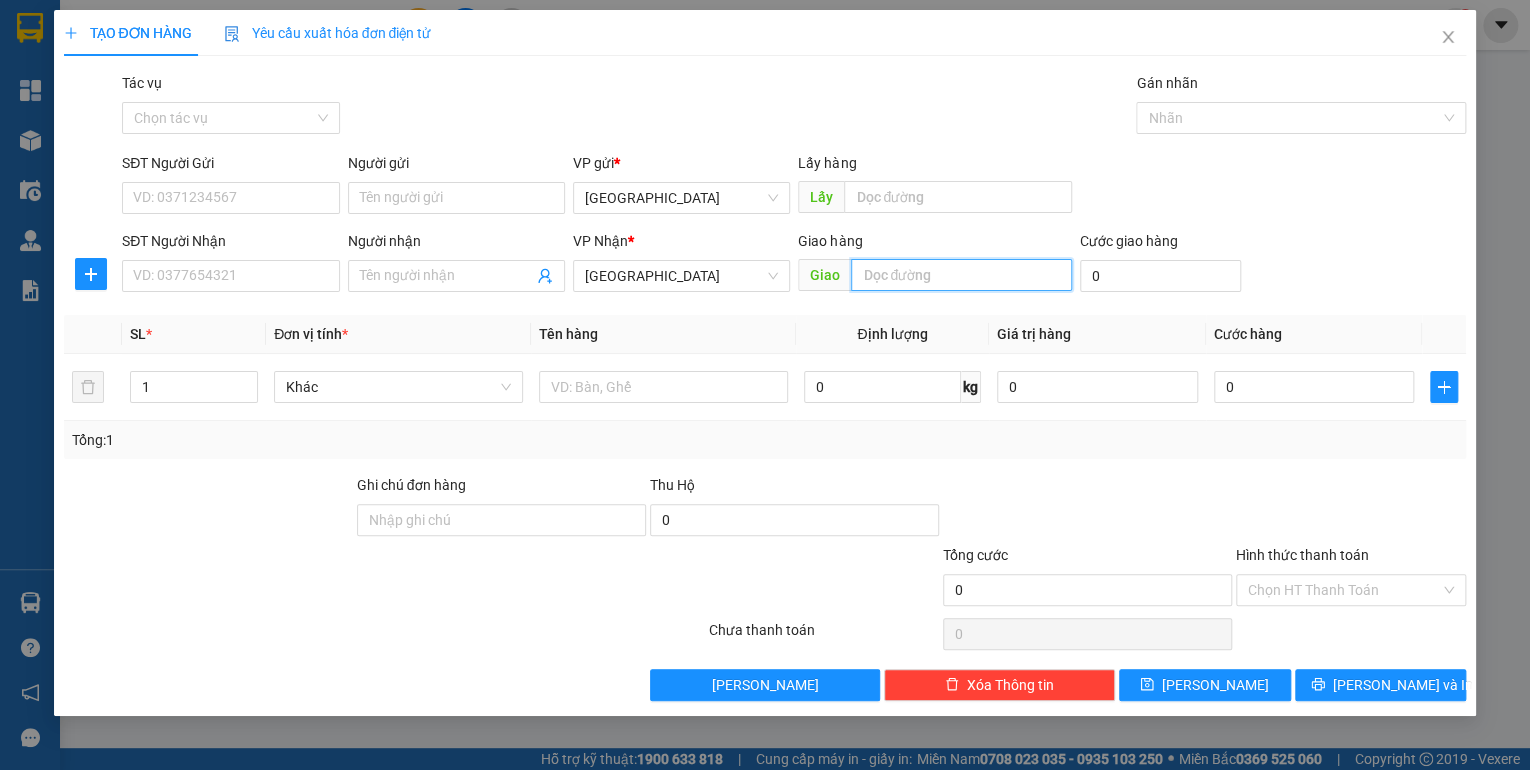 click at bounding box center (961, 275) 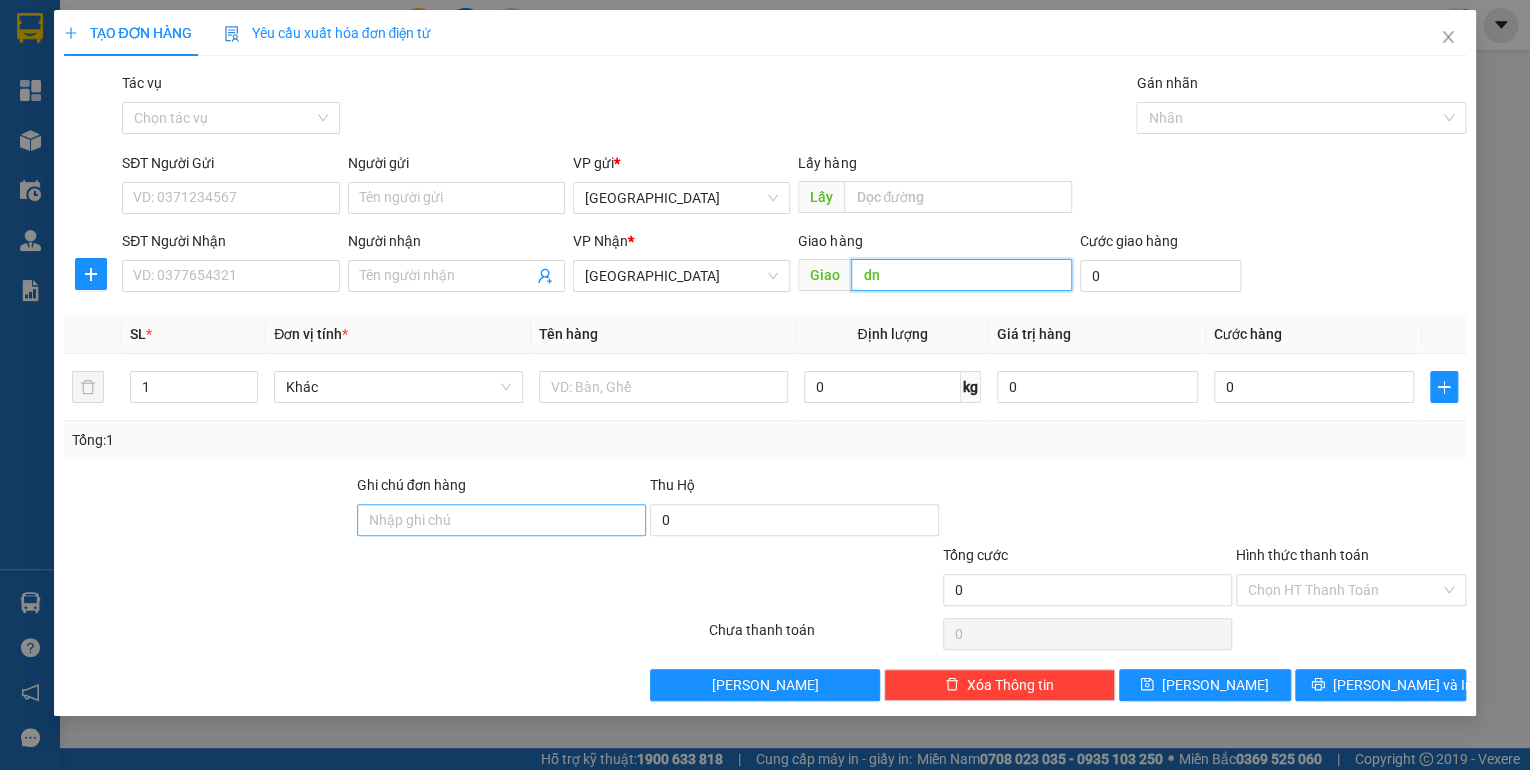 type on "dn" 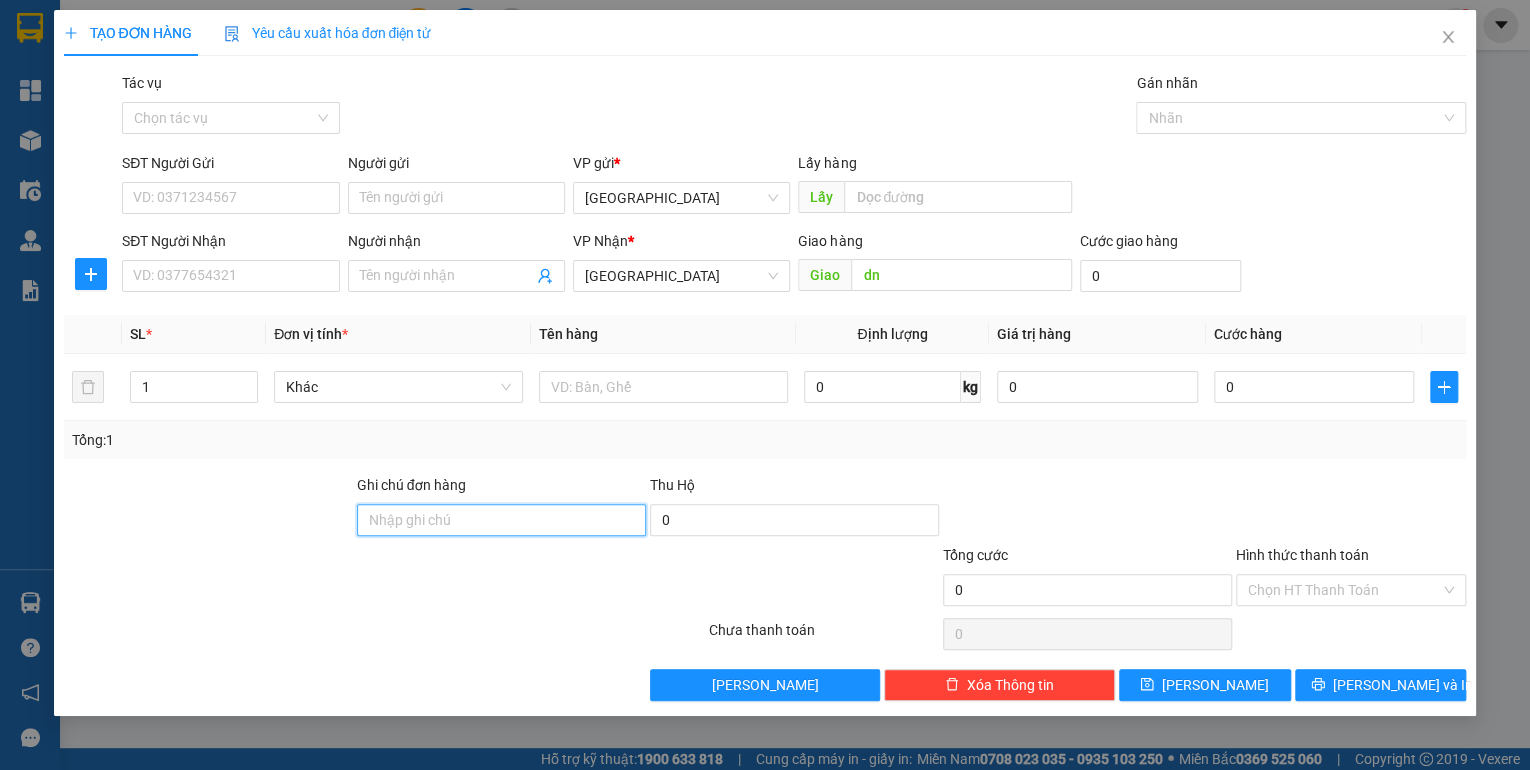 click on "Ghi chú đơn hàng" at bounding box center (501, 520) 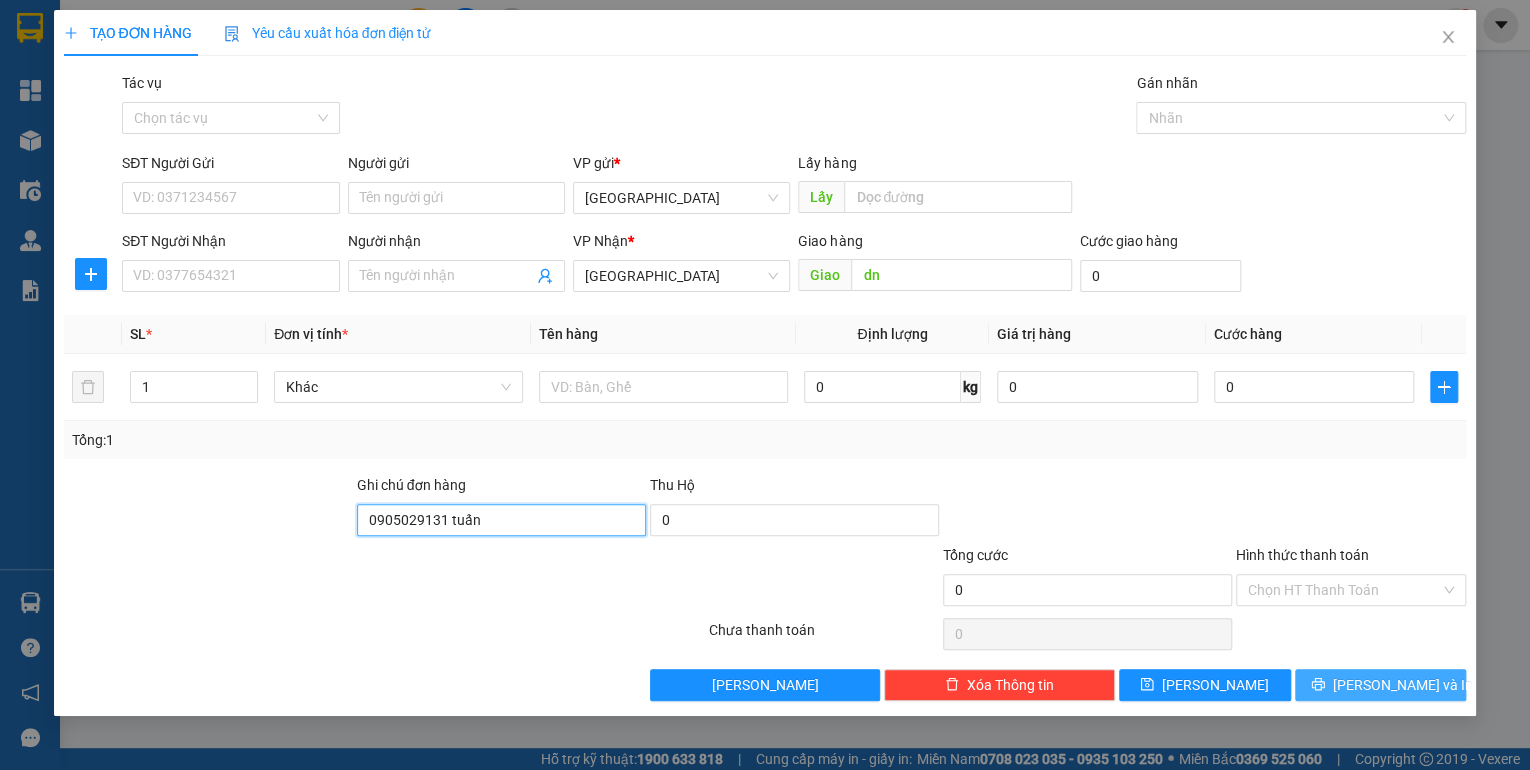 type on "0905029131 tuấn" 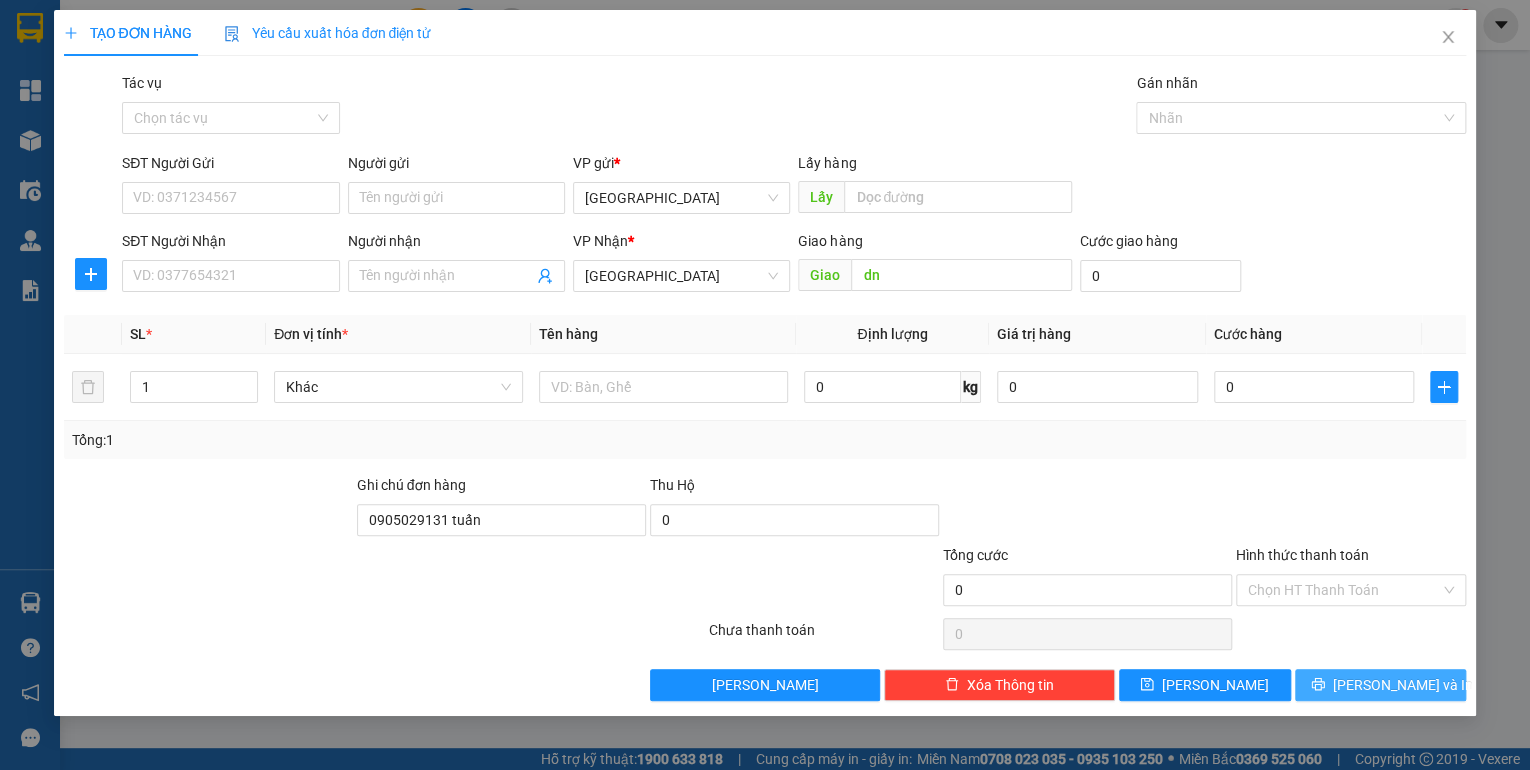 click on "[PERSON_NAME] và In" at bounding box center [1403, 685] 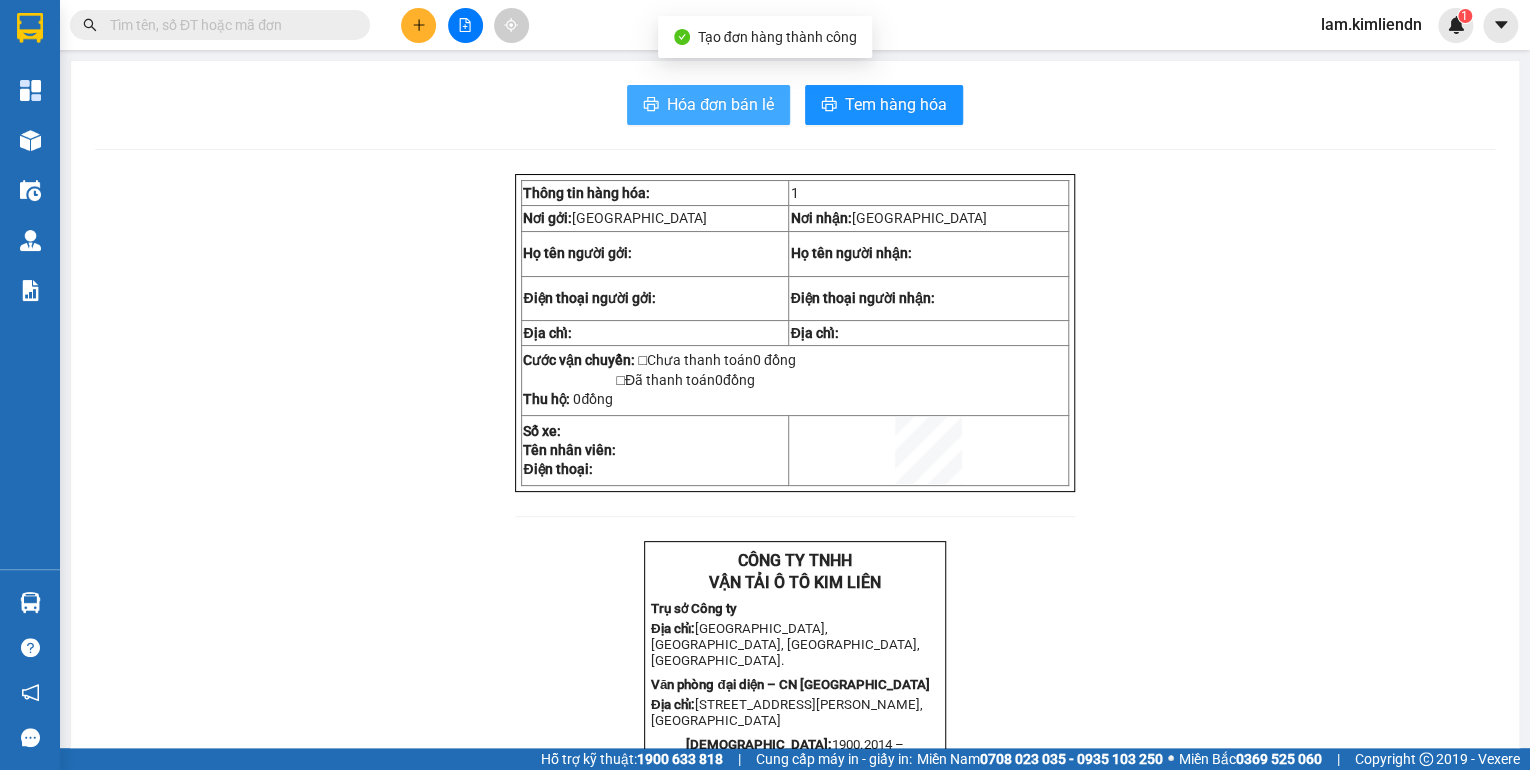 click on "Hóa đơn bán lẻ" at bounding box center [720, 104] 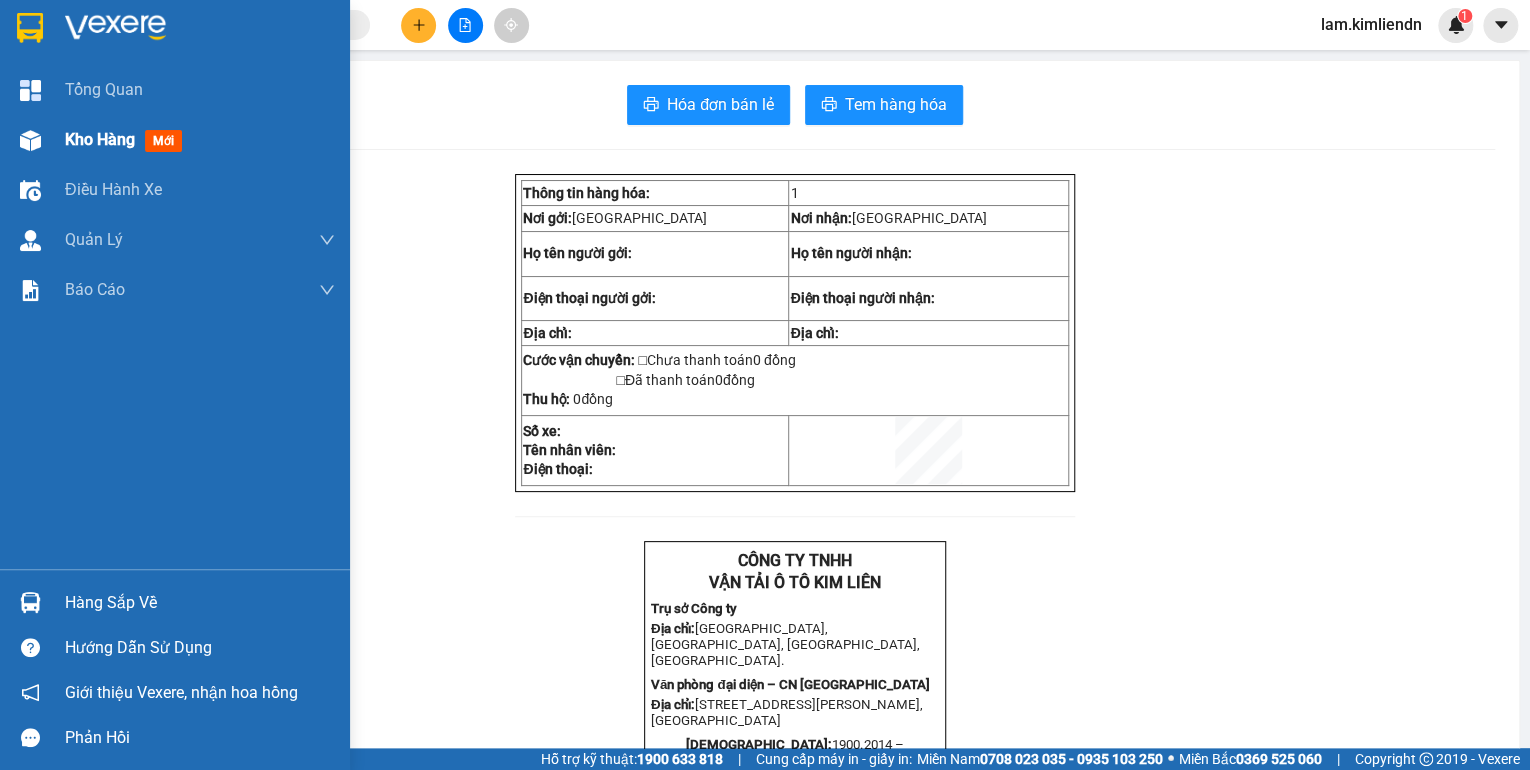 click on "Kho hàng" at bounding box center [100, 139] 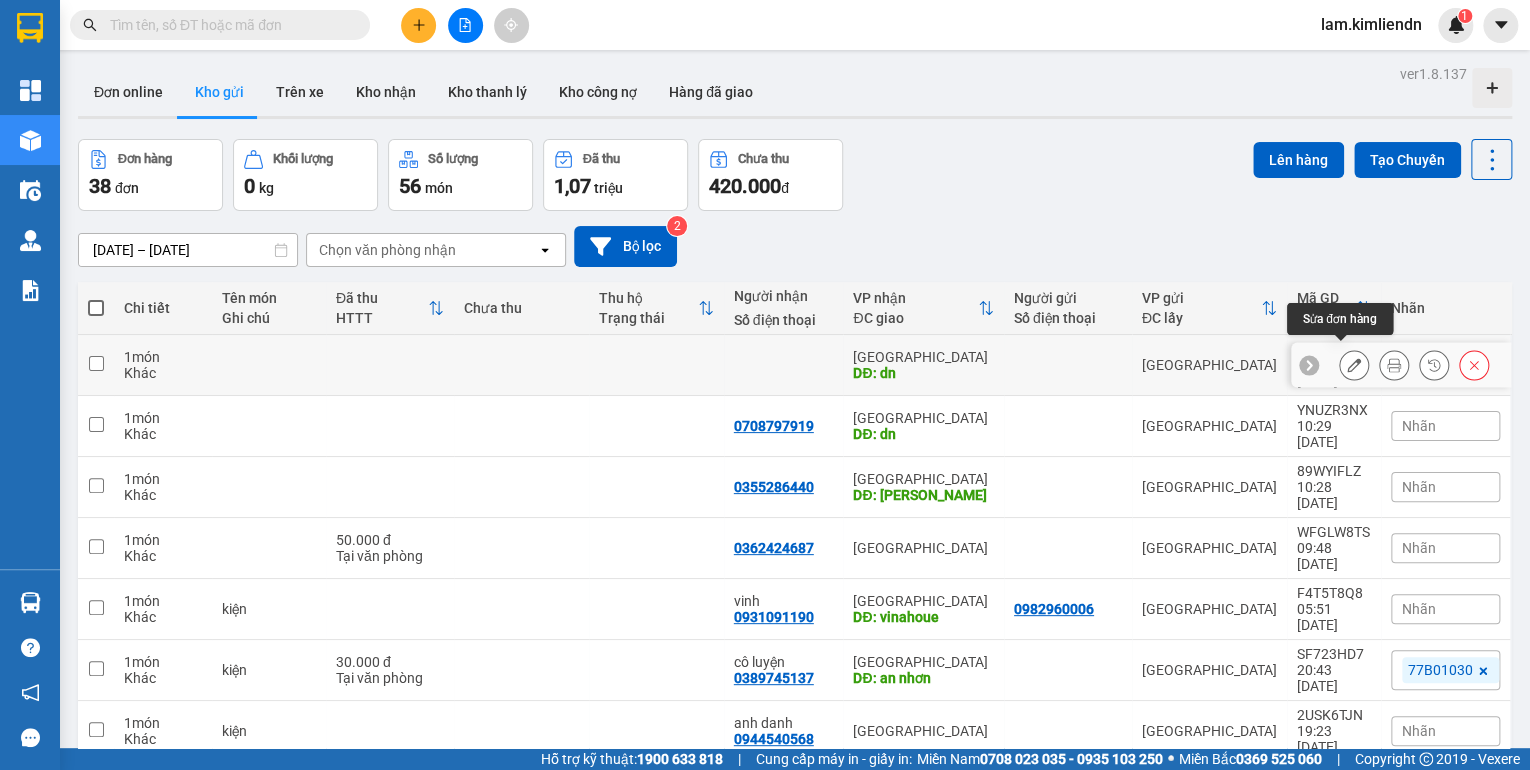 click 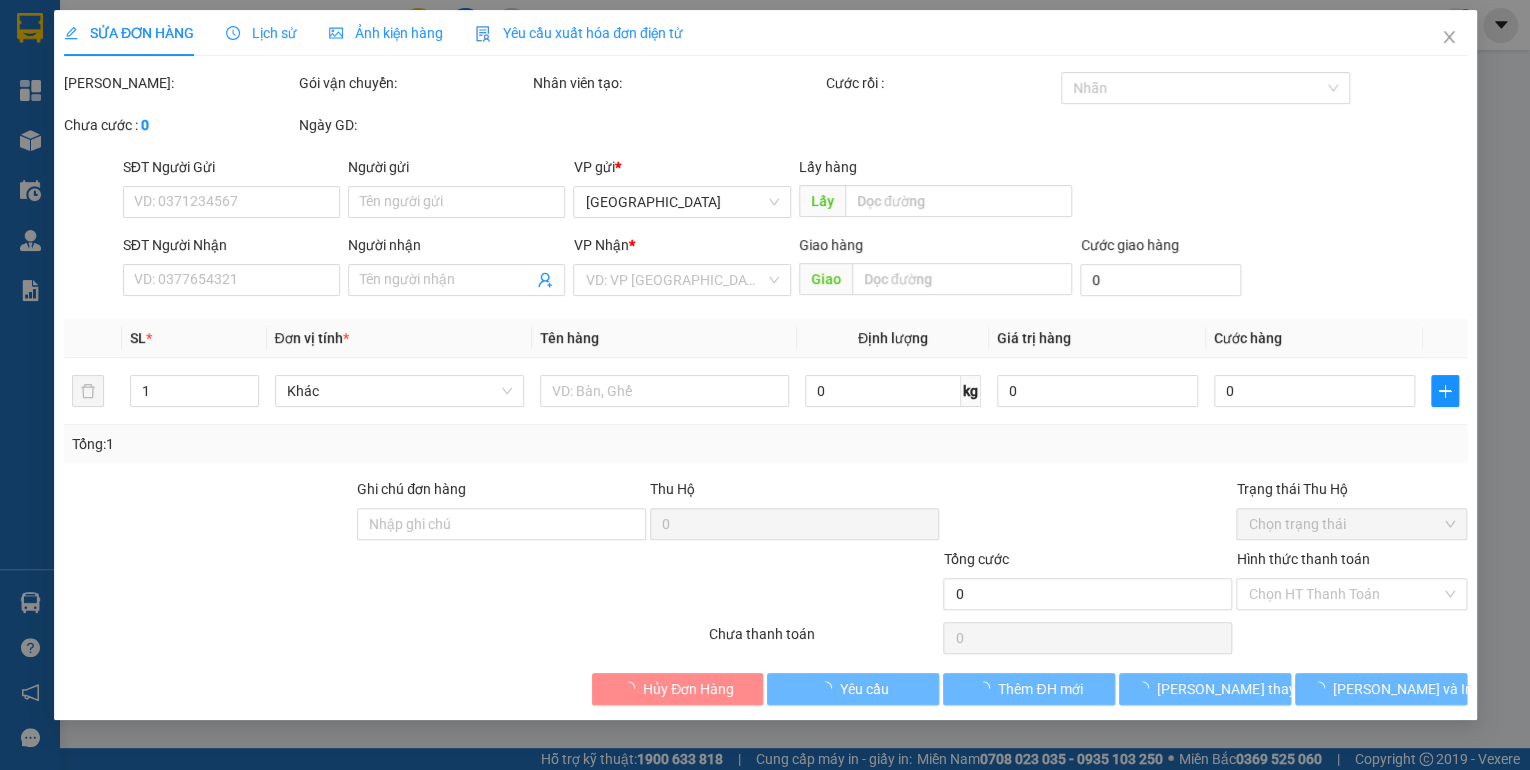 type on "dn" 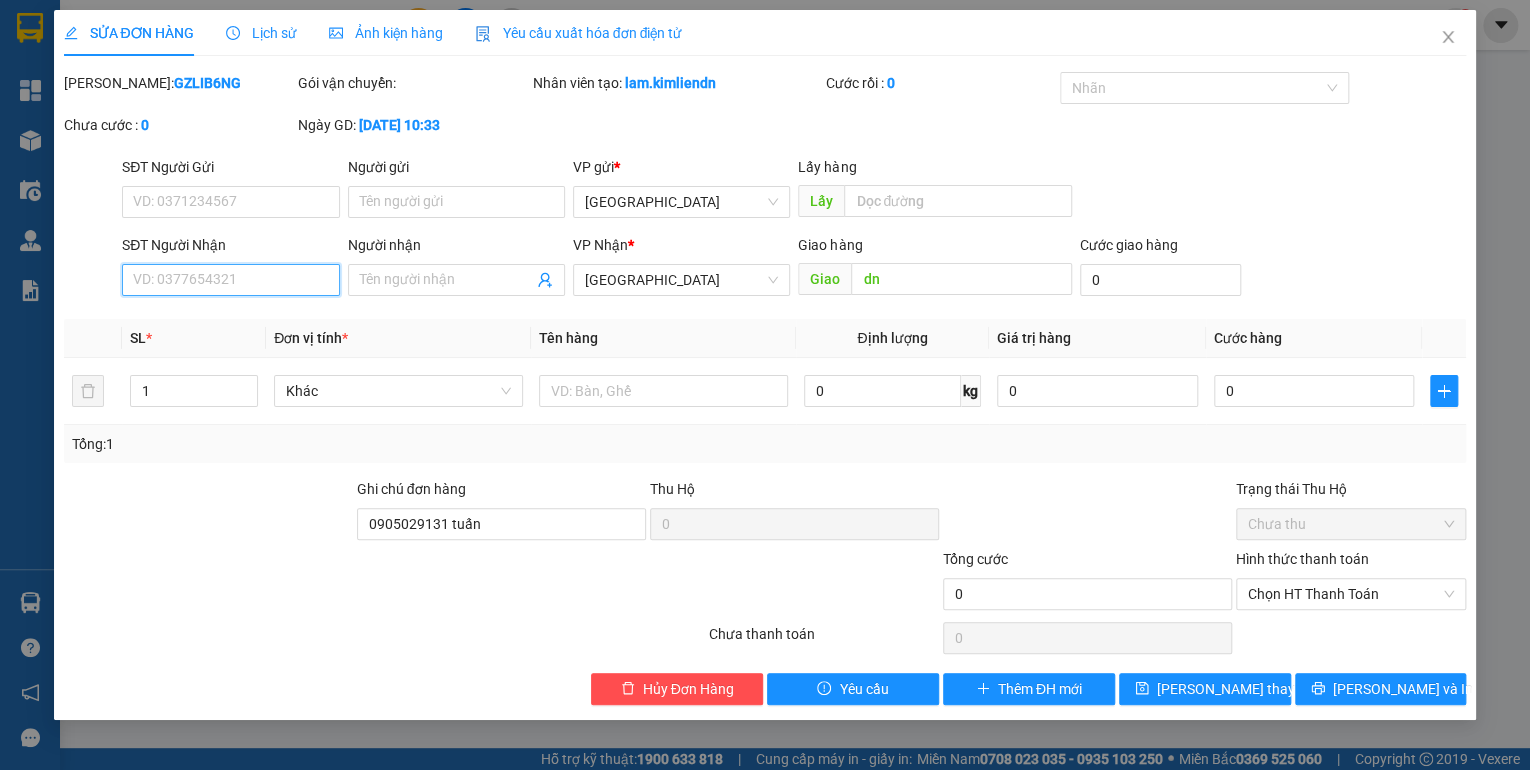 click on "SĐT Người Nhận" at bounding box center (230, 280) 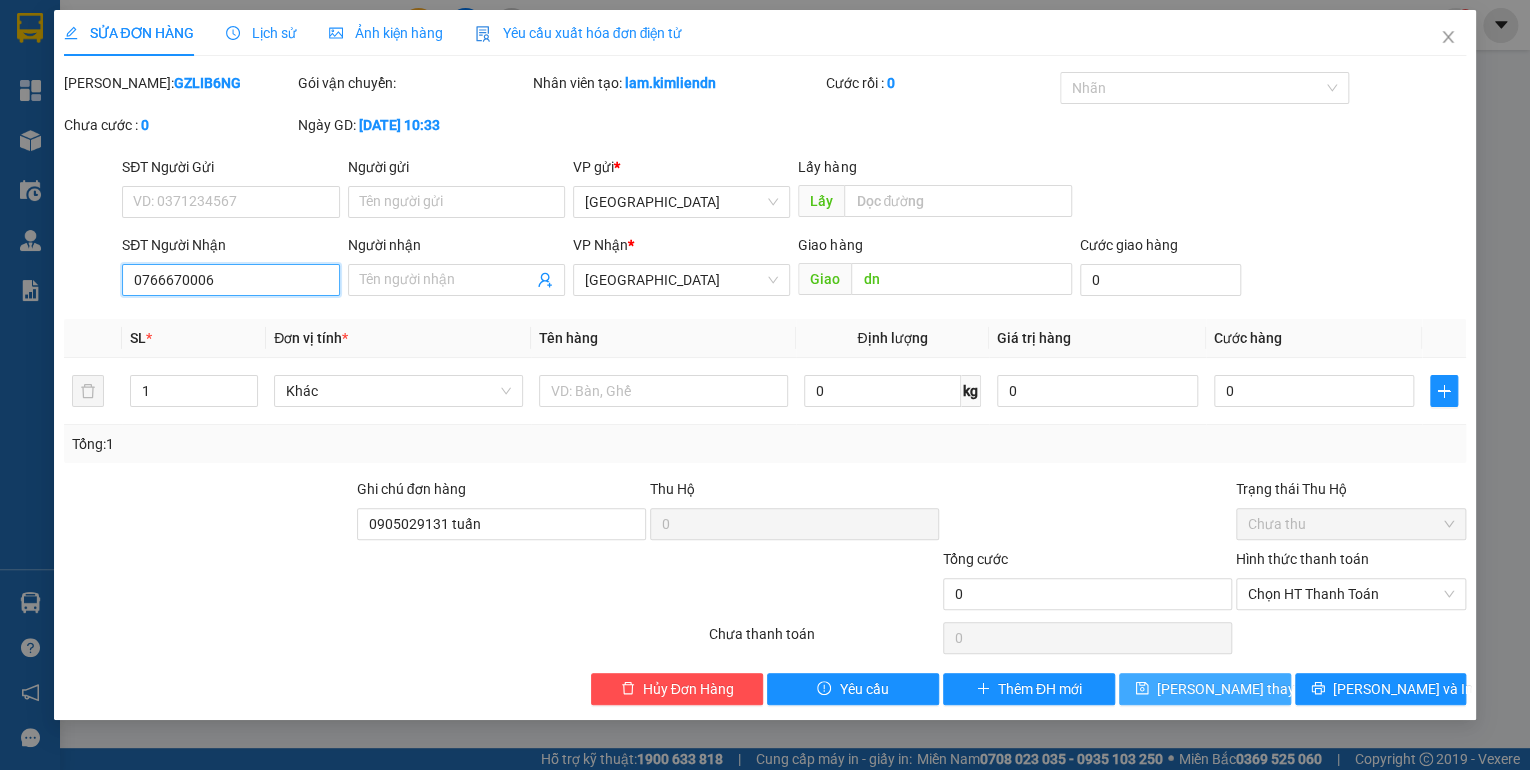 type on "0766670006" 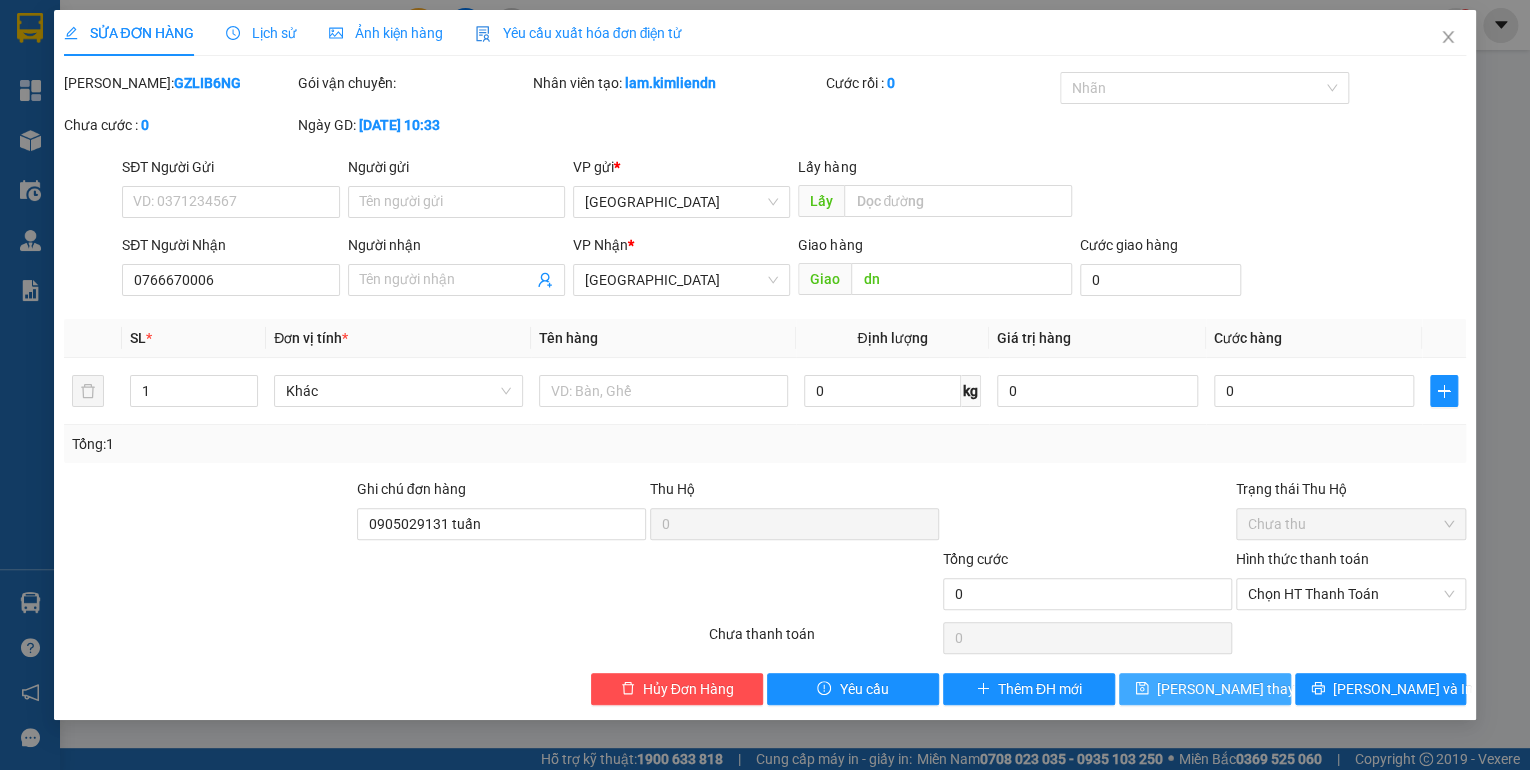 click on "[PERSON_NAME] thay đổi" at bounding box center (1237, 689) 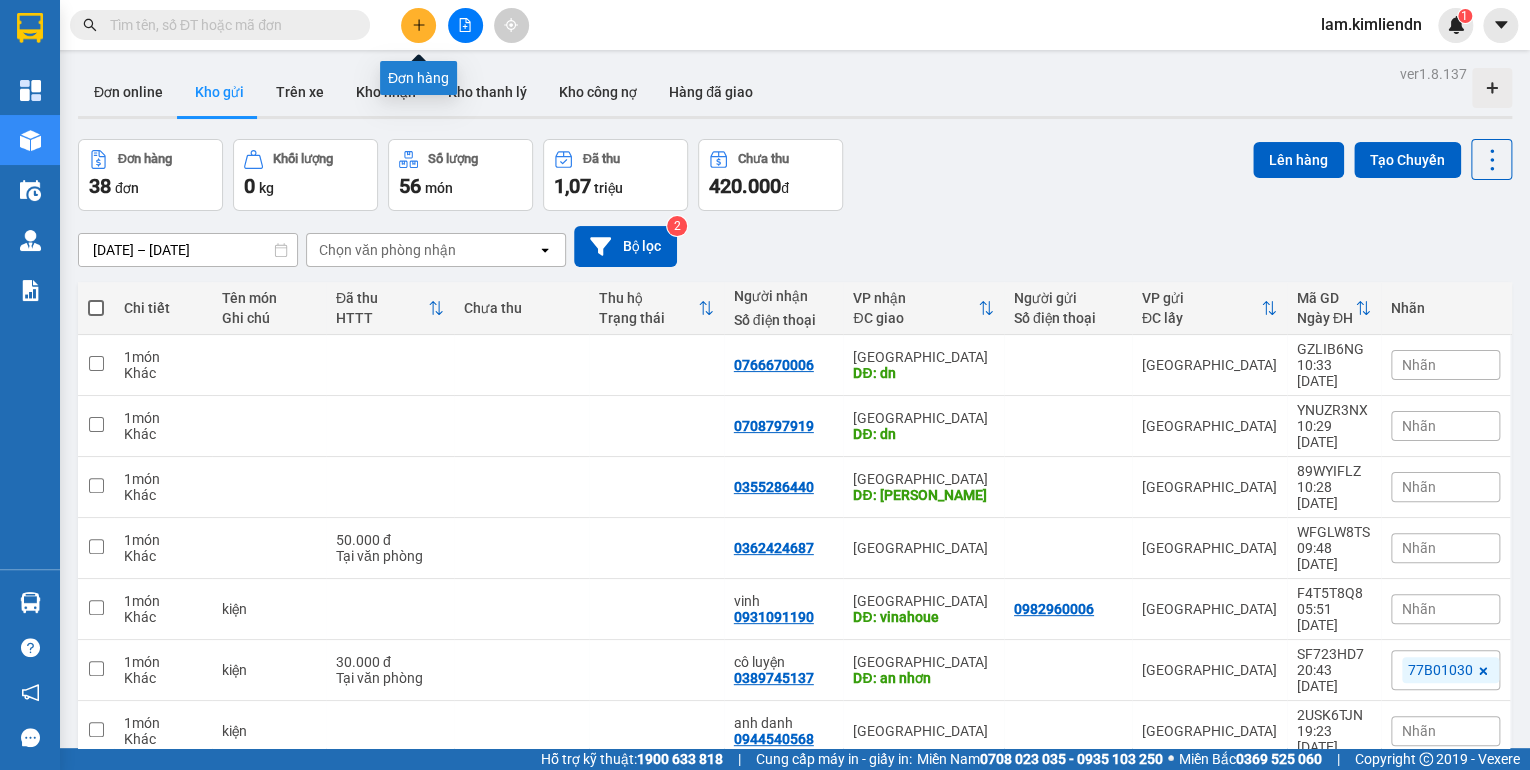 click at bounding box center (418, 25) 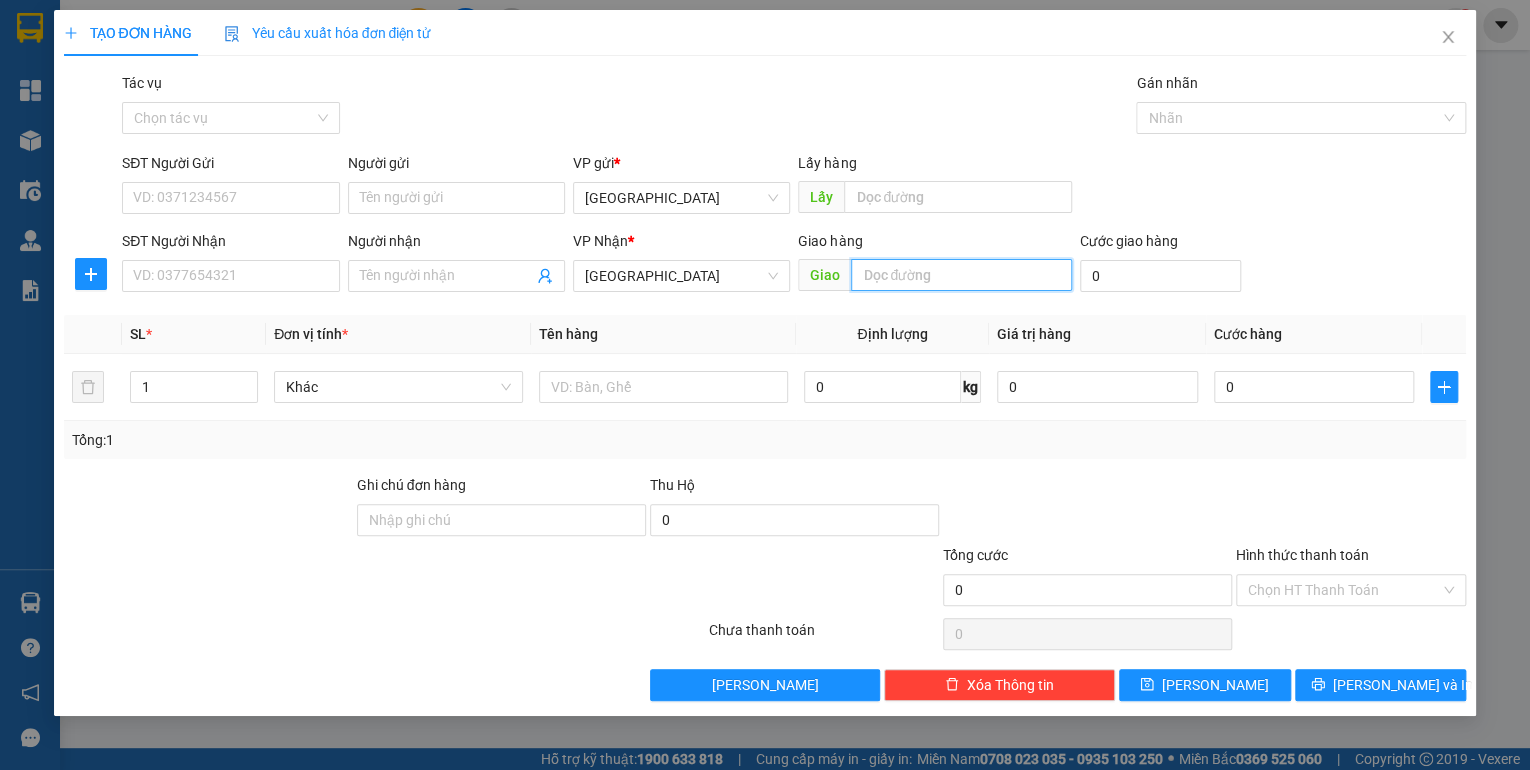 click at bounding box center [961, 275] 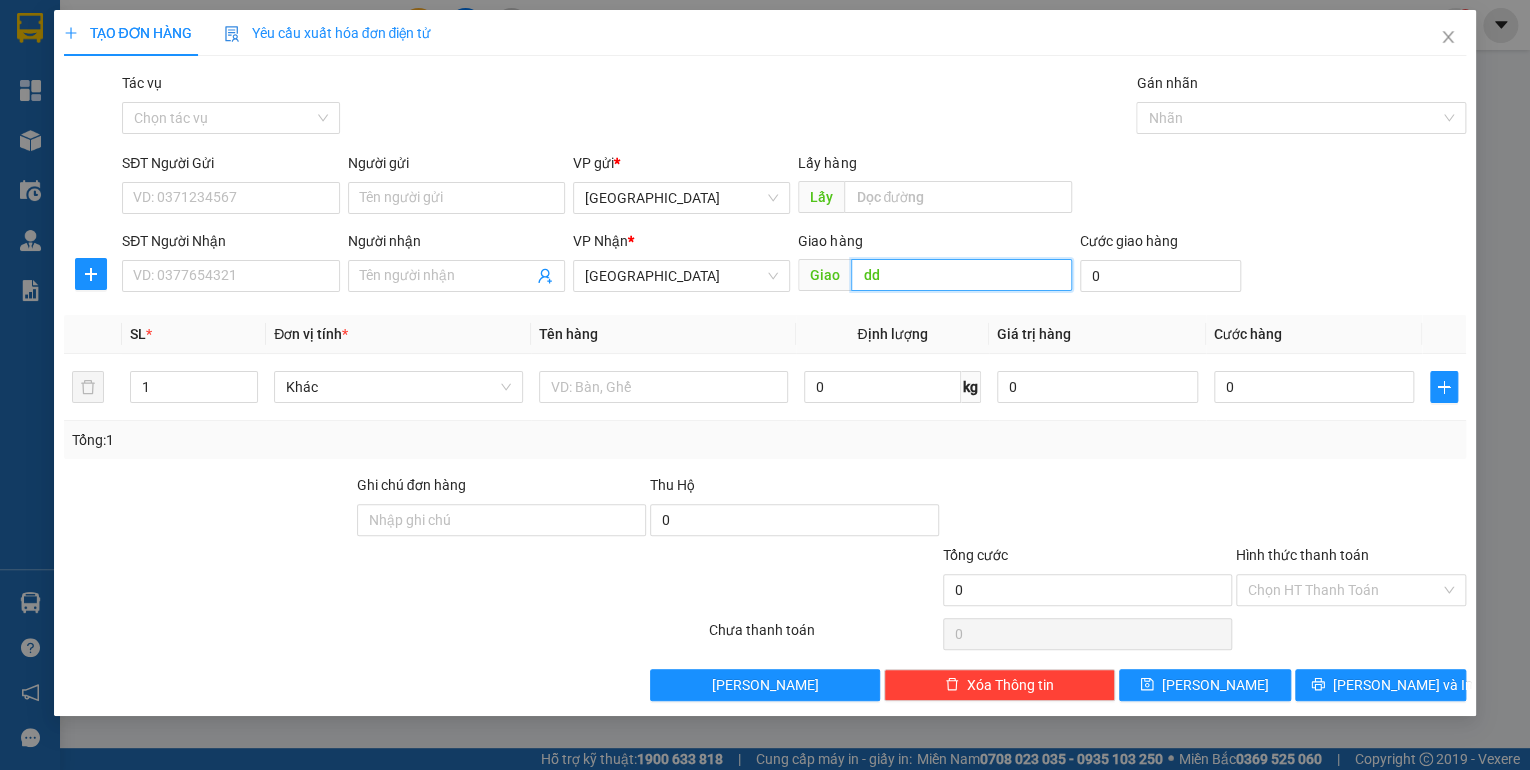 type on "d" 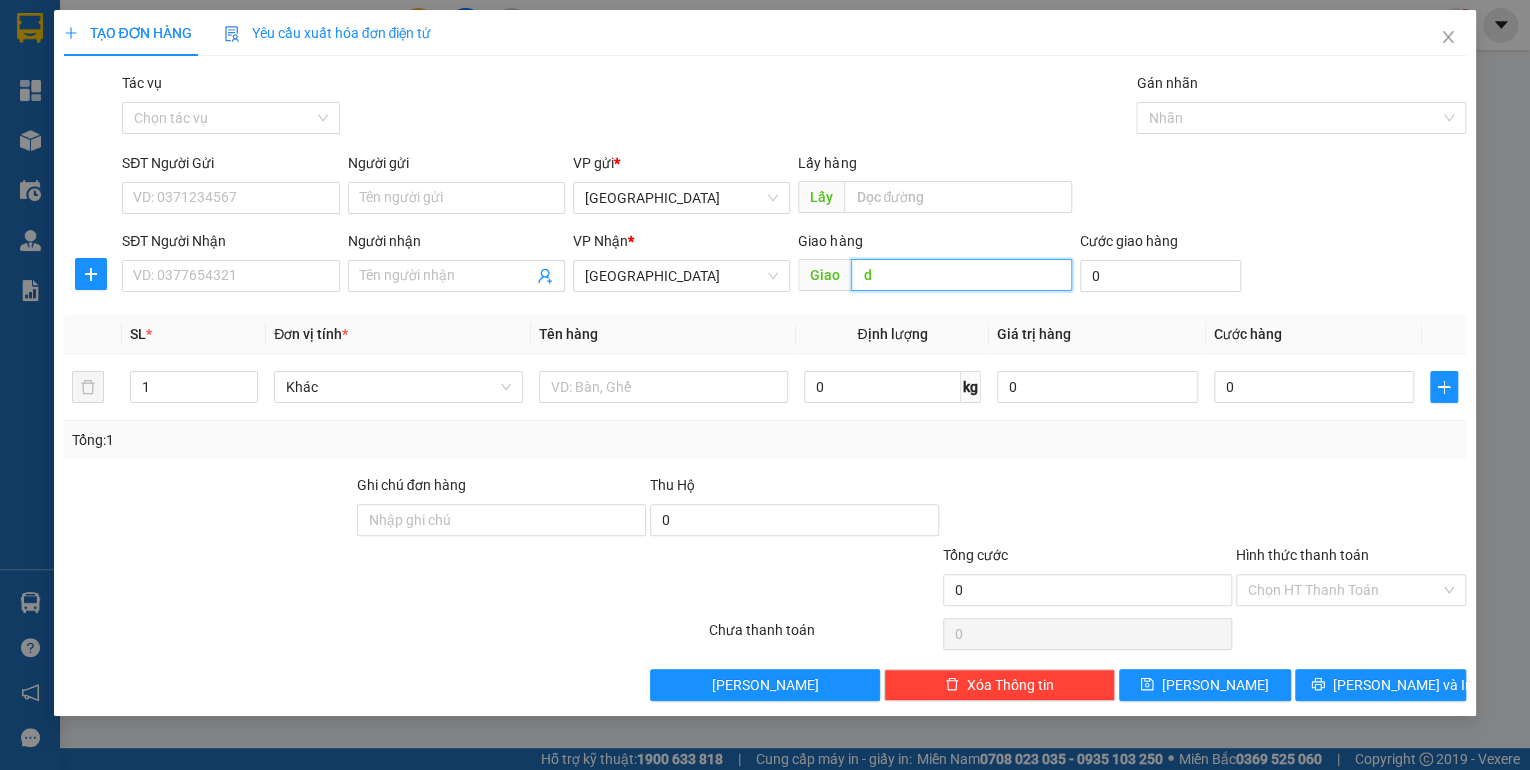 type on "dd" 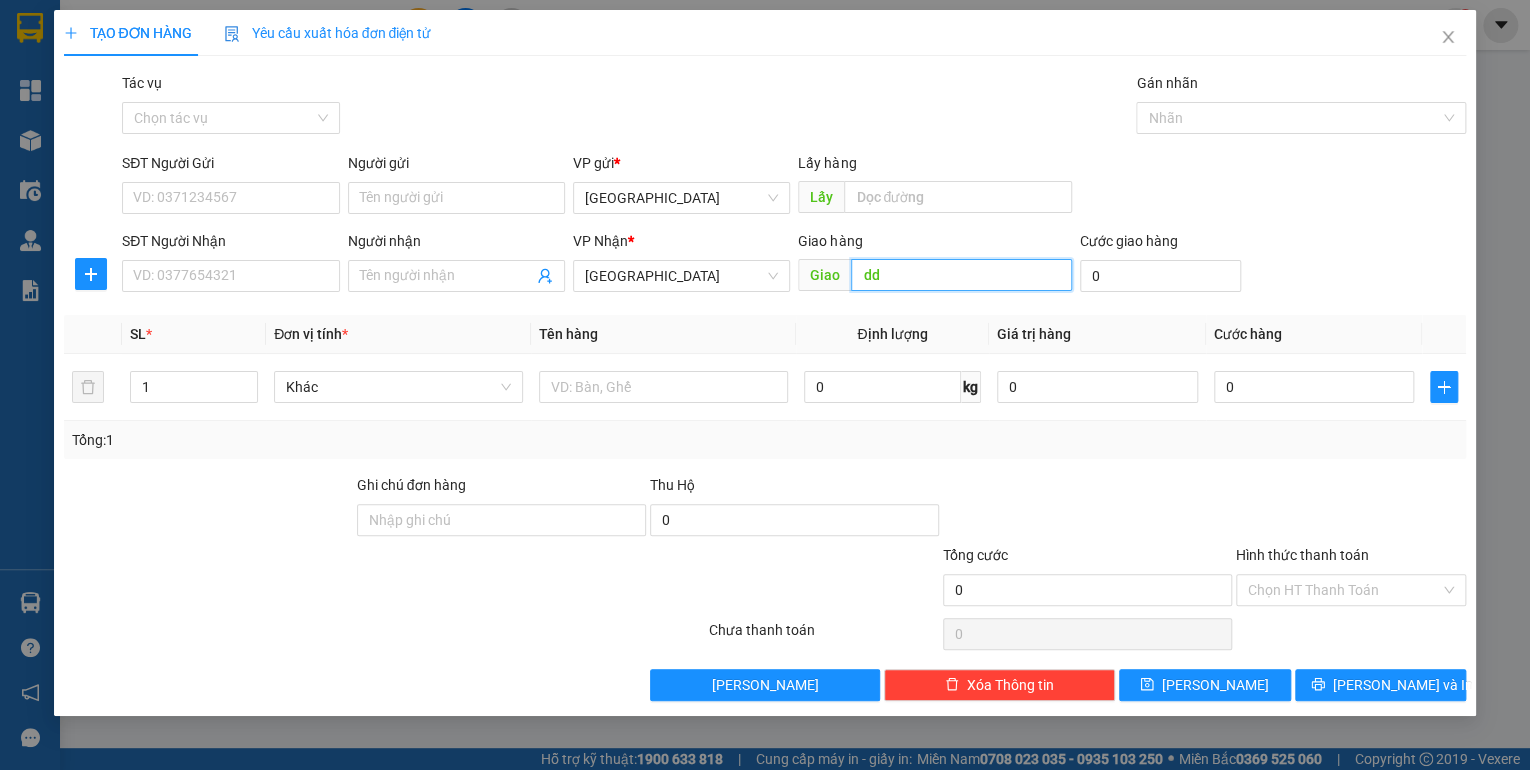 click on "dd" at bounding box center (961, 275) 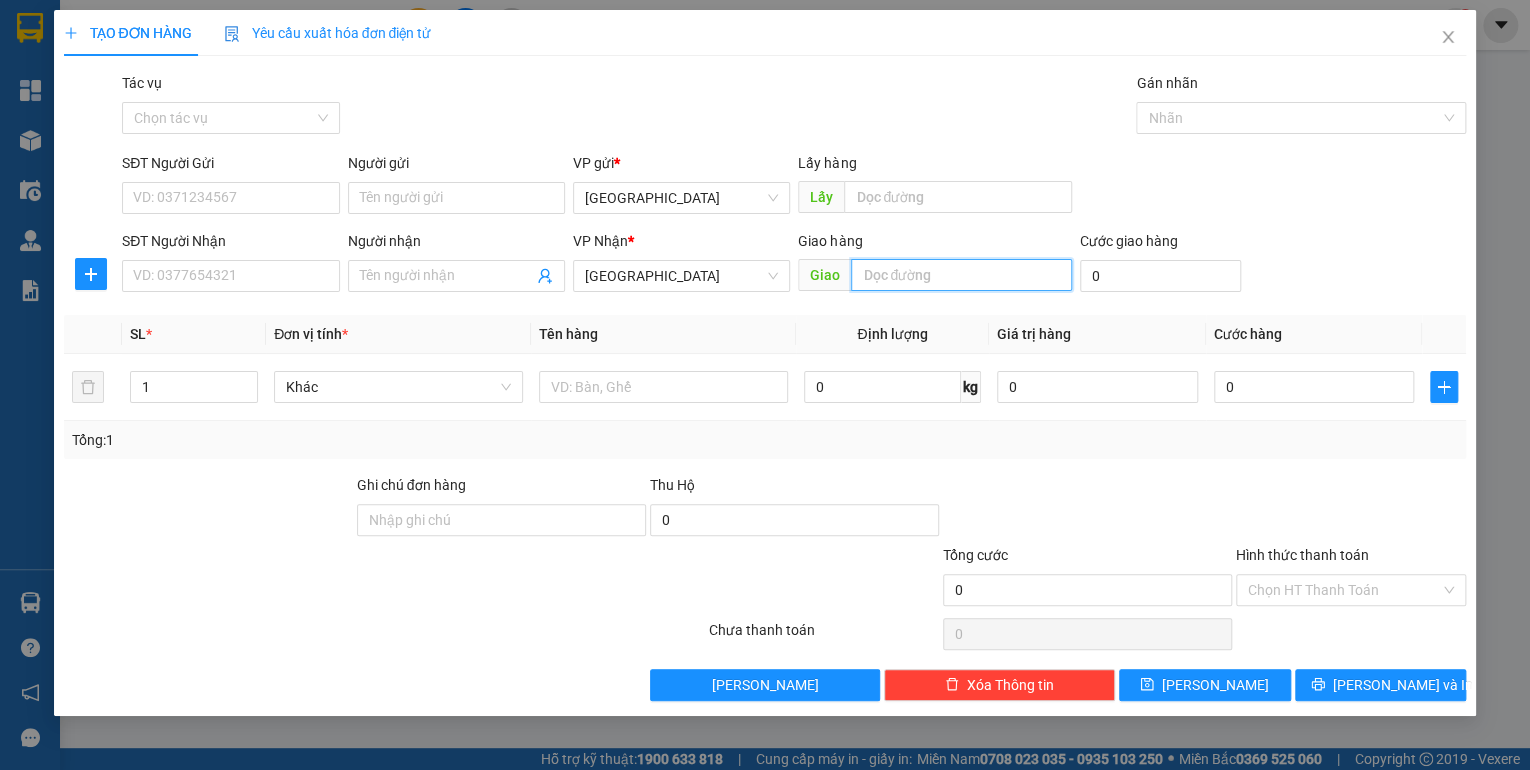 click at bounding box center (961, 275) 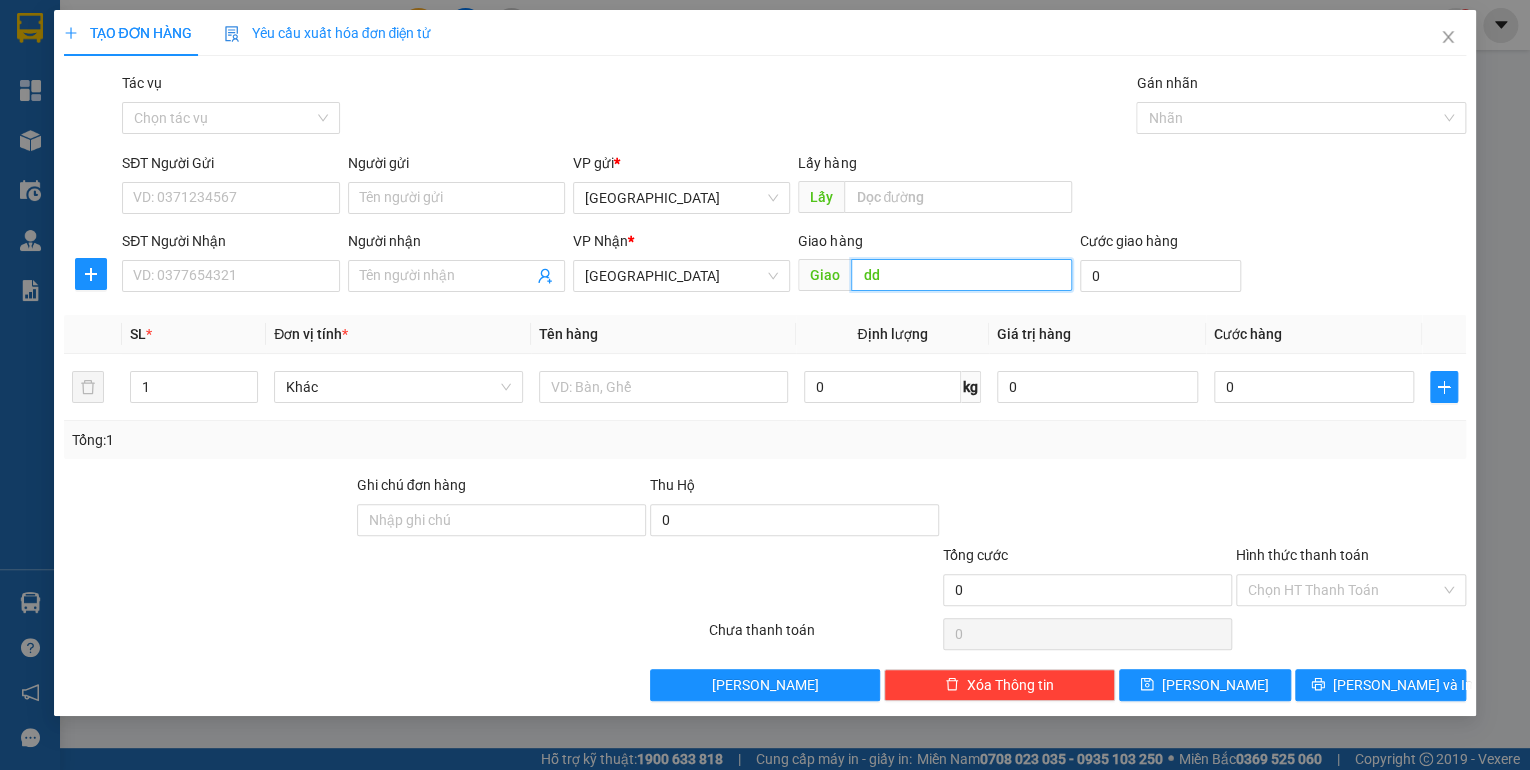 type on "d" 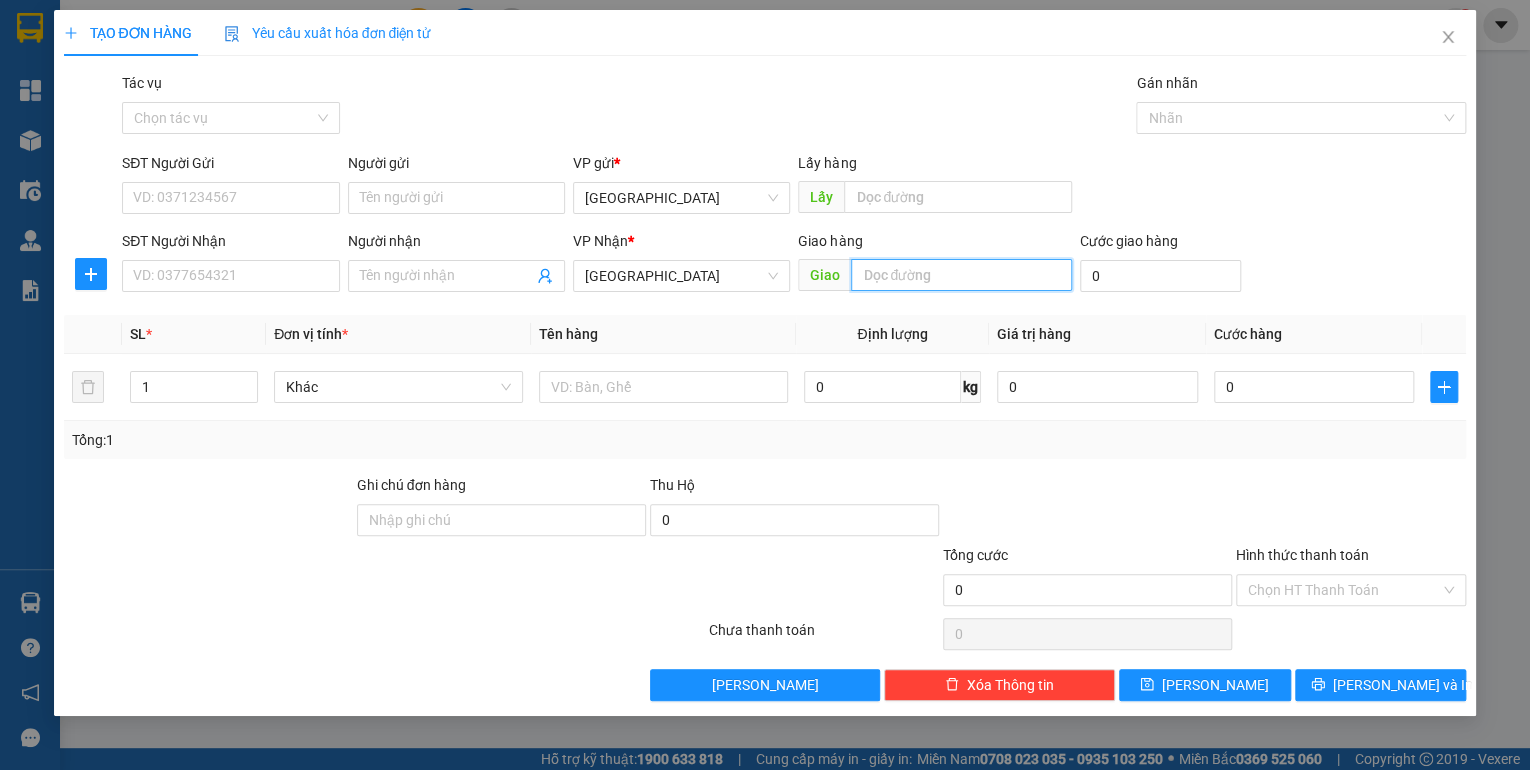 click at bounding box center [961, 275] 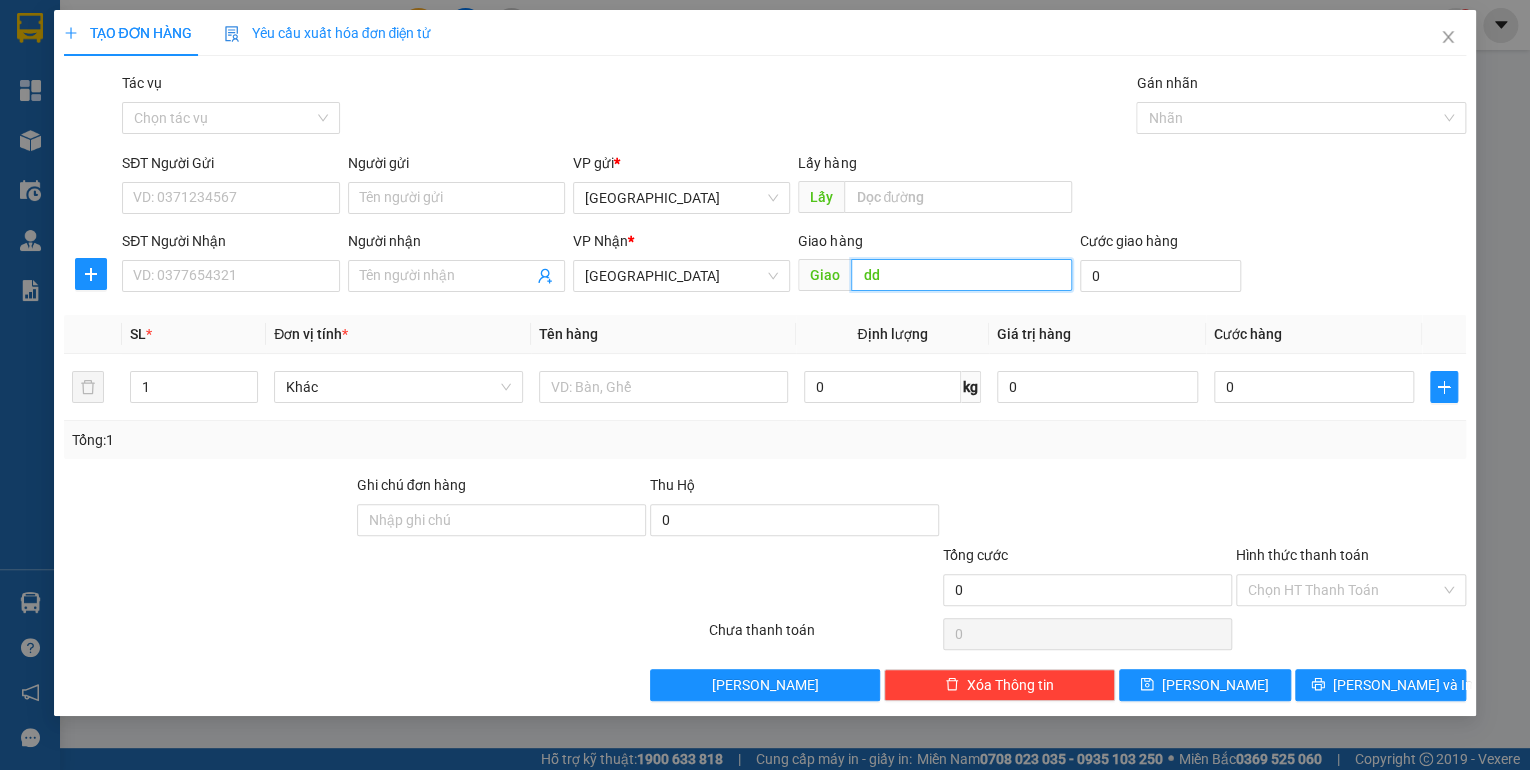 type on "d" 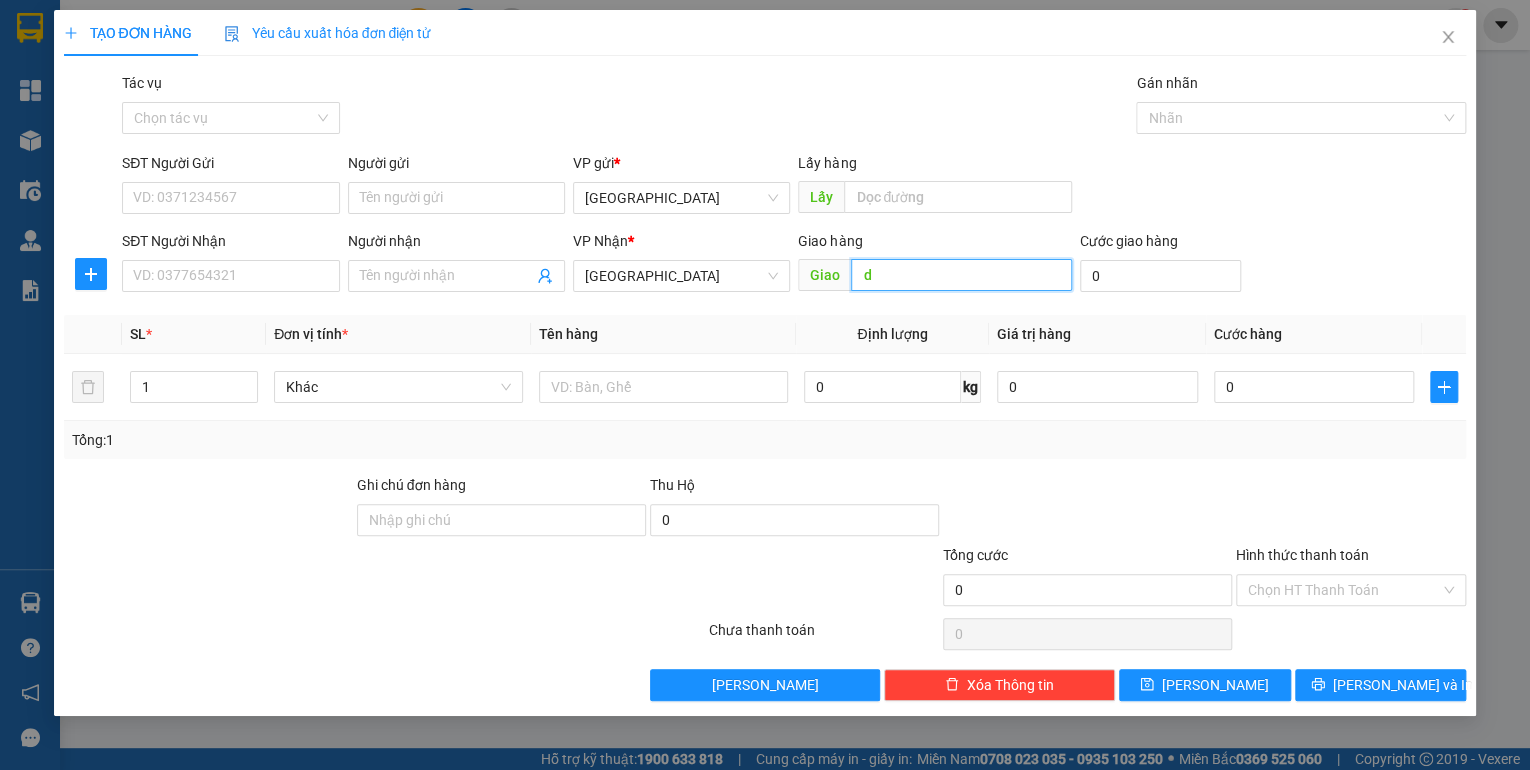 type 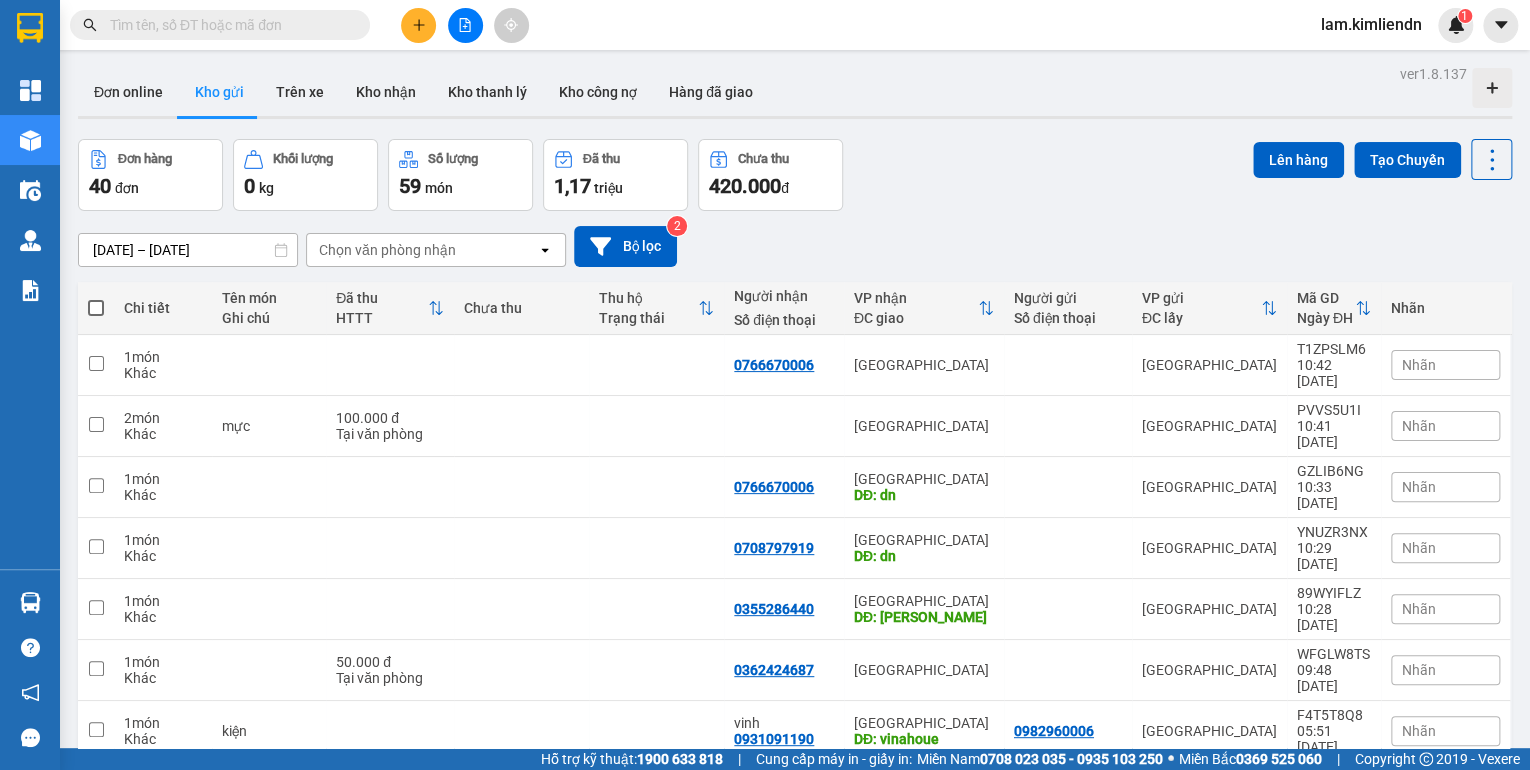 click on "Kho gửi" at bounding box center [219, 92] 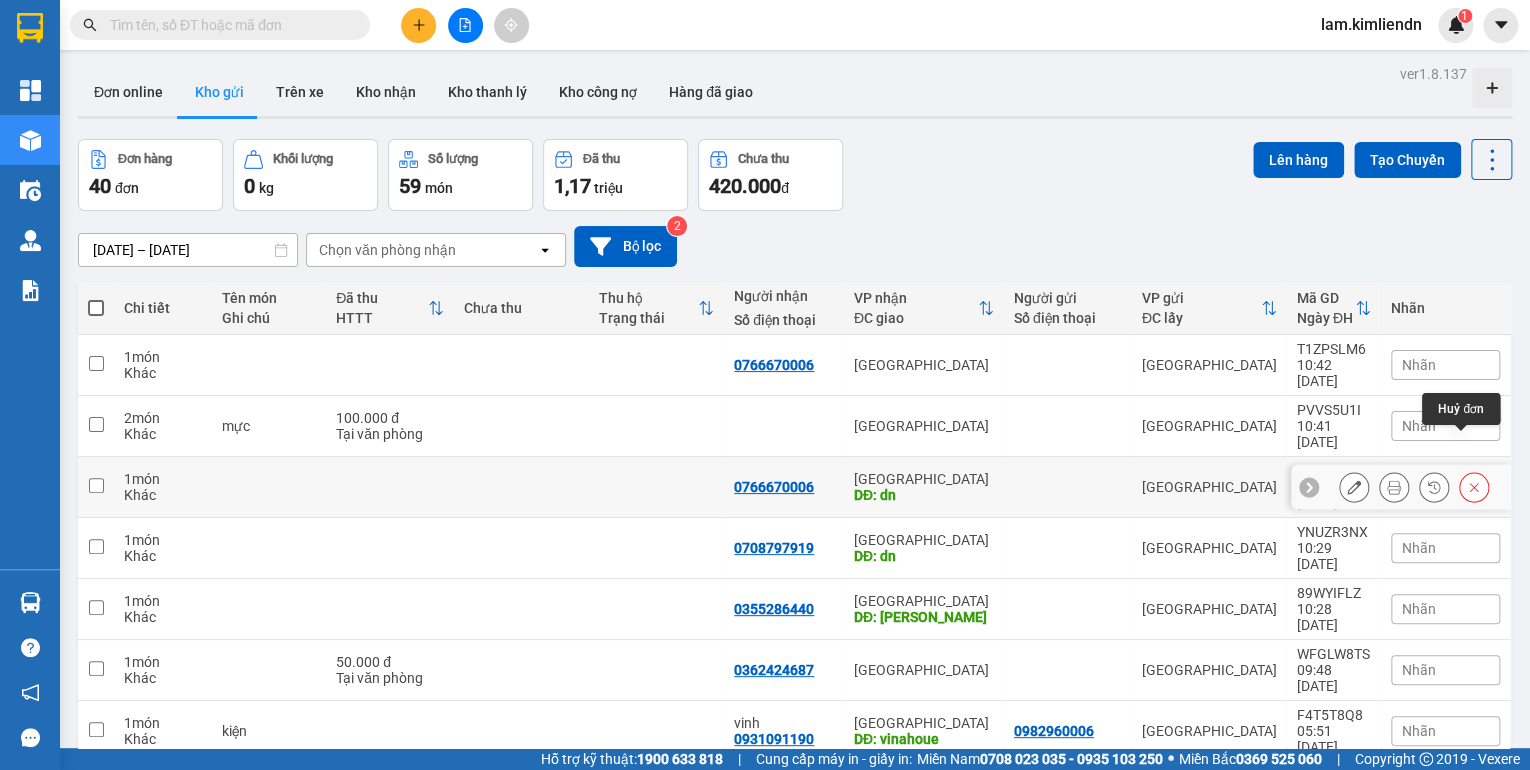click at bounding box center [1474, 487] 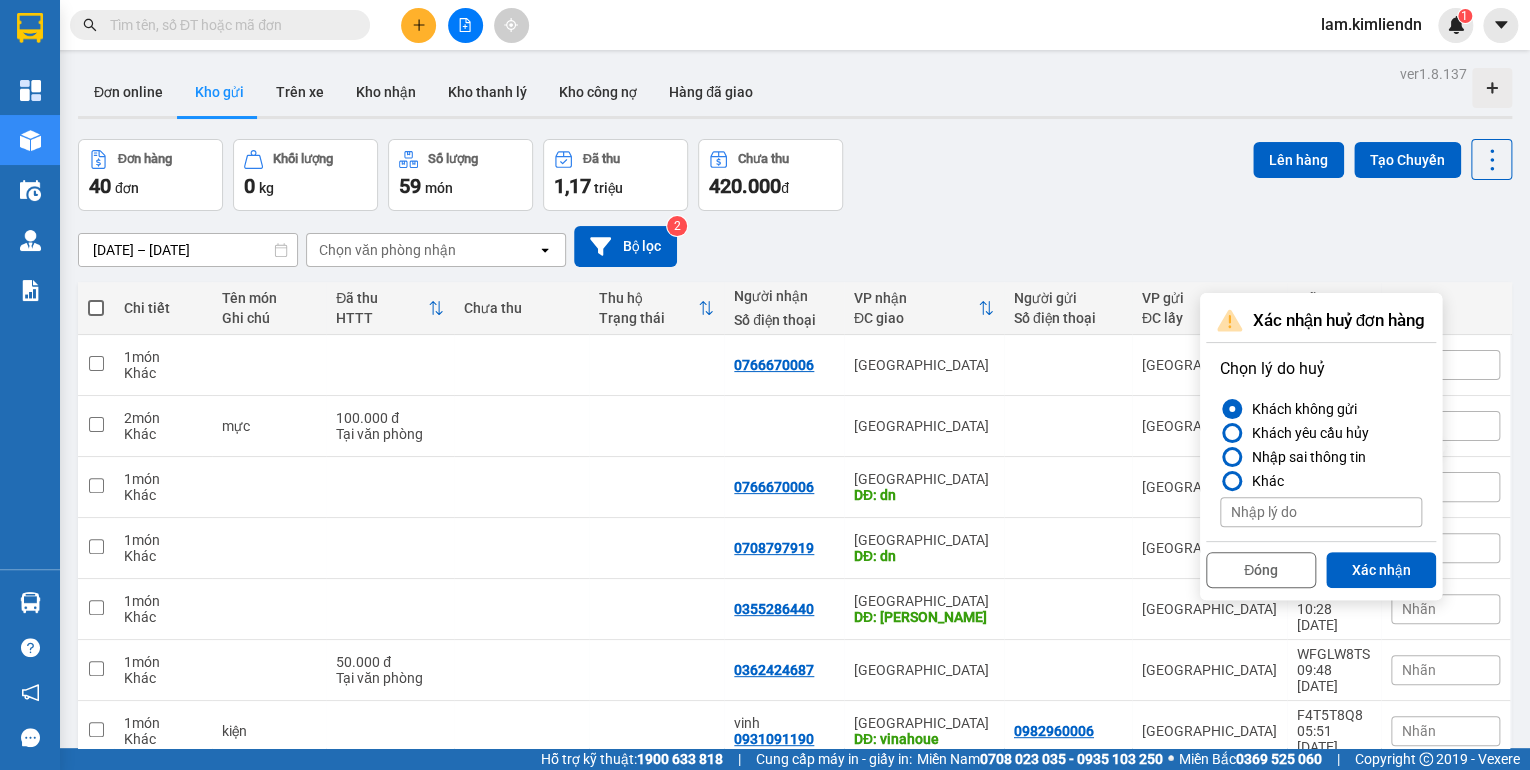click on "Đơn hàng 40 đơn Khối lượng 0 kg Số lượng 59 món Đã thu 1,17   triệu Chưa thu 420.000  đ Lên hàng Tạo Chuyến" at bounding box center [795, 175] 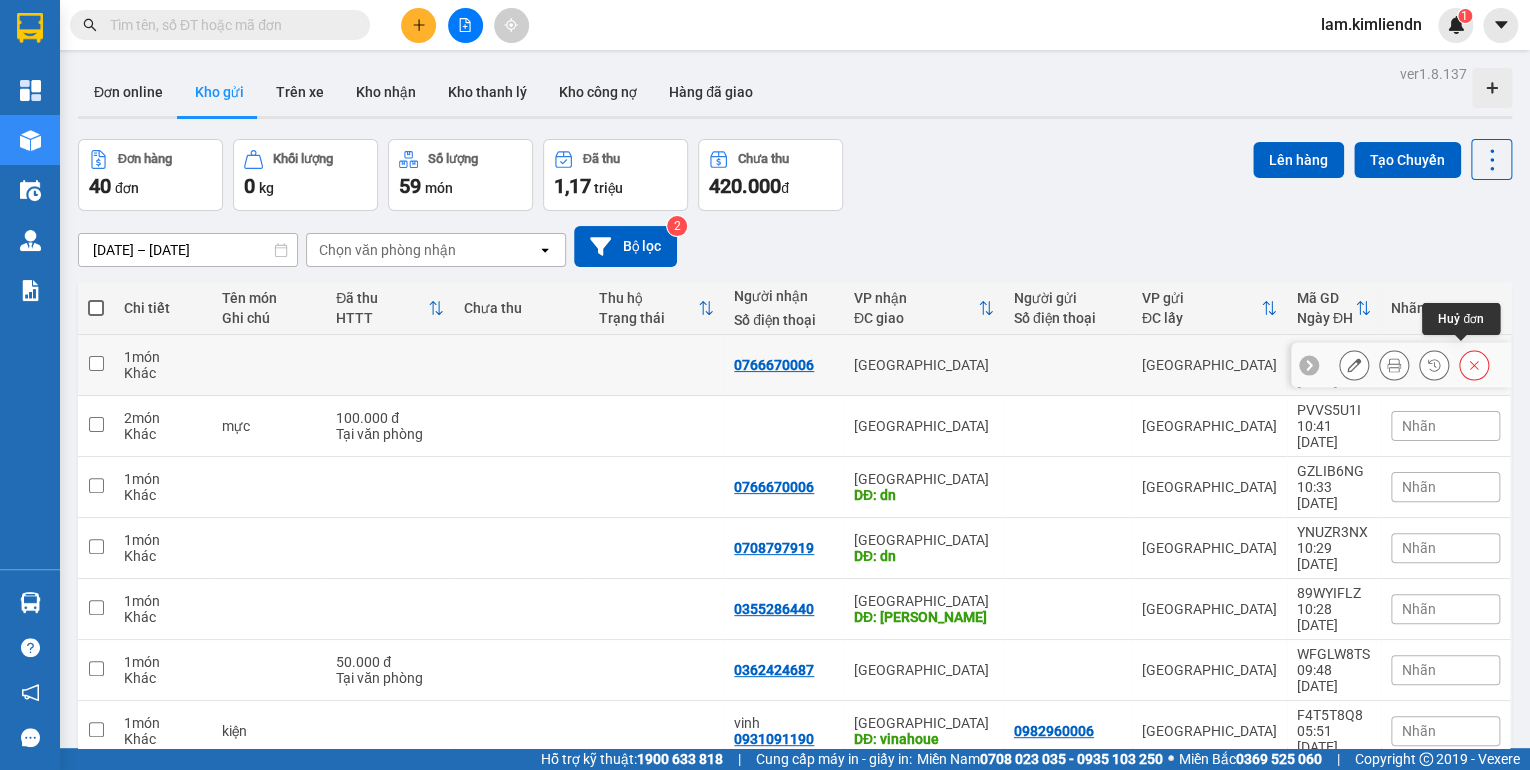 click 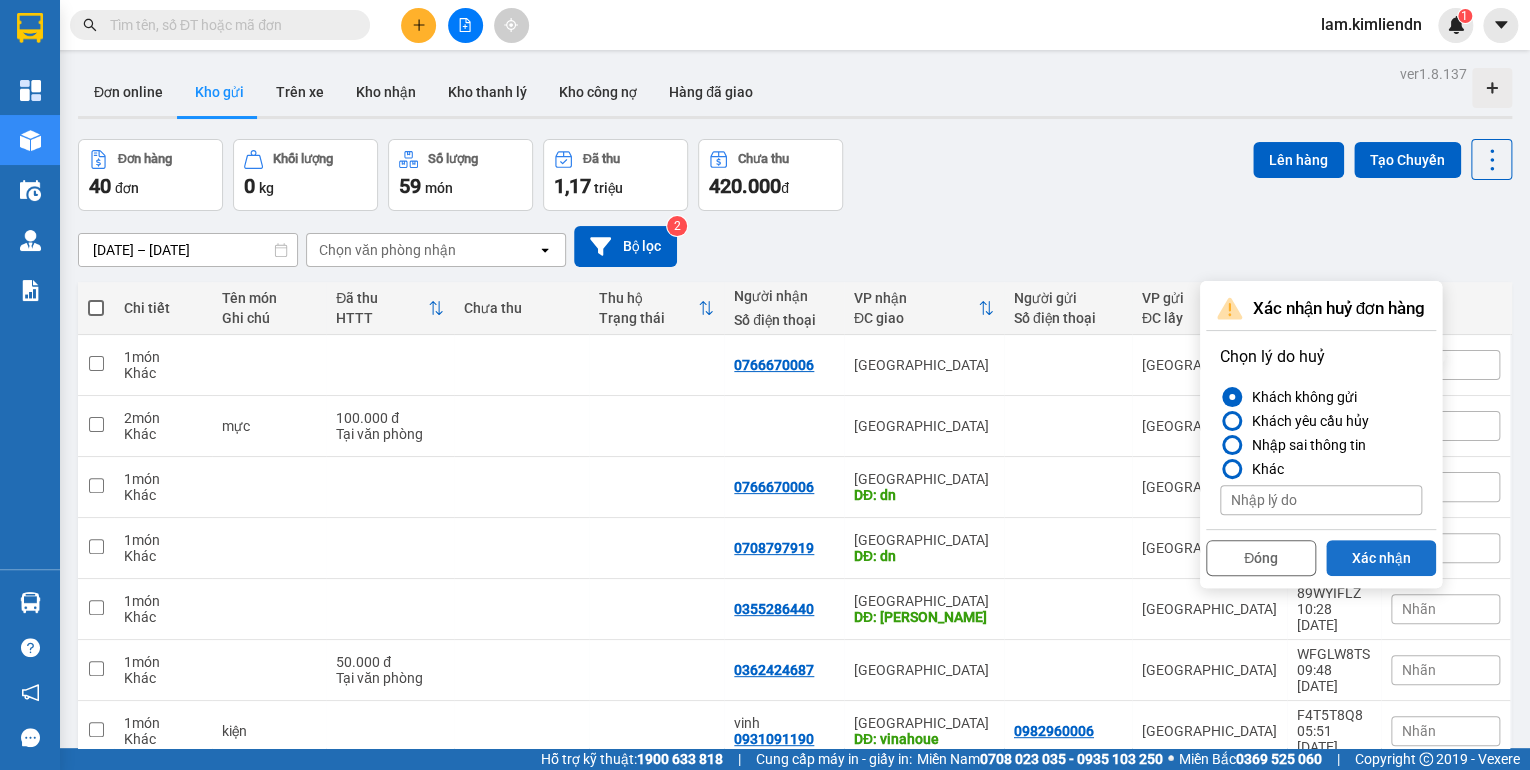 click on "Xác nhận" at bounding box center (1381, 558) 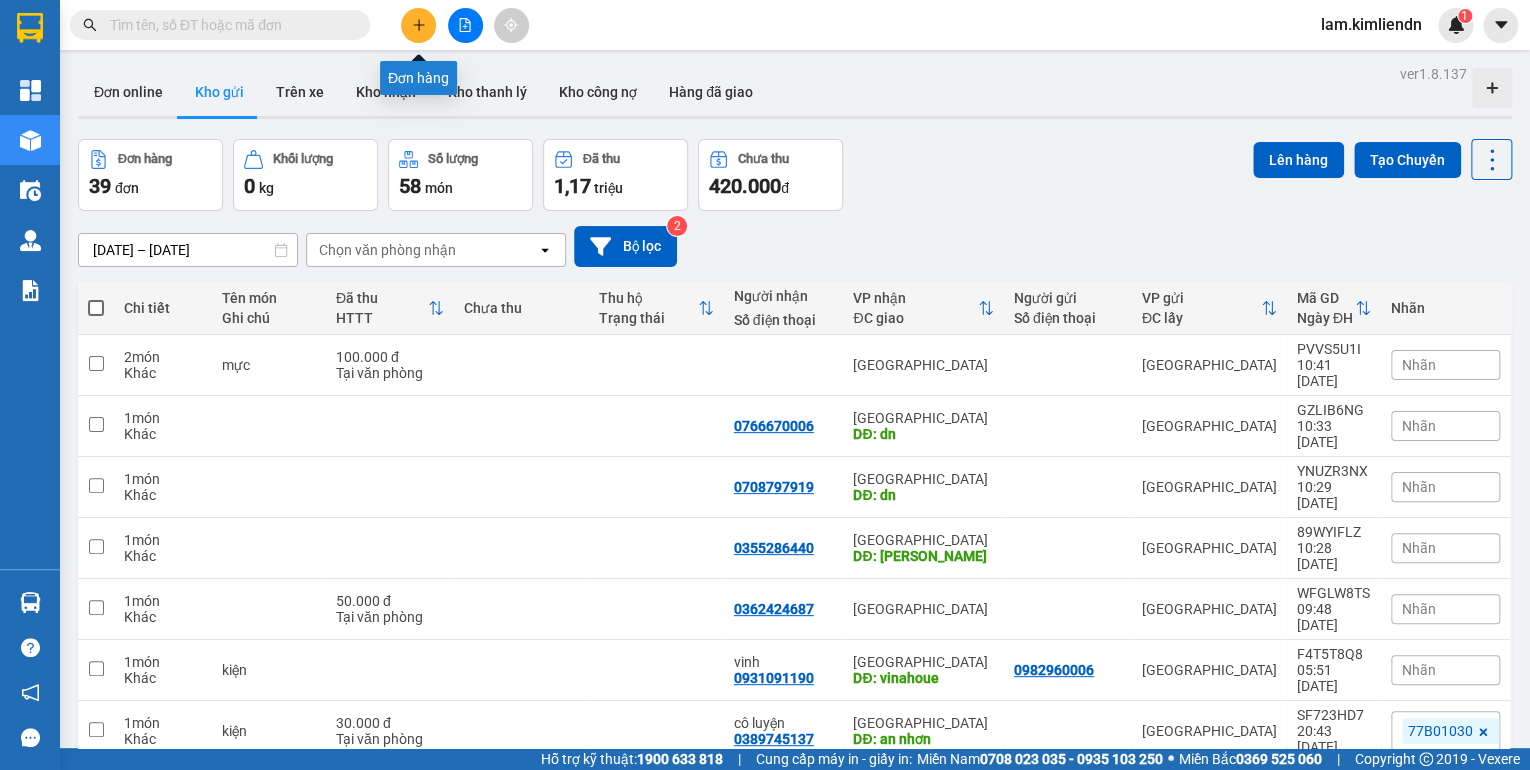 click at bounding box center [418, 25] 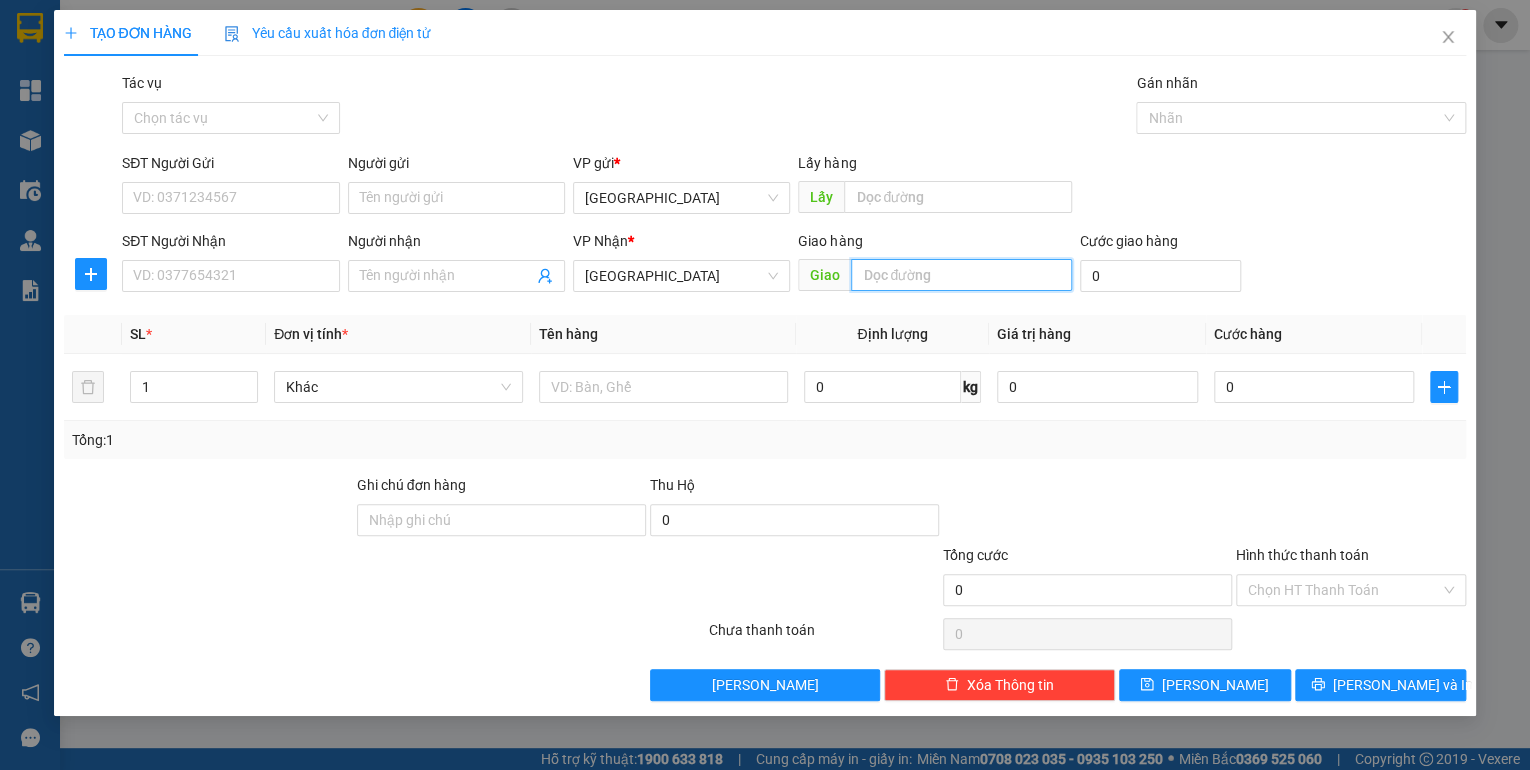 click at bounding box center [961, 275] 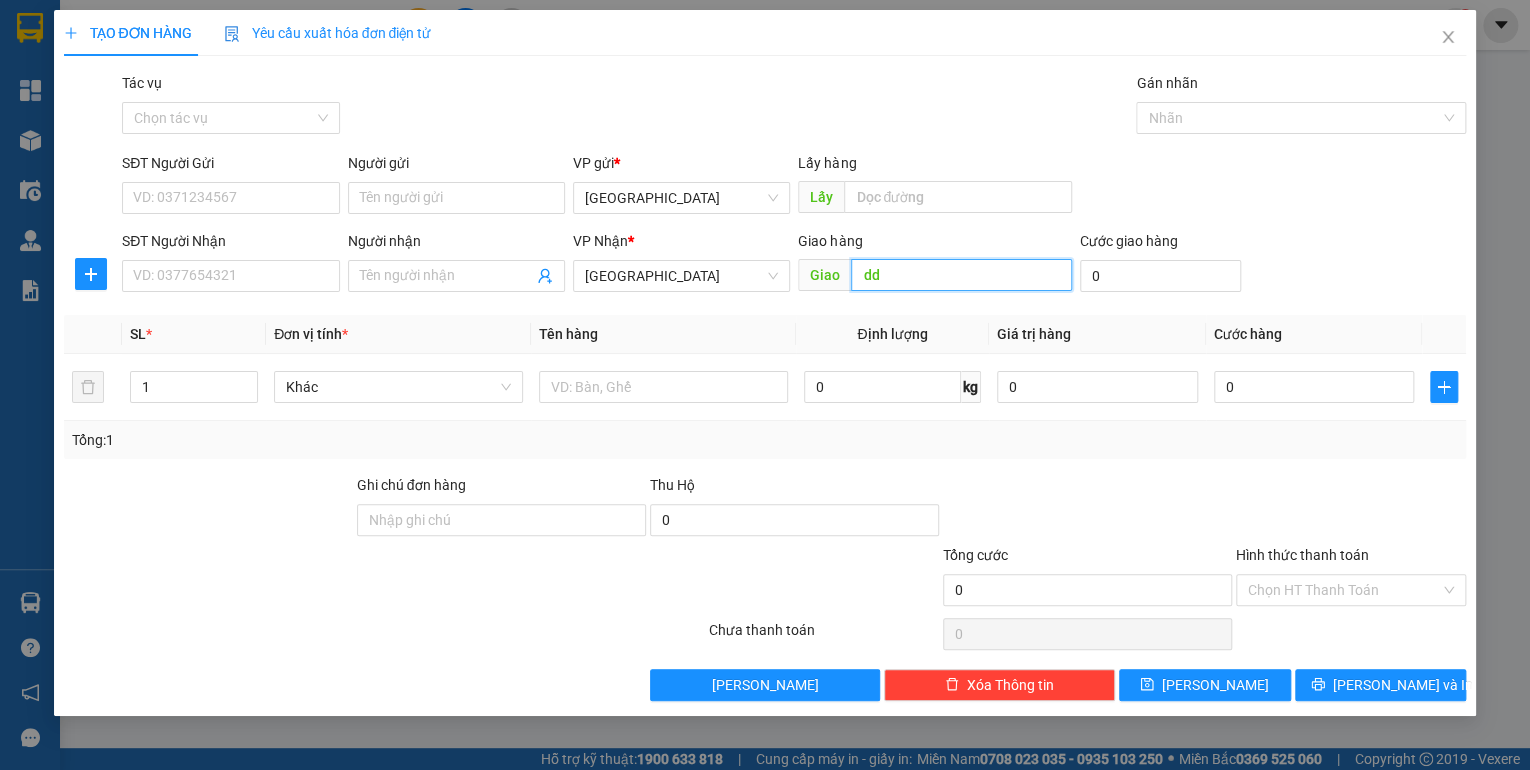 type on "d" 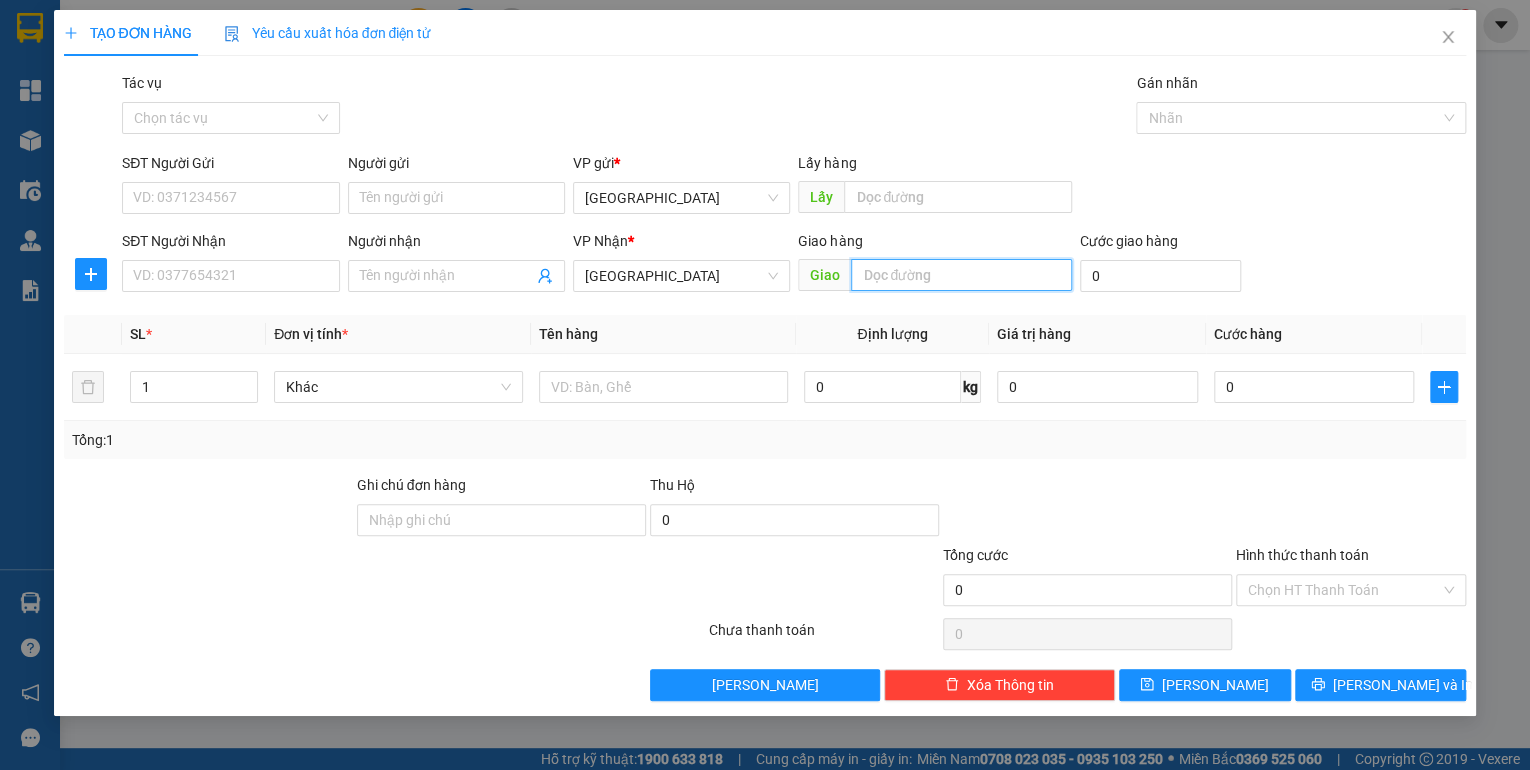 type on "r" 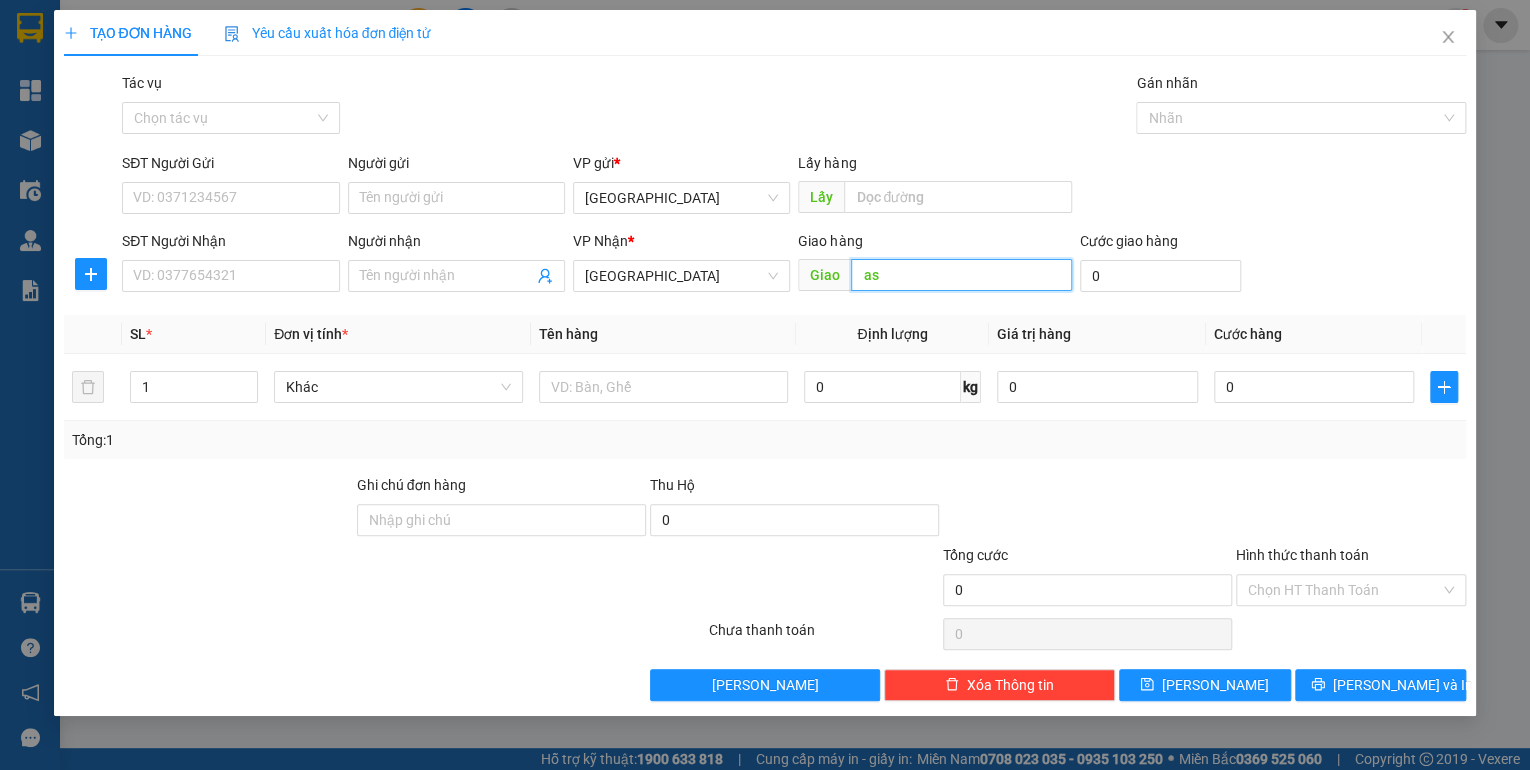 type on "a" 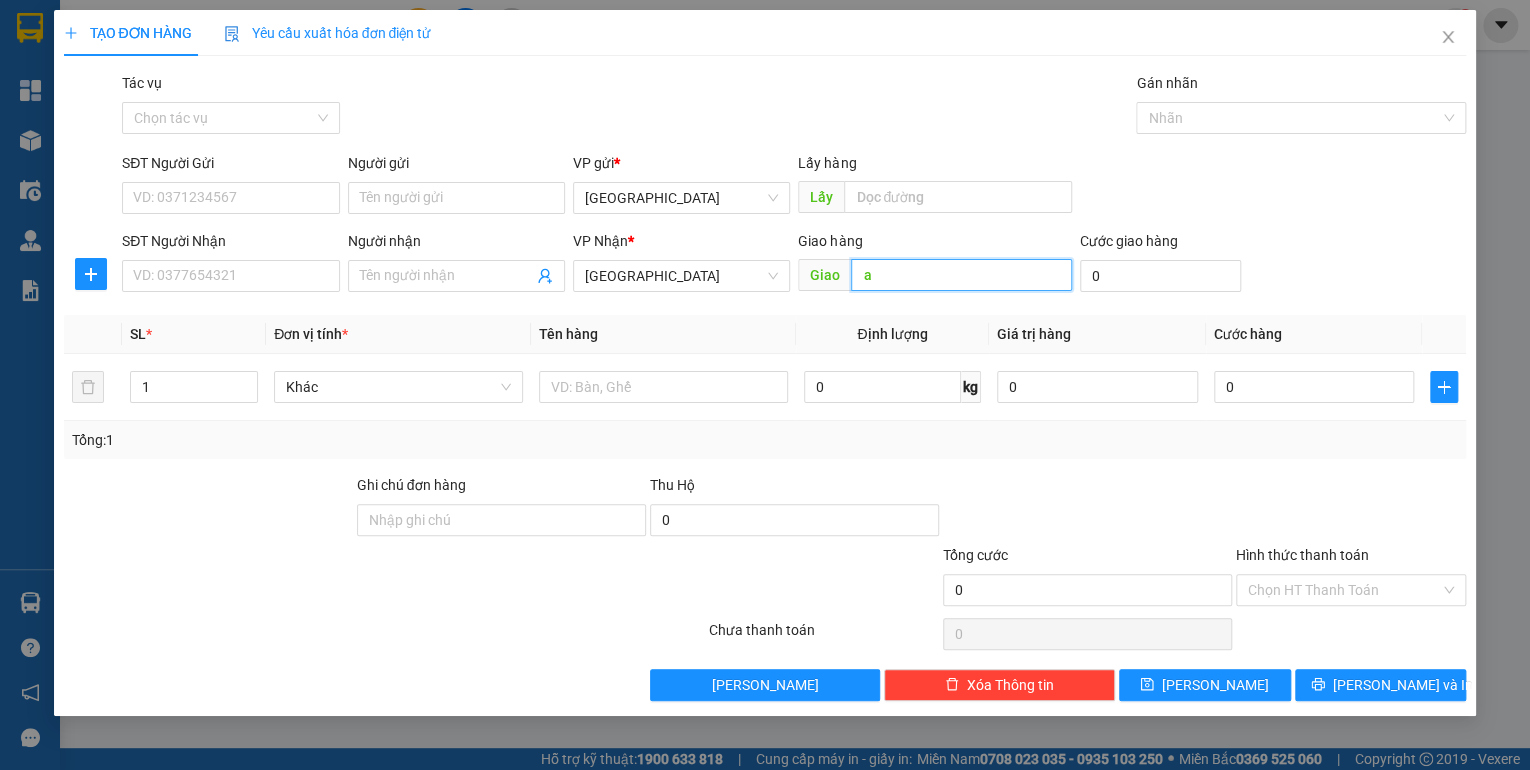 type 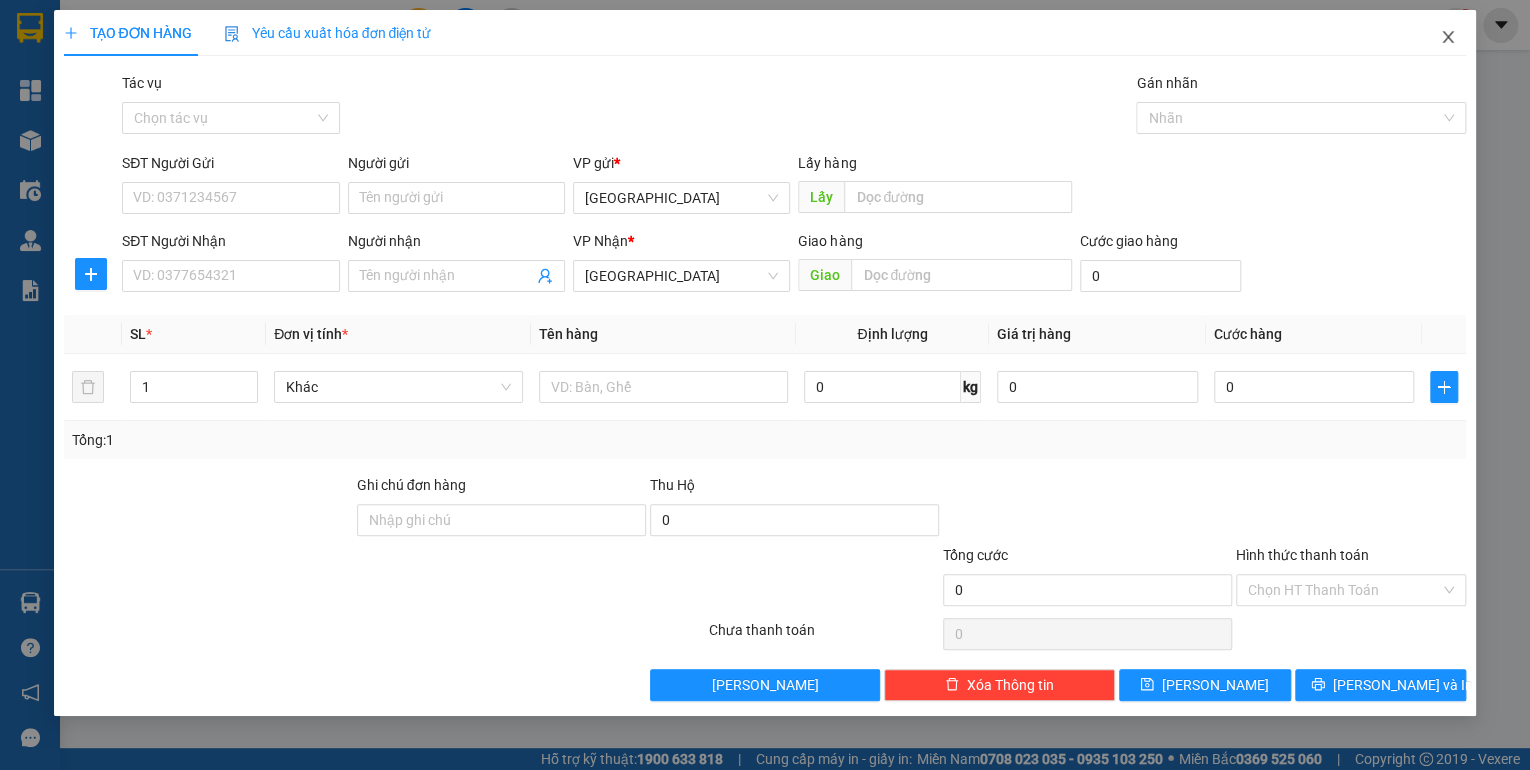 click 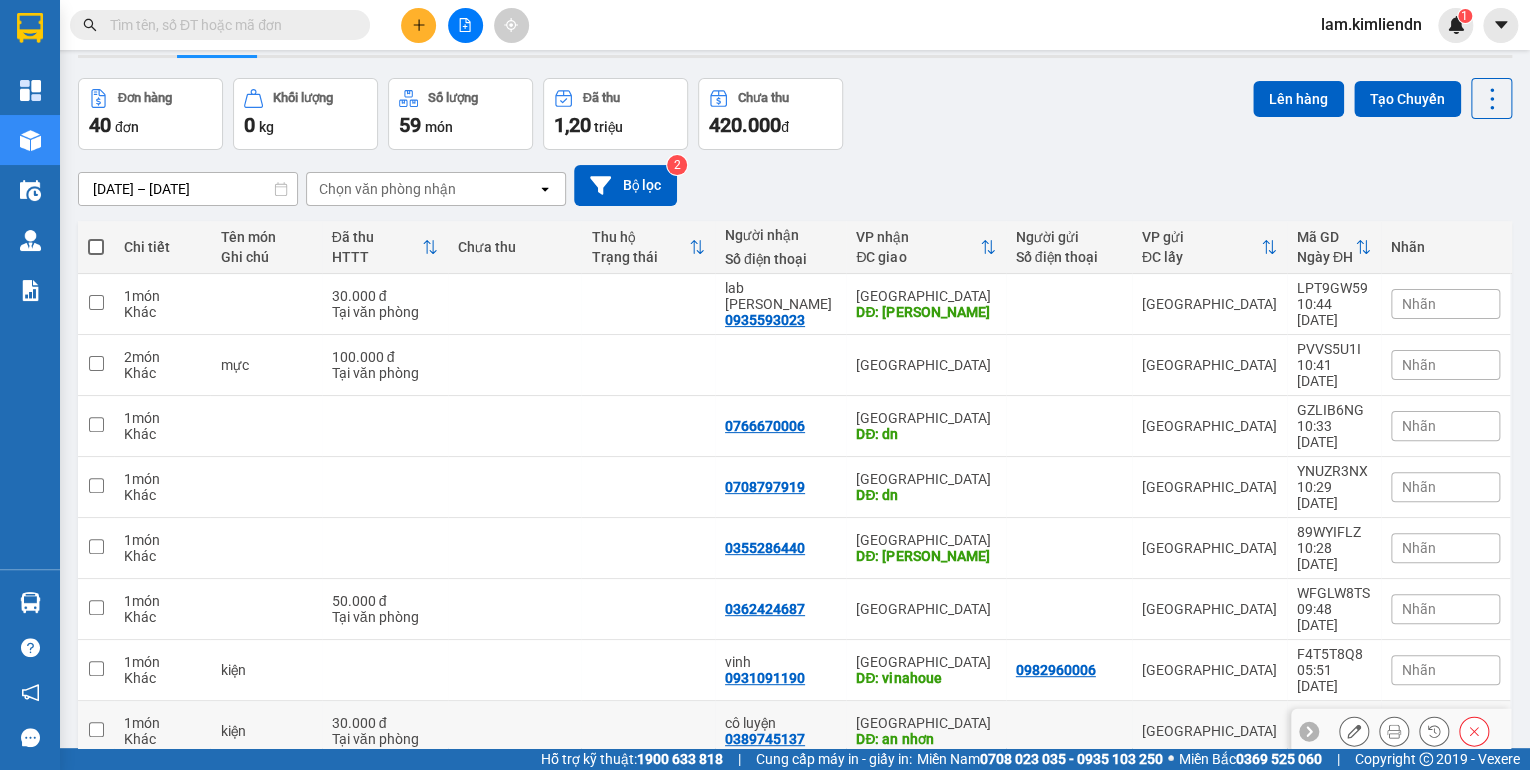 scroll, scrollTop: 0, scrollLeft: 0, axis: both 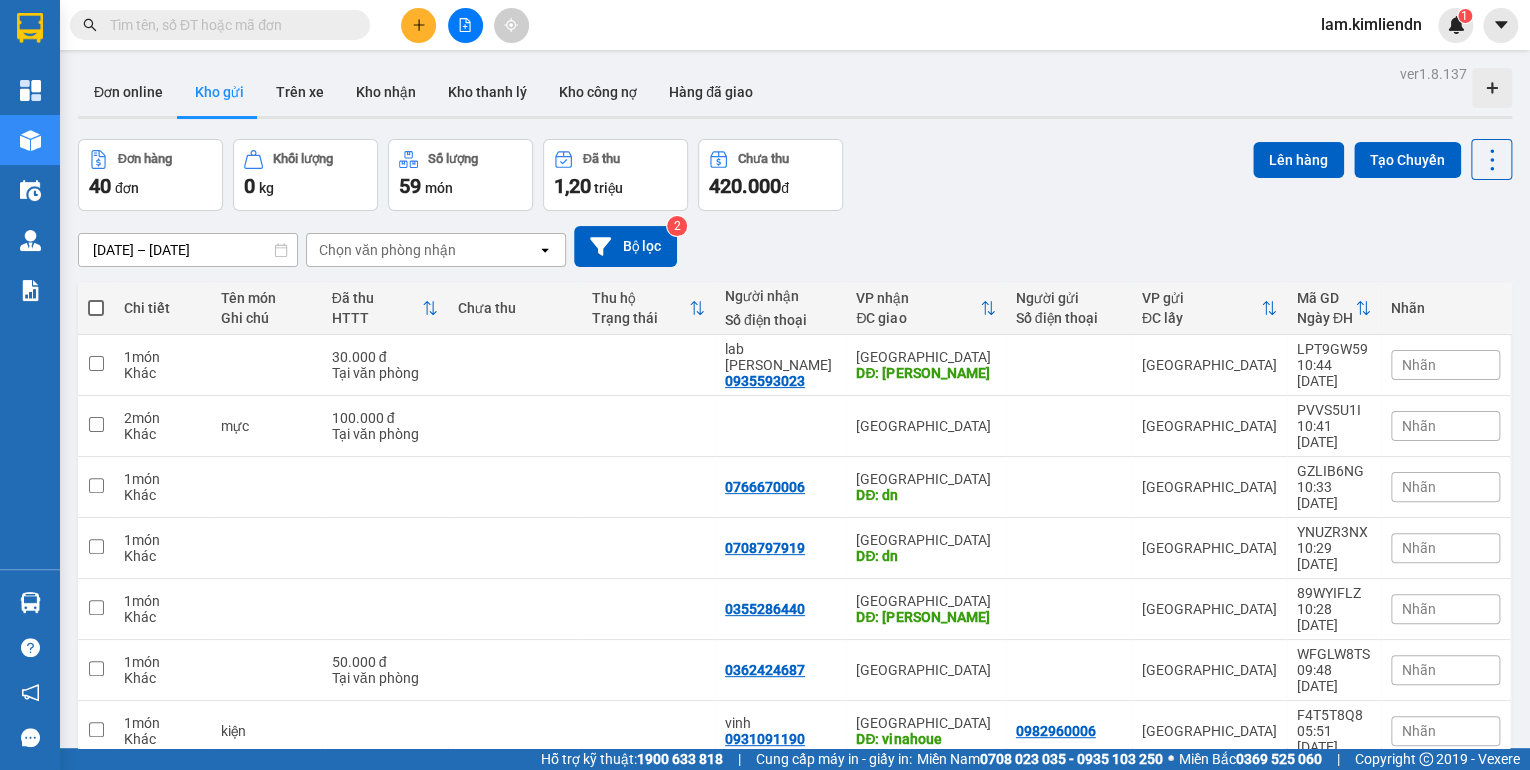click on "Kết quả tìm kiếm ( 0 )  Bộ lọc  No Data lam.kimliendn 1" at bounding box center [765, 25] 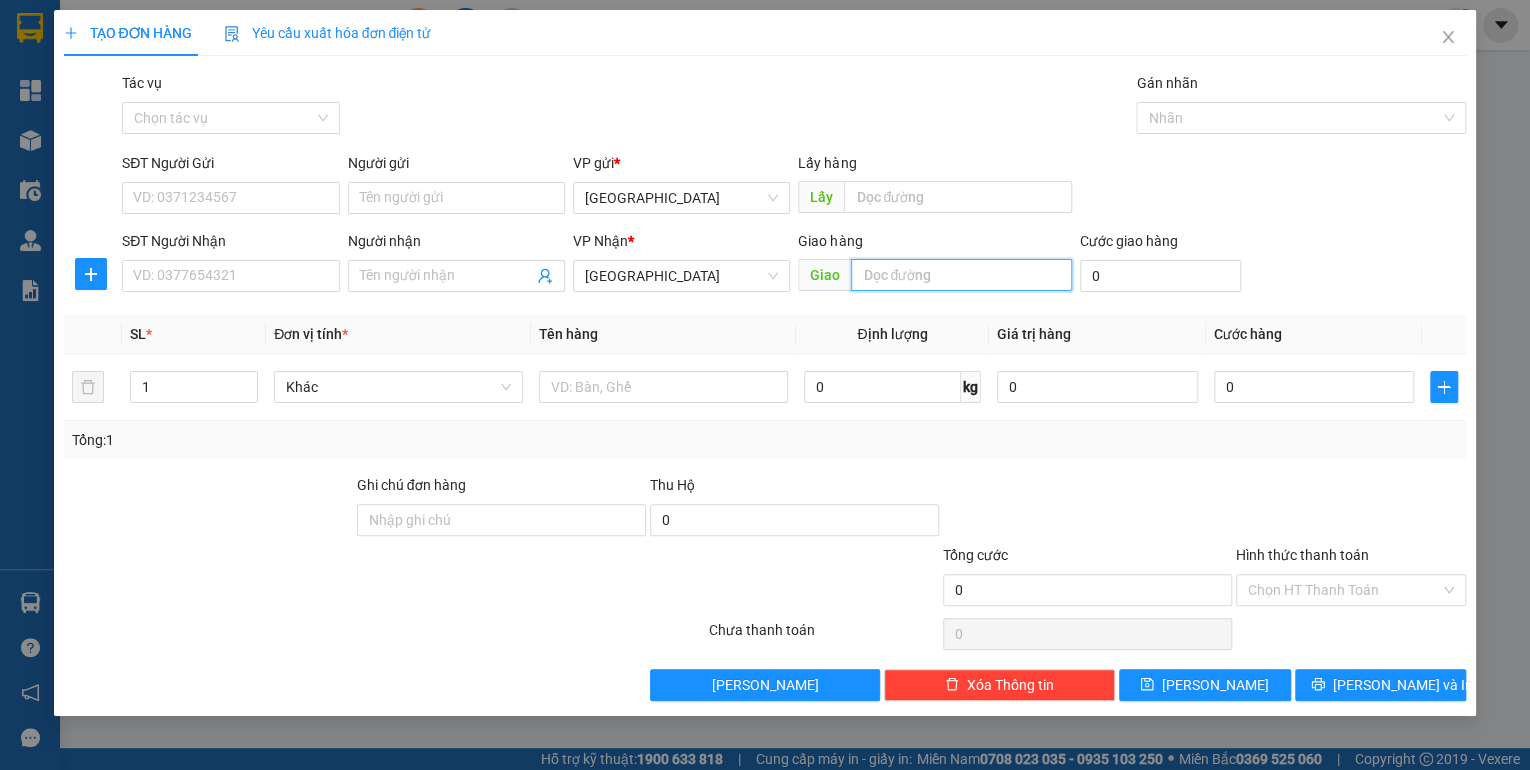click at bounding box center (961, 275) 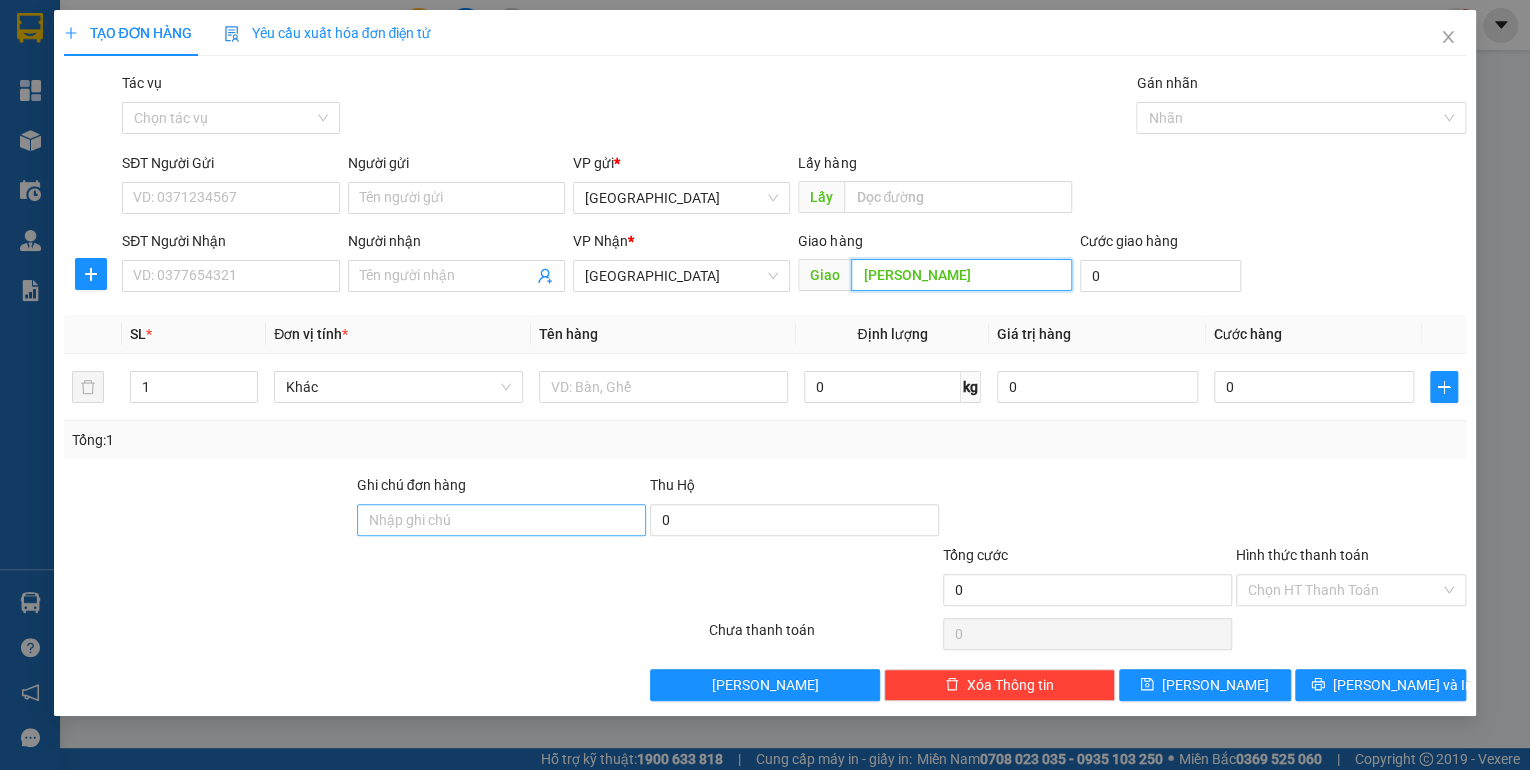 type on "quang ngai" 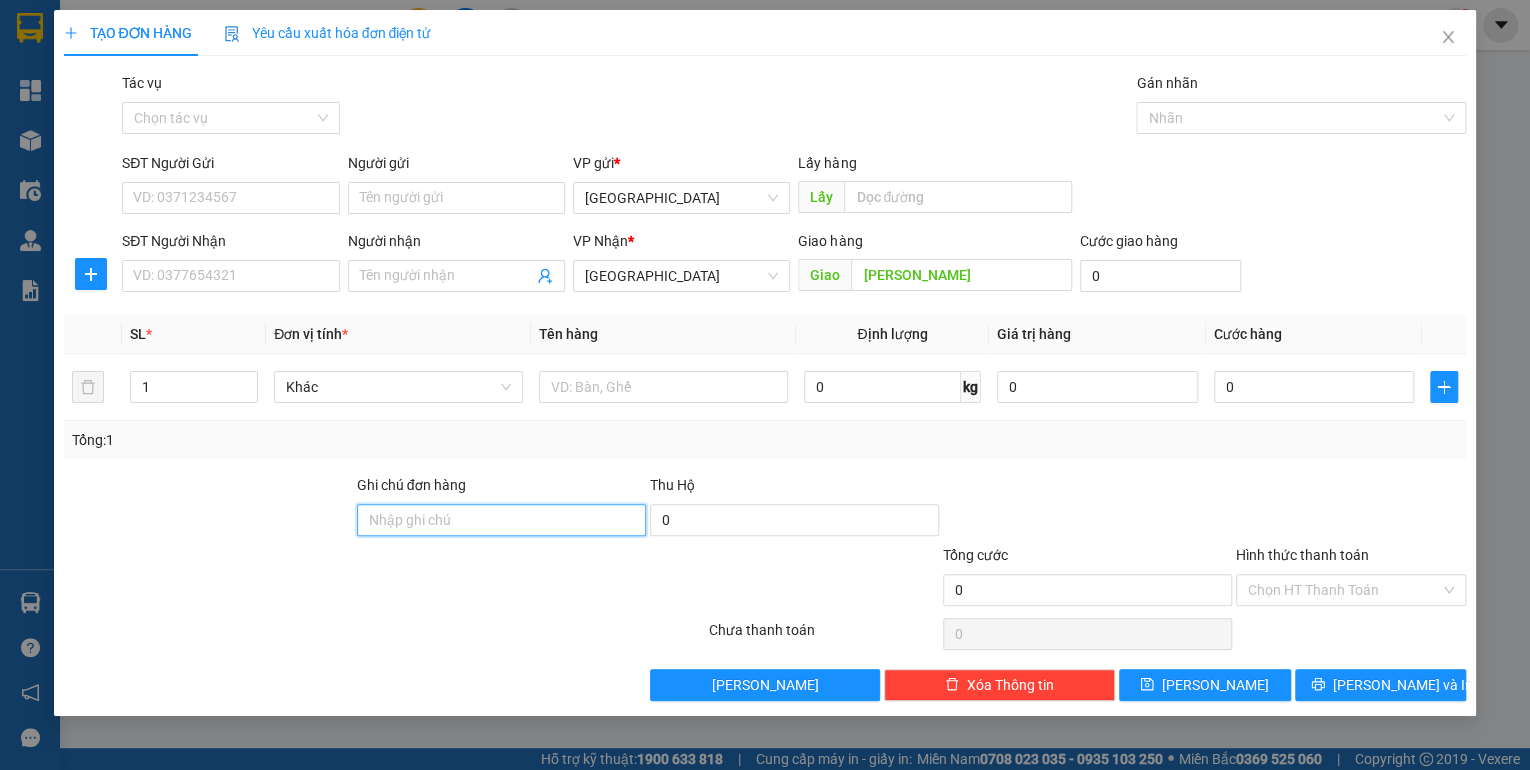 click on "Ghi chú đơn hàng" at bounding box center [501, 520] 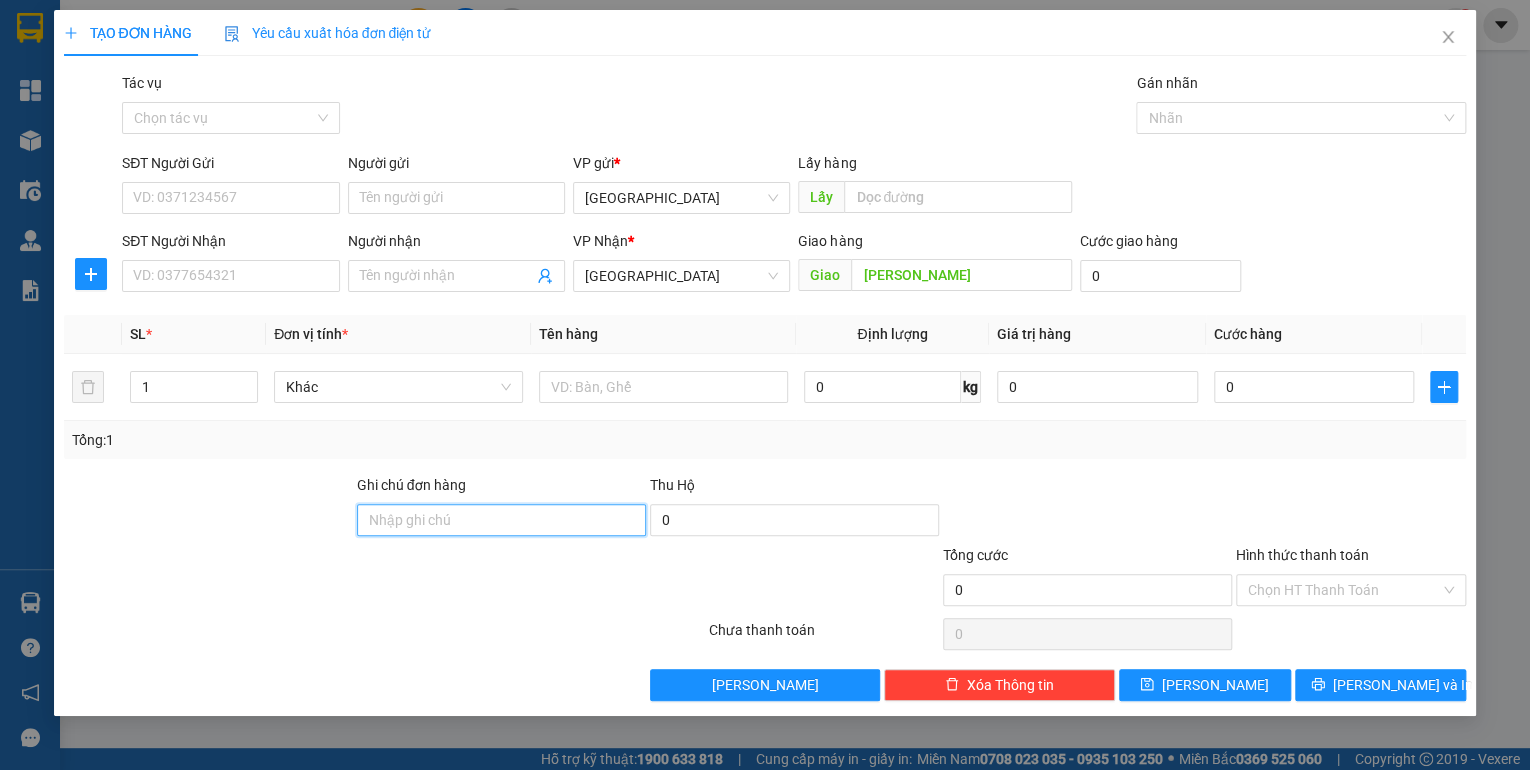 paste on "0905029131 tuấn" 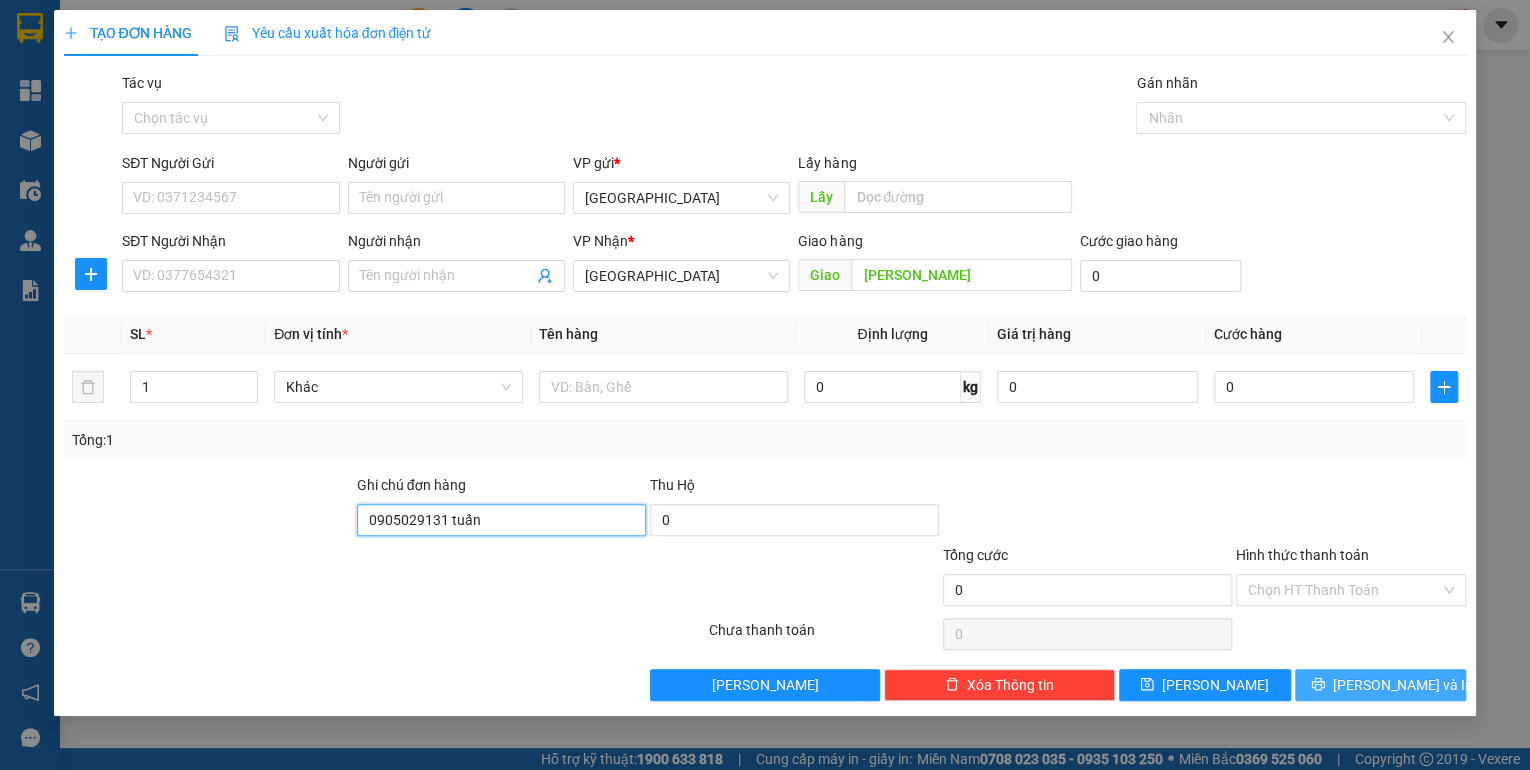 type on "0905029131 tuấn" 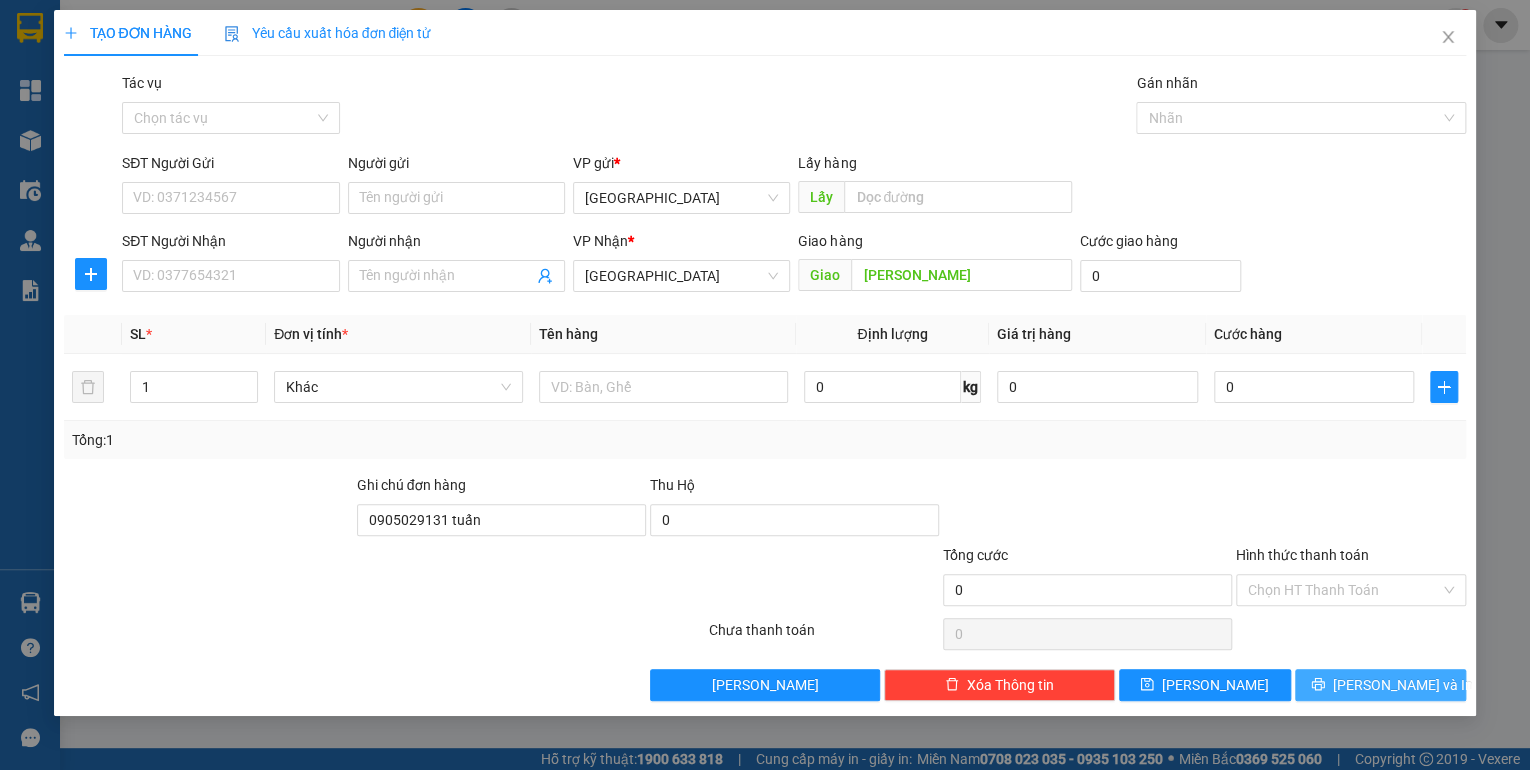 click on "[PERSON_NAME] và In" at bounding box center (1403, 685) 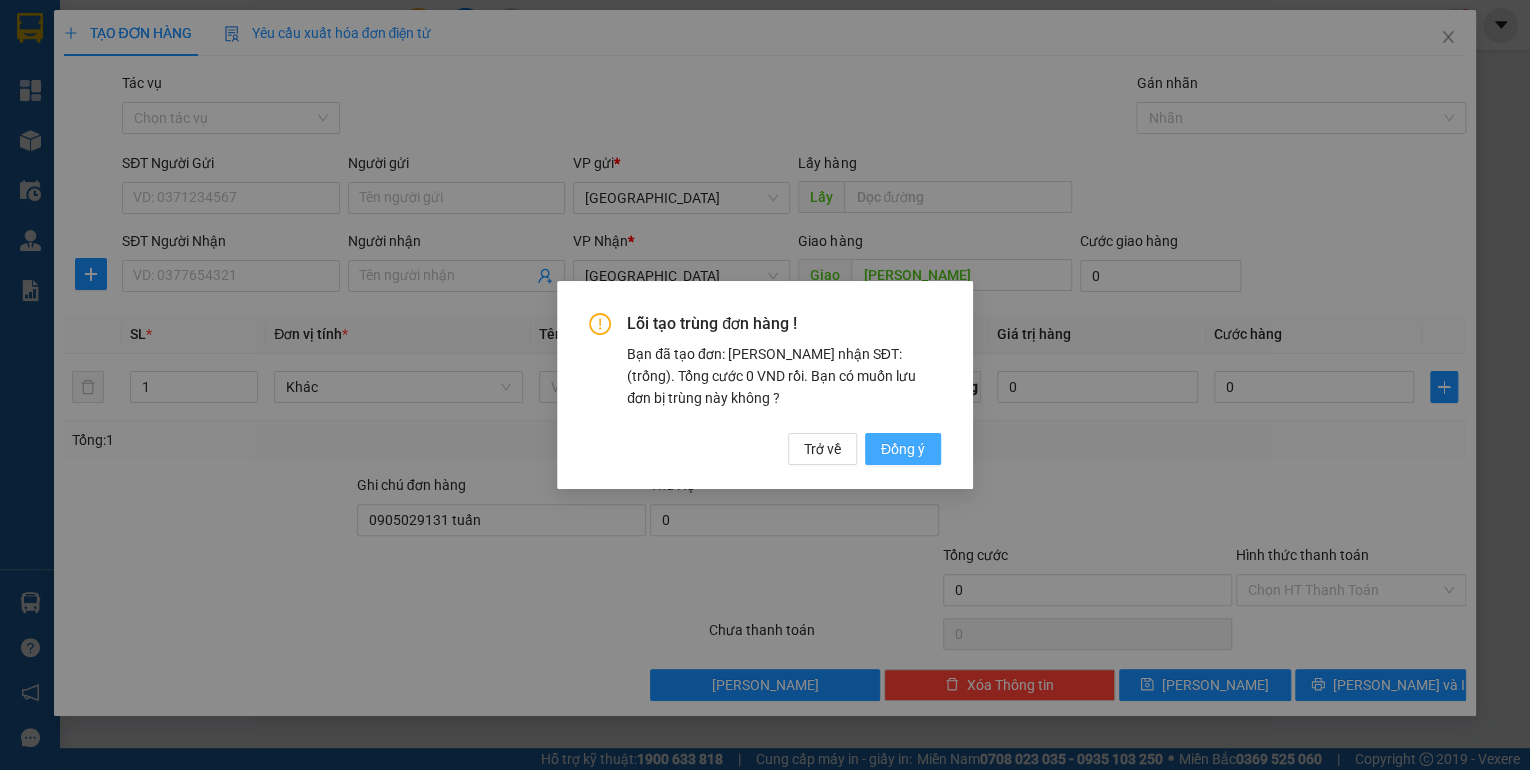 click on "Đồng ý" at bounding box center (903, 449) 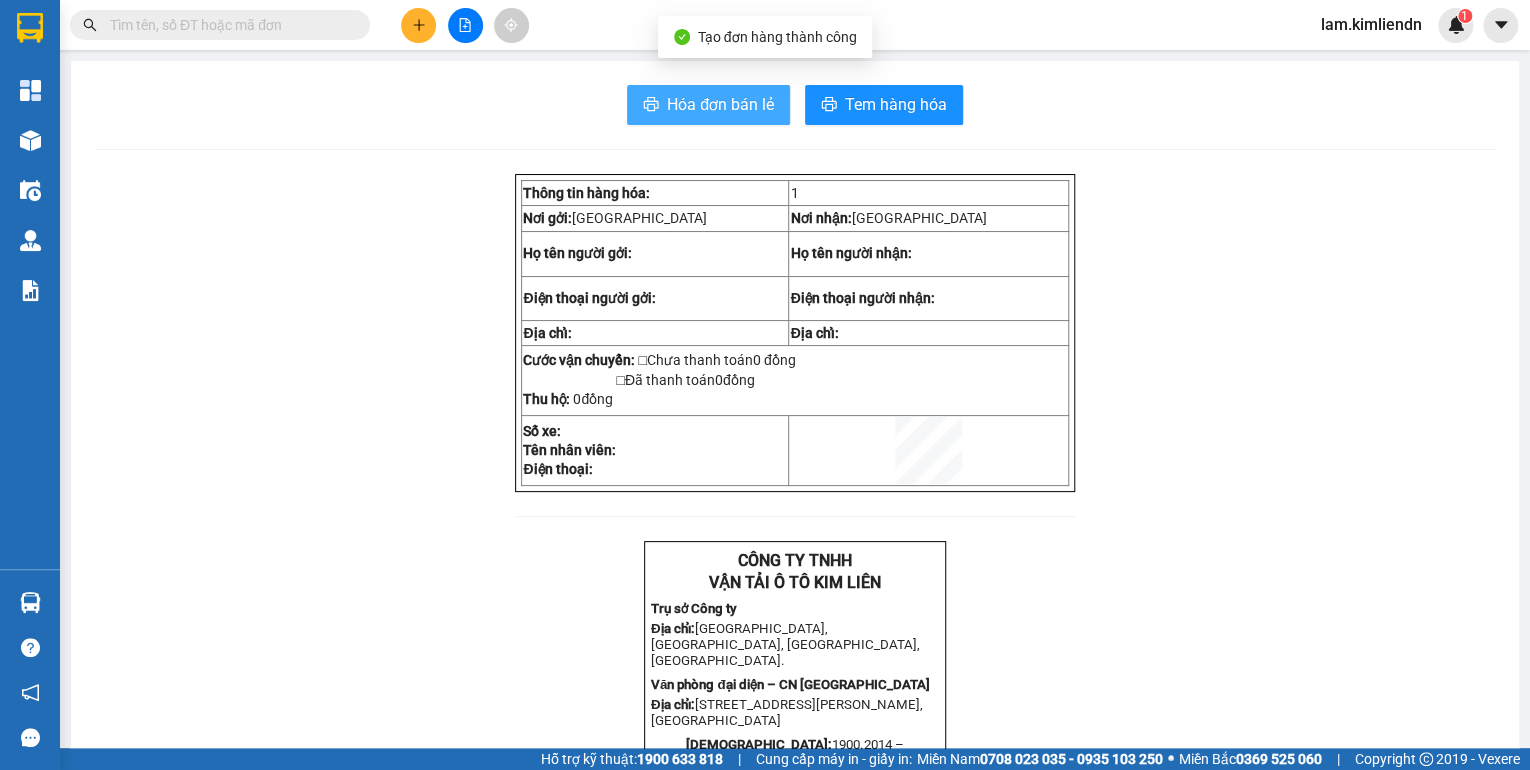 click on "Hóa đơn bán lẻ" at bounding box center [720, 104] 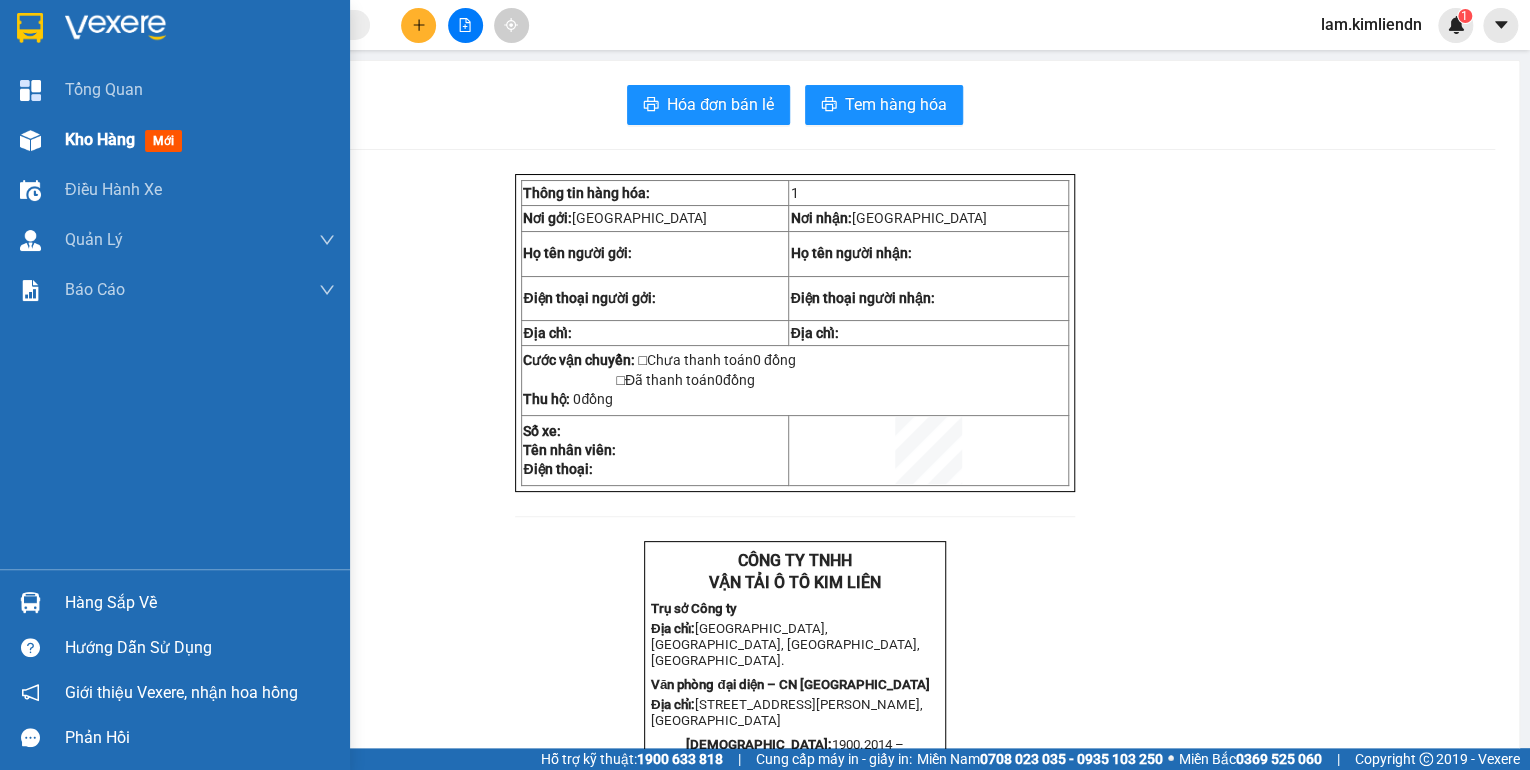 click on "Kho hàng" at bounding box center (100, 139) 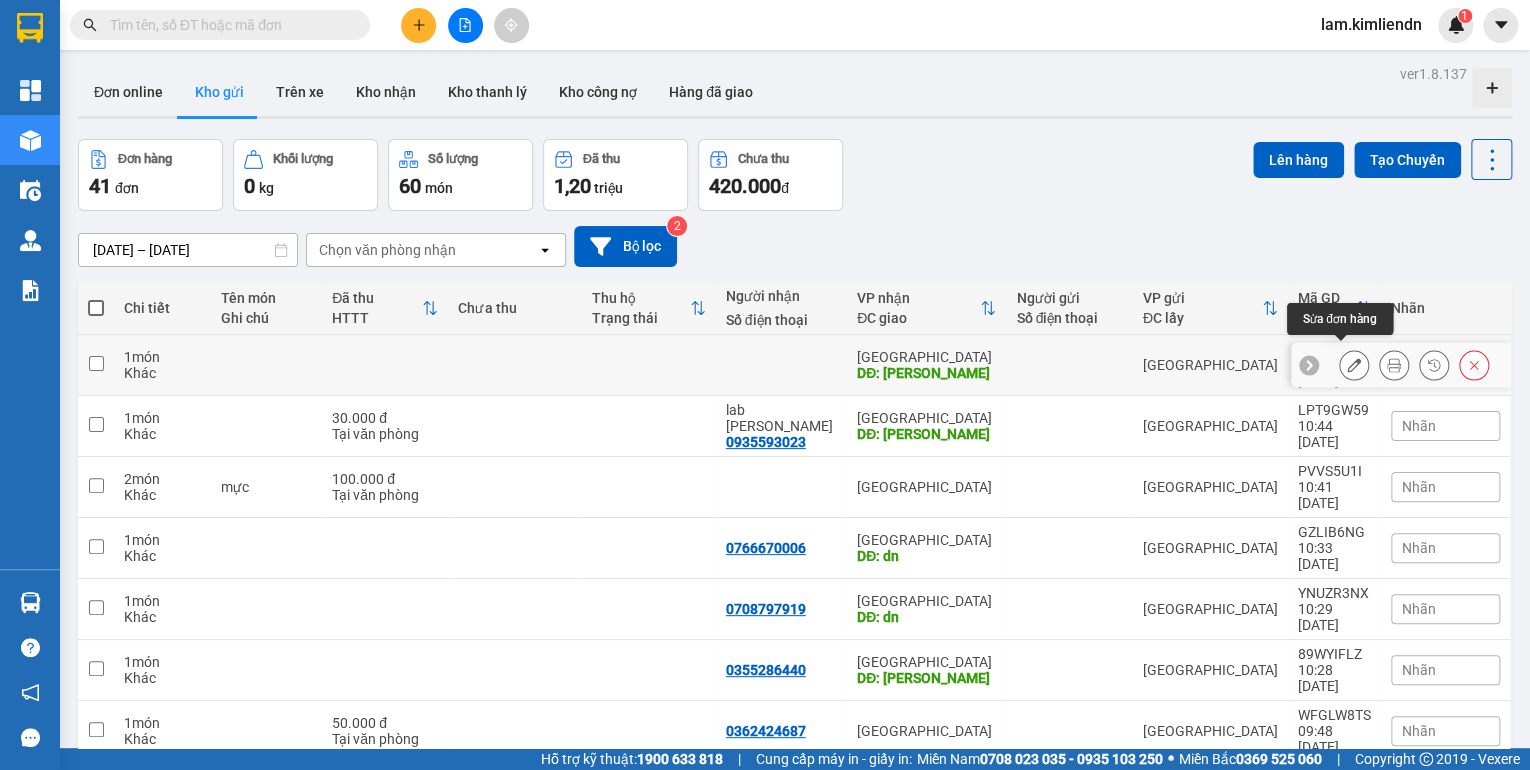 click 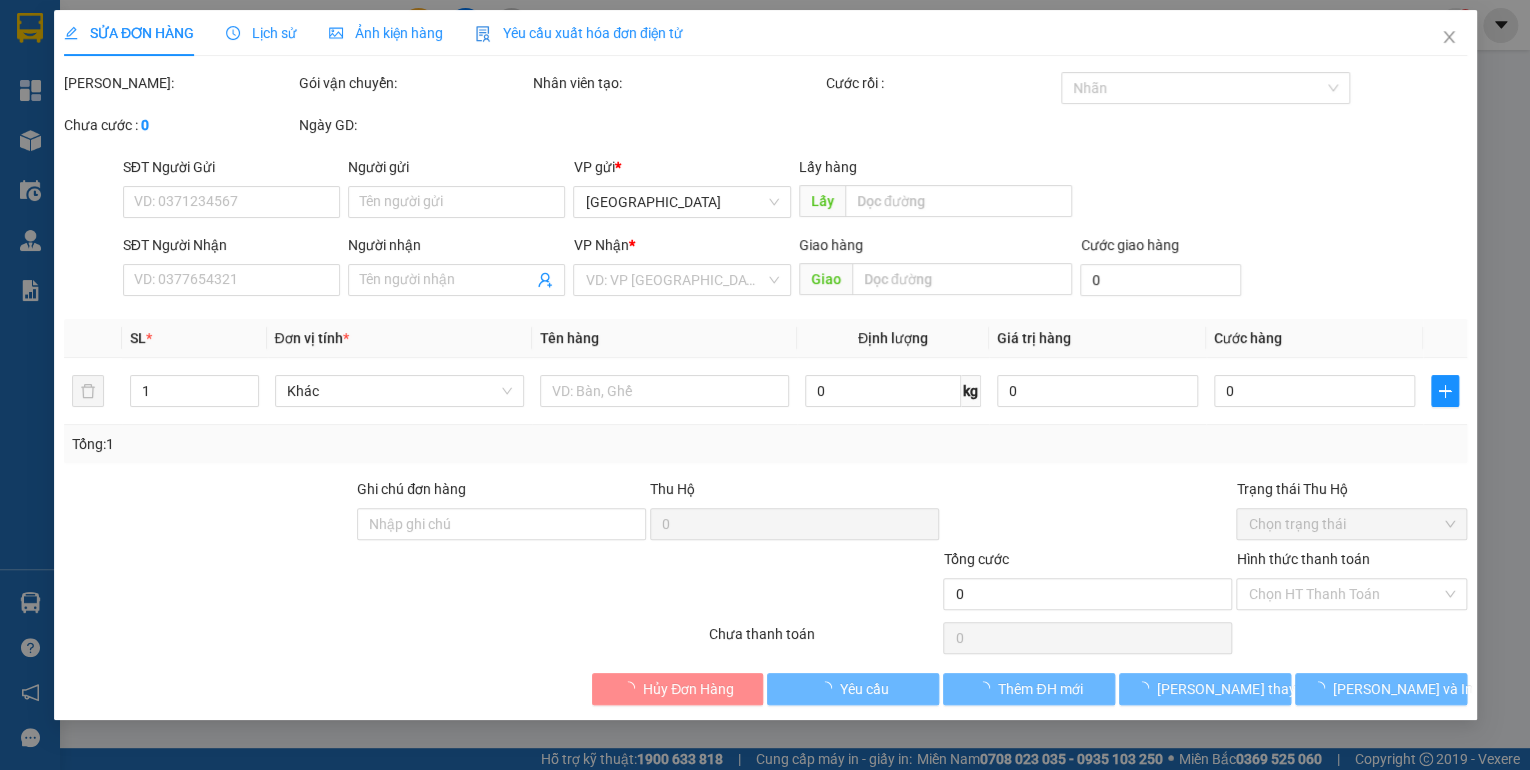 type on "quang ngai" 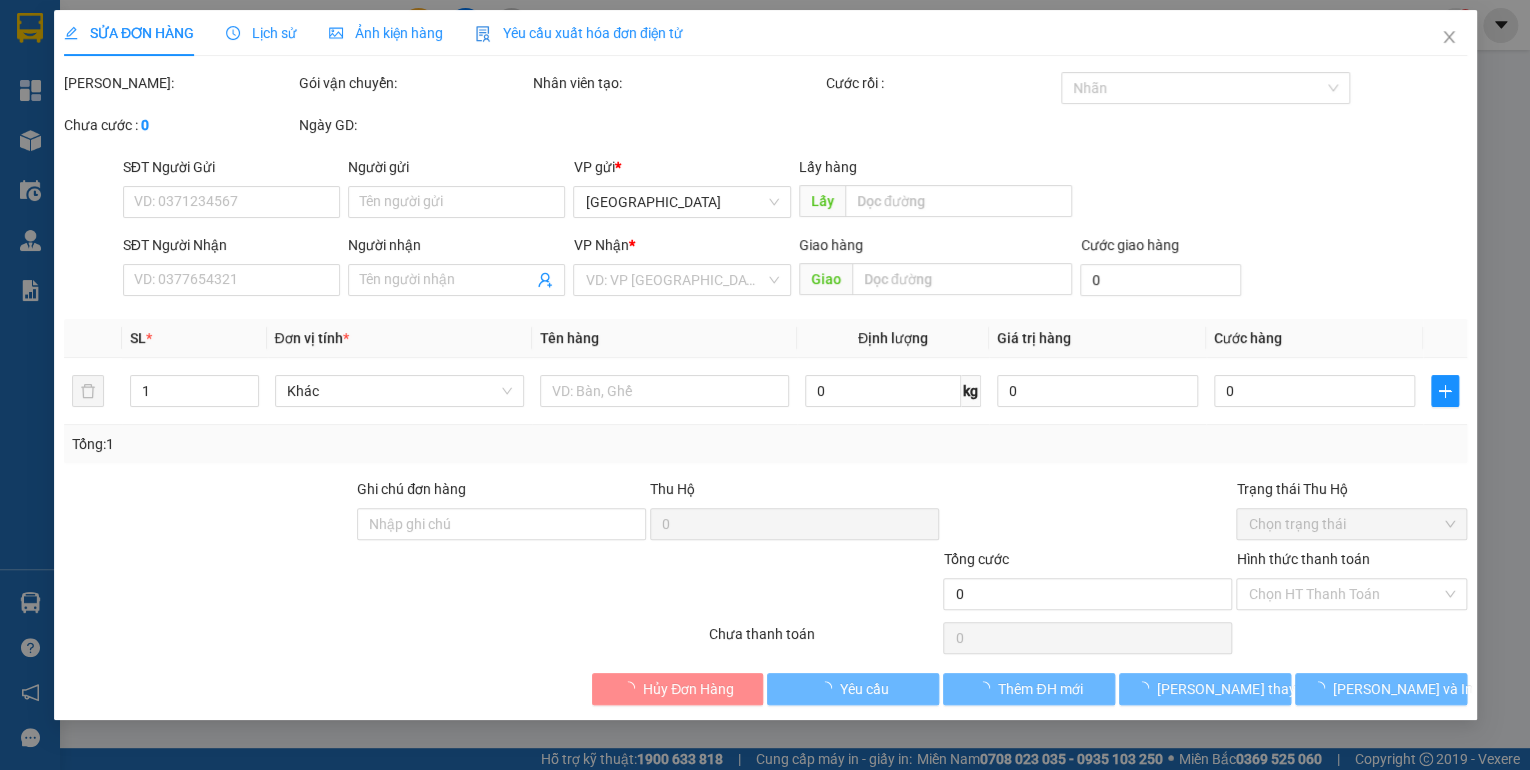 type on "0905029131 tuấn" 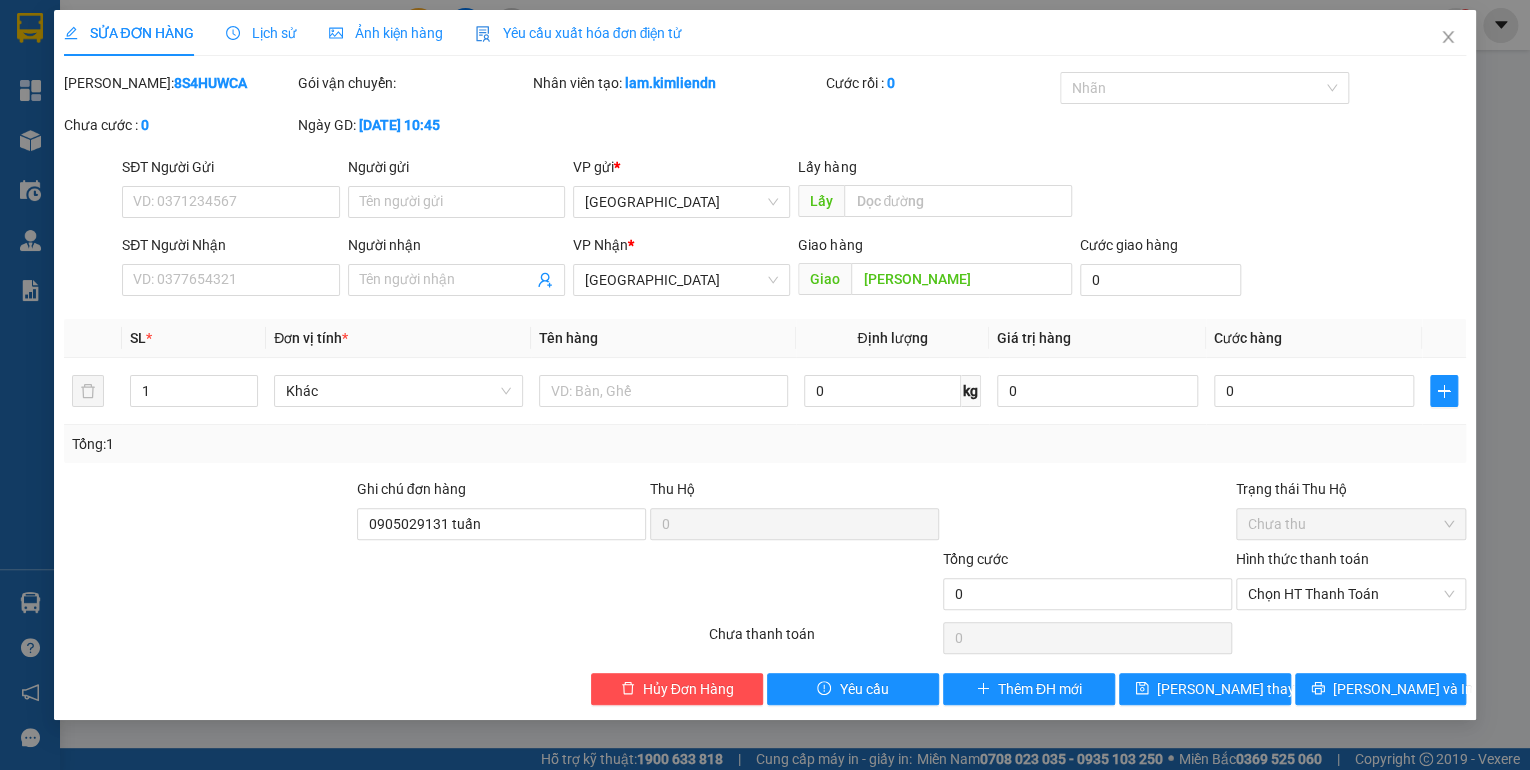 click at bounding box center [589, 583] 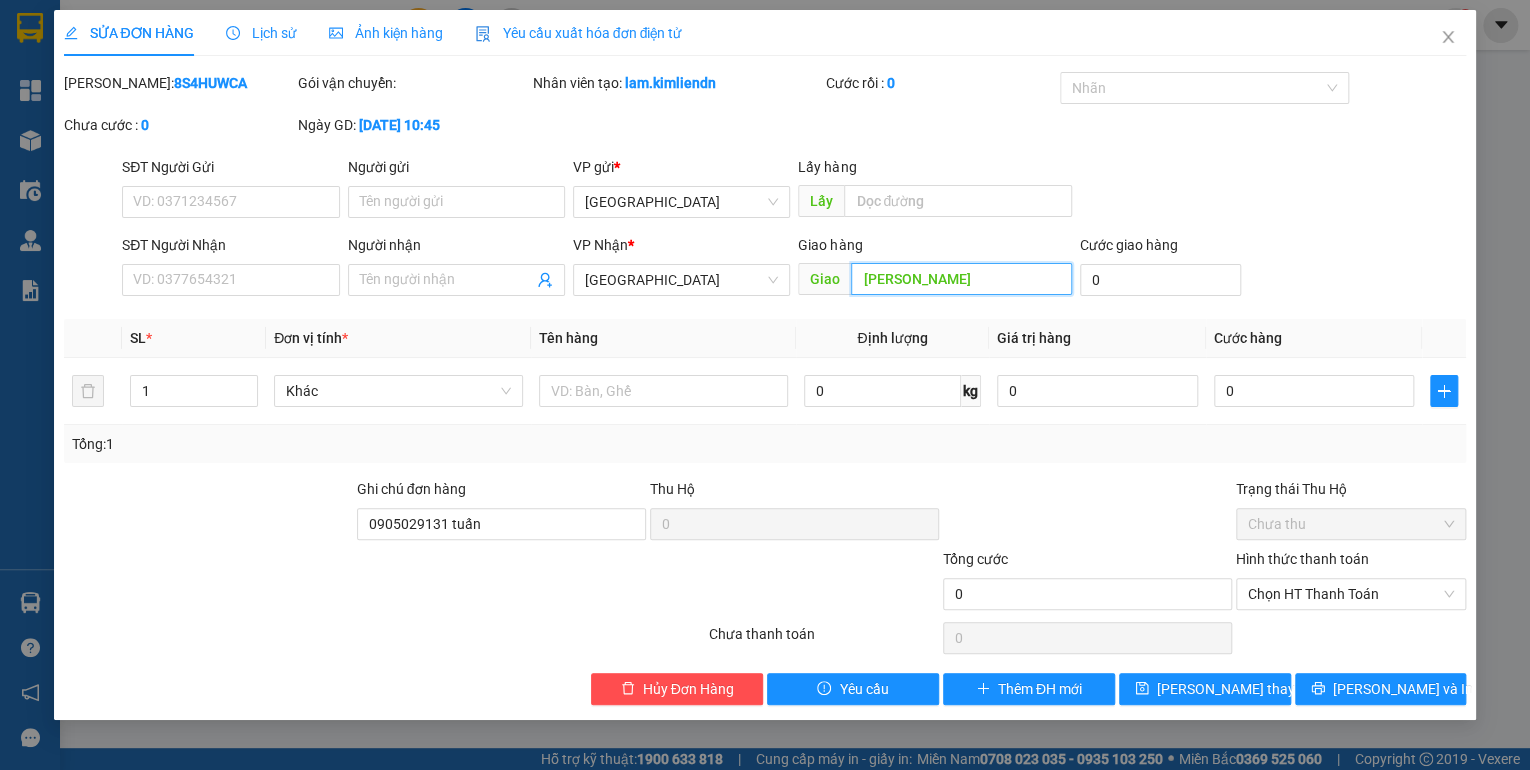 click on "quang ngai" at bounding box center (961, 279) 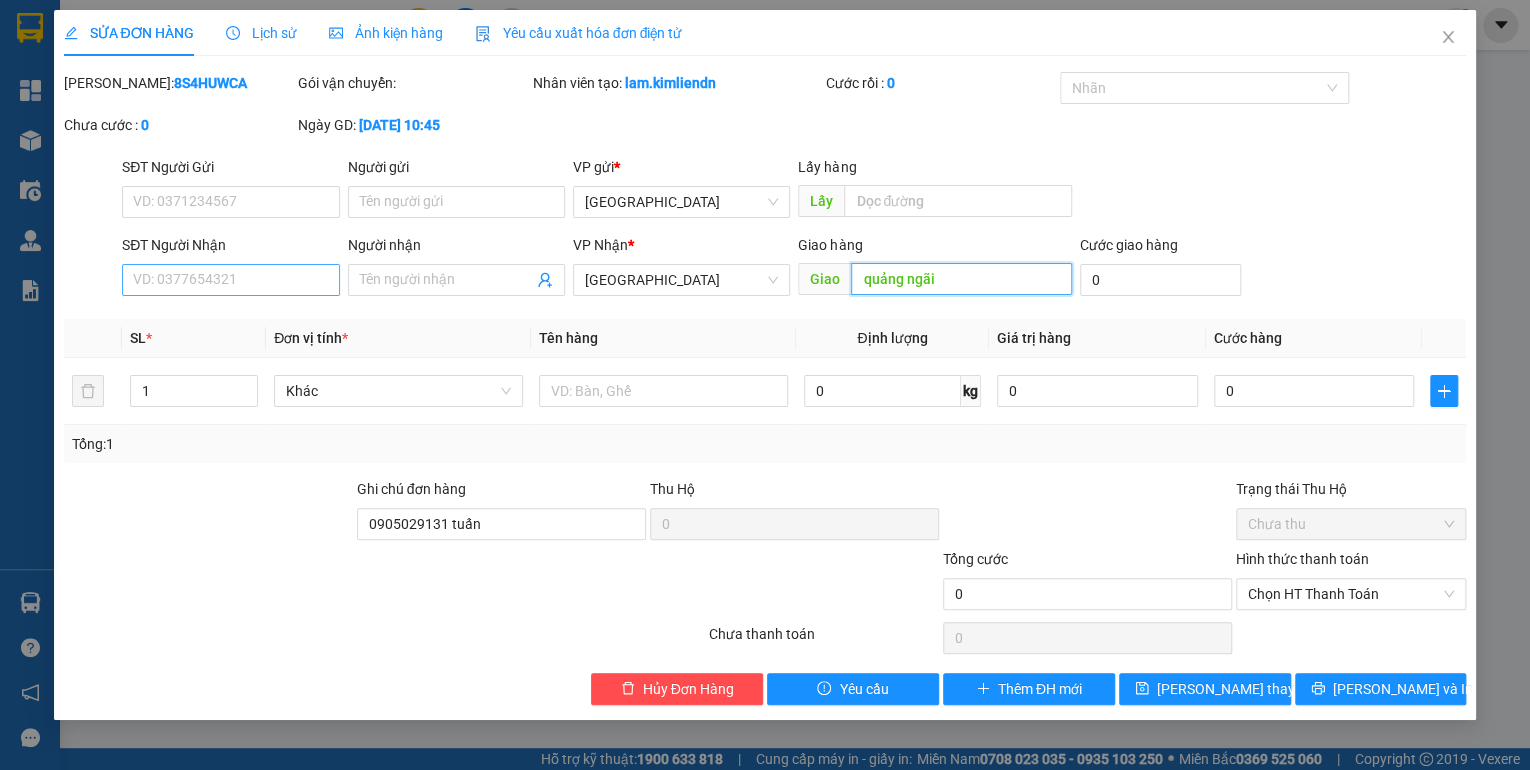 type on "quảng ngãi" 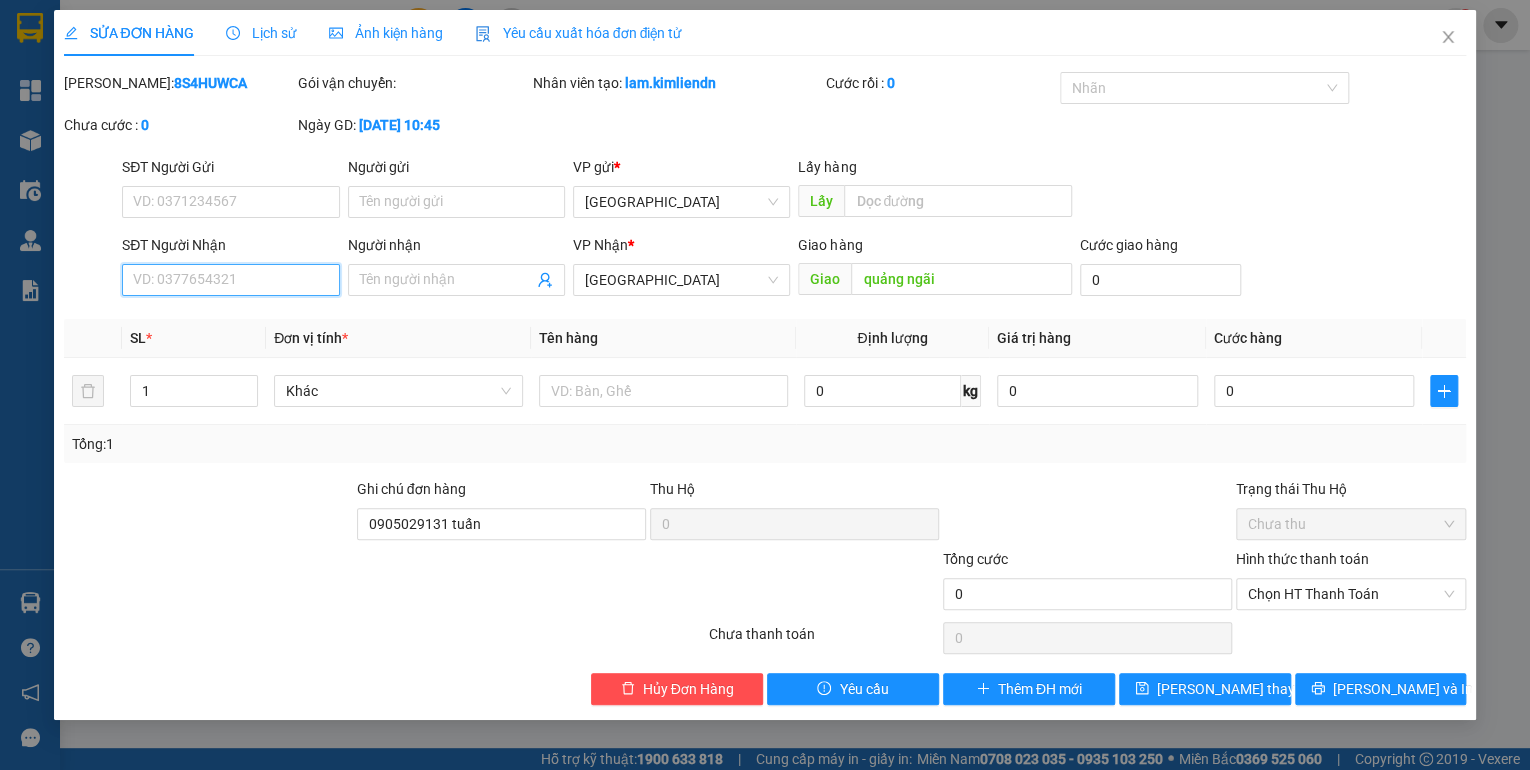 click on "SĐT Người Nhận" at bounding box center [230, 280] 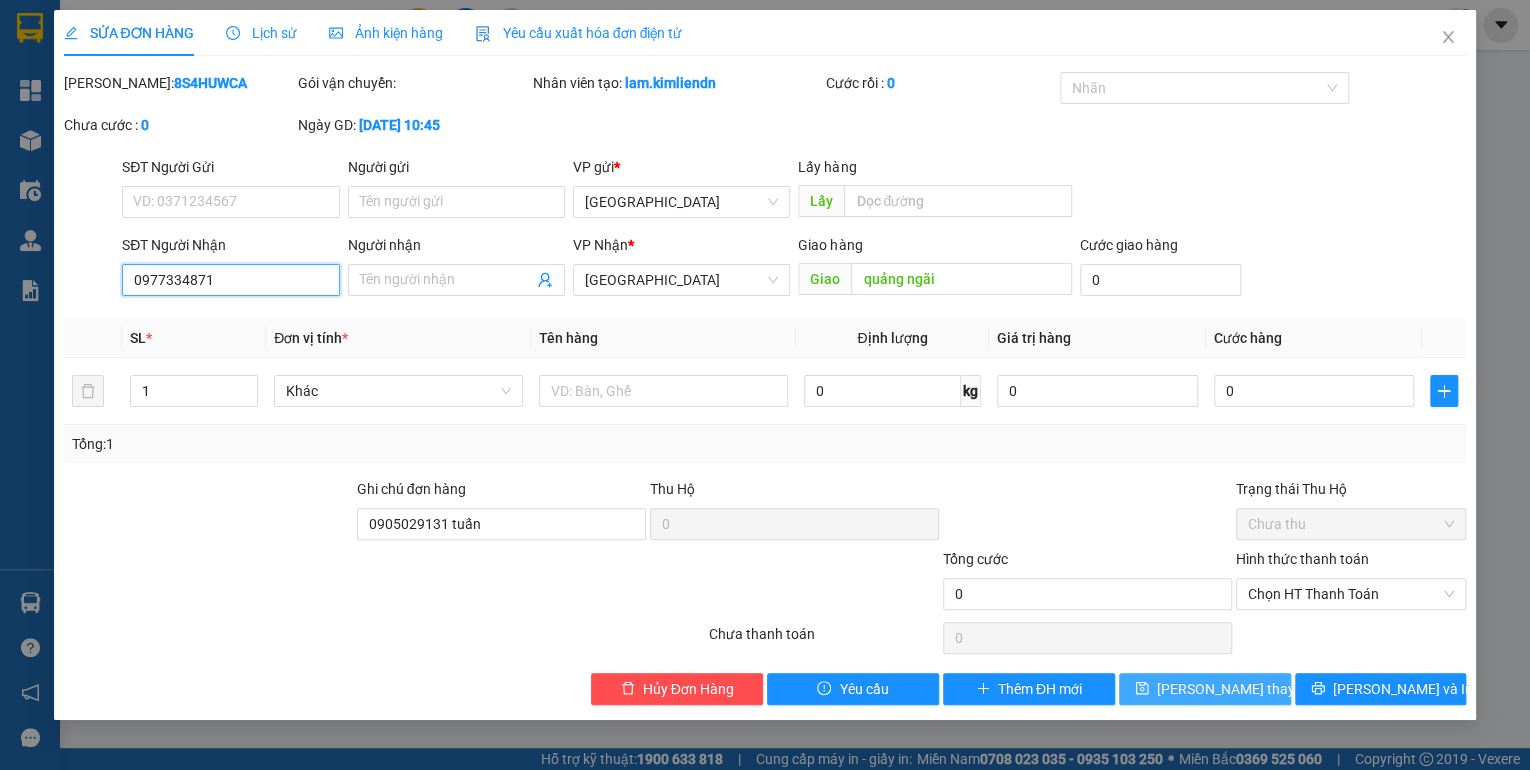 type on "0977334871" 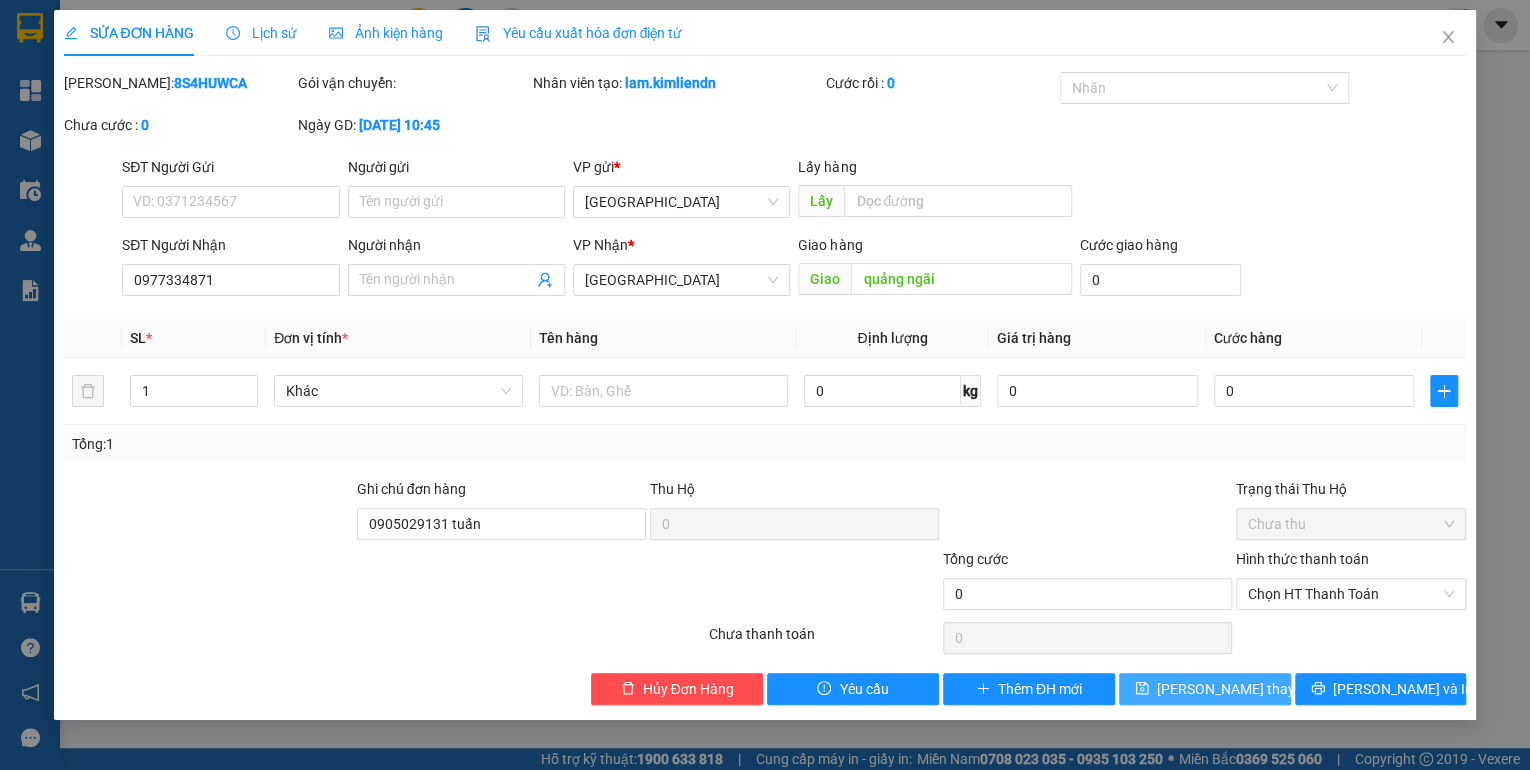 click on "[PERSON_NAME] thay đổi" at bounding box center [1237, 689] 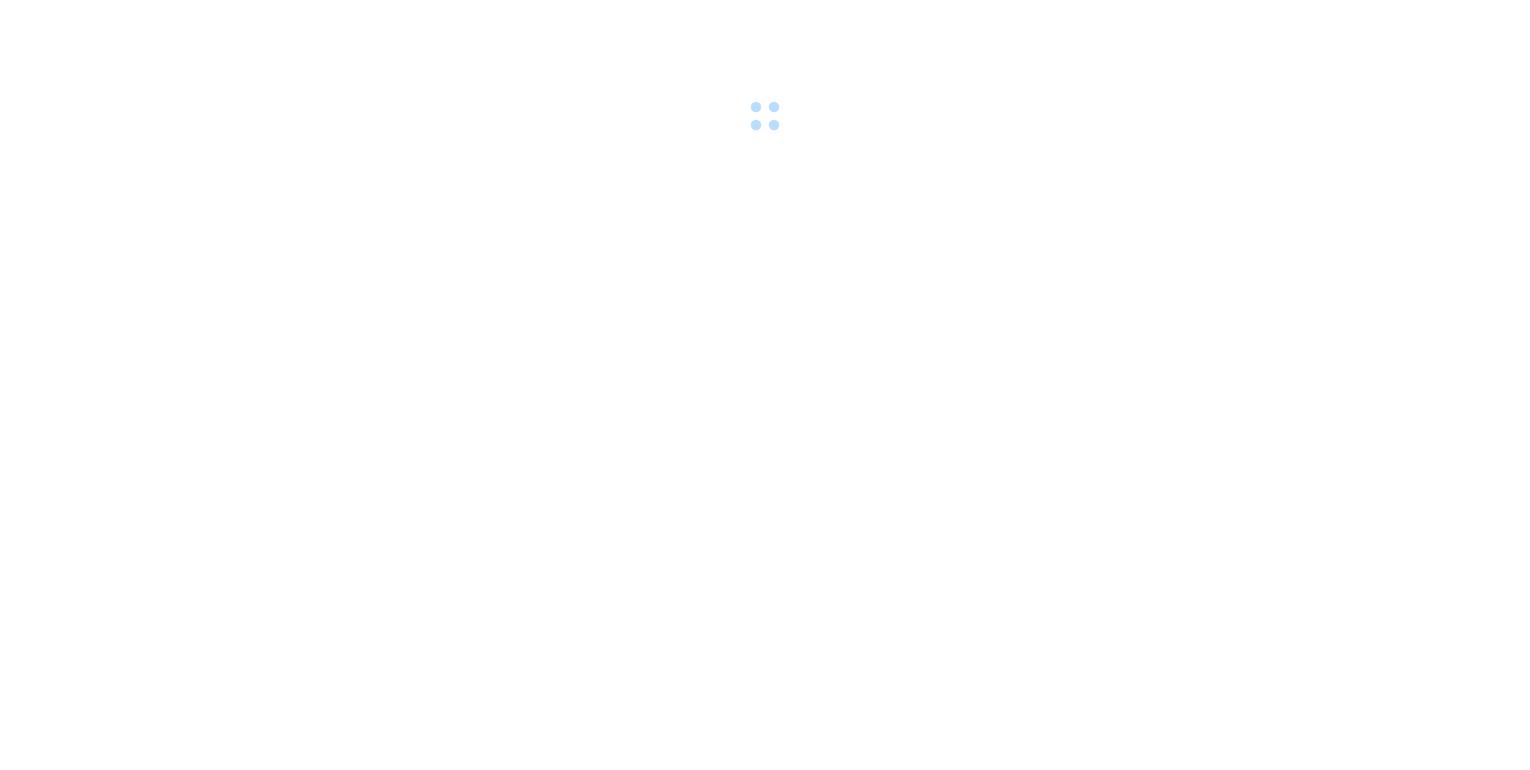 scroll, scrollTop: 0, scrollLeft: 0, axis: both 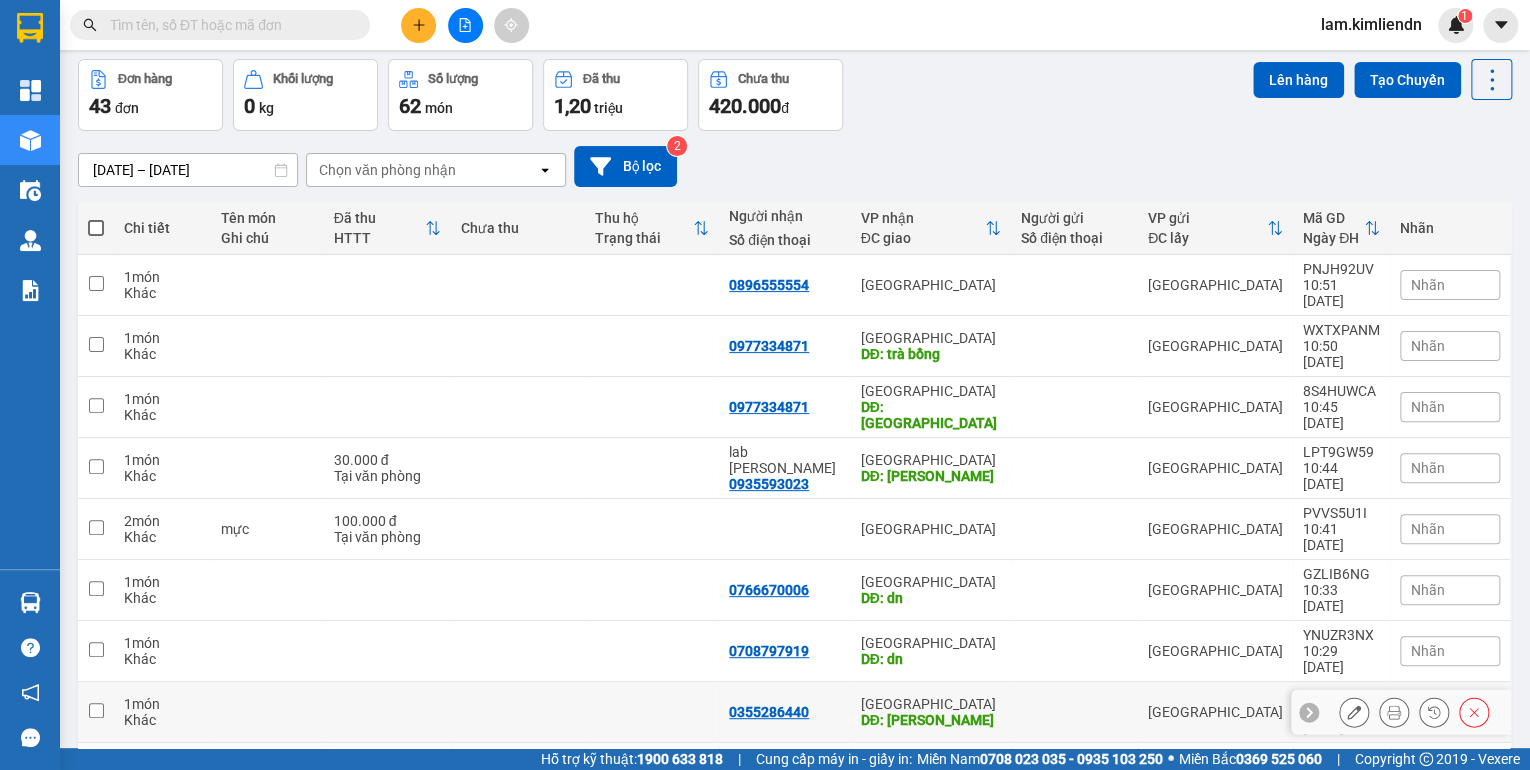 click at bounding box center [518, 712] 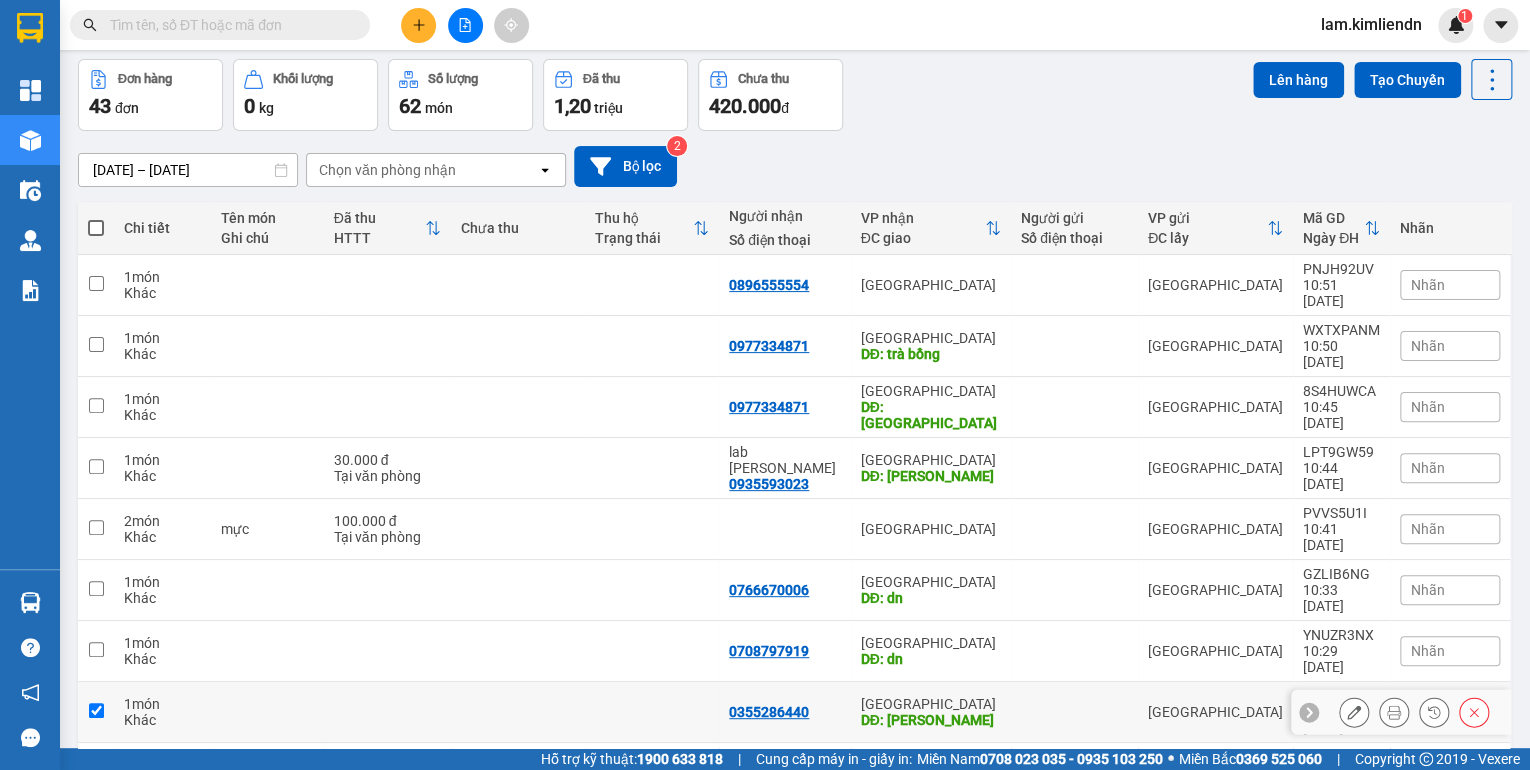 checkbox on "true" 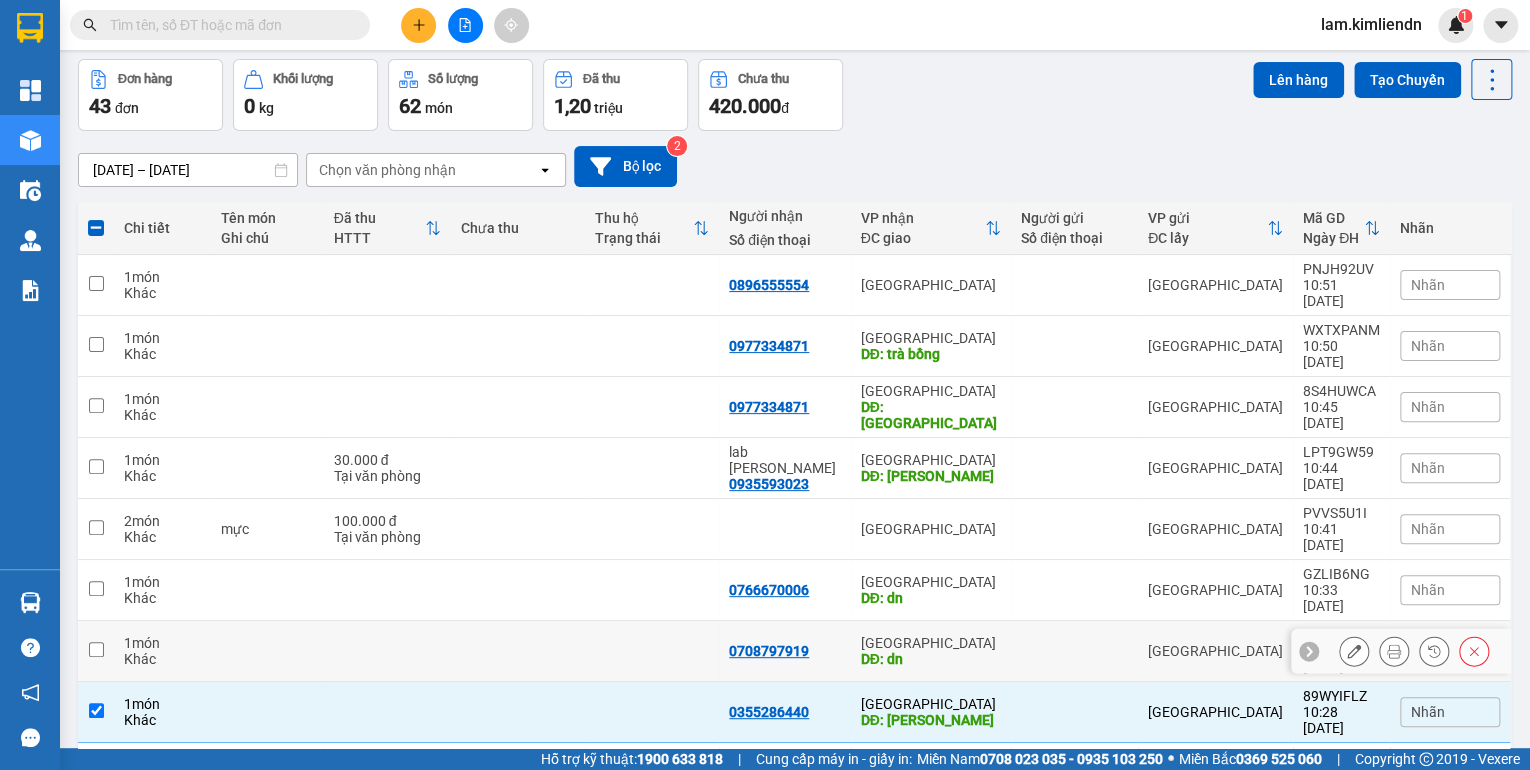 click at bounding box center (652, 651) 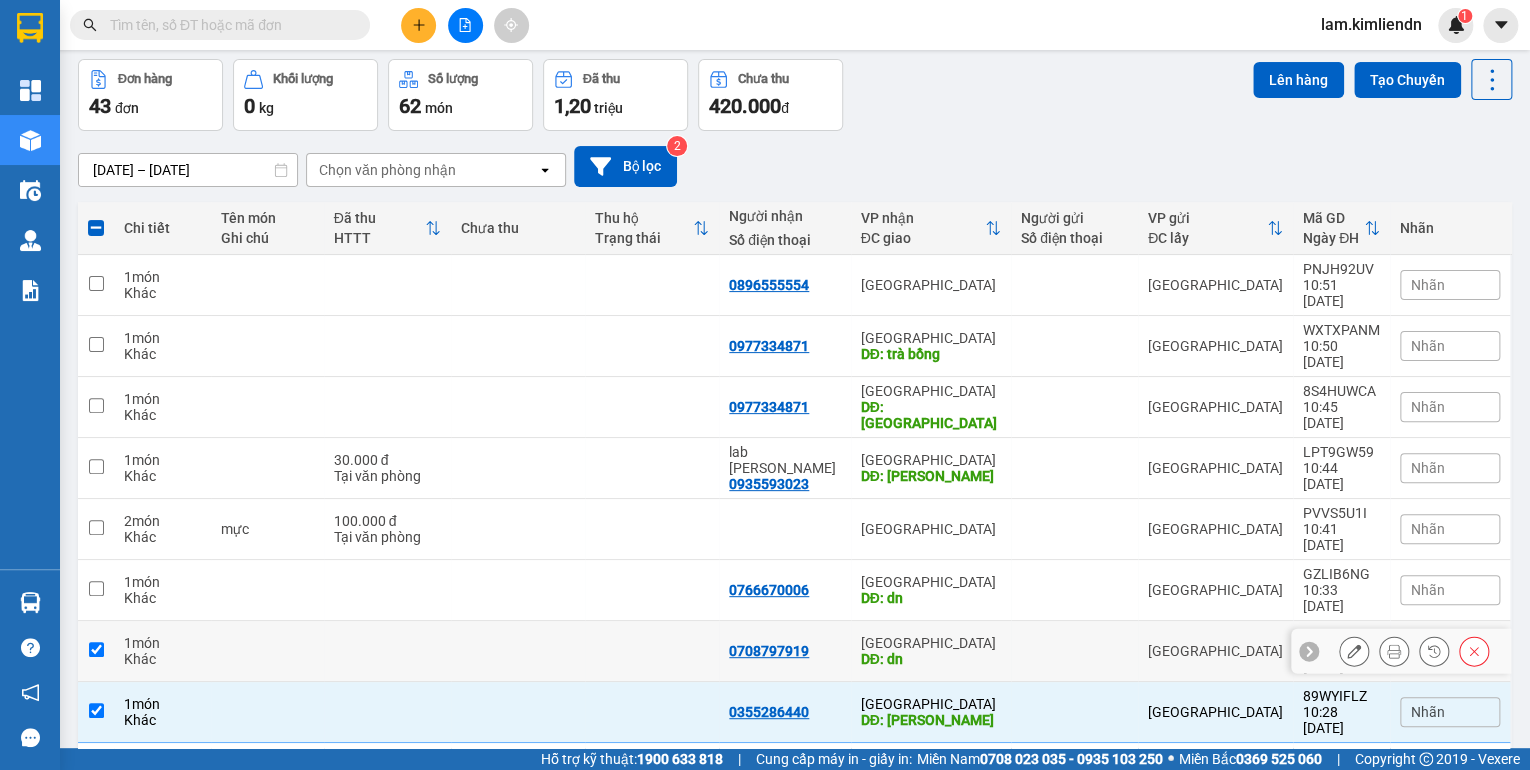 checkbox on "true" 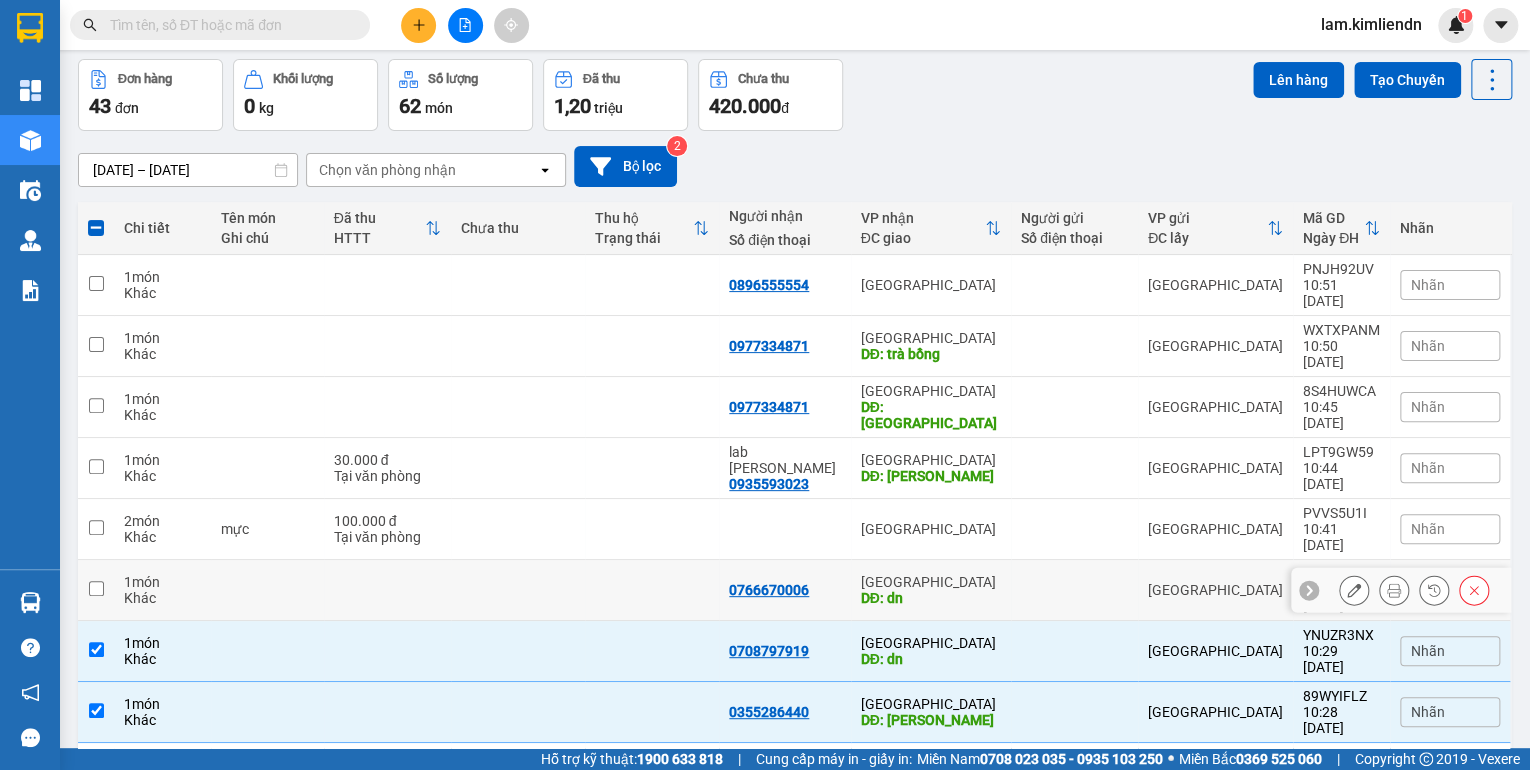 click at bounding box center [518, 590] 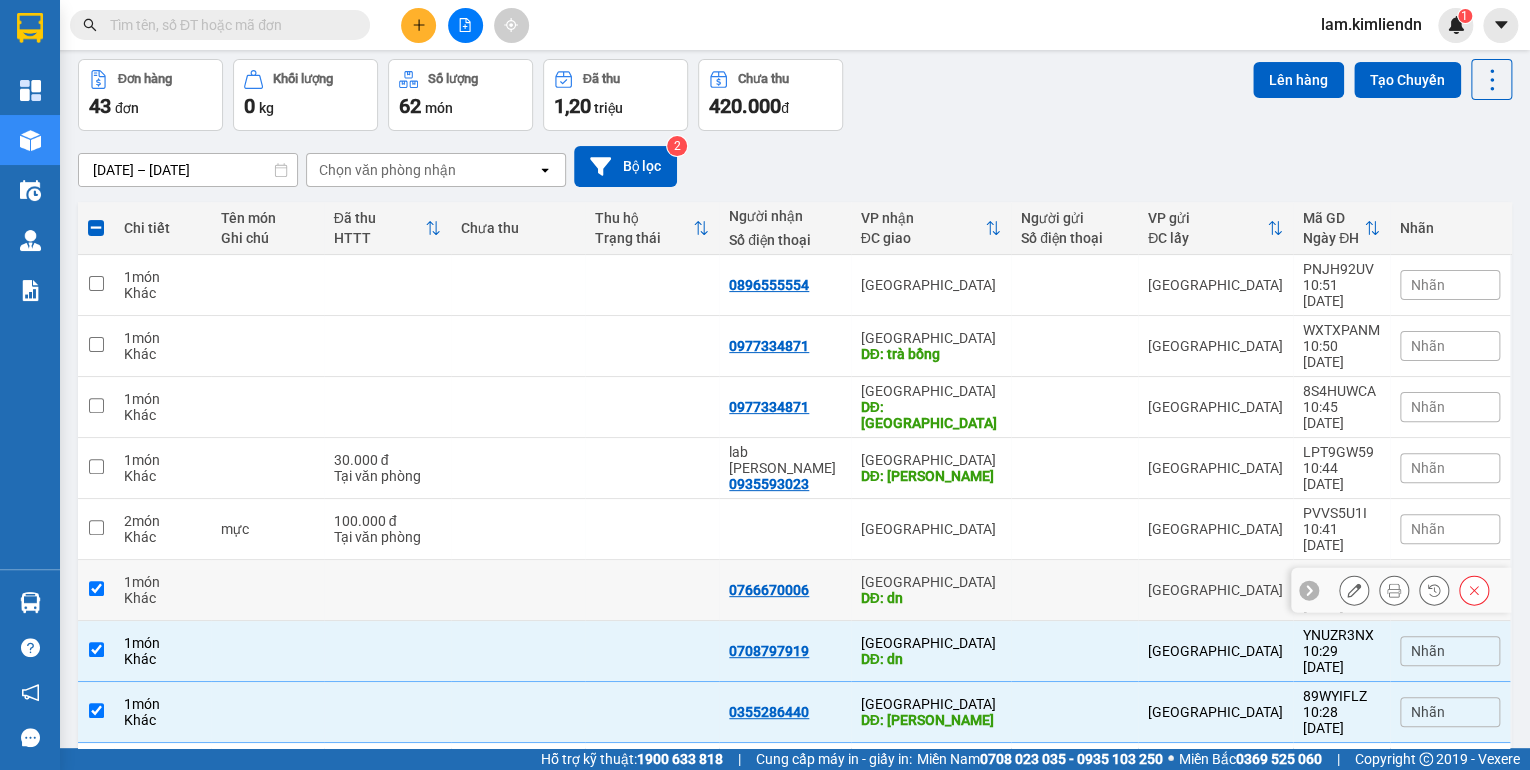 checkbox on "true" 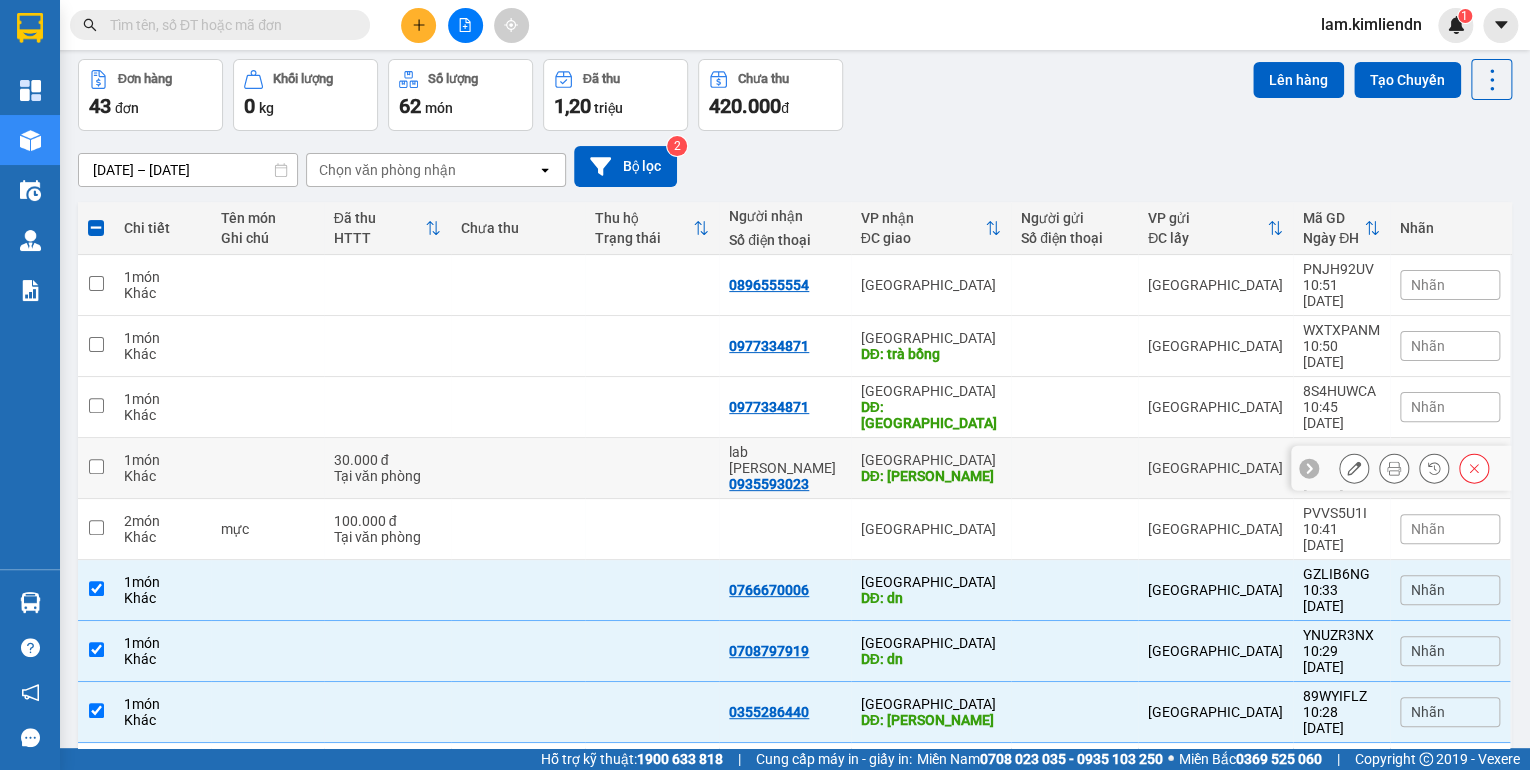 click at bounding box center [518, 468] 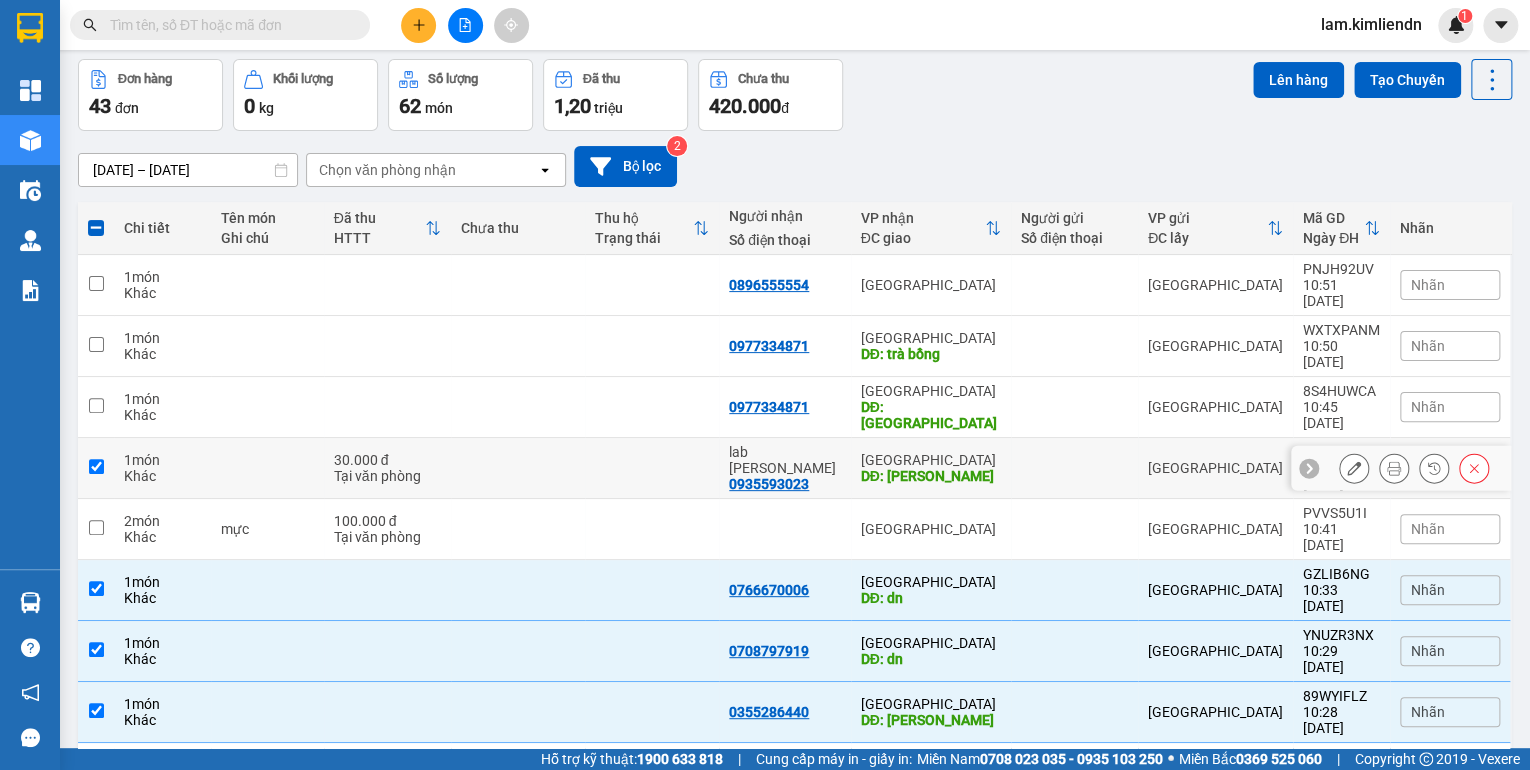 checkbox on "true" 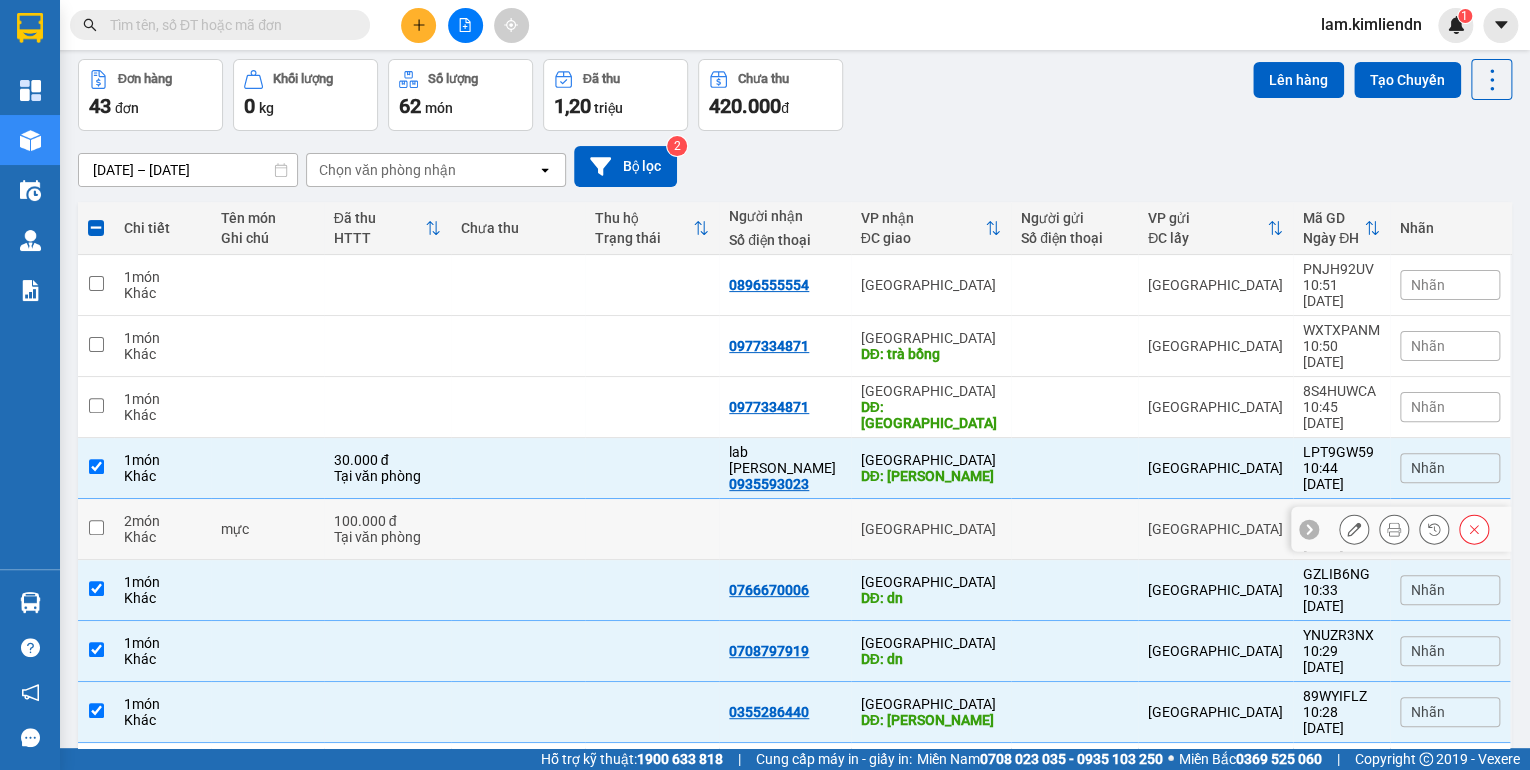 click at bounding box center (518, 529) 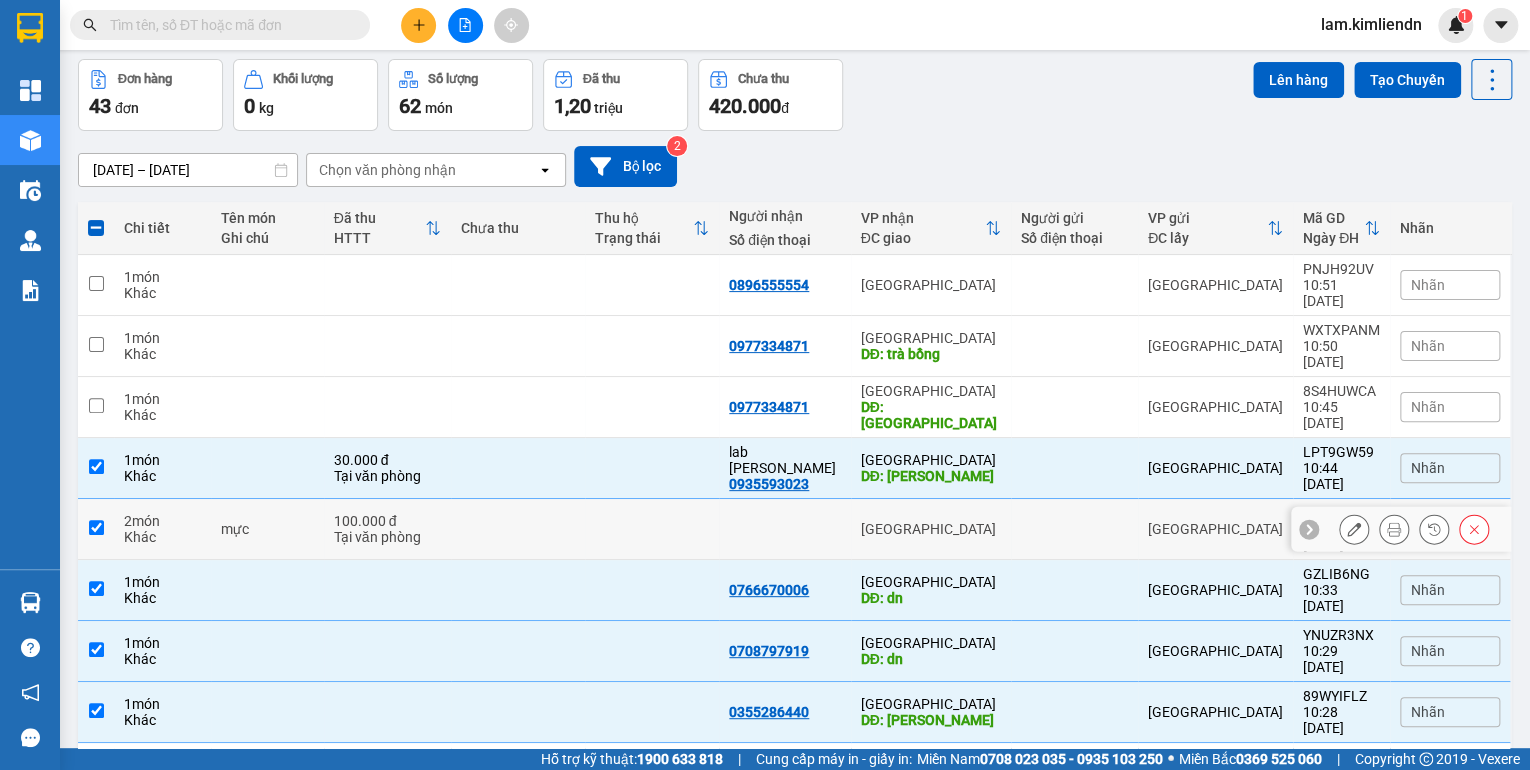 checkbox on "true" 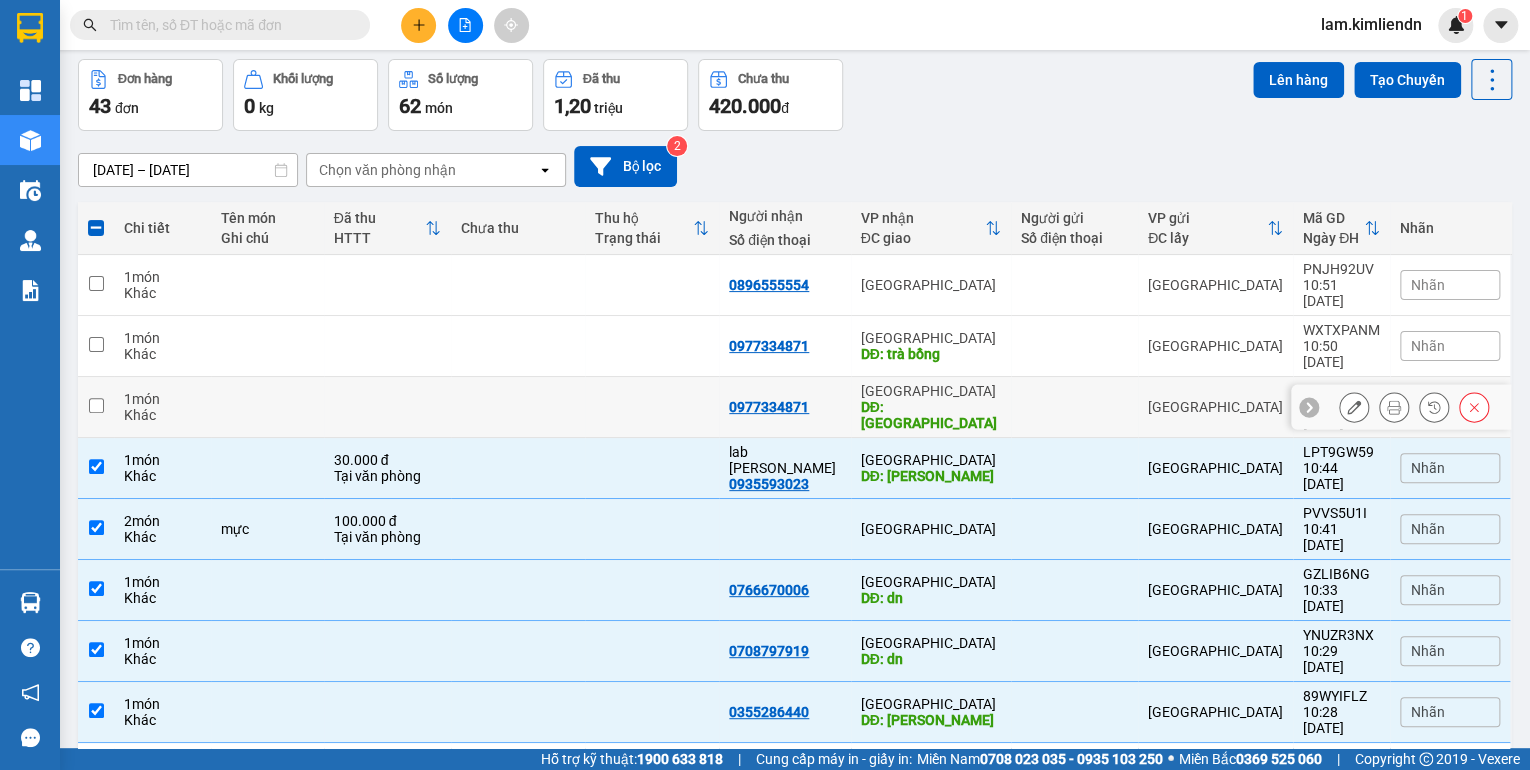 click at bounding box center [652, 407] 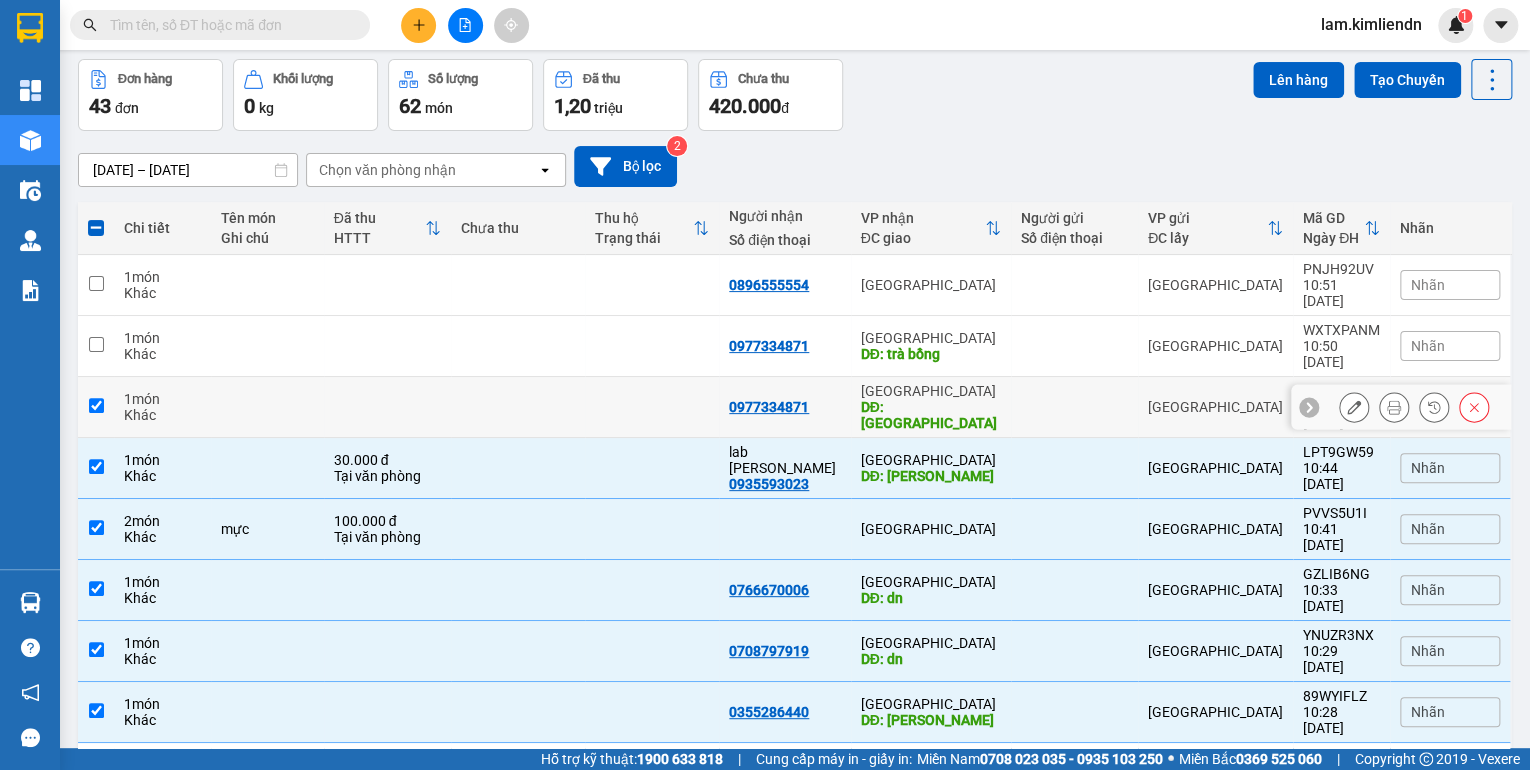 checkbox on "true" 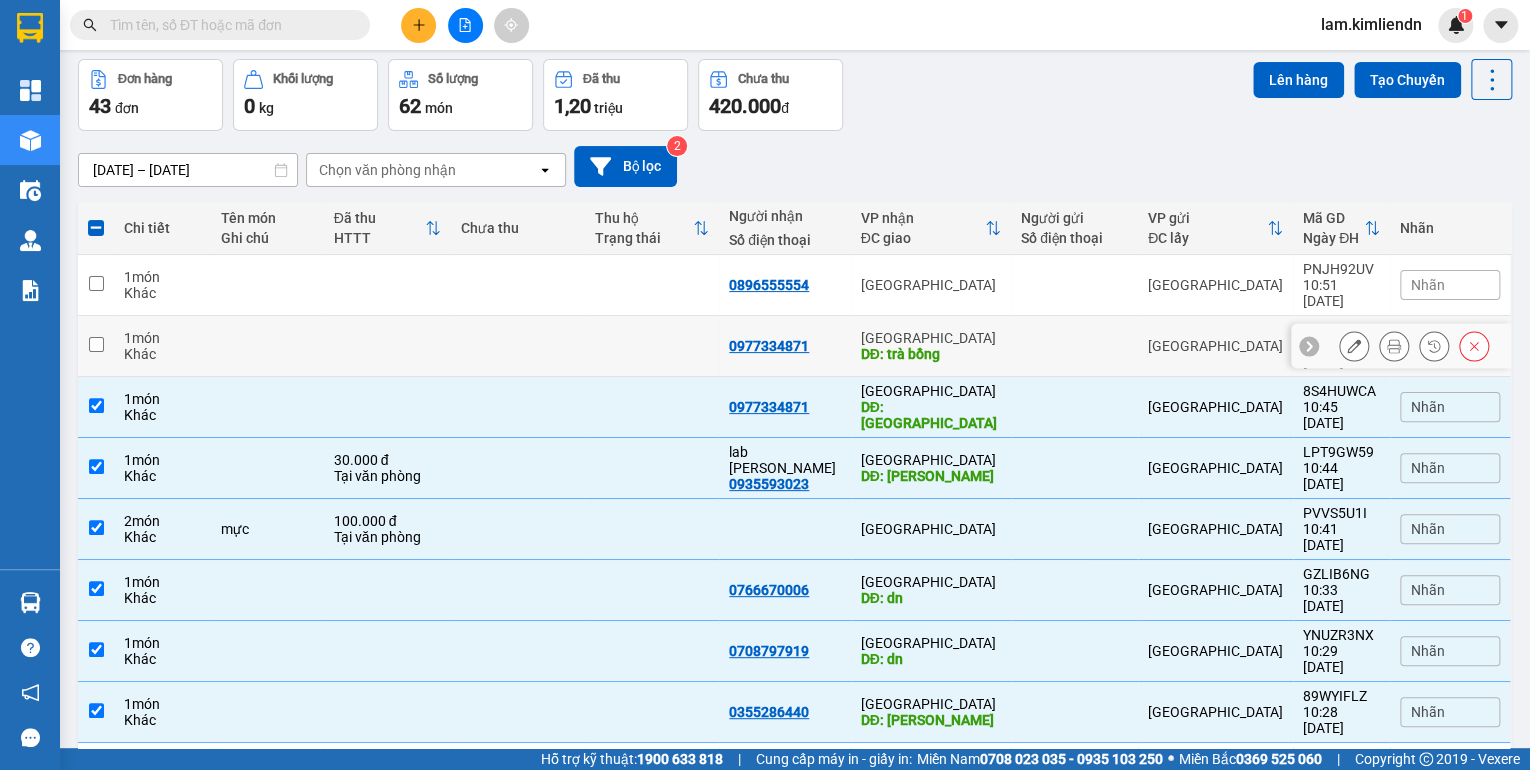 click at bounding box center [652, 346] 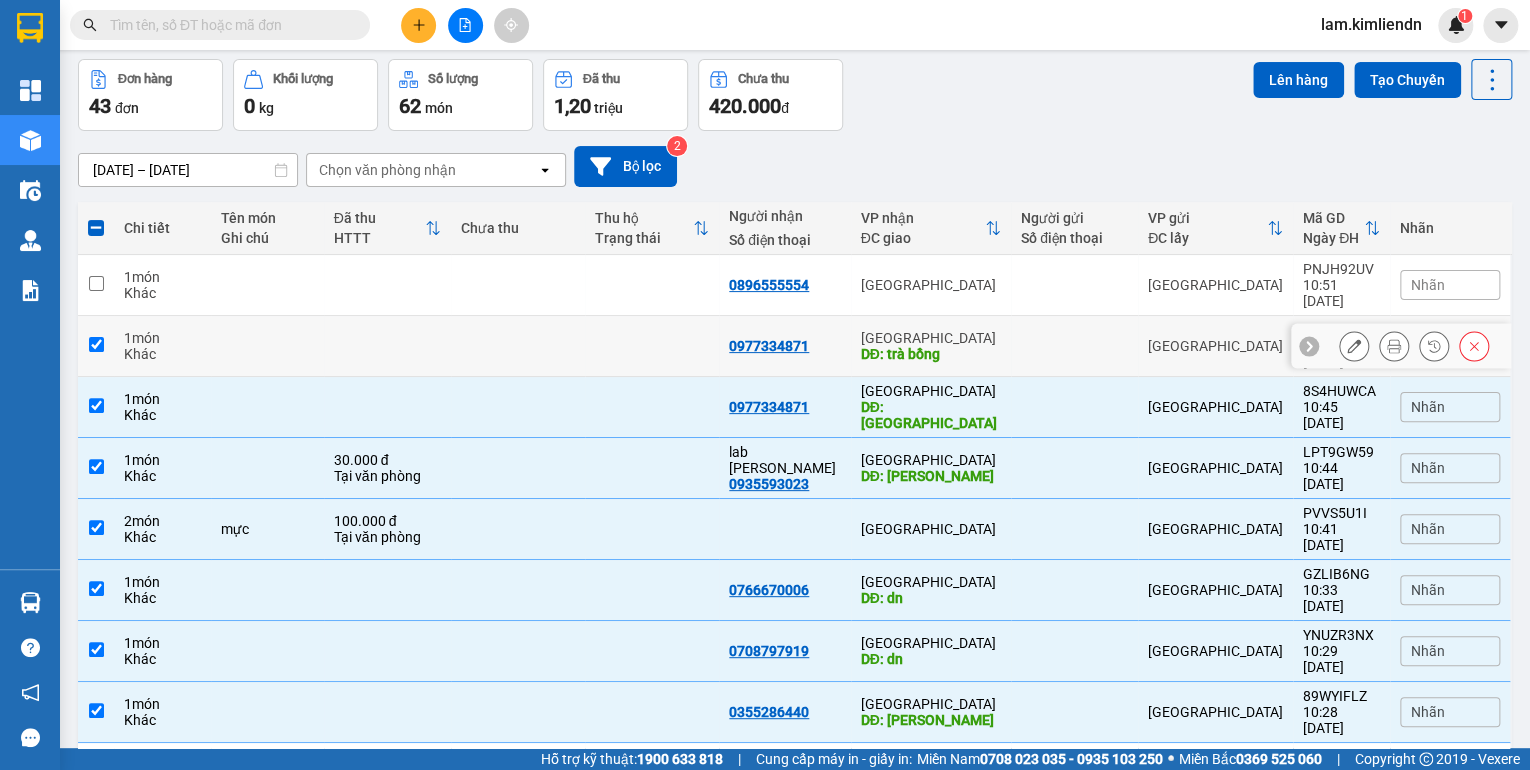 checkbox on "true" 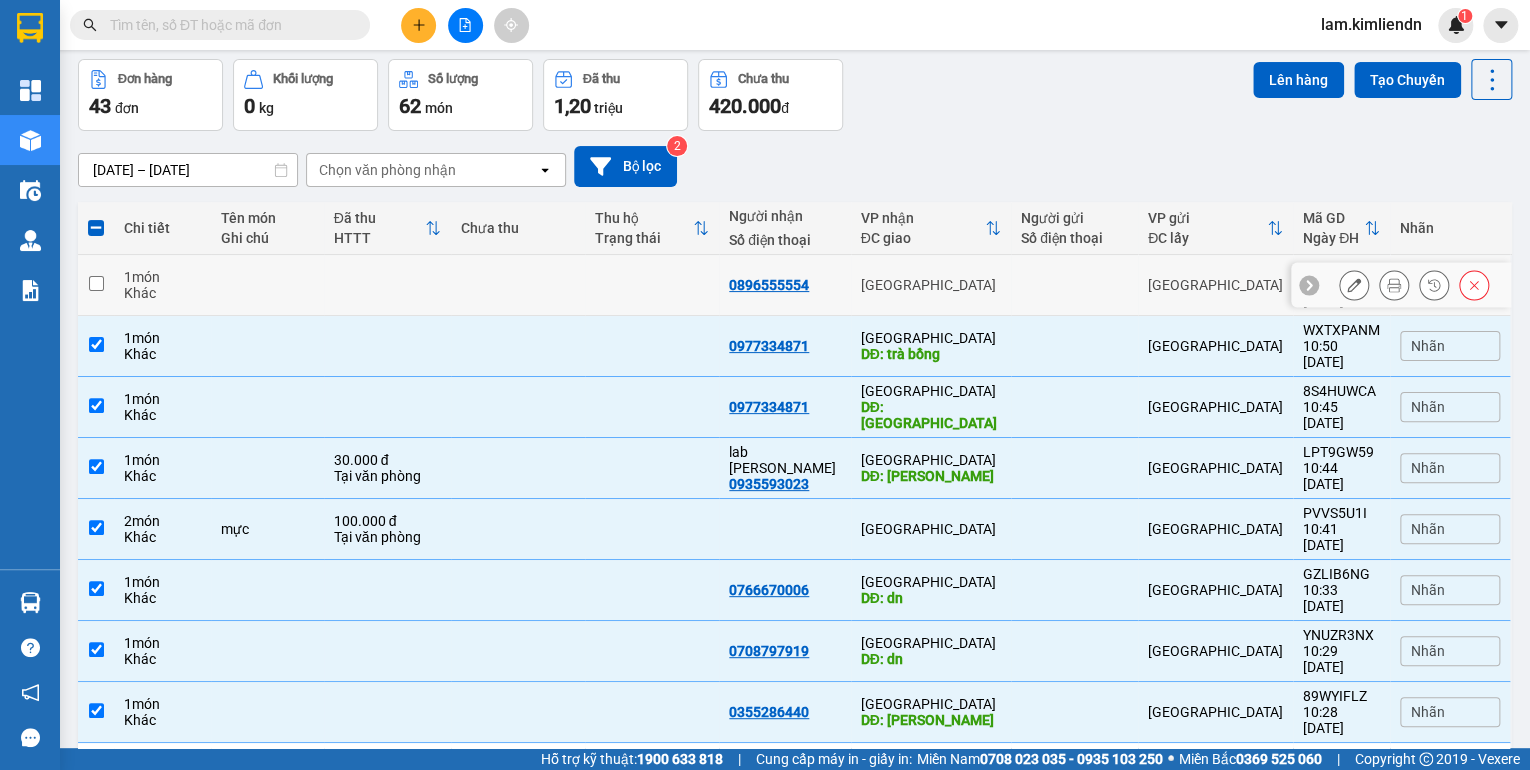 click at bounding box center (652, 285) 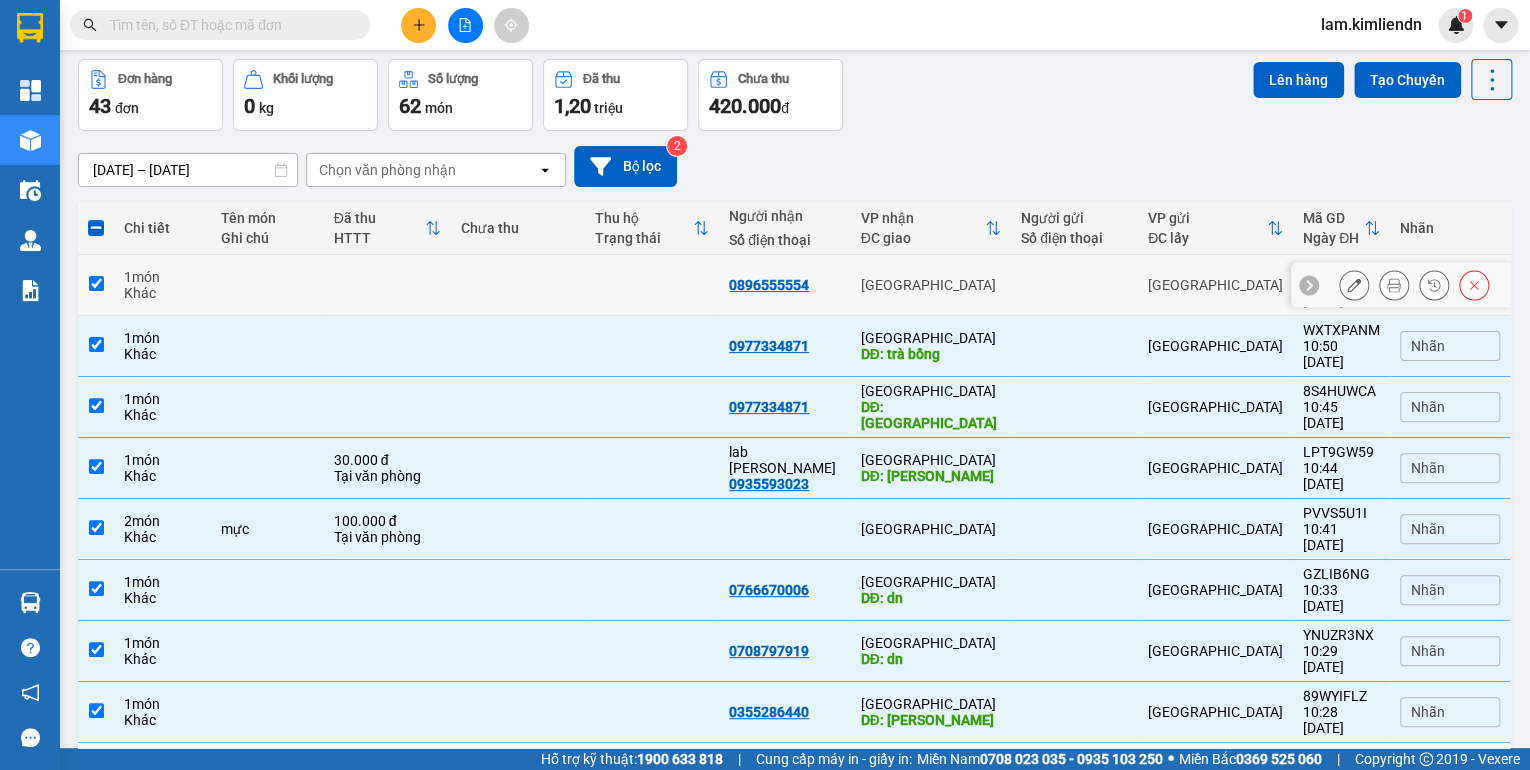 checkbox on "true" 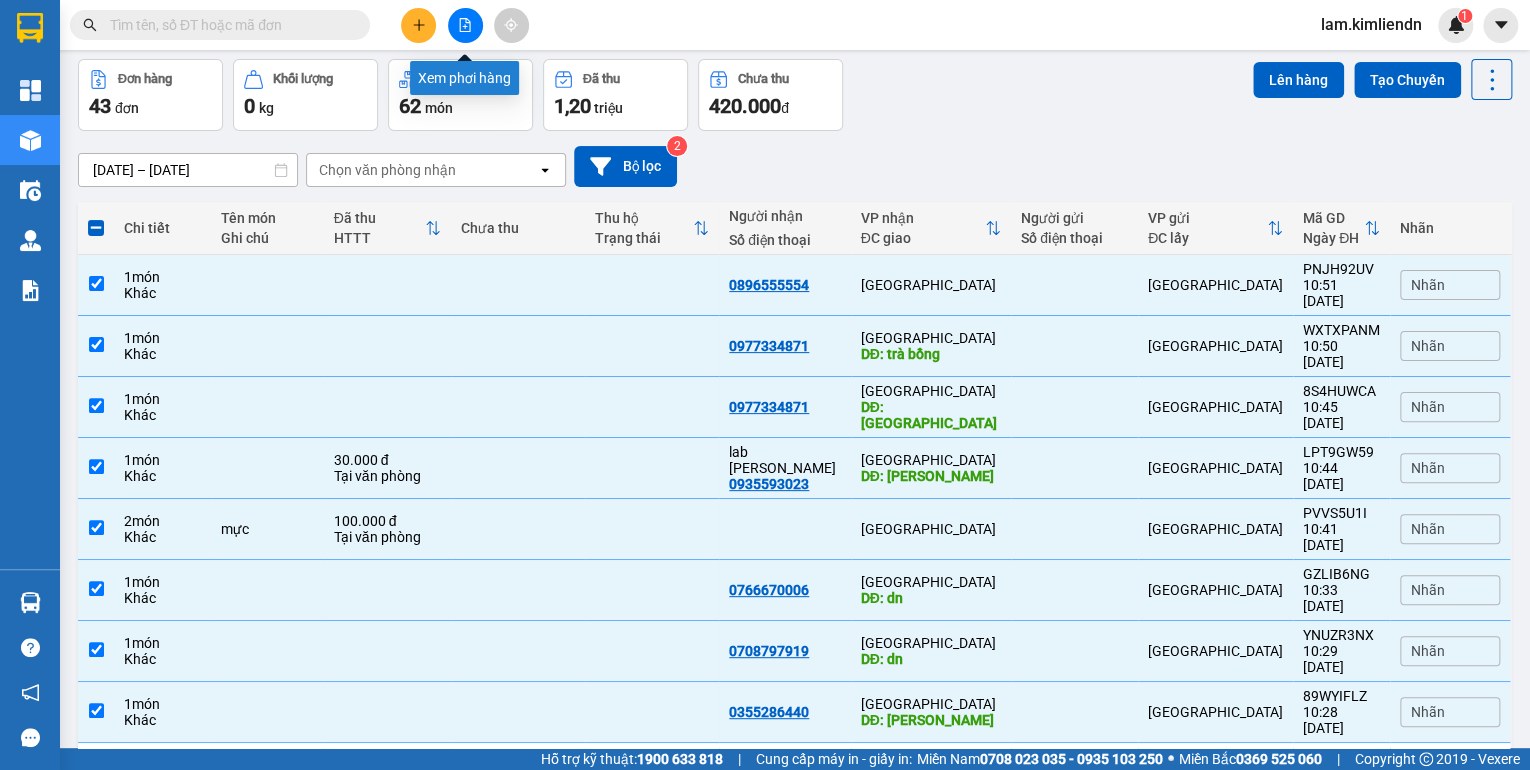 click 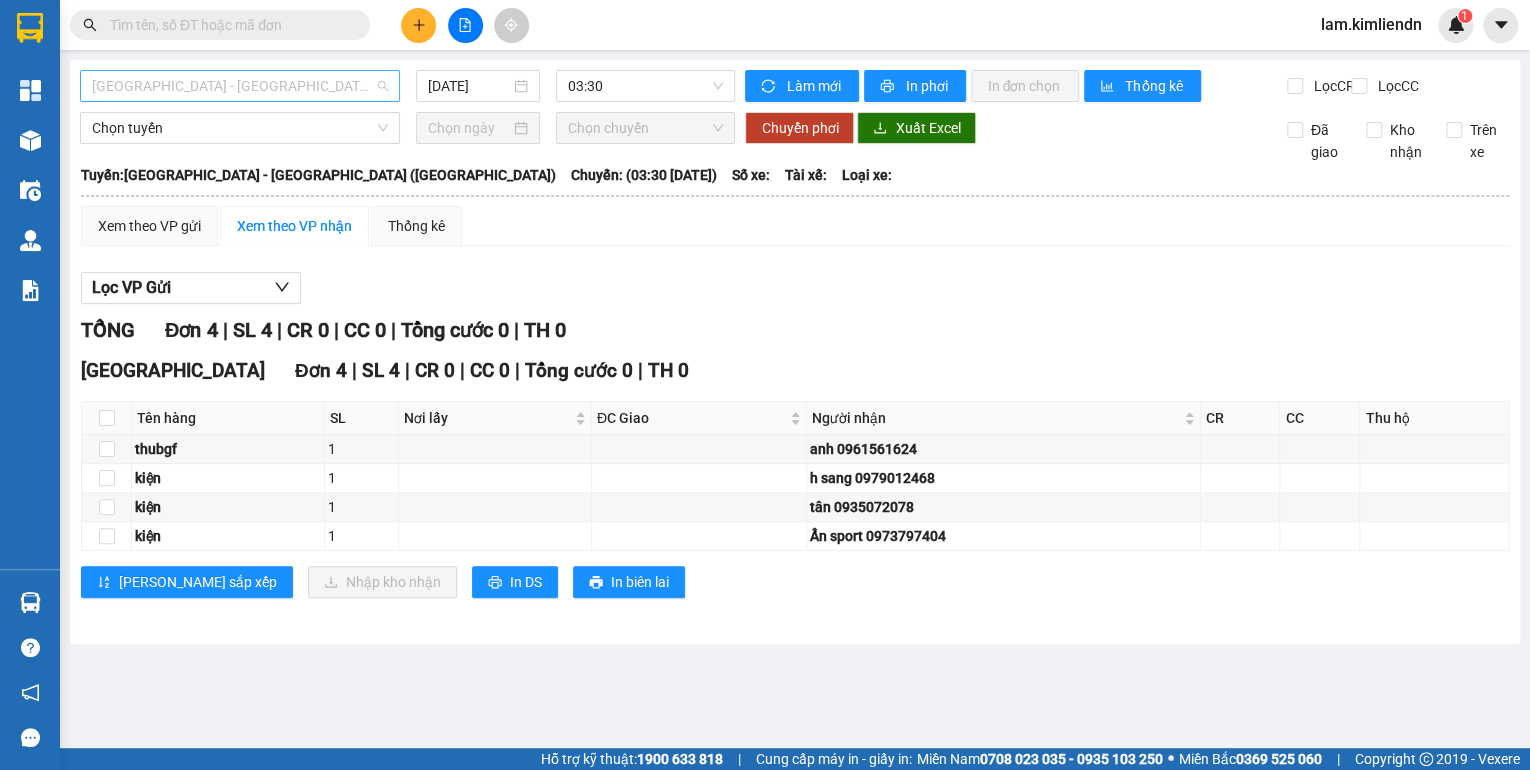 click on "[GEOGRAPHIC_DATA] - [GEOGRAPHIC_DATA] ([GEOGRAPHIC_DATA])" at bounding box center (240, 86) 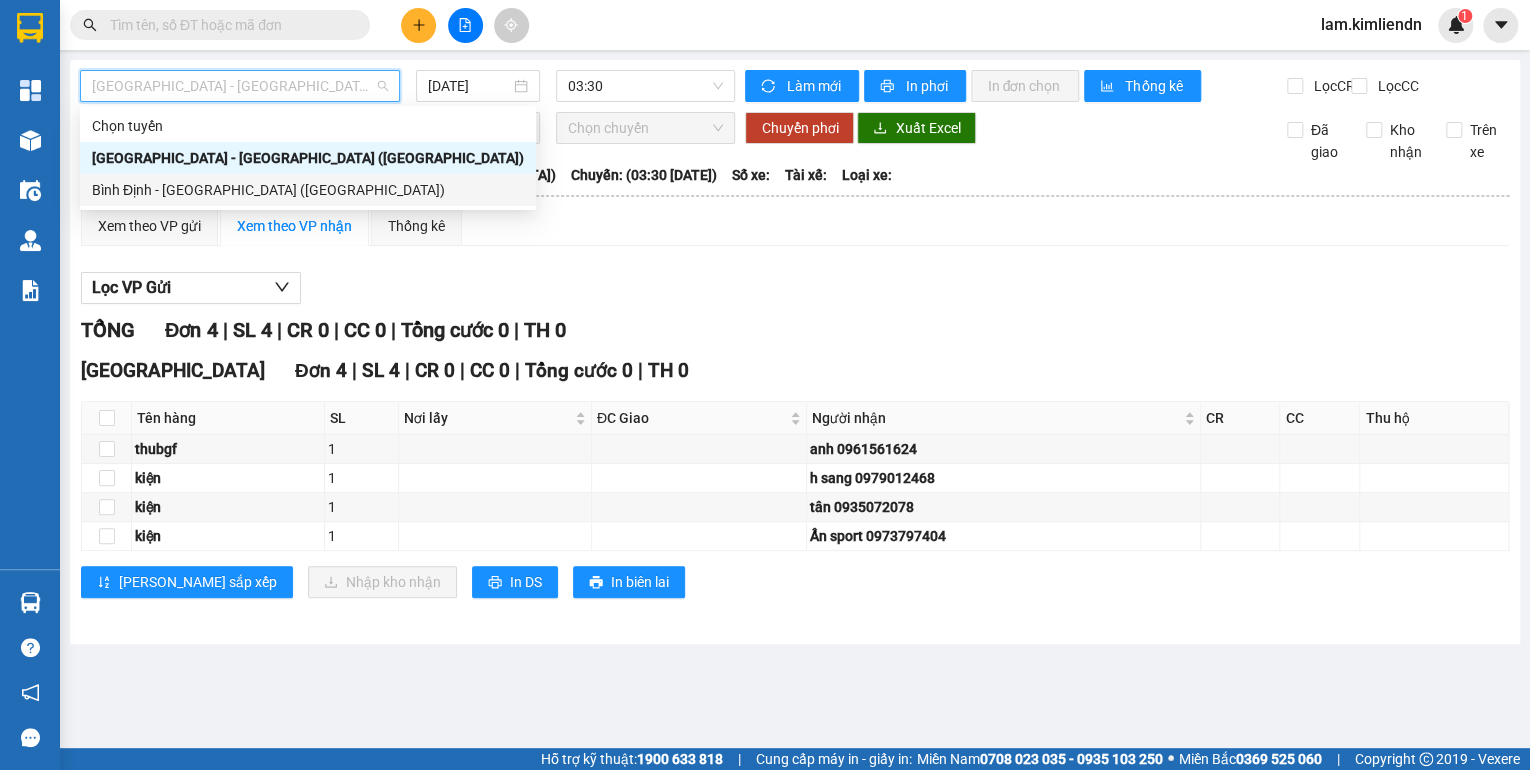 click on "Bình Định - [GEOGRAPHIC_DATA] ([GEOGRAPHIC_DATA])" at bounding box center [308, 190] 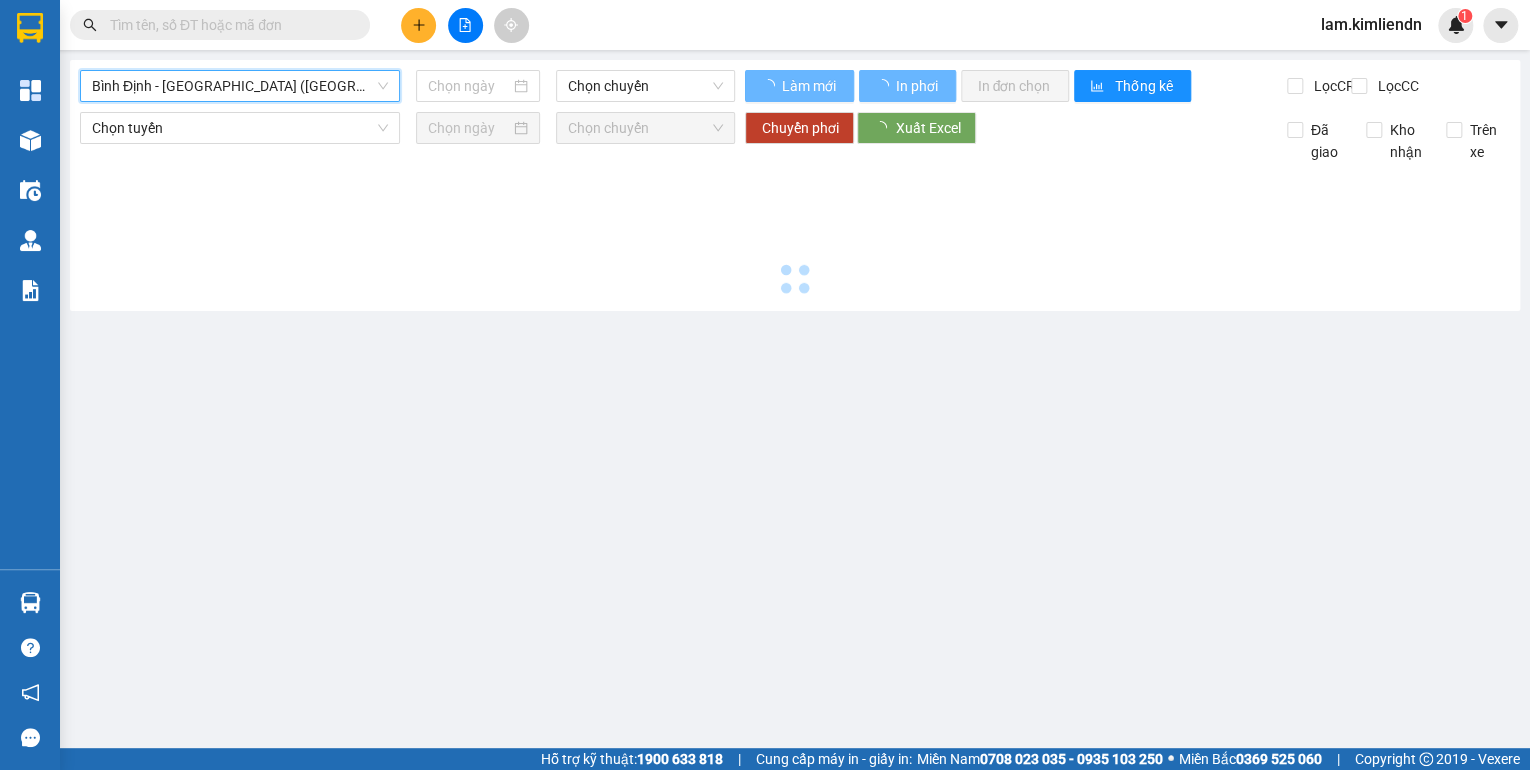 type on "[DATE]" 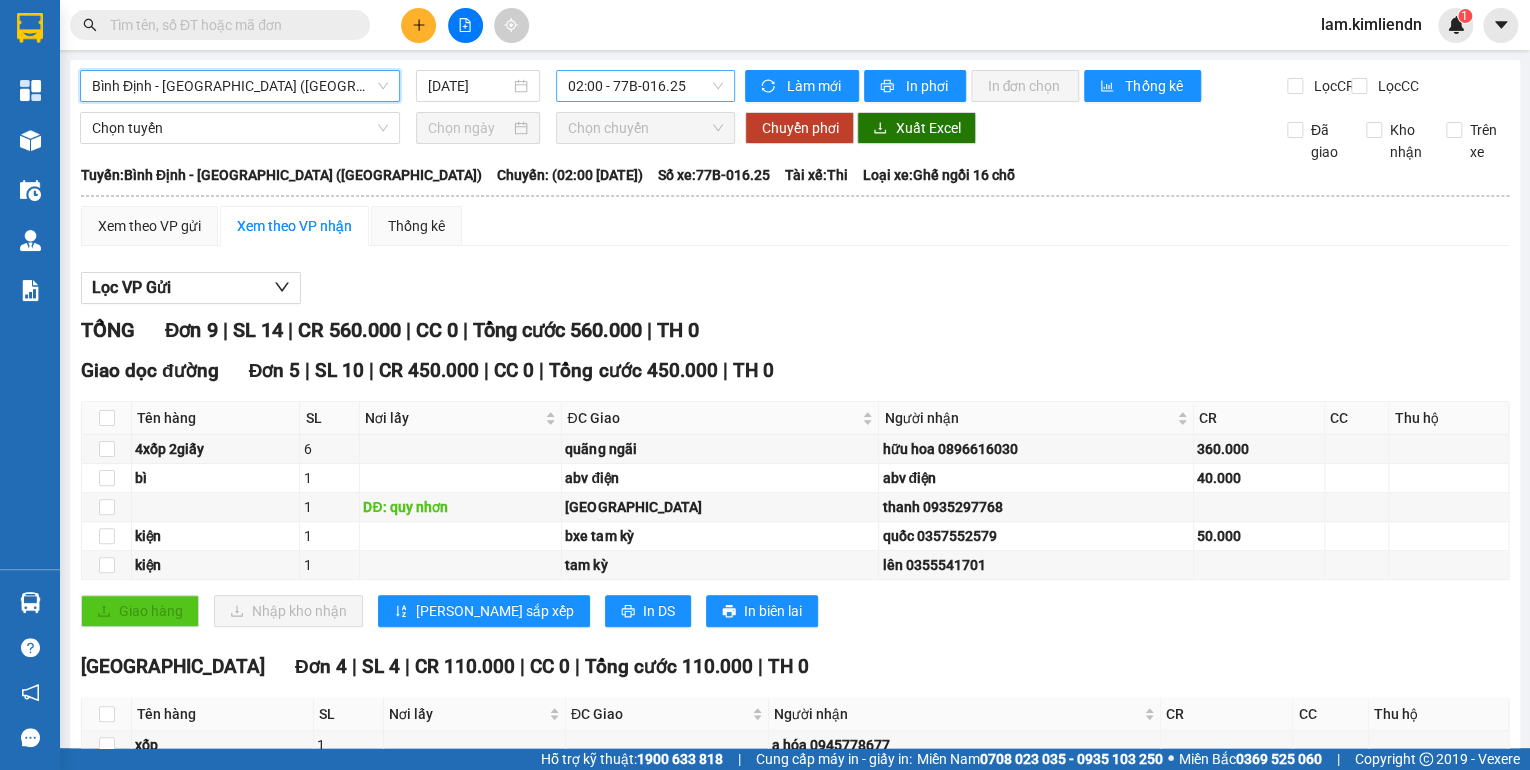 click on "02:00     - 77B-016.25" at bounding box center (646, 86) 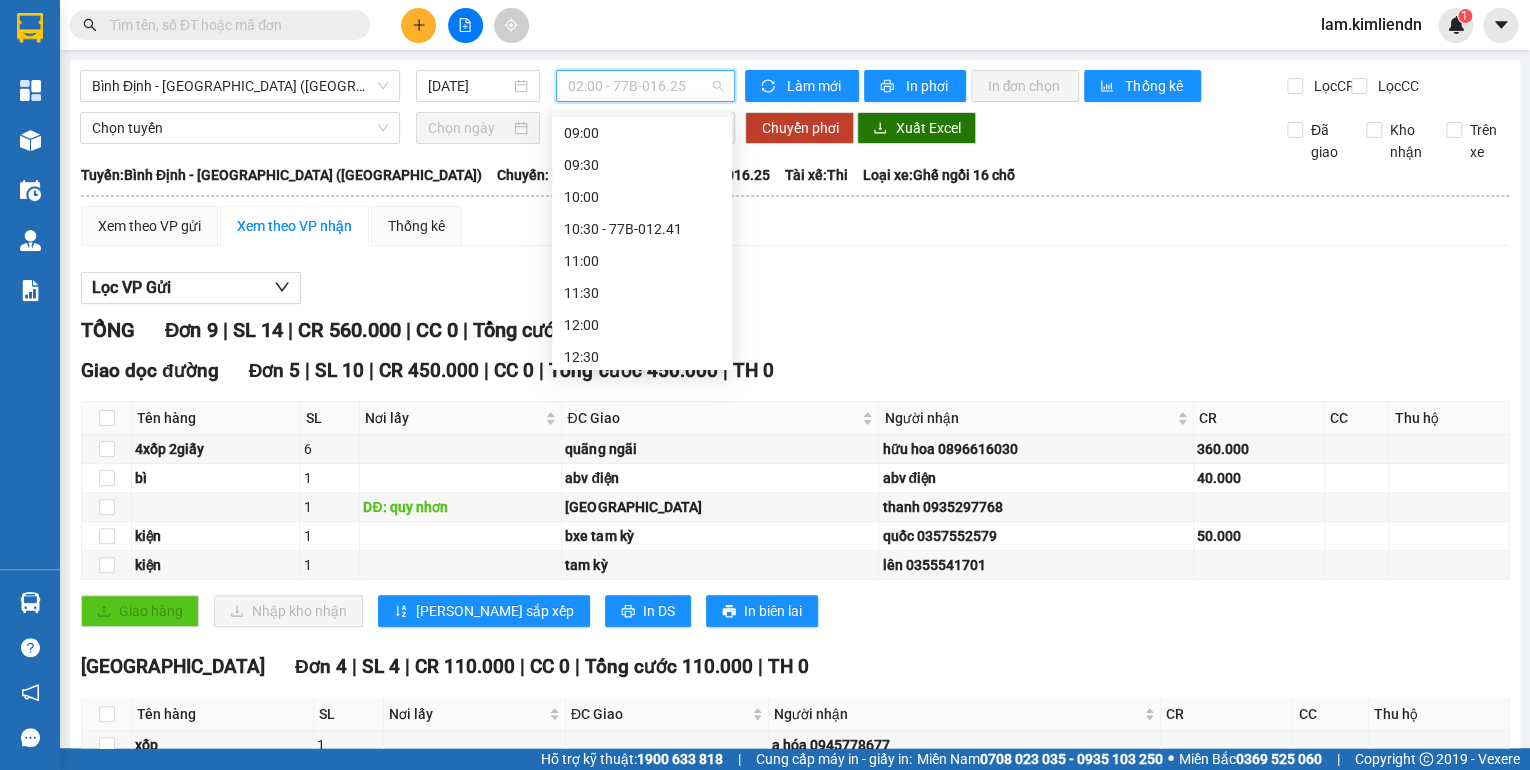 scroll, scrollTop: 400, scrollLeft: 0, axis: vertical 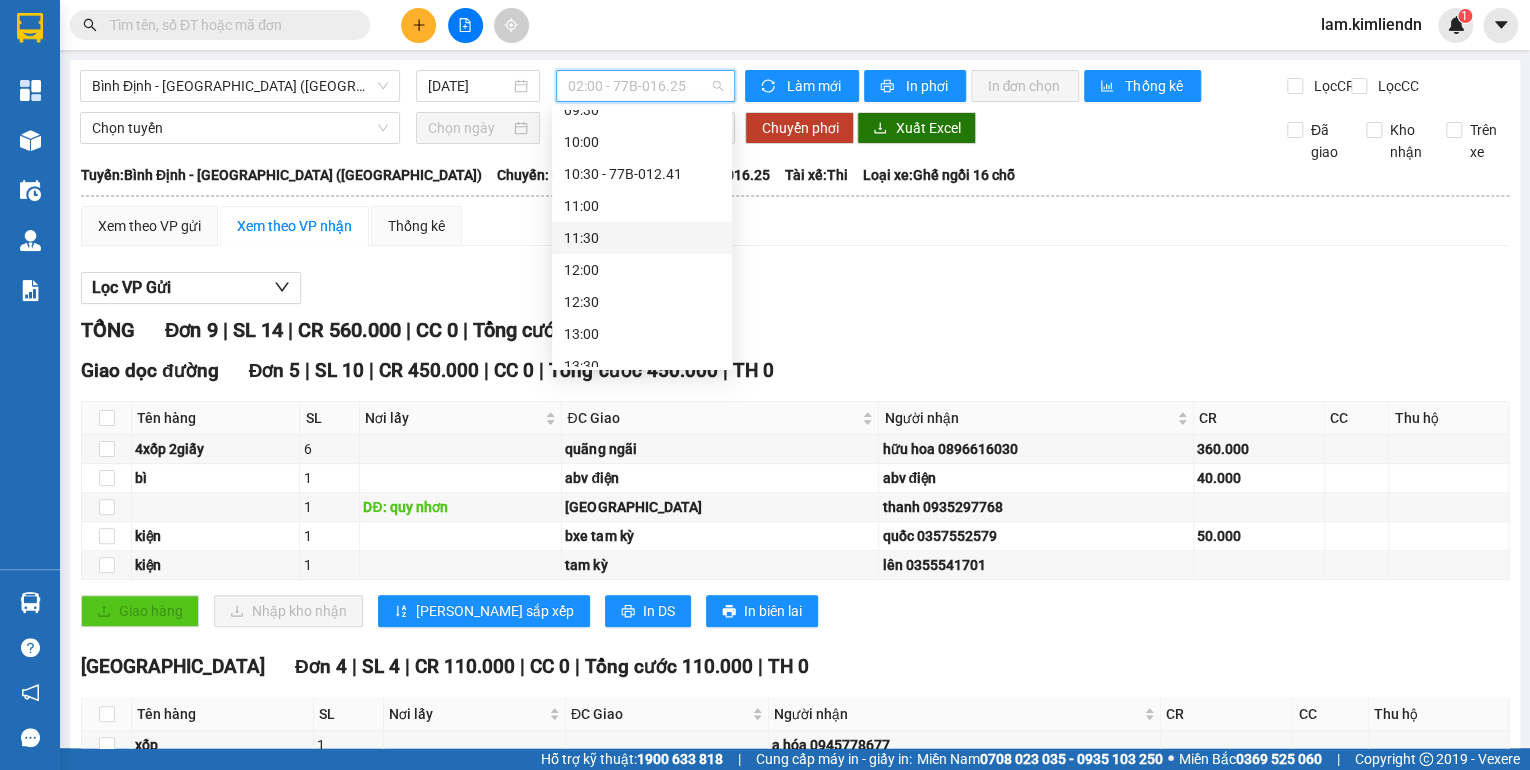 click on "11:30" at bounding box center [642, 238] 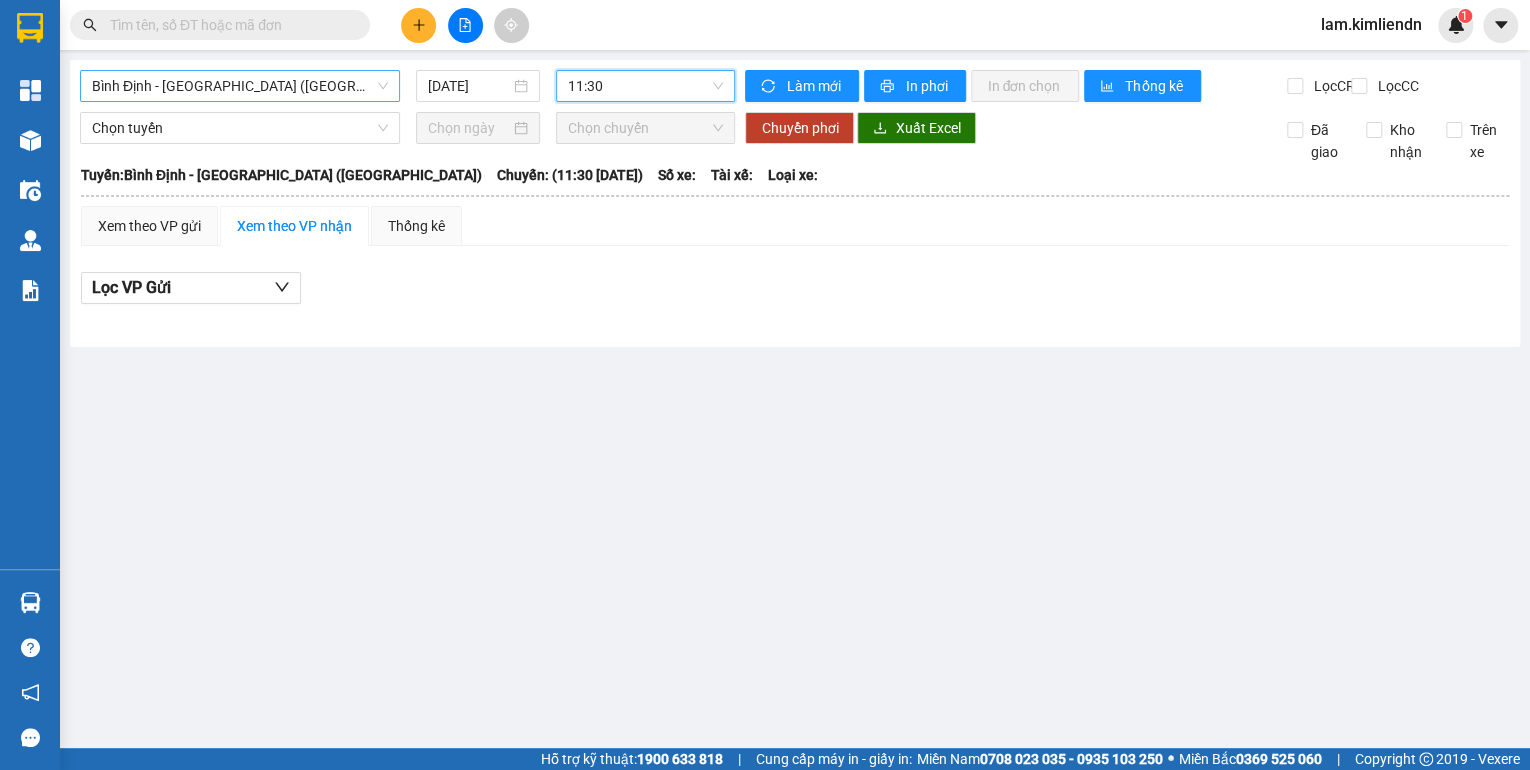 click on "Bình Định - [GEOGRAPHIC_DATA] ([GEOGRAPHIC_DATA])" at bounding box center [240, 86] 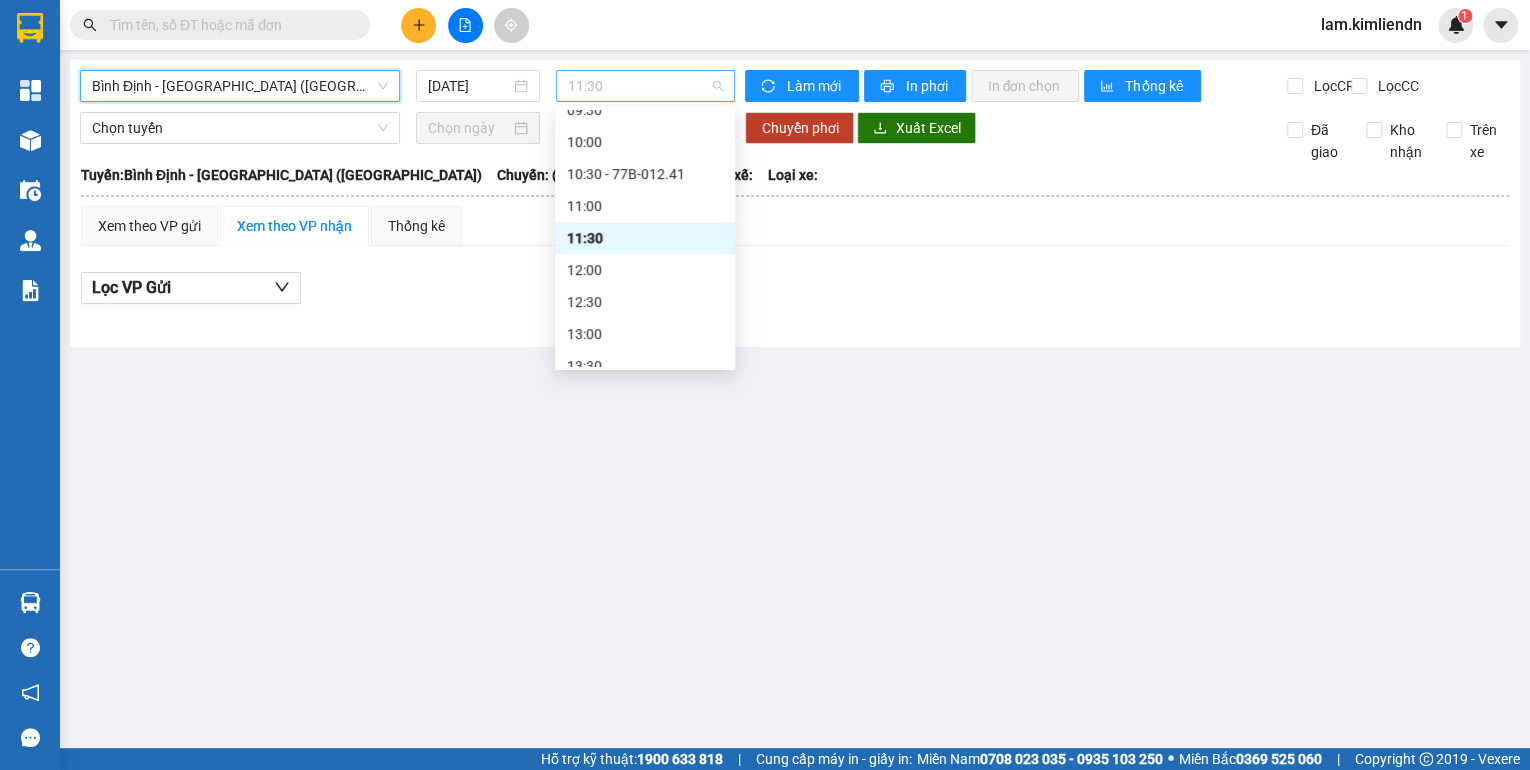 click on "11:30" at bounding box center [646, 86] 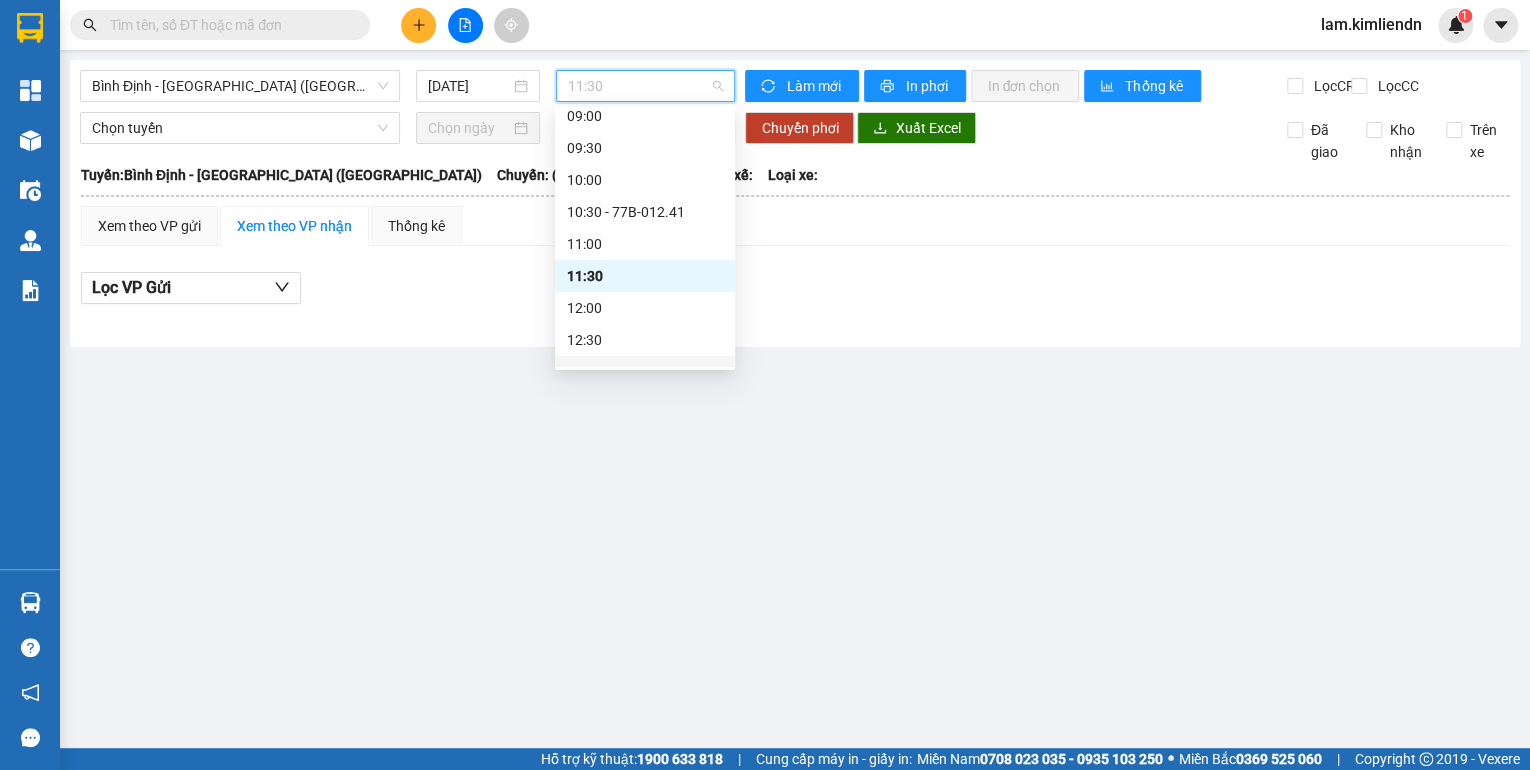 scroll, scrollTop: 384, scrollLeft: 0, axis: vertical 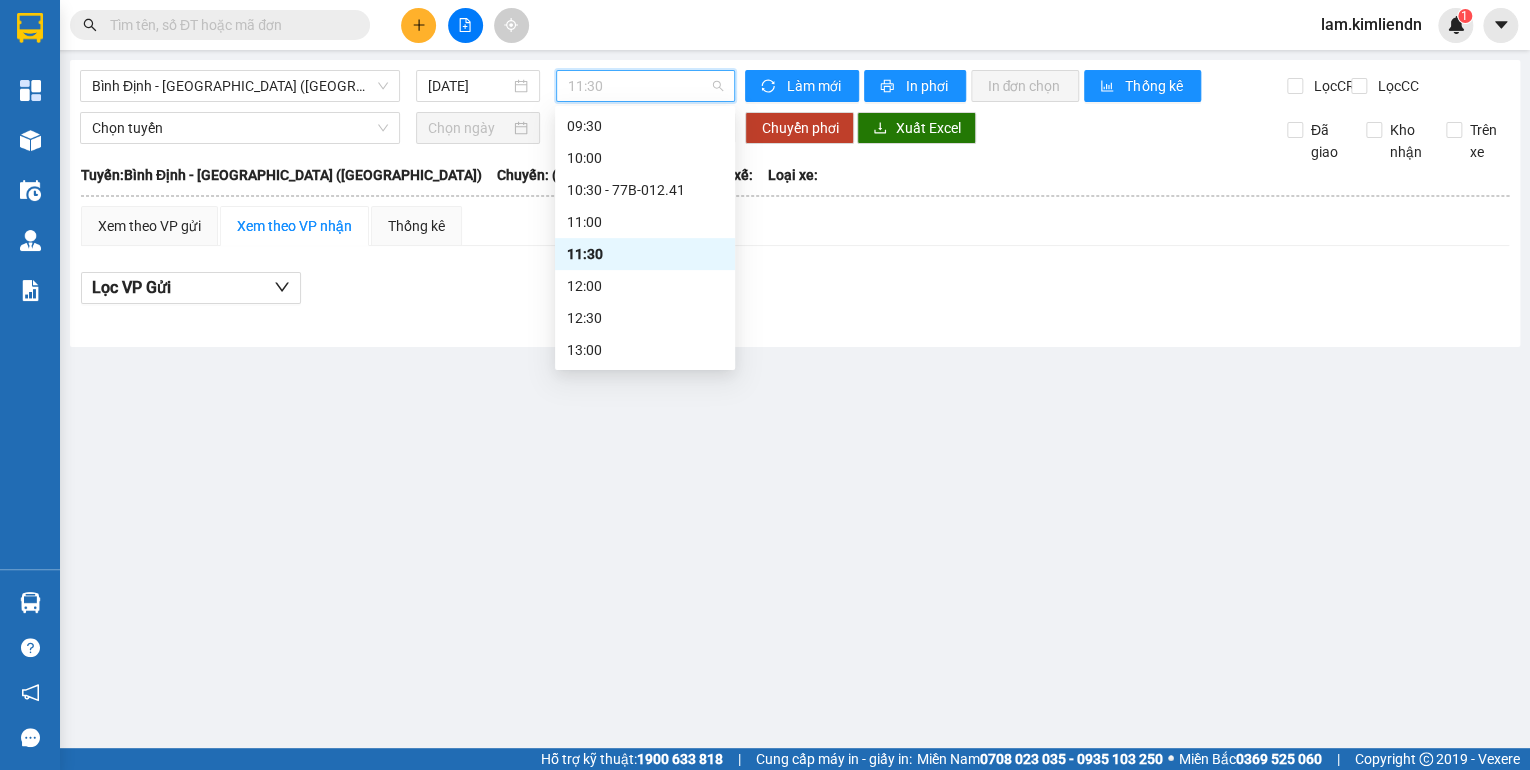 click on "11:30" at bounding box center [645, 254] 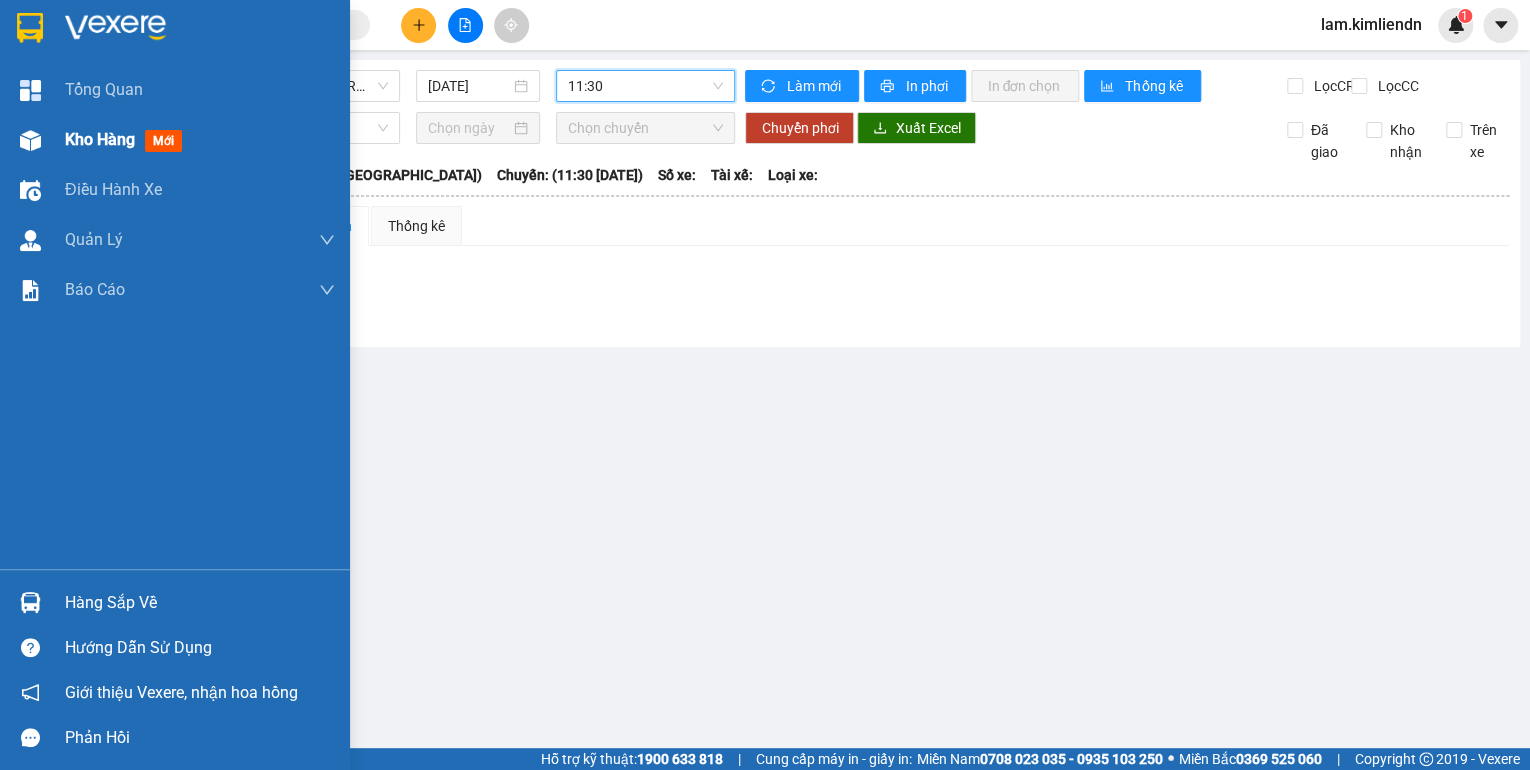 click on "Kho hàng" at bounding box center (100, 139) 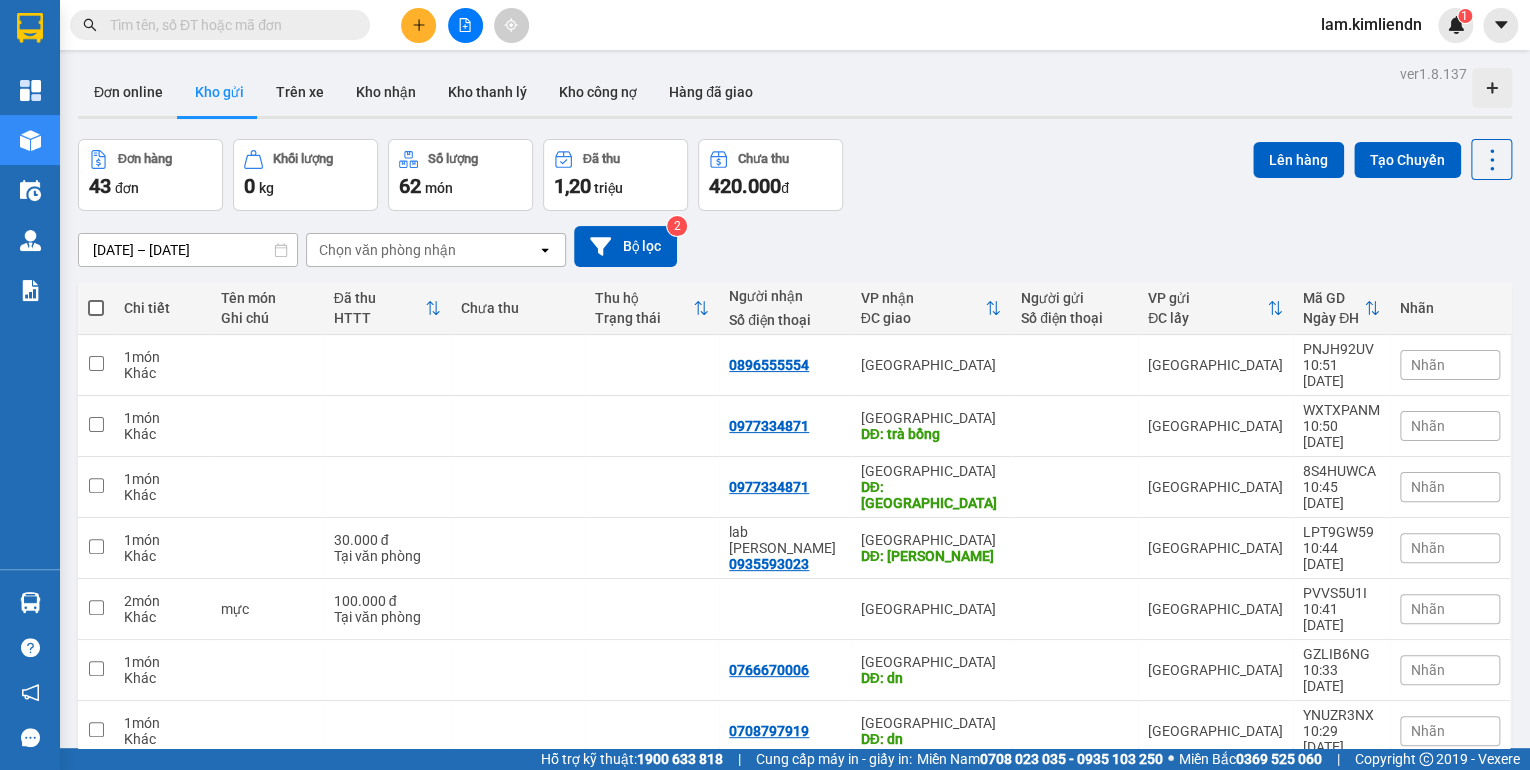 click at bounding box center [652, 792] 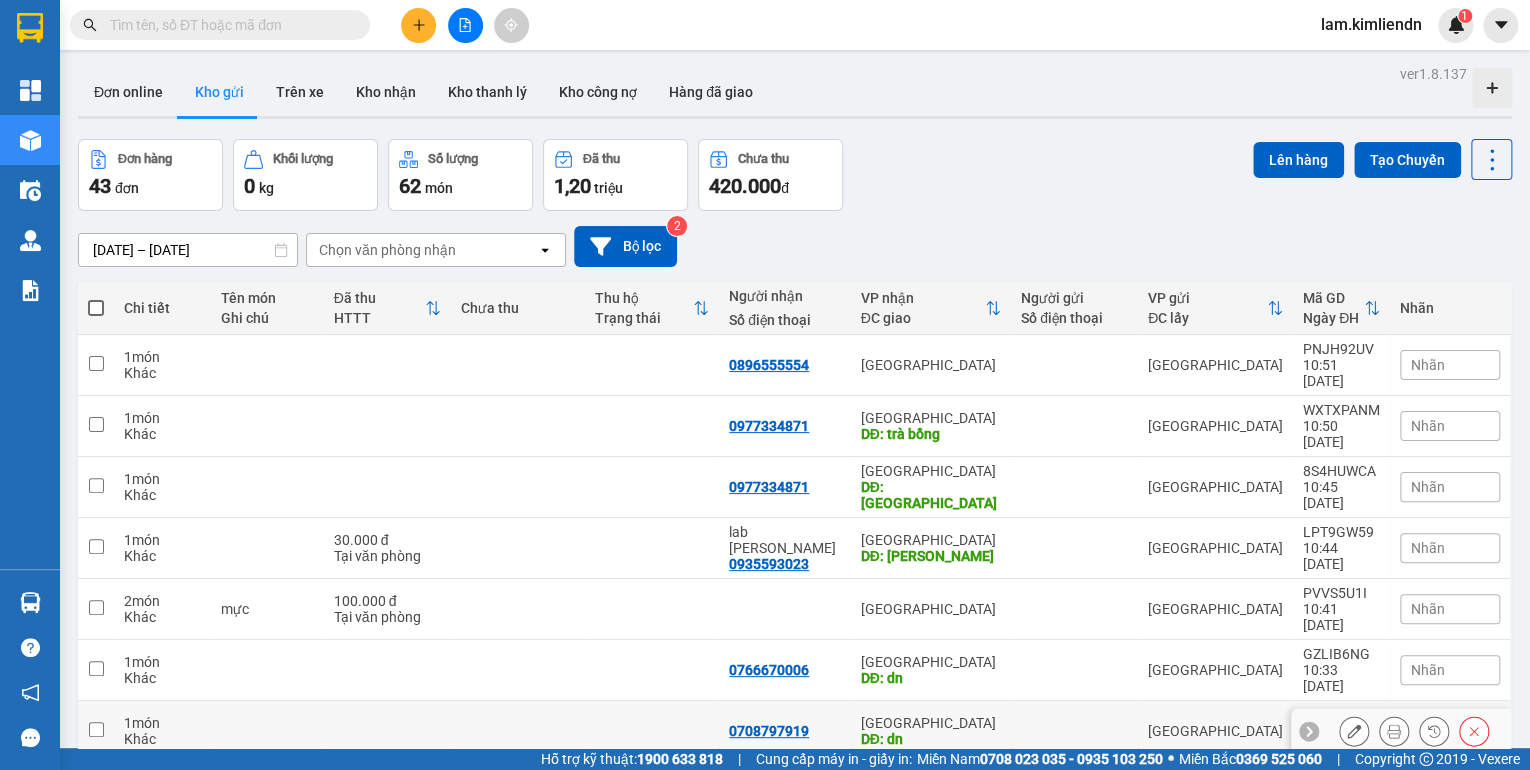 click at bounding box center [652, 731] 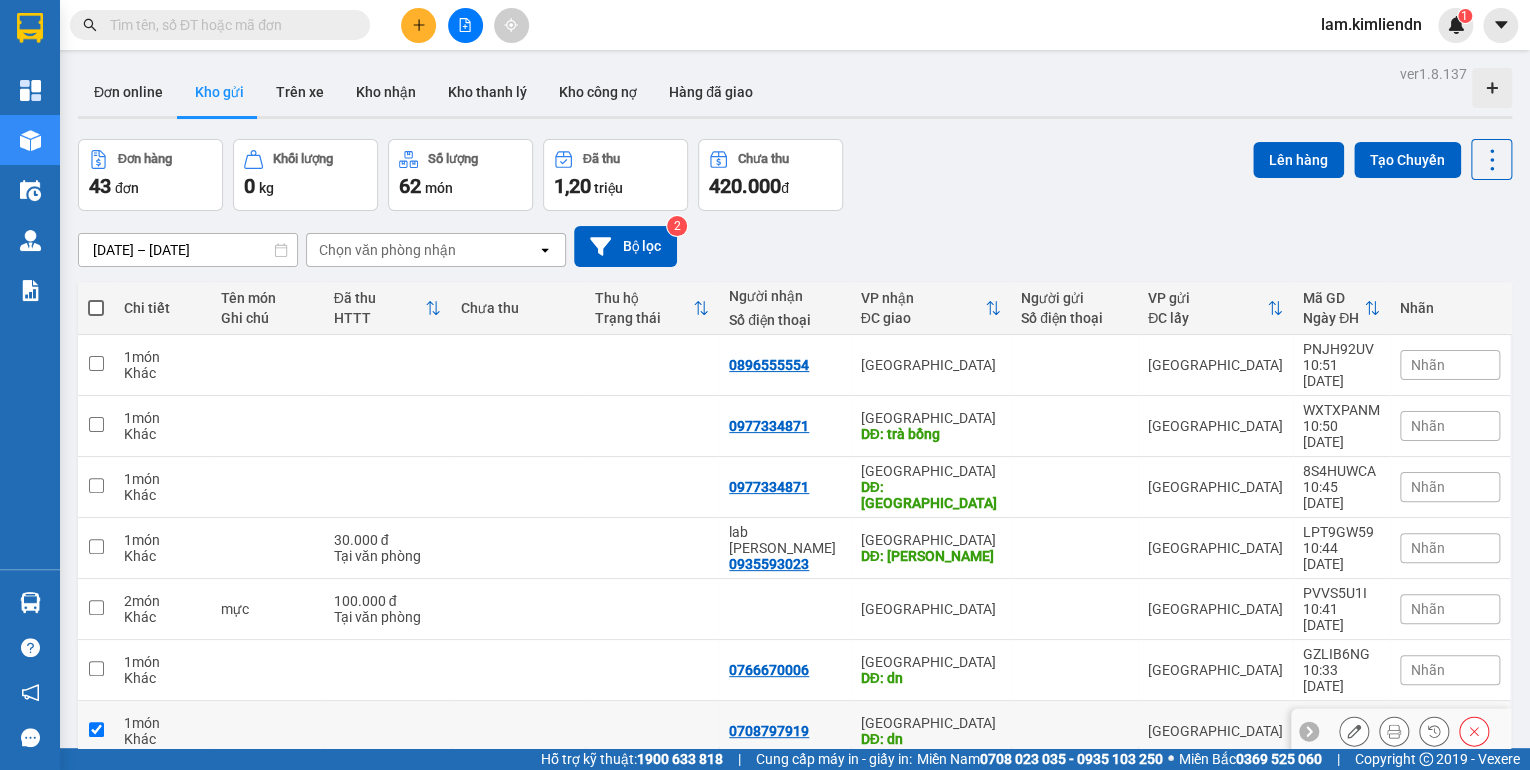 checkbox on "true" 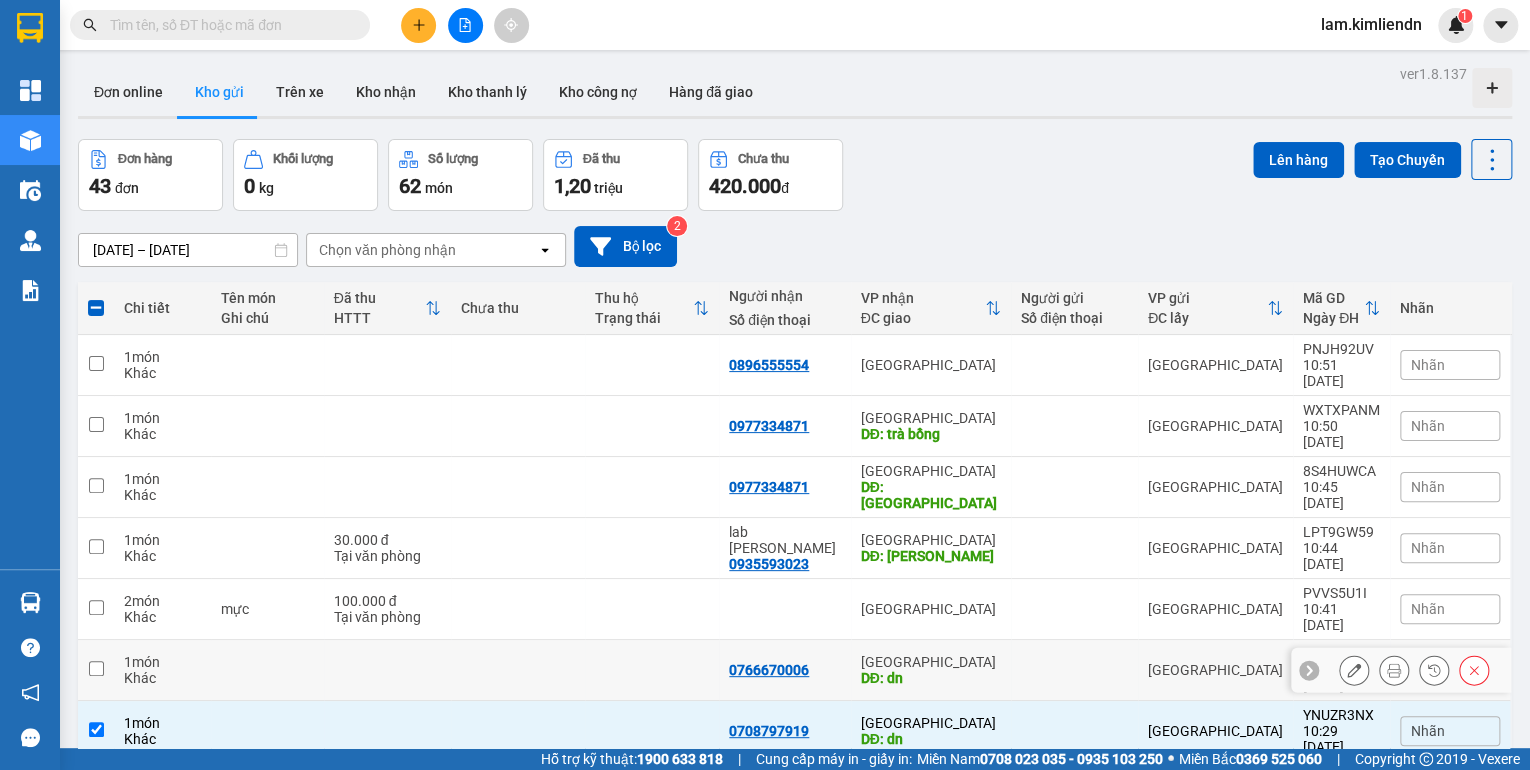 click at bounding box center [652, 670] 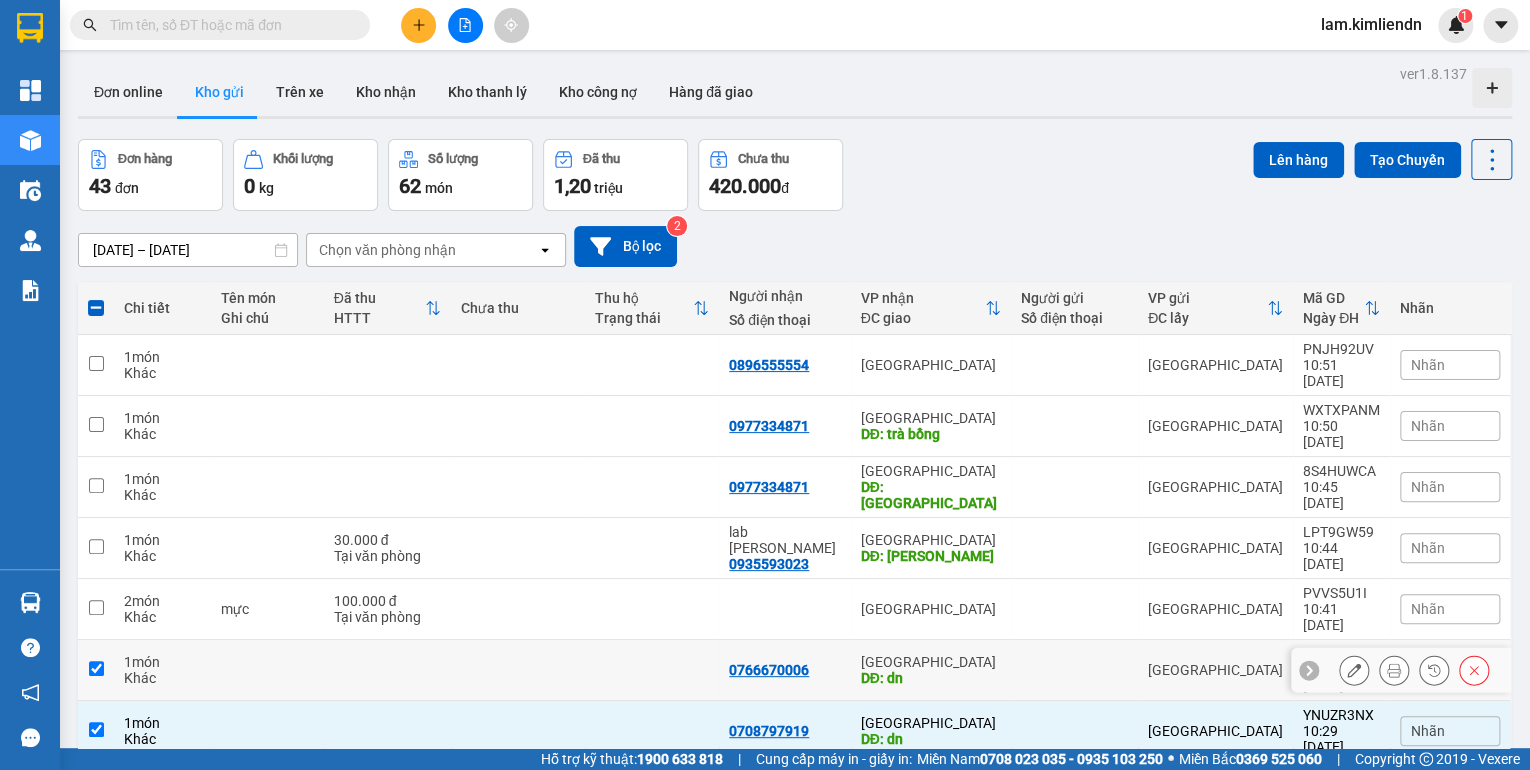 checkbox on "true" 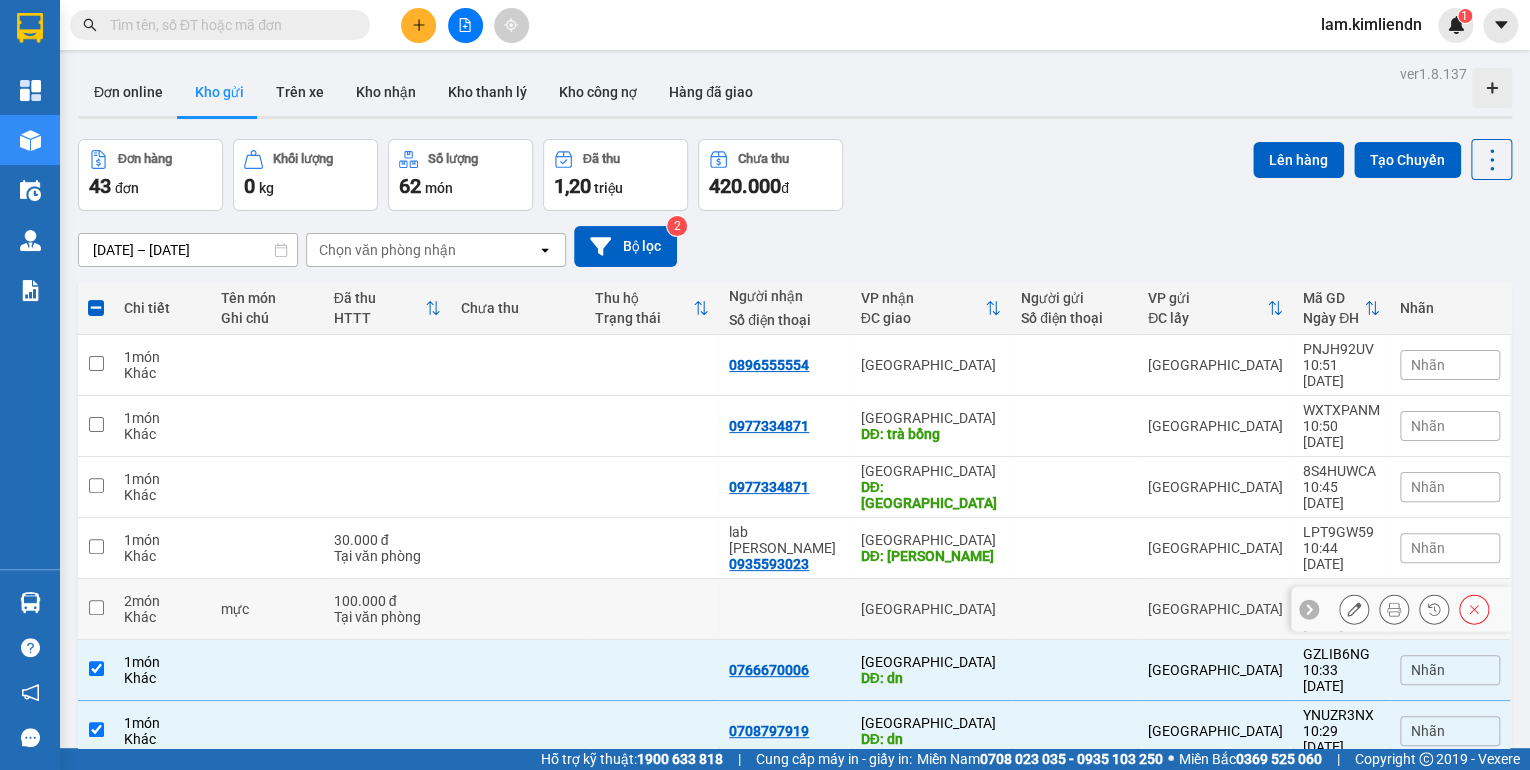 click at bounding box center [652, 609] 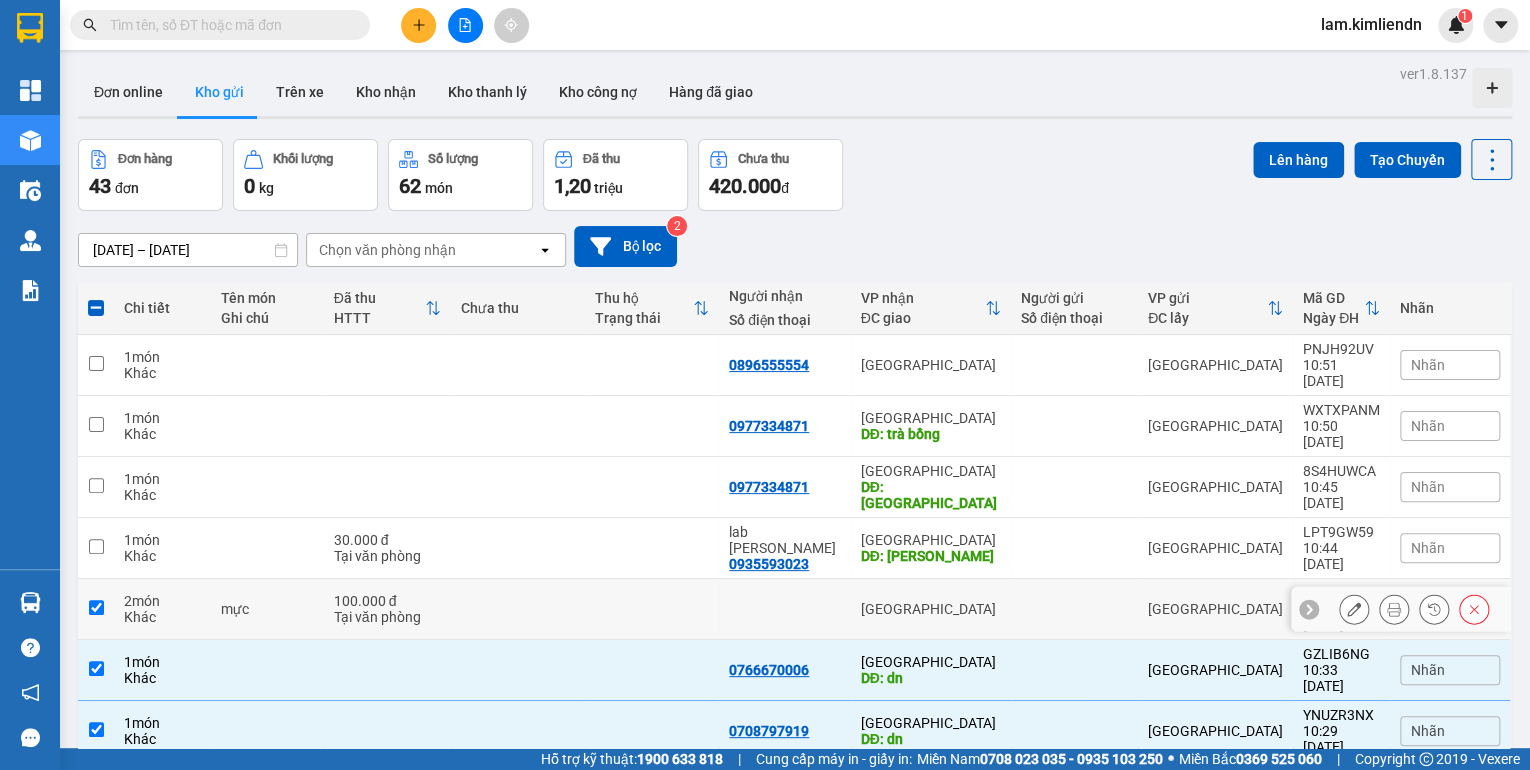 checkbox on "true" 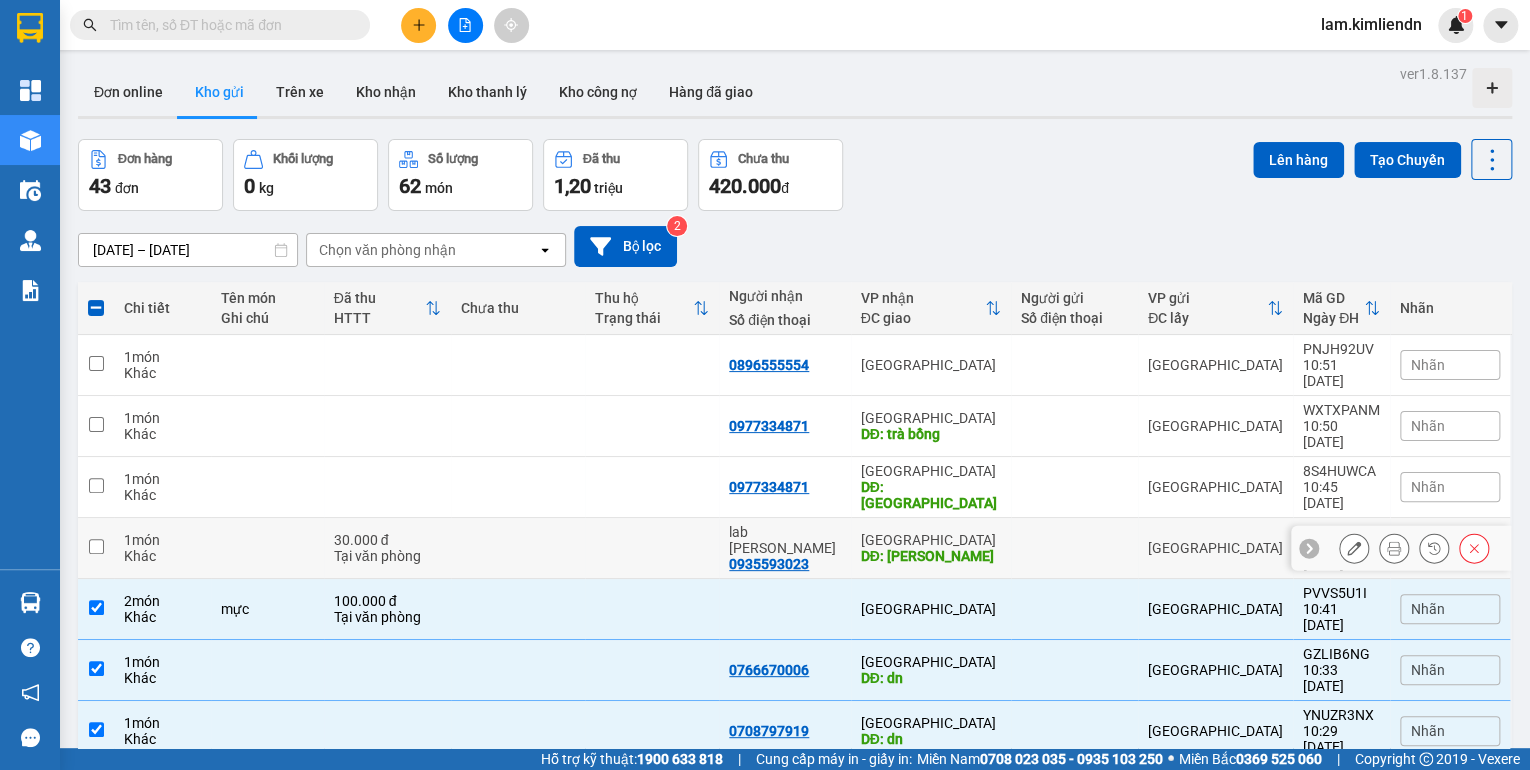 click at bounding box center (652, 548) 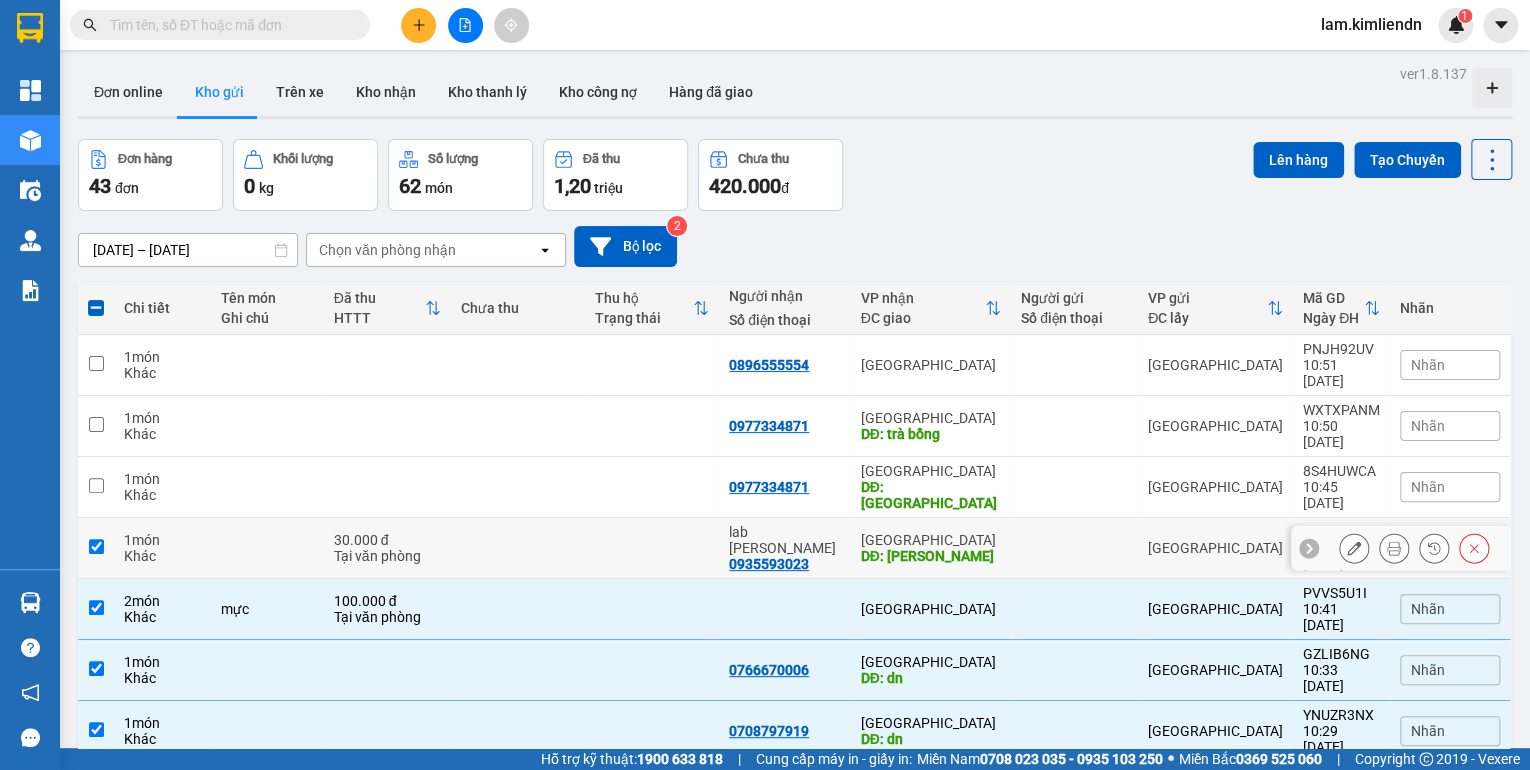 checkbox on "true" 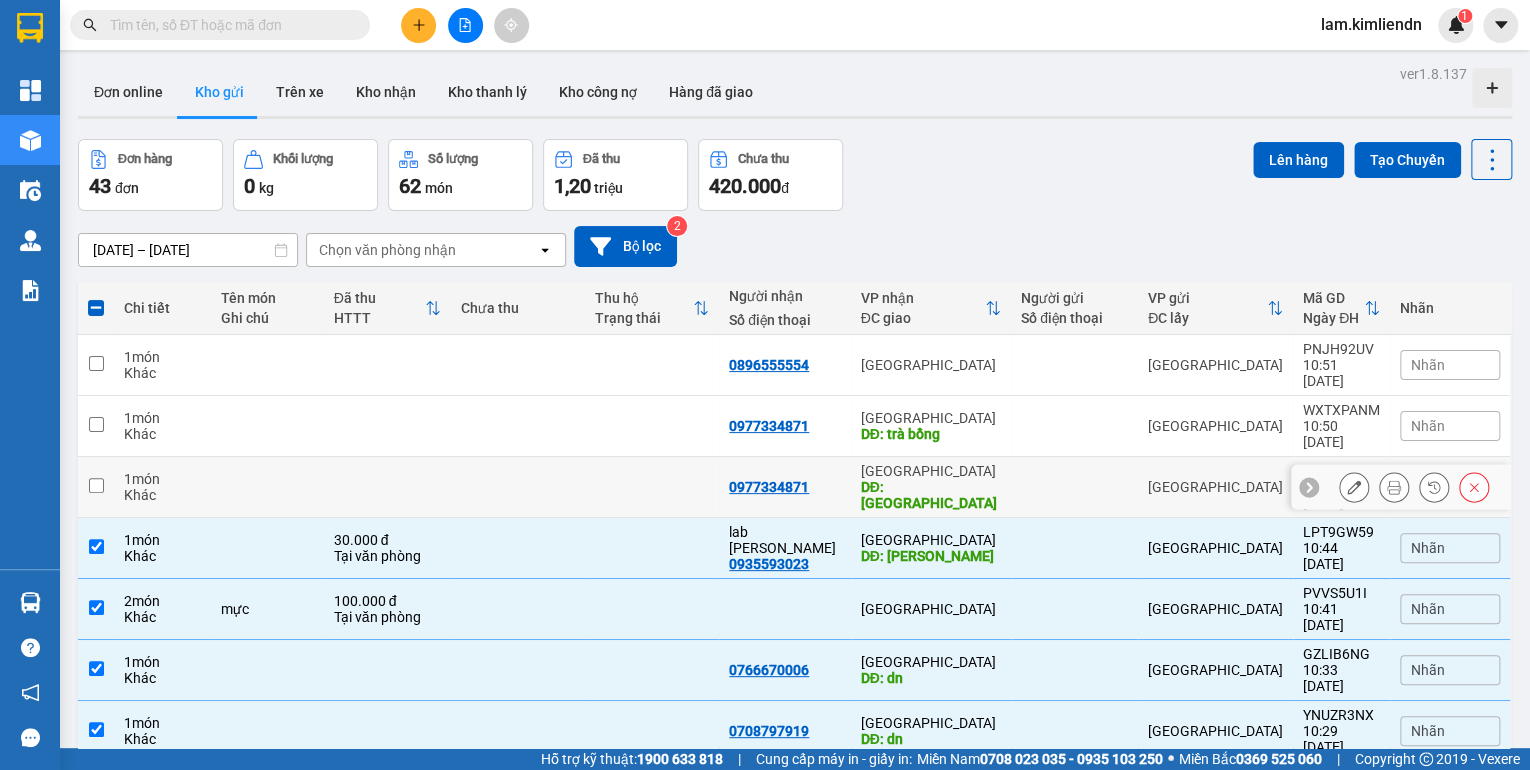 click at bounding box center (652, 487) 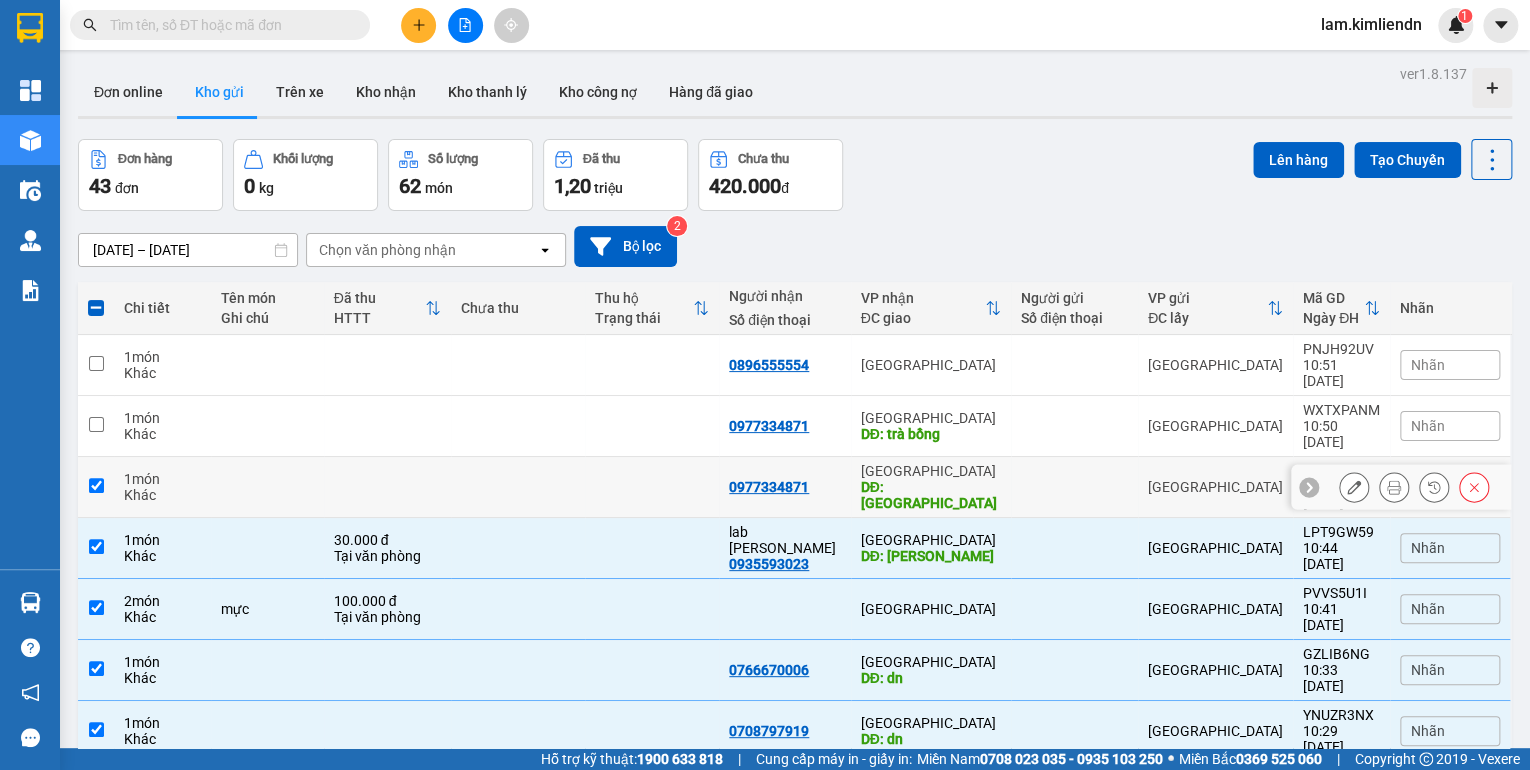 checkbox on "true" 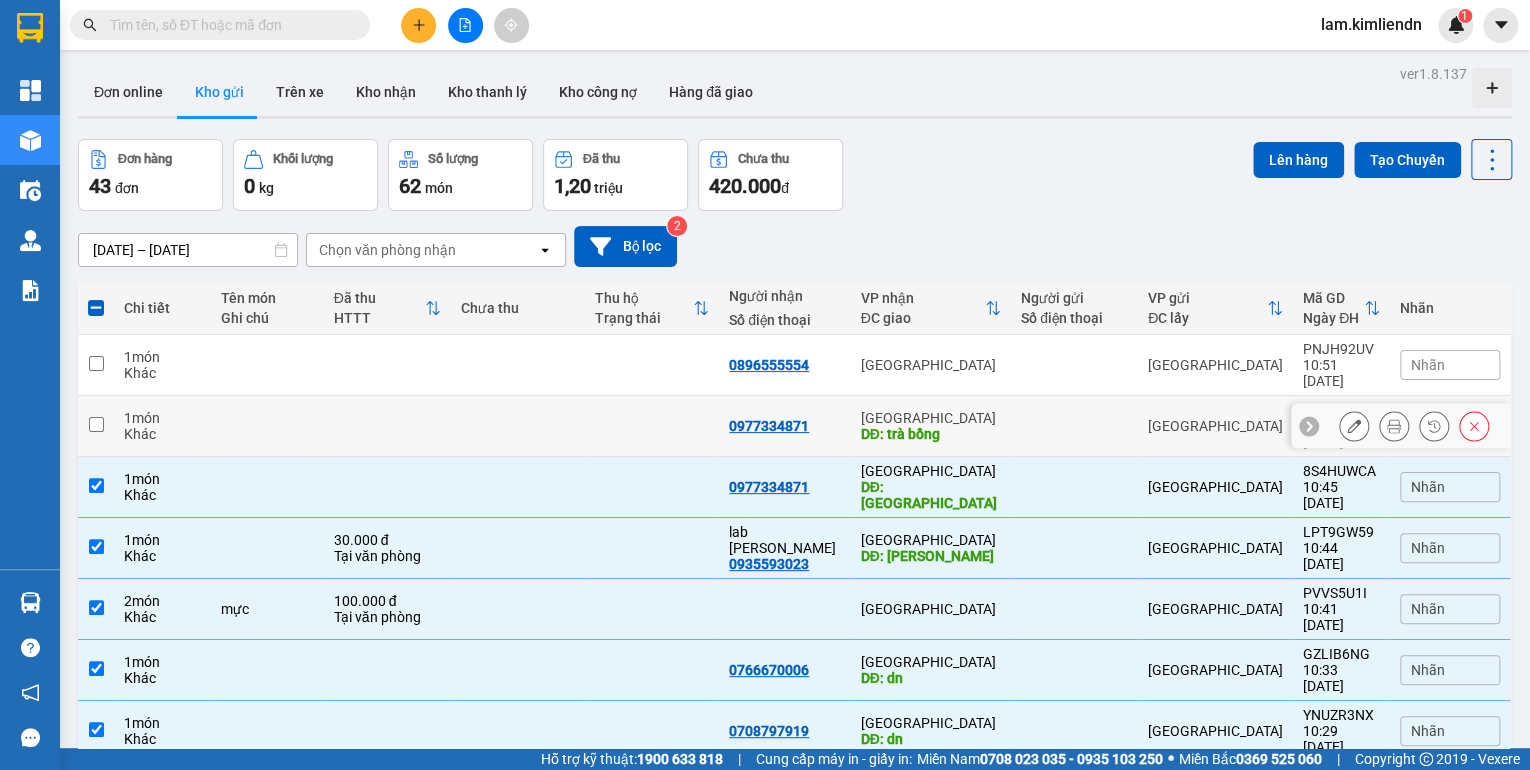 click at bounding box center (652, 426) 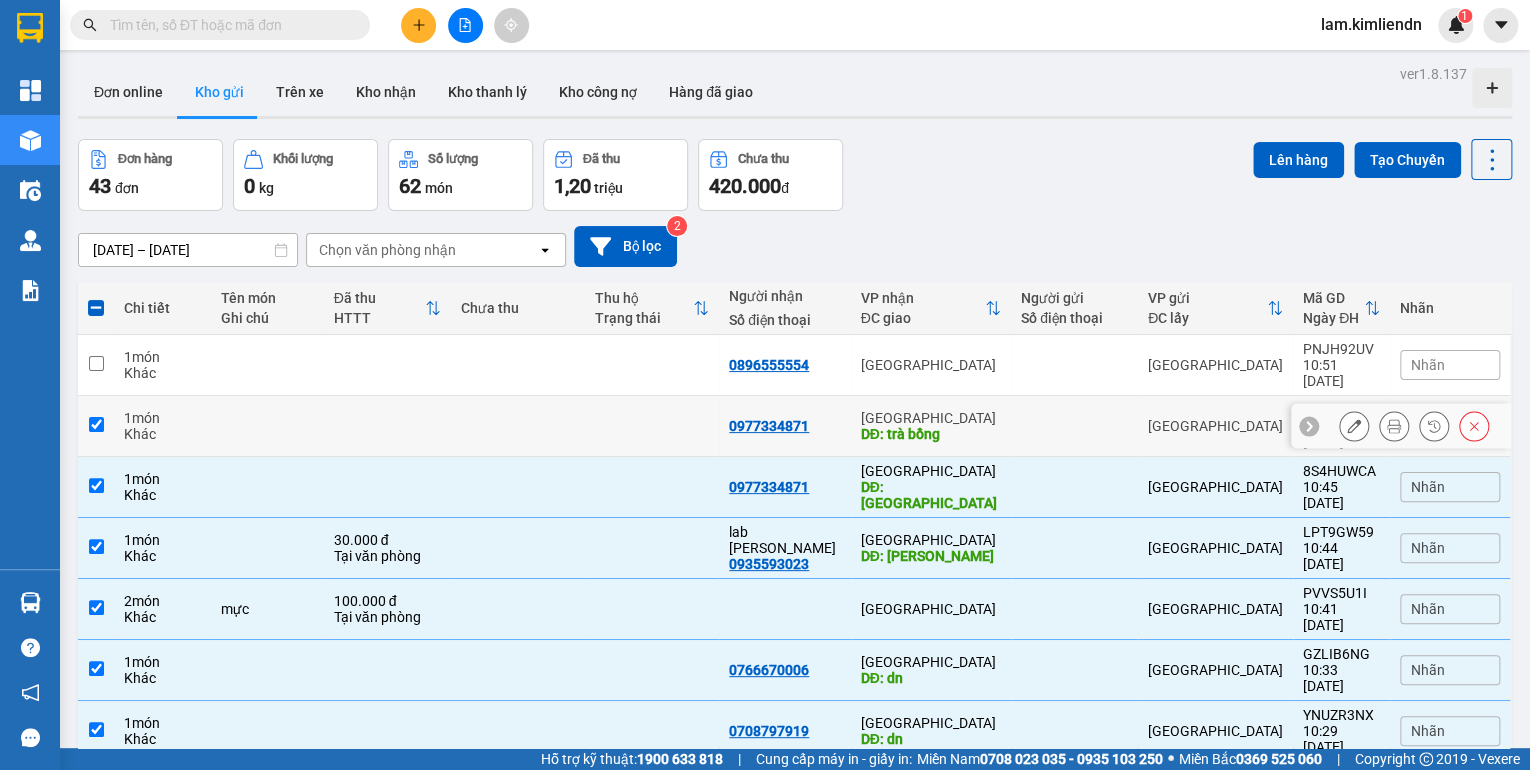 checkbox on "true" 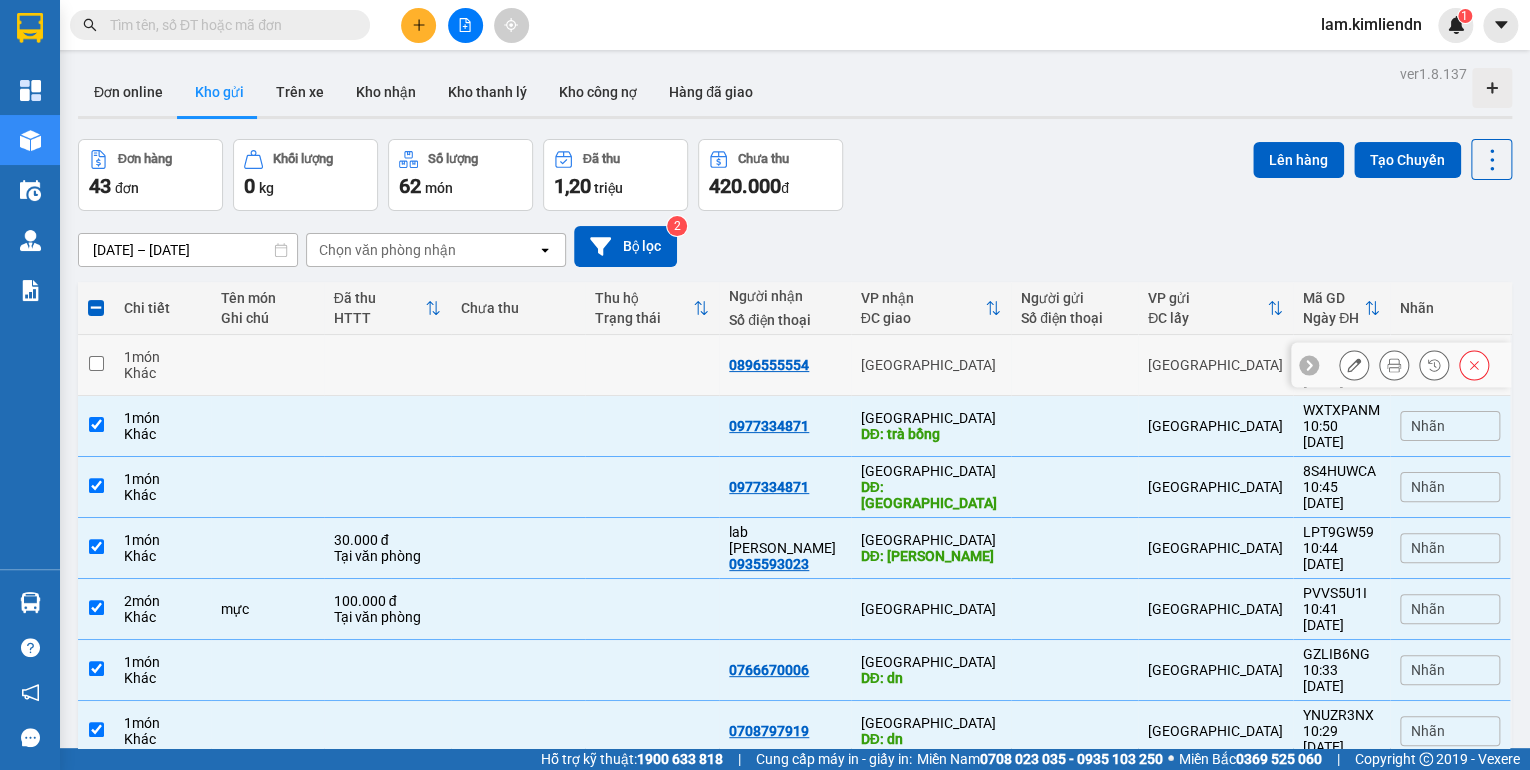 click at bounding box center (652, 365) 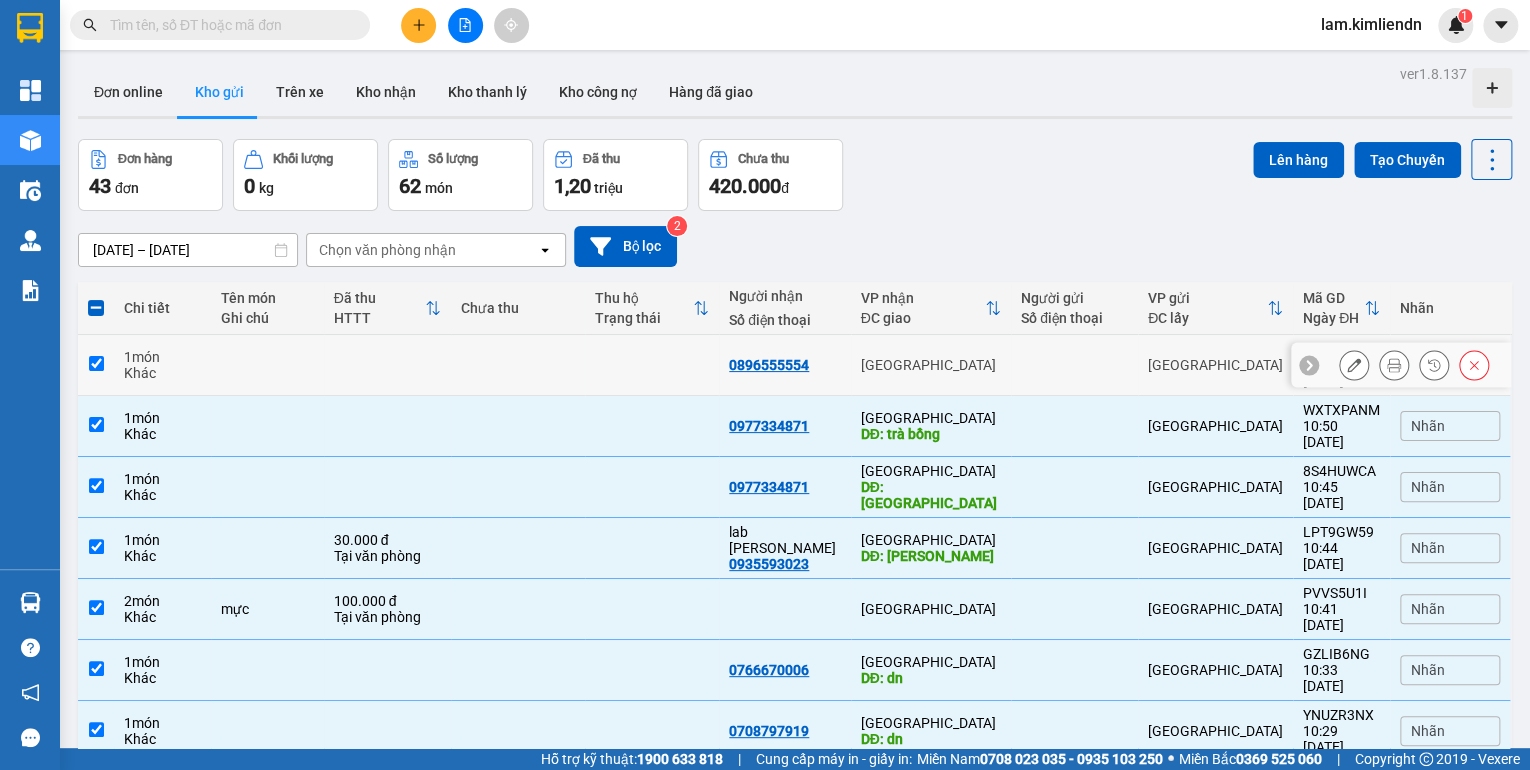 checkbox on "true" 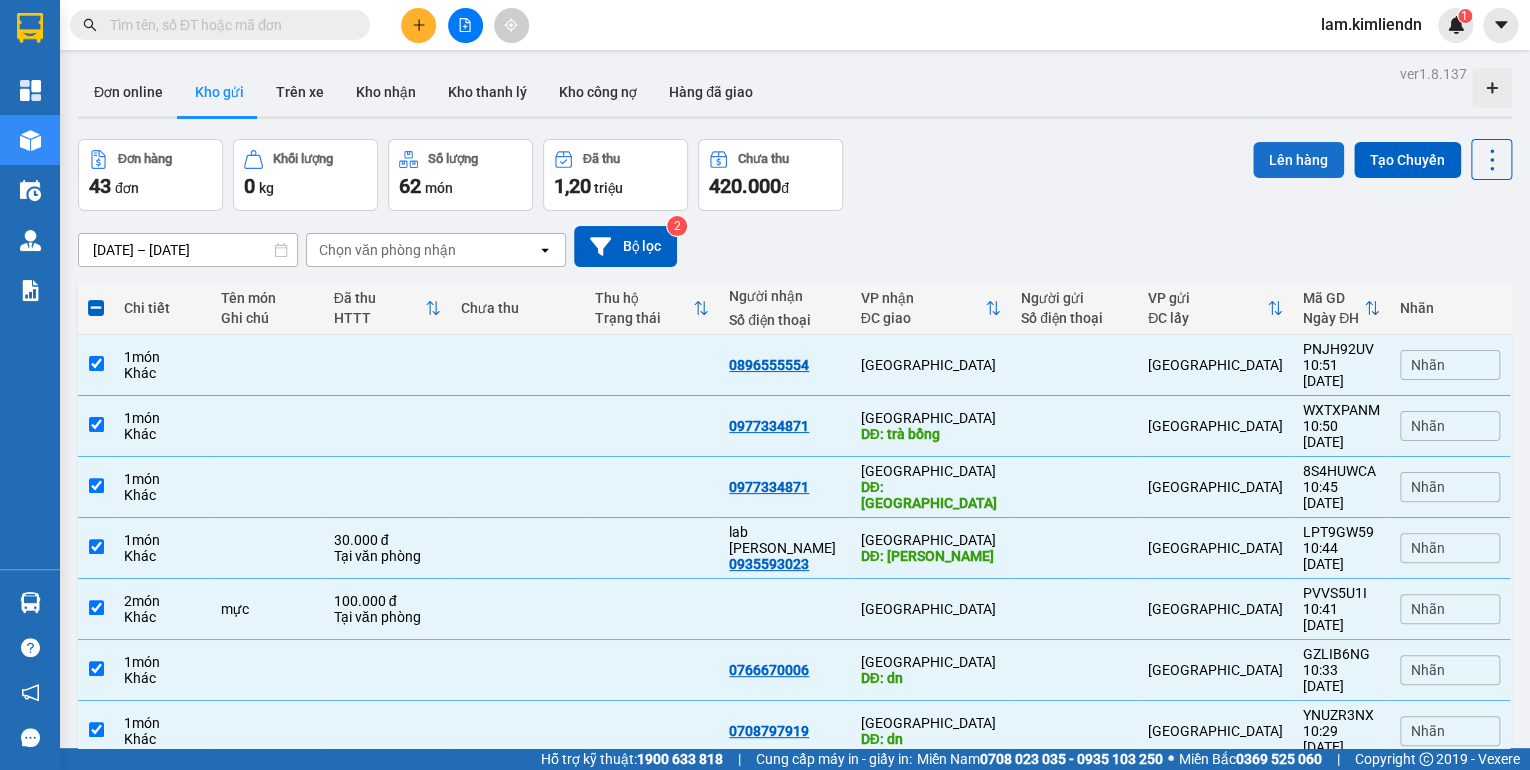 click on "Lên hàng" at bounding box center (1298, 160) 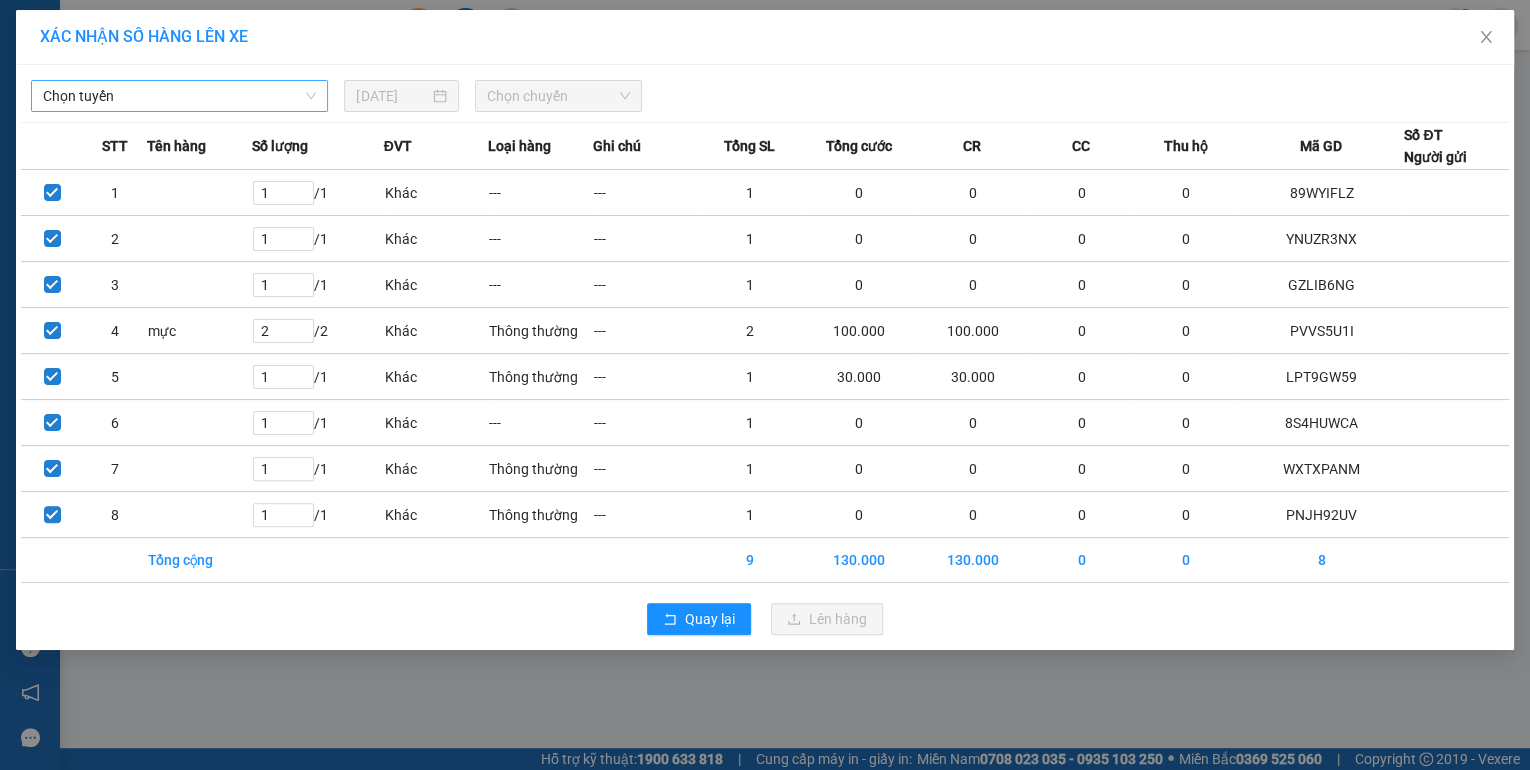 click on "Chọn tuyến" at bounding box center [179, 96] 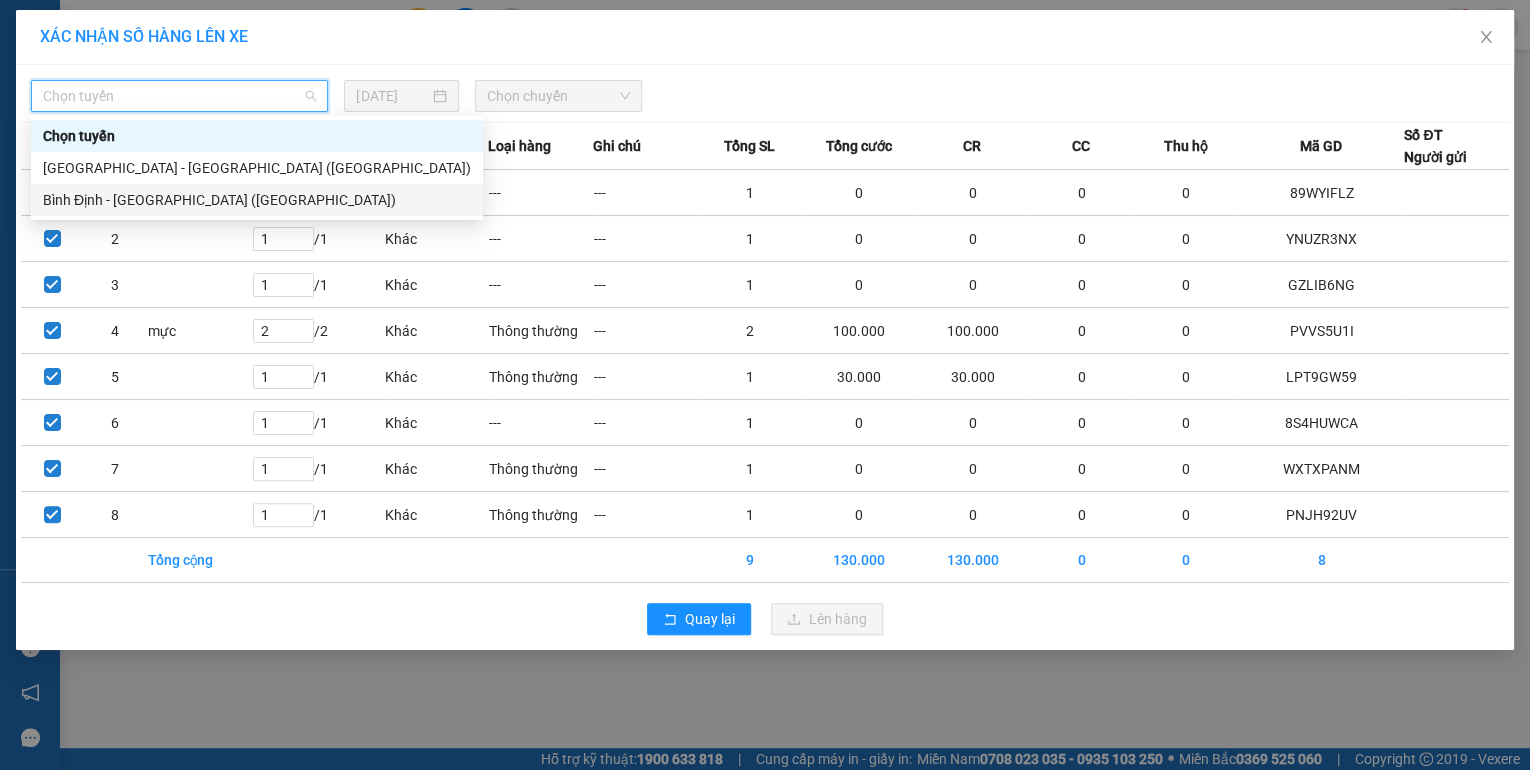 click on "Bình Định - [GEOGRAPHIC_DATA] ([GEOGRAPHIC_DATA])" at bounding box center (257, 200) 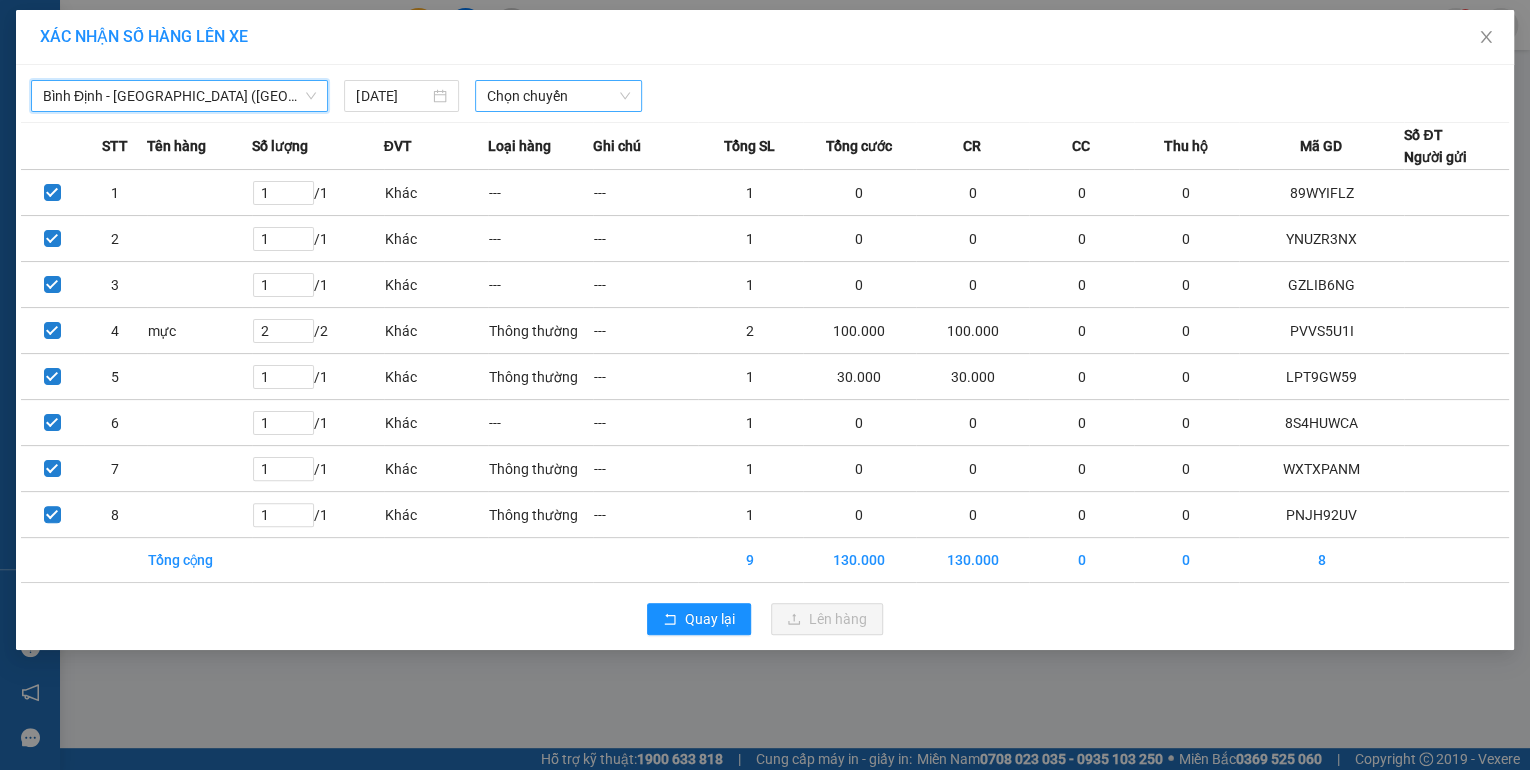 click on "Chọn chuyến" at bounding box center [558, 96] 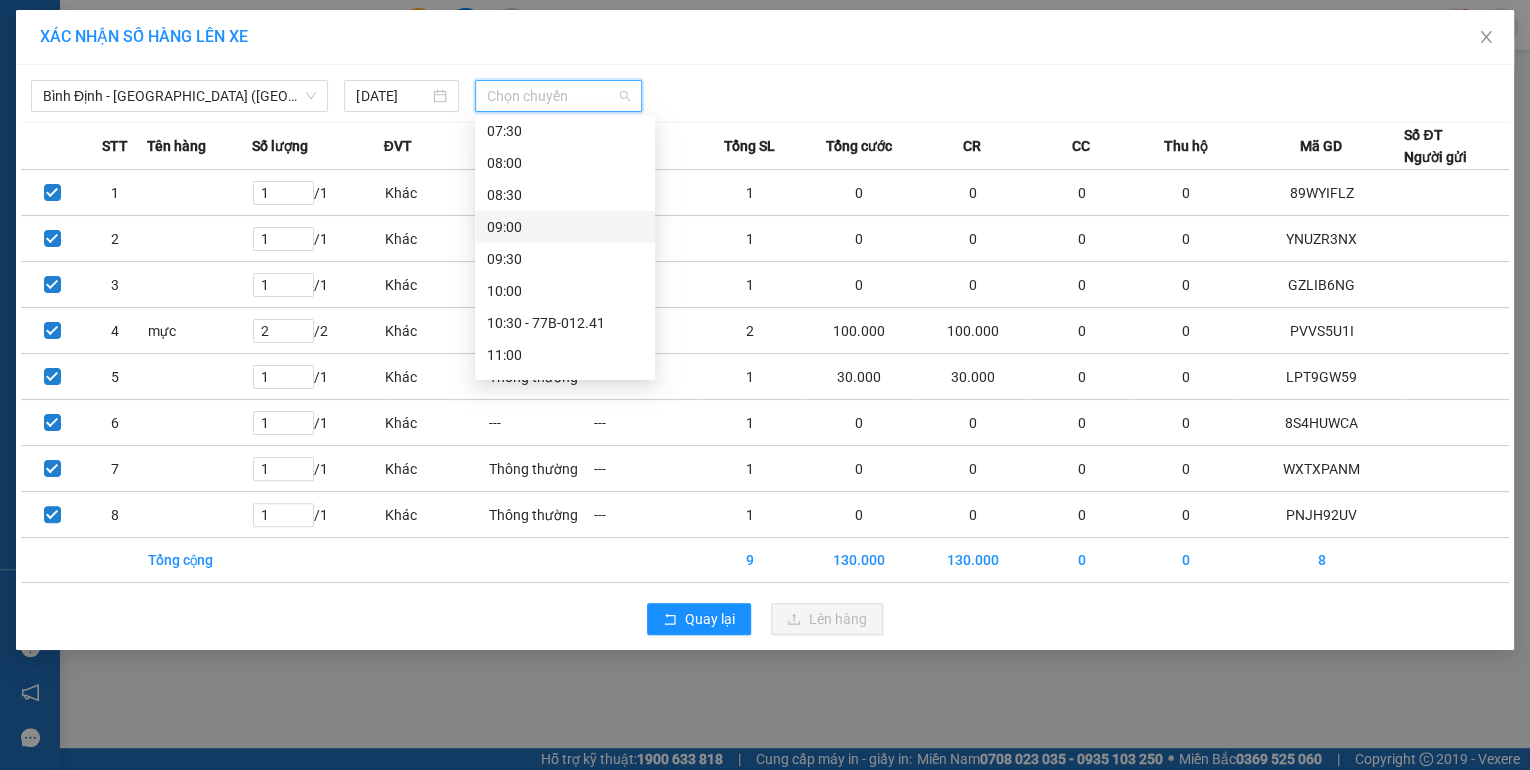 scroll, scrollTop: 320, scrollLeft: 0, axis: vertical 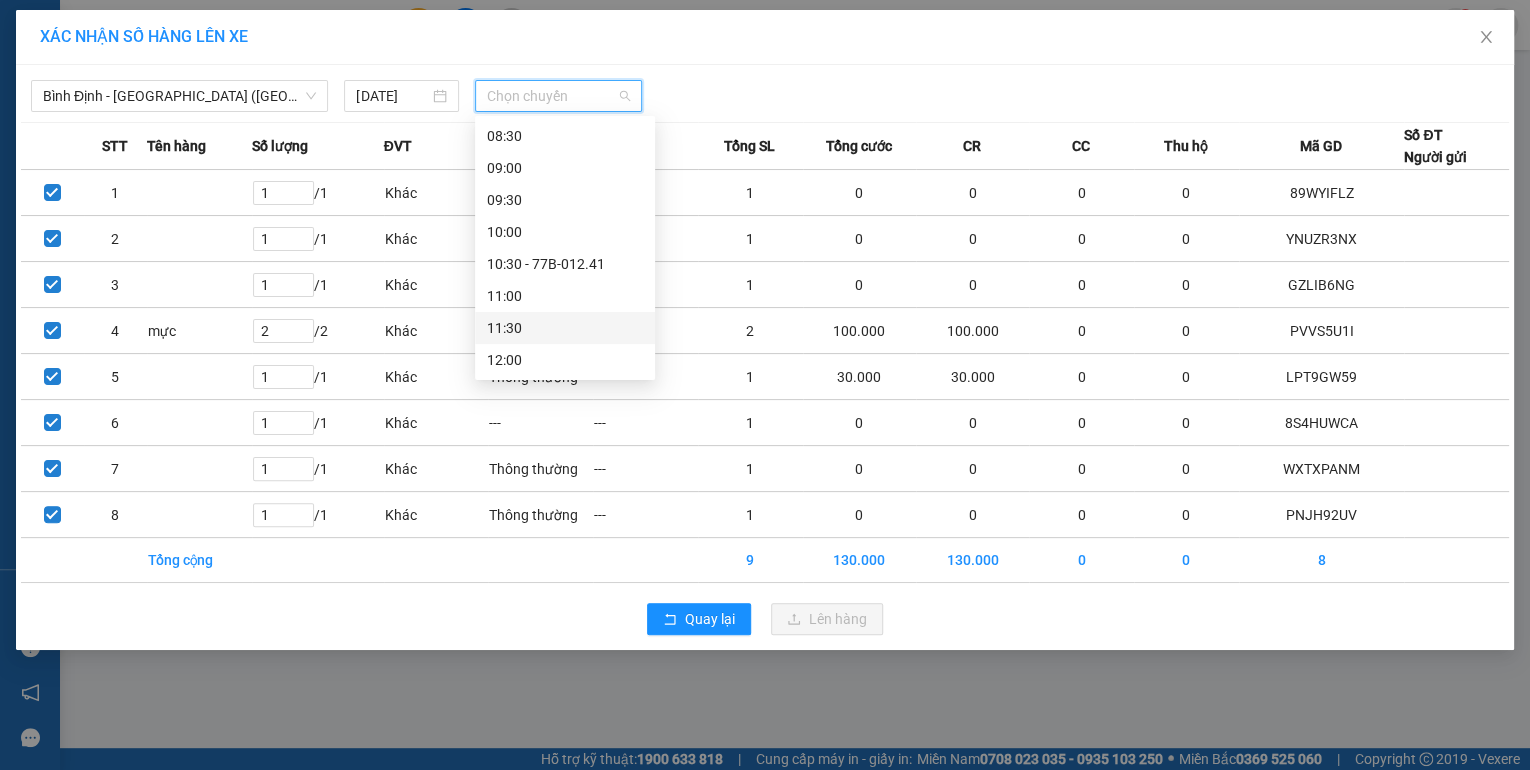 click on "11:30" at bounding box center (565, 328) 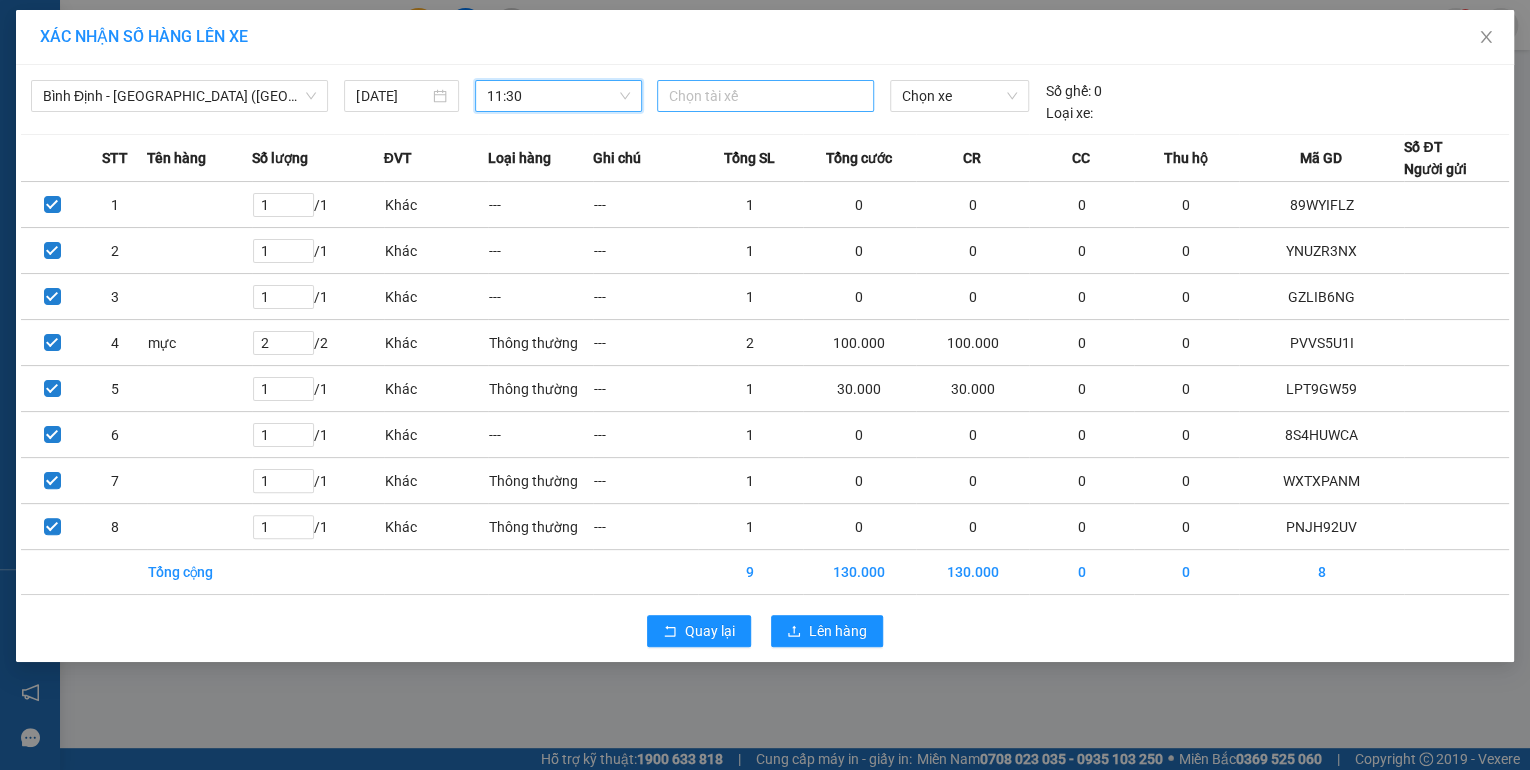 click at bounding box center [765, 96] 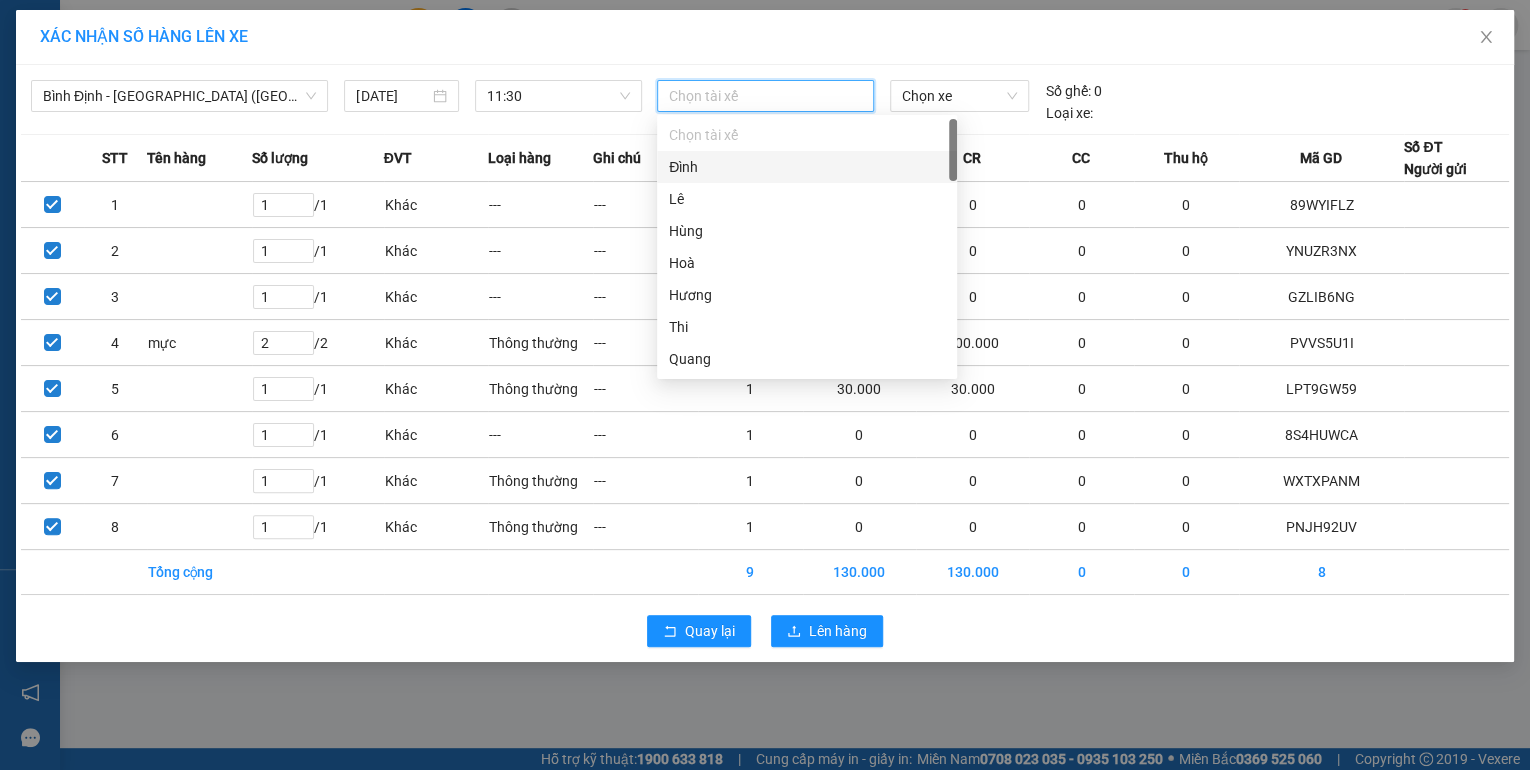 type on "d" 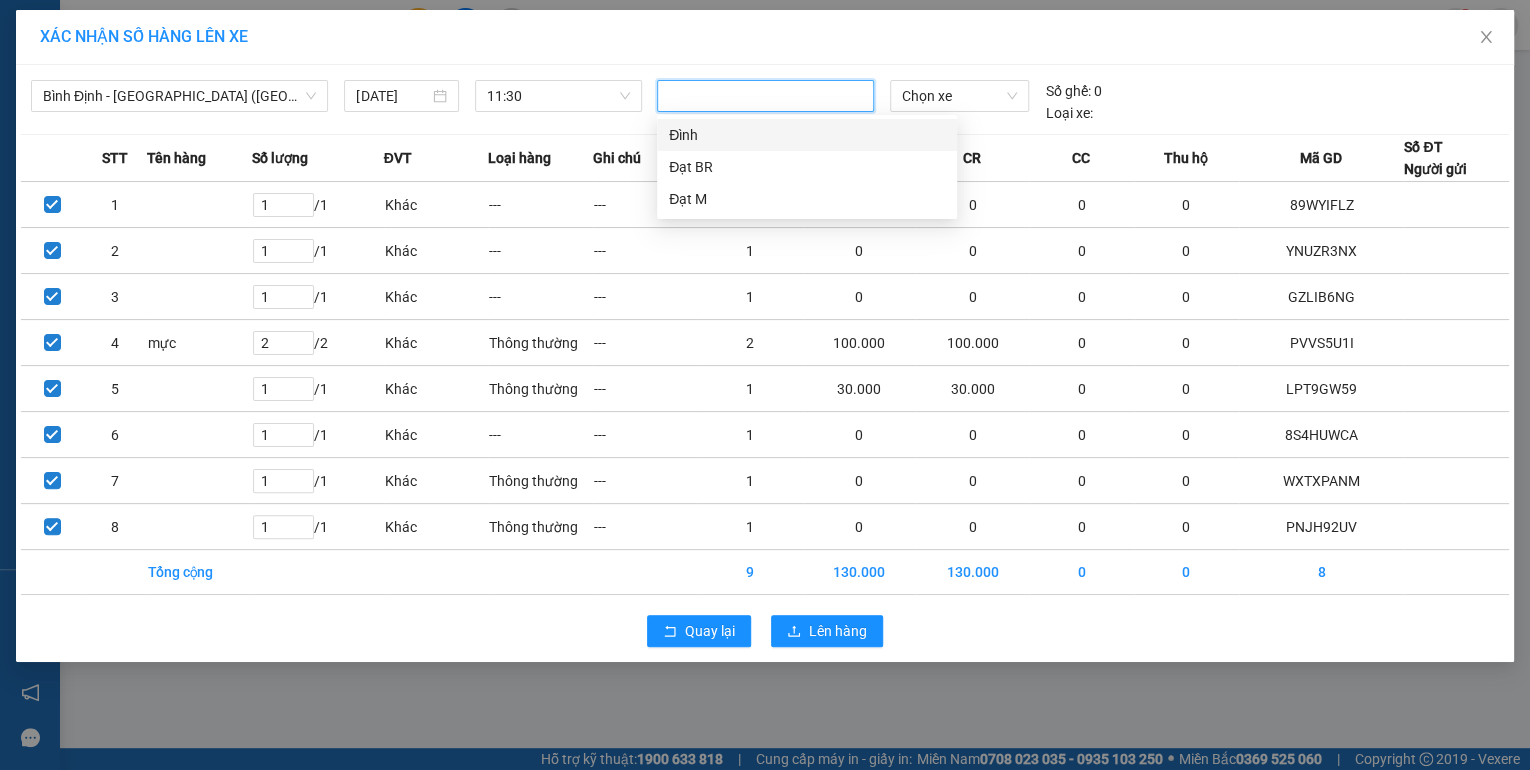 type on "đ" 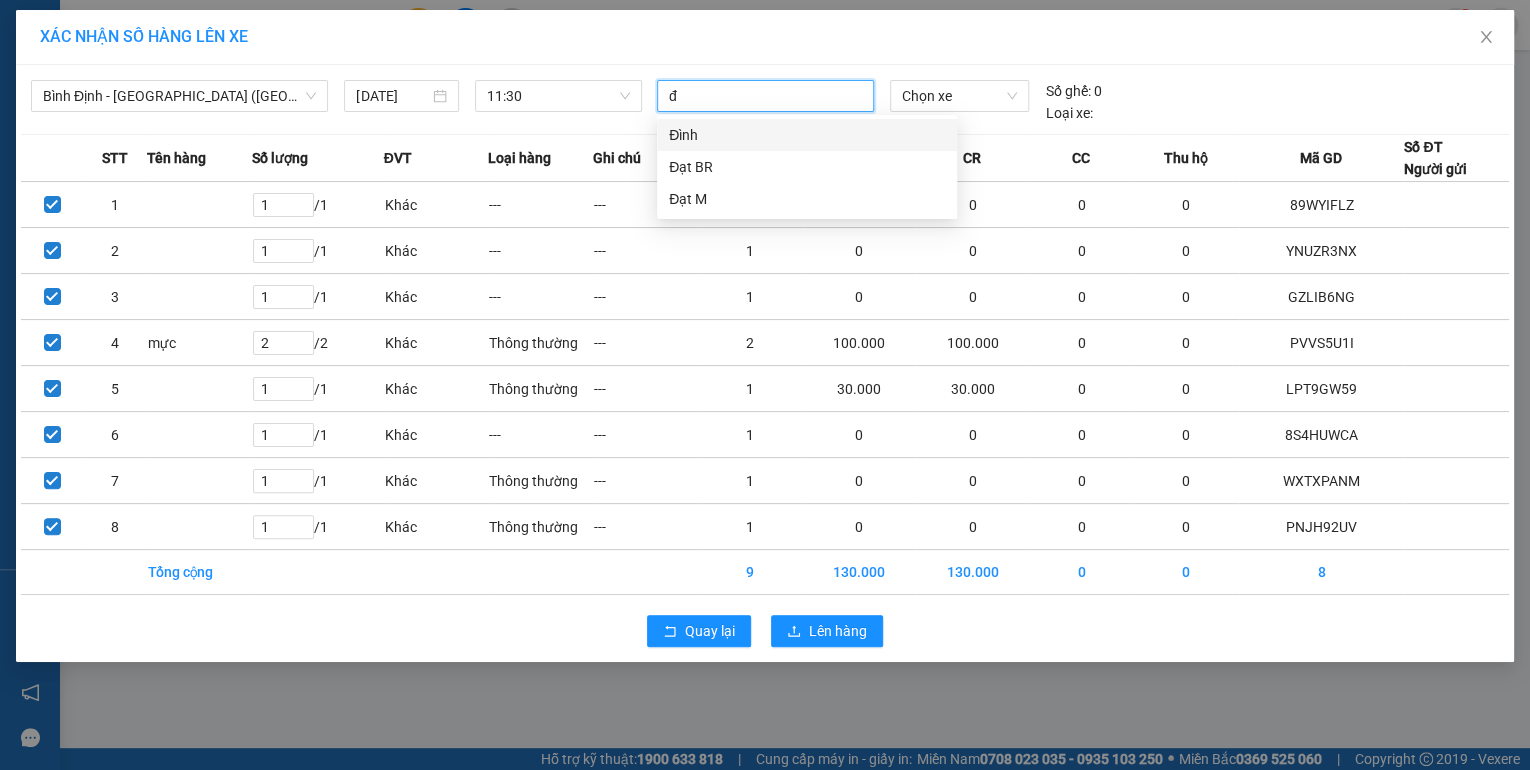 click on "Đình" at bounding box center (807, 135) 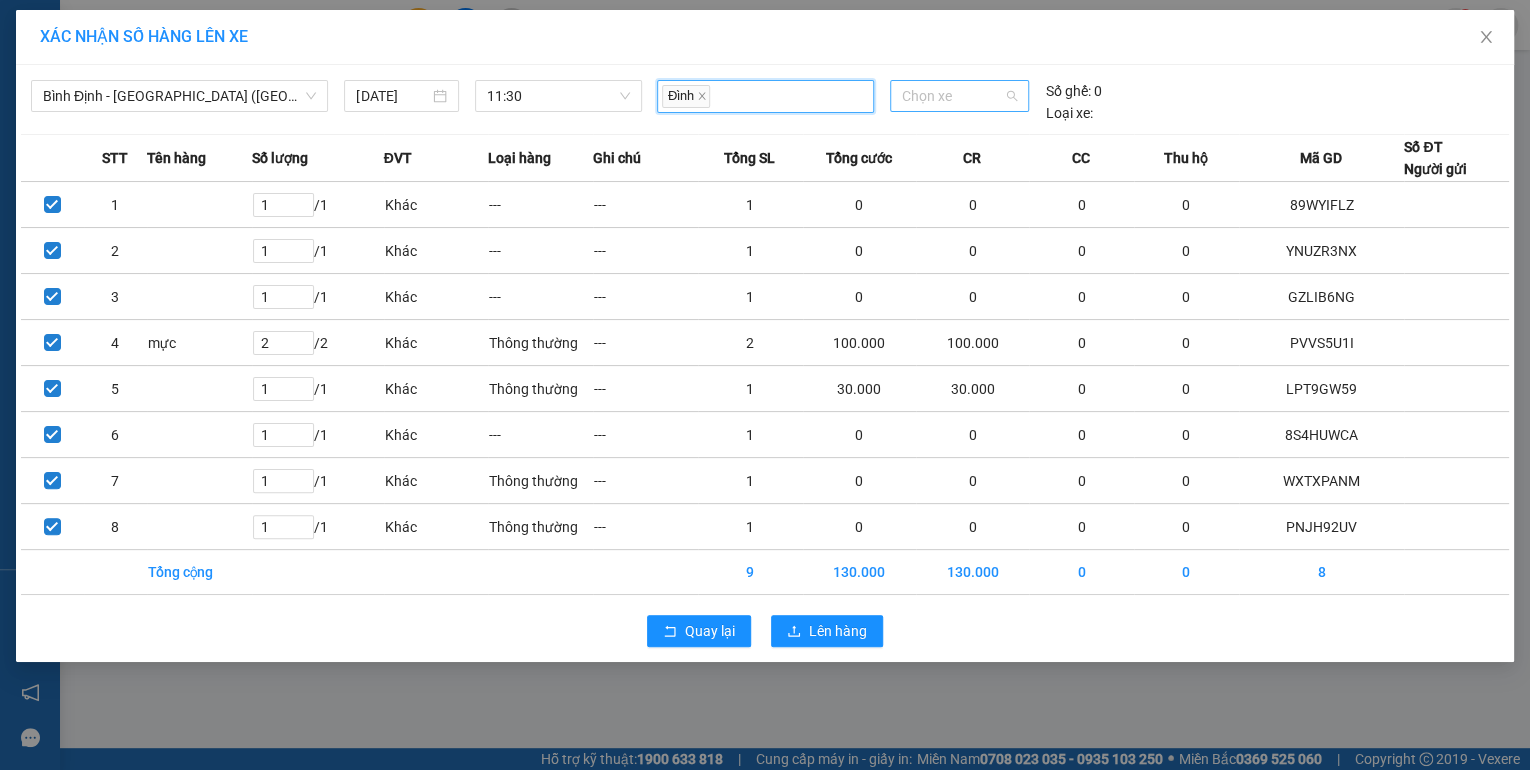 click on "Chọn xe" at bounding box center [959, 96] 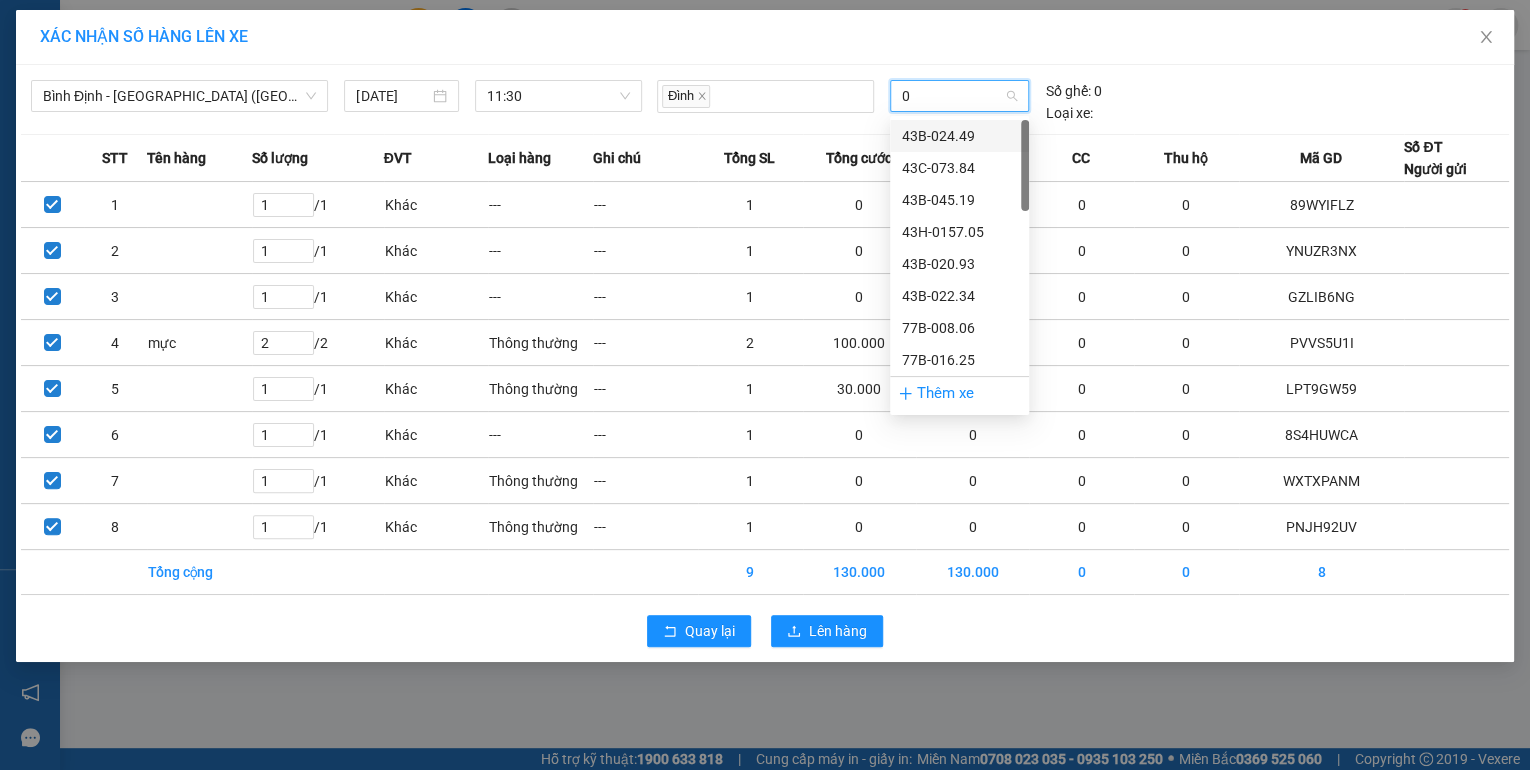 type on "07" 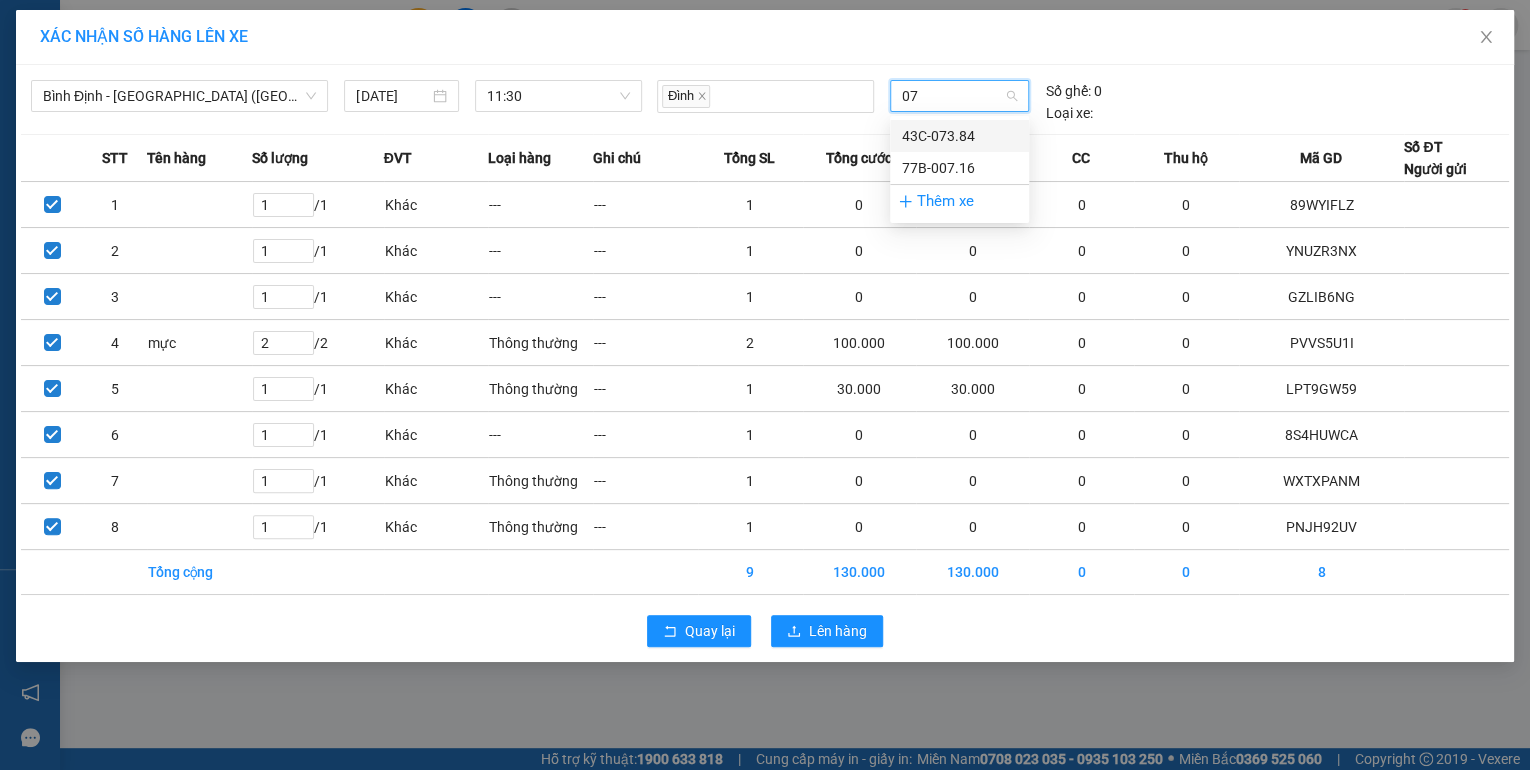 click on "43C-073.84" at bounding box center [959, 136] 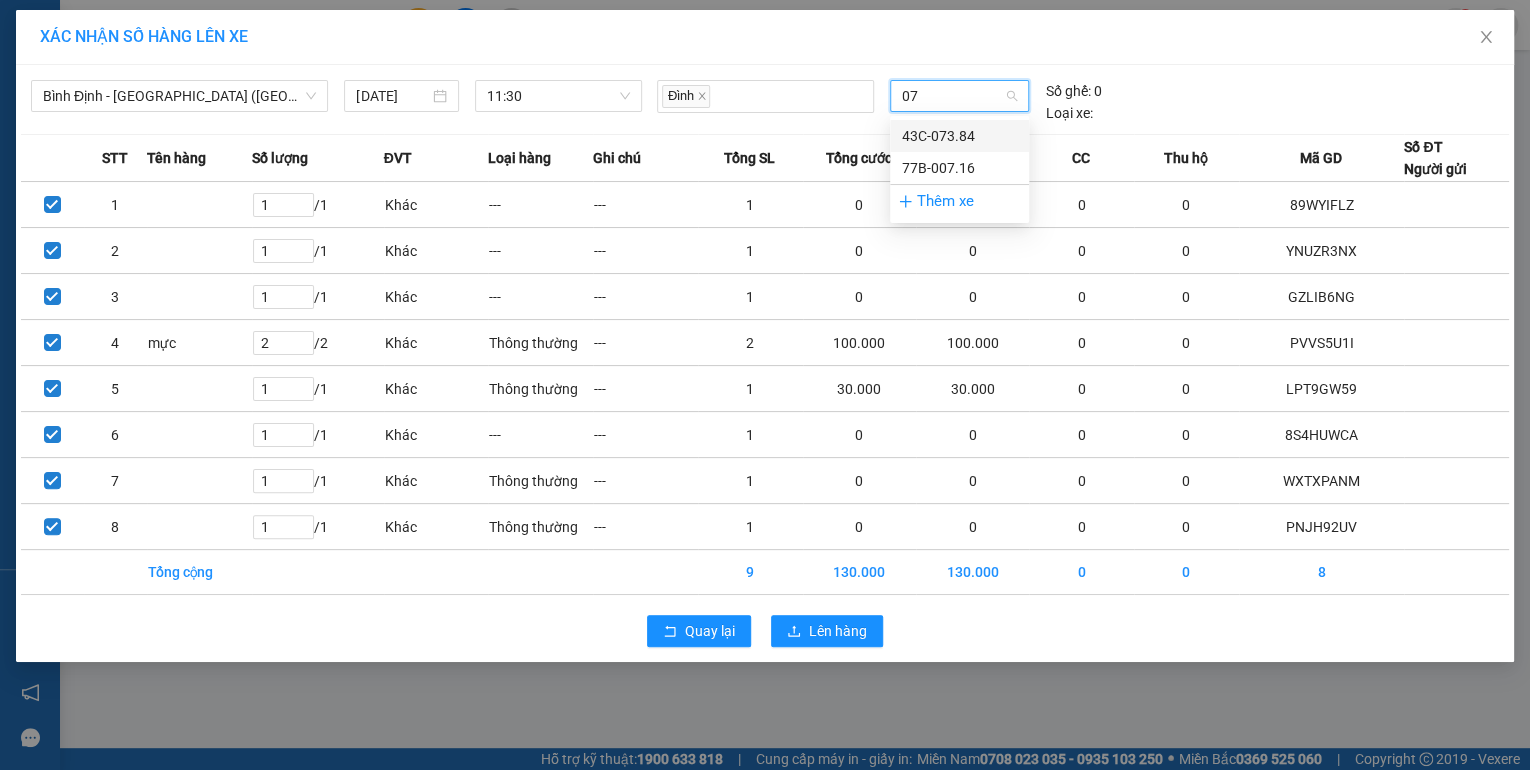 type 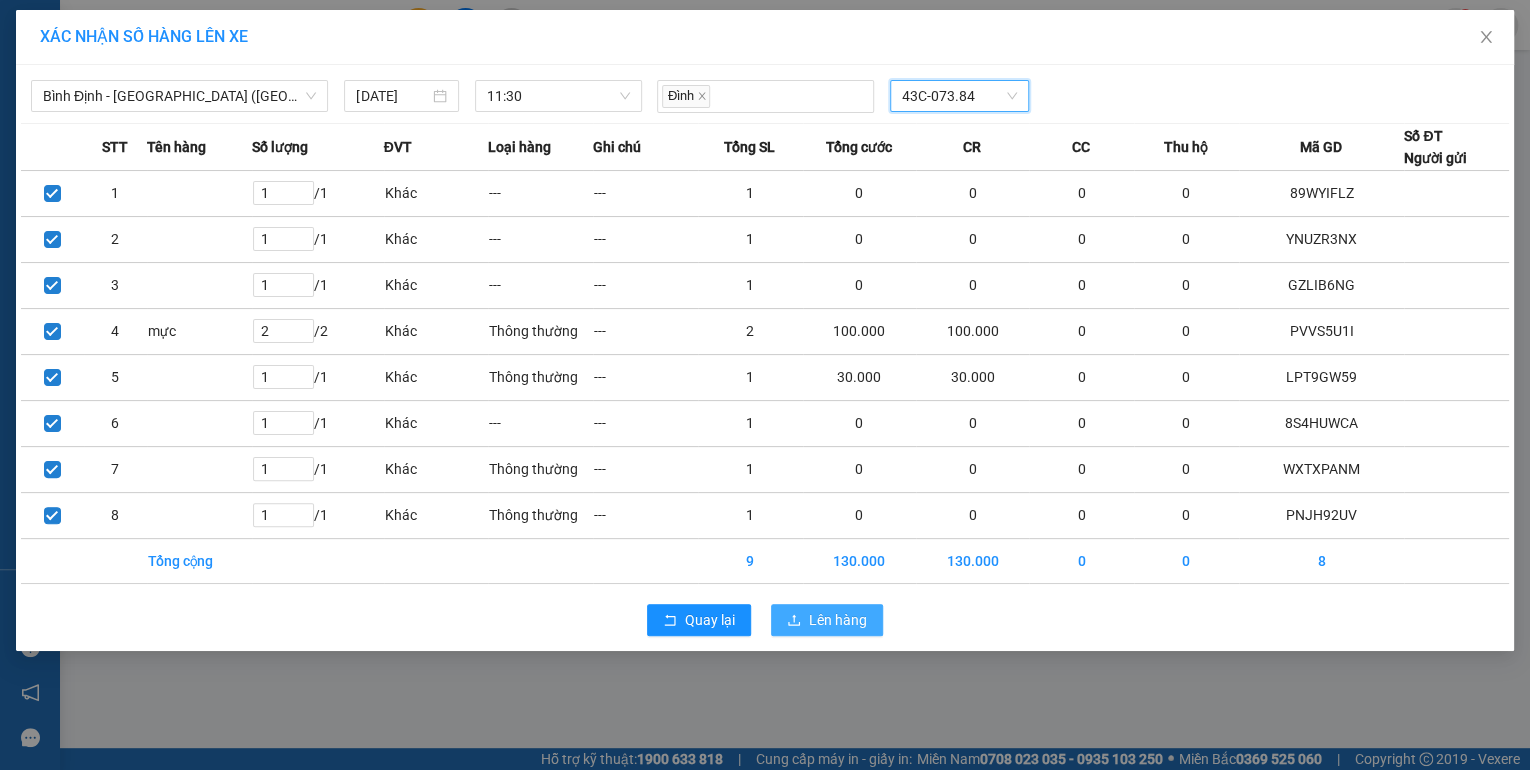 click on "Lên hàng" at bounding box center [838, 620] 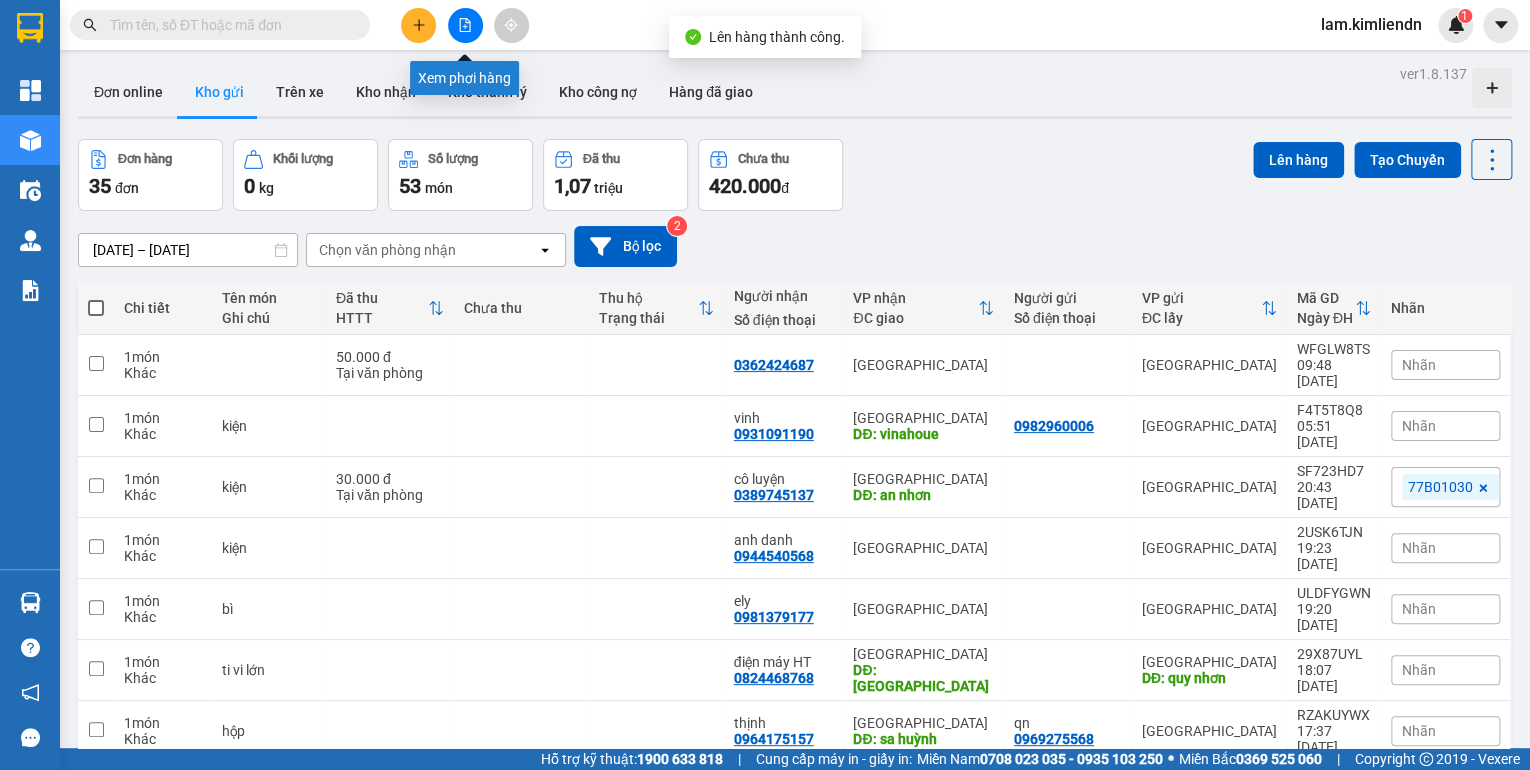 click at bounding box center [465, 25] 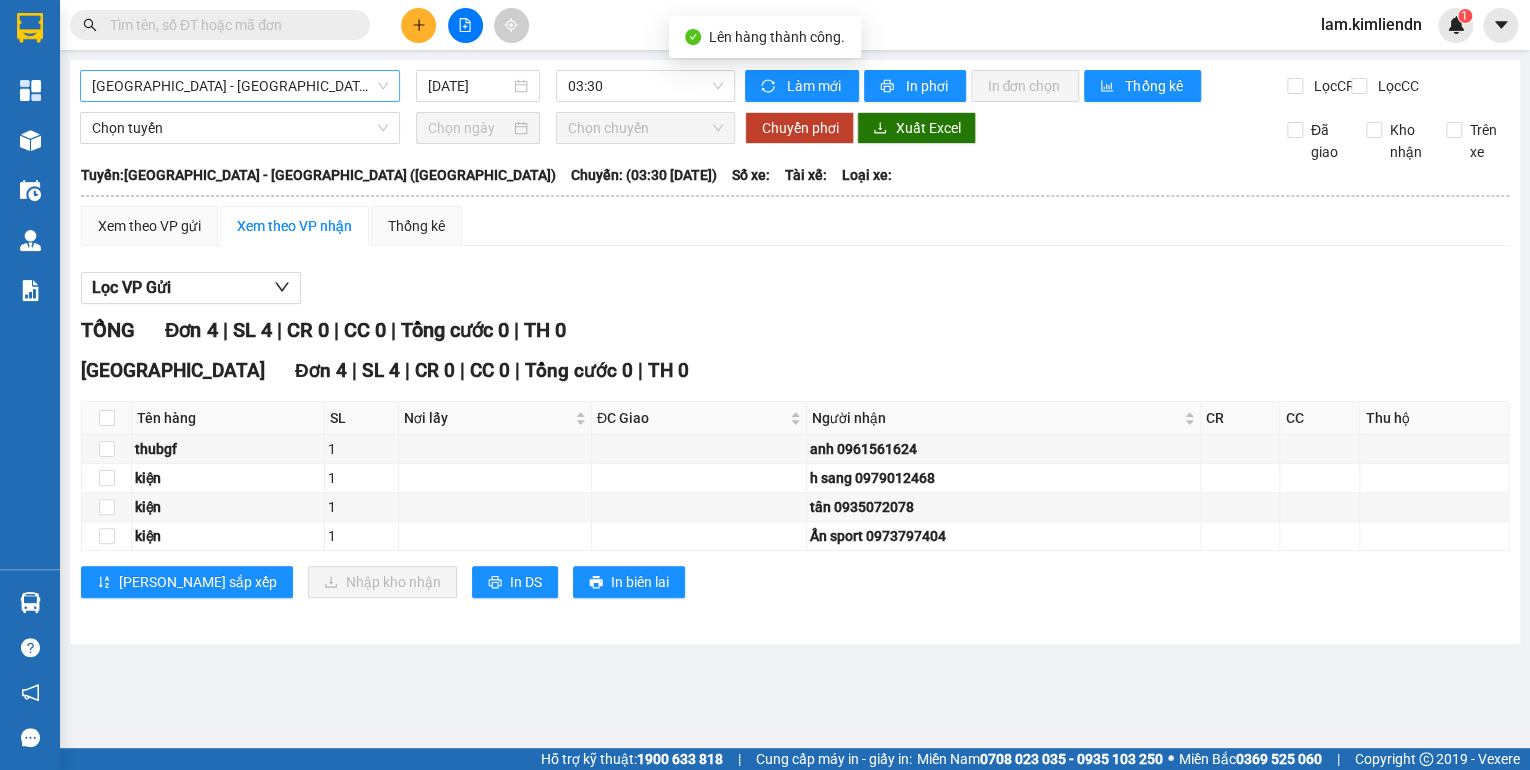 click on "[GEOGRAPHIC_DATA] - [GEOGRAPHIC_DATA] ([GEOGRAPHIC_DATA])" at bounding box center [240, 86] 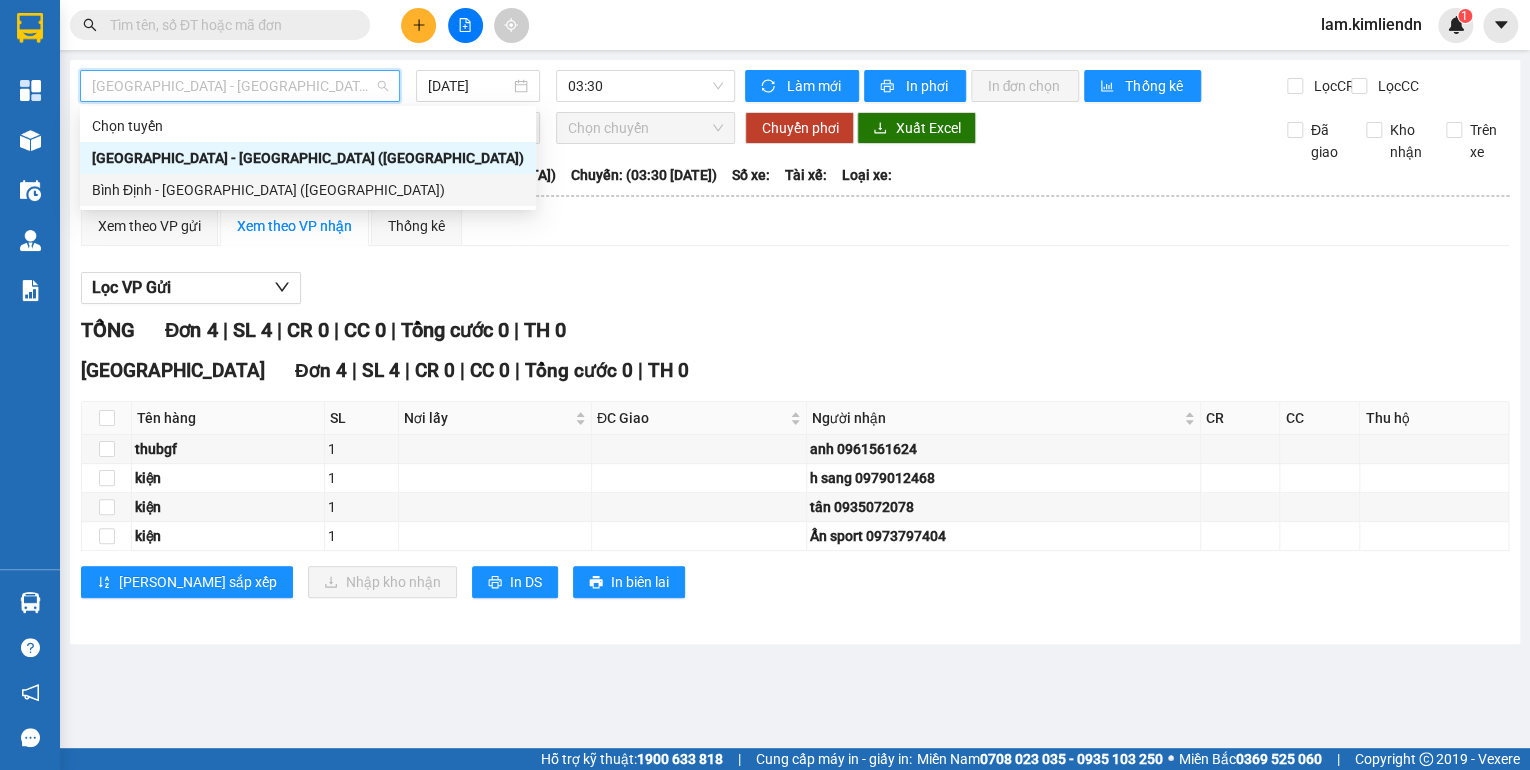 click on "Bình Định - [GEOGRAPHIC_DATA] ([GEOGRAPHIC_DATA])" at bounding box center [308, 190] 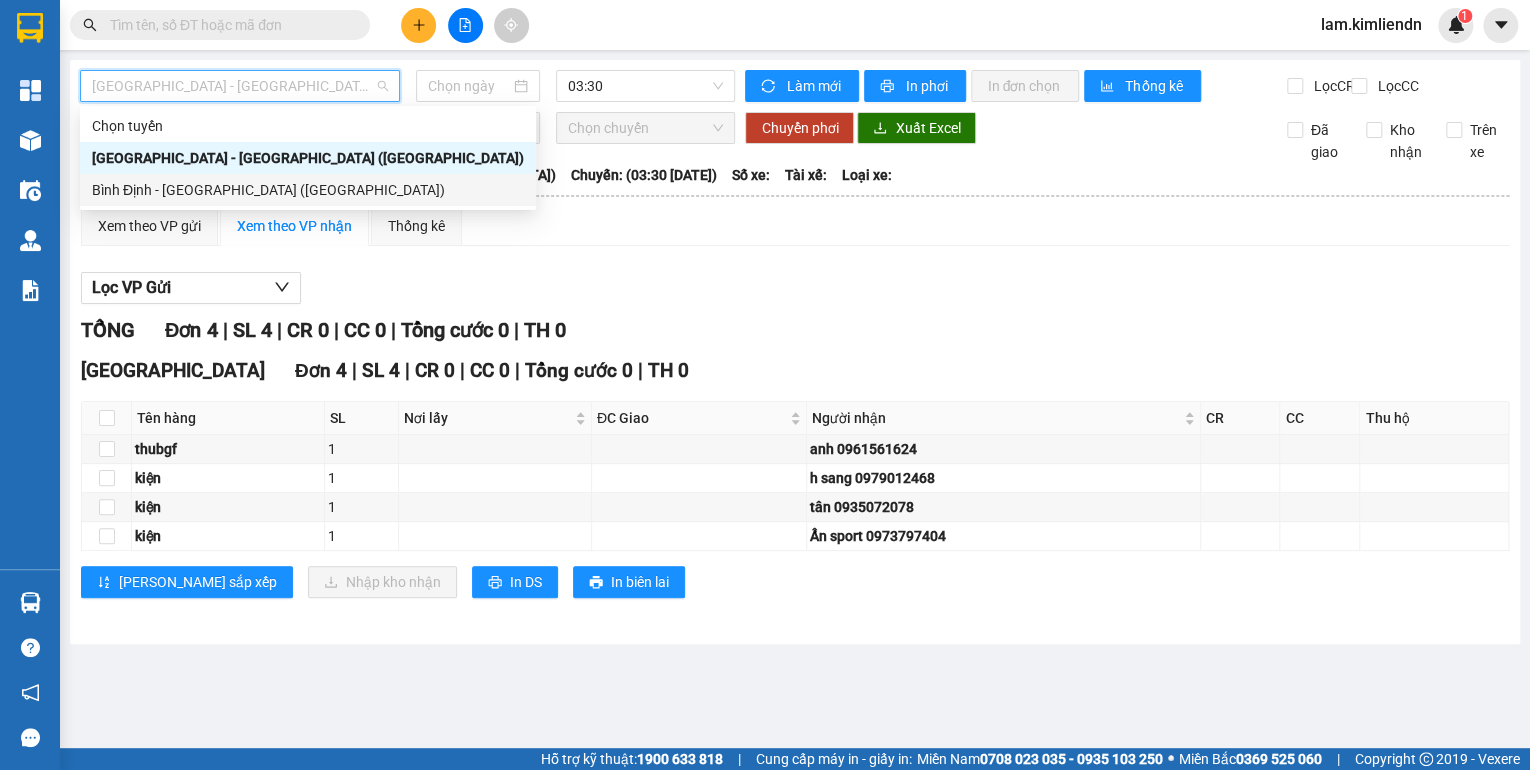 type on "[DATE]" 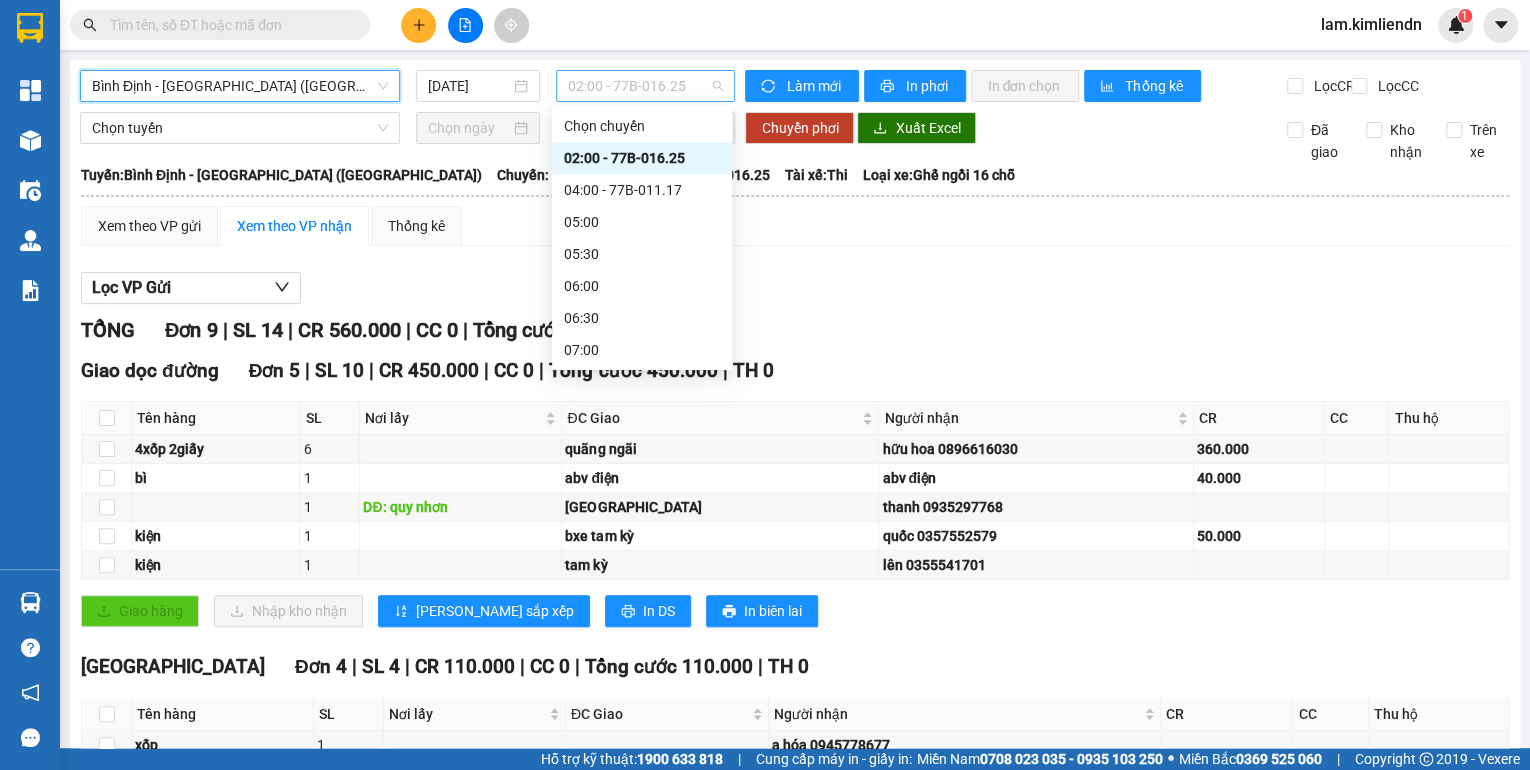 click on "02:00     - 77B-016.25" at bounding box center [646, 86] 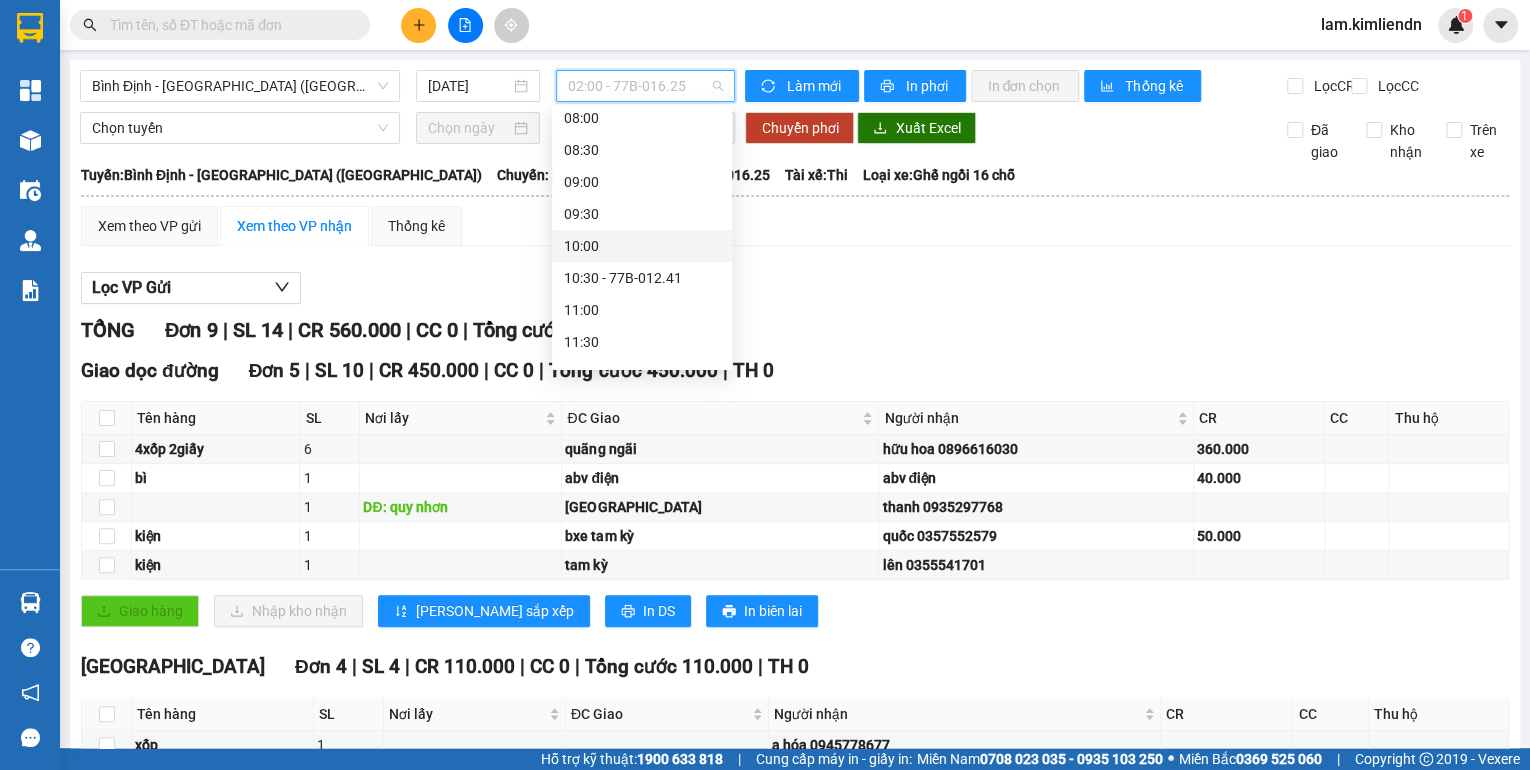scroll, scrollTop: 320, scrollLeft: 0, axis: vertical 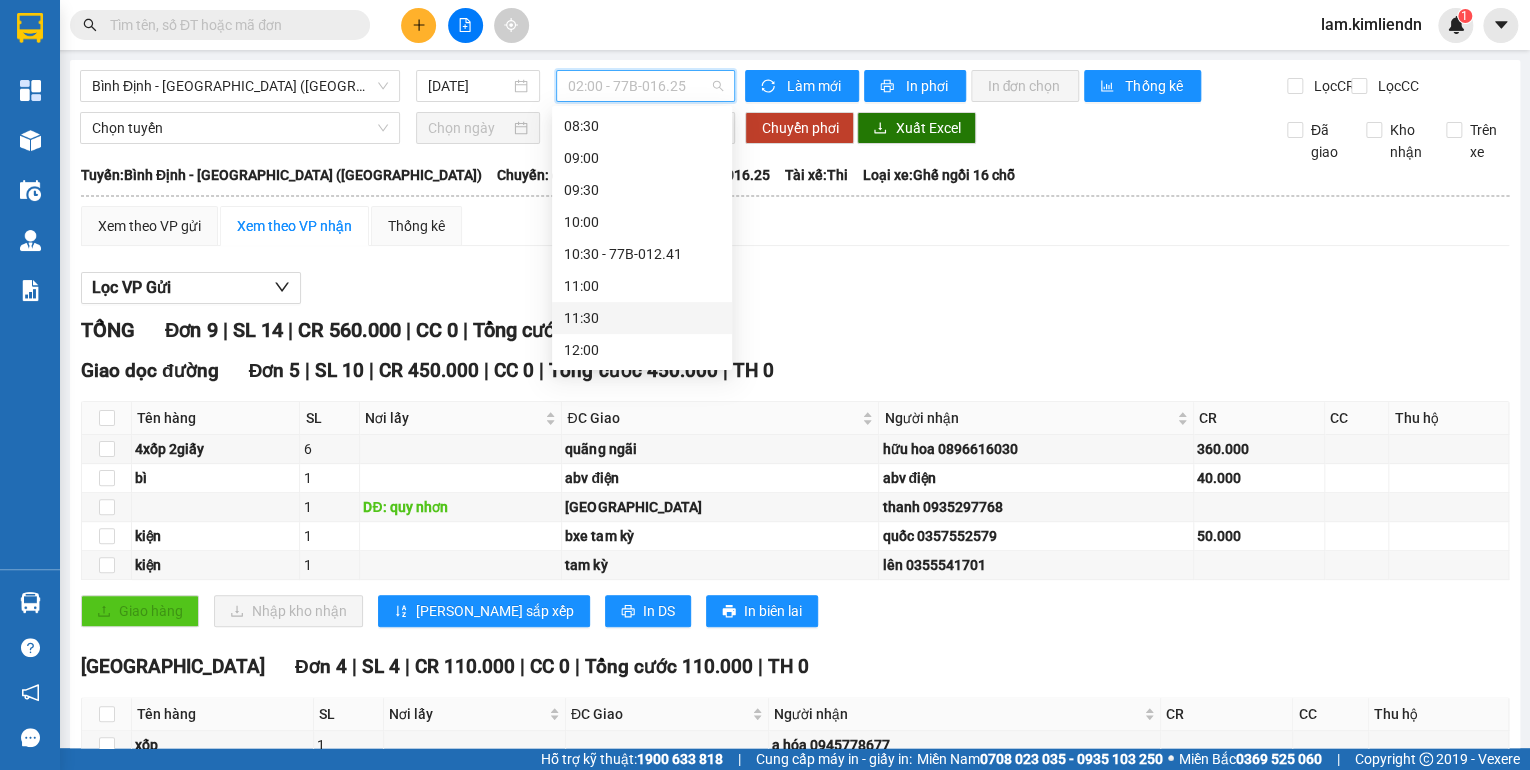 click on "11:30" at bounding box center (642, 318) 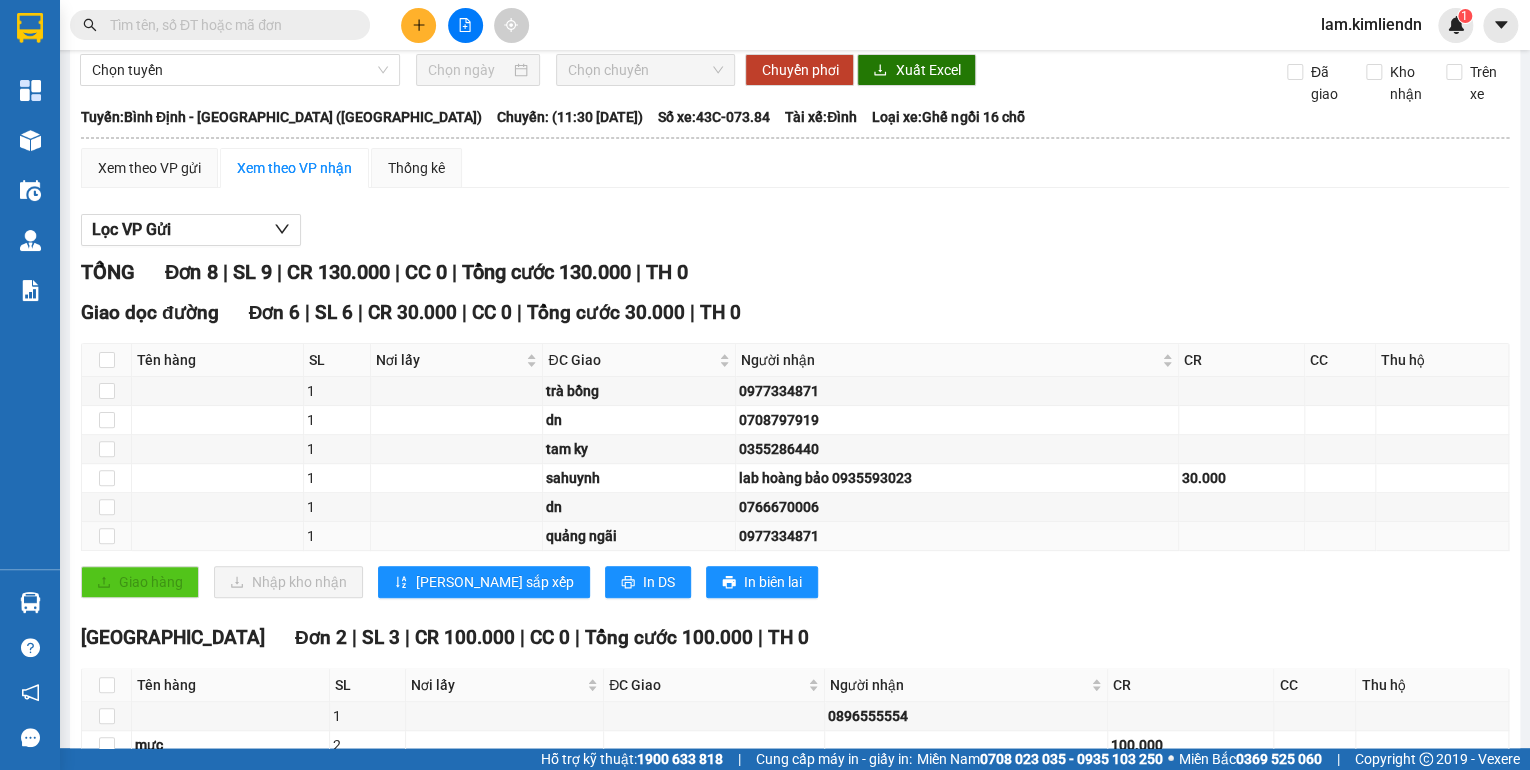 scroll, scrollTop: 0, scrollLeft: 0, axis: both 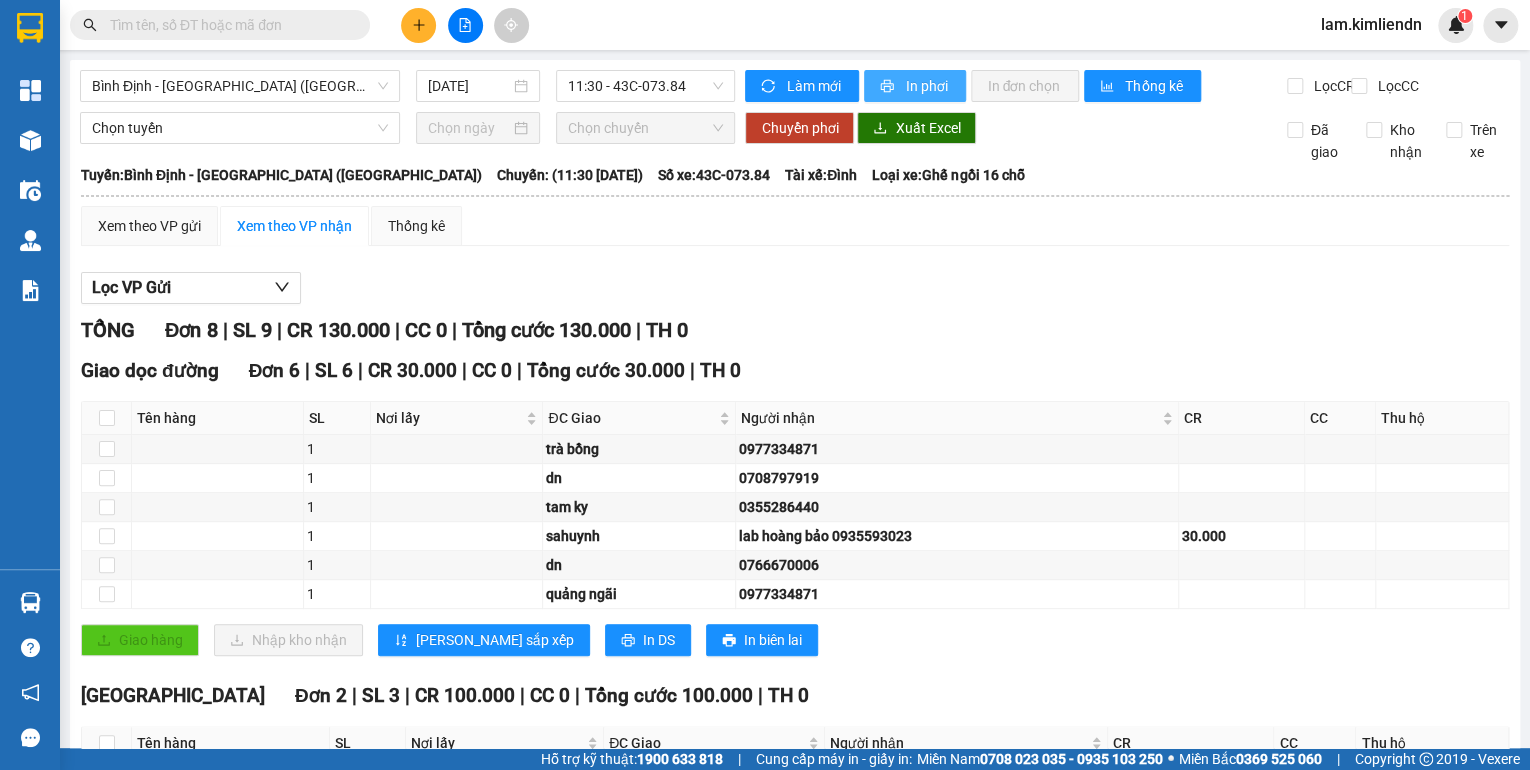 click on "In phơi" at bounding box center (927, 86) 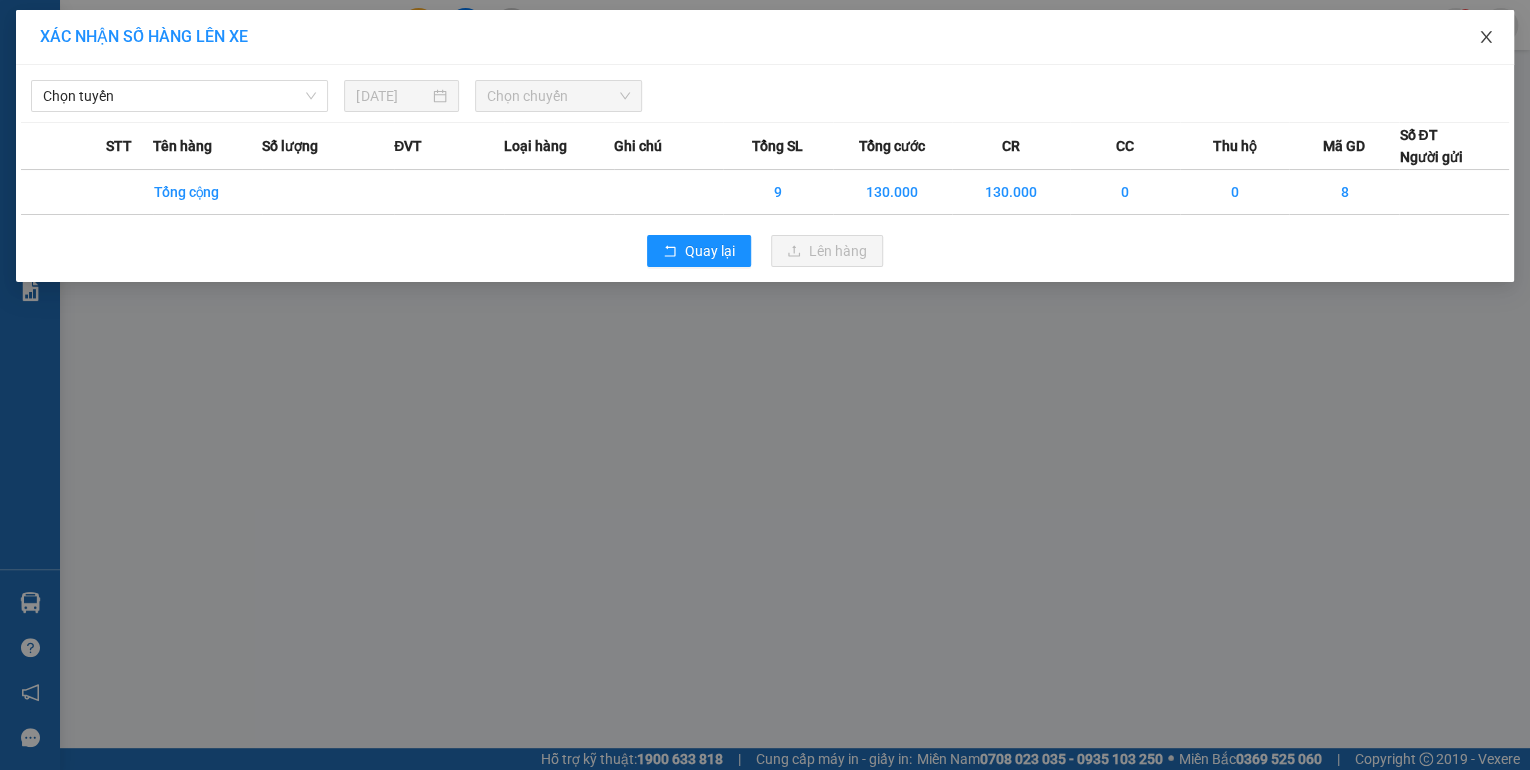click 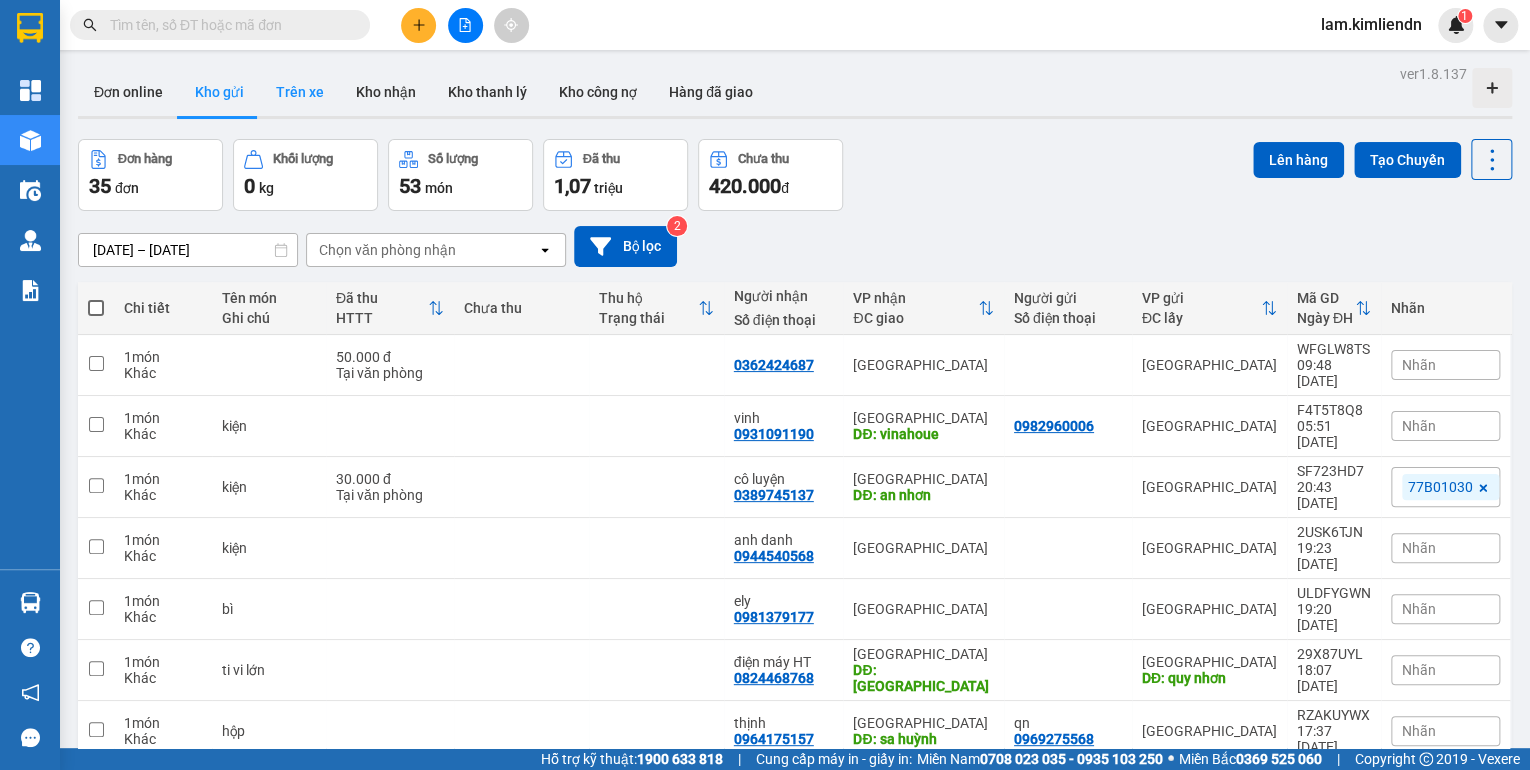 click on "Trên xe" at bounding box center (300, 92) 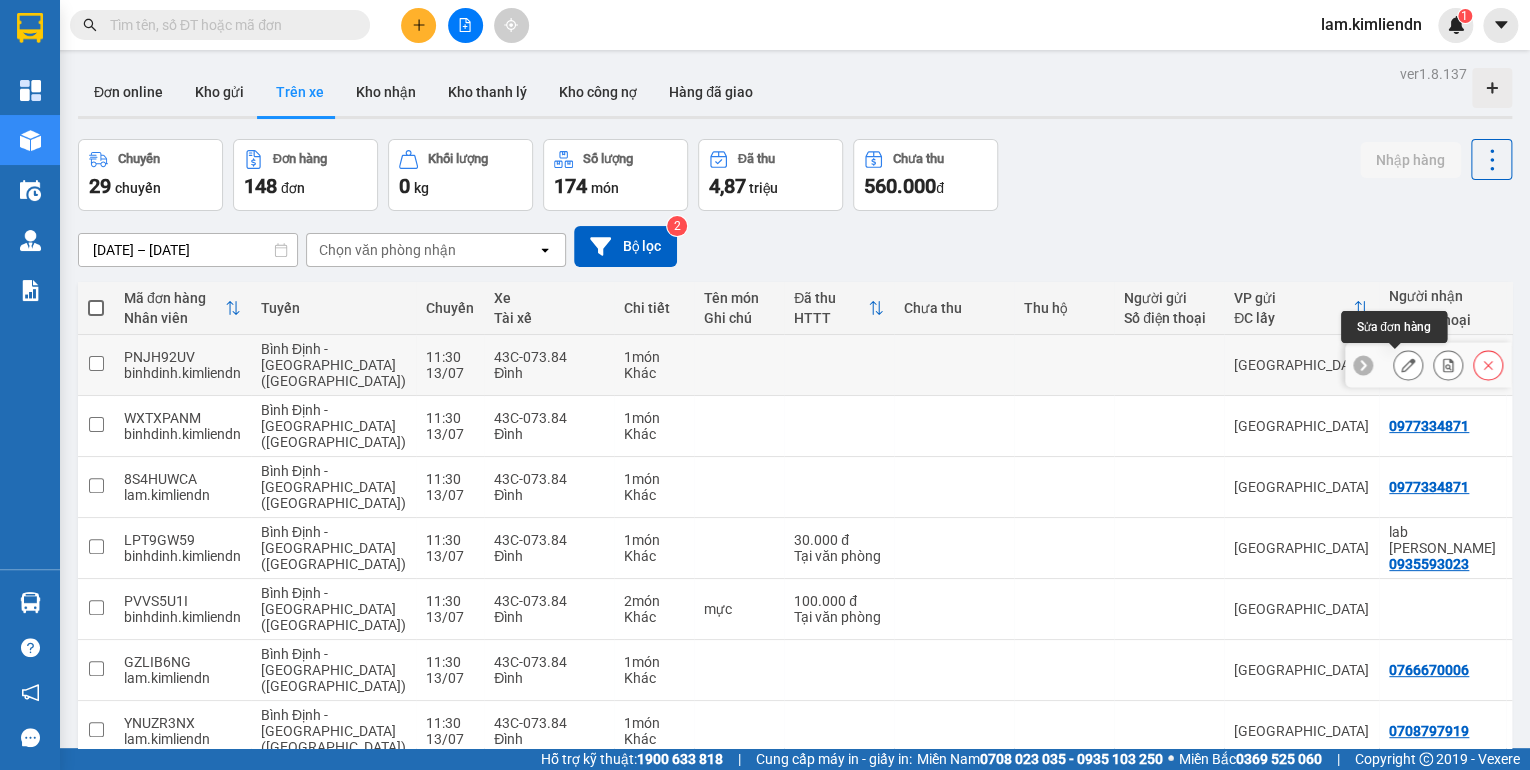click 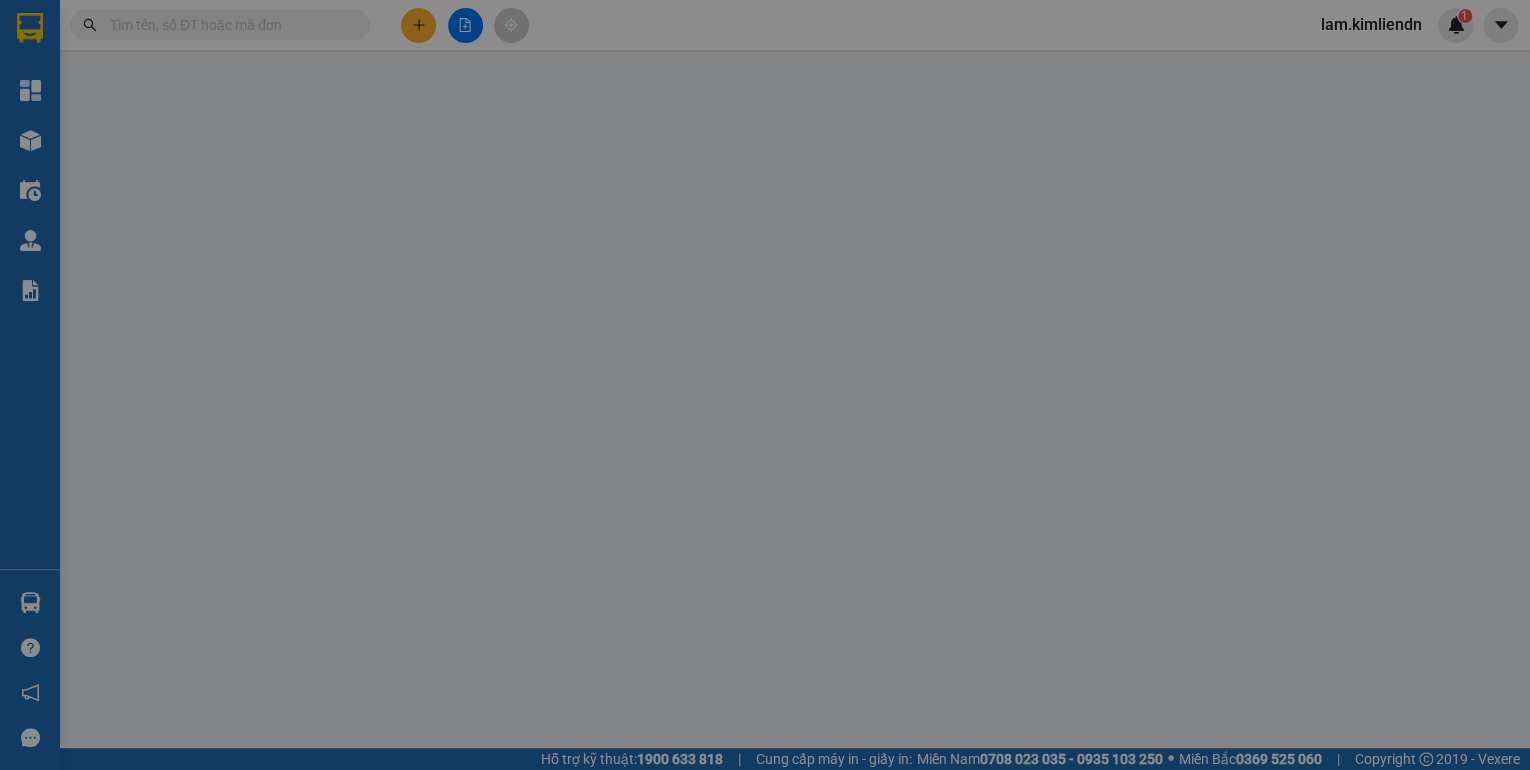 type on "0896555554" 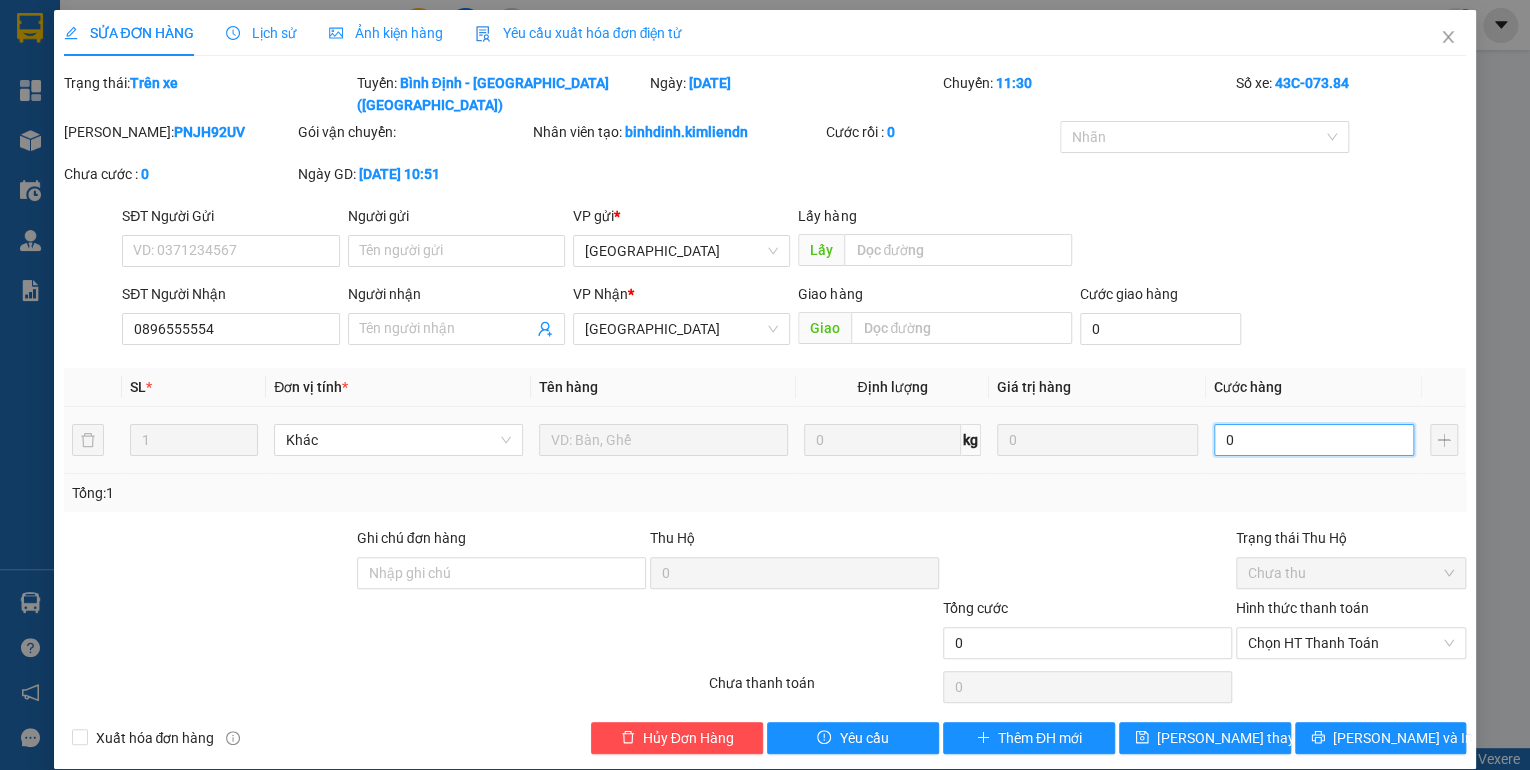 click on "0" at bounding box center (1314, 440) 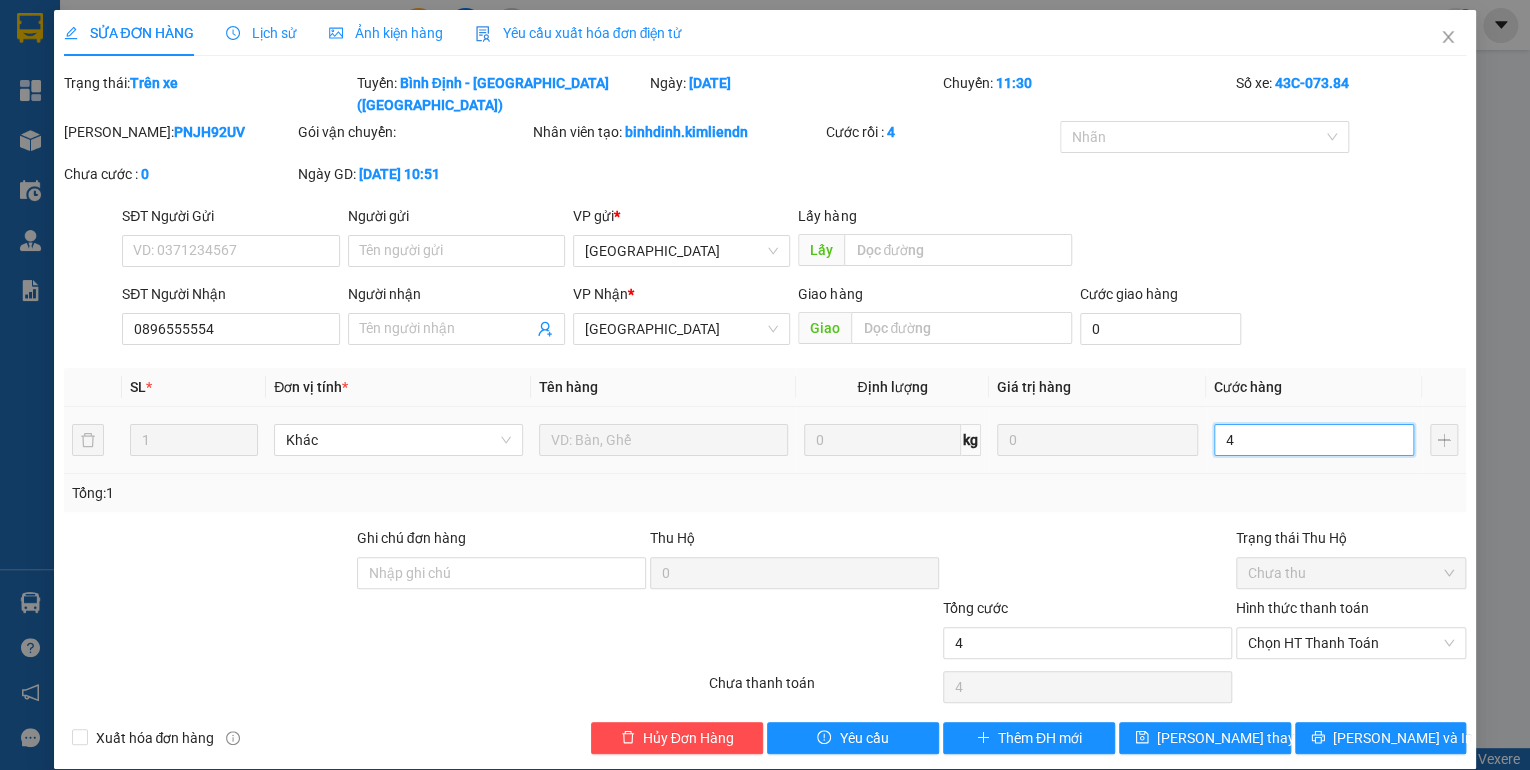 type on "40" 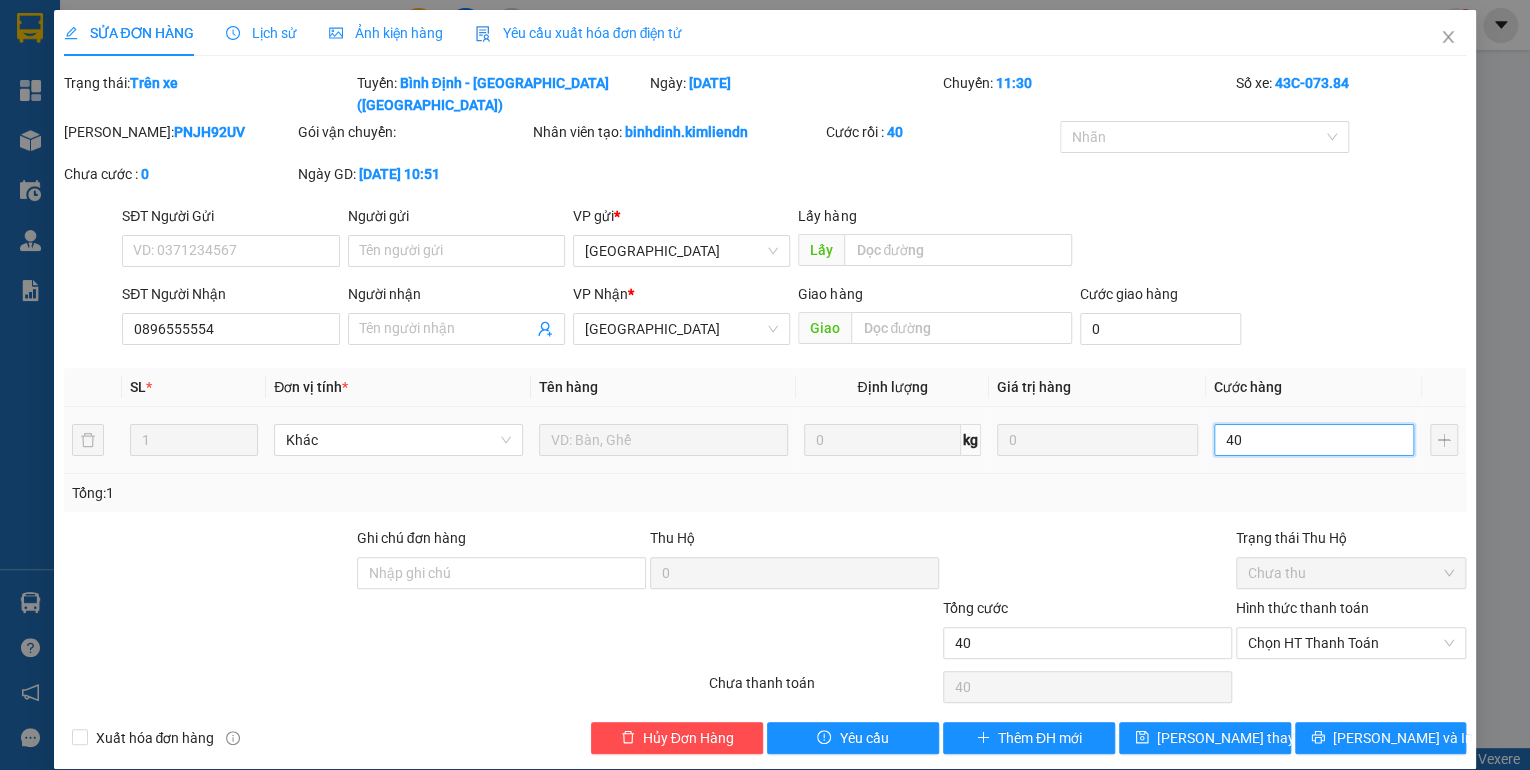 type on "400" 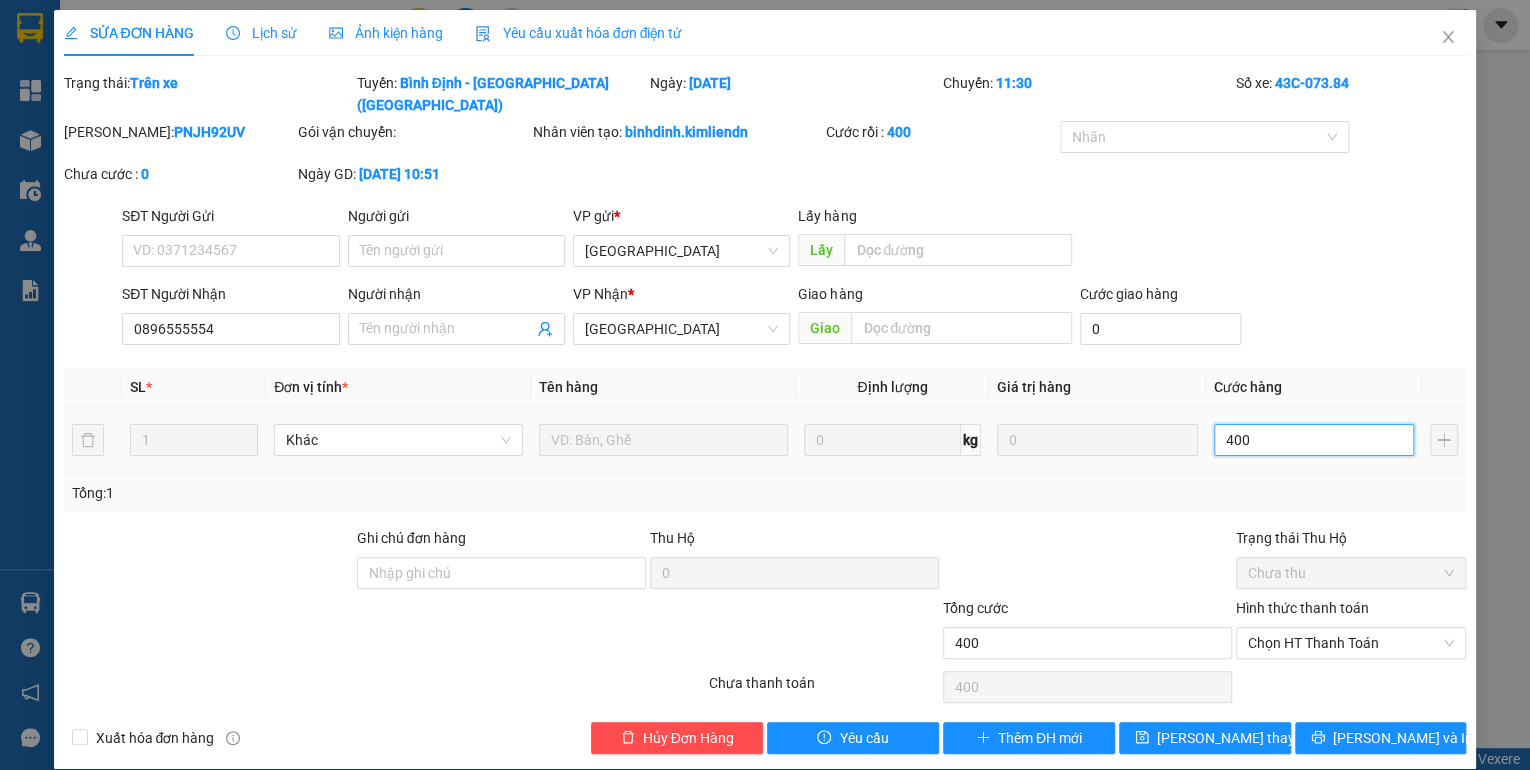 type on "4.000" 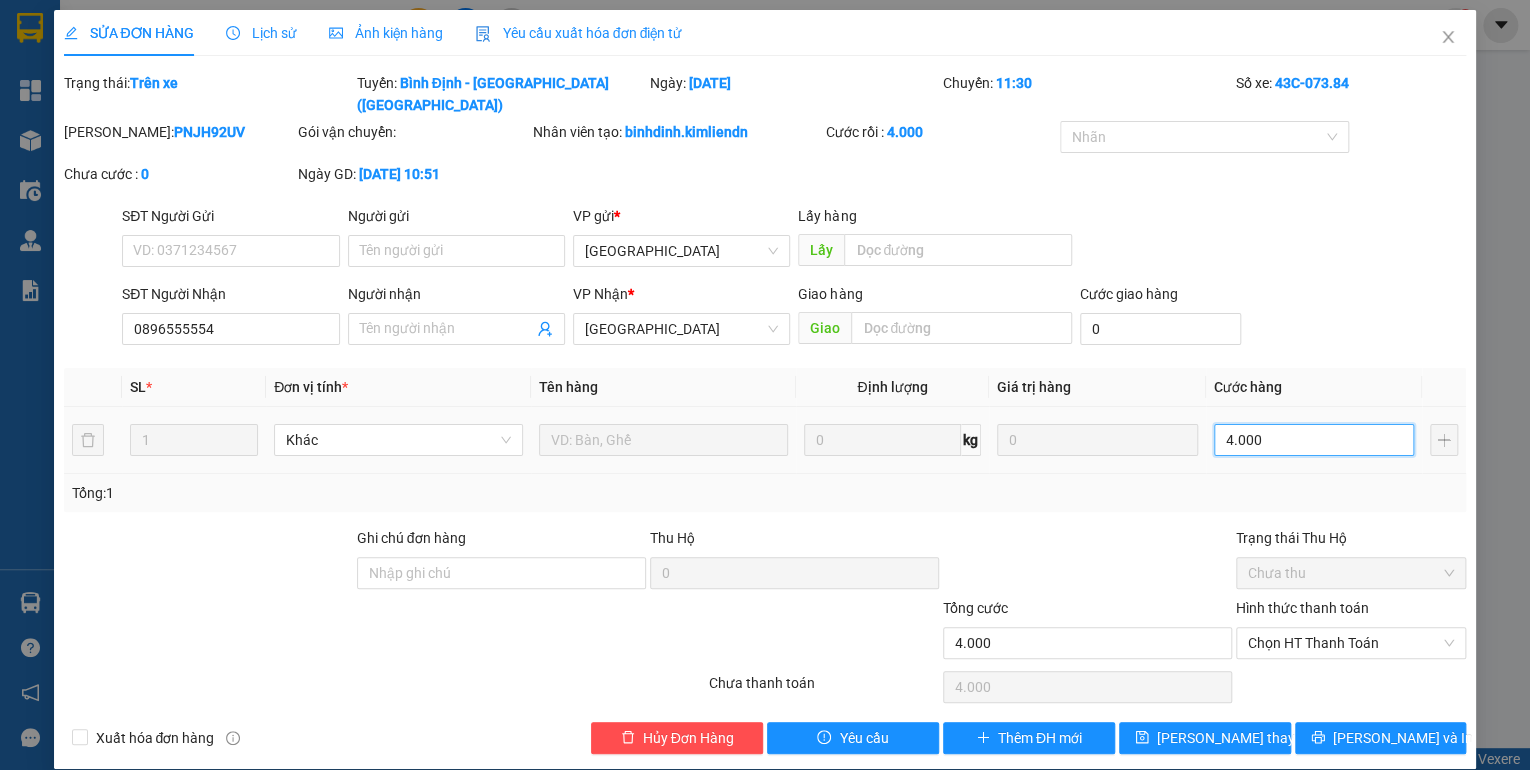 type on "40.000" 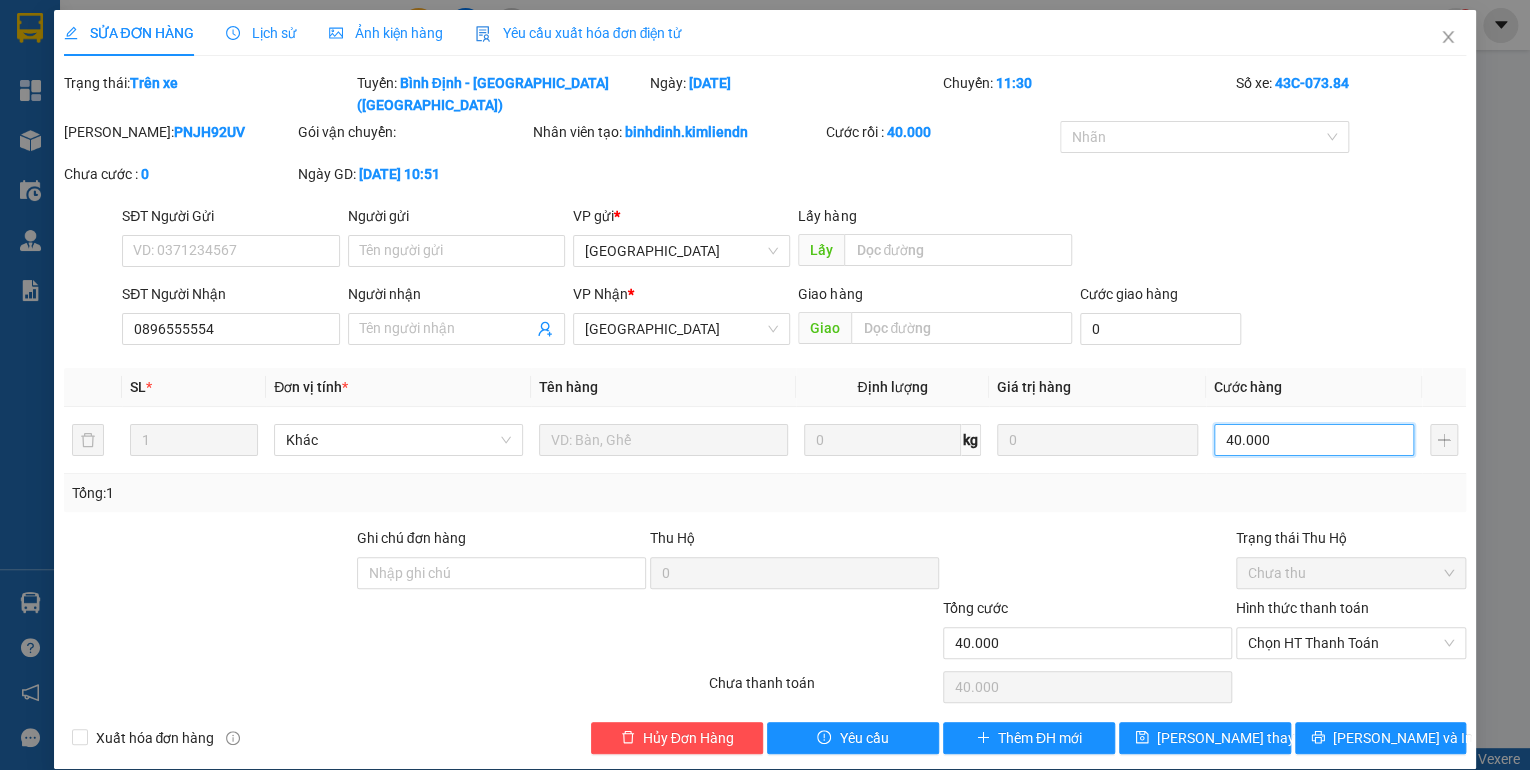 type on "40.000" 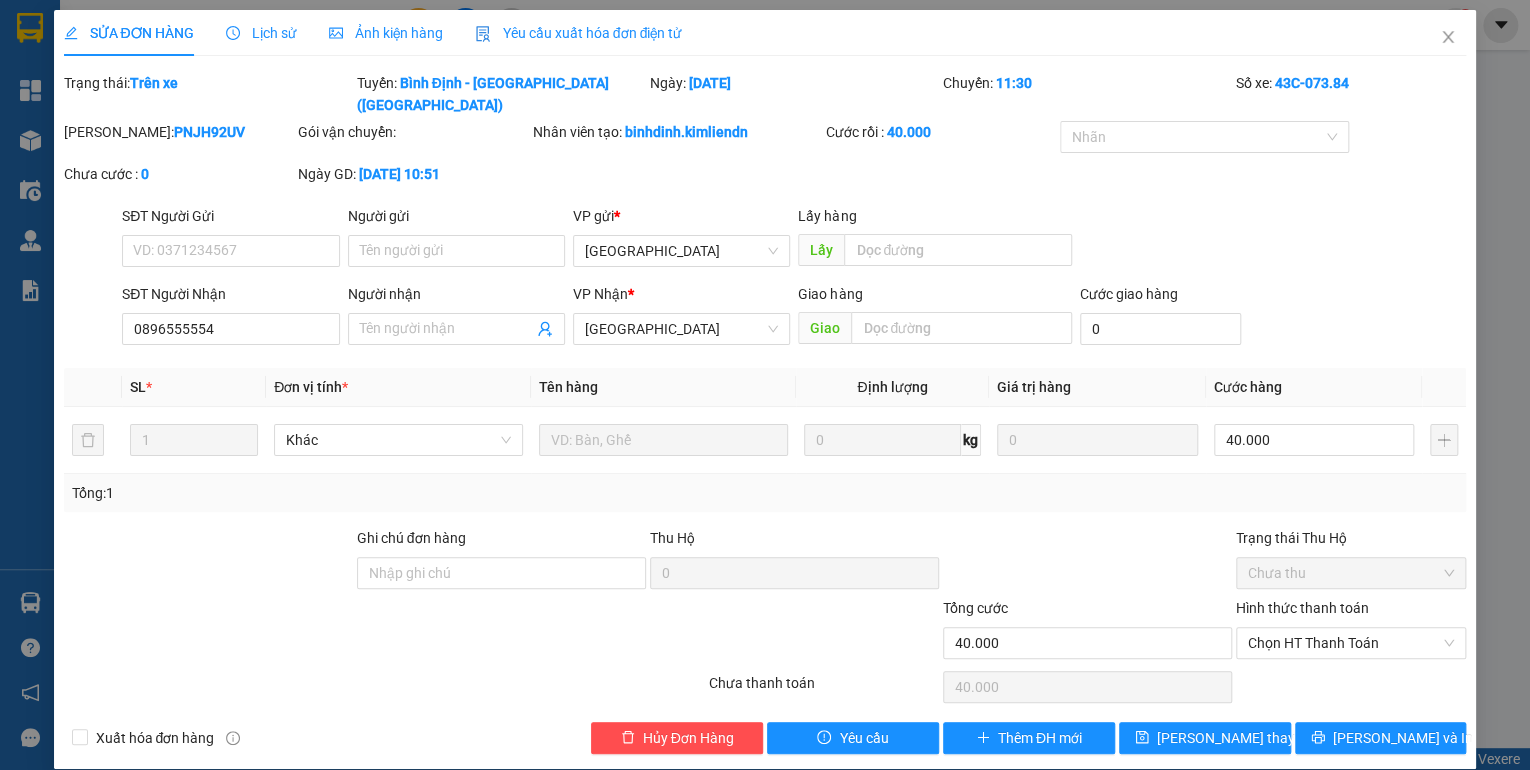 click on "Hình thức thanh toán" at bounding box center [1302, 608] 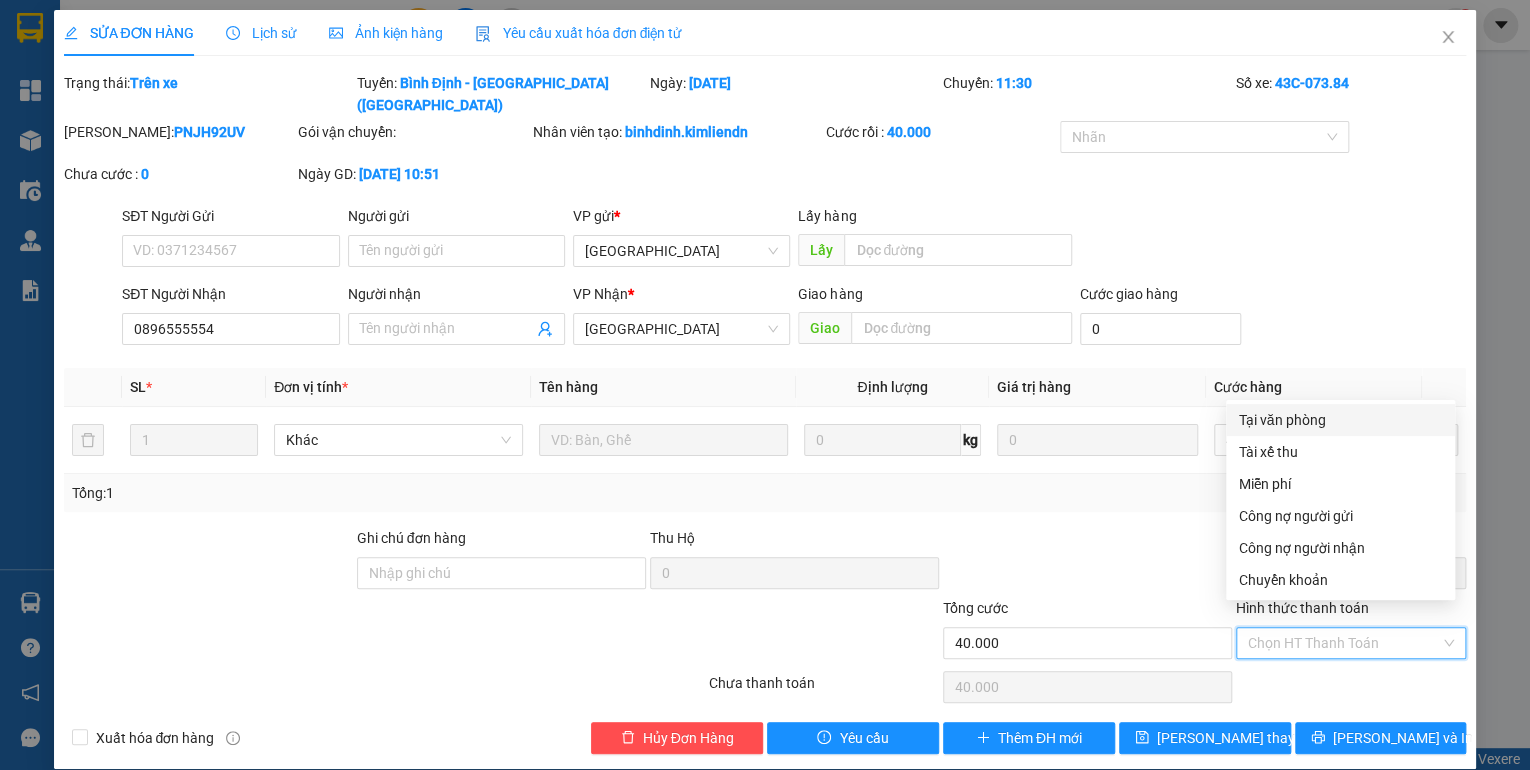 click on "Tại văn phòng" at bounding box center (1340, 420) 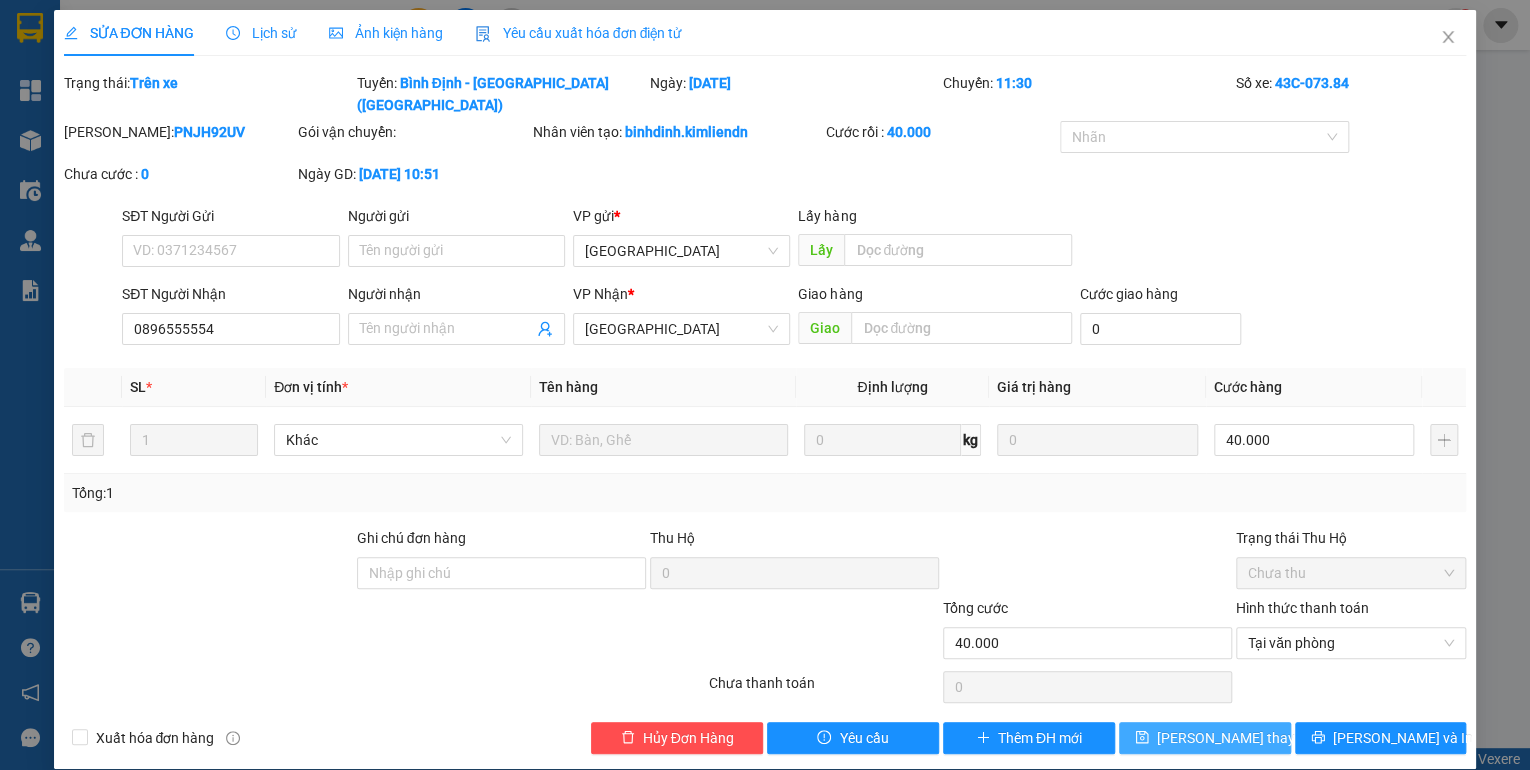 click on "[PERSON_NAME] thay đổi" at bounding box center (1205, 738) 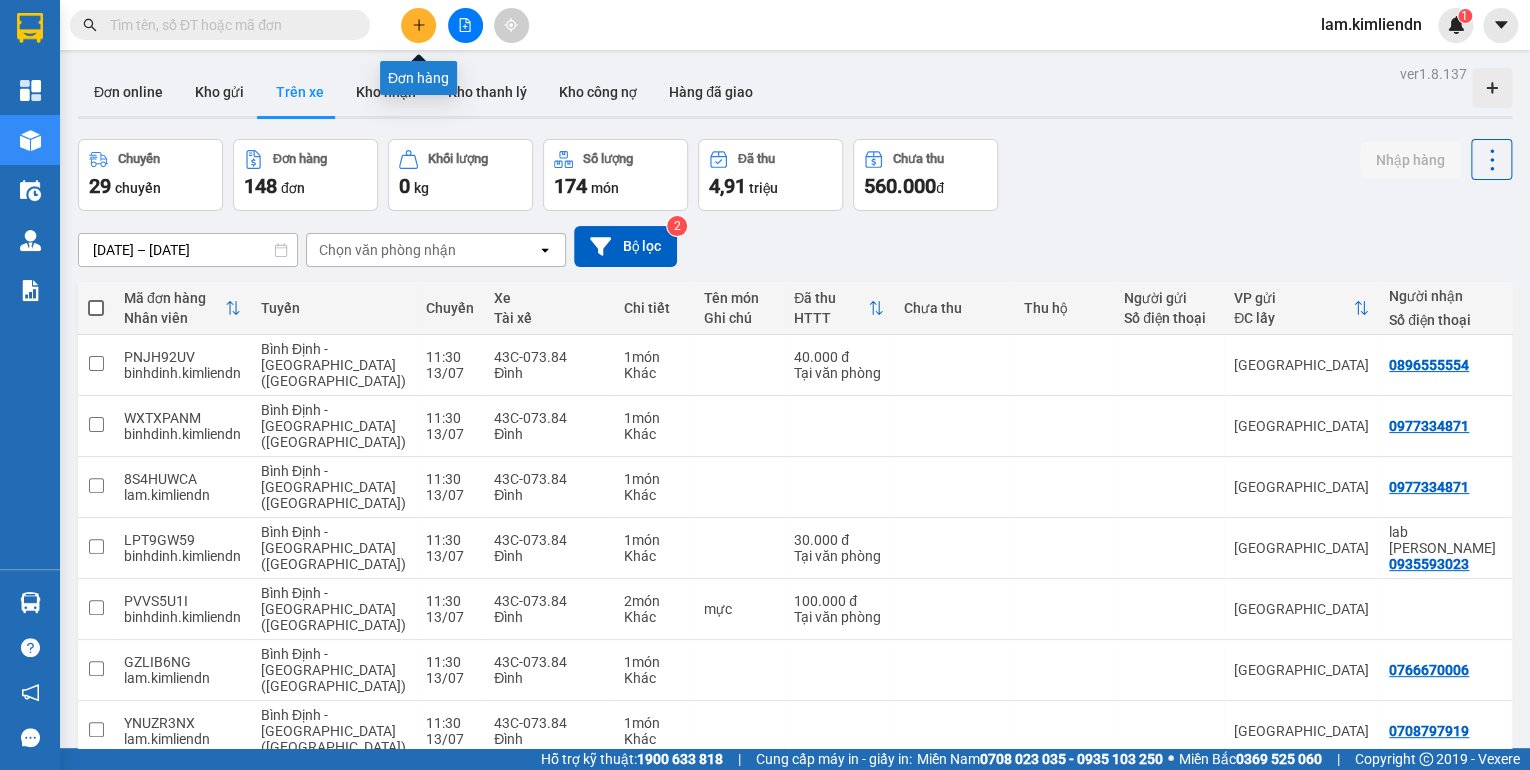 click at bounding box center [418, 25] 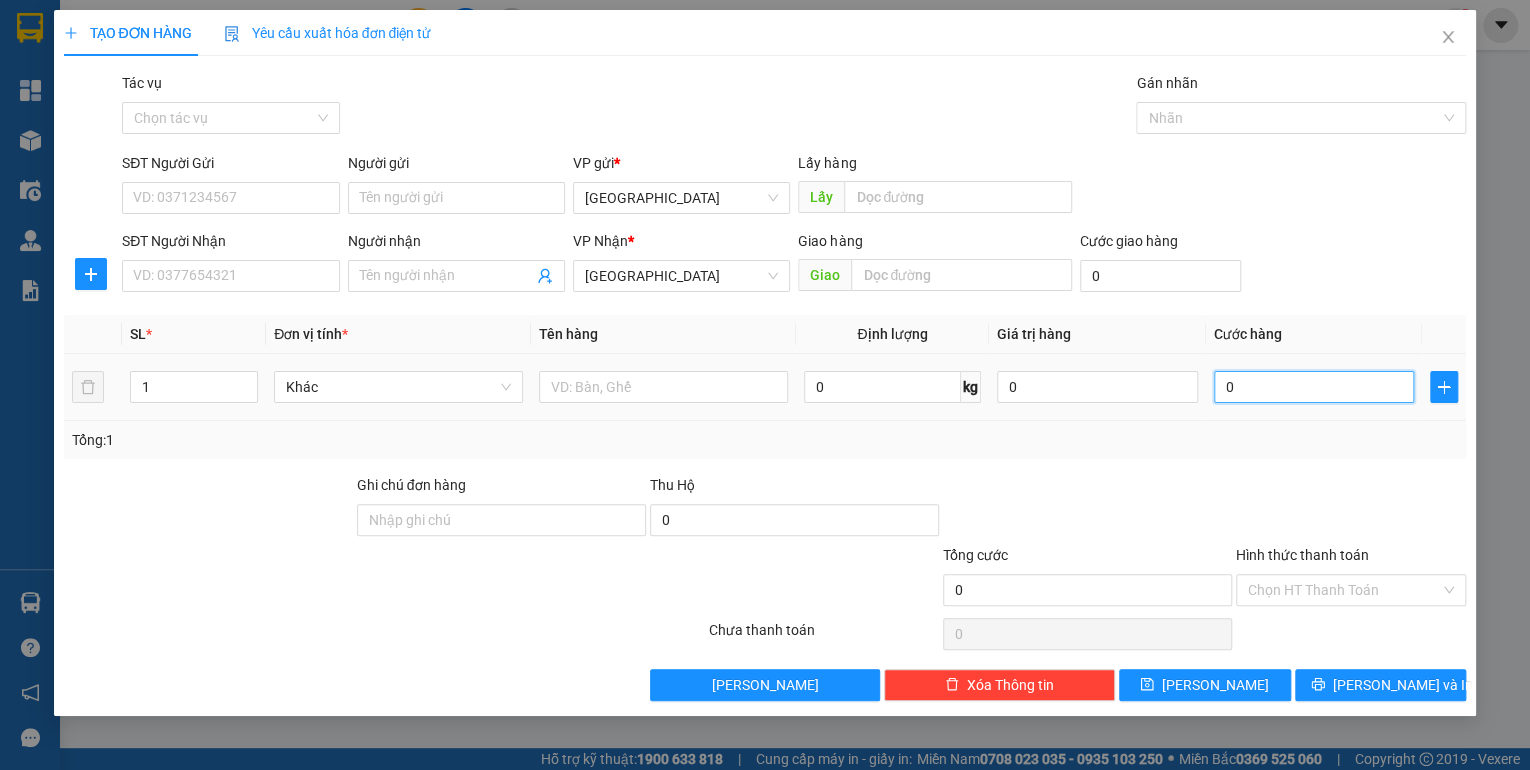 click on "0" at bounding box center (1314, 387) 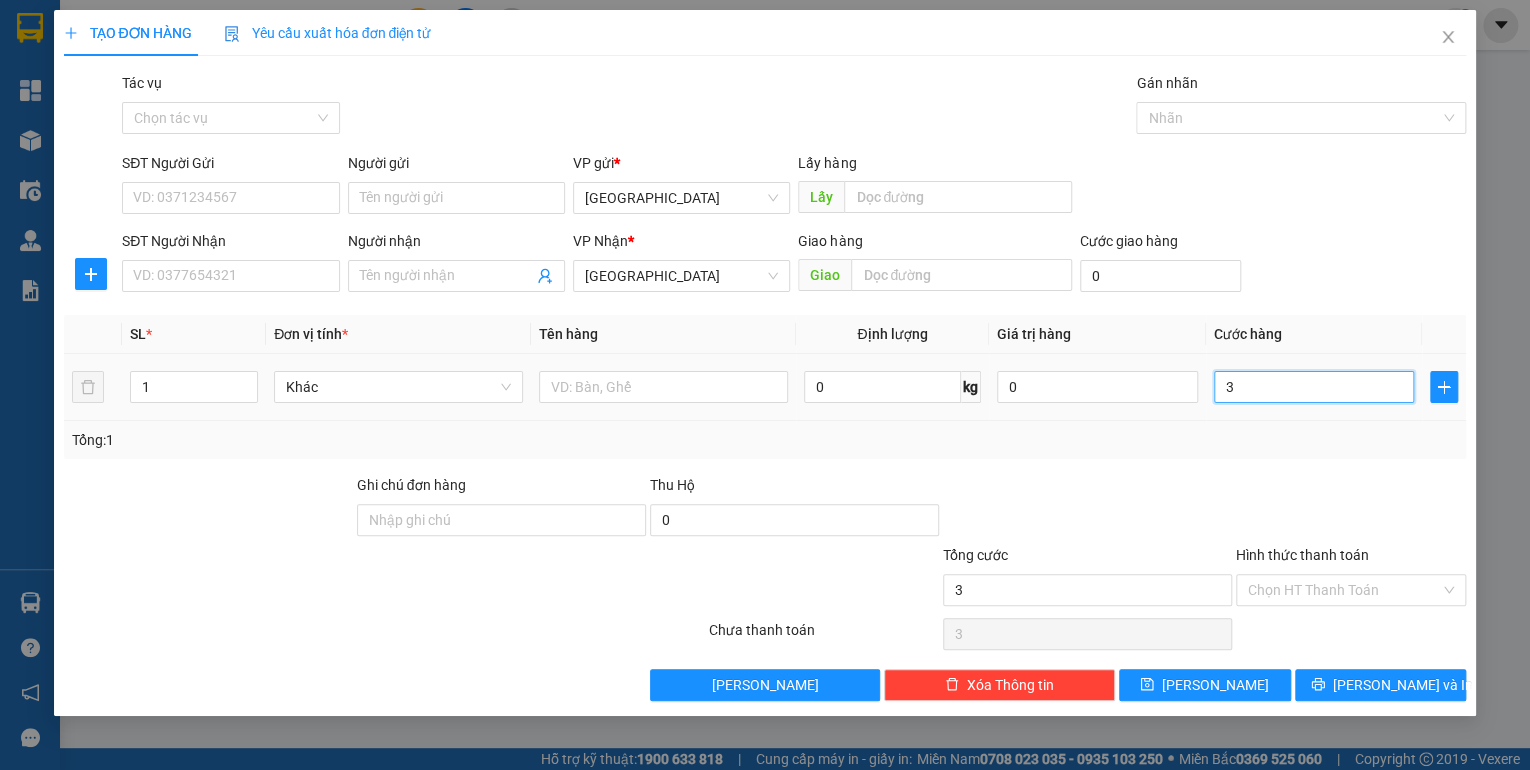 type on "30" 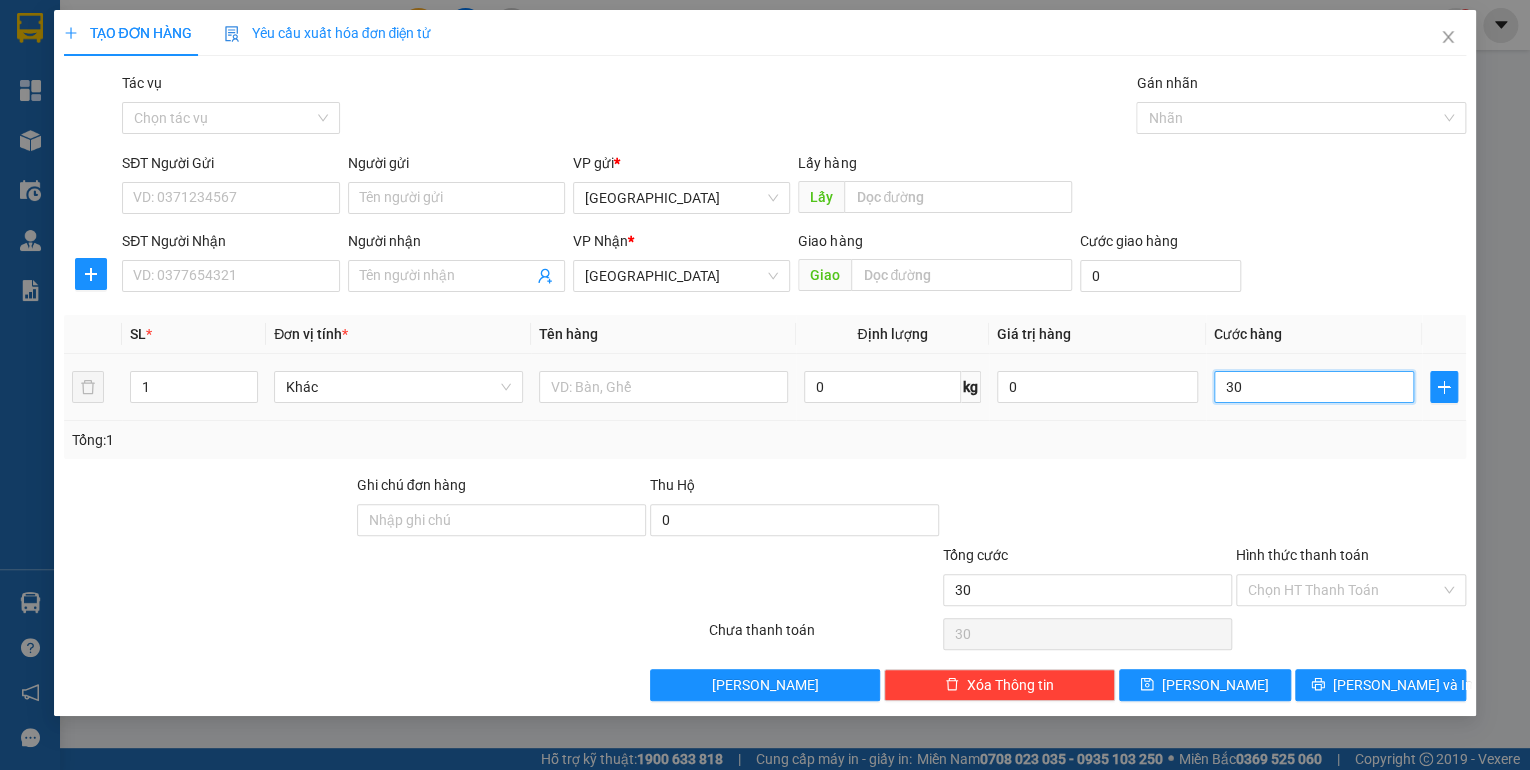 type on "300" 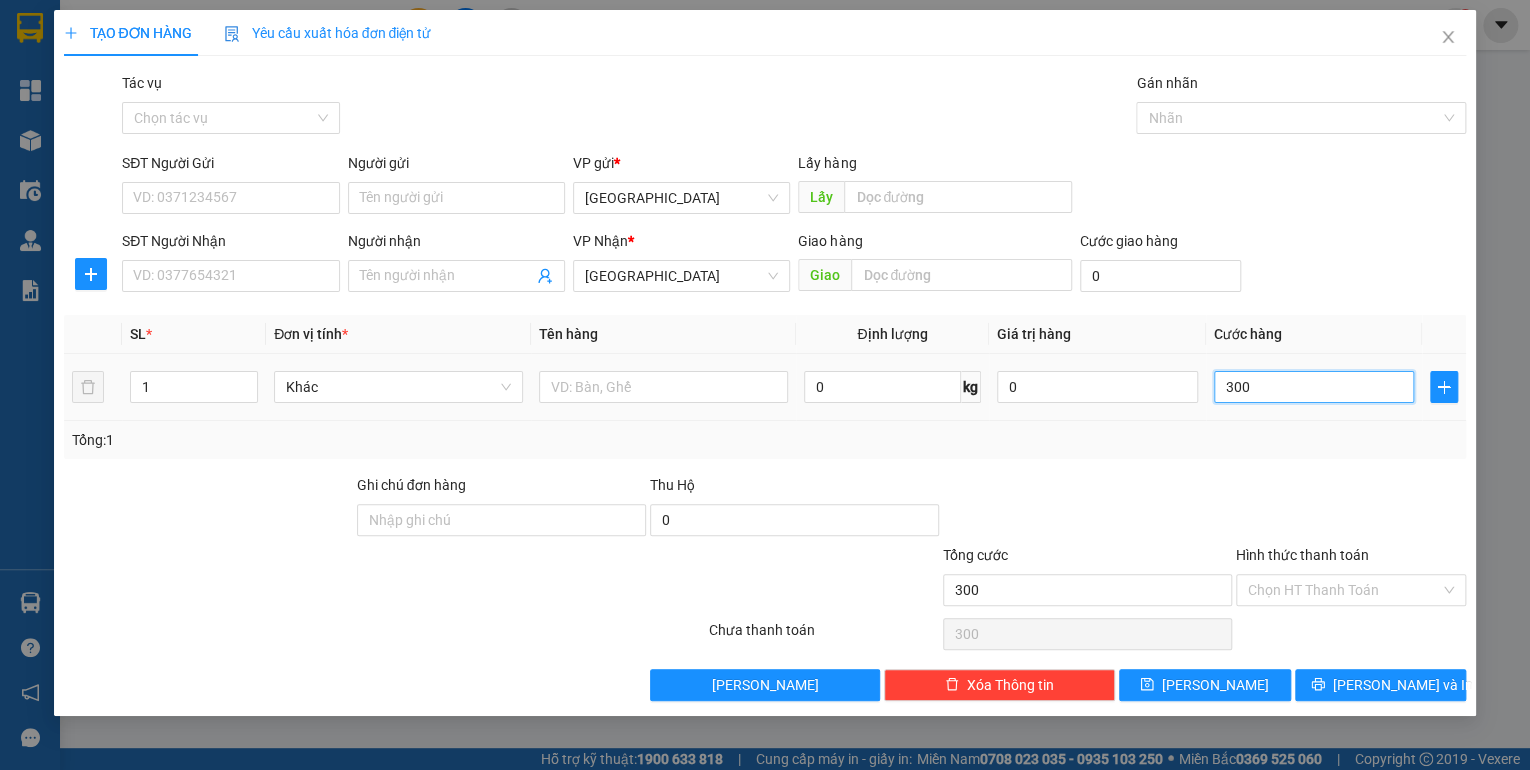 type on "3.000" 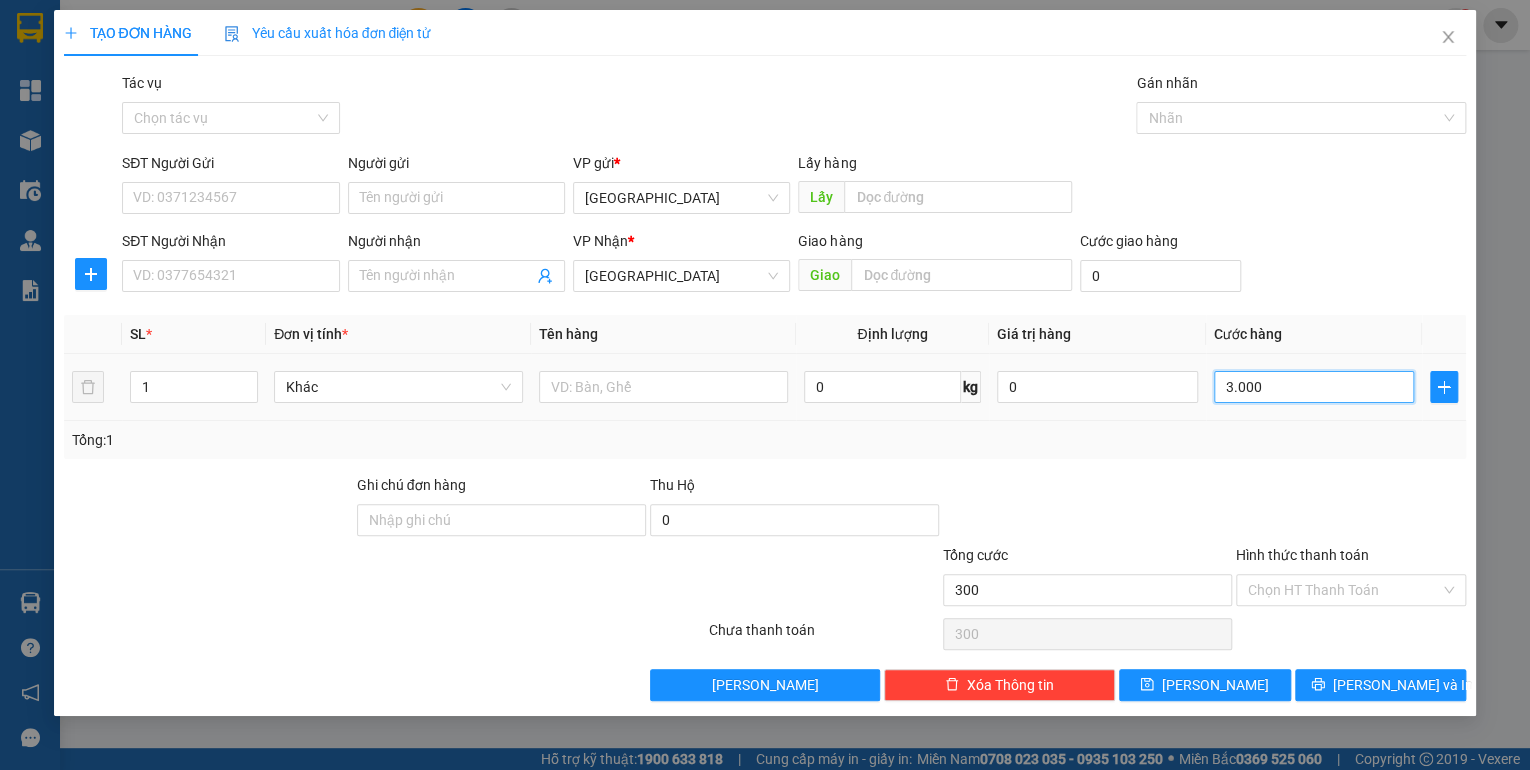 type on "3.000" 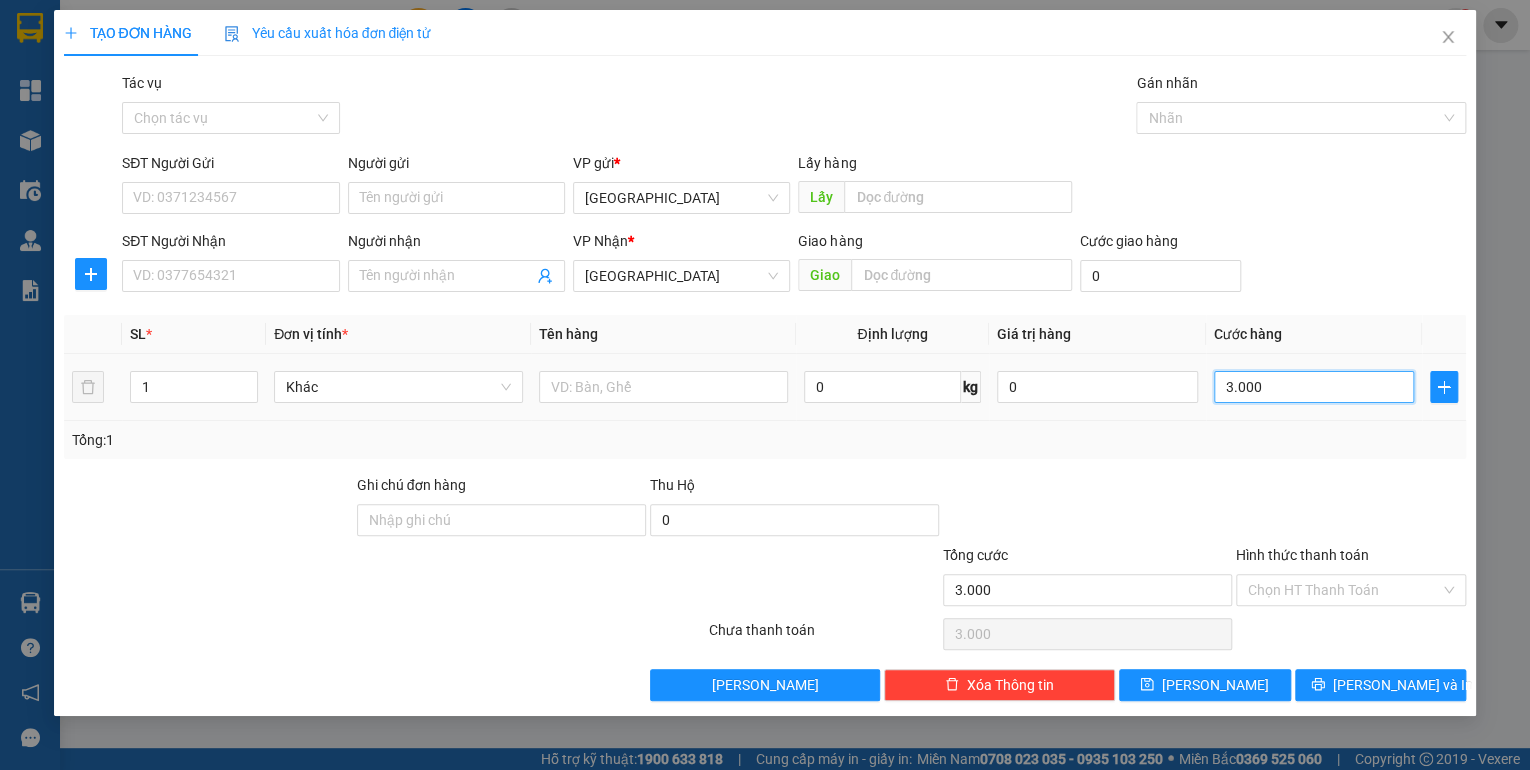 type on "30.000" 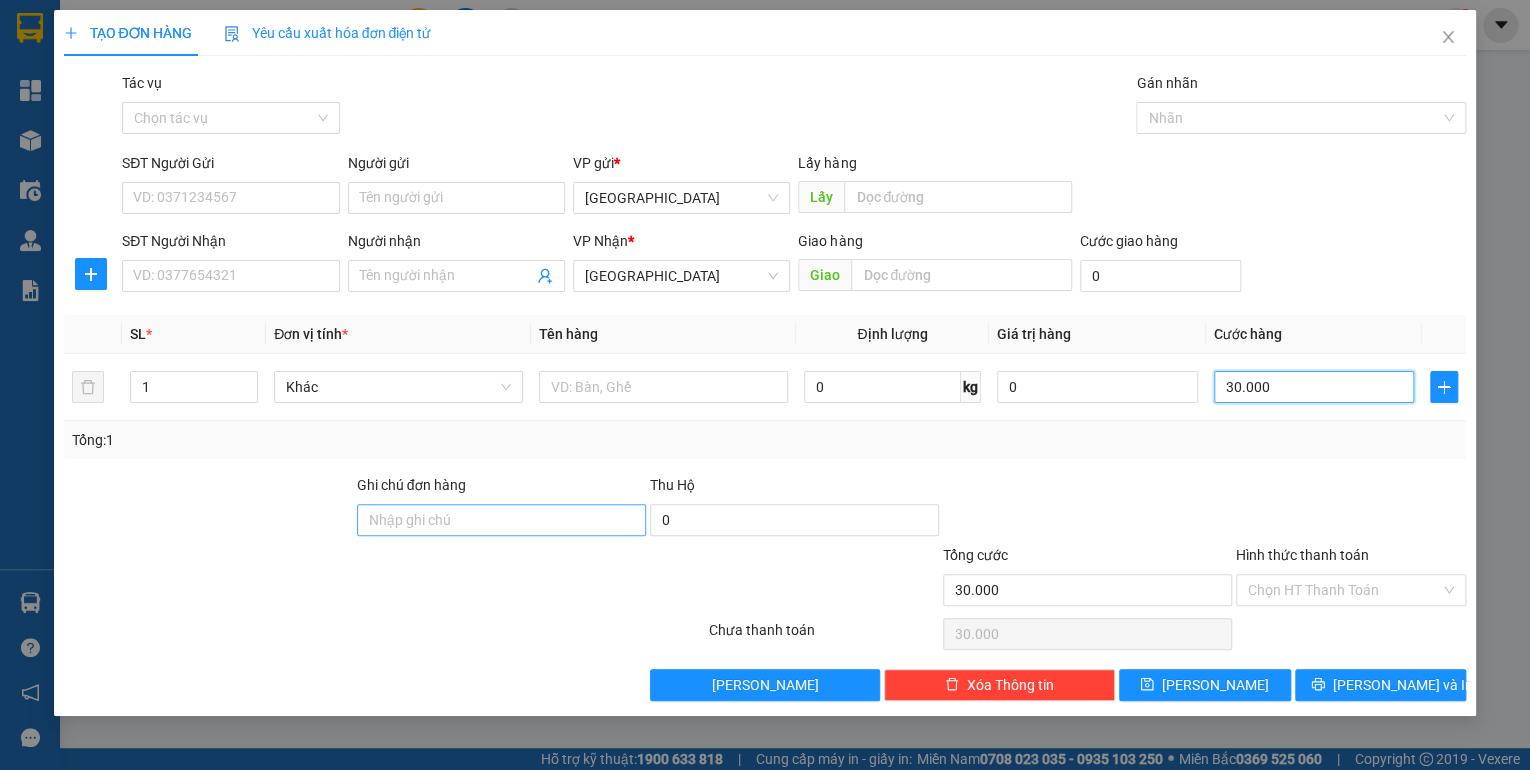type on "30.000" 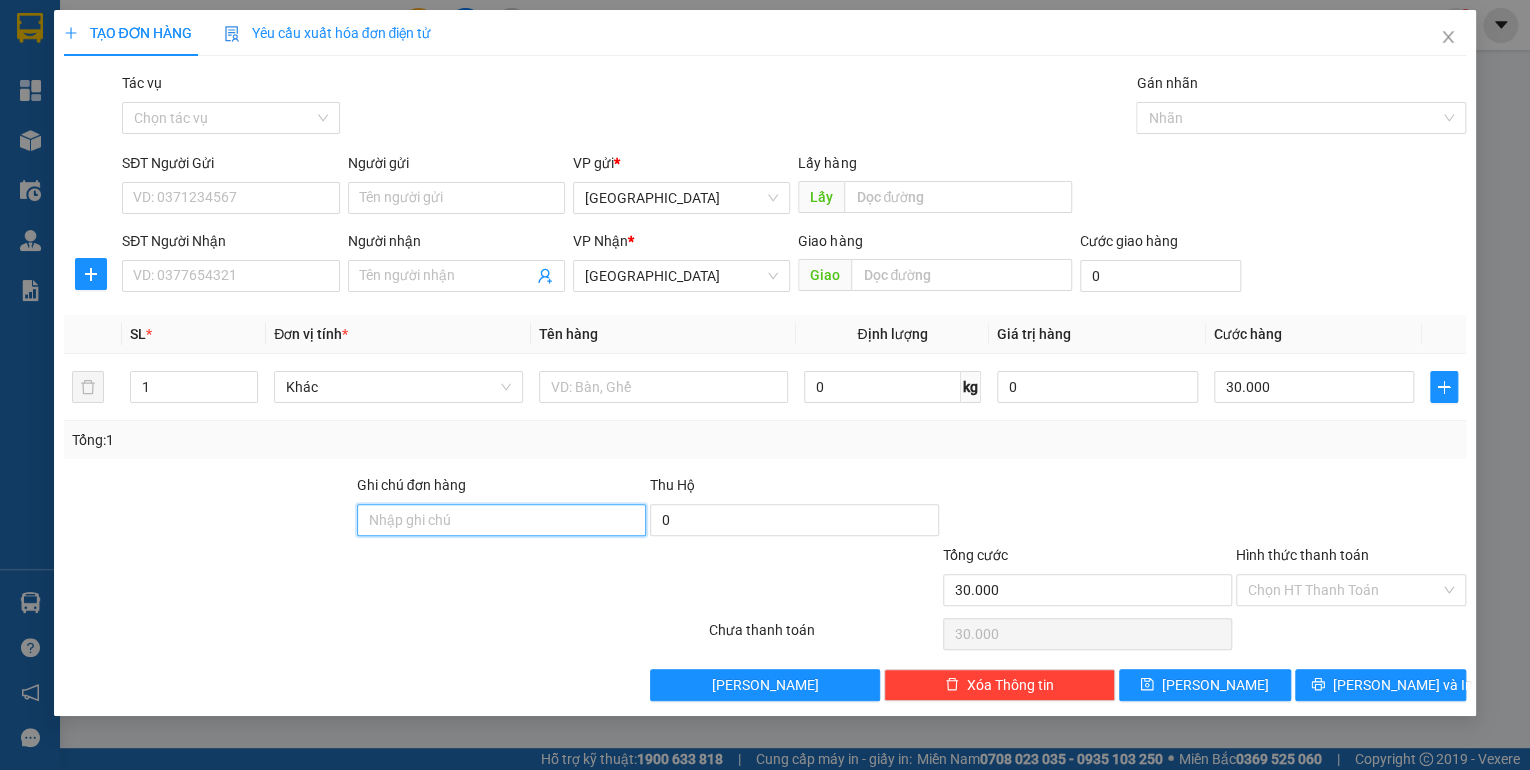 click on "Ghi chú đơn hàng" at bounding box center [501, 520] 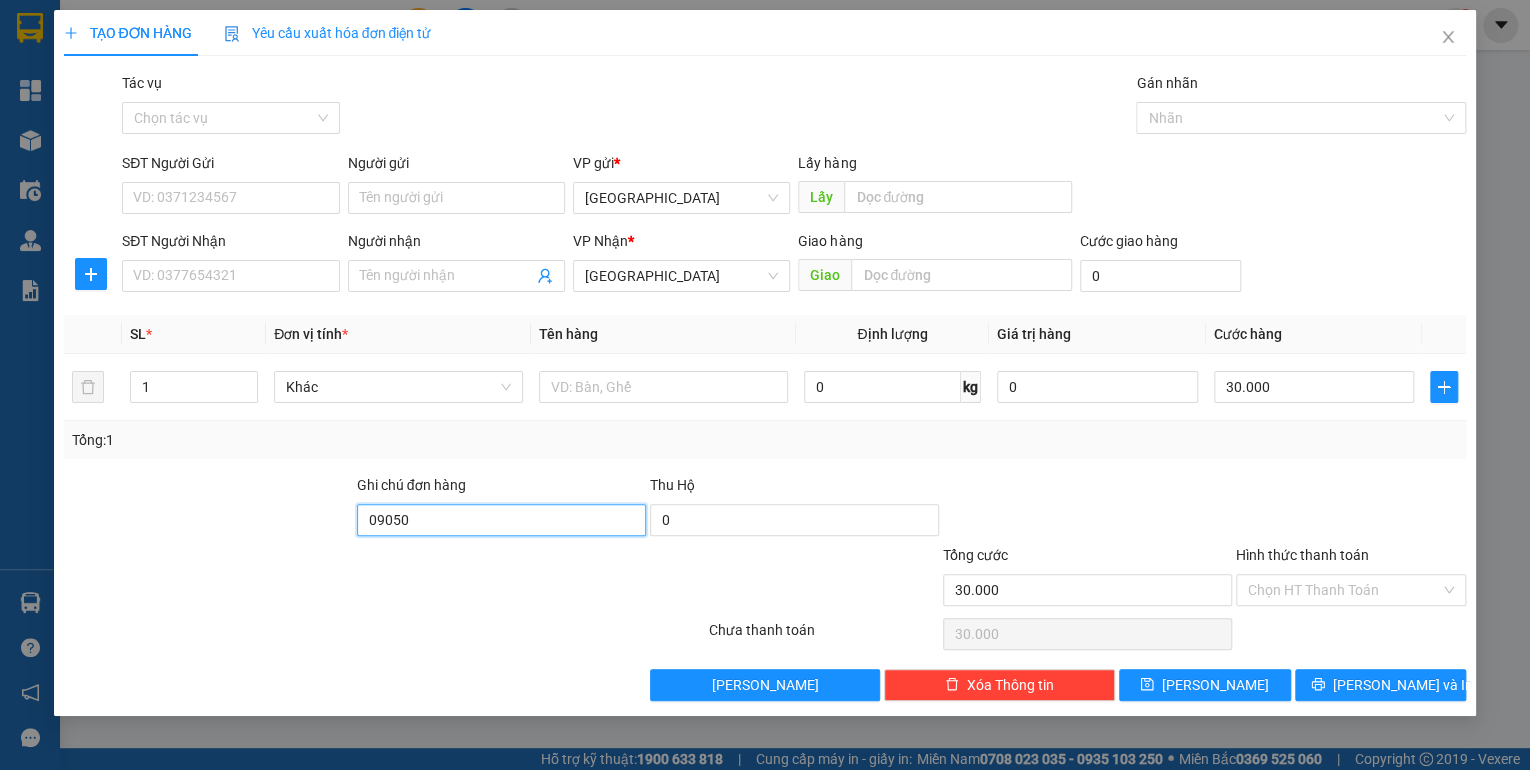 type on "0905029131 tuấn" 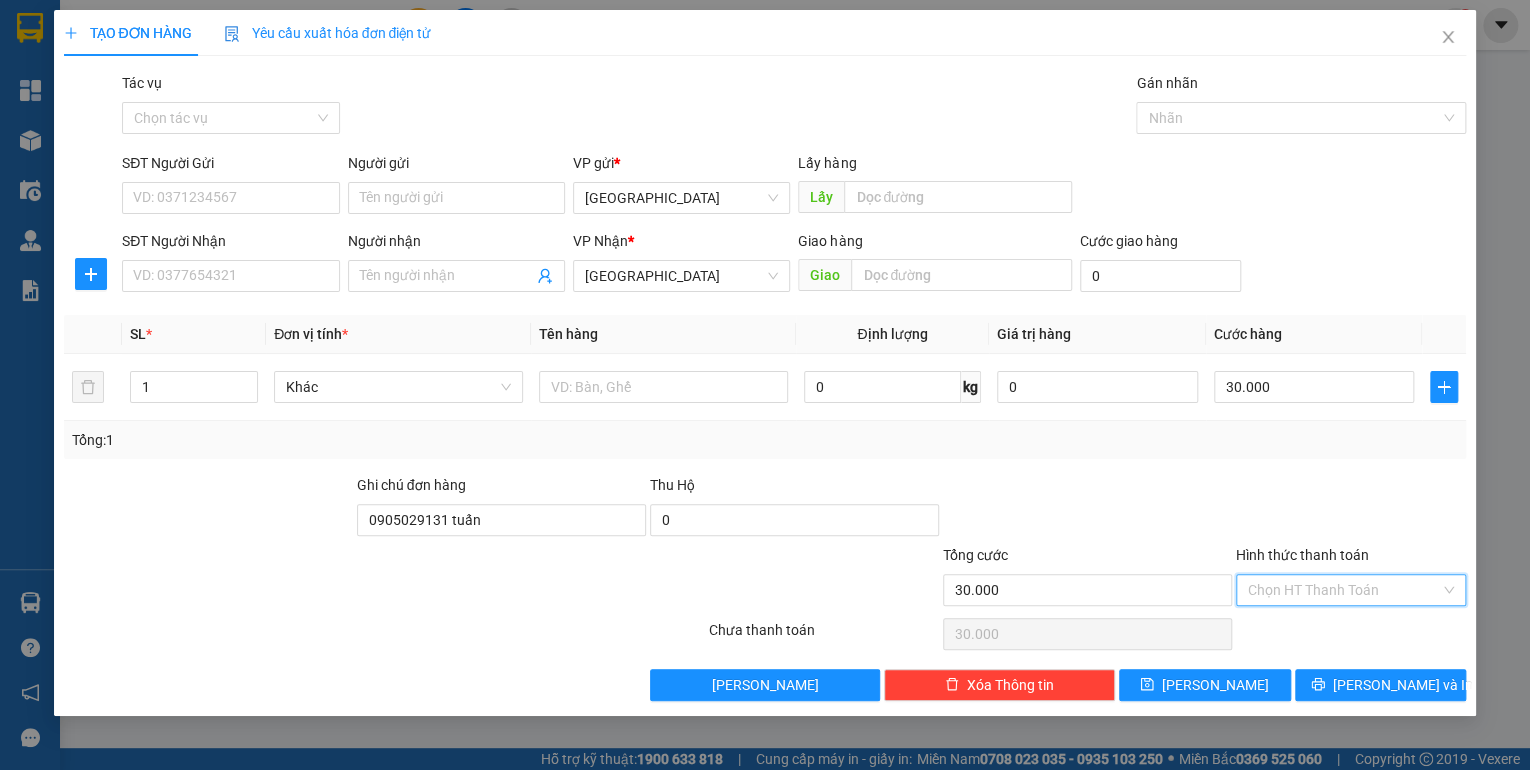 click on "Hình thức thanh toán" at bounding box center (1344, 590) 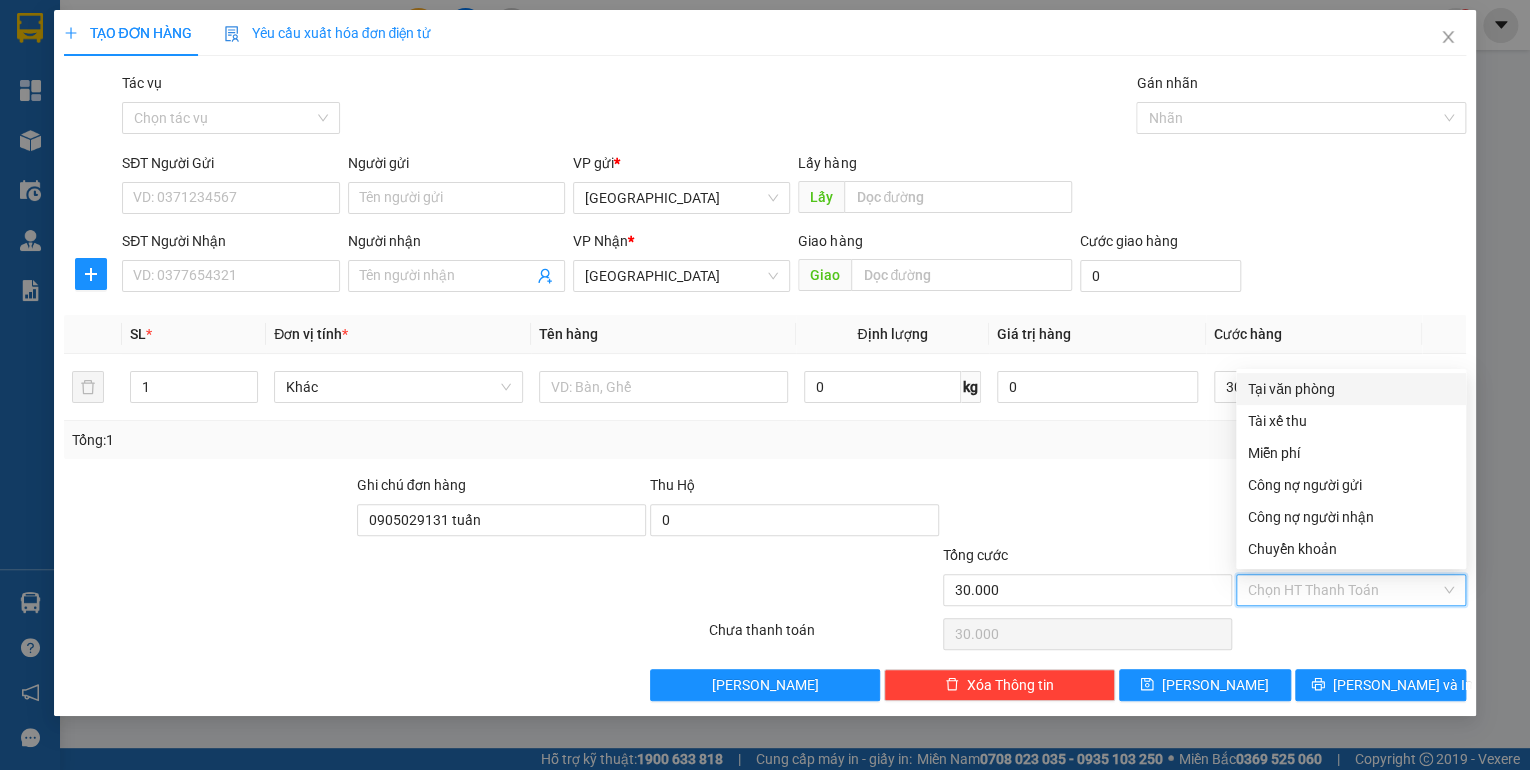 click on "Tại văn phòng" at bounding box center (1351, 389) 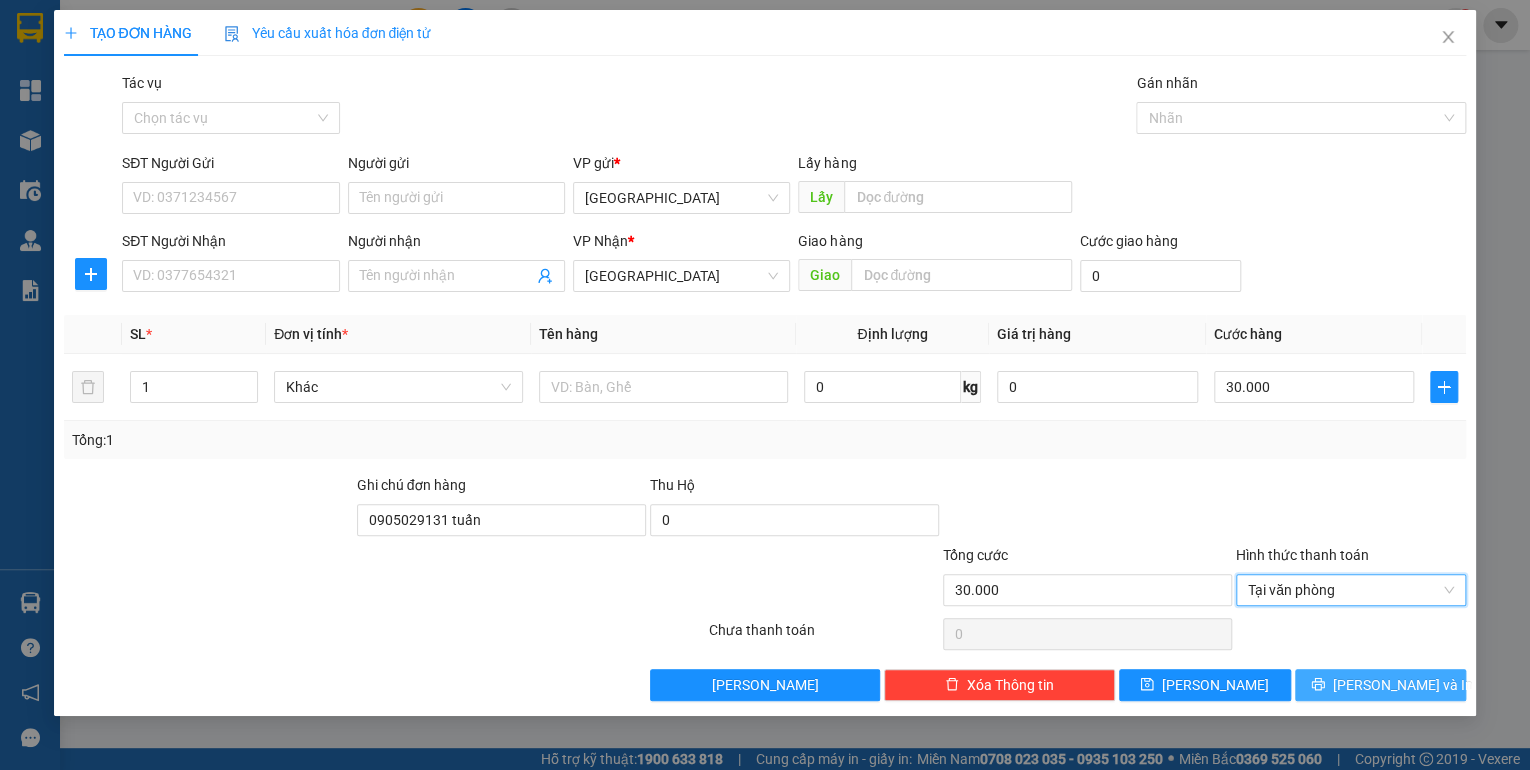 click on "[PERSON_NAME] và In" at bounding box center [1403, 685] 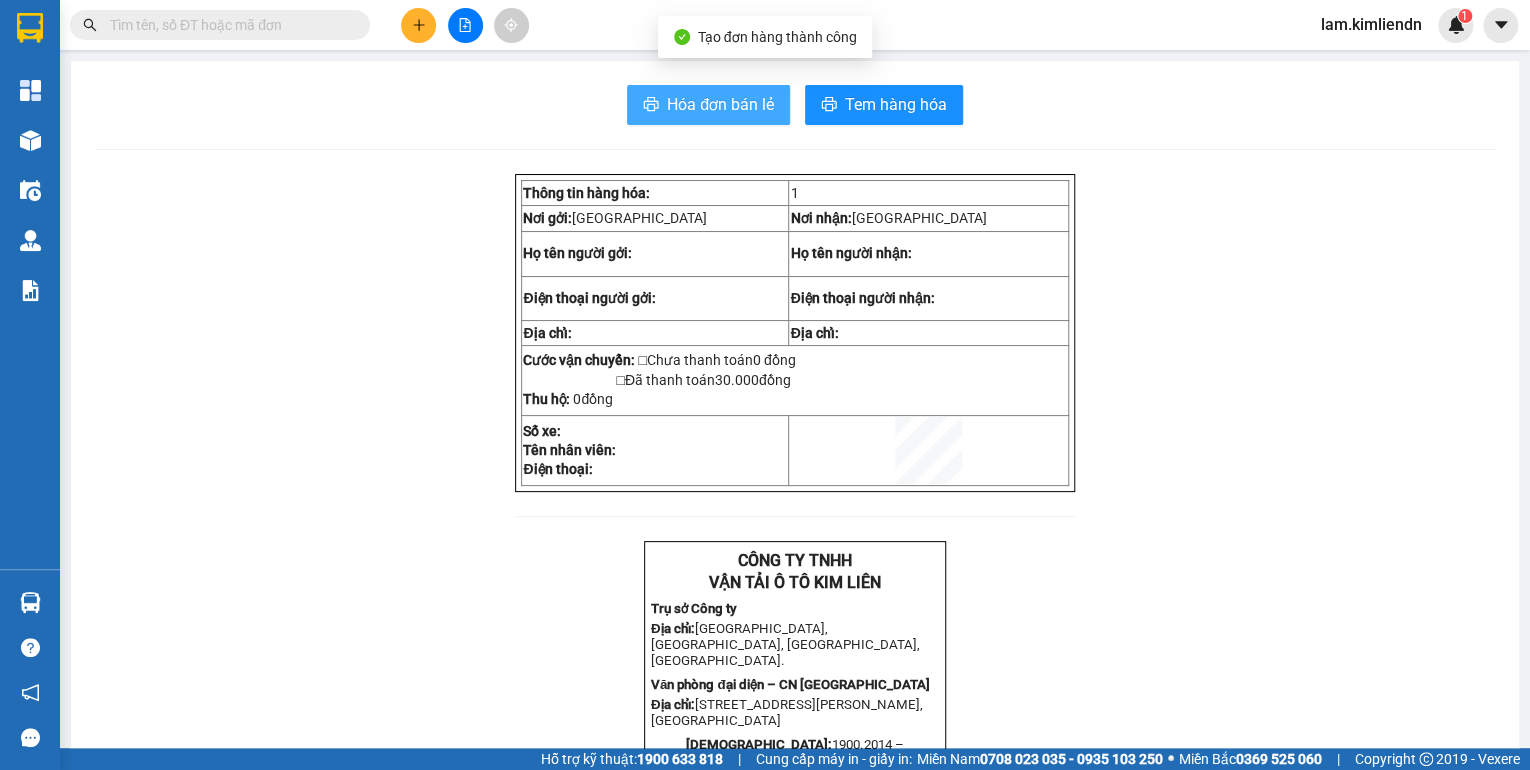 click on "Hóa đơn bán lẻ" at bounding box center [720, 104] 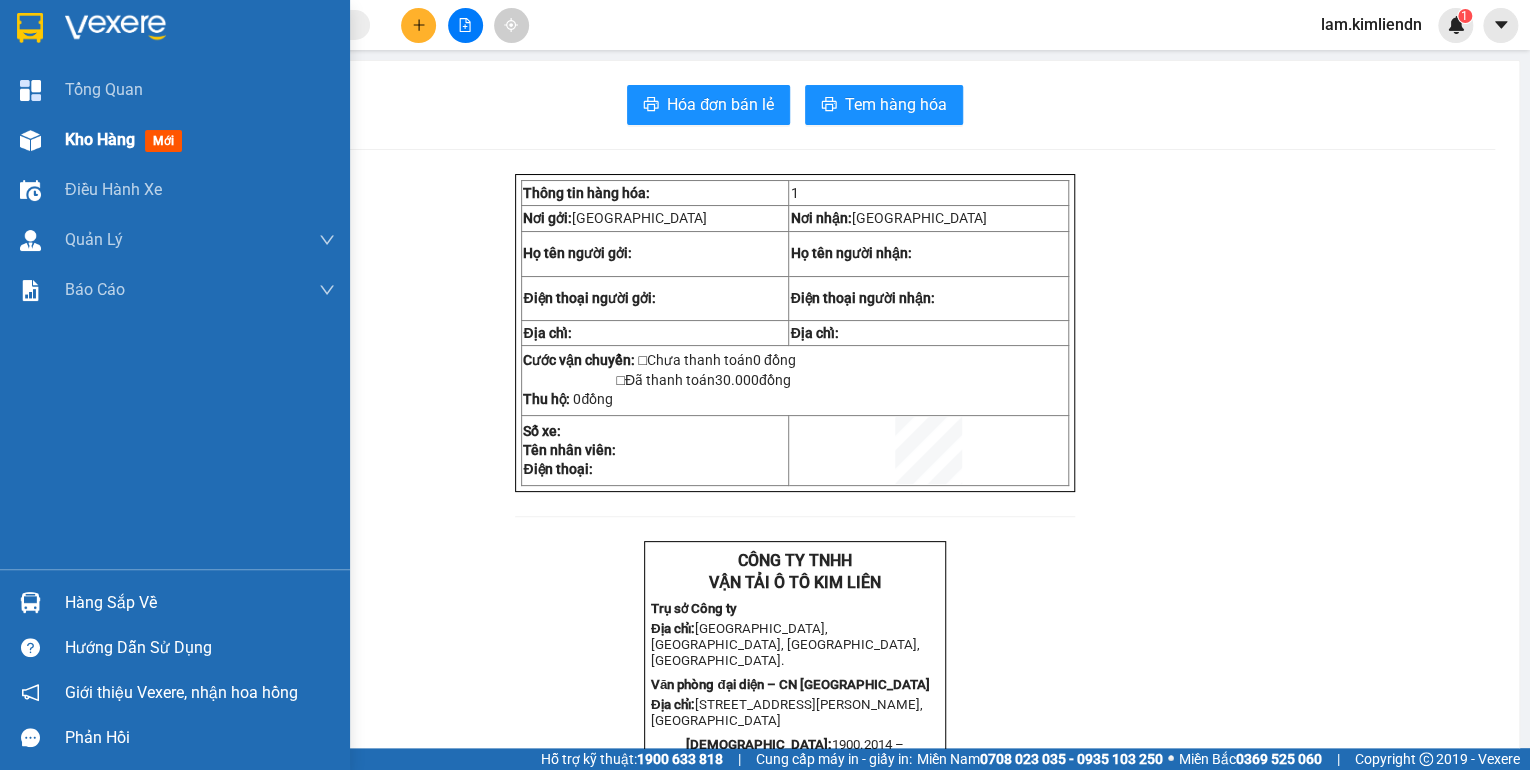 click on "Kho hàng" at bounding box center (100, 139) 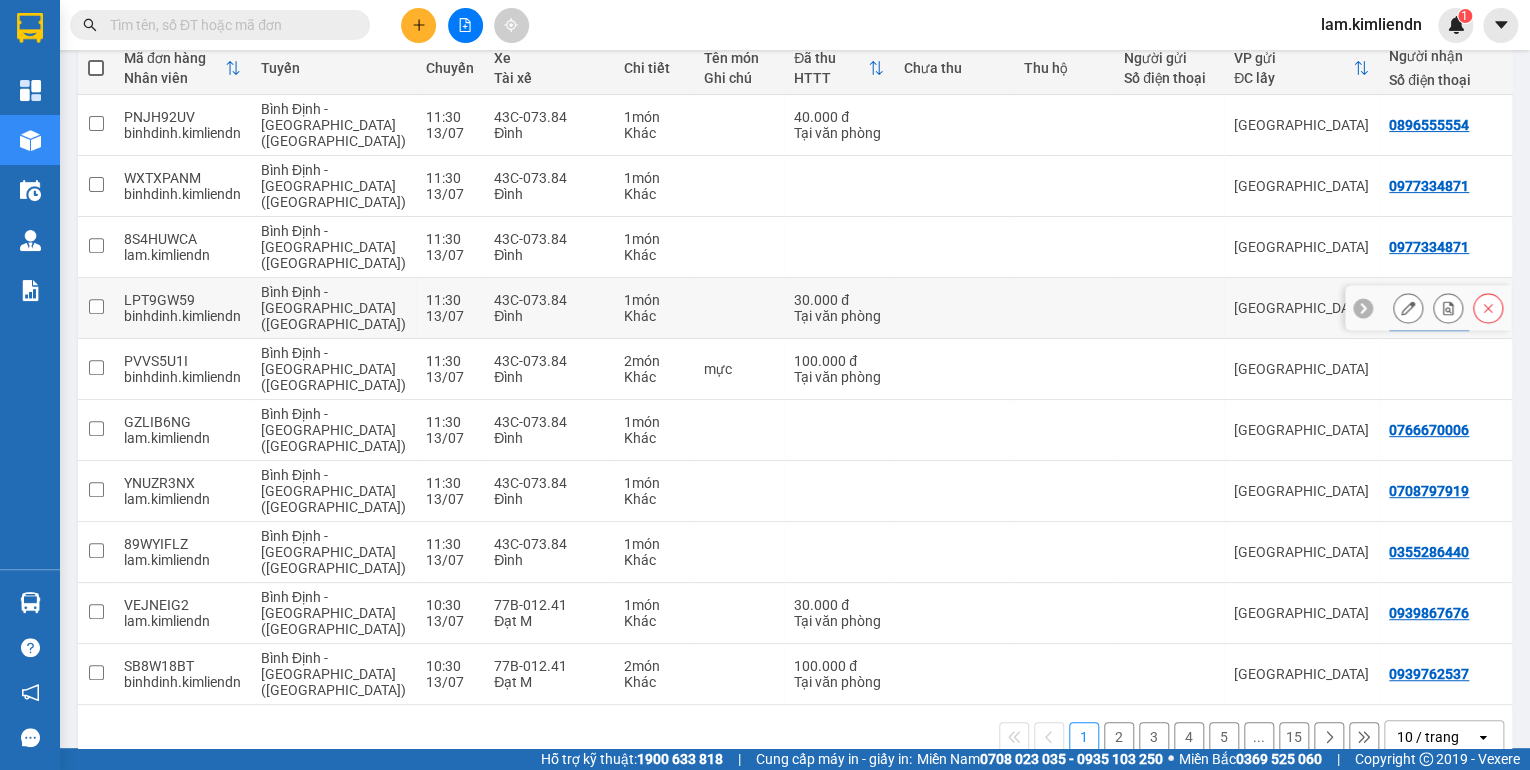 scroll, scrollTop: 0, scrollLeft: 0, axis: both 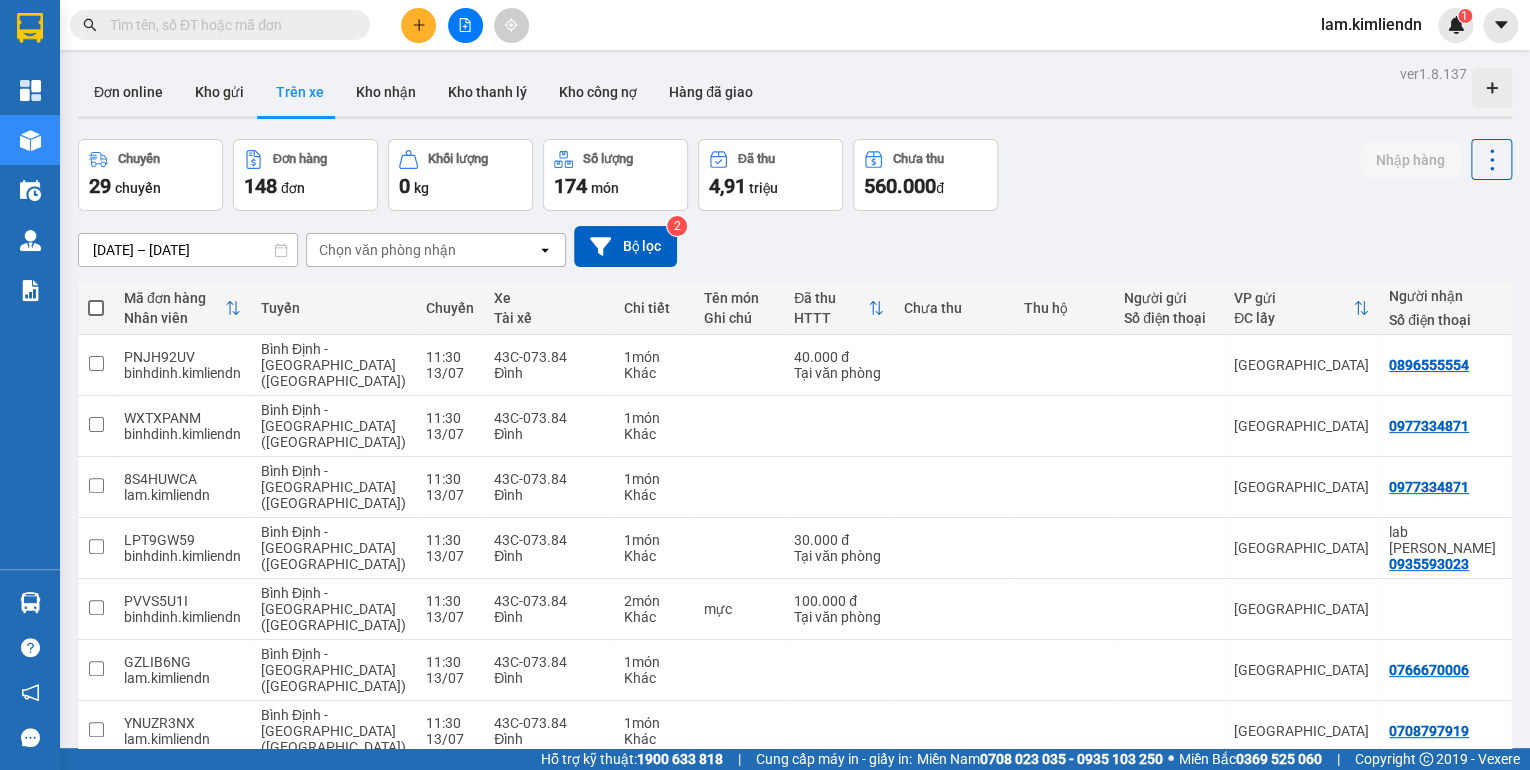 click 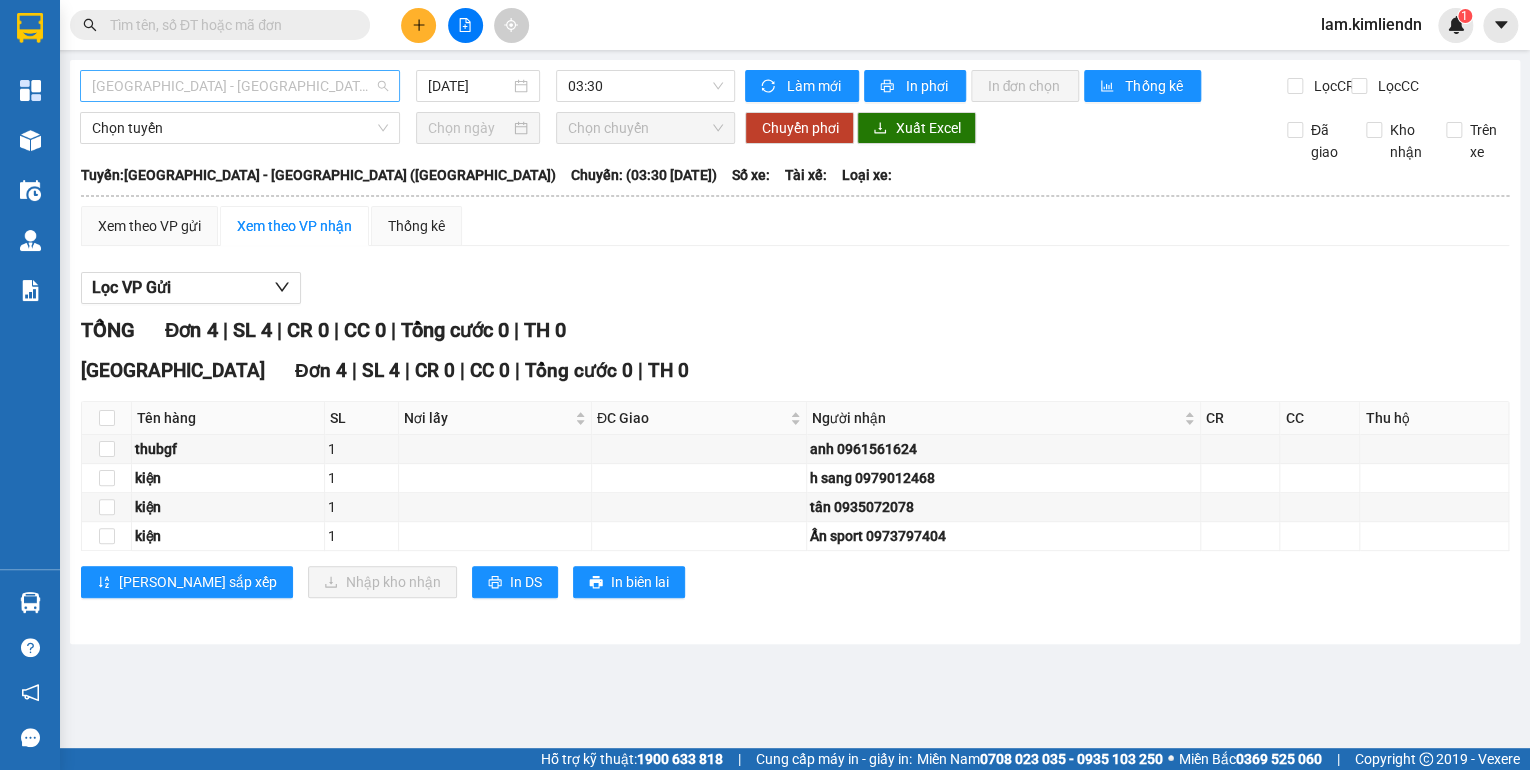 click on "[GEOGRAPHIC_DATA] - [GEOGRAPHIC_DATA] ([GEOGRAPHIC_DATA])" at bounding box center [240, 86] 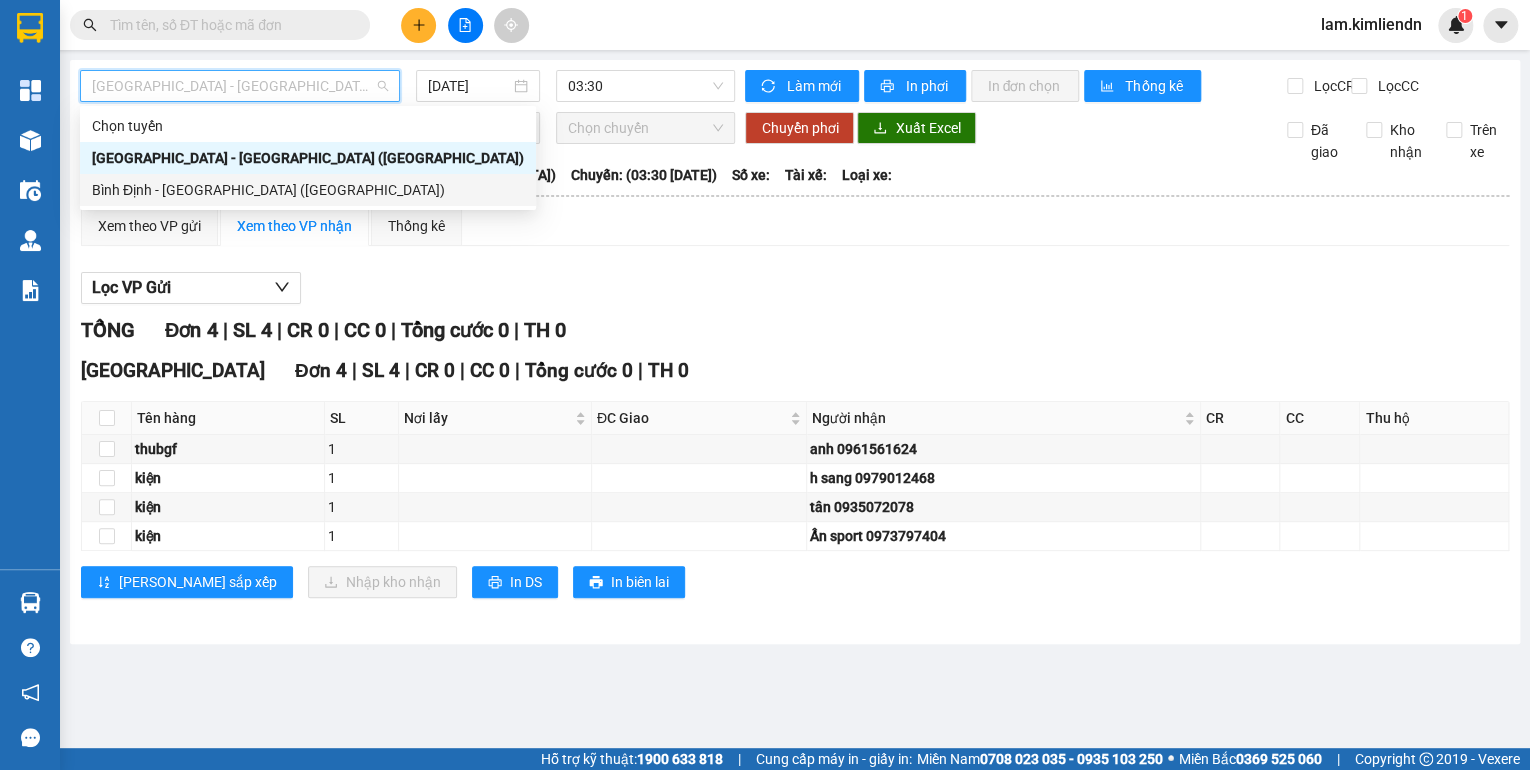 click on "Bình Định - [GEOGRAPHIC_DATA] ([GEOGRAPHIC_DATA])" at bounding box center [308, 190] 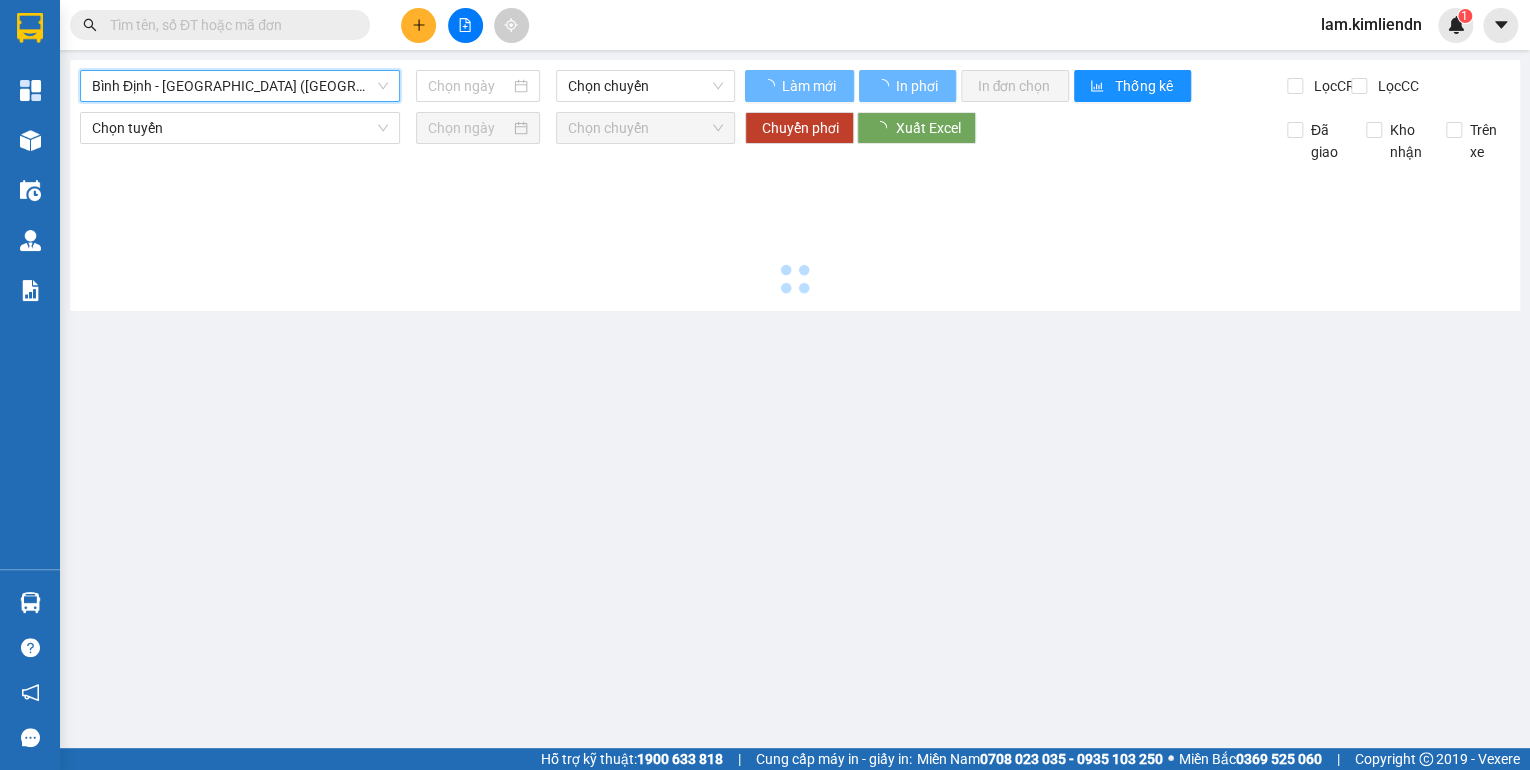 type on "[DATE]" 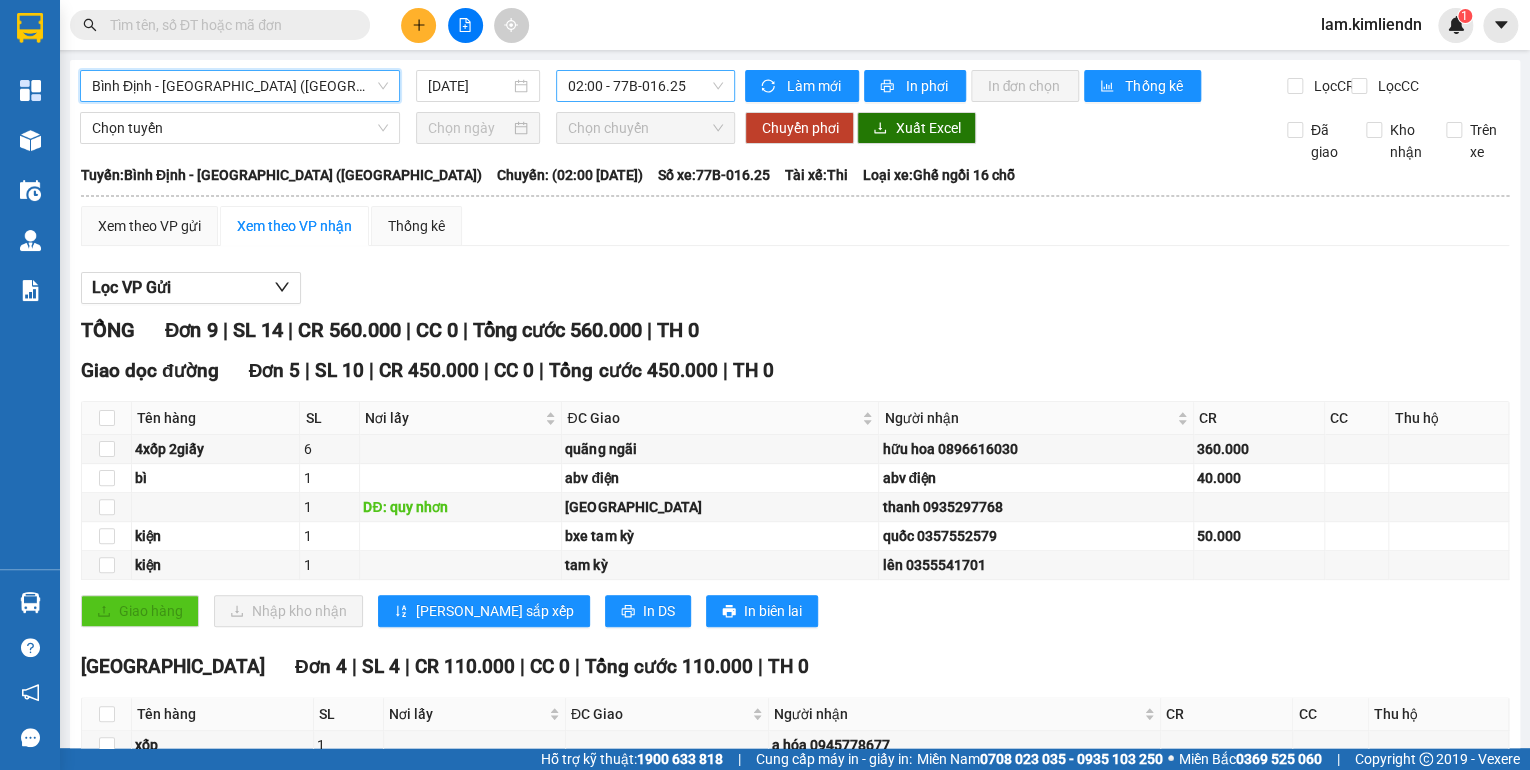 click on "02:00     - 77B-016.25" at bounding box center [646, 86] 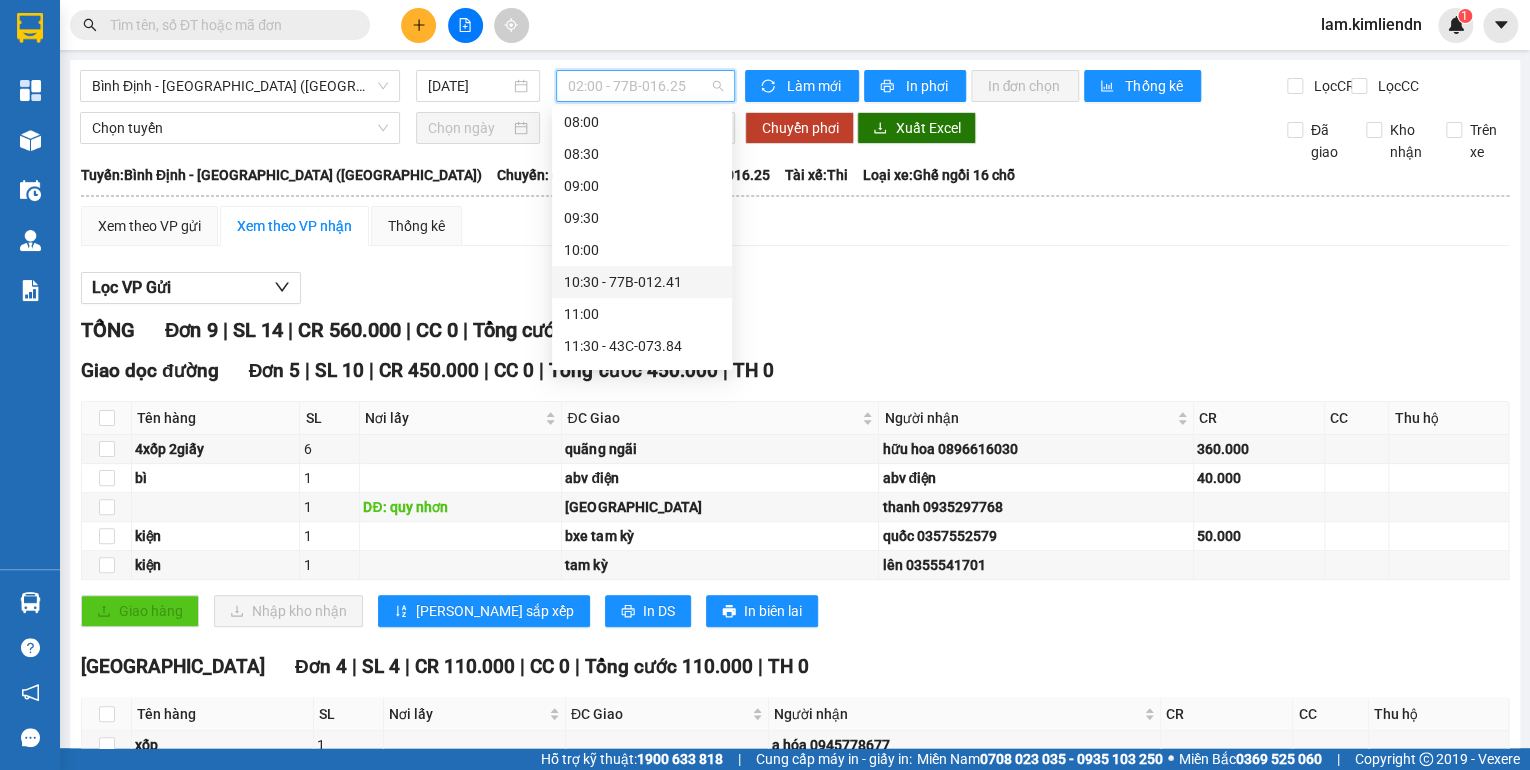 scroll, scrollTop: 320, scrollLeft: 0, axis: vertical 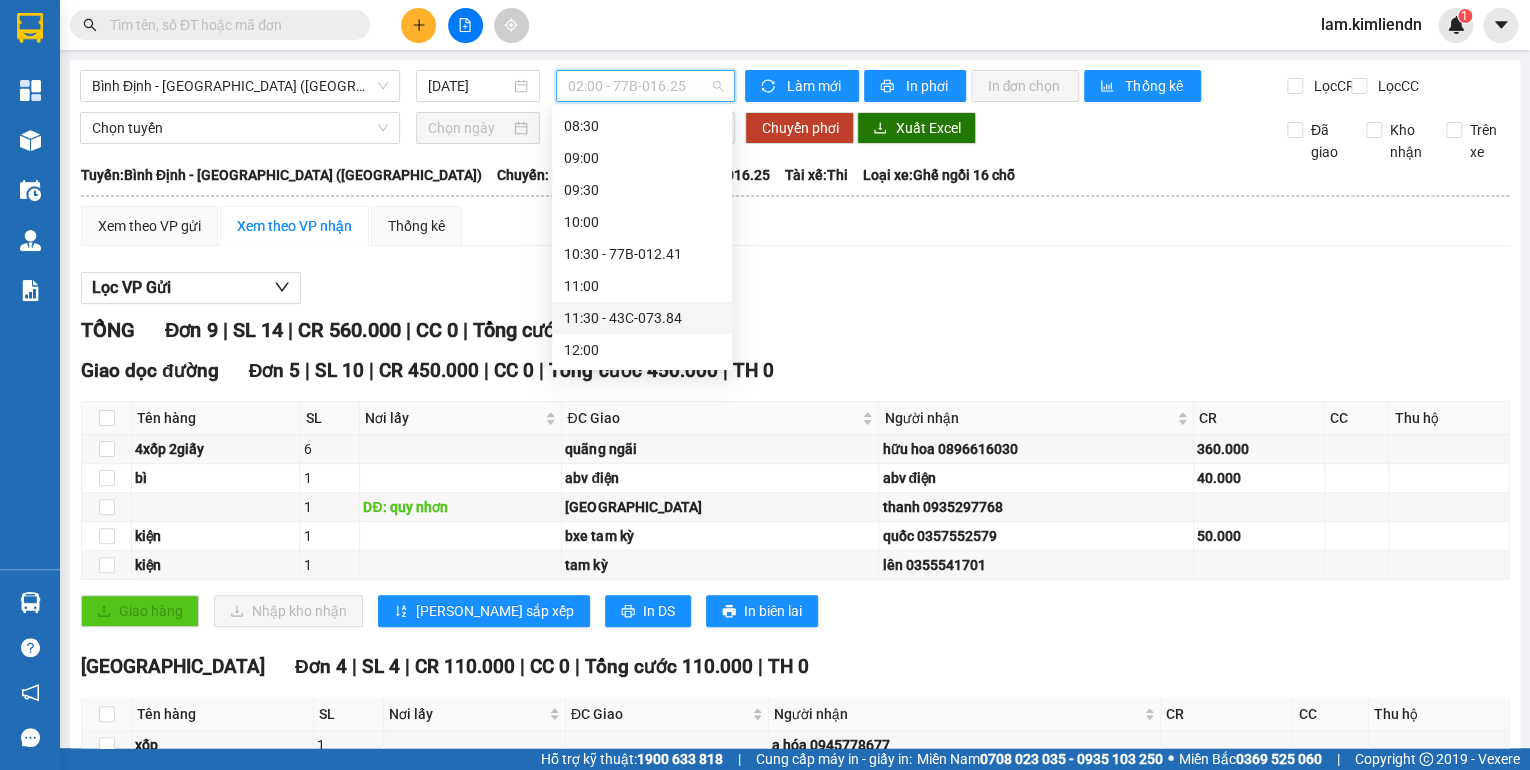 click on "11:30     - 43C-073.84" at bounding box center (642, 318) 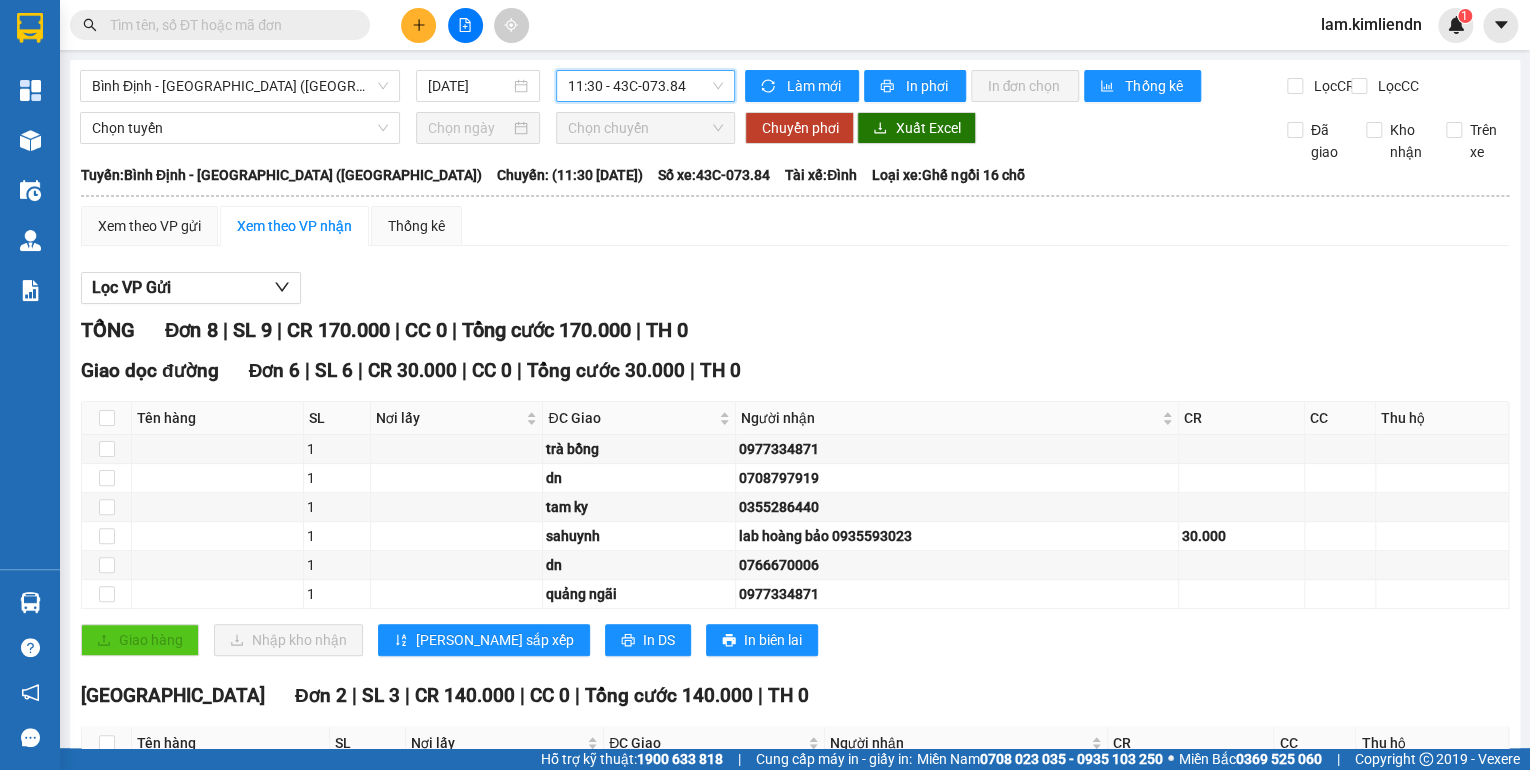 scroll, scrollTop: 0, scrollLeft: 0, axis: both 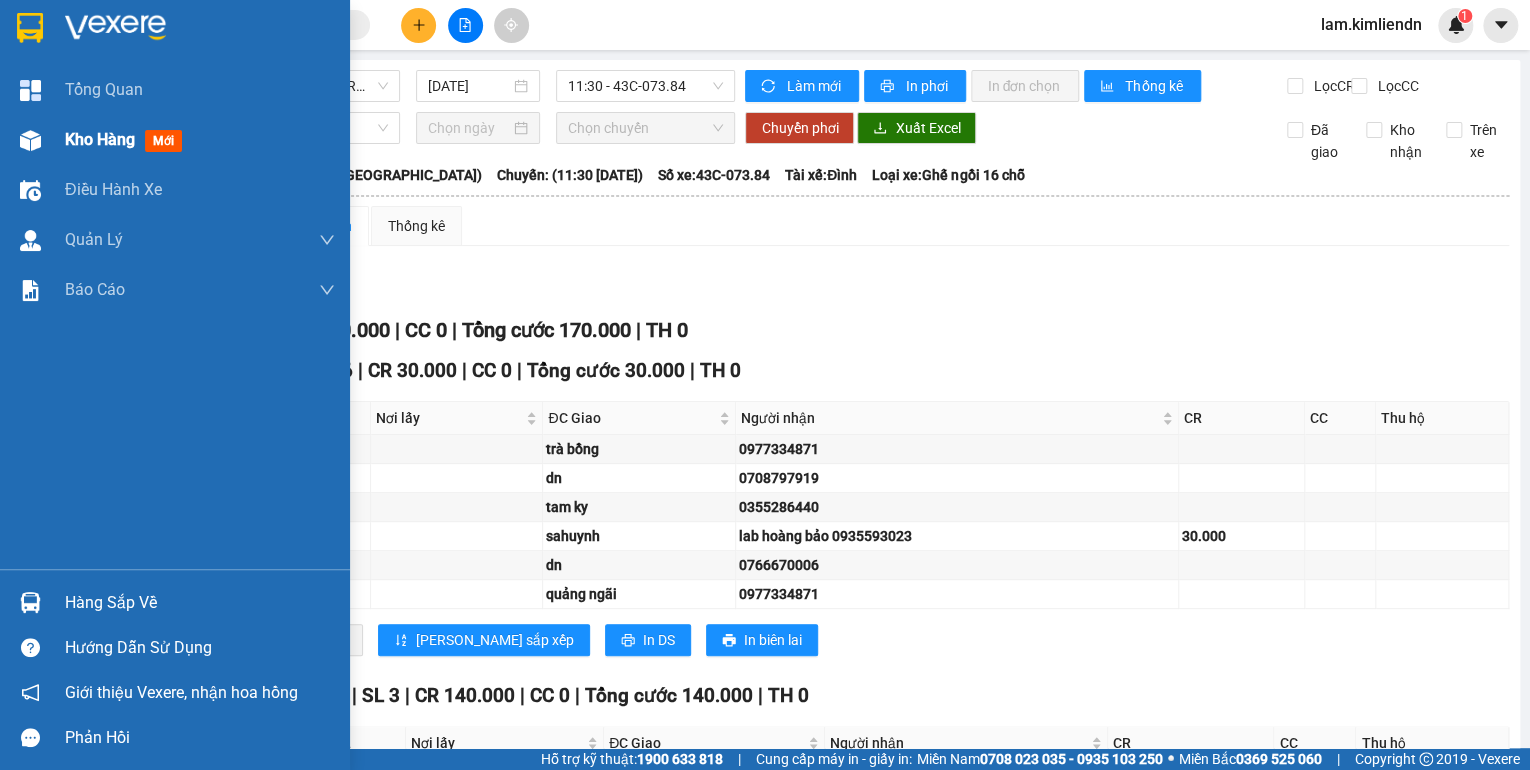 click at bounding box center (30, 140) 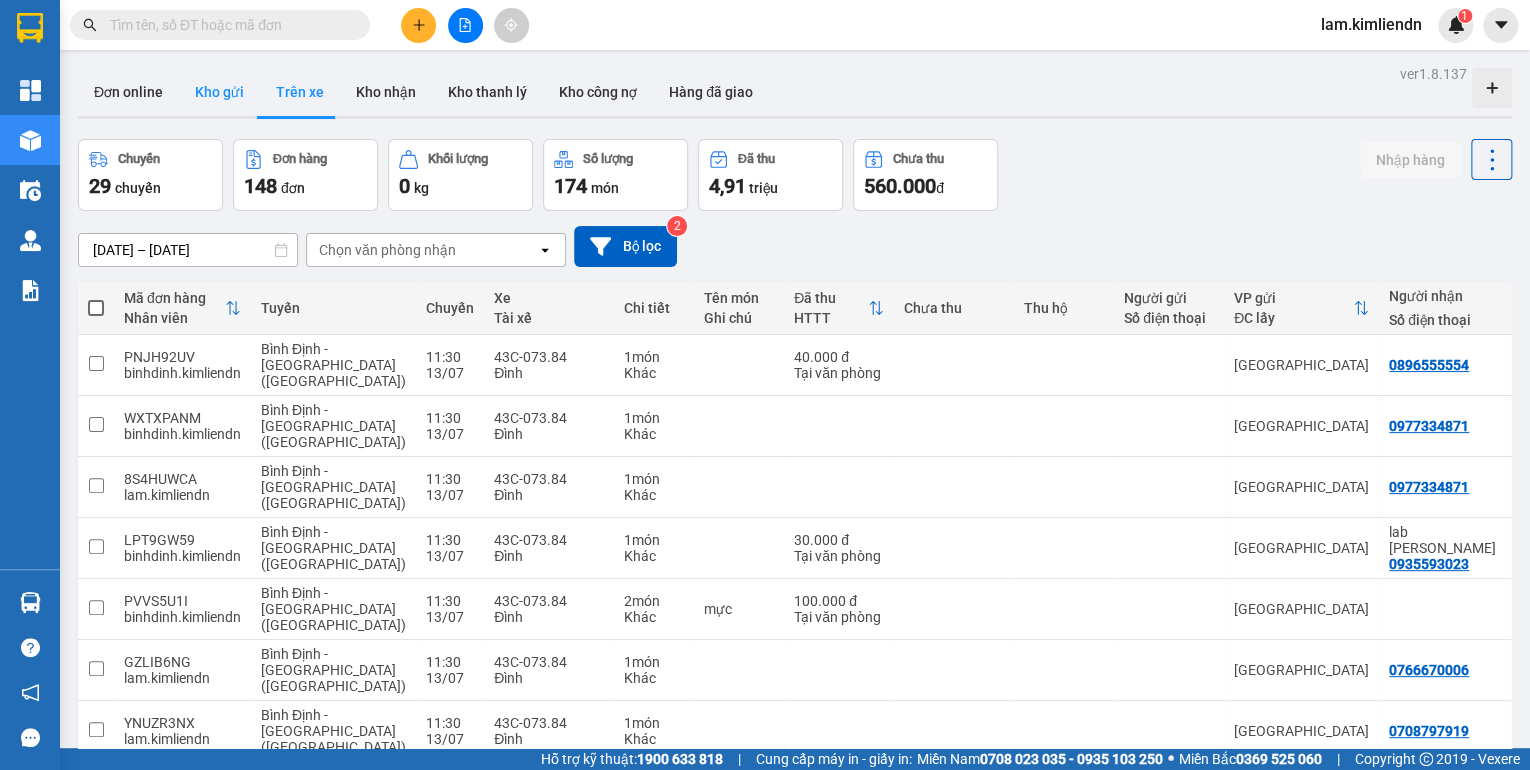 click on "Kho gửi" at bounding box center [219, 92] 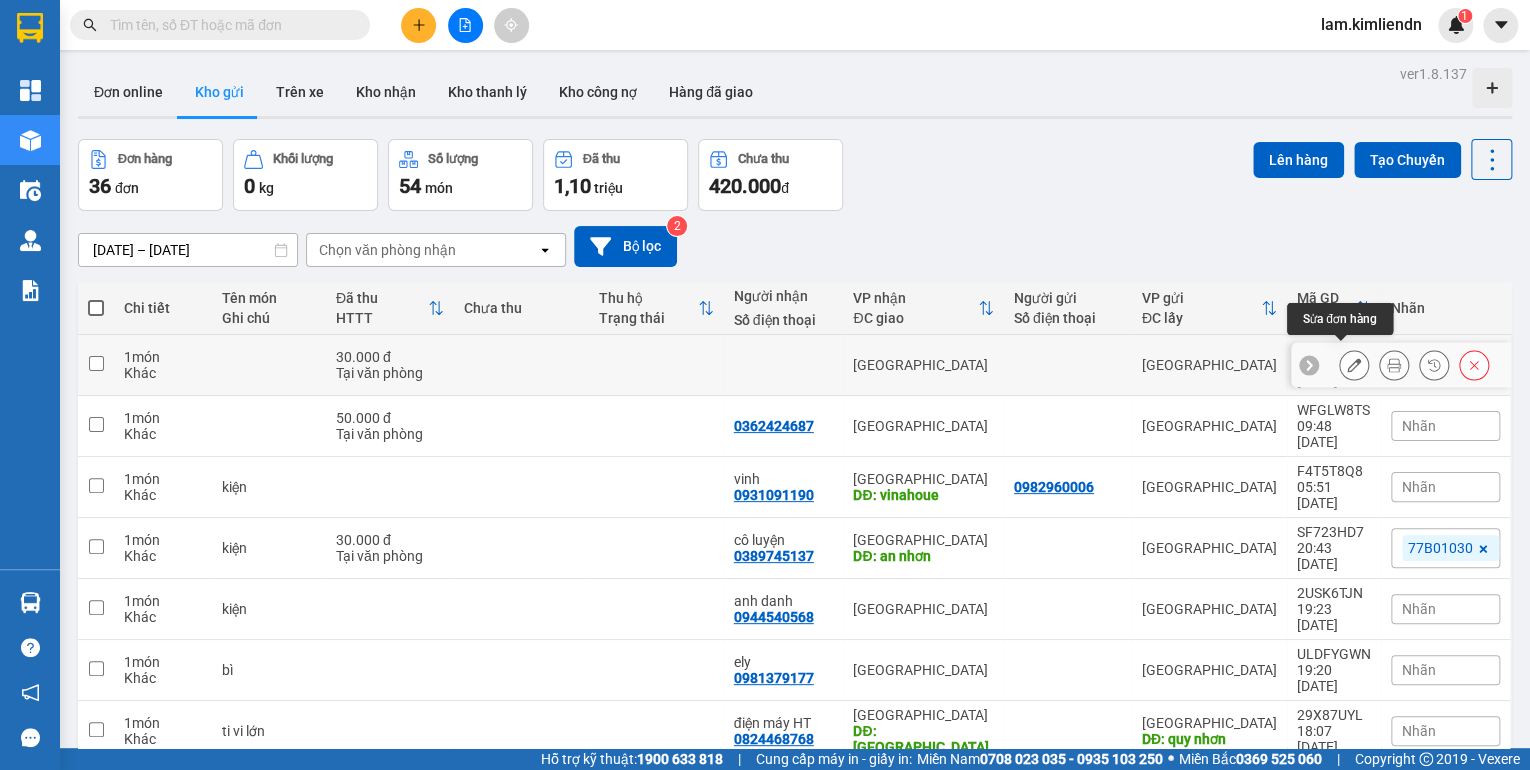 click 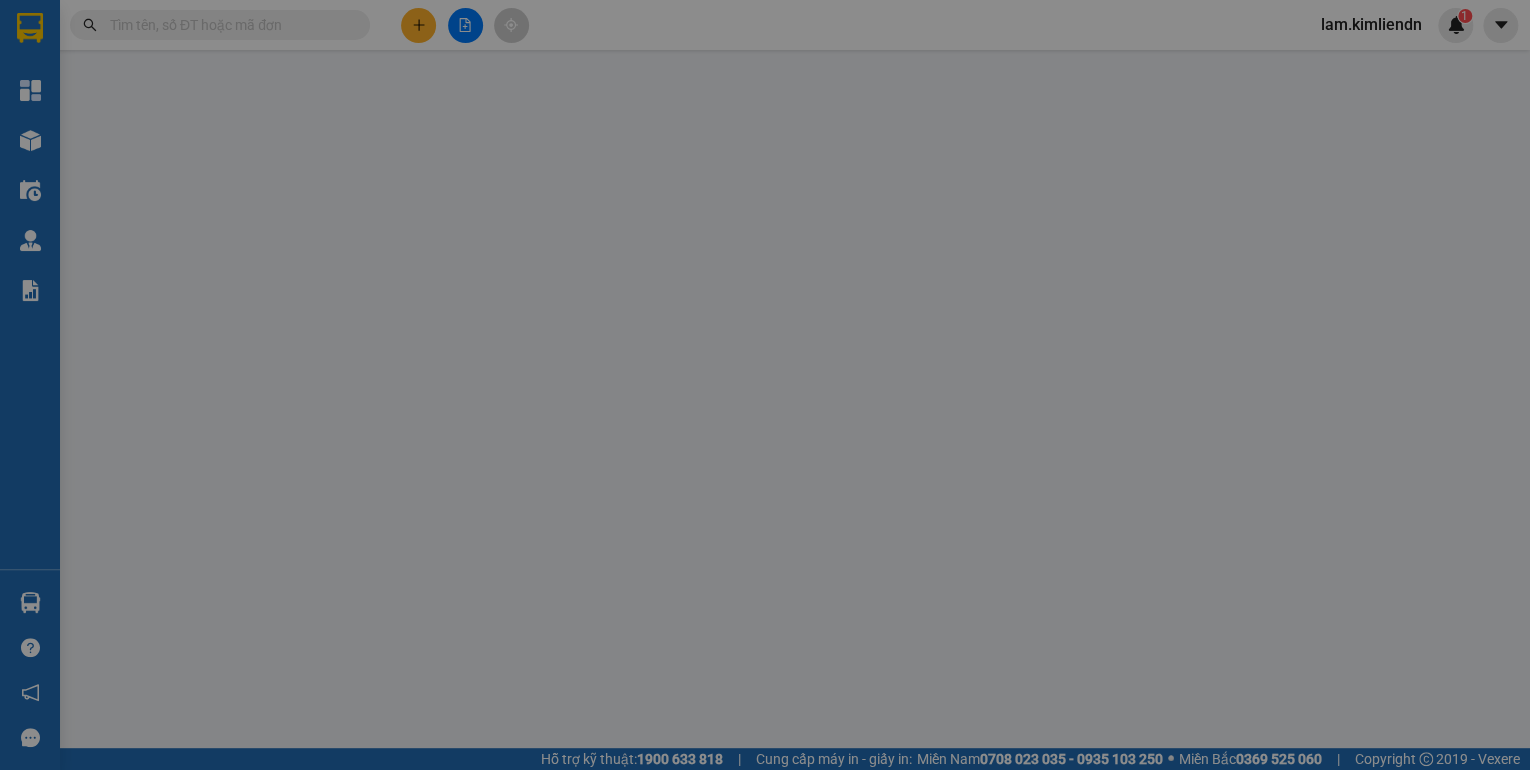 type on "0905029131 tuấn" 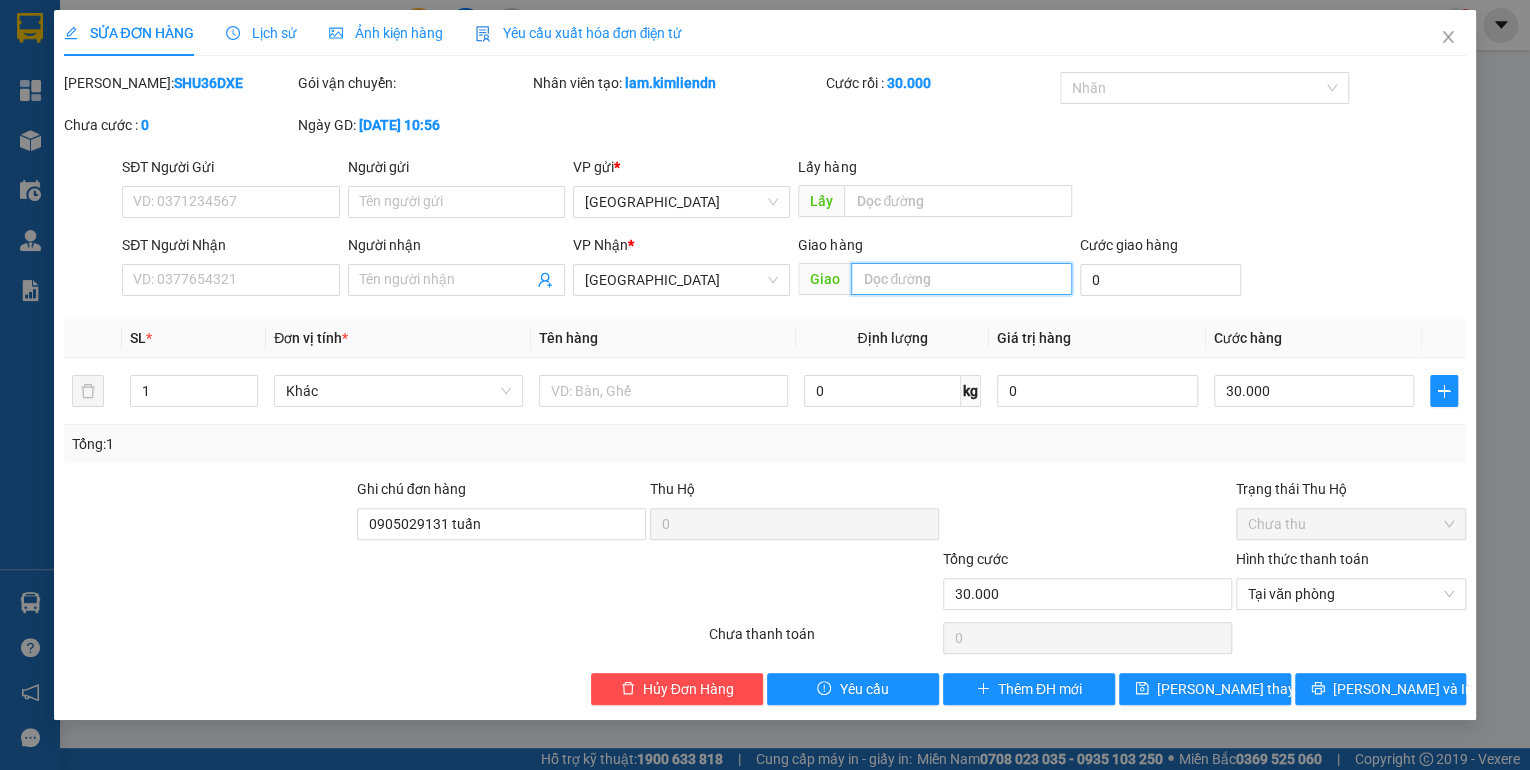 click at bounding box center [961, 279] 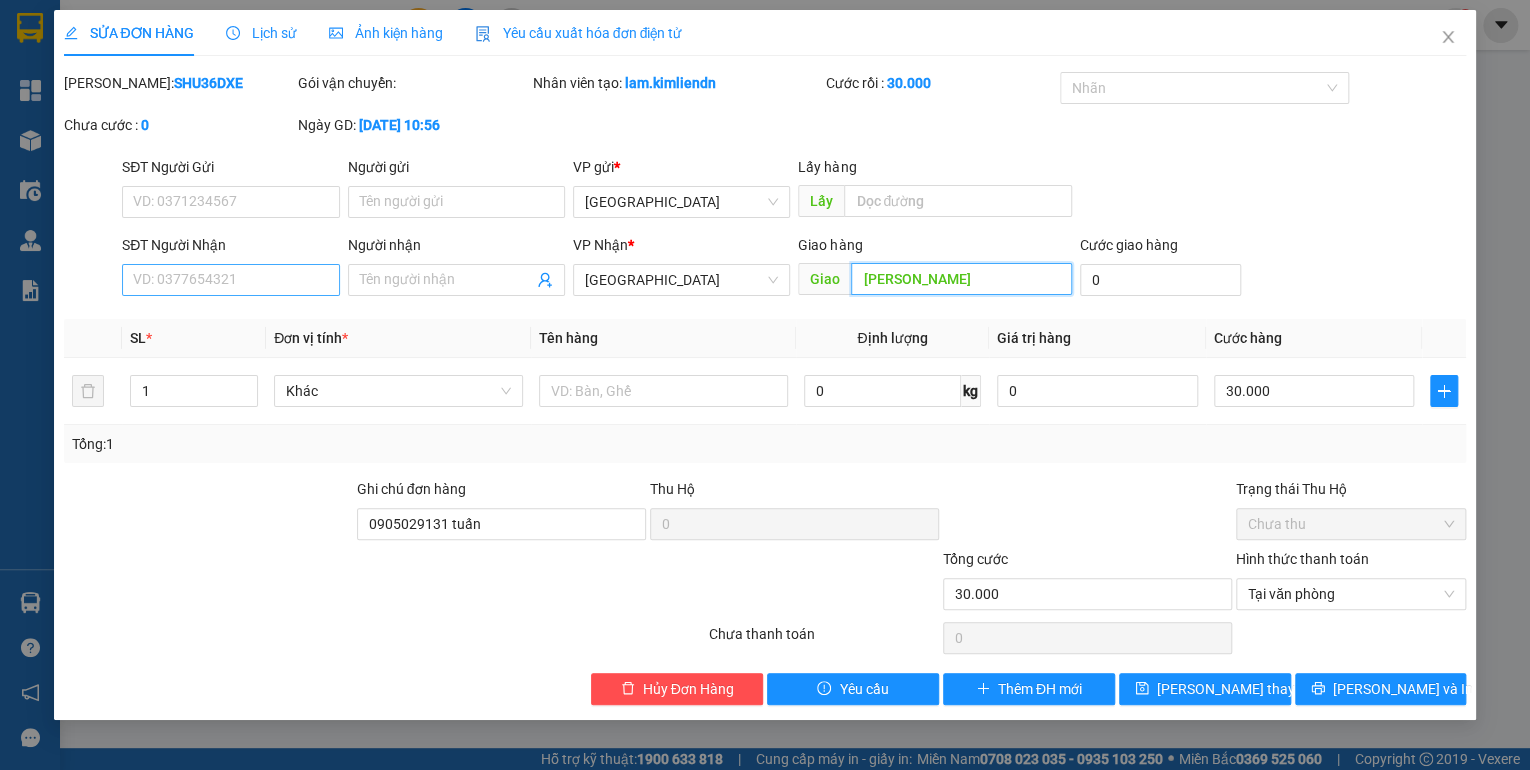 type on "[PERSON_NAME]" 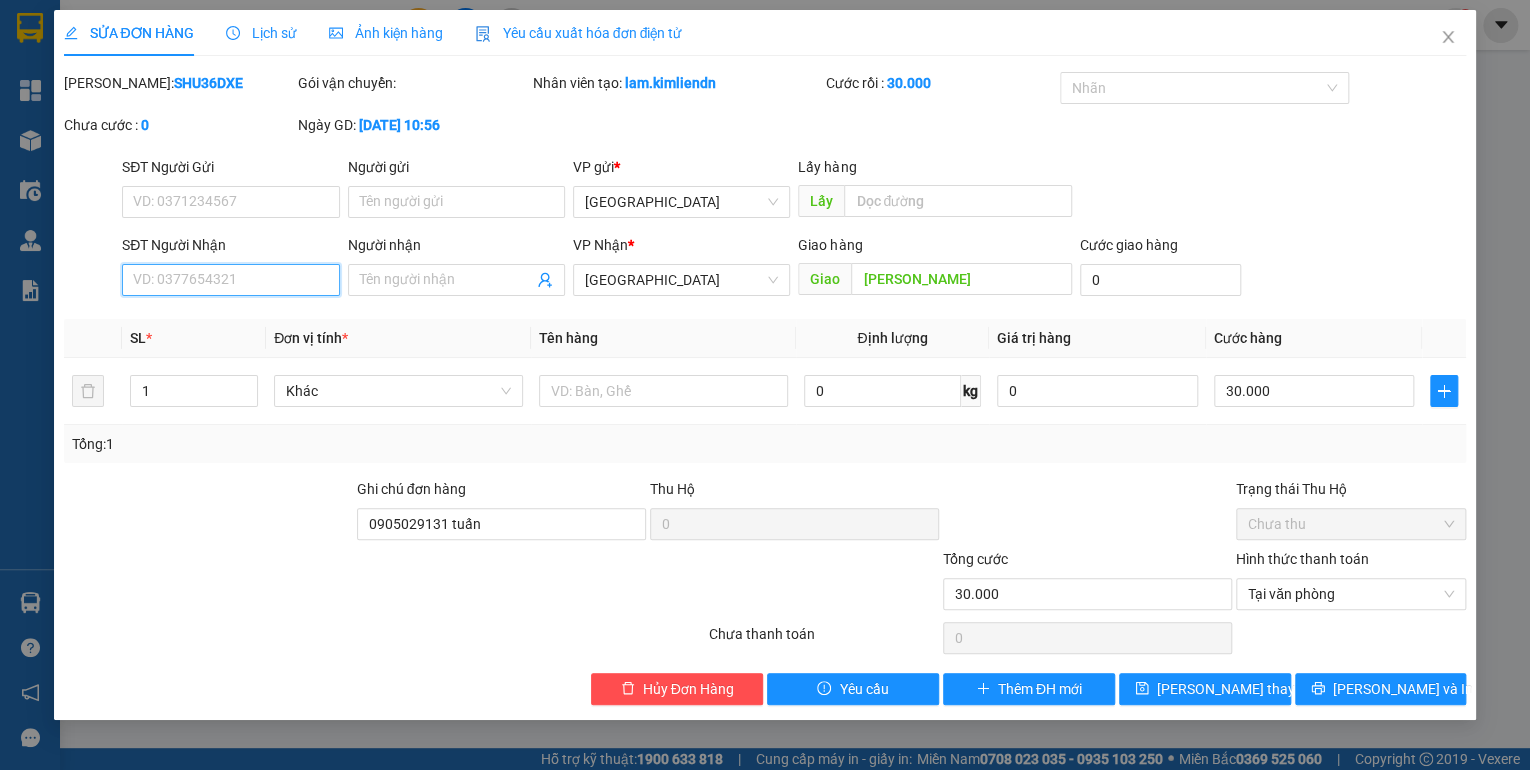 click on "SĐT Người Nhận" at bounding box center (230, 280) 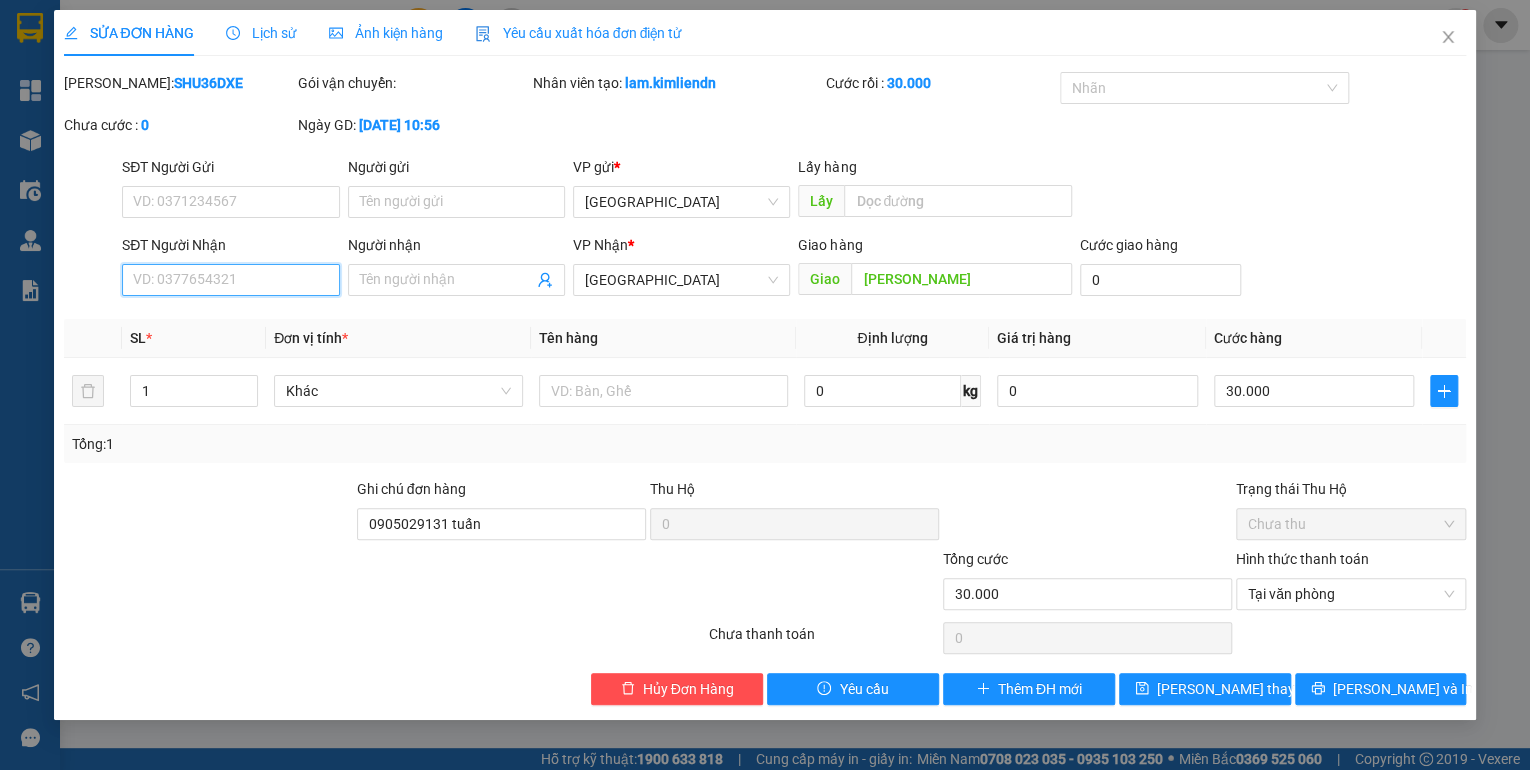 click on "SĐT Người Nhận" at bounding box center (230, 280) 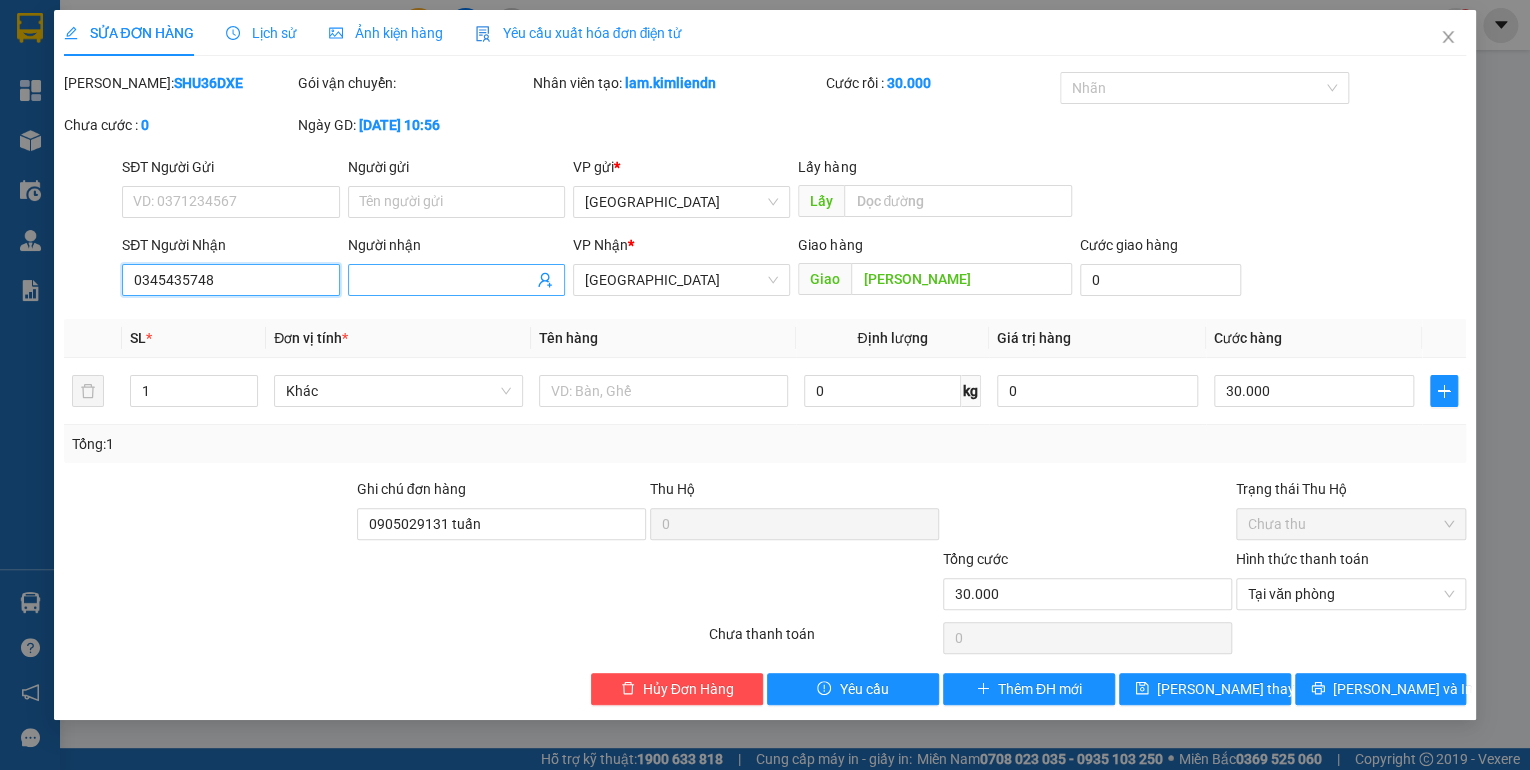 type on "0345435748" 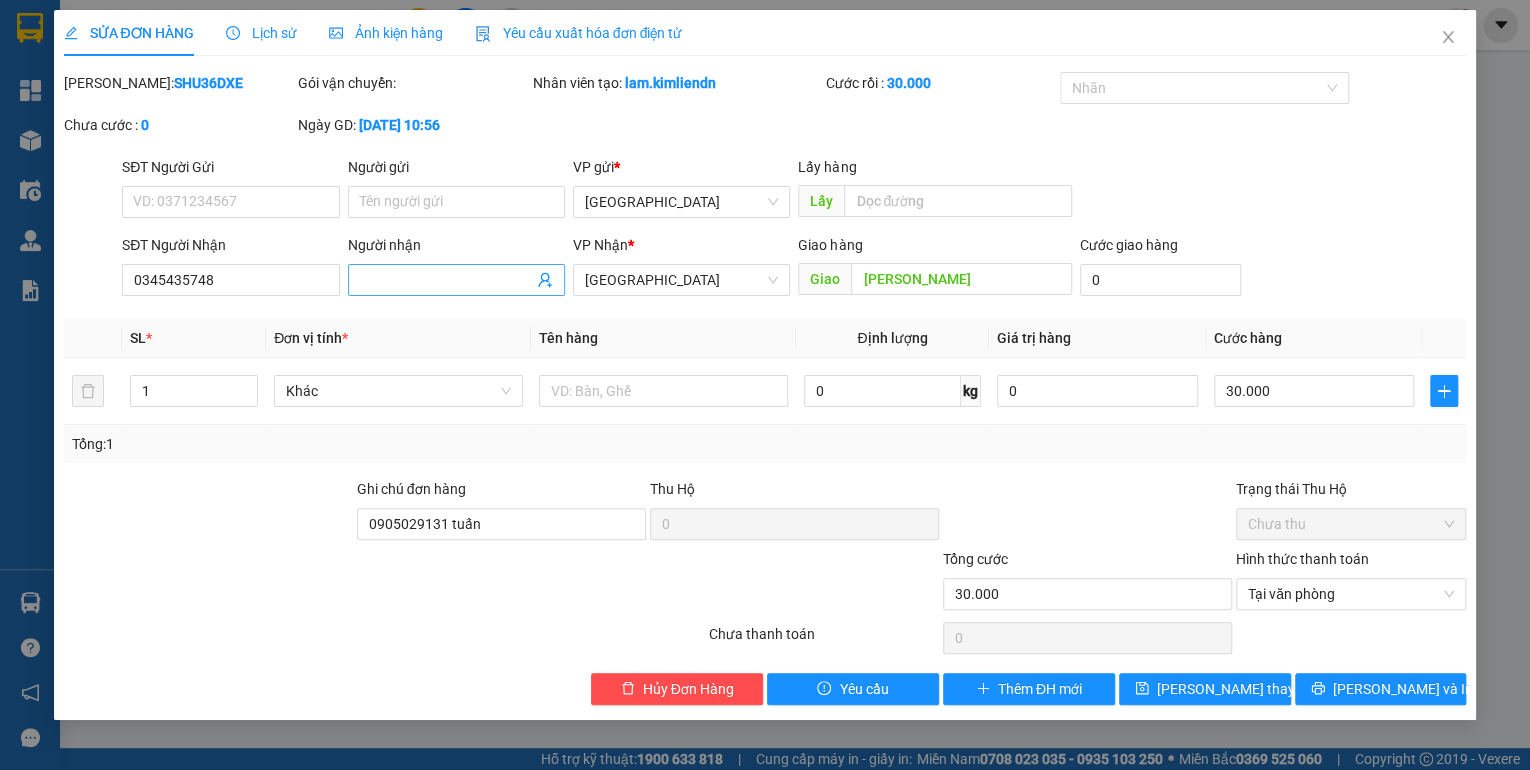 click on "Người nhận" at bounding box center (446, 280) 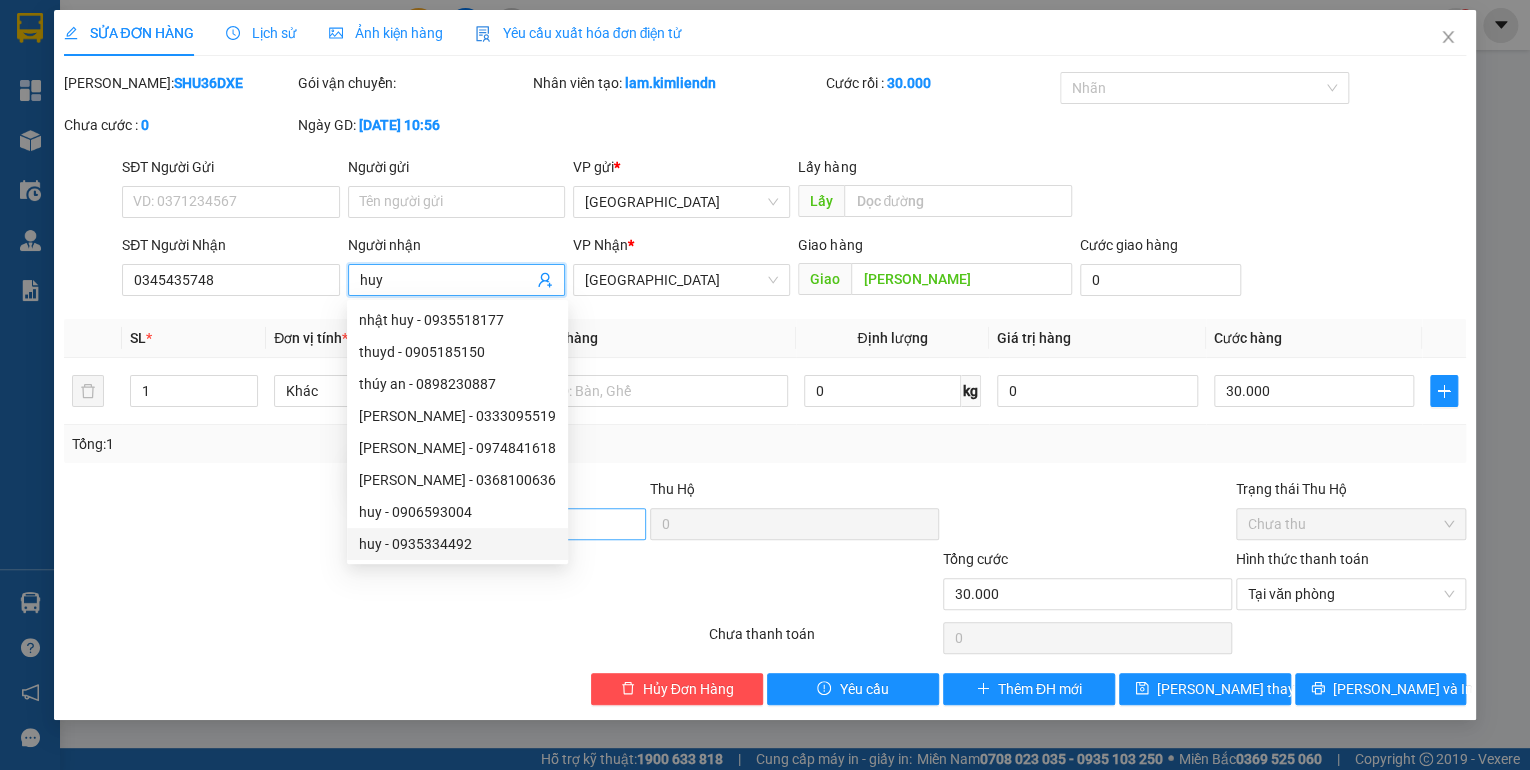 type on "huy" 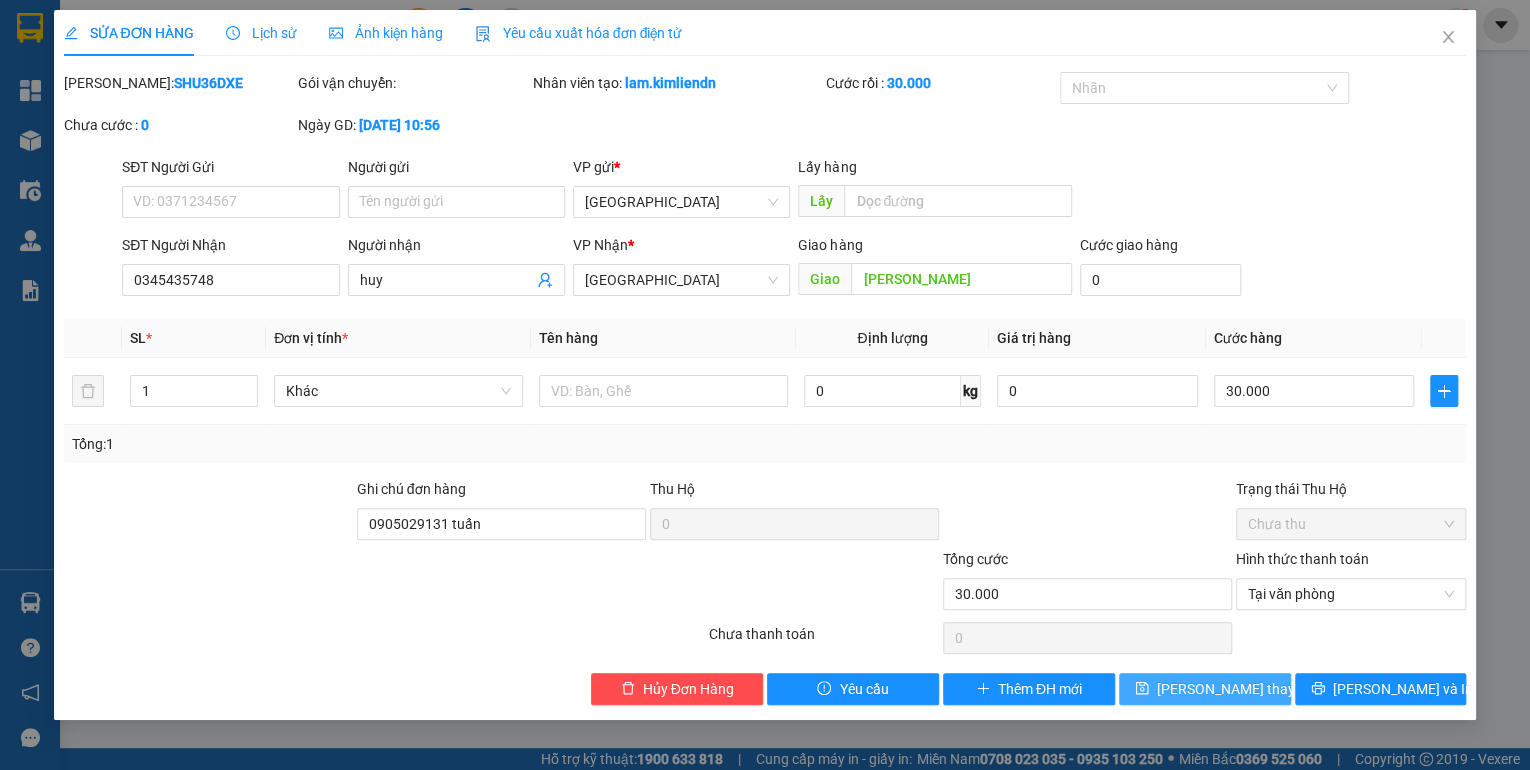 click on "[PERSON_NAME] thay đổi" at bounding box center [1237, 689] 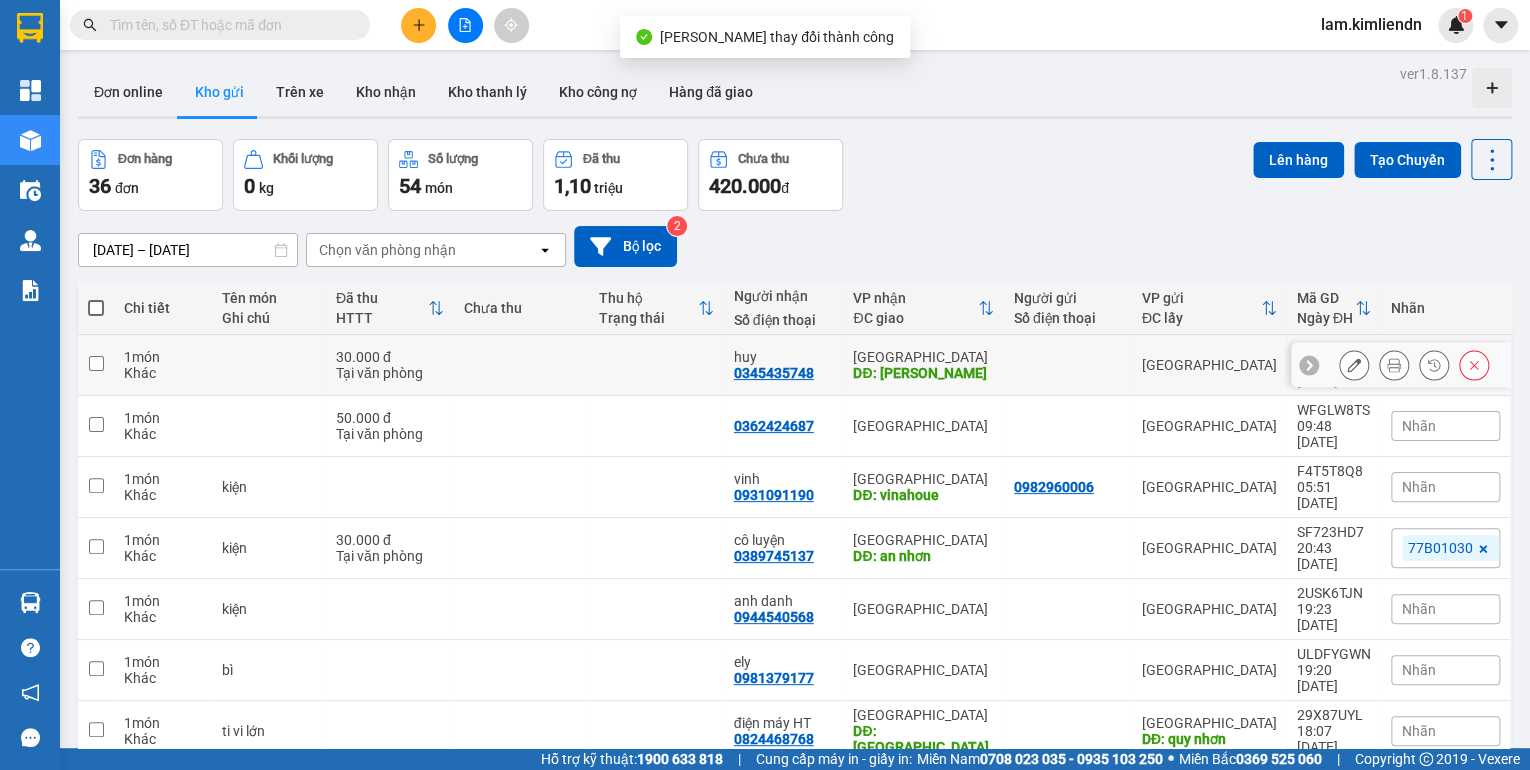 click at bounding box center [656, 365] 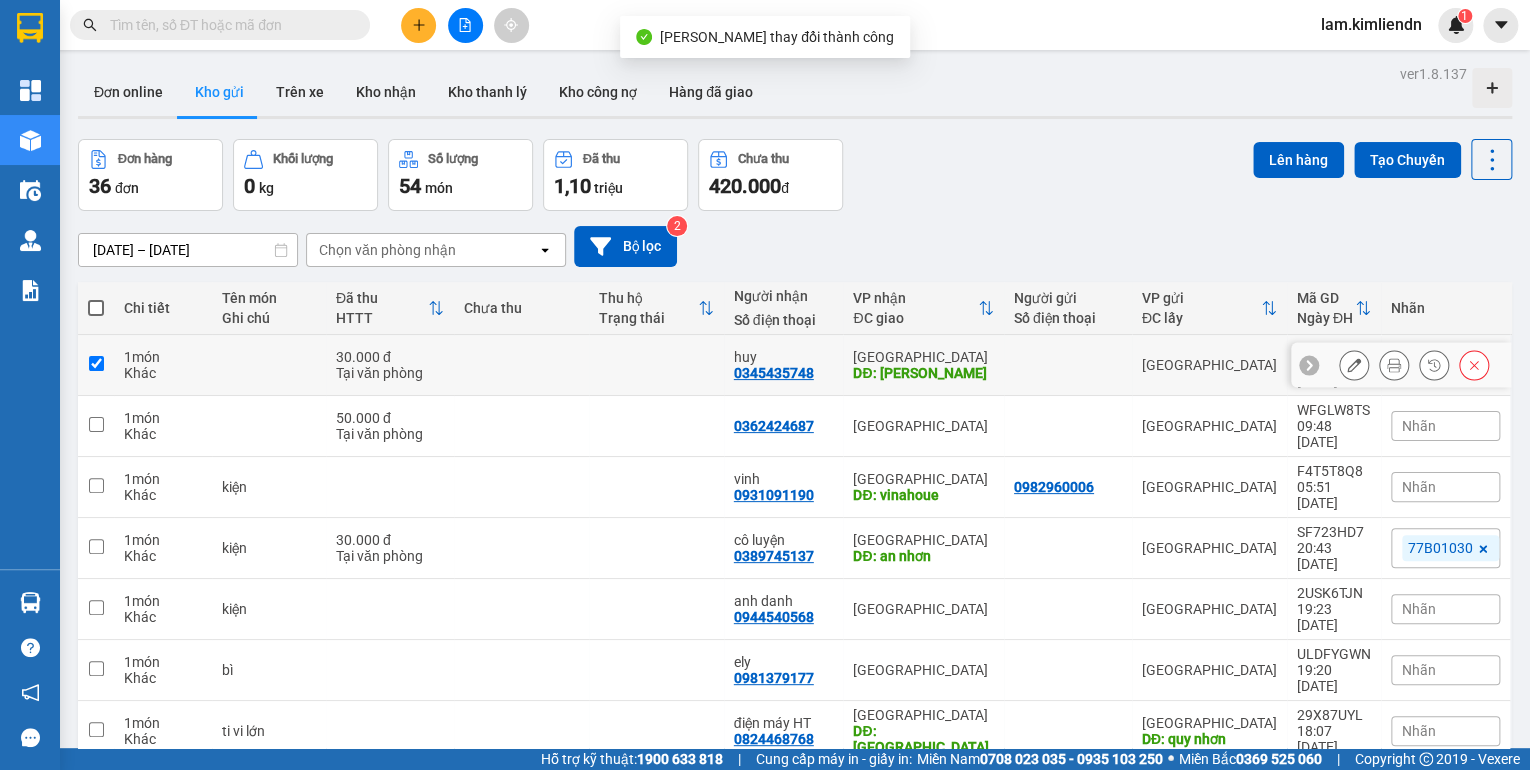 checkbox on "true" 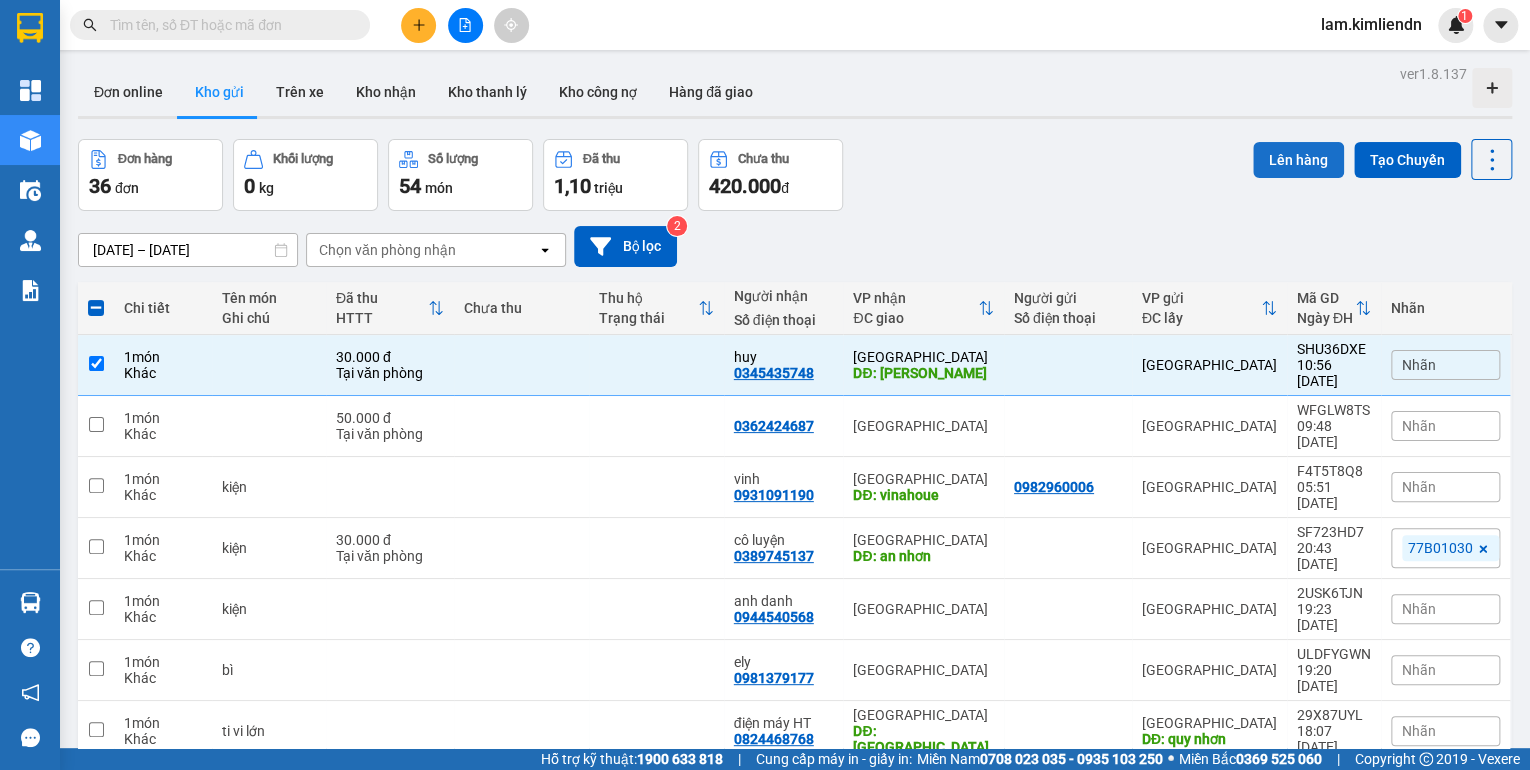 click on "Lên hàng" at bounding box center [1298, 160] 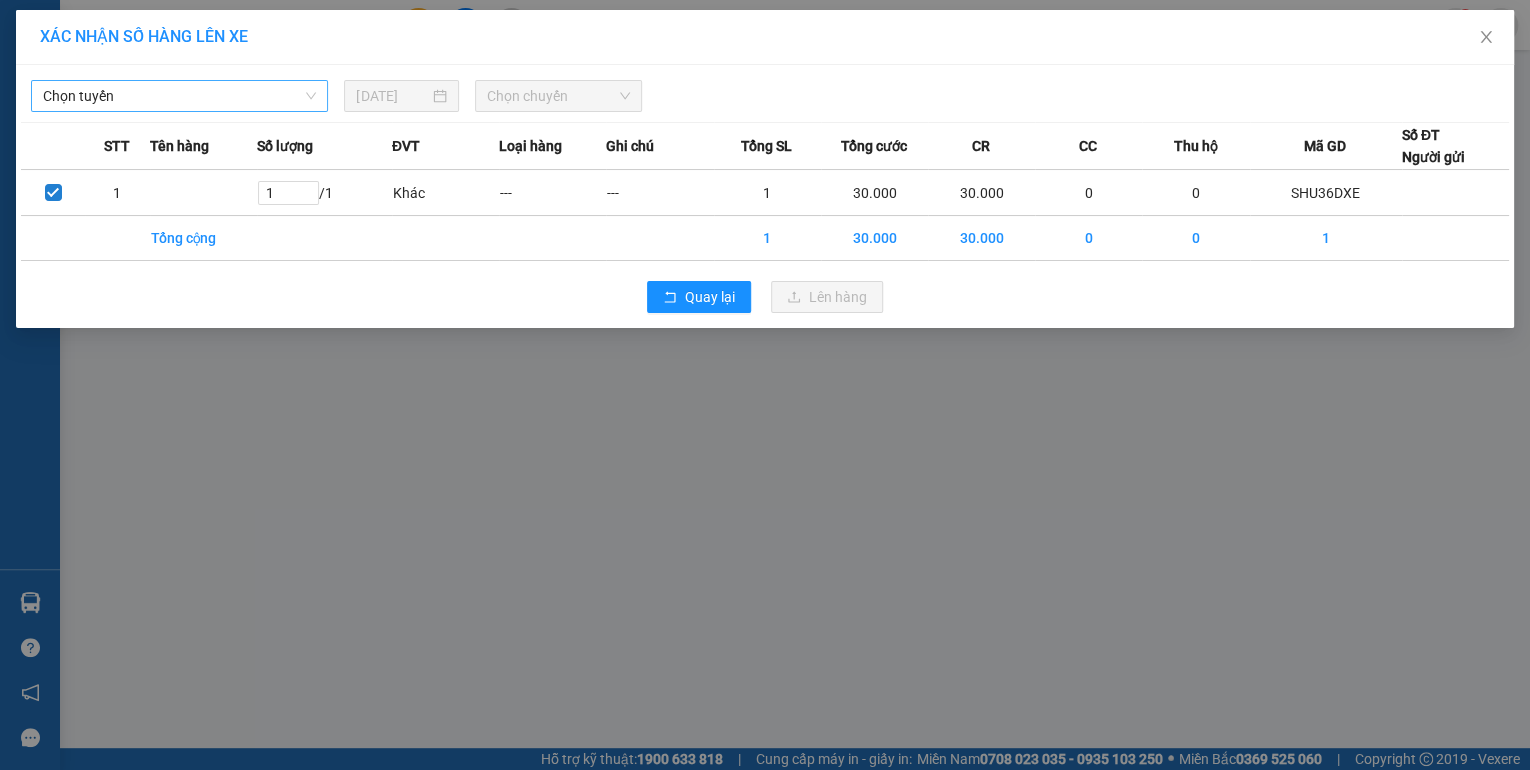 click on "Chọn tuyến" at bounding box center (179, 96) 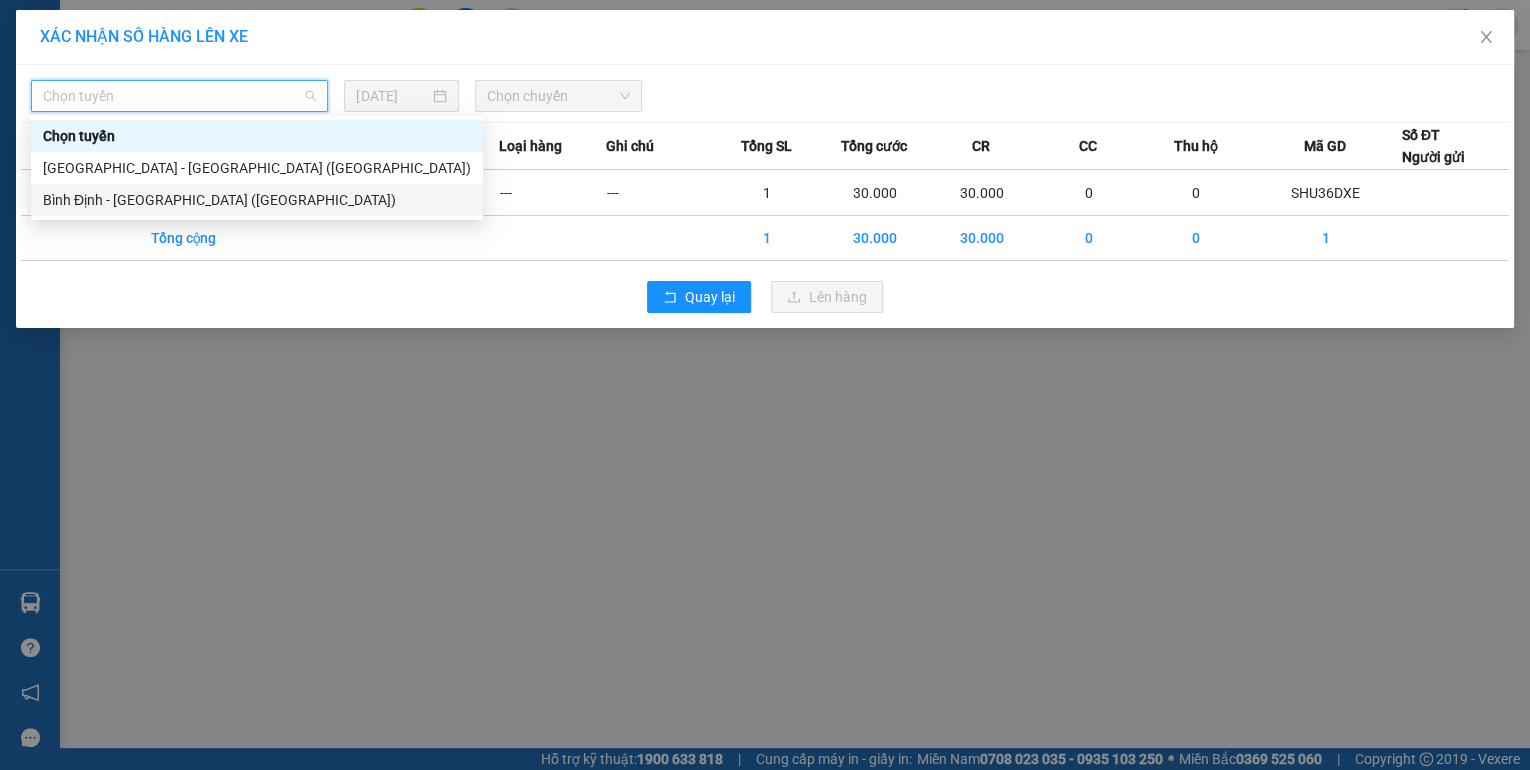 click on "Bình Định - [GEOGRAPHIC_DATA] ([GEOGRAPHIC_DATA])" at bounding box center (257, 200) 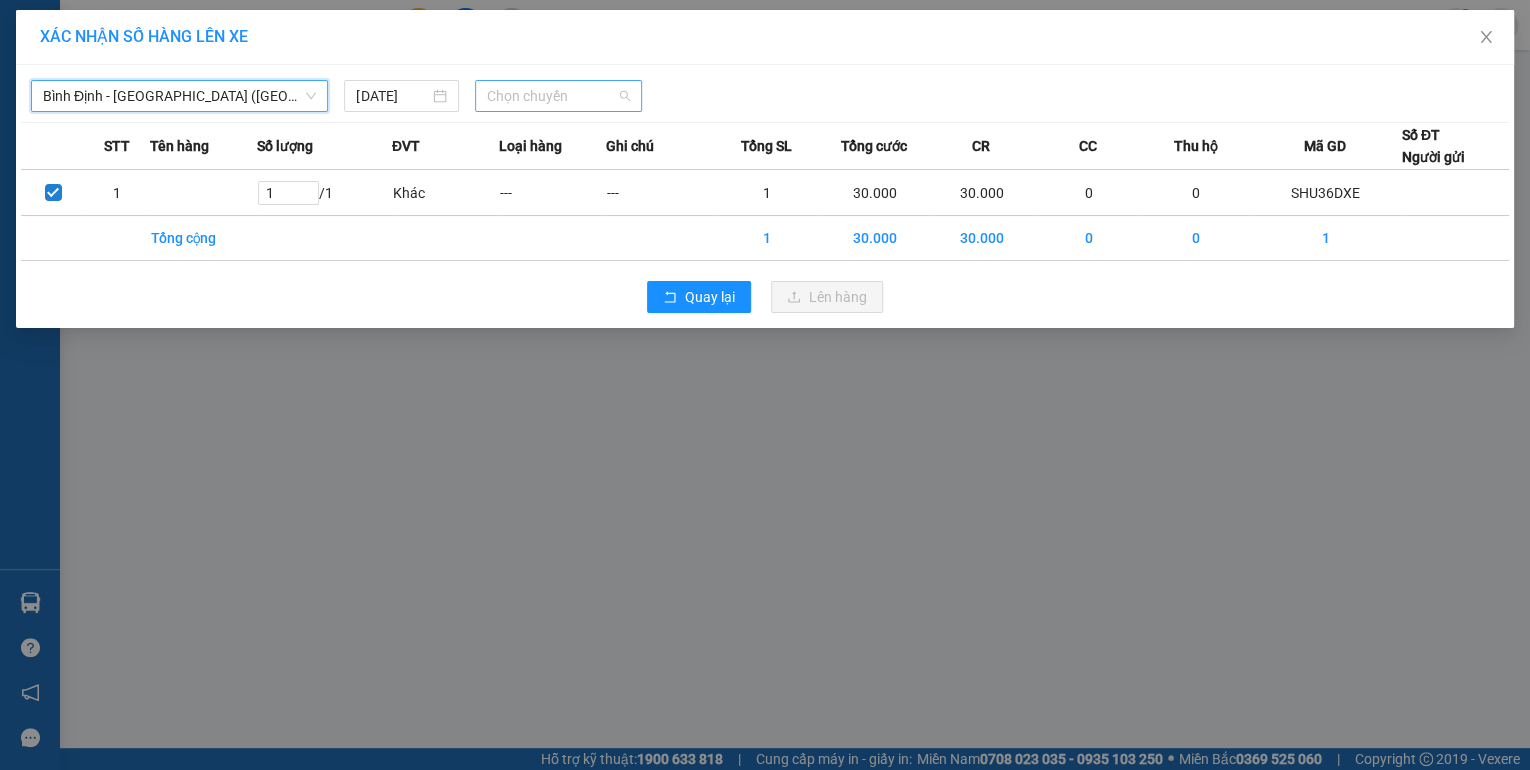 click on "Chọn chuyến" at bounding box center (558, 96) 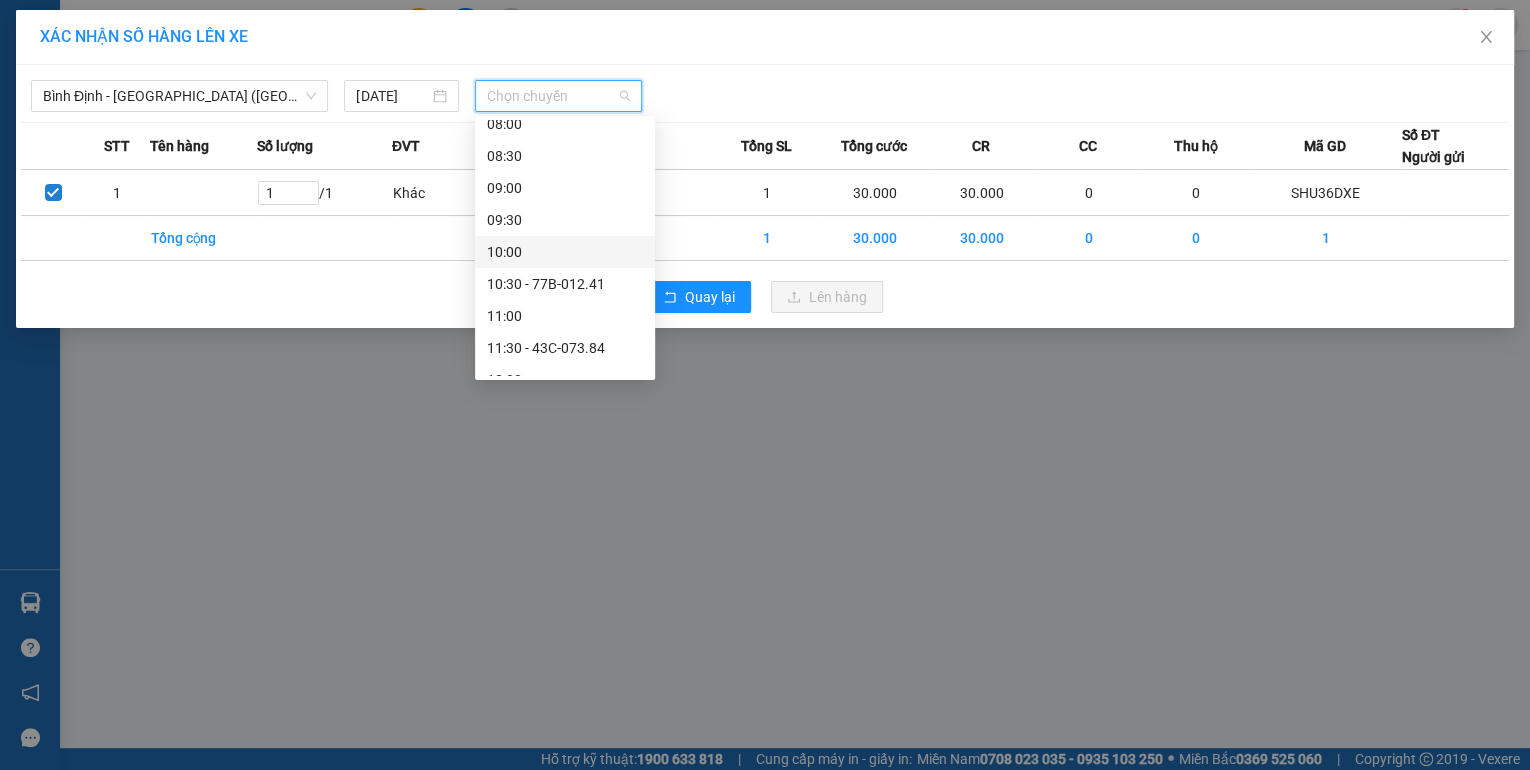 scroll, scrollTop: 320, scrollLeft: 0, axis: vertical 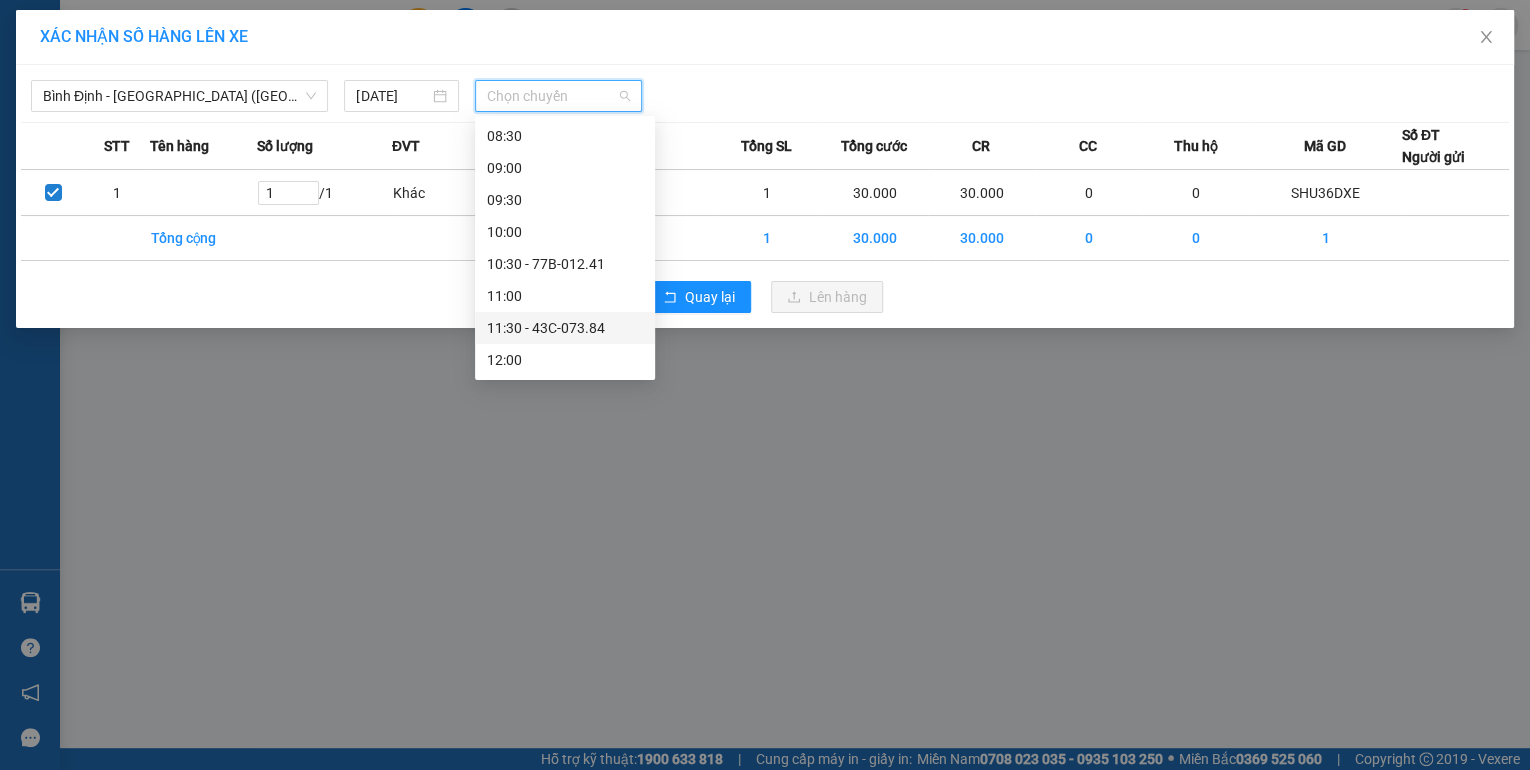 click on "11:30     - 43C-073.84" at bounding box center [565, 328] 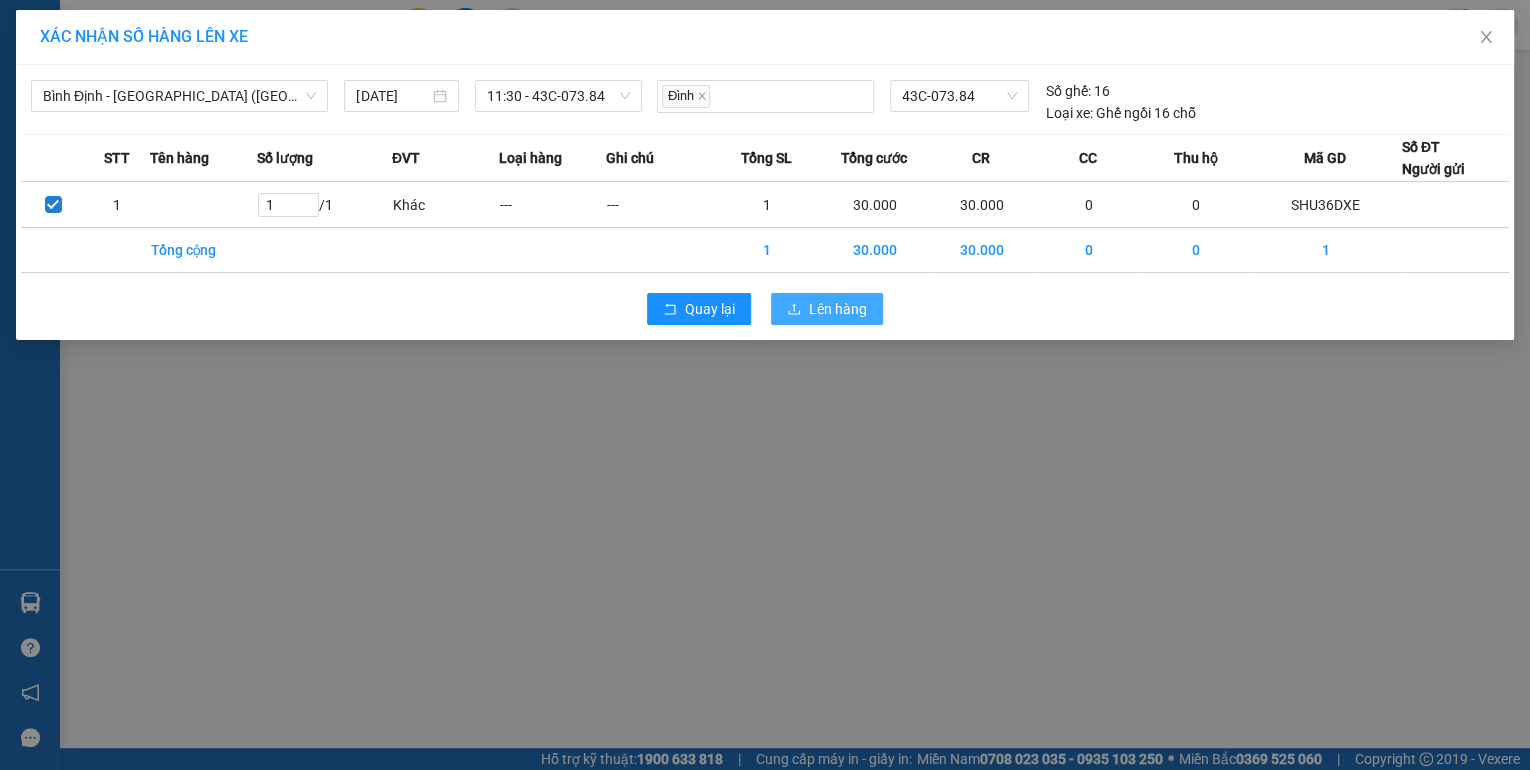 click on "Lên hàng" at bounding box center (838, 309) 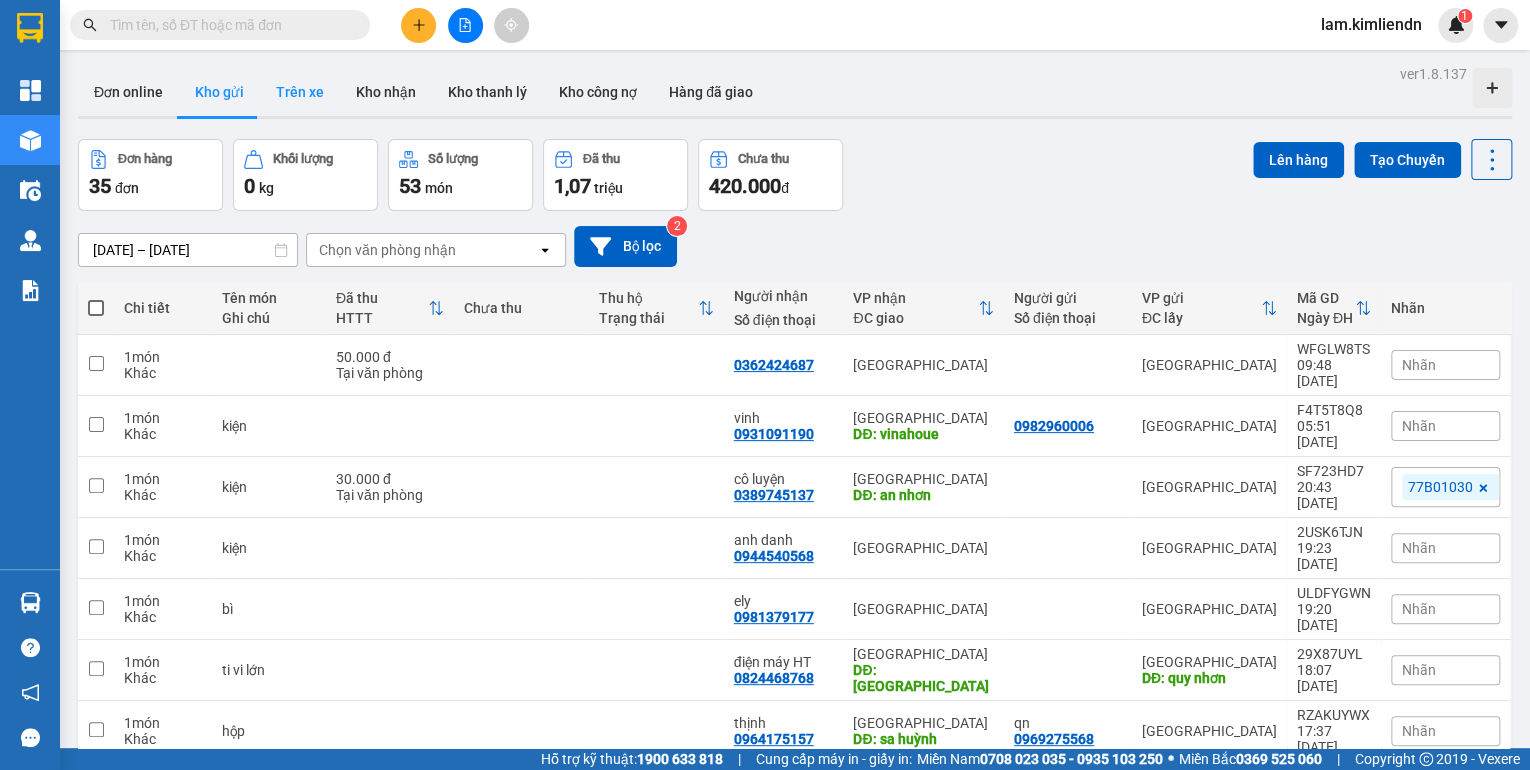 click on "Trên xe" at bounding box center (300, 92) 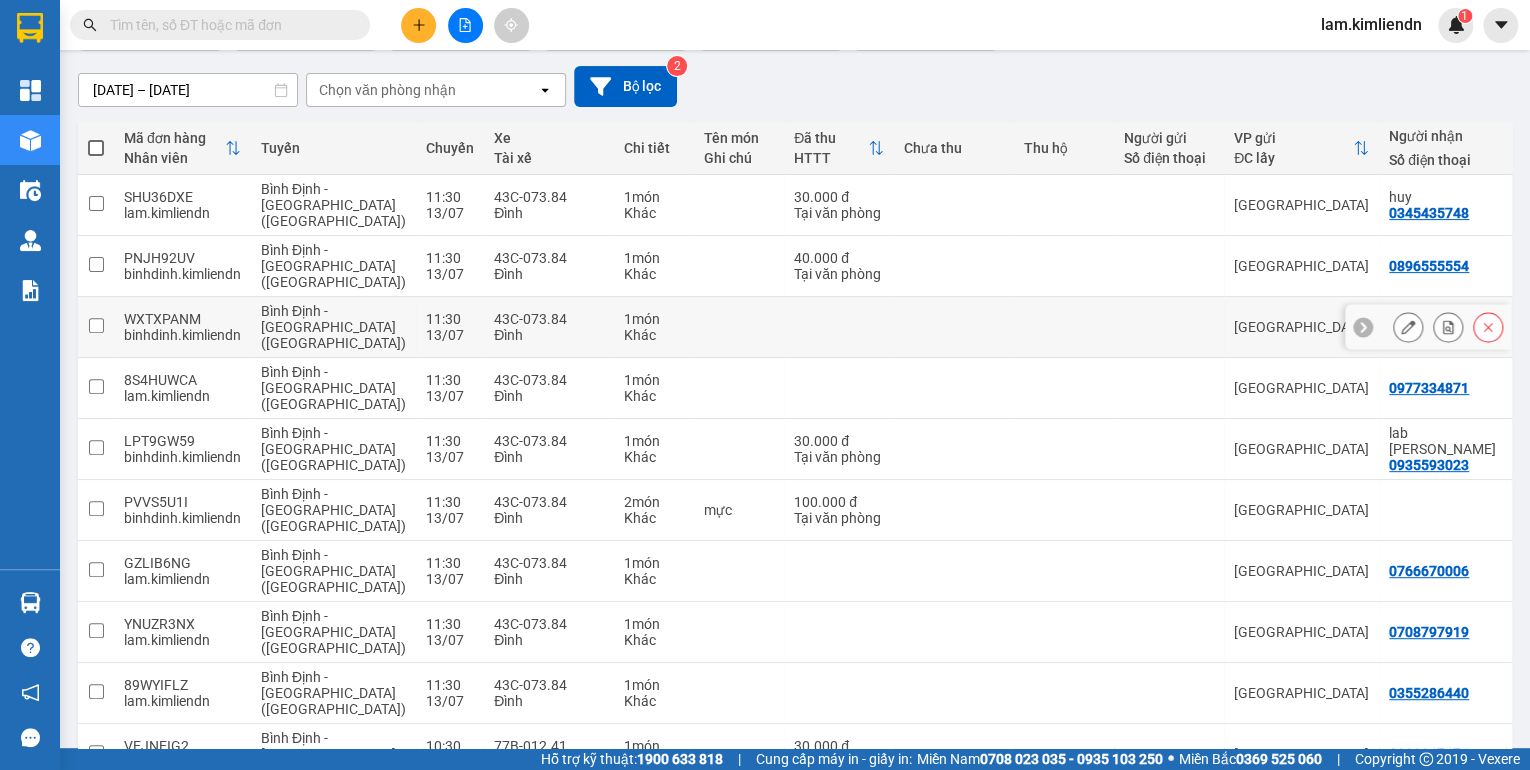 scroll, scrollTop: 0, scrollLeft: 0, axis: both 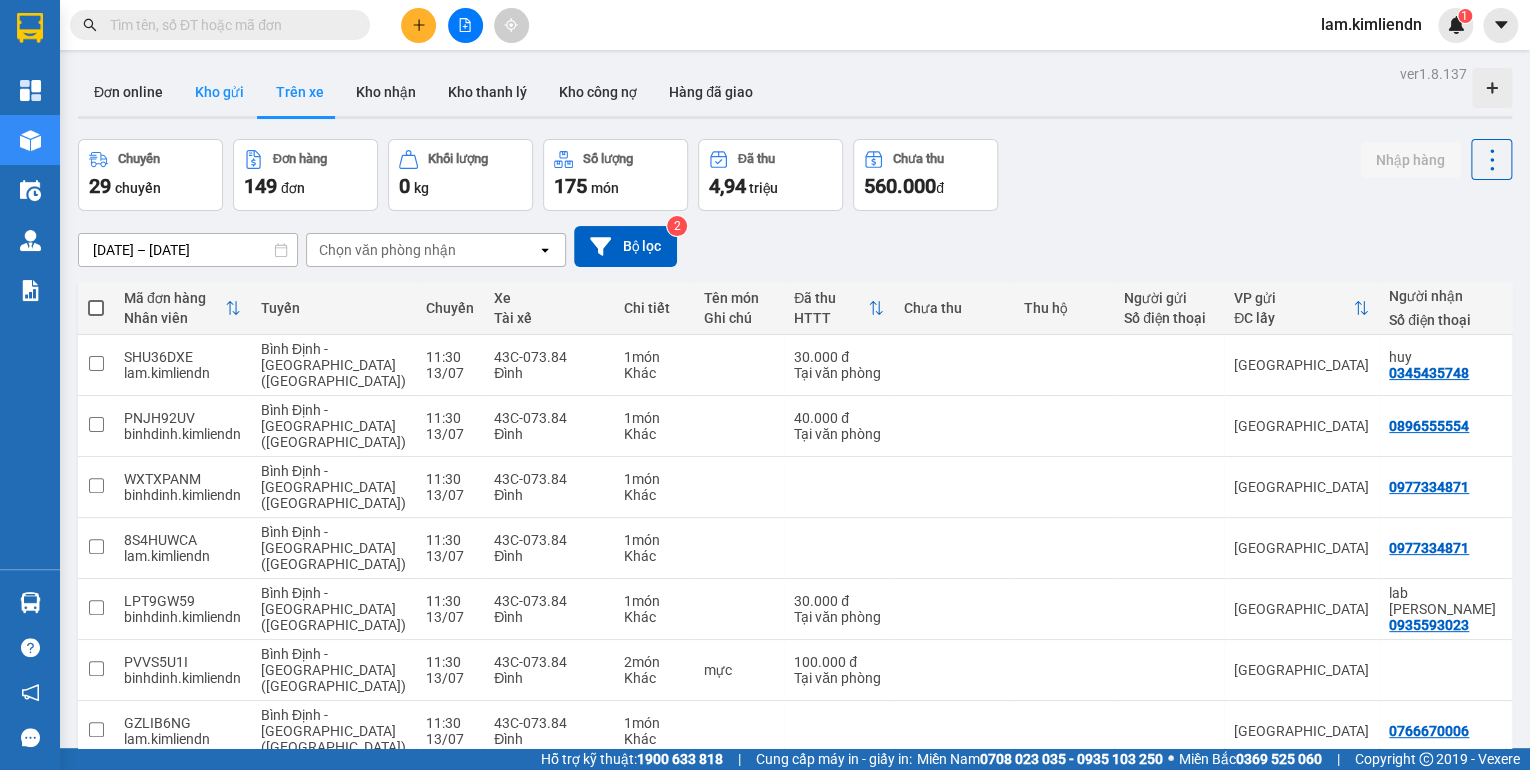 click on "Kho gửi" at bounding box center (219, 92) 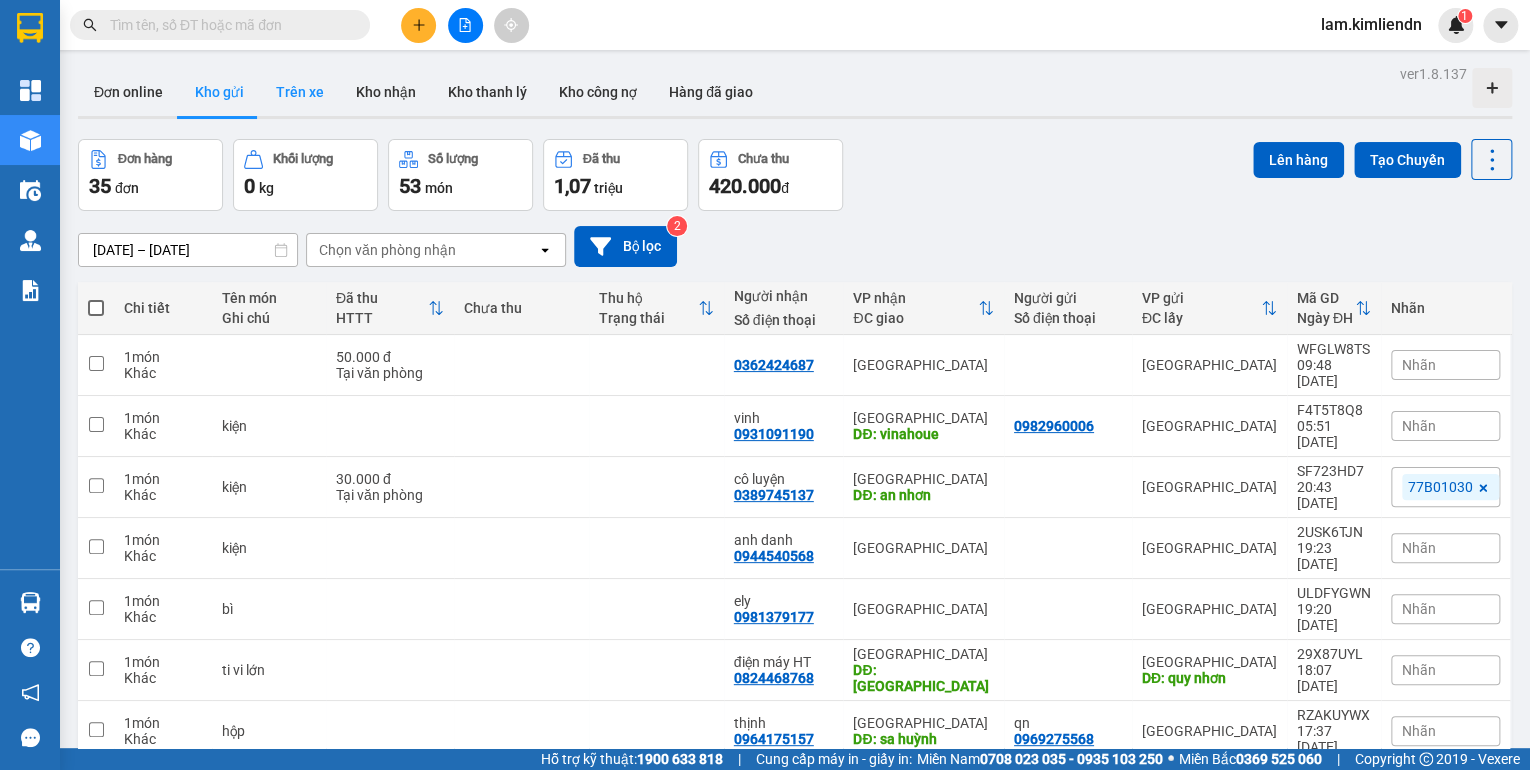 click on "Trên xe" at bounding box center (300, 92) 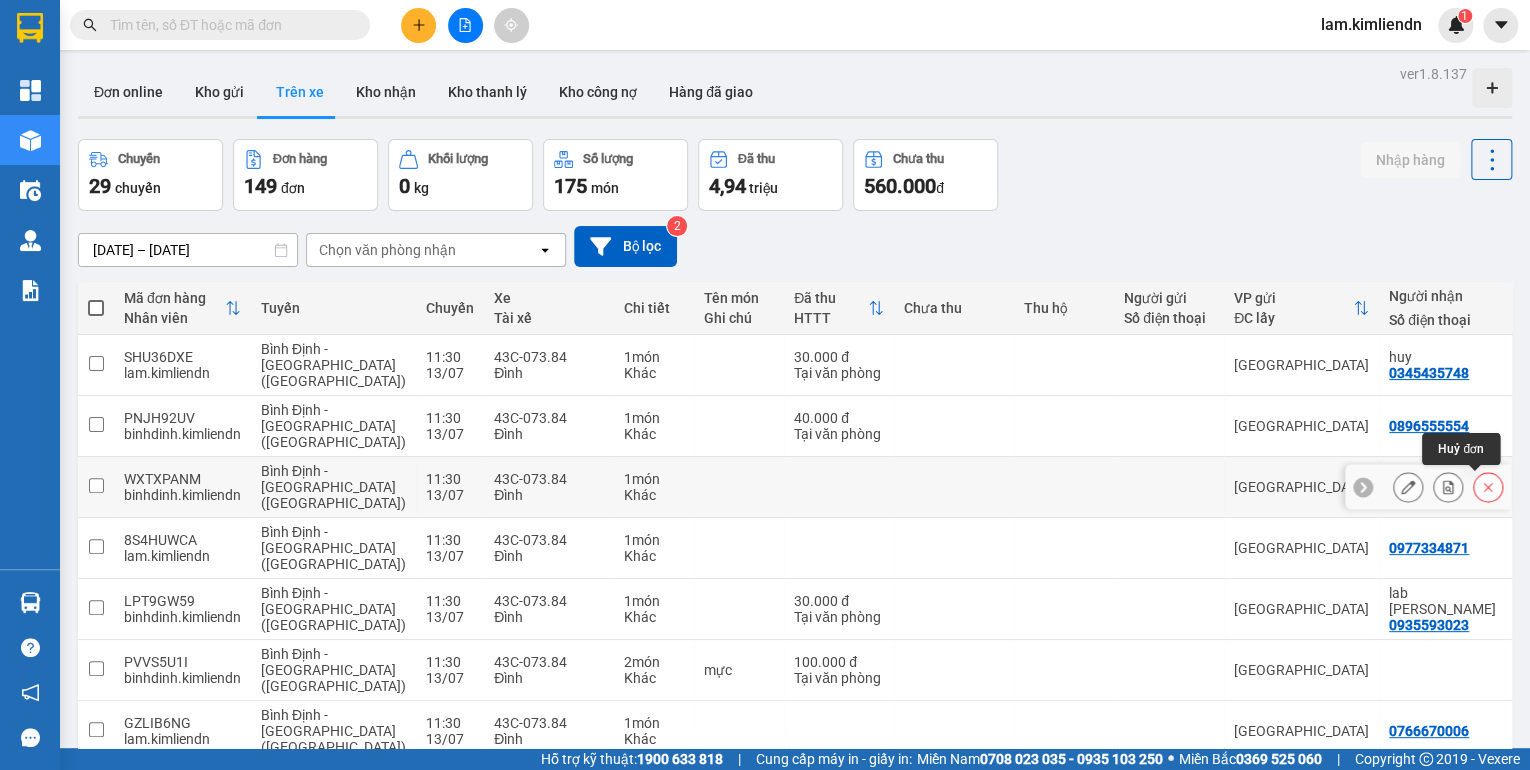 click at bounding box center (1488, 487) 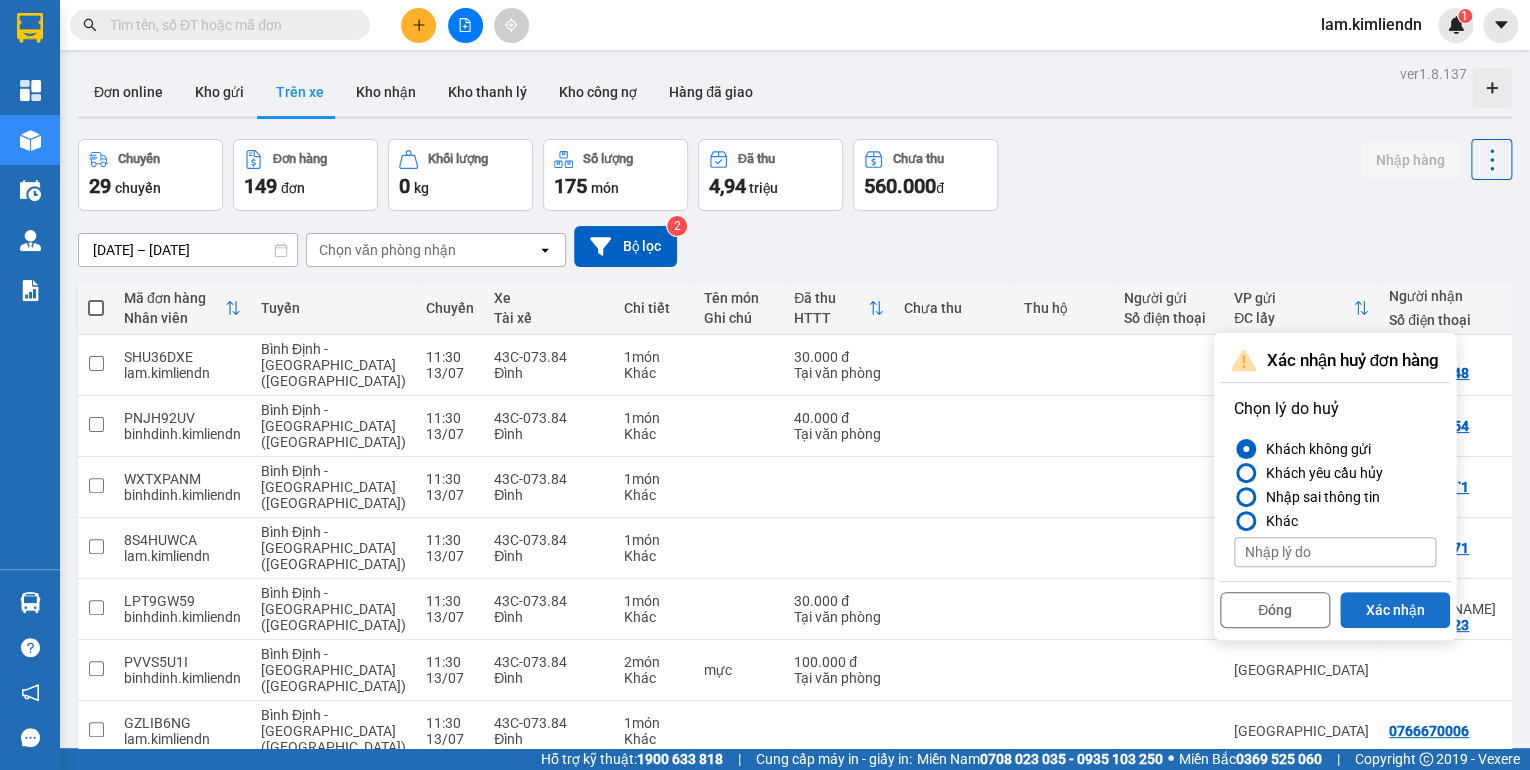 click on "Xác nhận" at bounding box center [1395, 610] 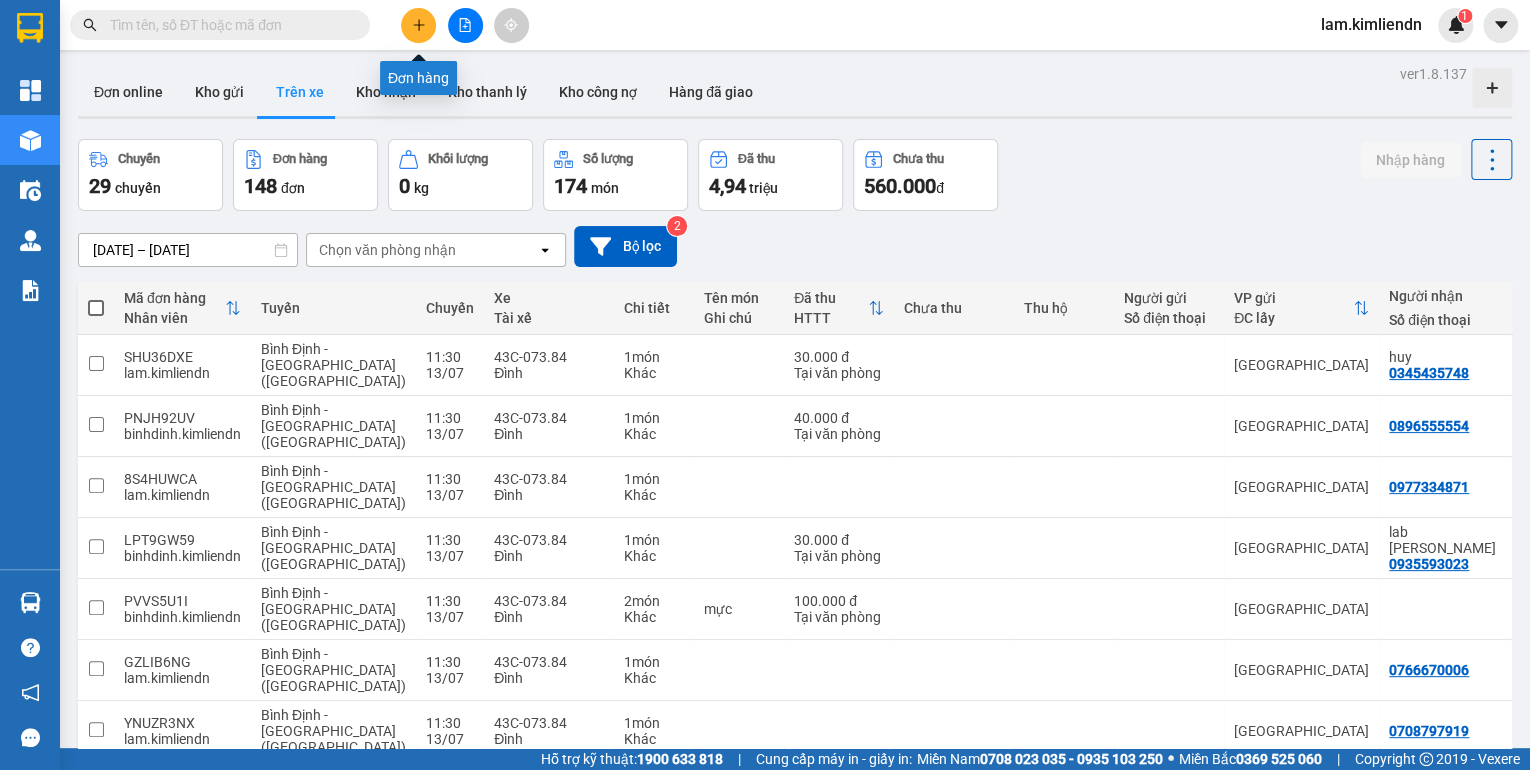 click at bounding box center [418, 25] 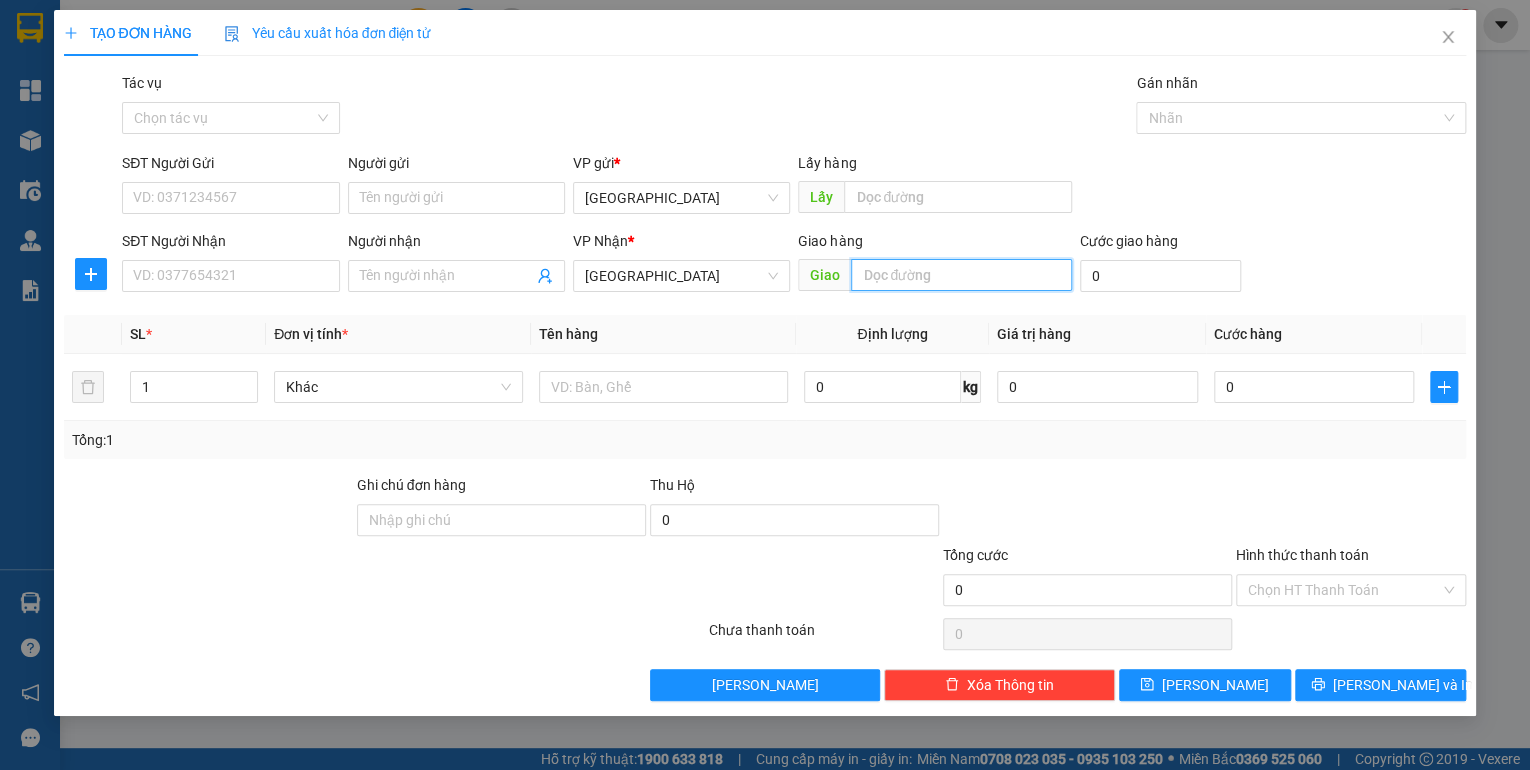 click at bounding box center (961, 275) 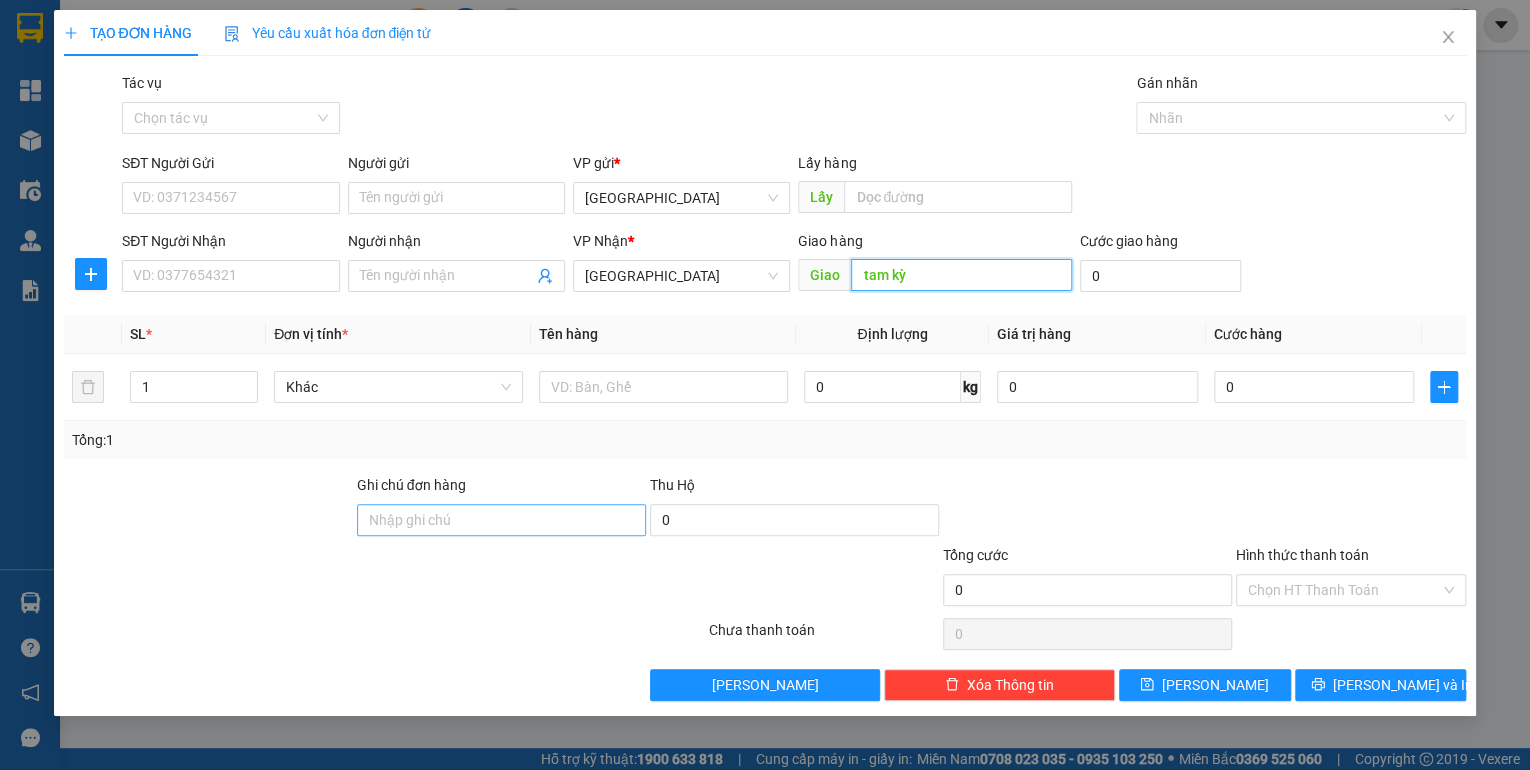 type on "tam kỳ" 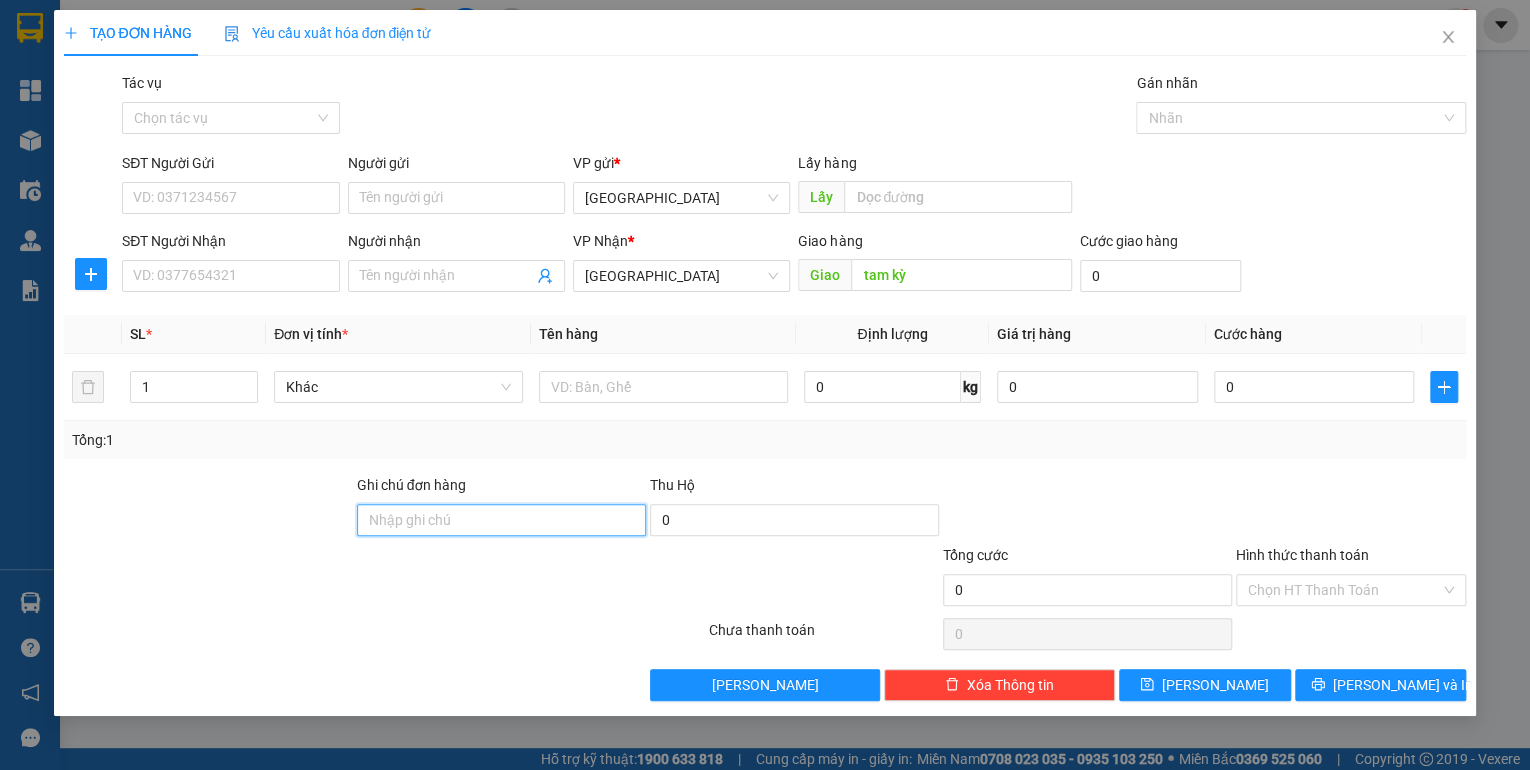 click on "Ghi chú đơn hàng" at bounding box center [501, 520] 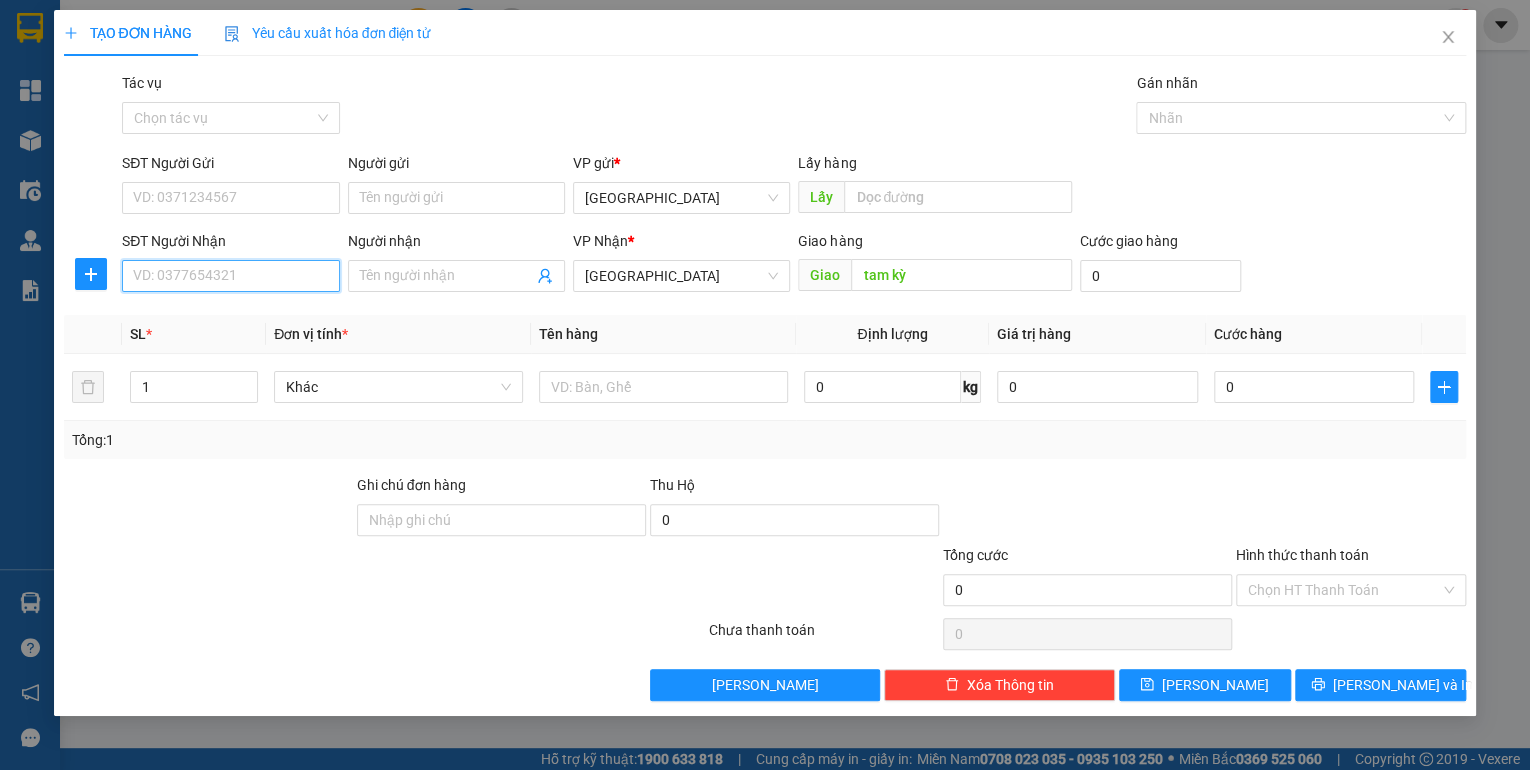 click on "SĐT Người Nhận" at bounding box center [230, 276] 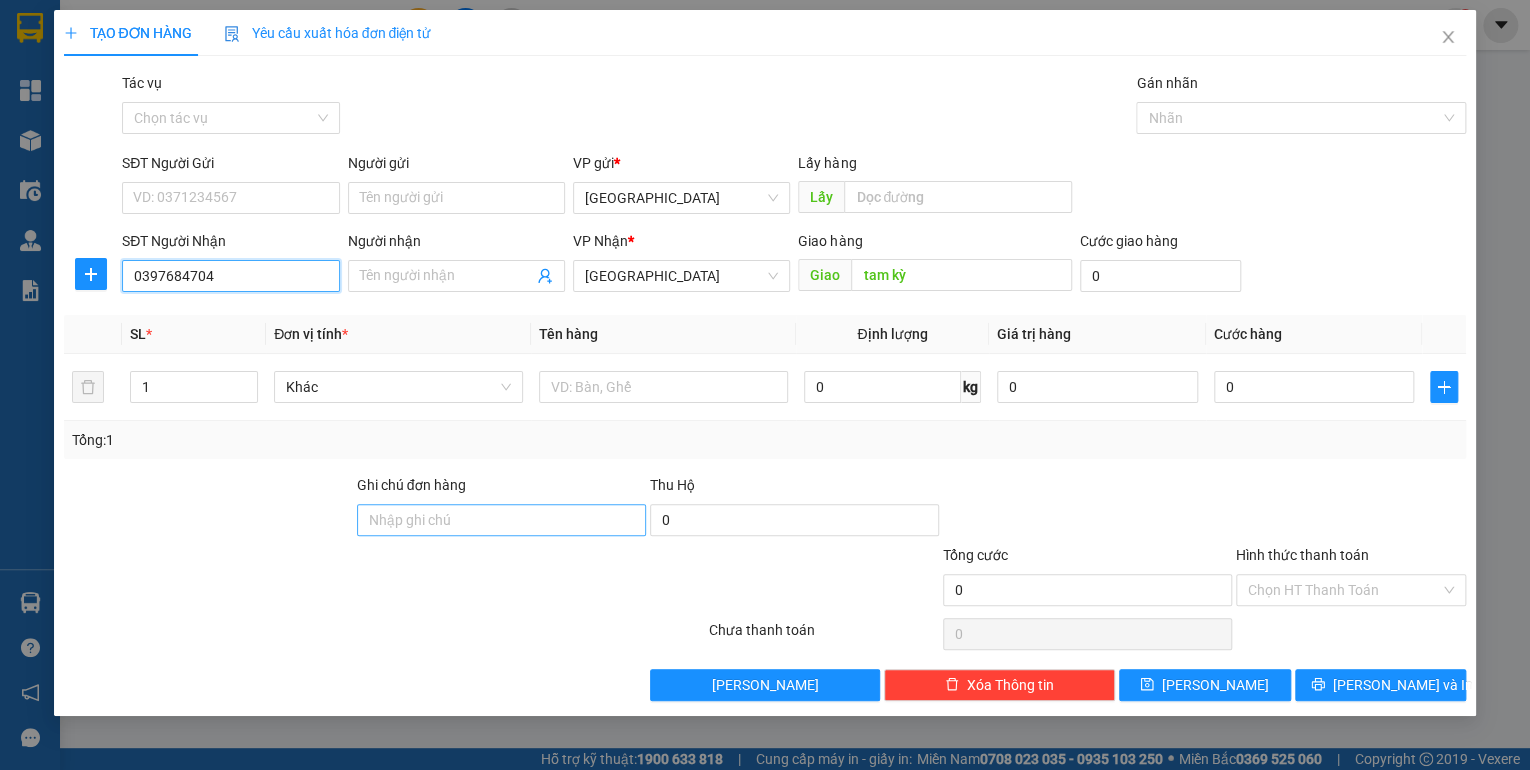 type on "0397684704" 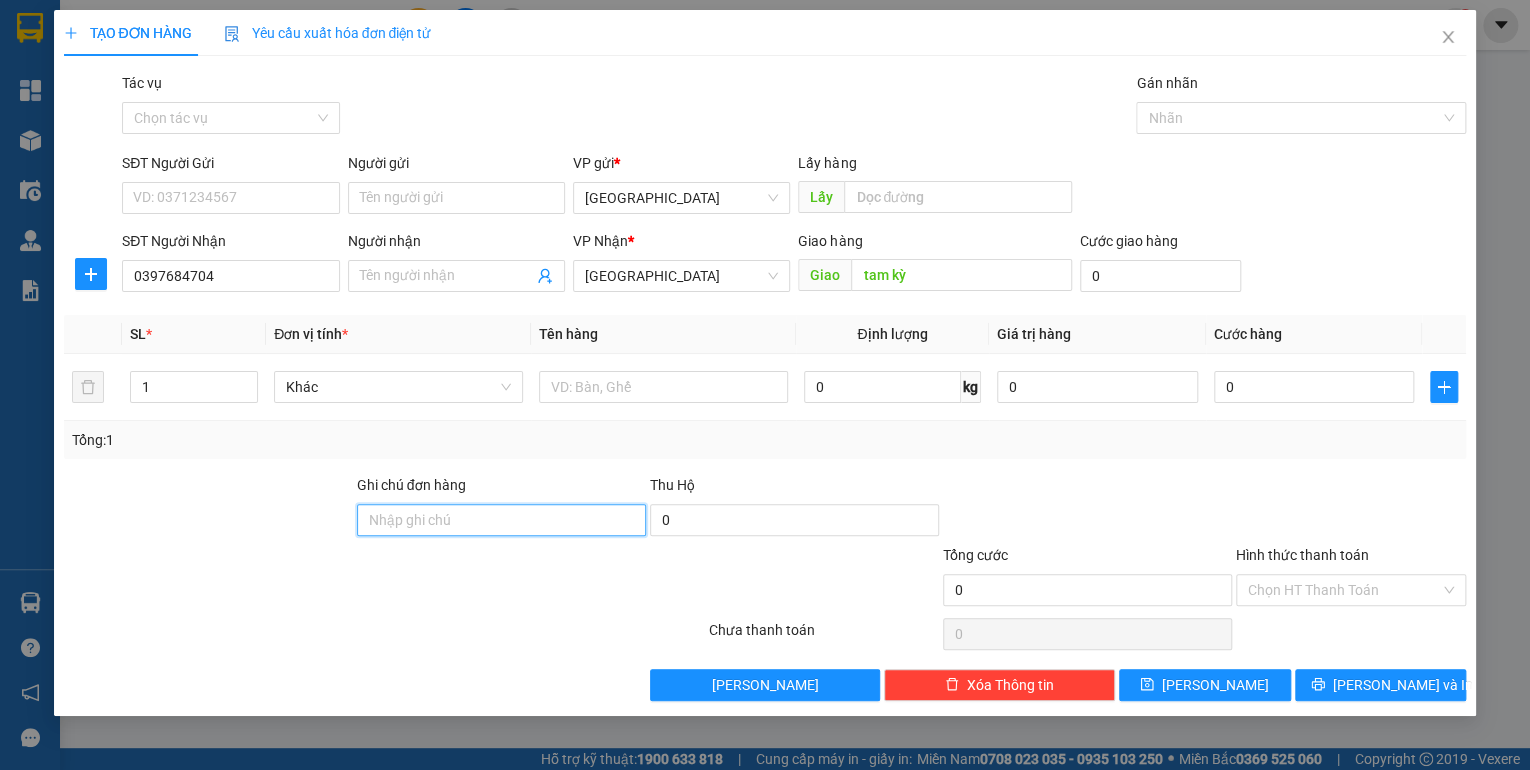 click on "Ghi chú đơn hàng" at bounding box center (501, 520) 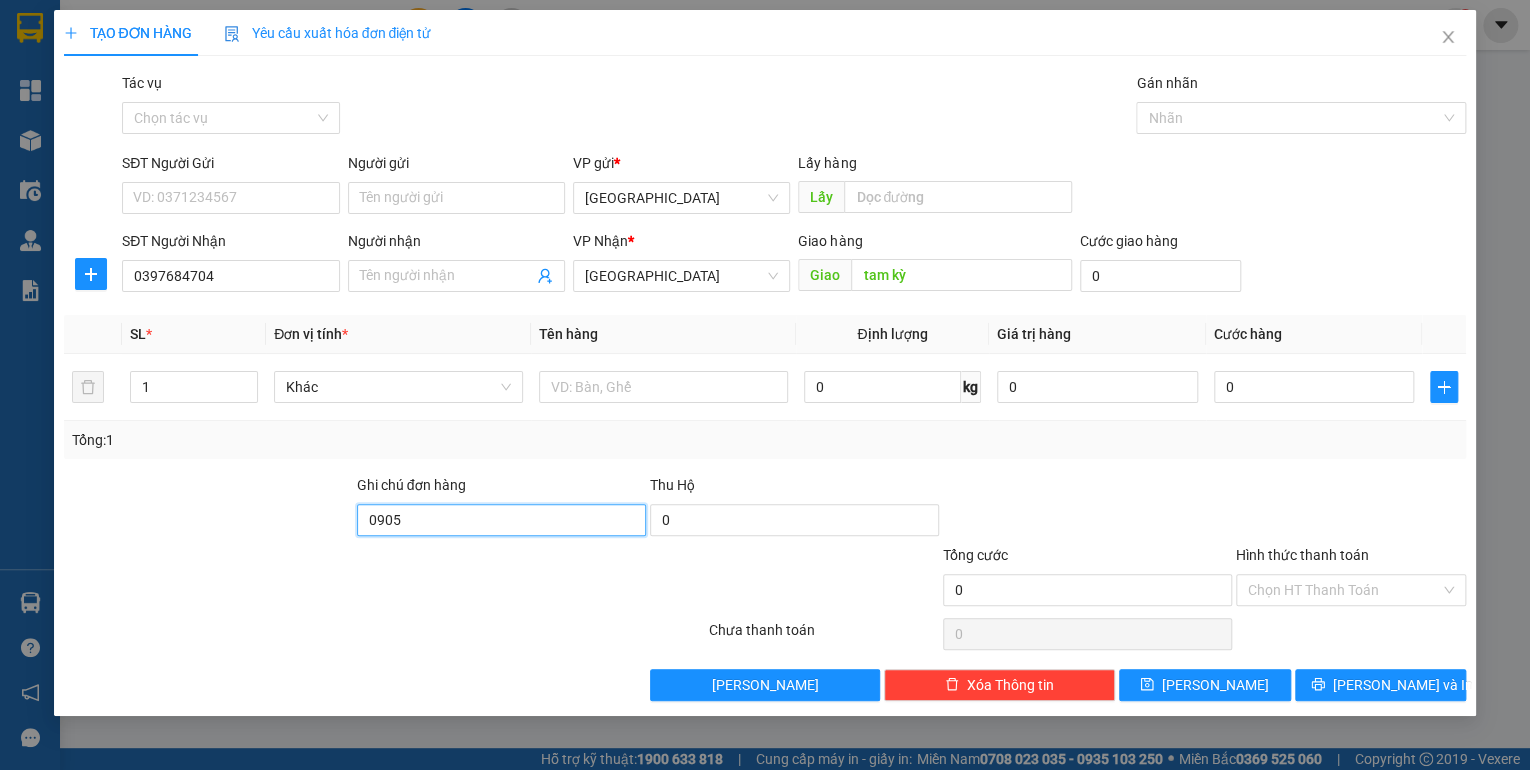 type on "0905029131 tuấn" 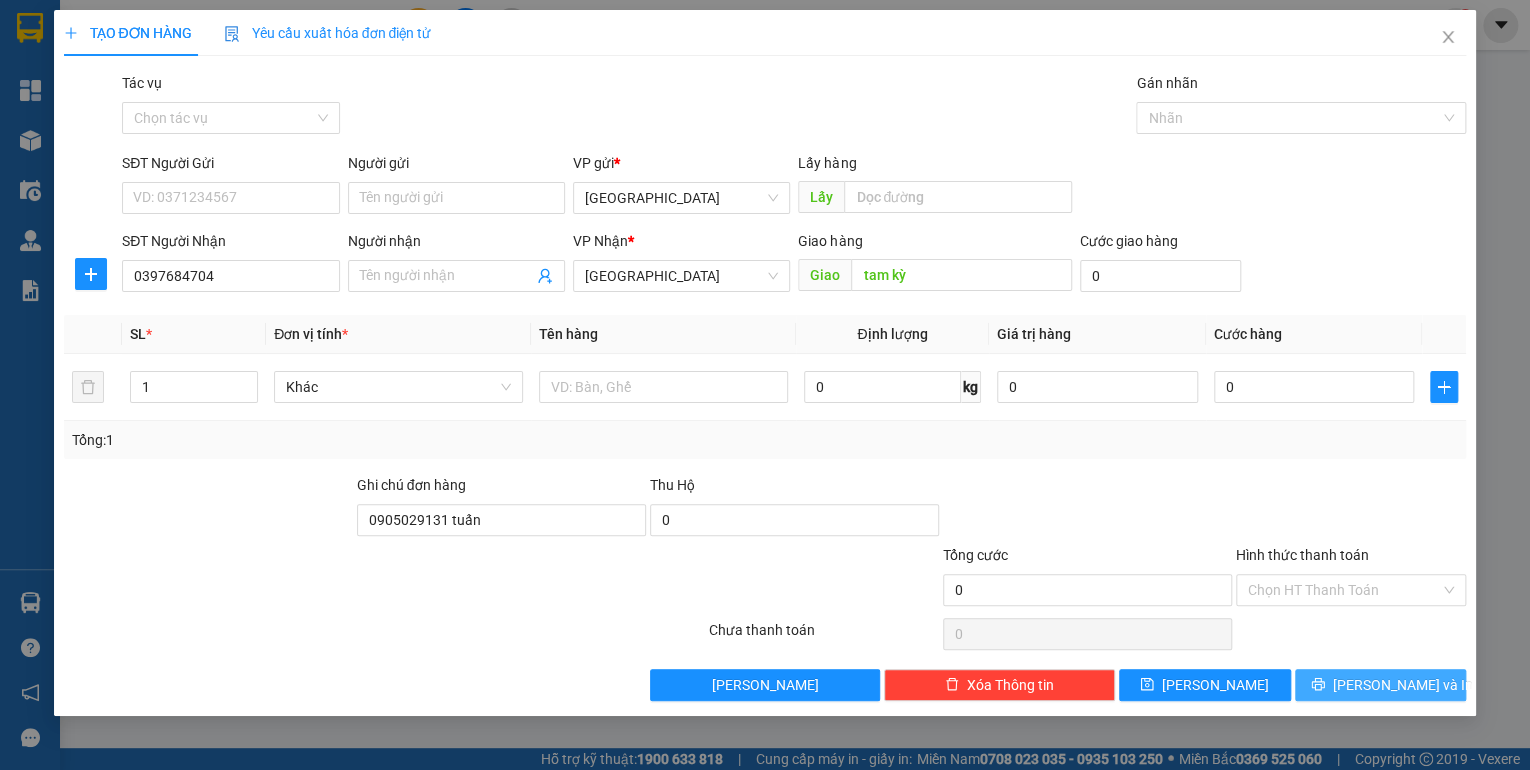 click on "[PERSON_NAME] và In" at bounding box center [1403, 685] 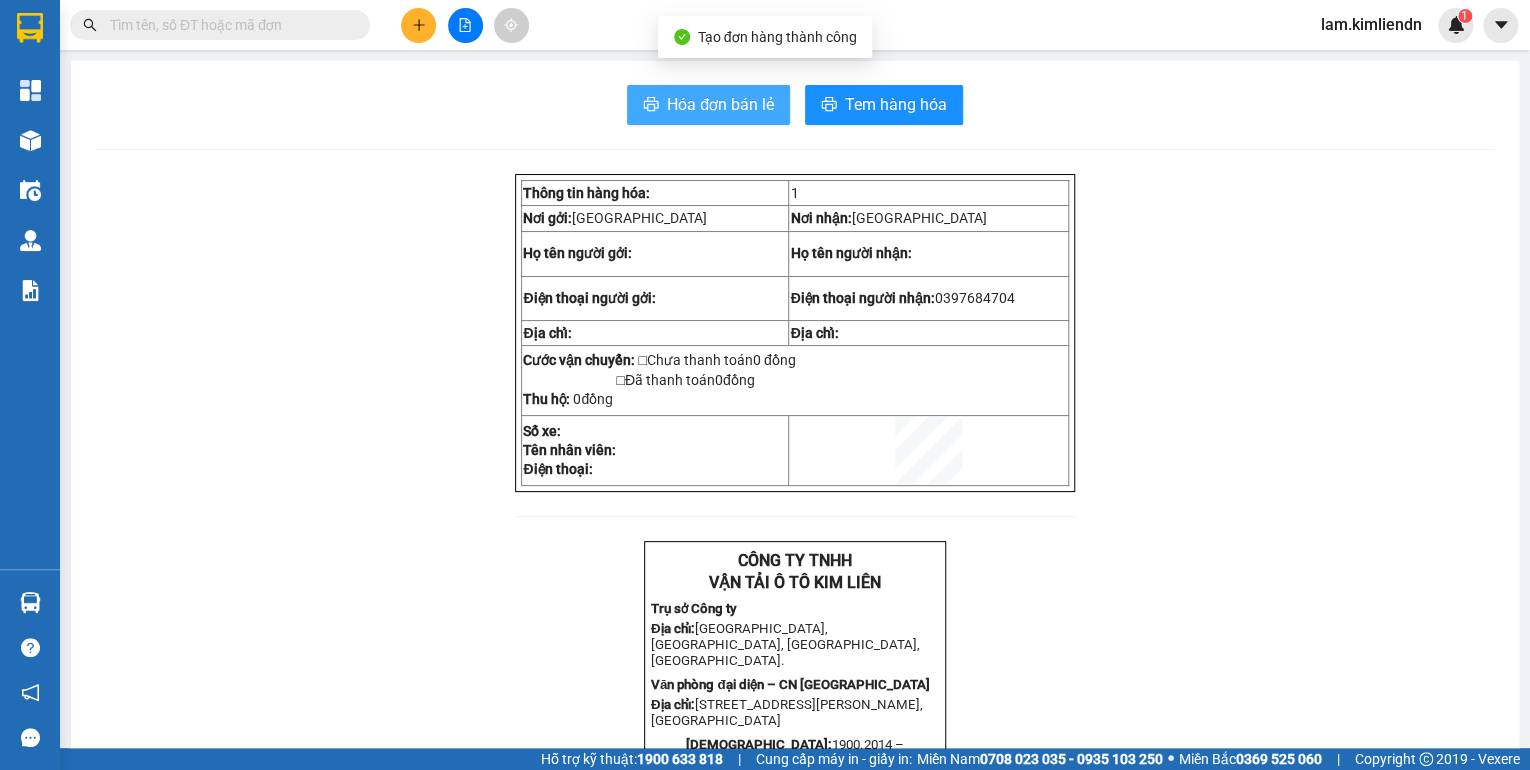 click on "Hóa đơn bán lẻ" at bounding box center (720, 104) 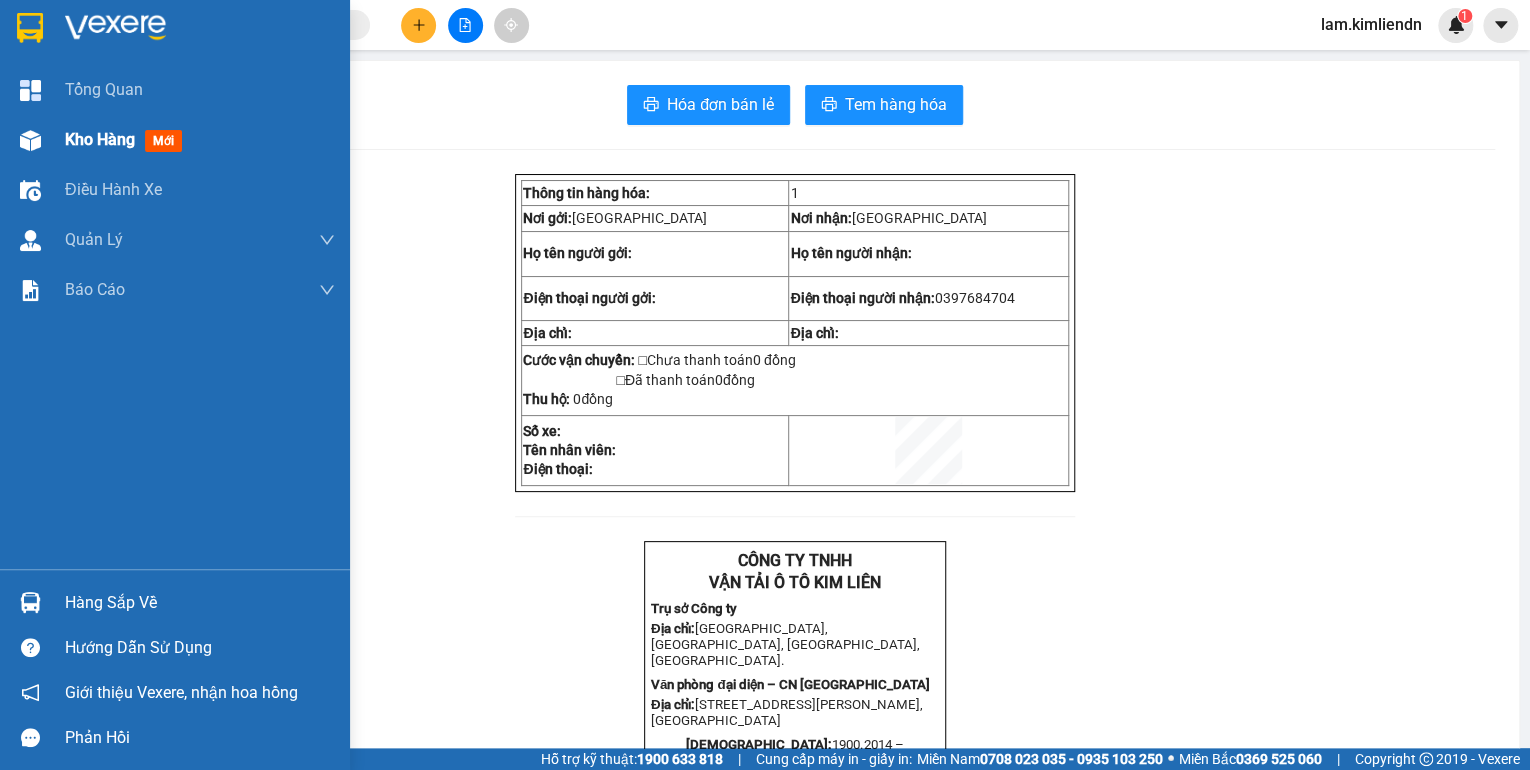 click on "Kho hàng" at bounding box center [100, 139] 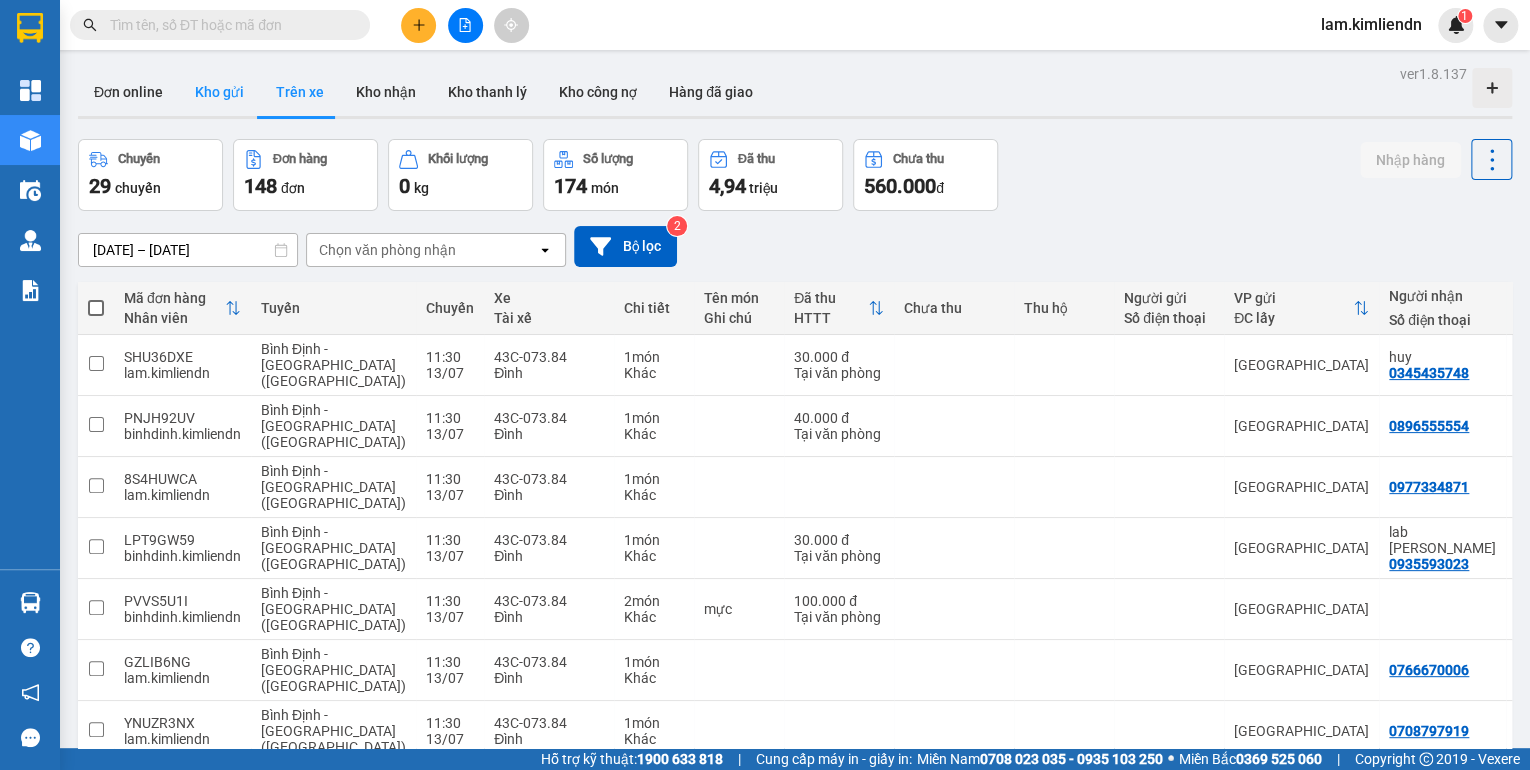 click on "Kho gửi" at bounding box center (219, 92) 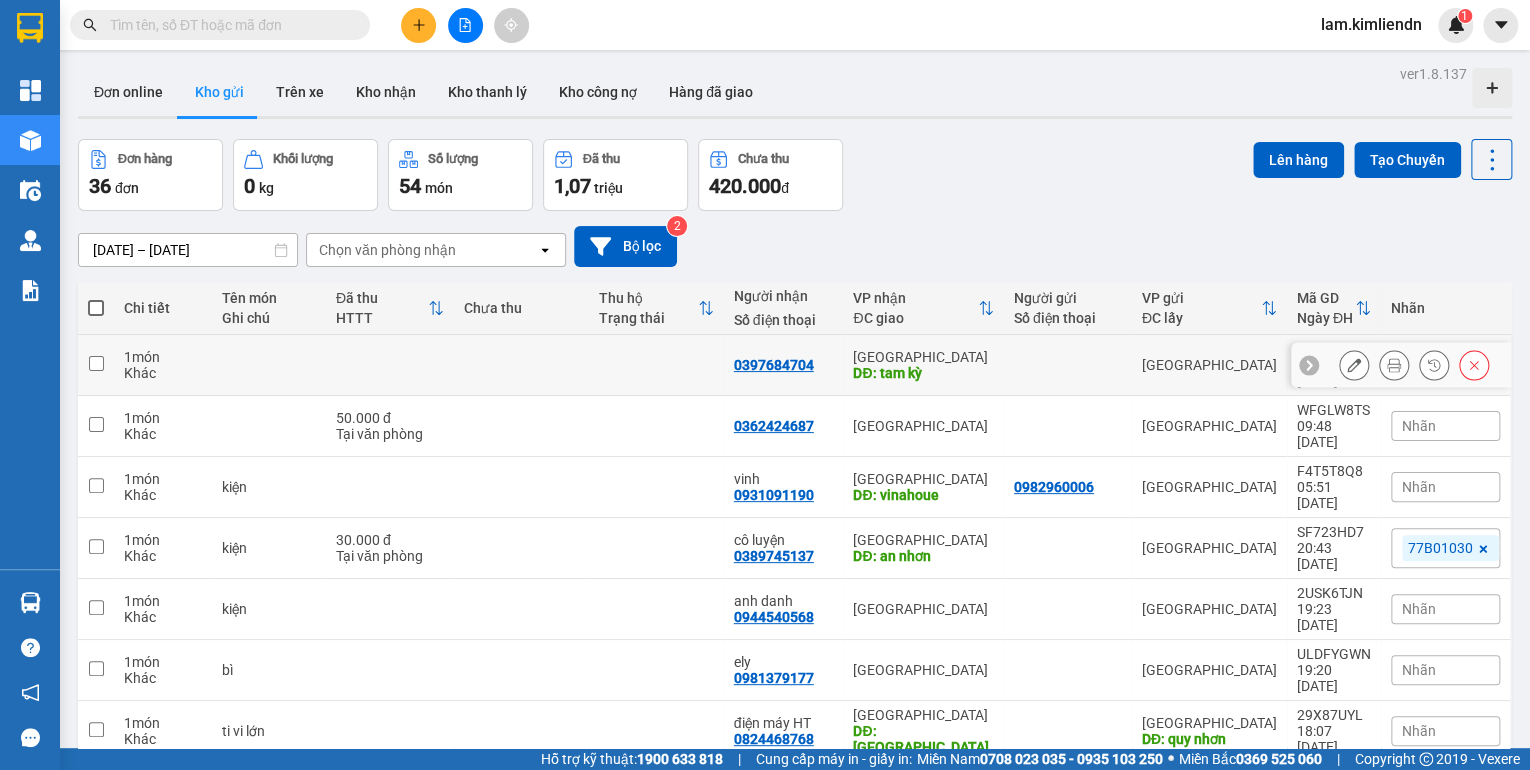 click at bounding box center (521, 365) 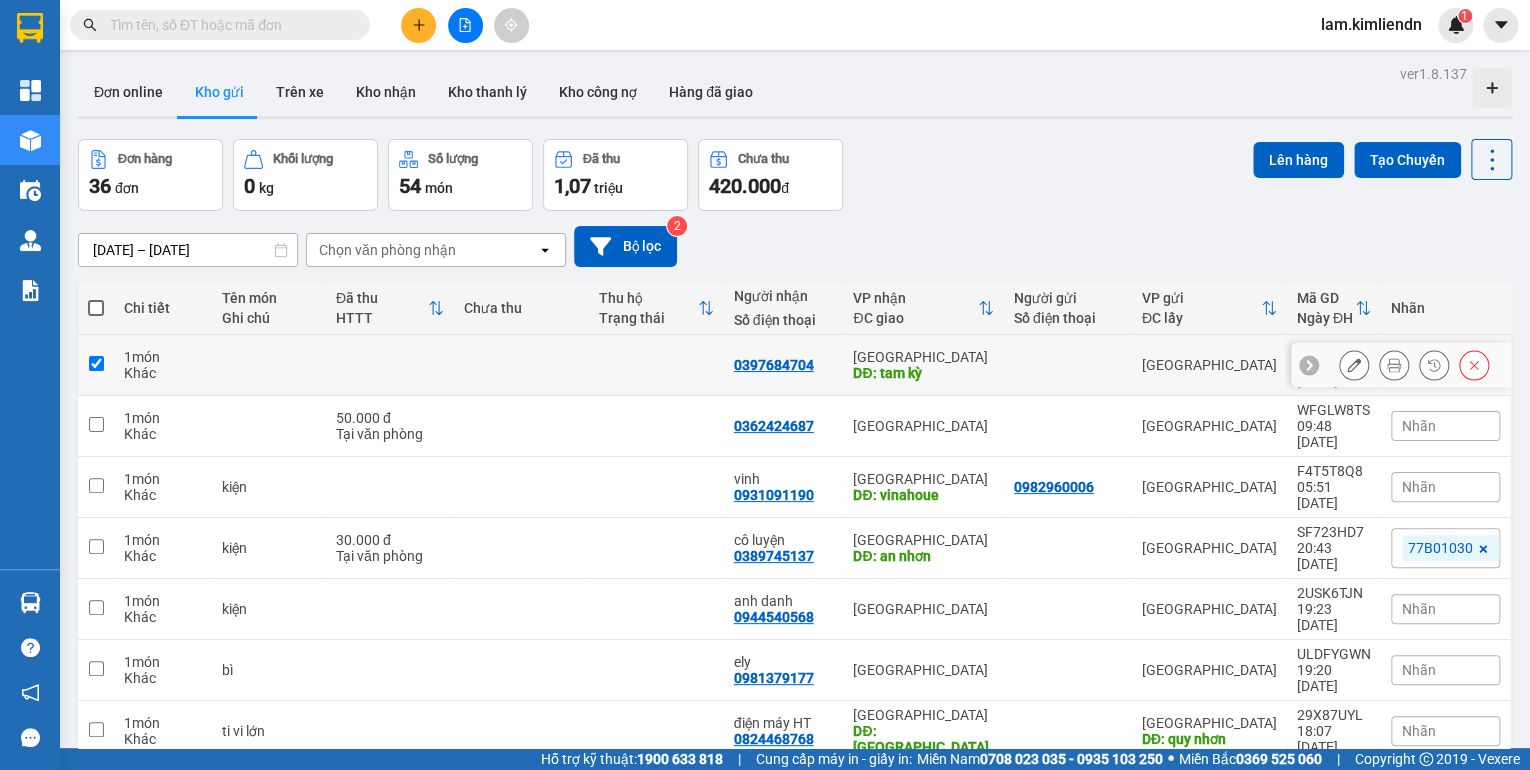 checkbox on "true" 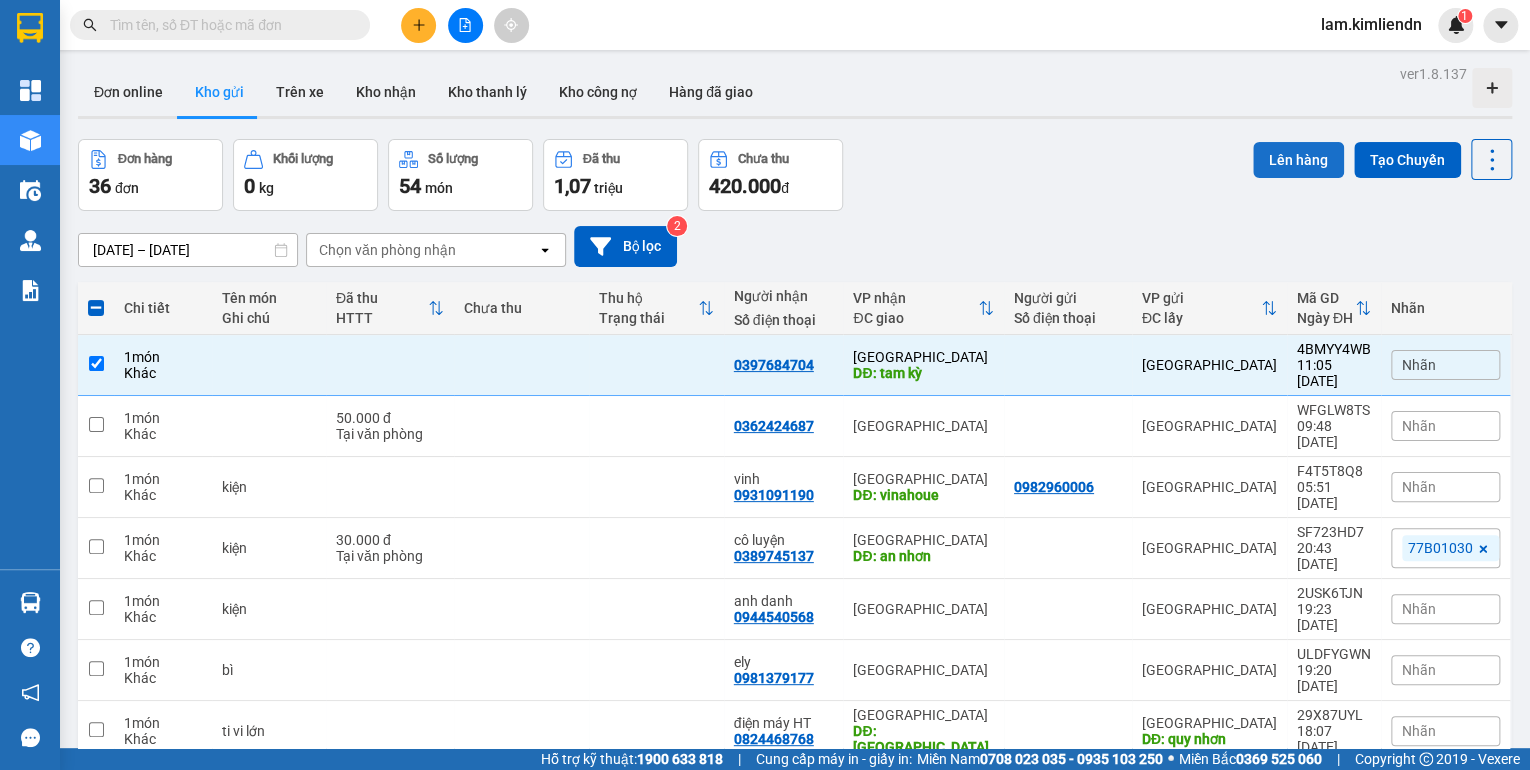 click on "Lên hàng" at bounding box center (1298, 160) 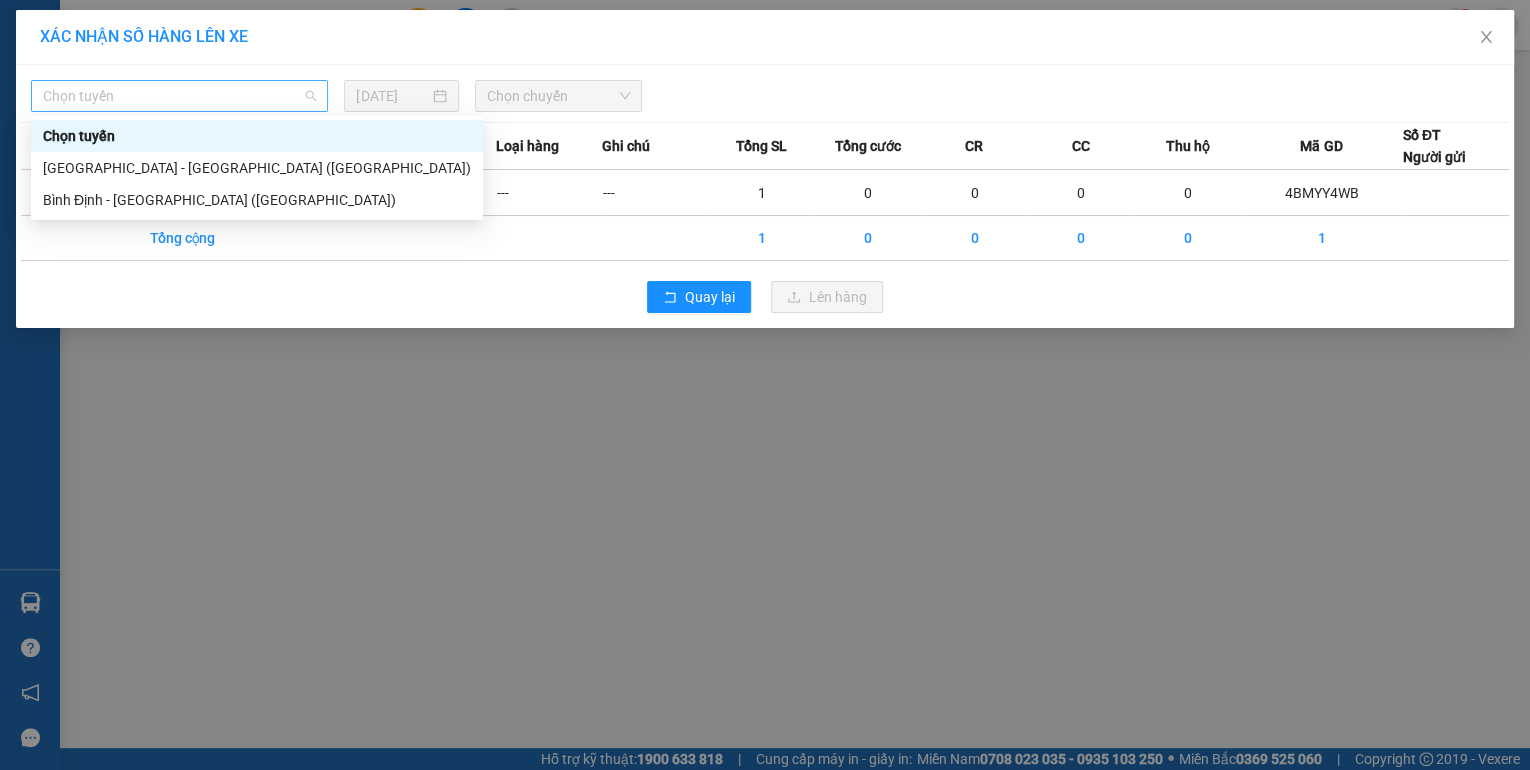 click on "Chọn tuyến" at bounding box center [179, 96] 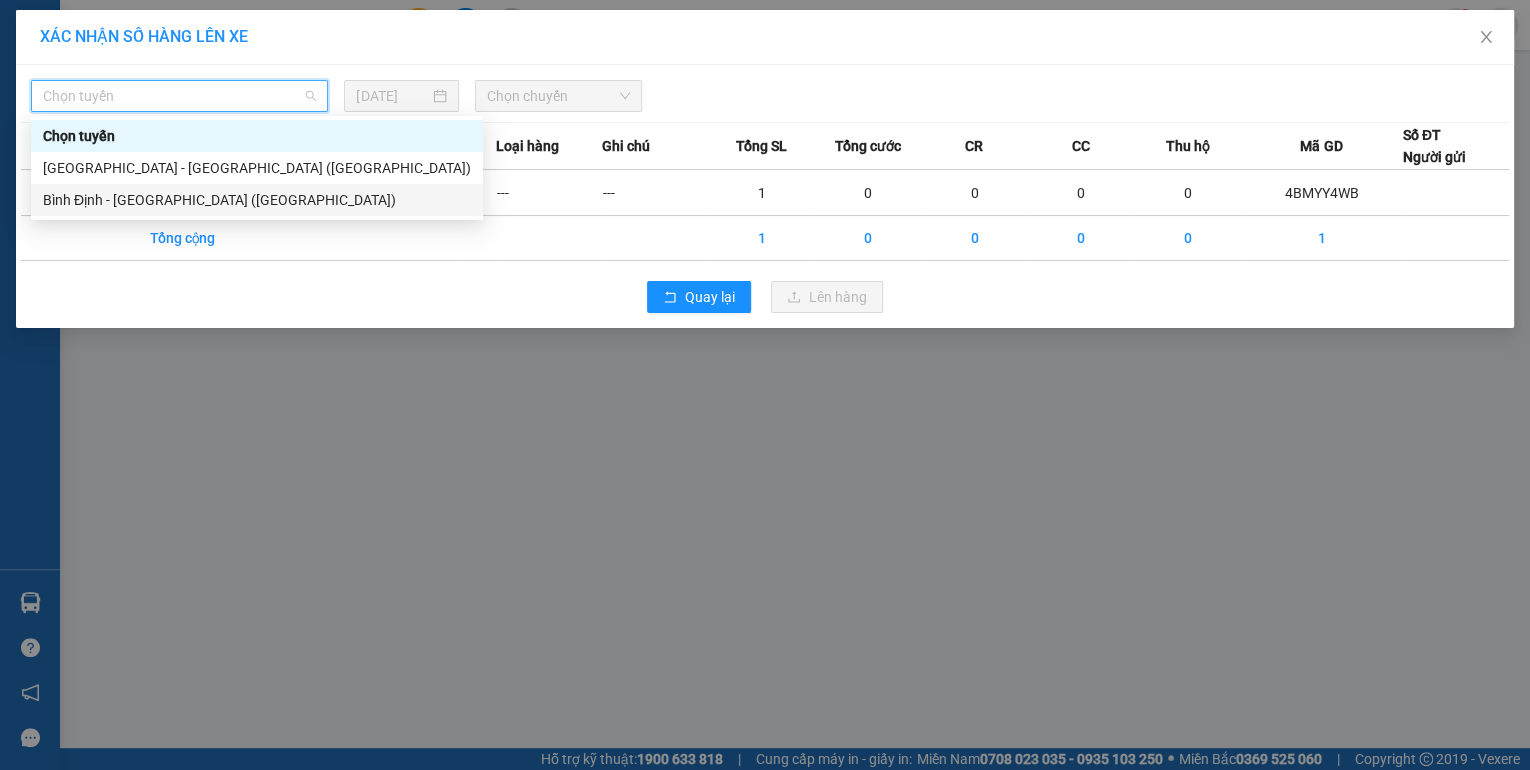 click on "Bình Định - [GEOGRAPHIC_DATA] ([GEOGRAPHIC_DATA])" at bounding box center (257, 200) 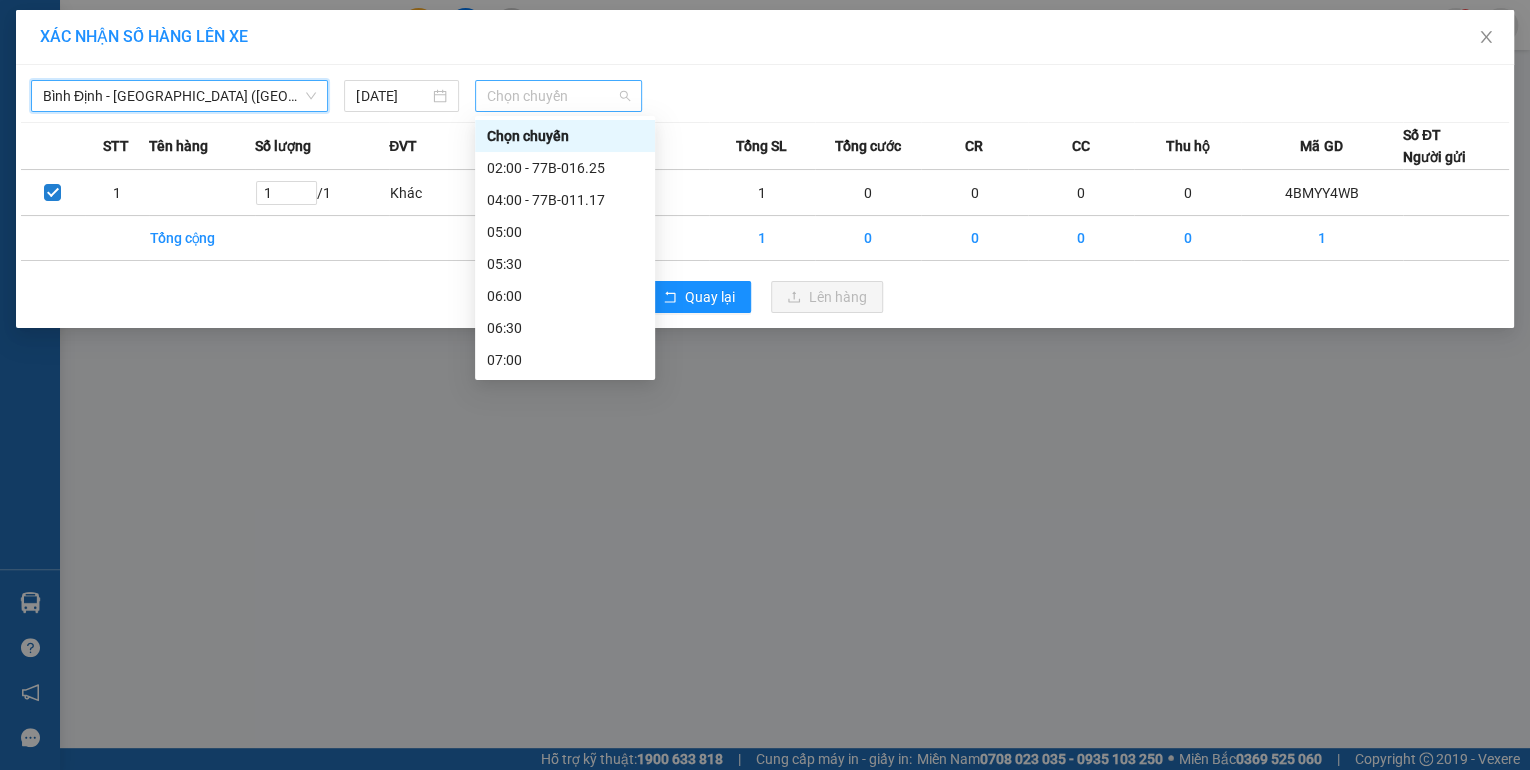 click on "Chọn chuyến" at bounding box center [558, 96] 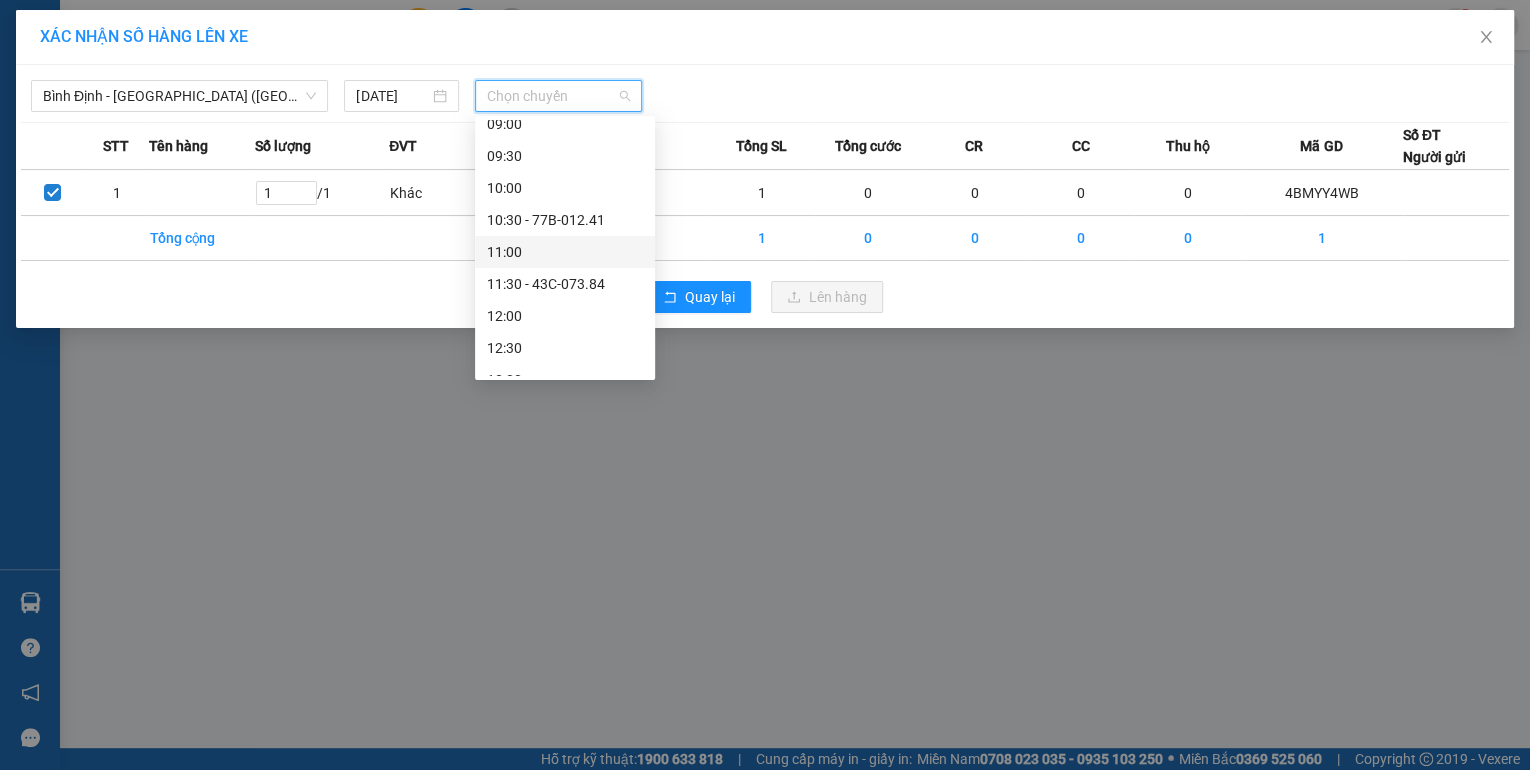 scroll, scrollTop: 400, scrollLeft: 0, axis: vertical 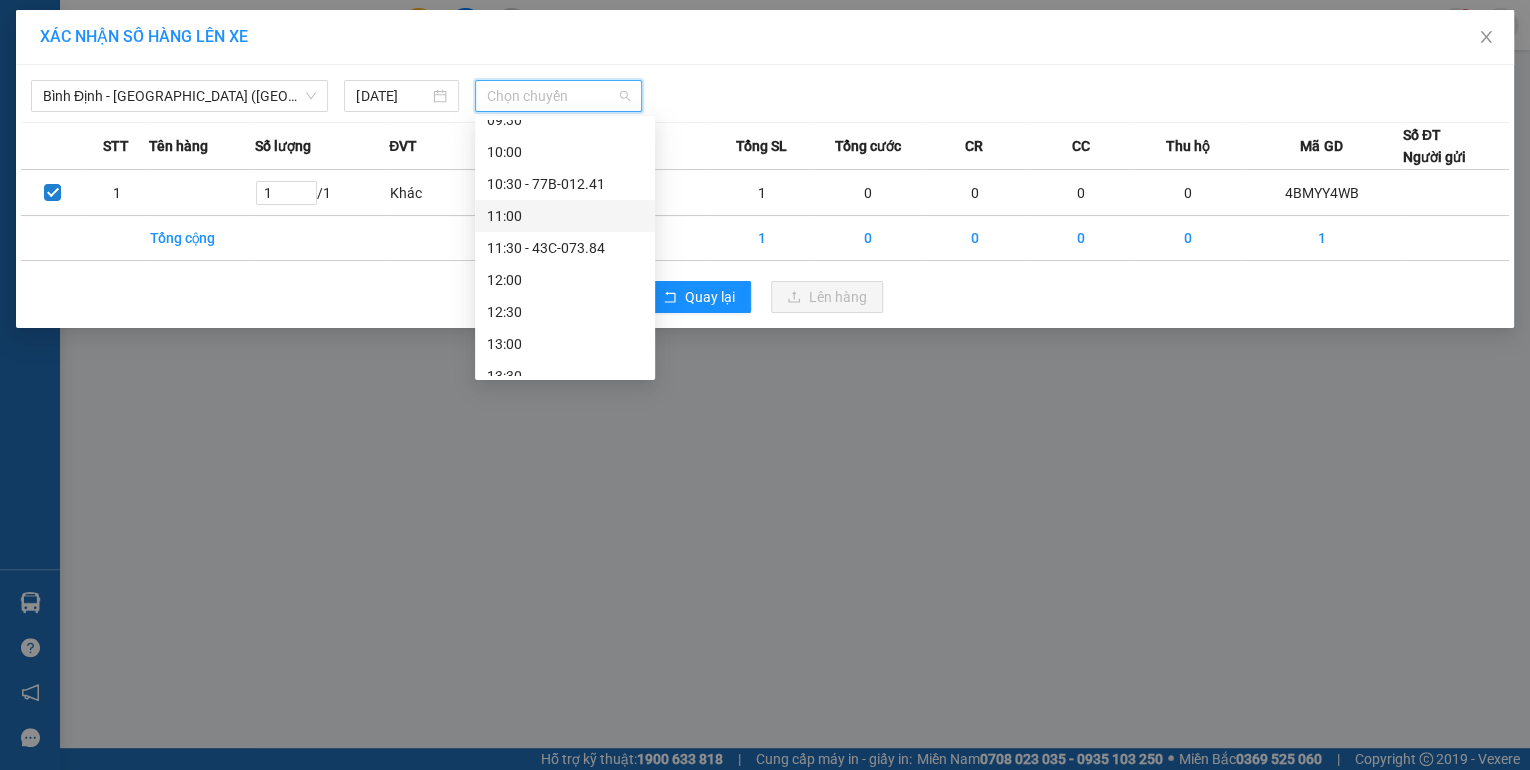 click on "11:30     - 43C-073.84" at bounding box center (565, 248) 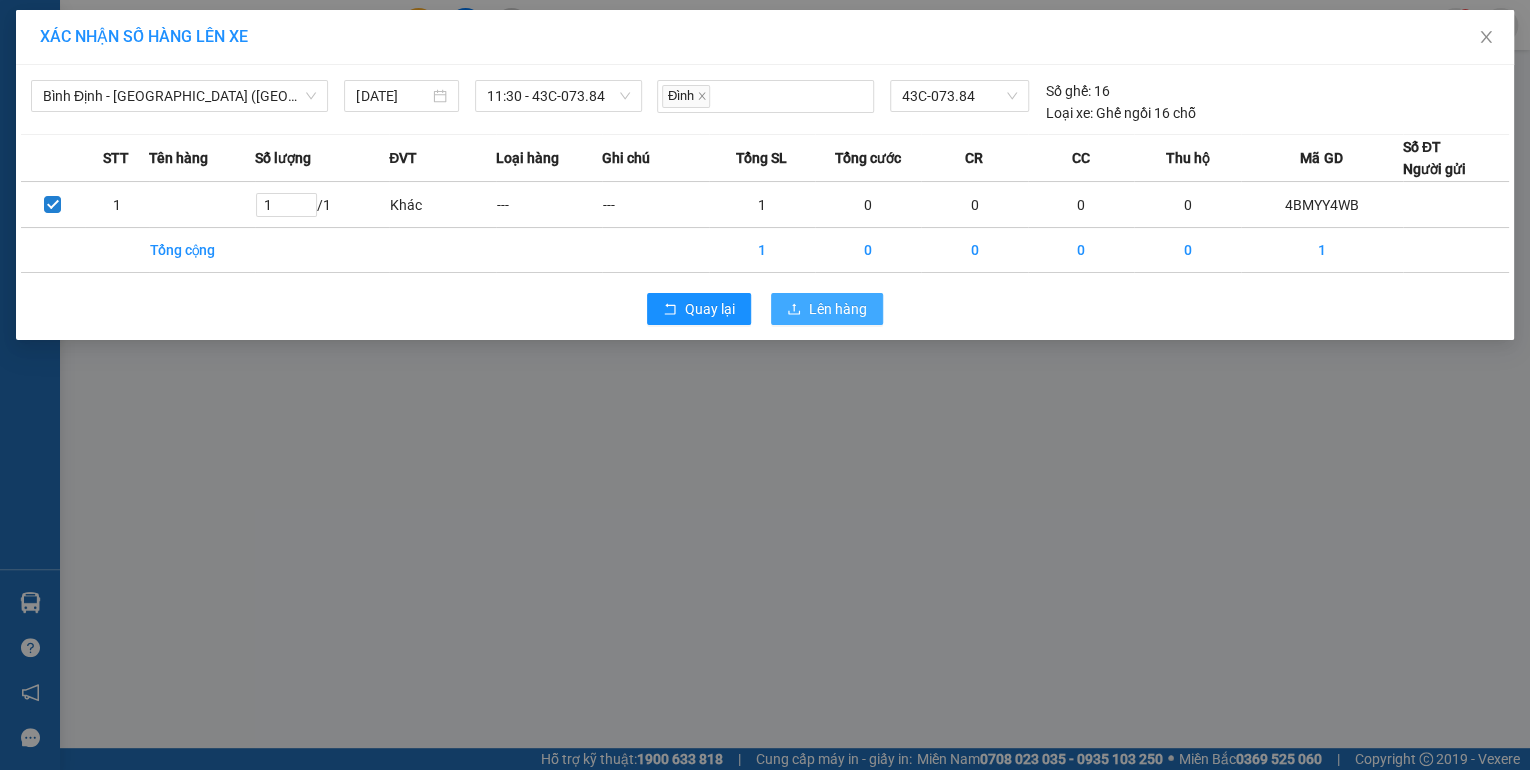 click on "Lên hàng" at bounding box center (838, 309) 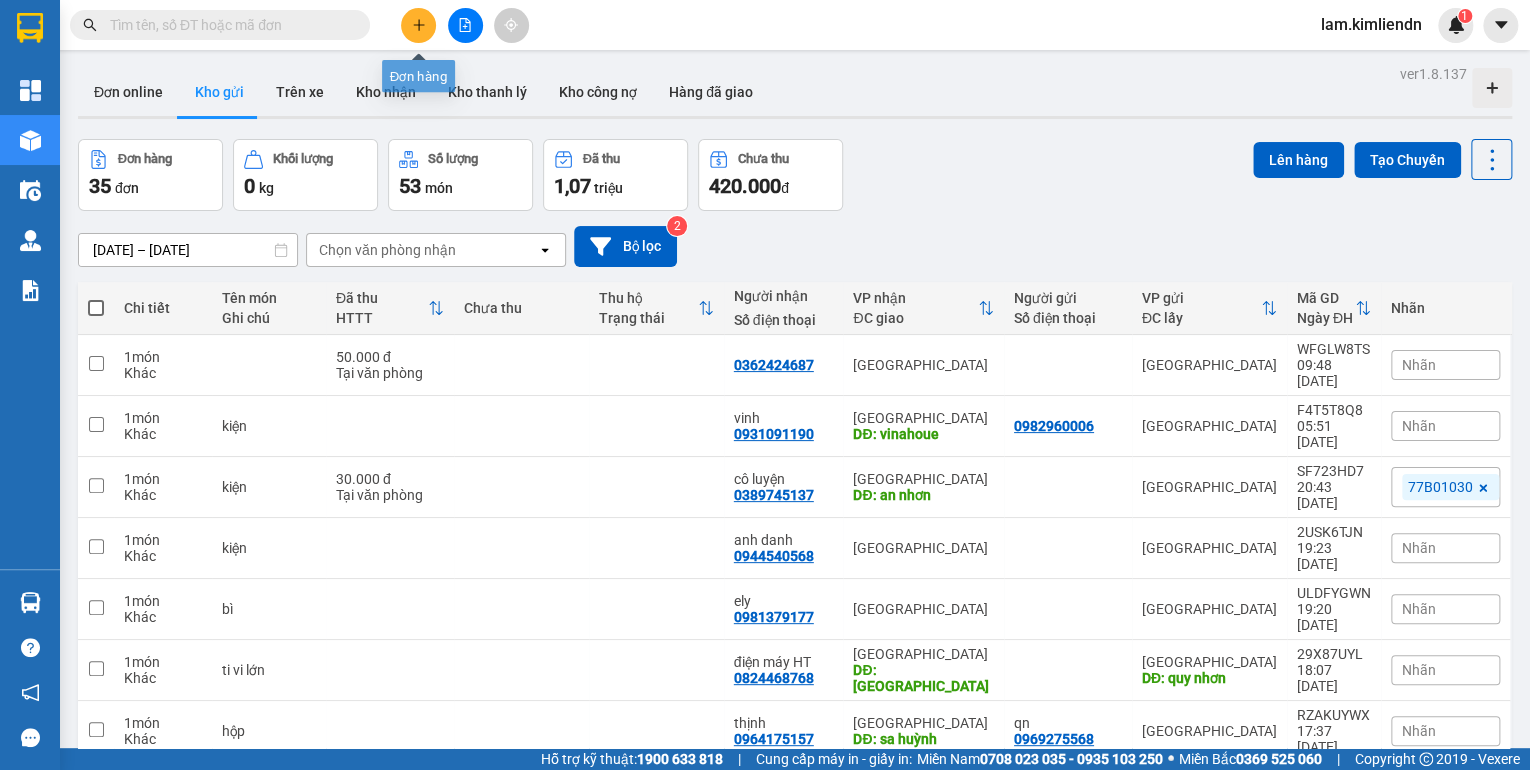 click 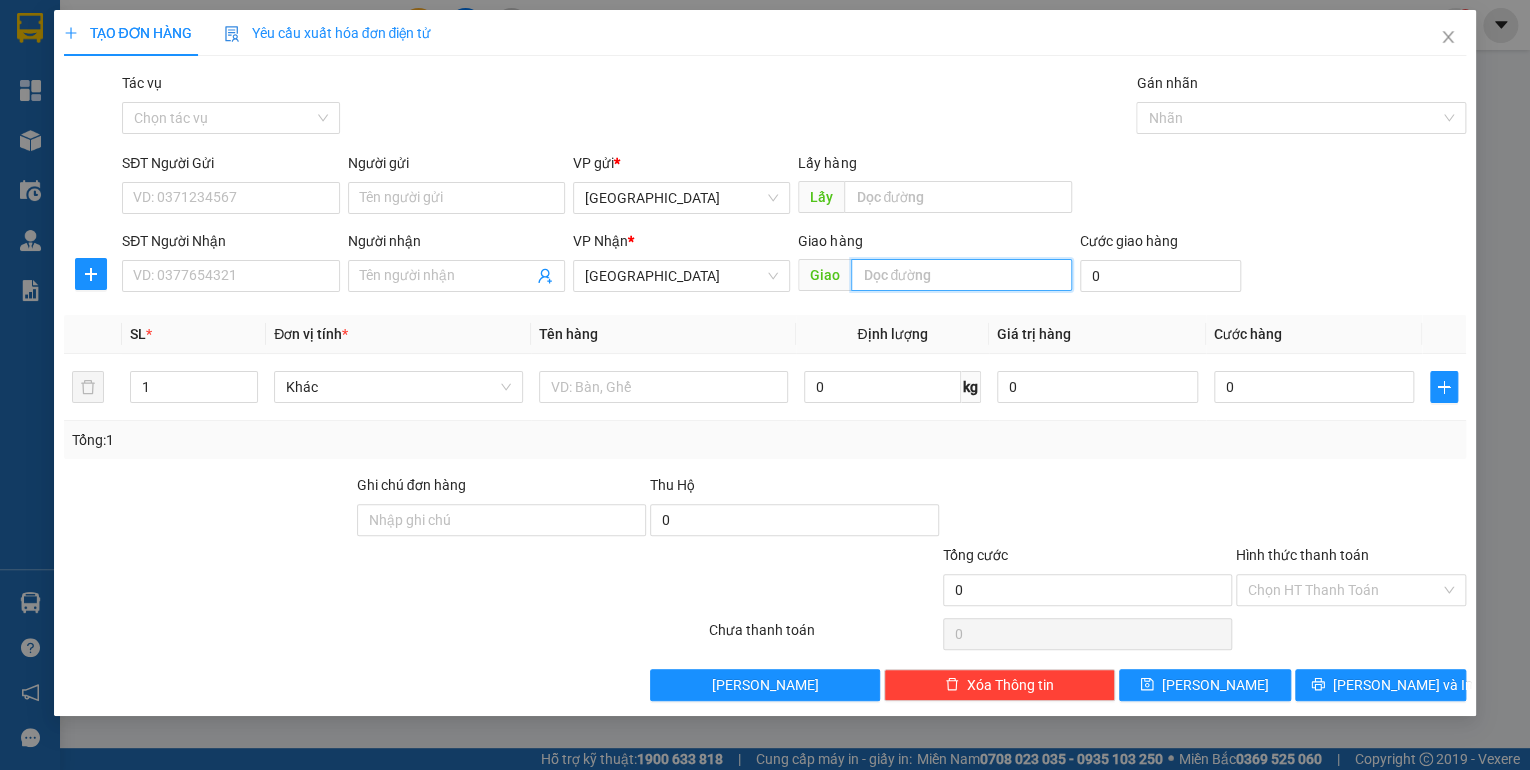 click at bounding box center [961, 275] 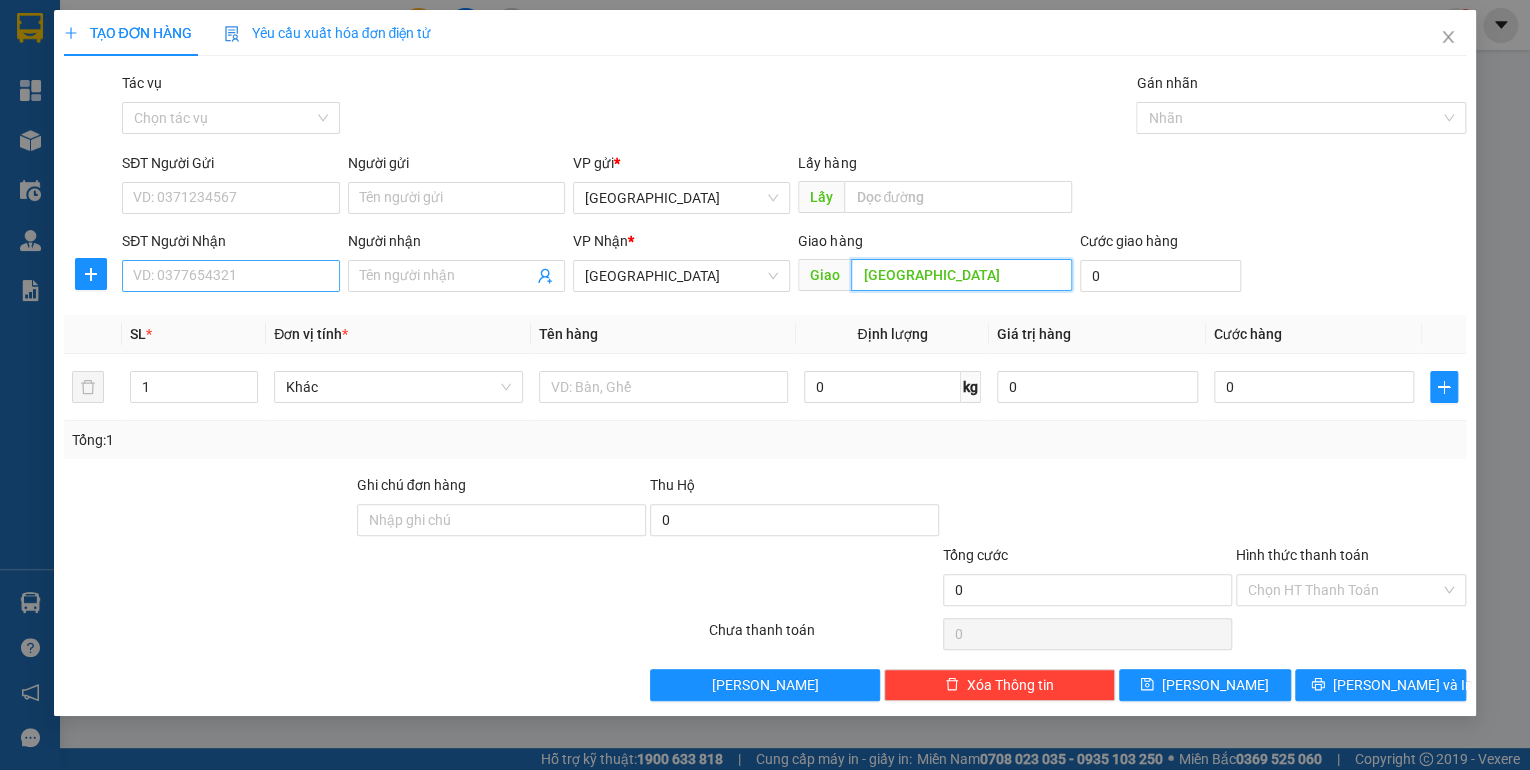 type on "[GEOGRAPHIC_DATA]" 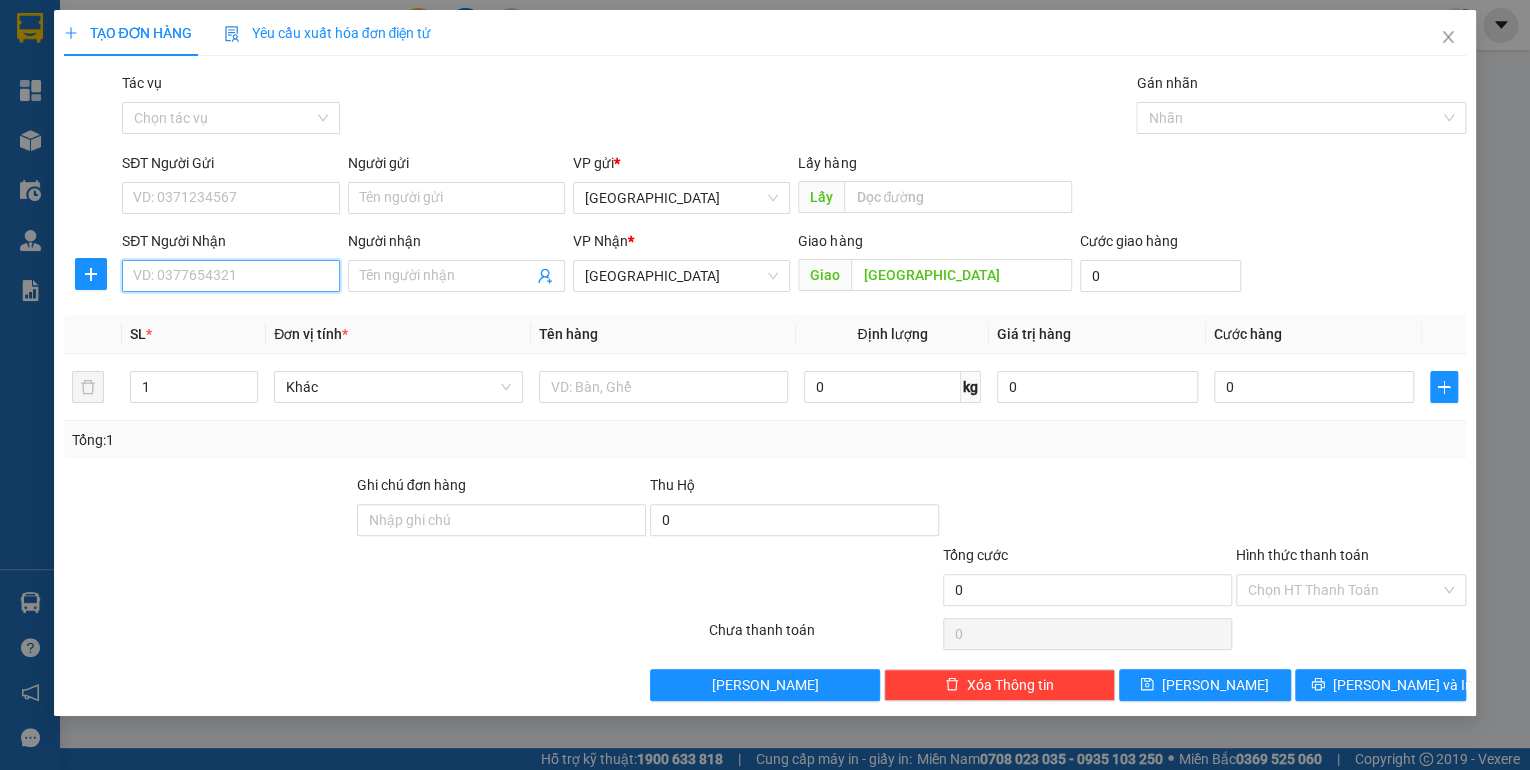 click on "SĐT Người Nhận" at bounding box center (230, 276) 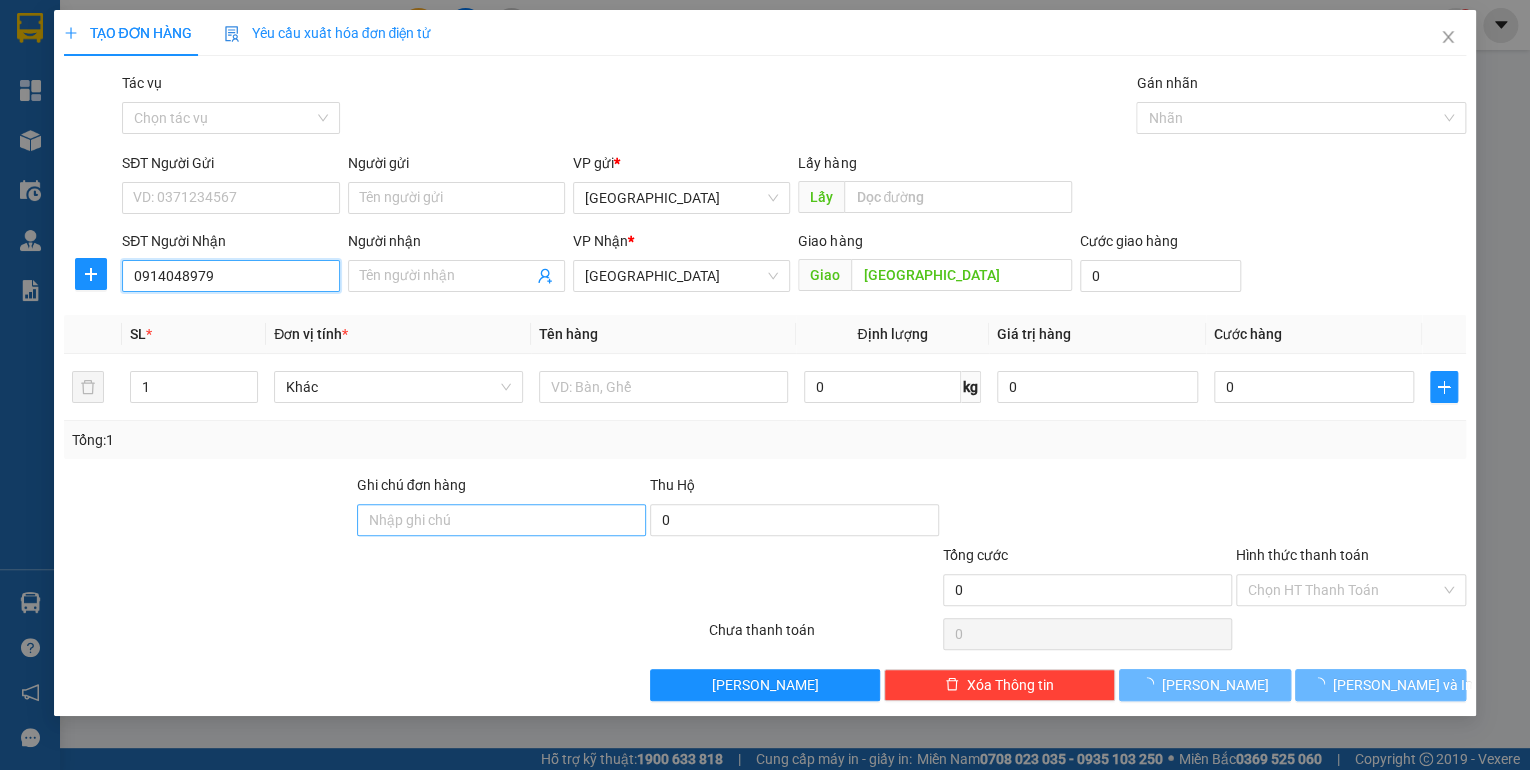 type on "0914048979" 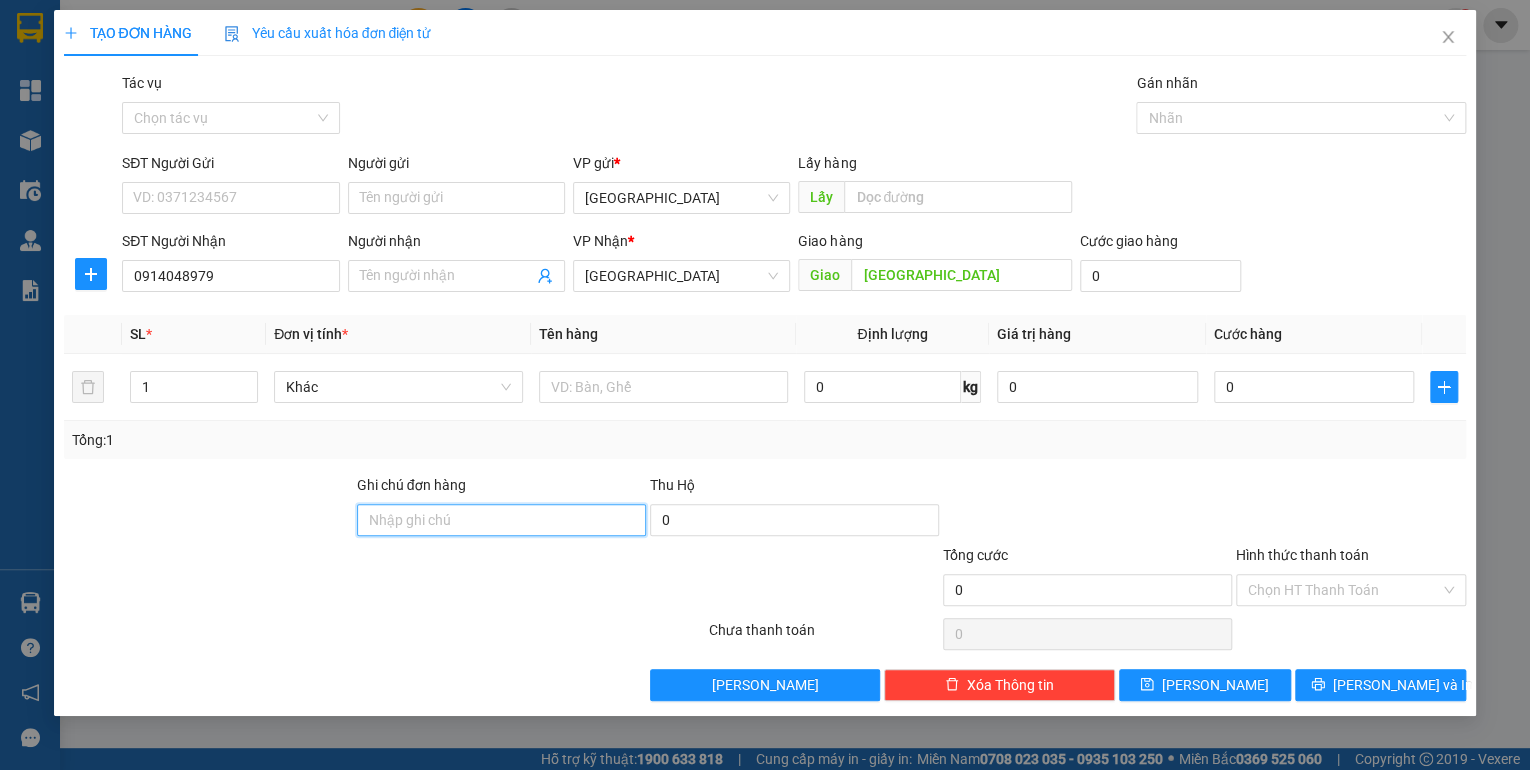 click on "Ghi chú đơn hàng" at bounding box center (501, 520) 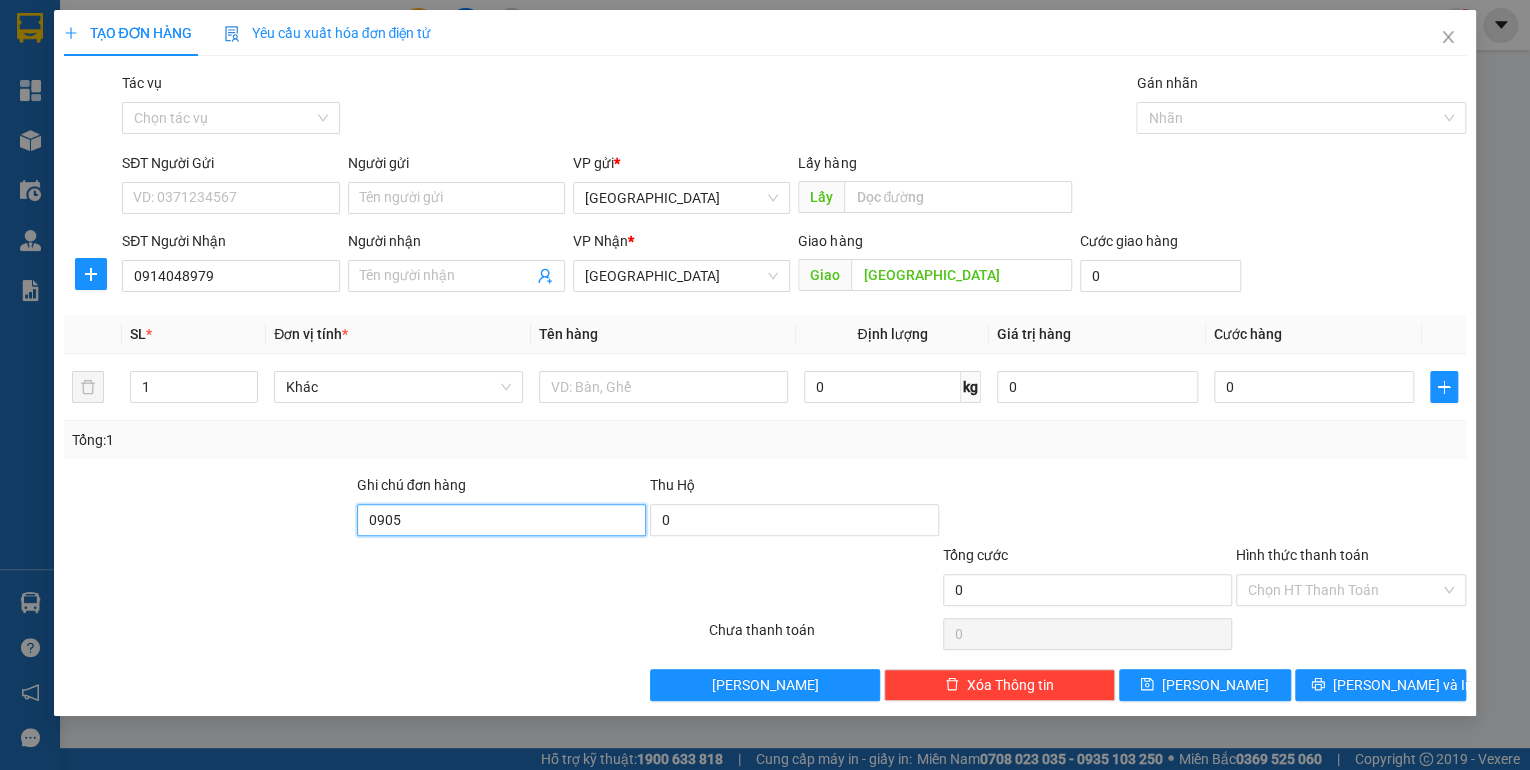 type on "0905029131 tuấn" 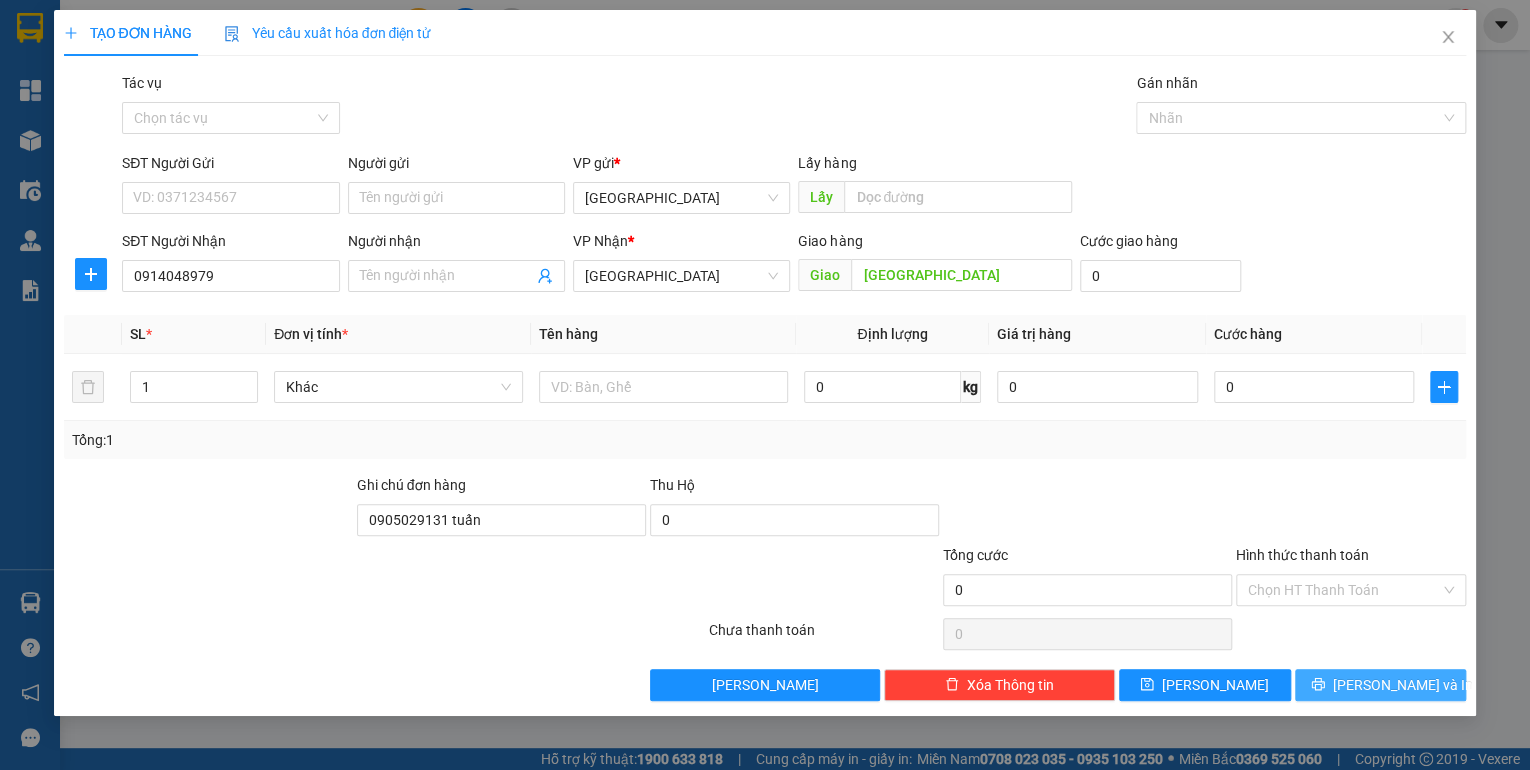 click on "[PERSON_NAME] và In" at bounding box center [1403, 685] 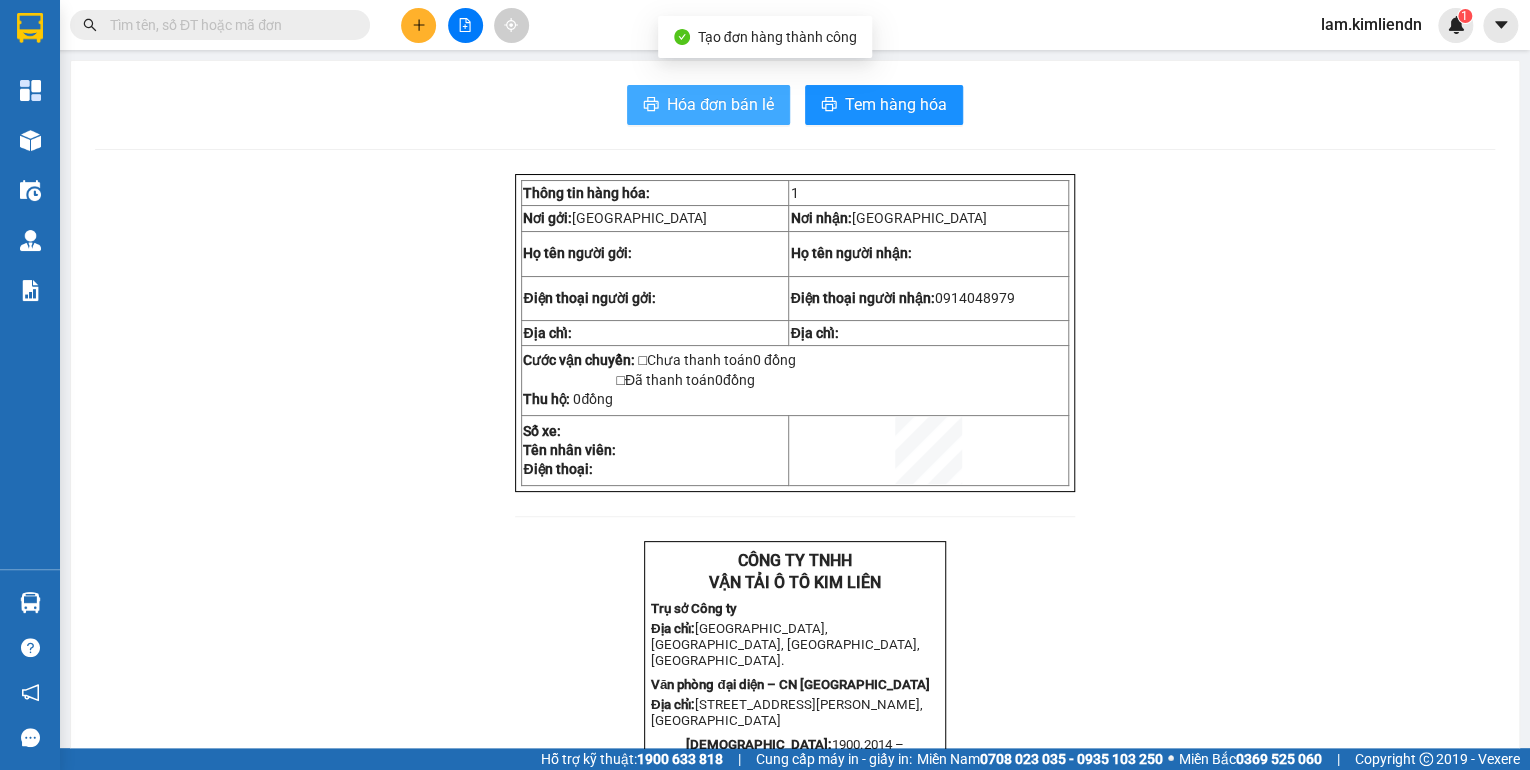 click on "Hóa đơn bán lẻ" at bounding box center (720, 104) 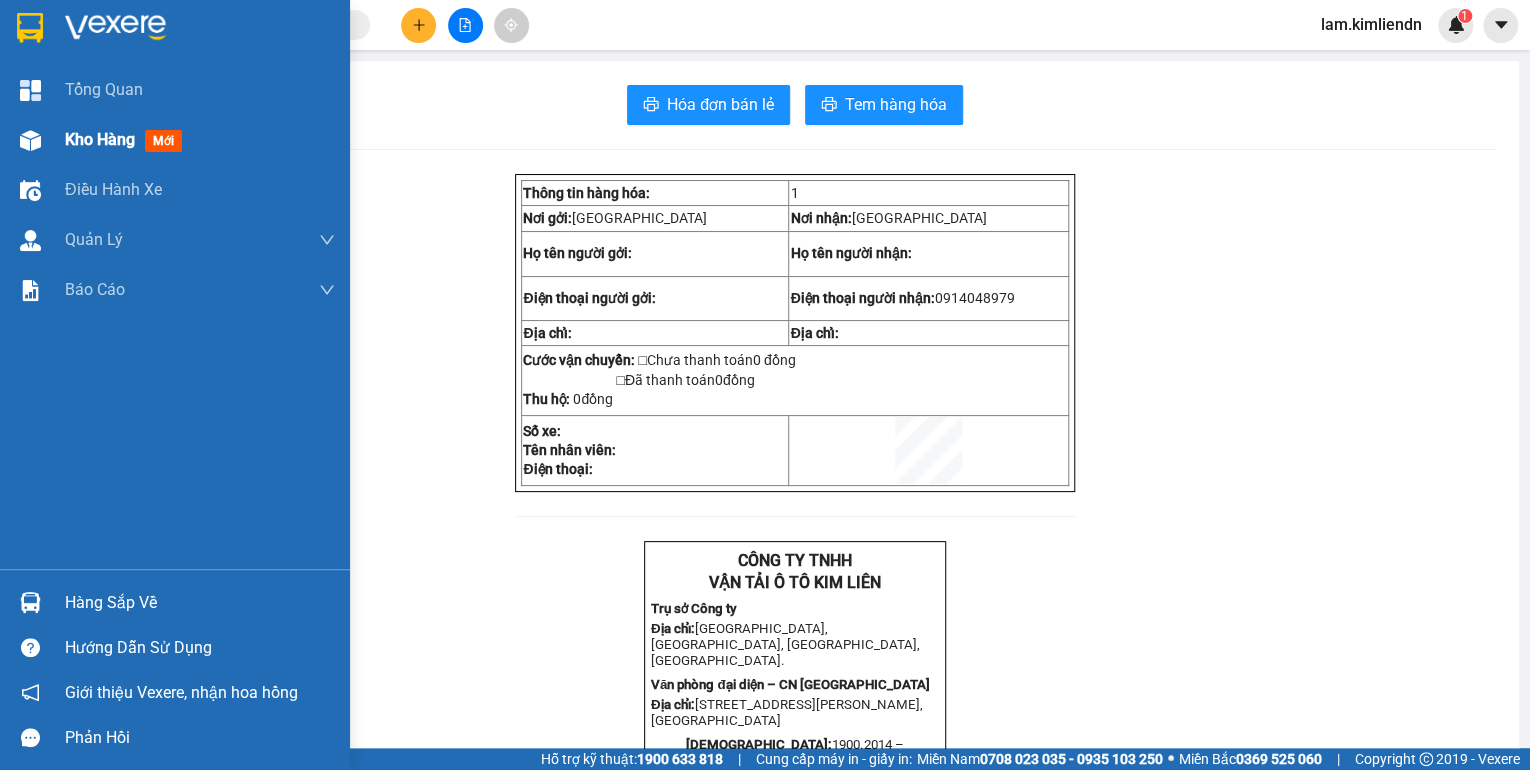 click on "Kho hàng mới" at bounding box center [200, 140] 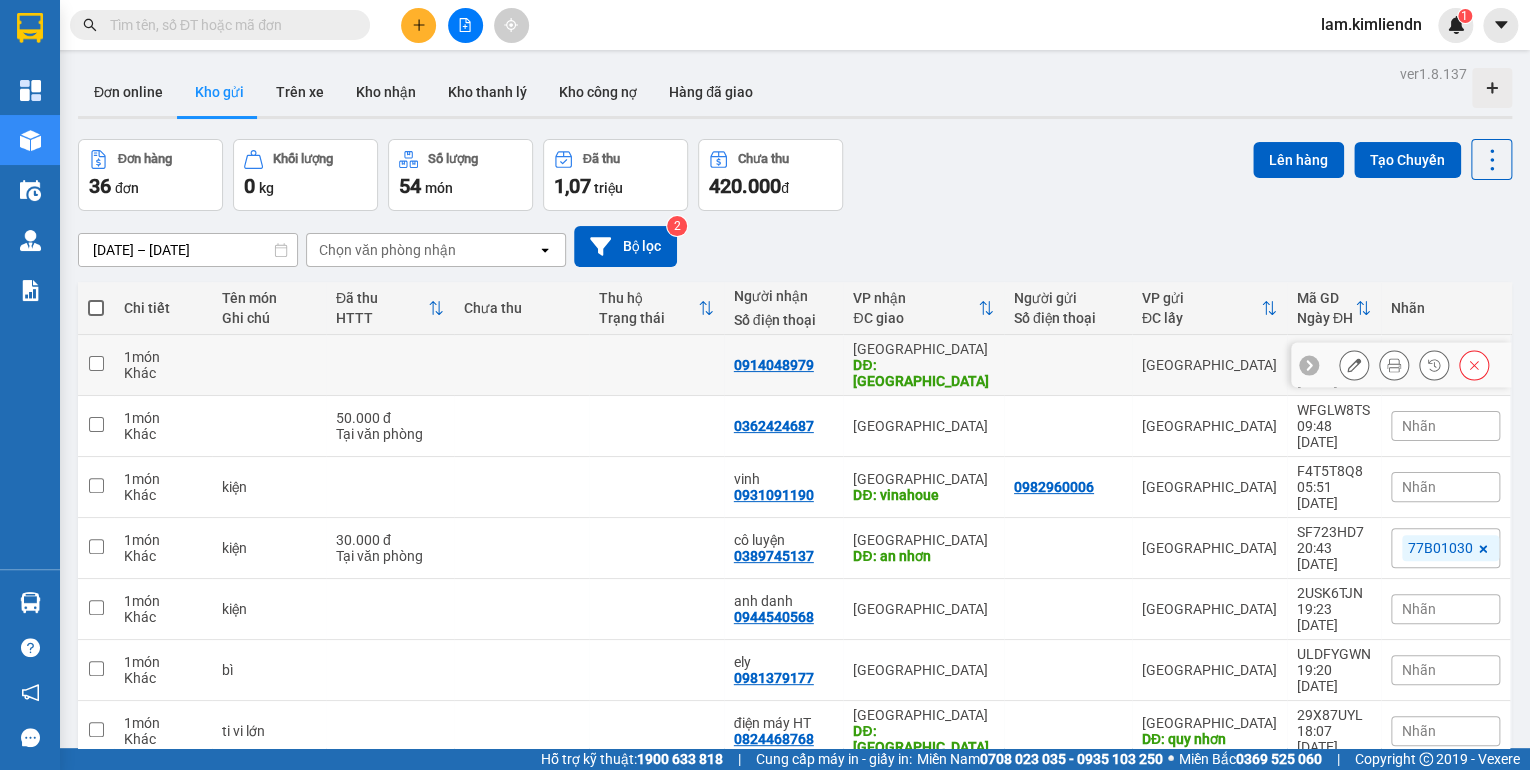 click at bounding box center (656, 365) 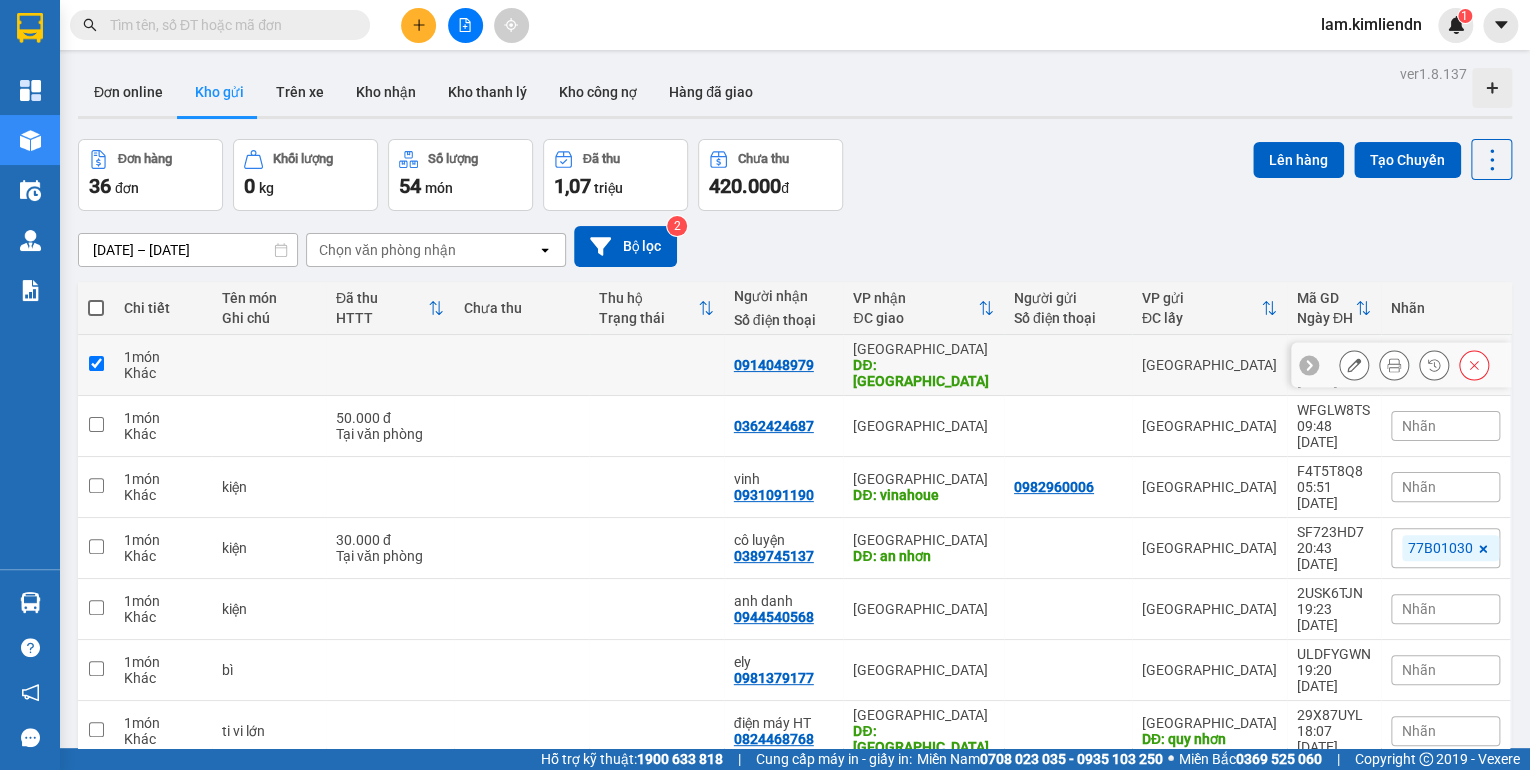 checkbox on "true" 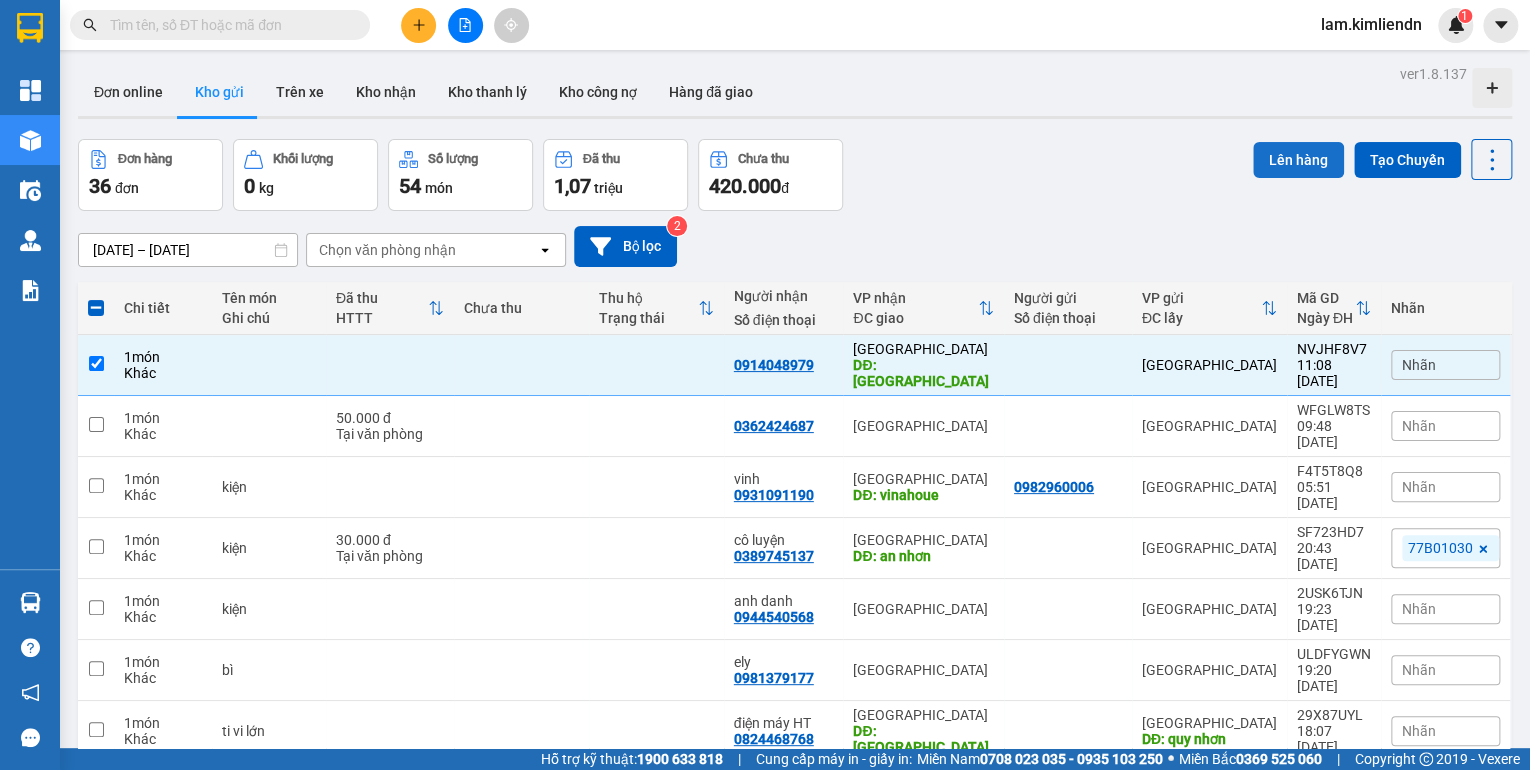 click on "Lên hàng" at bounding box center (1298, 160) 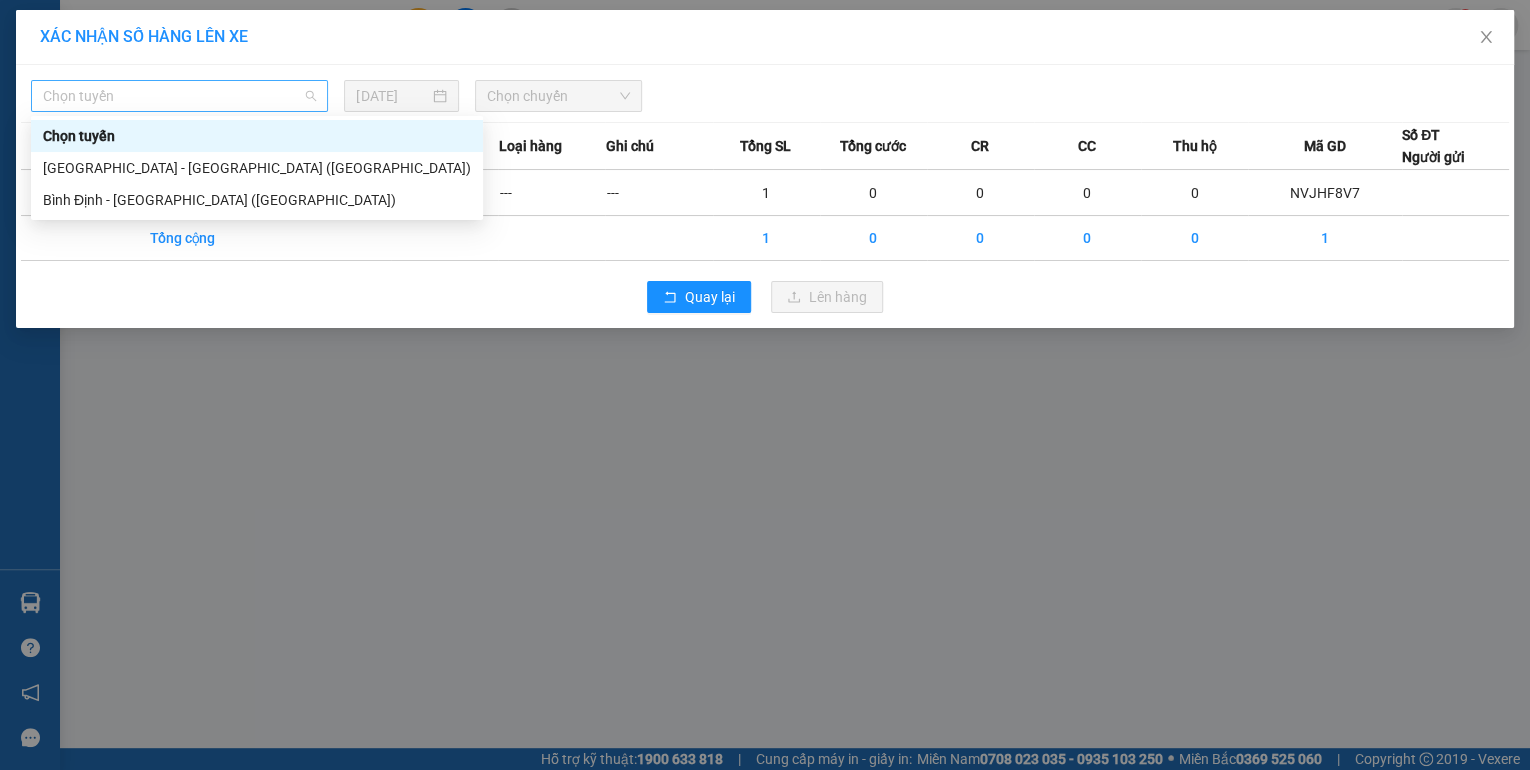 click on "Chọn tuyến" at bounding box center [179, 96] 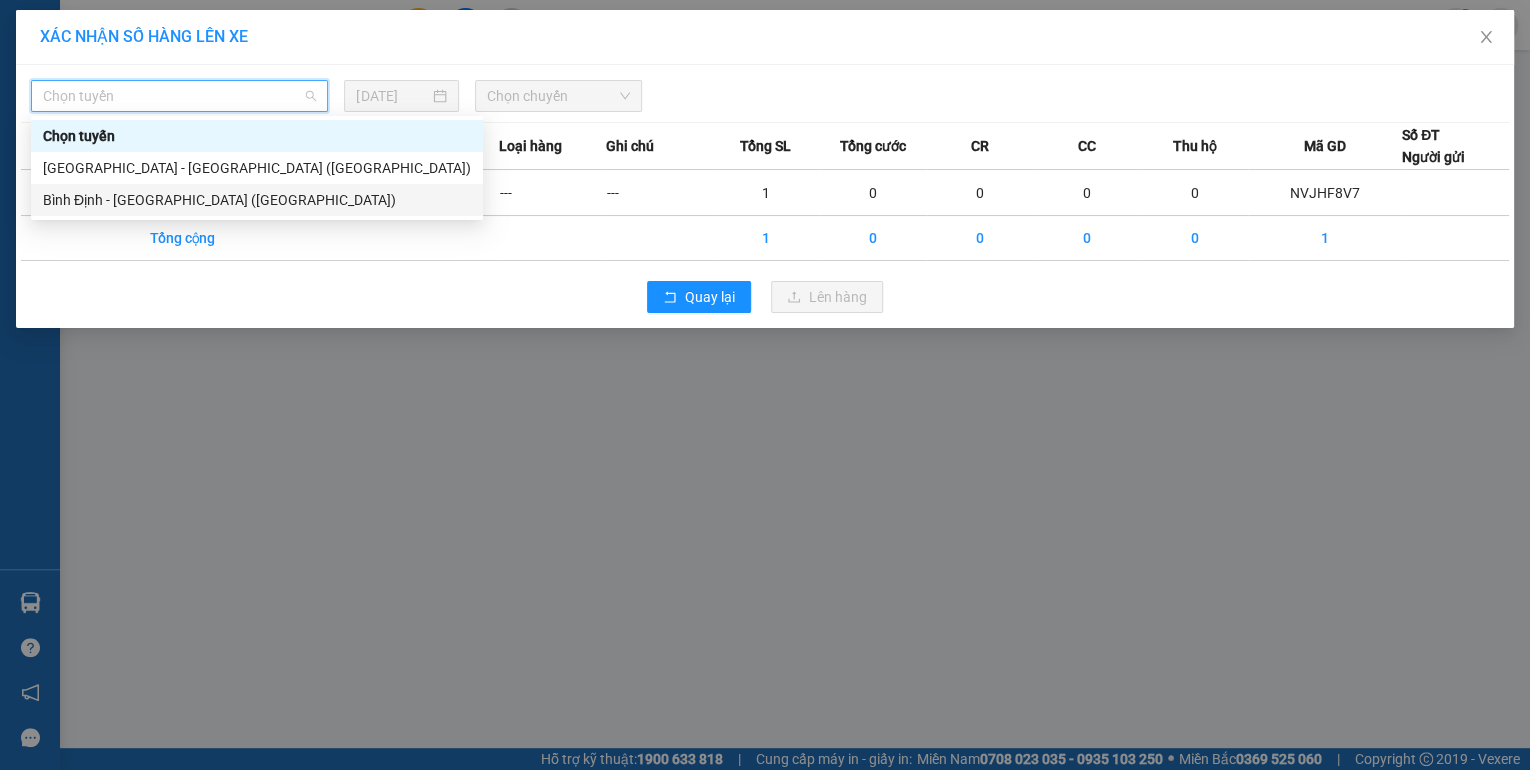 click on "Bình Định - [GEOGRAPHIC_DATA] ([GEOGRAPHIC_DATA])" at bounding box center [257, 200] 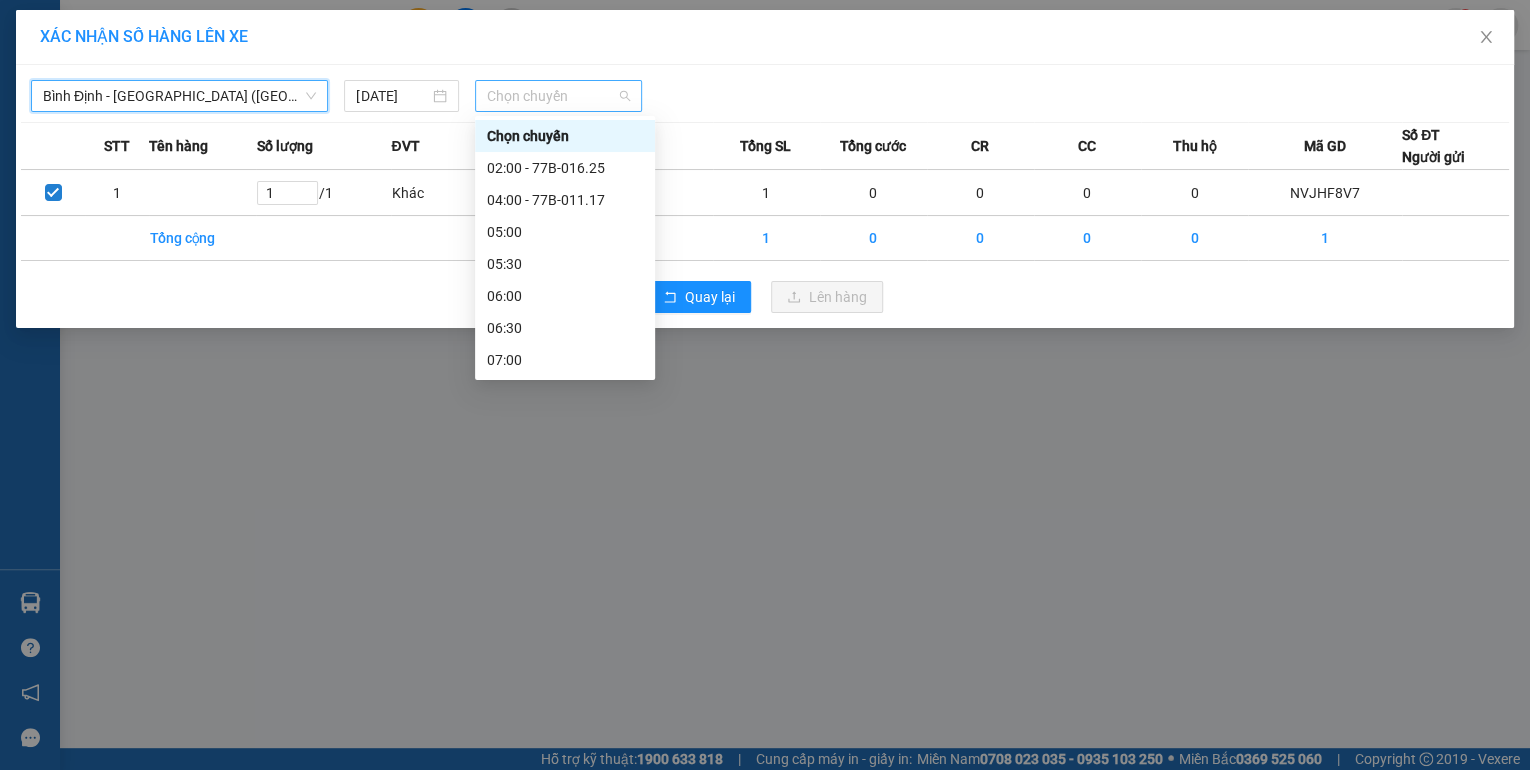 click on "Chọn chuyến" at bounding box center (558, 96) 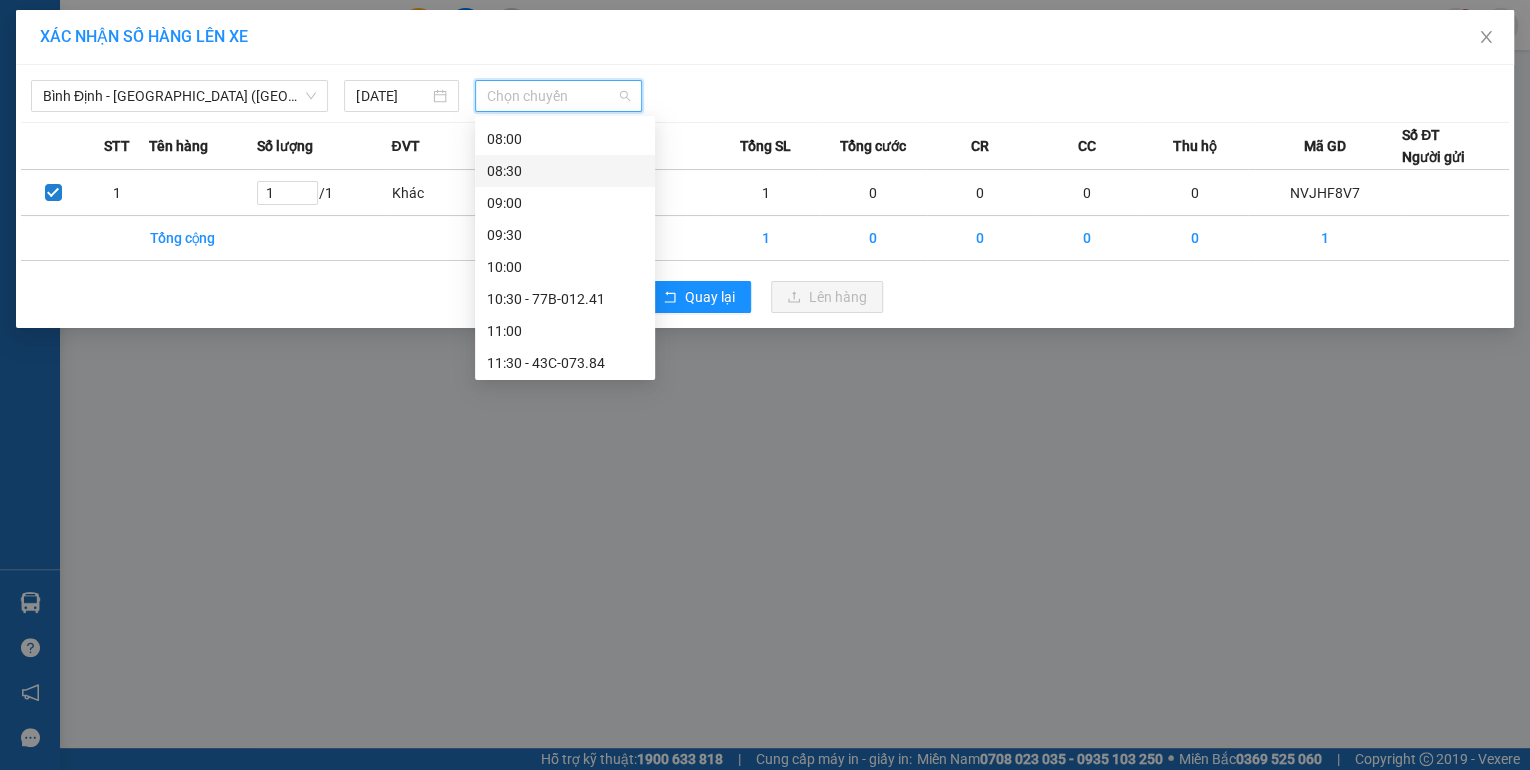 scroll, scrollTop: 320, scrollLeft: 0, axis: vertical 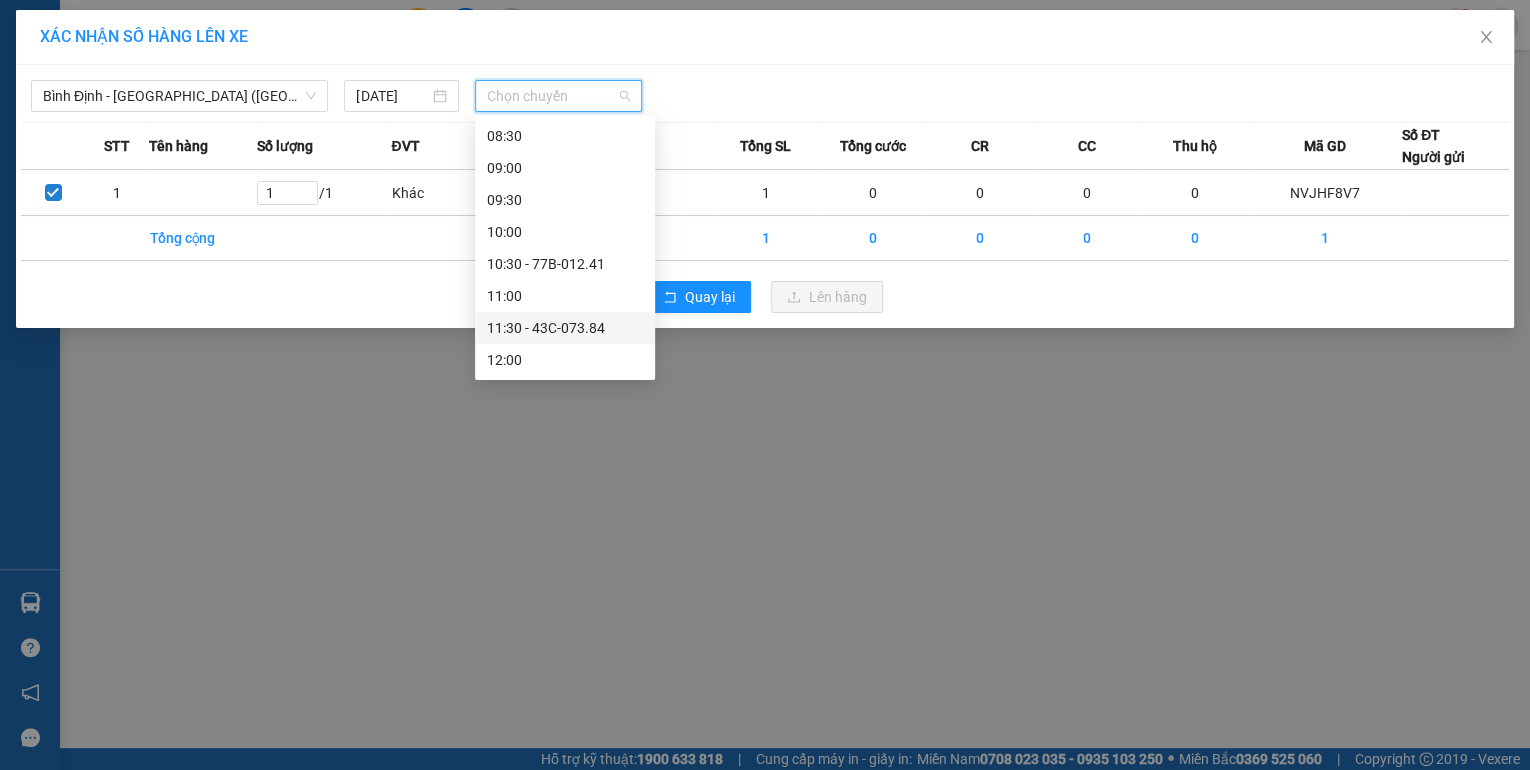 click on "11:30     - 43C-073.84" at bounding box center (565, 328) 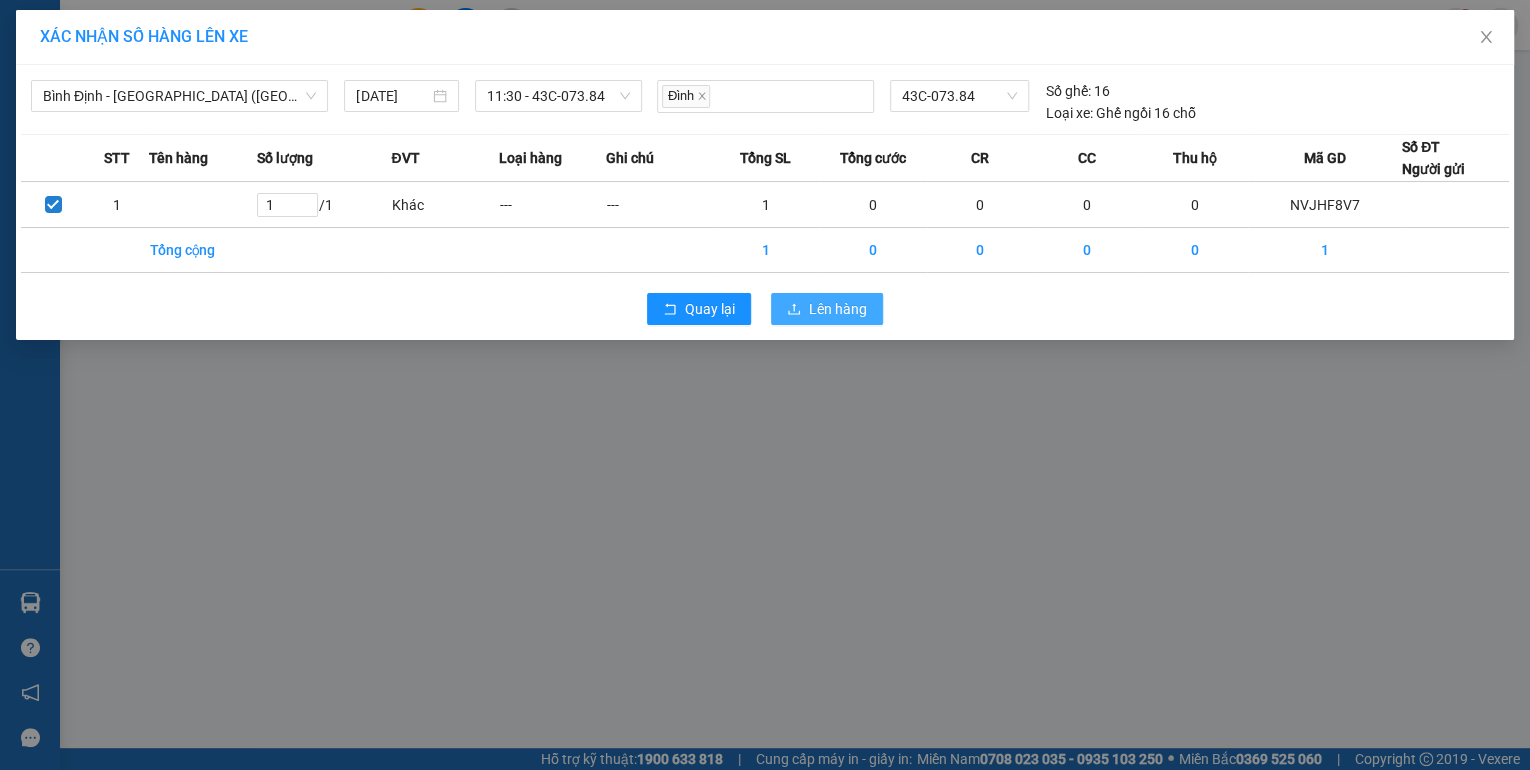 click on "Lên hàng" at bounding box center (838, 309) 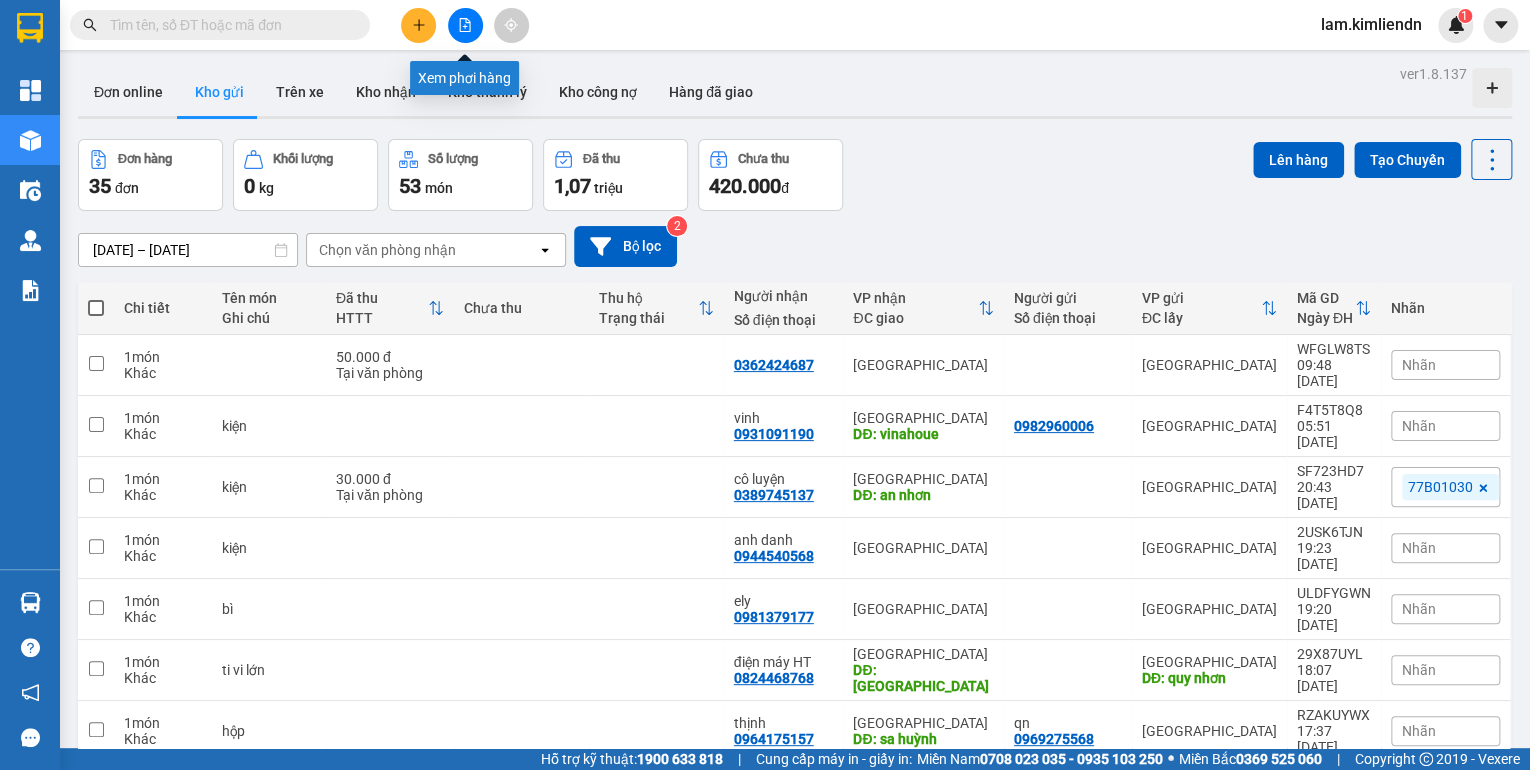 click 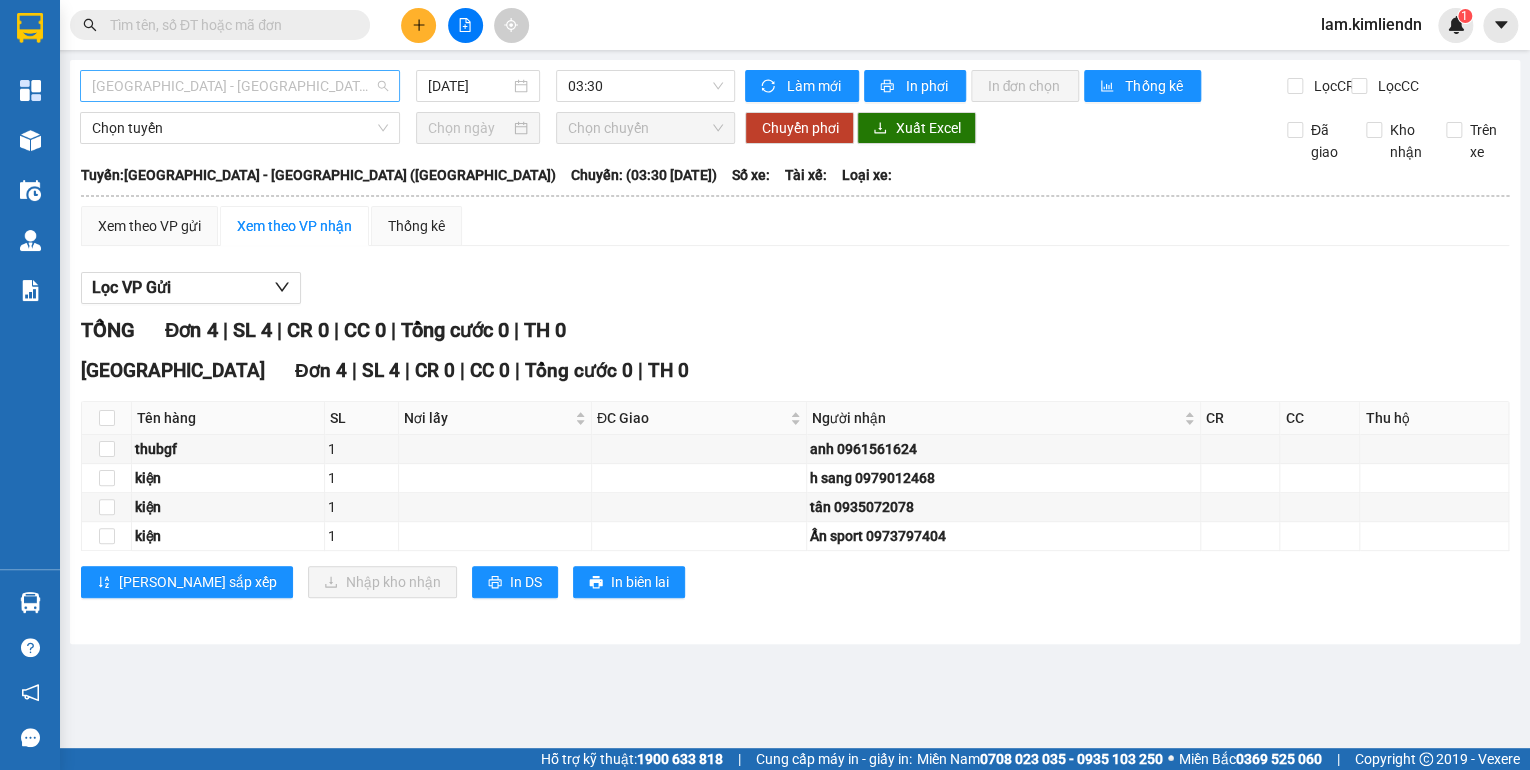 click on "[GEOGRAPHIC_DATA] - [GEOGRAPHIC_DATA] ([GEOGRAPHIC_DATA])" at bounding box center (240, 86) 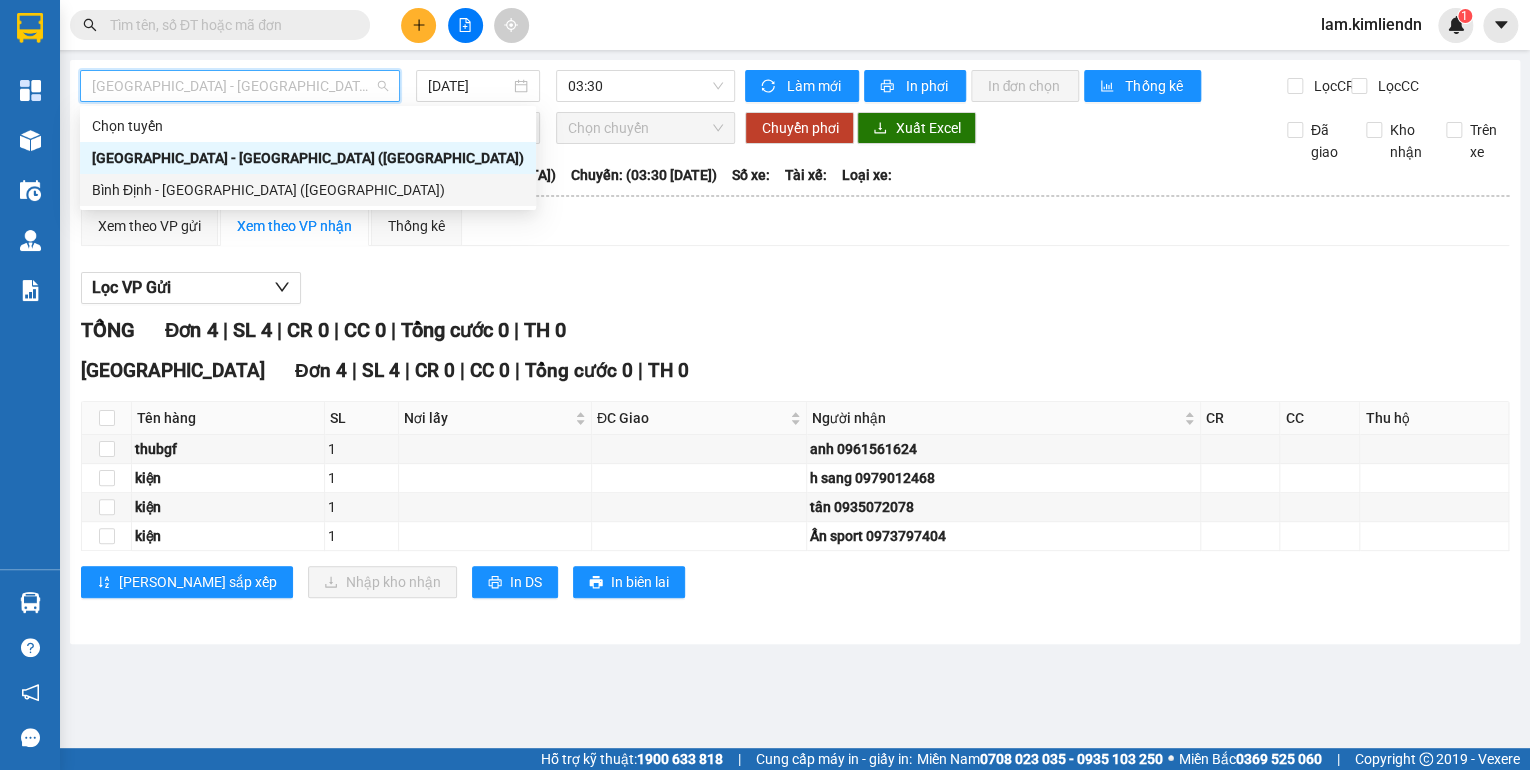 click on "Bình Định - [GEOGRAPHIC_DATA] ([GEOGRAPHIC_DATA])" at bounding box center [308, 190] 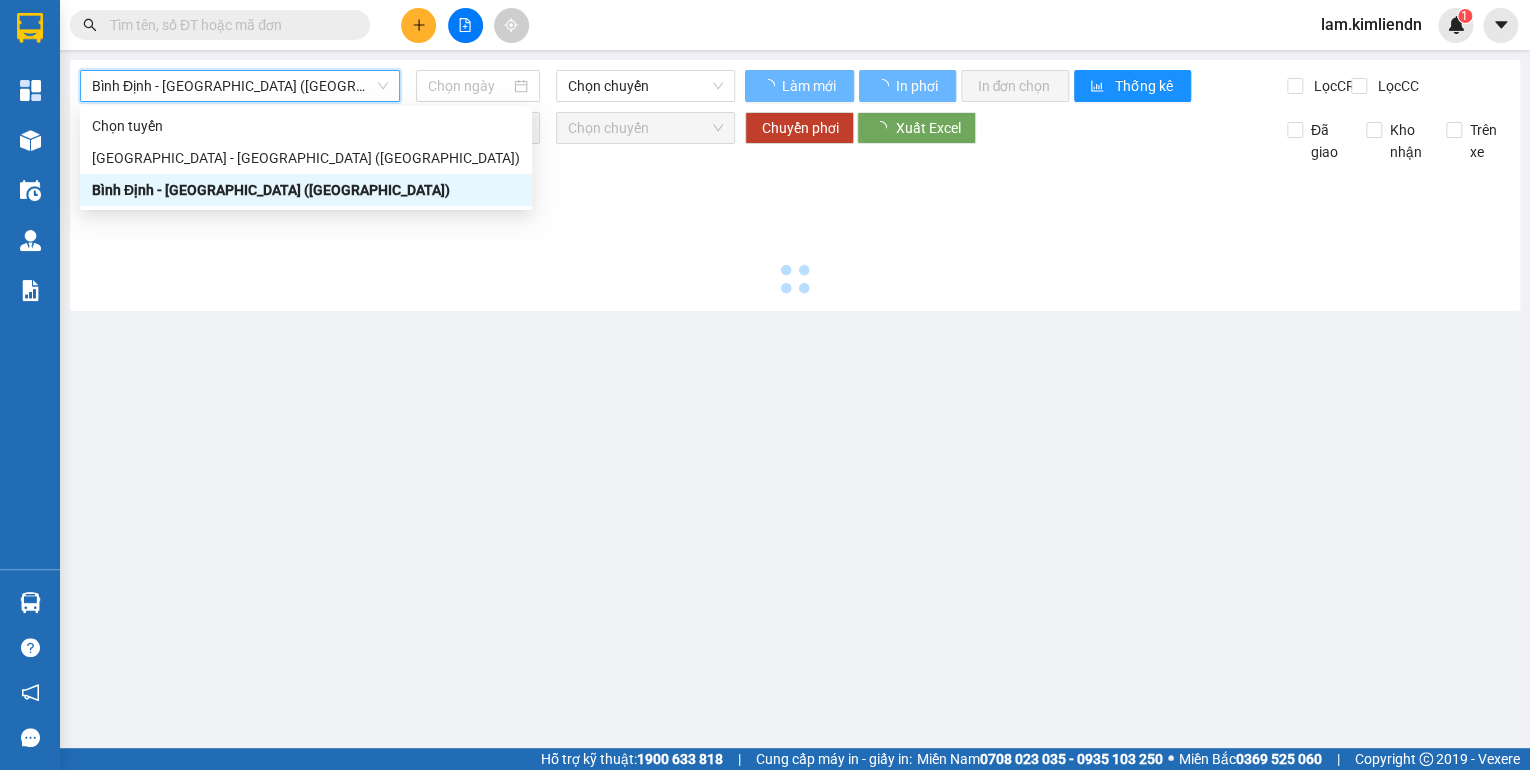 type on "[DATE]" 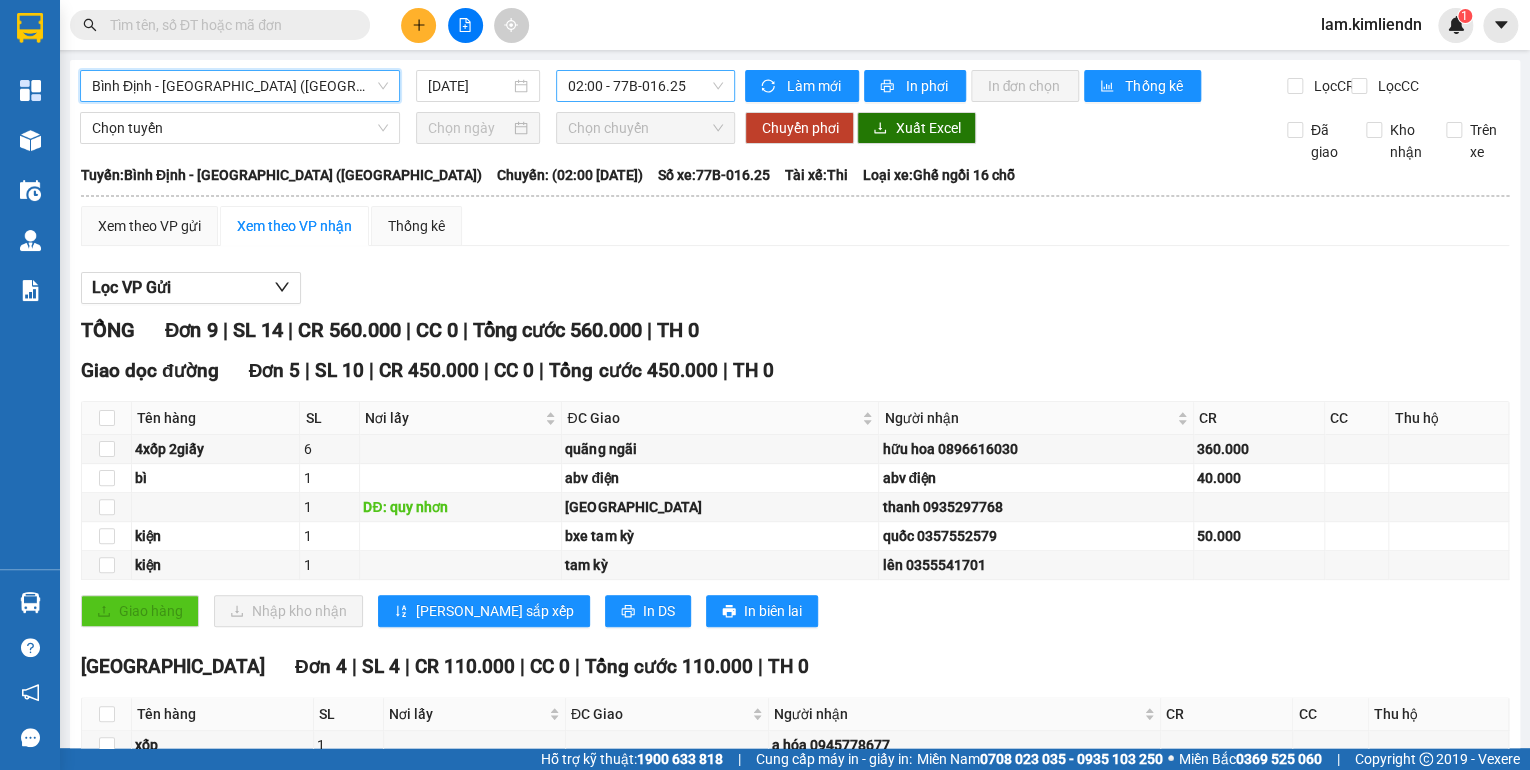 click on "02:00     - 77B-016.25" at bounding box center [646, 86] 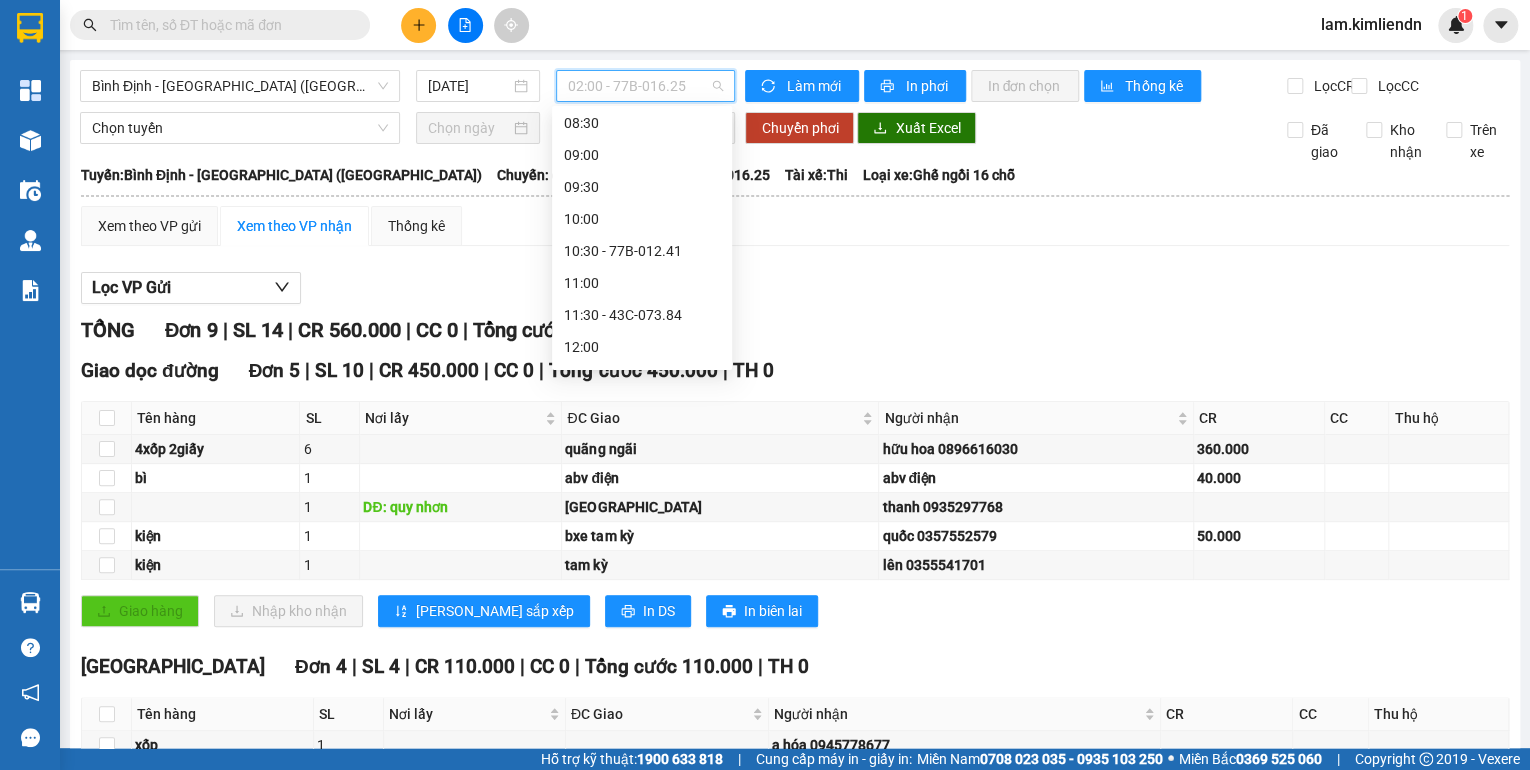 scroll, scrollTop: 400, scrollLeft: 0, axis: vertical 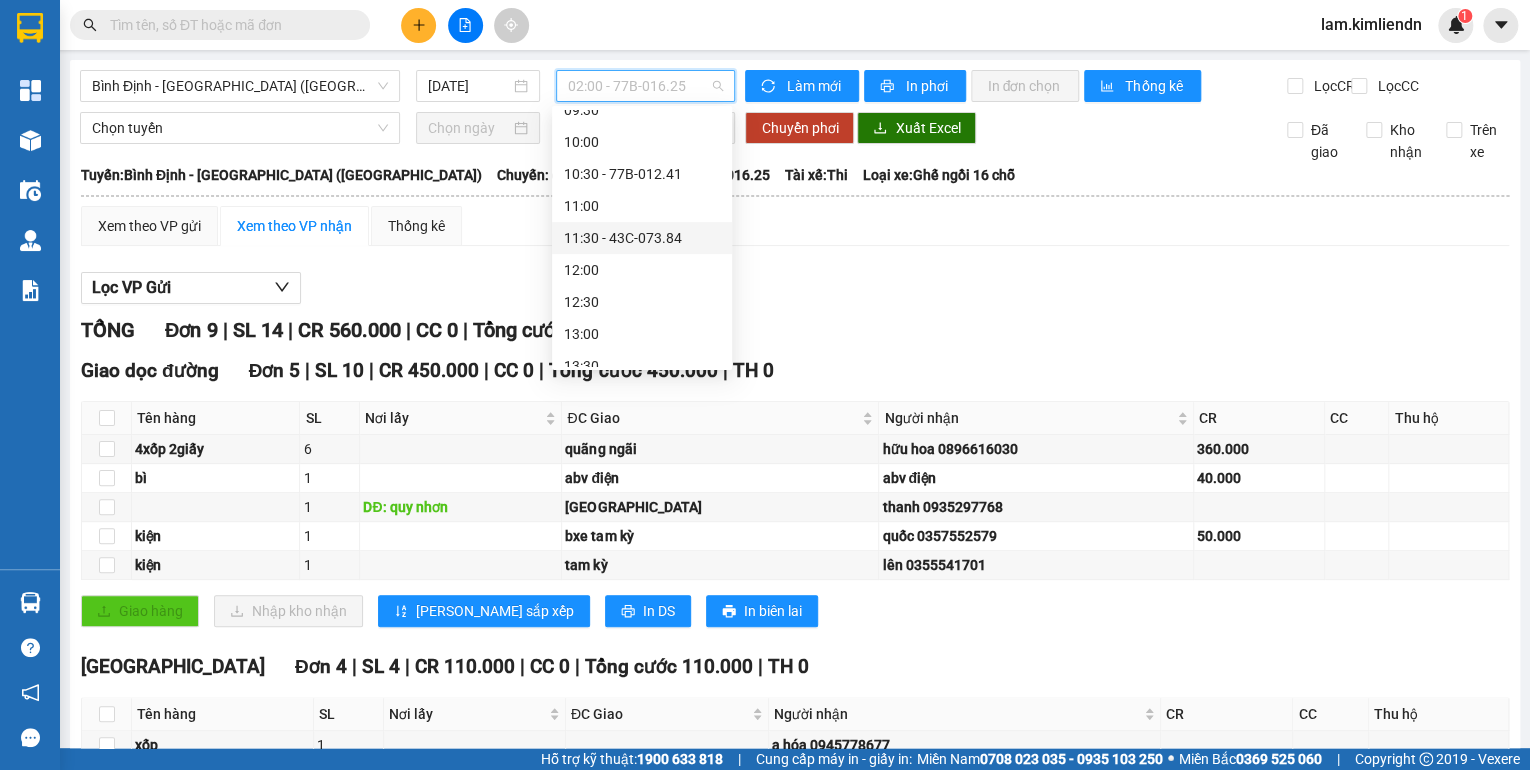 click on "11:30     - 43C-073.84" at bounding box center (642, 238) 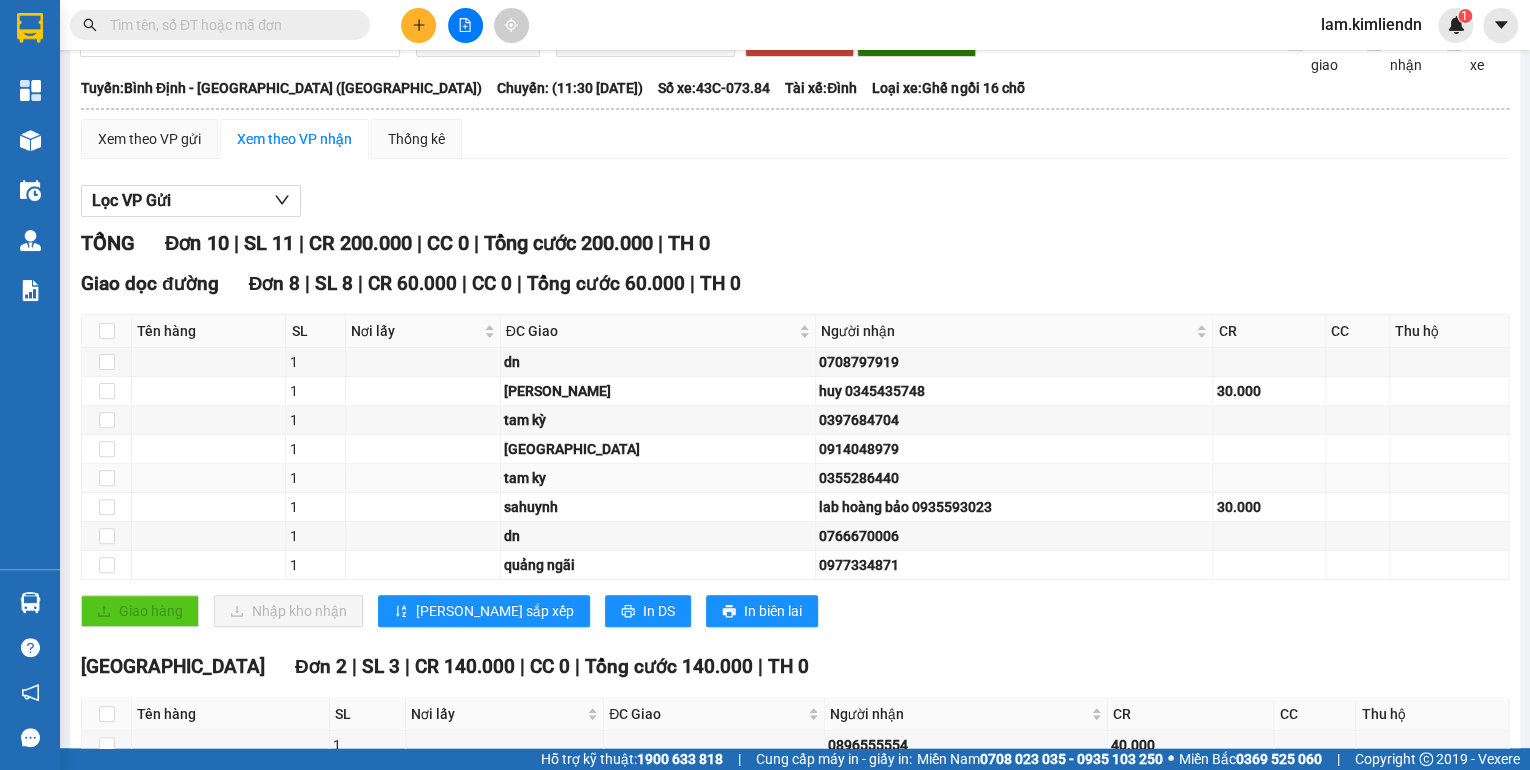 scroll, scrollTop: 160, scrollLeft: 0, axis: vertical 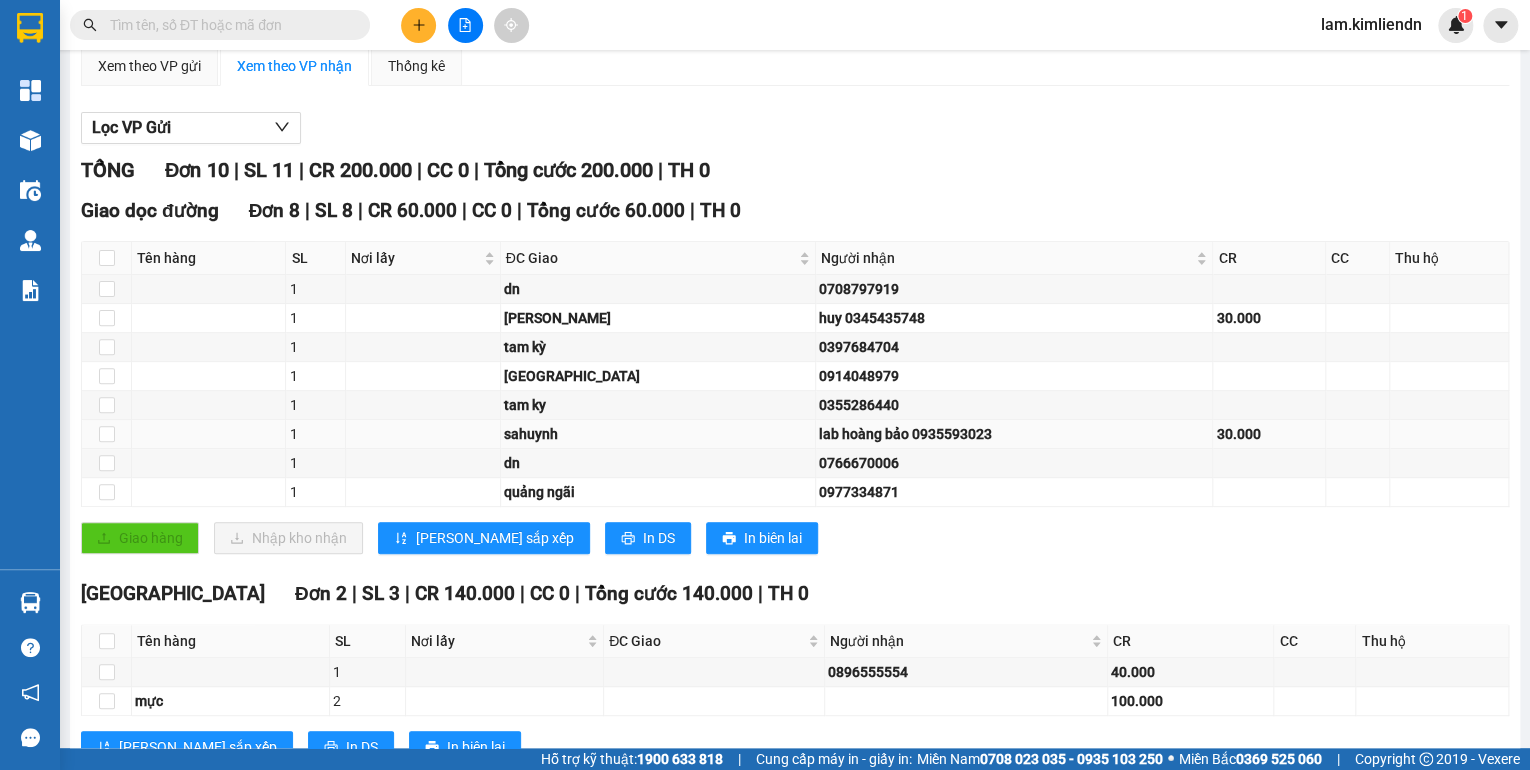 click on "lab hoàng bảo 0935593023" at bounding box center (1014, 434) 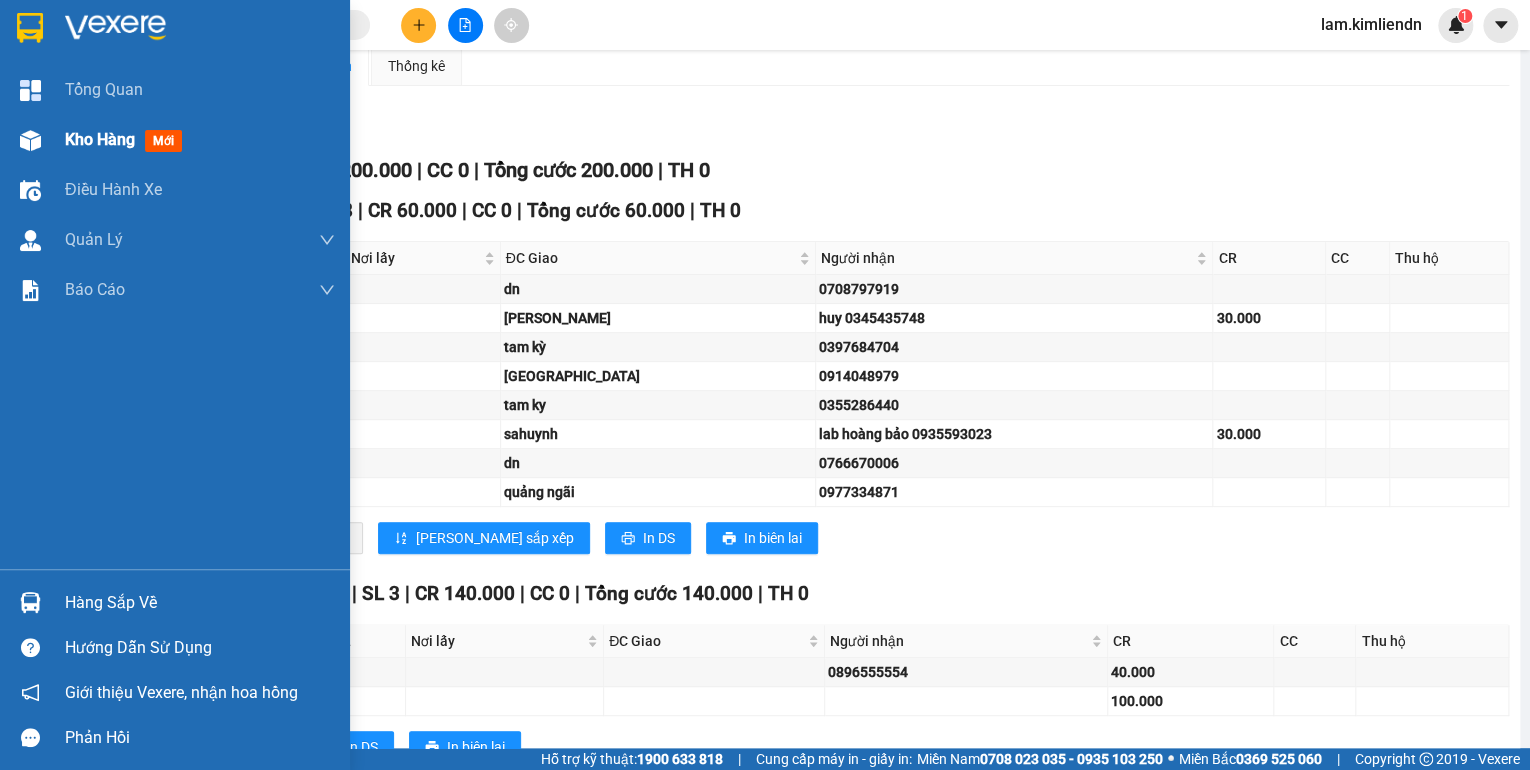 click on "Kho hàng mới" at bounding box center [127, 139] 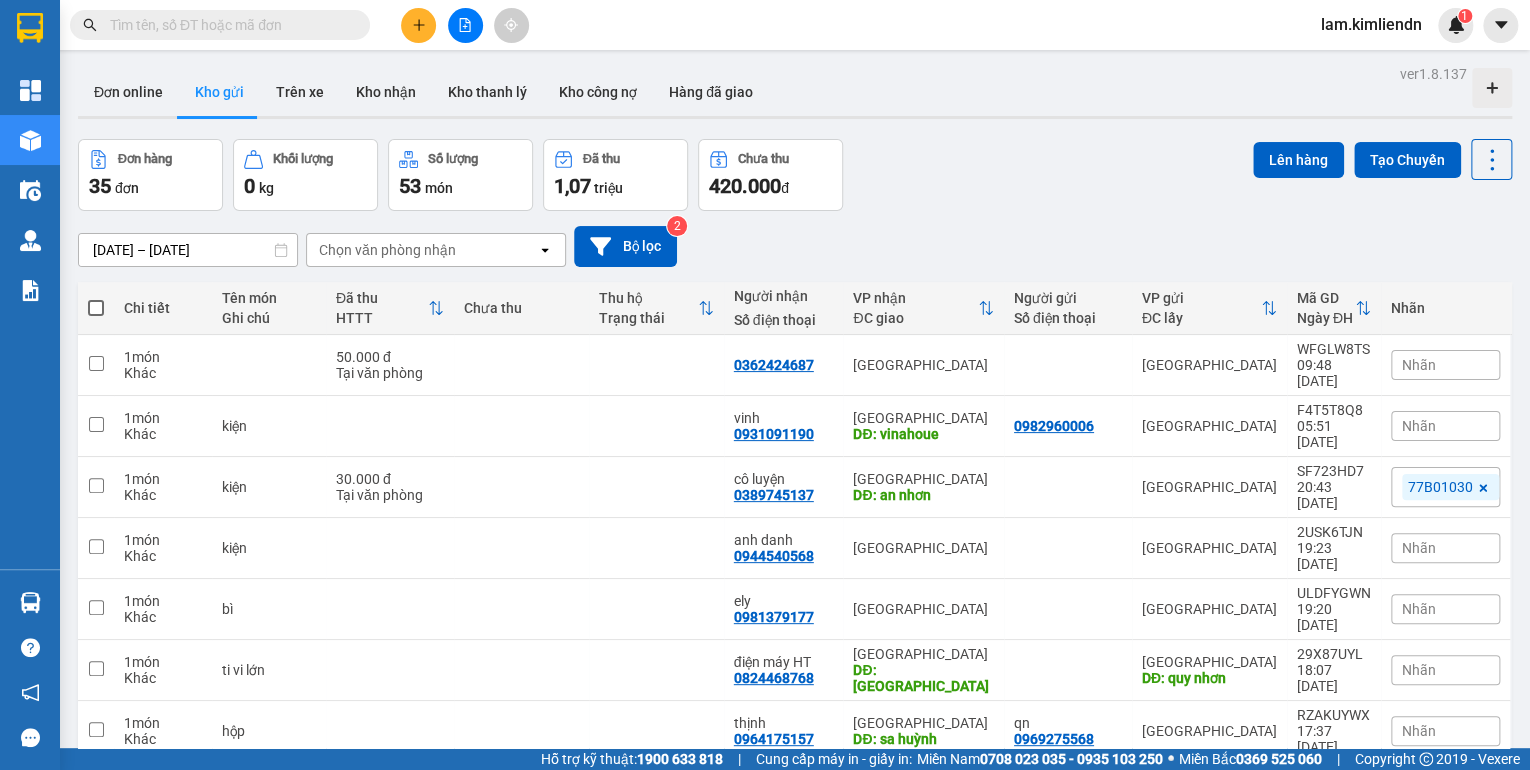 scroll, scrollTop: 0, scrollLeft: 0, axis: both 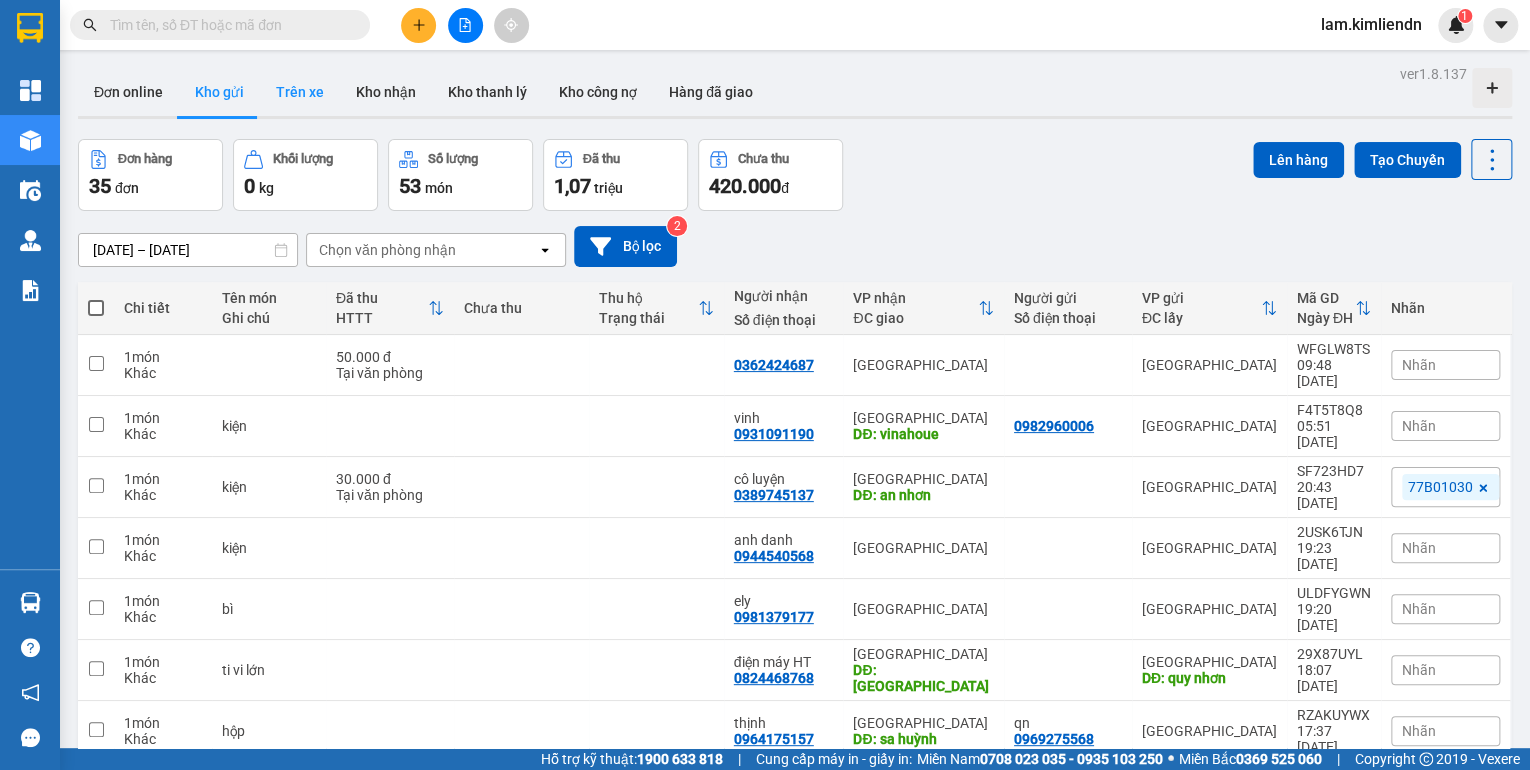 click on "Trên xe" at bounding box center [300, 92] 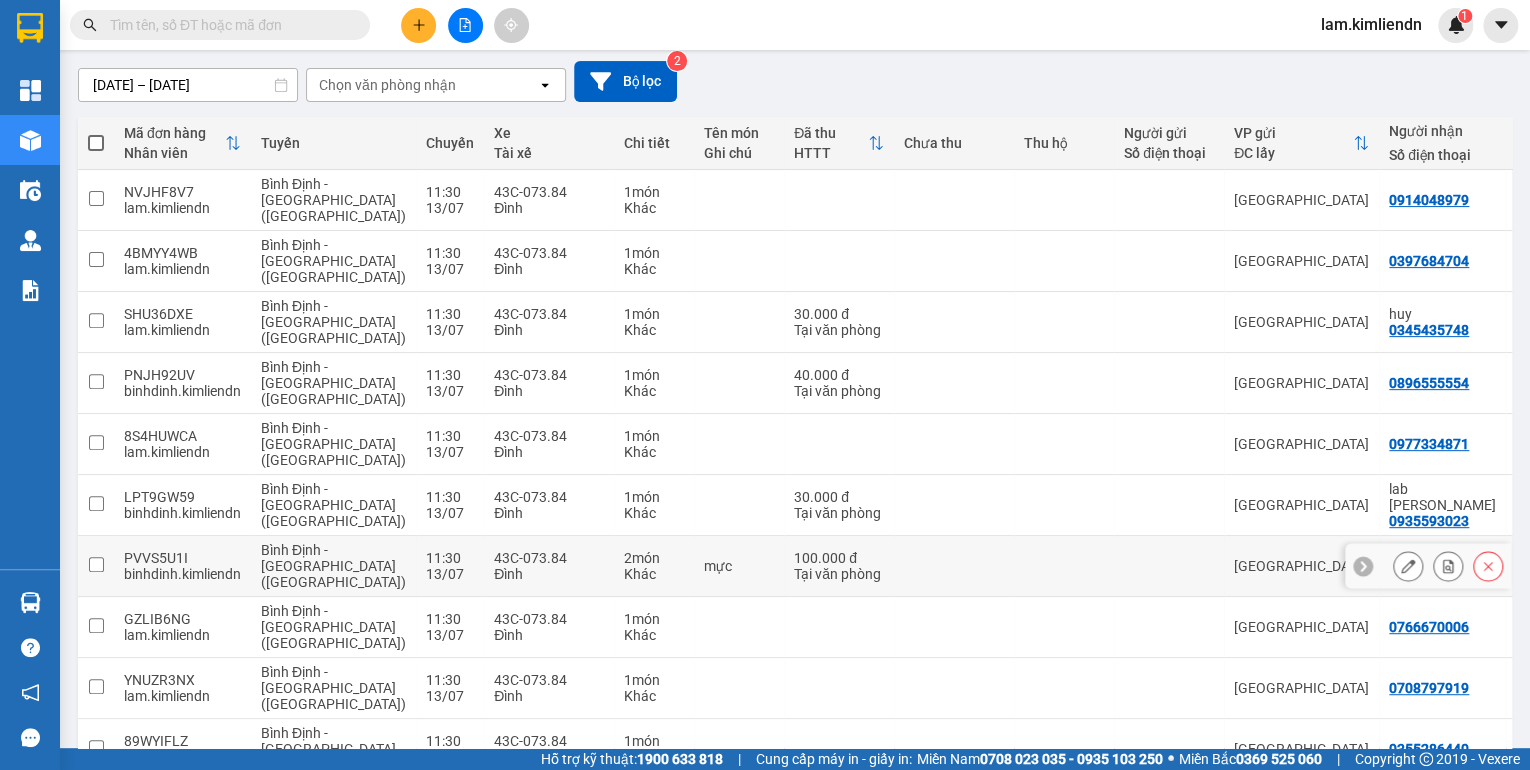 scroll, scrollTop: 284, scrollLeft: 0, axis: vertical 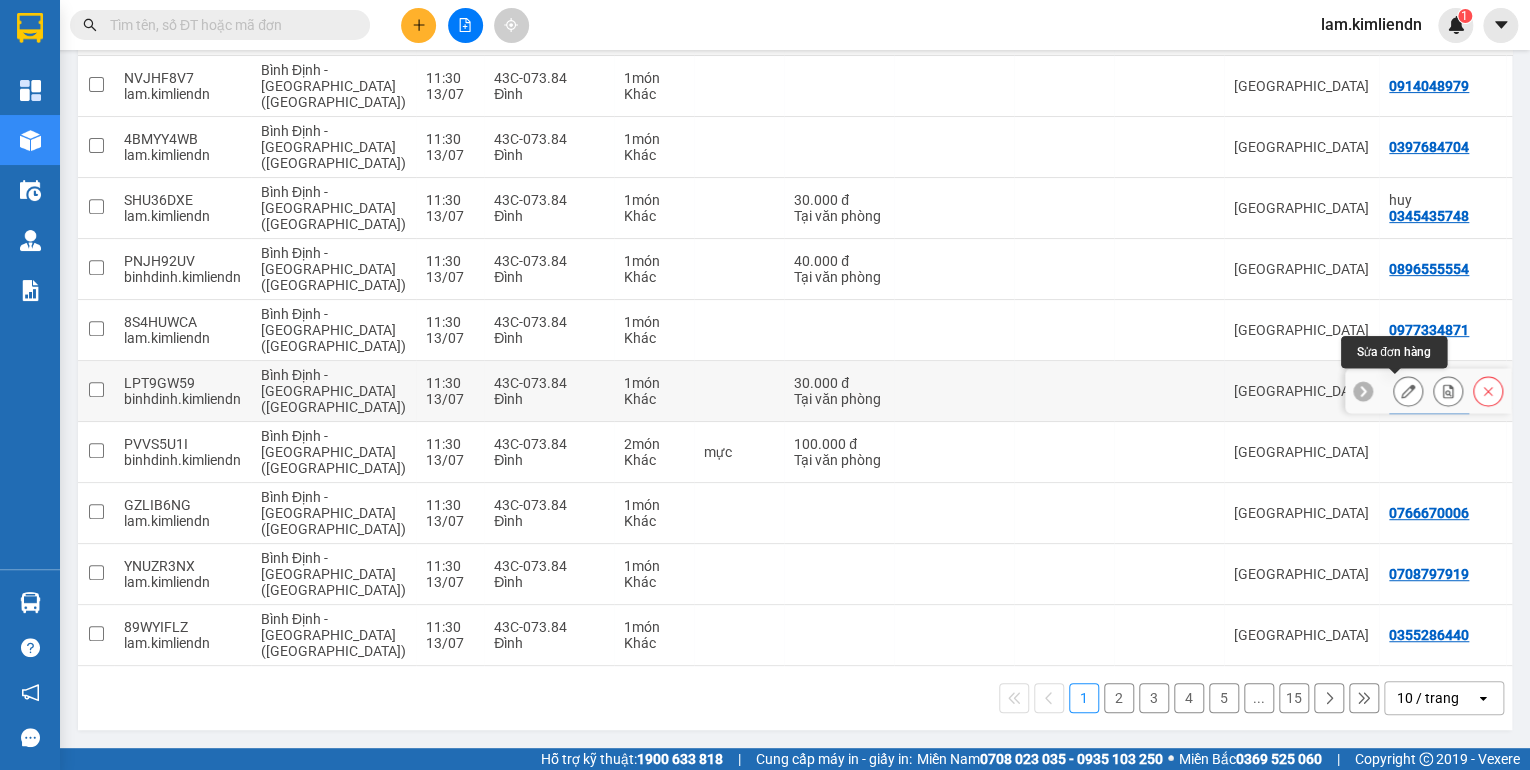 click 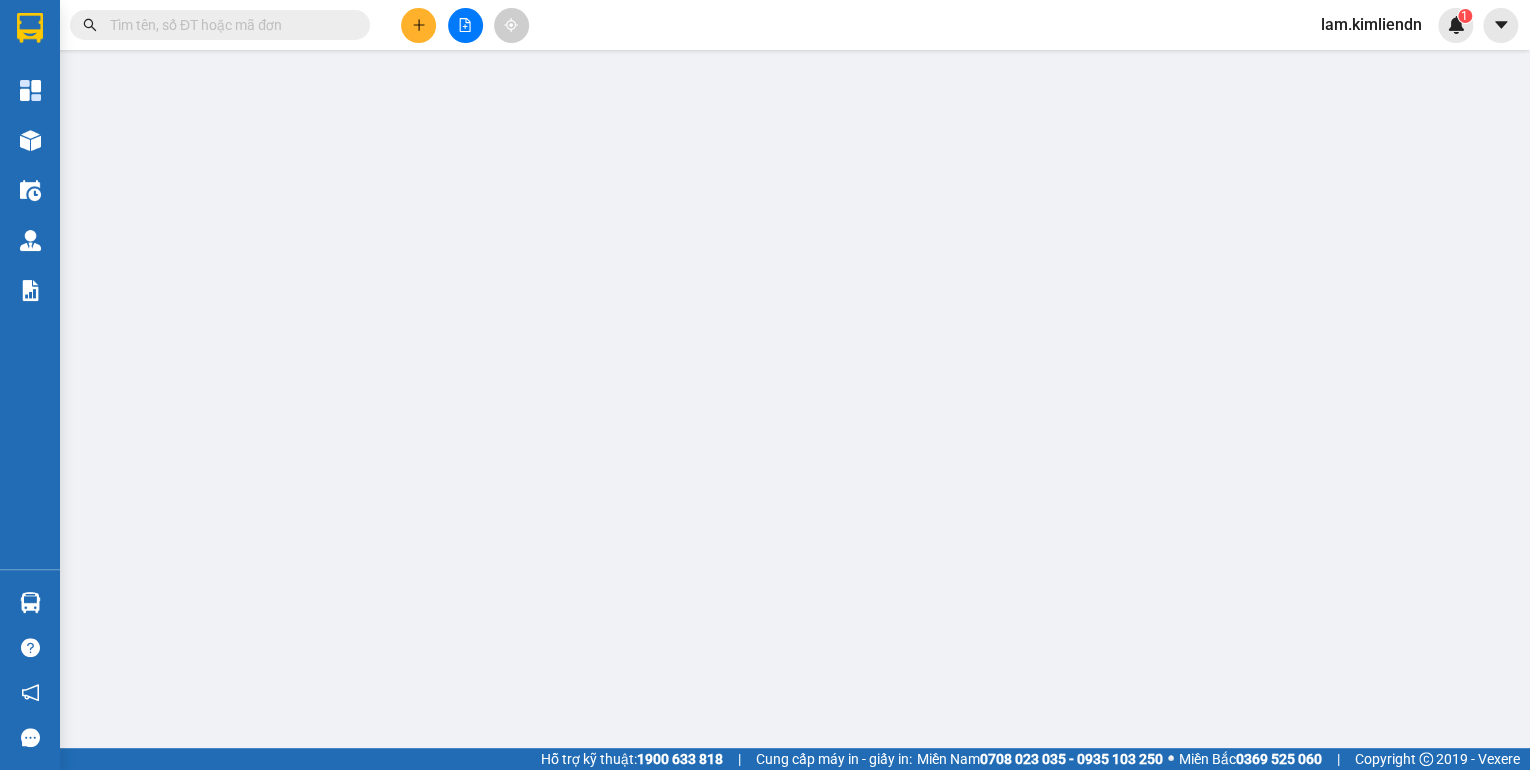 scroll, scrollTop: 0, scrollLeft: 0, axis: both 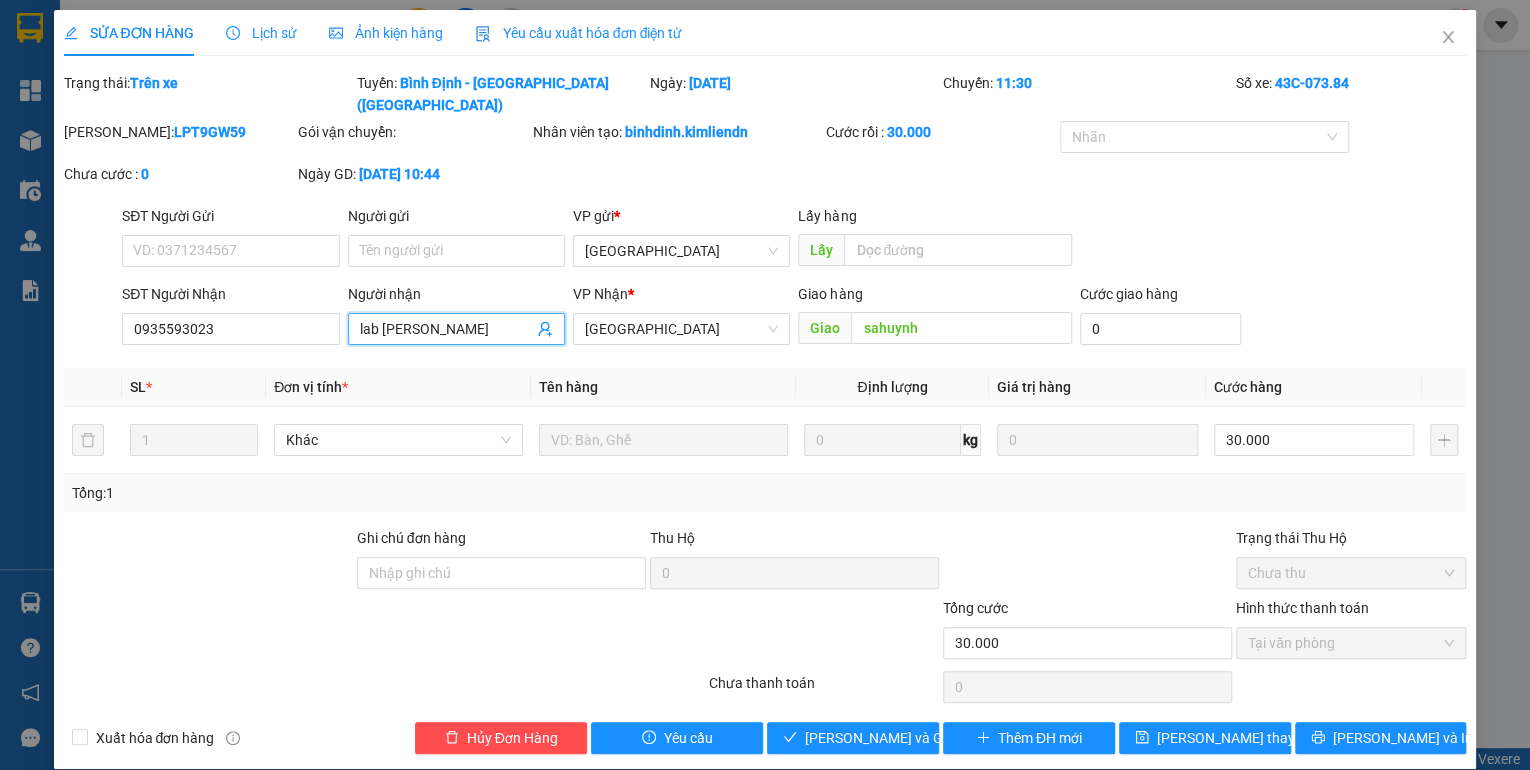 click on "lab [PERSON_NAME]" at bounding box center (446, 329) 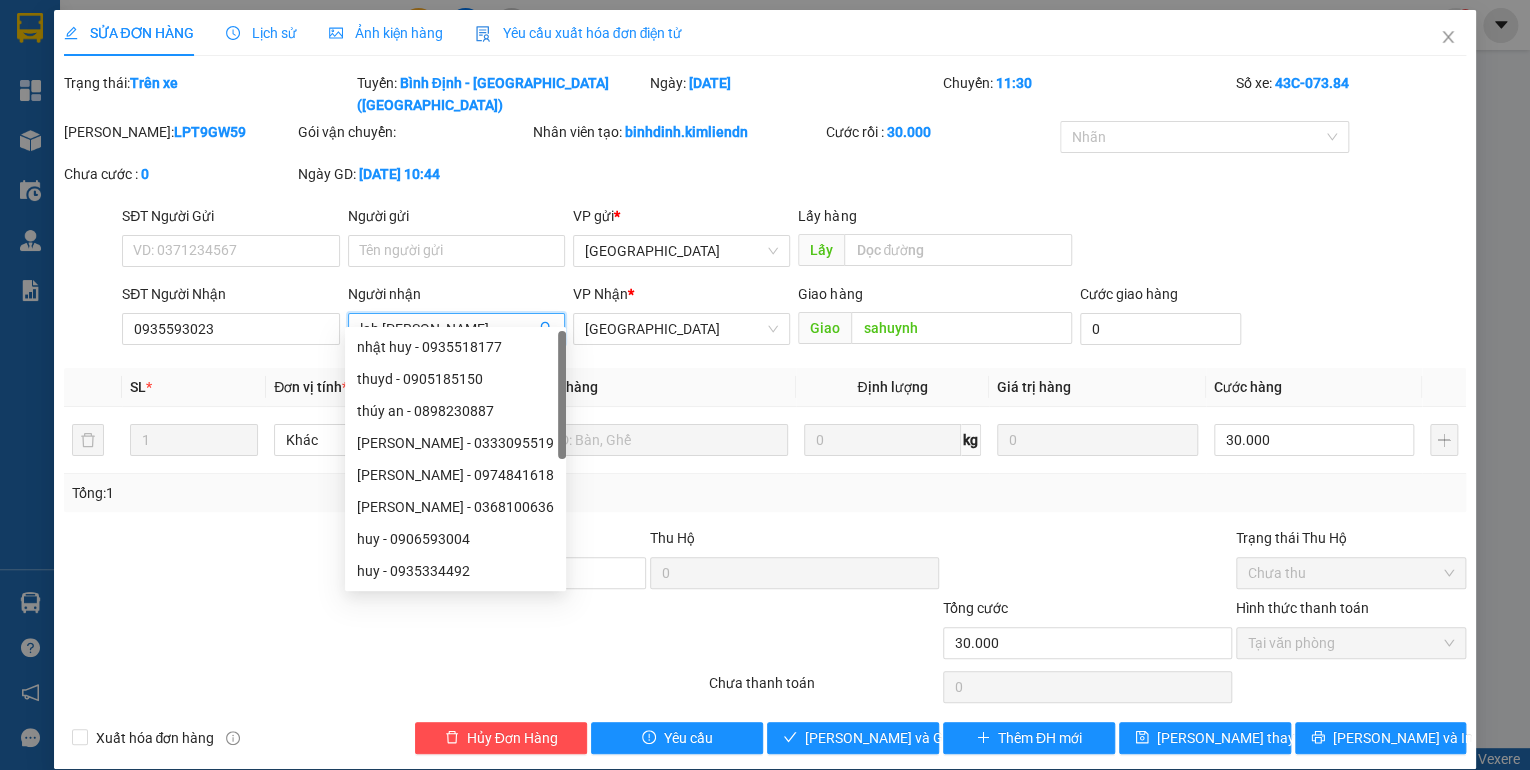 click on "lab [PERSON_NAME]" at bounding box center (446, 329) 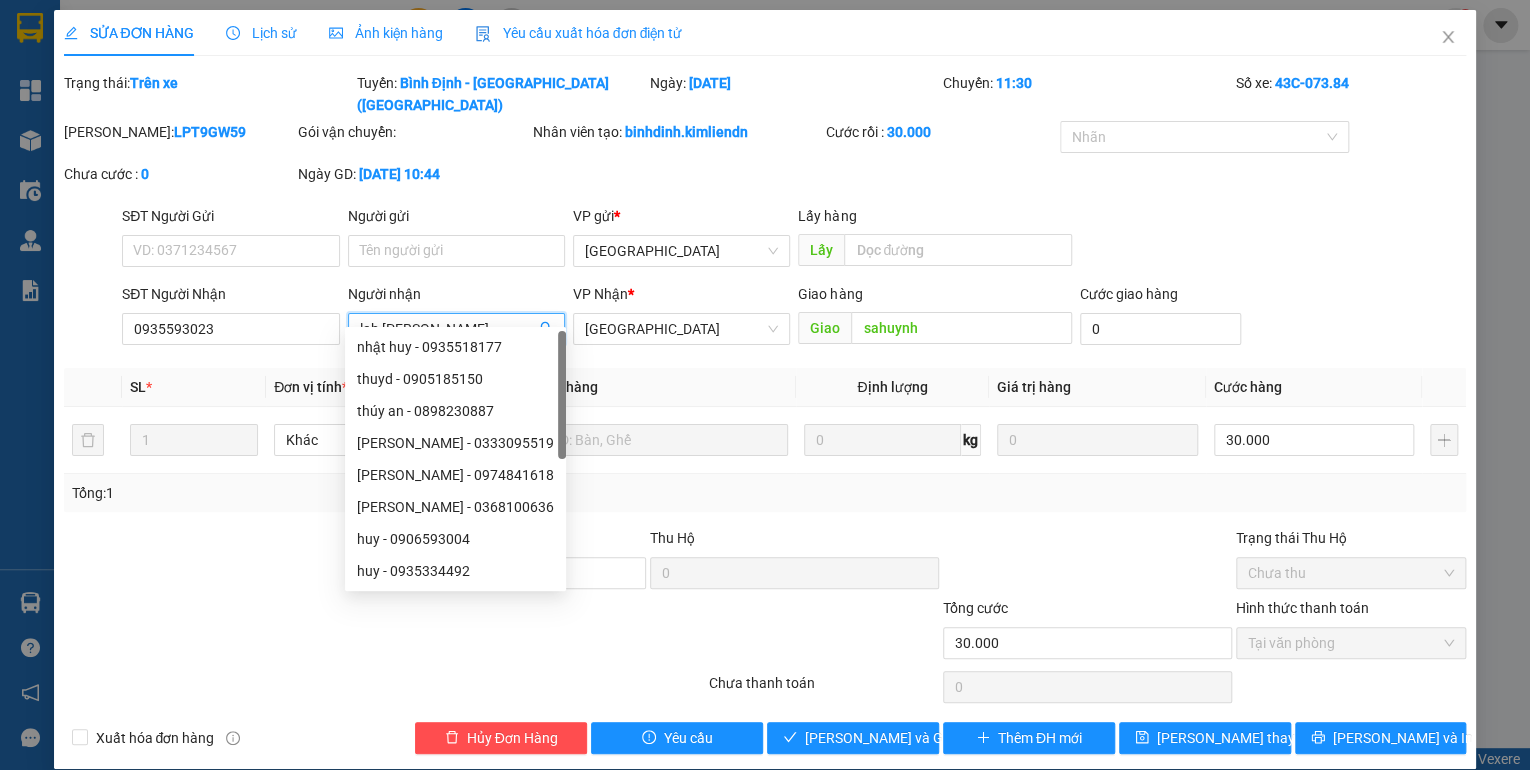 click on "lab [PERSON_NAME]" at bounding box center [446, 329] 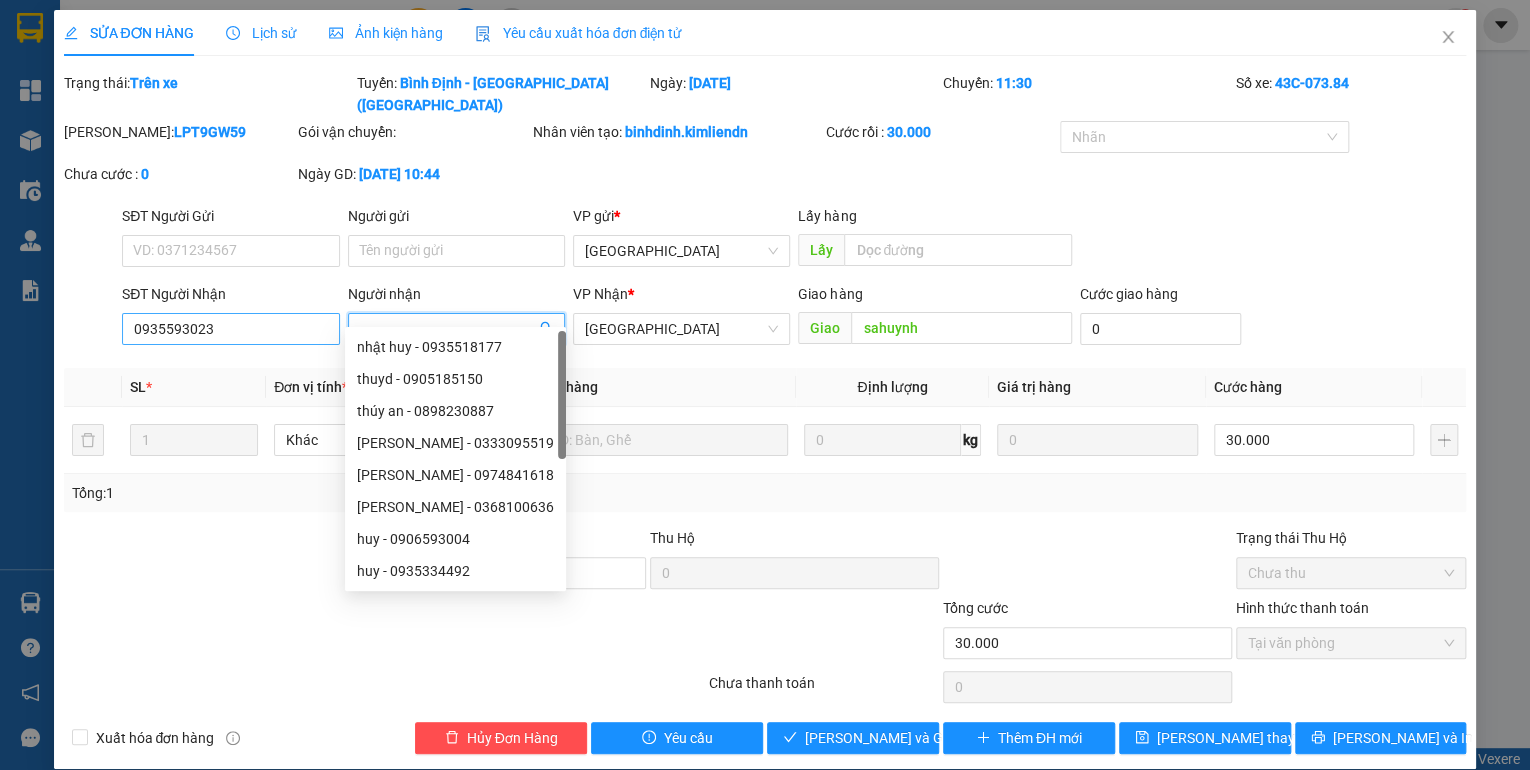 type 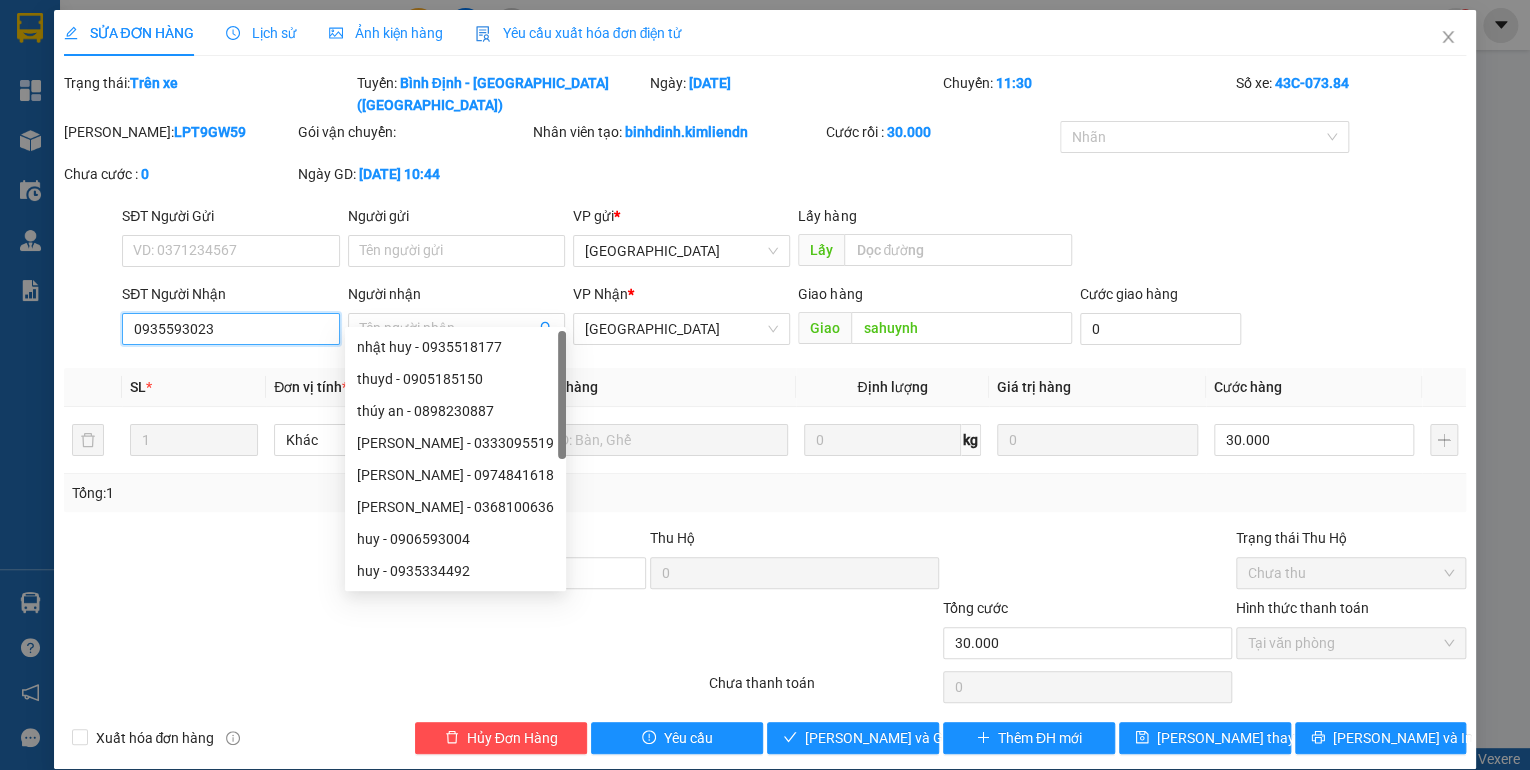 click on "0935593023" at bounding box center [230, 329] 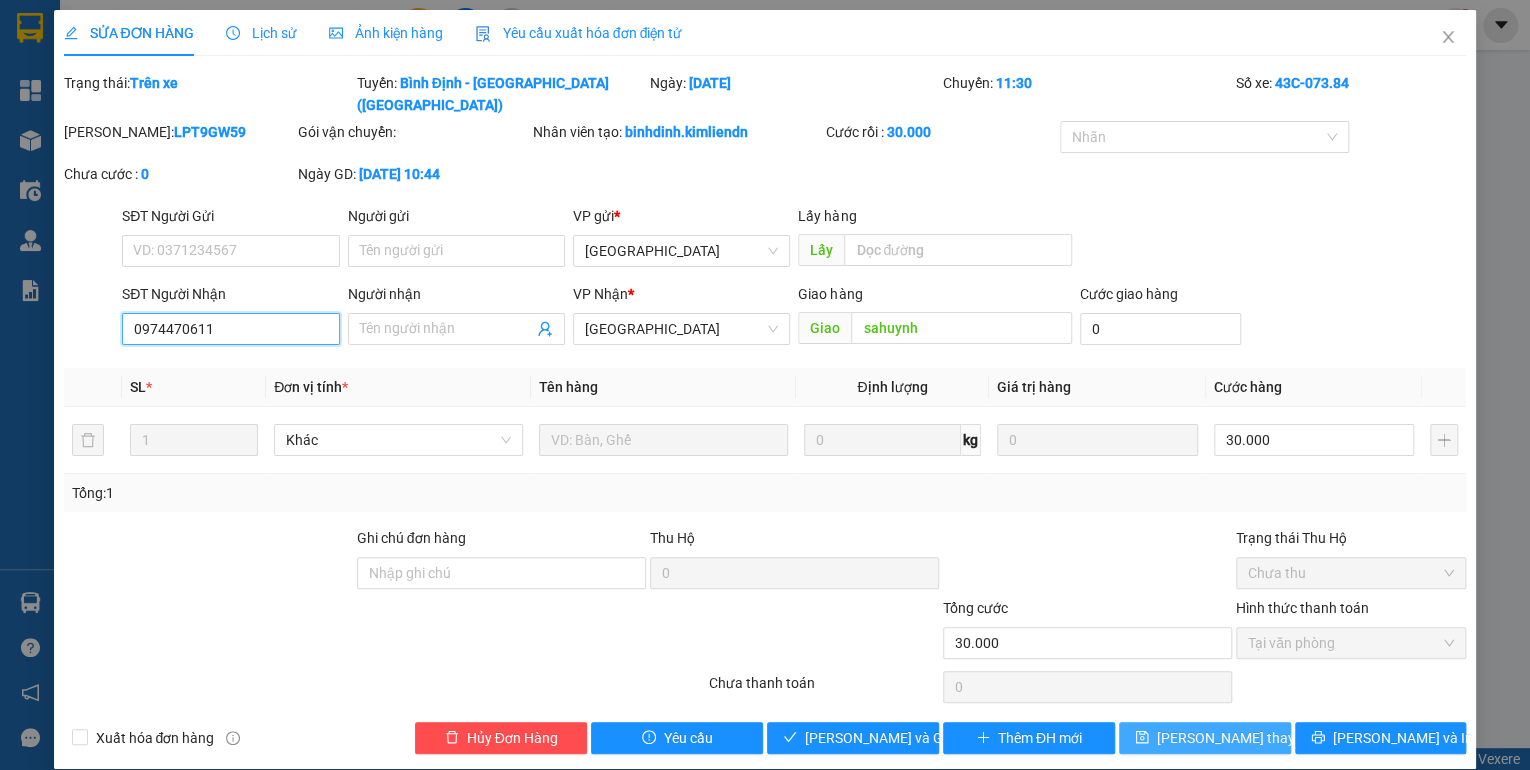 type on "0974470611" 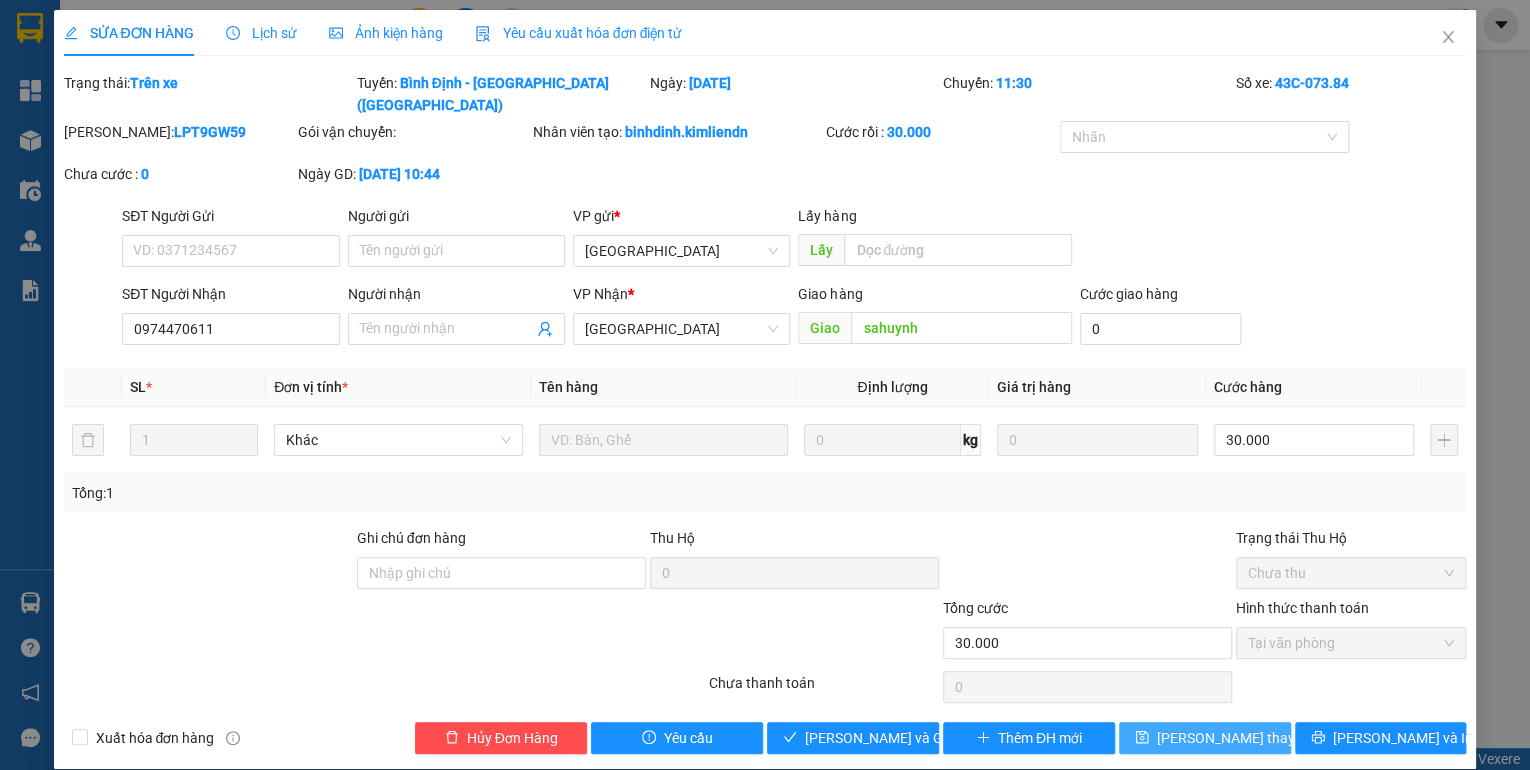 click on "[PERSON_NAME] thay đổi" at bounding box center (1237, 738) 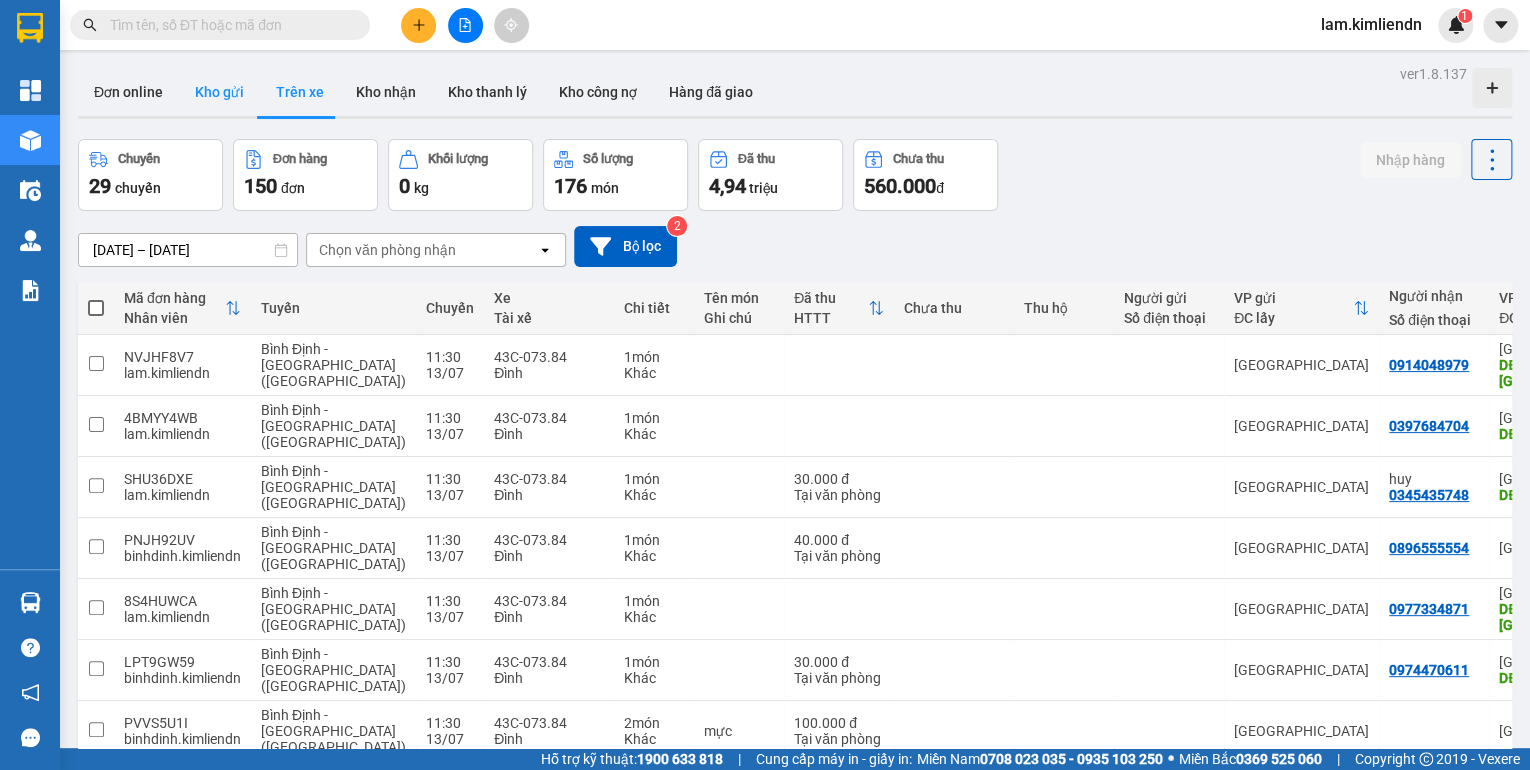 click on "Kho gửi" at bounding box center (219, 92) 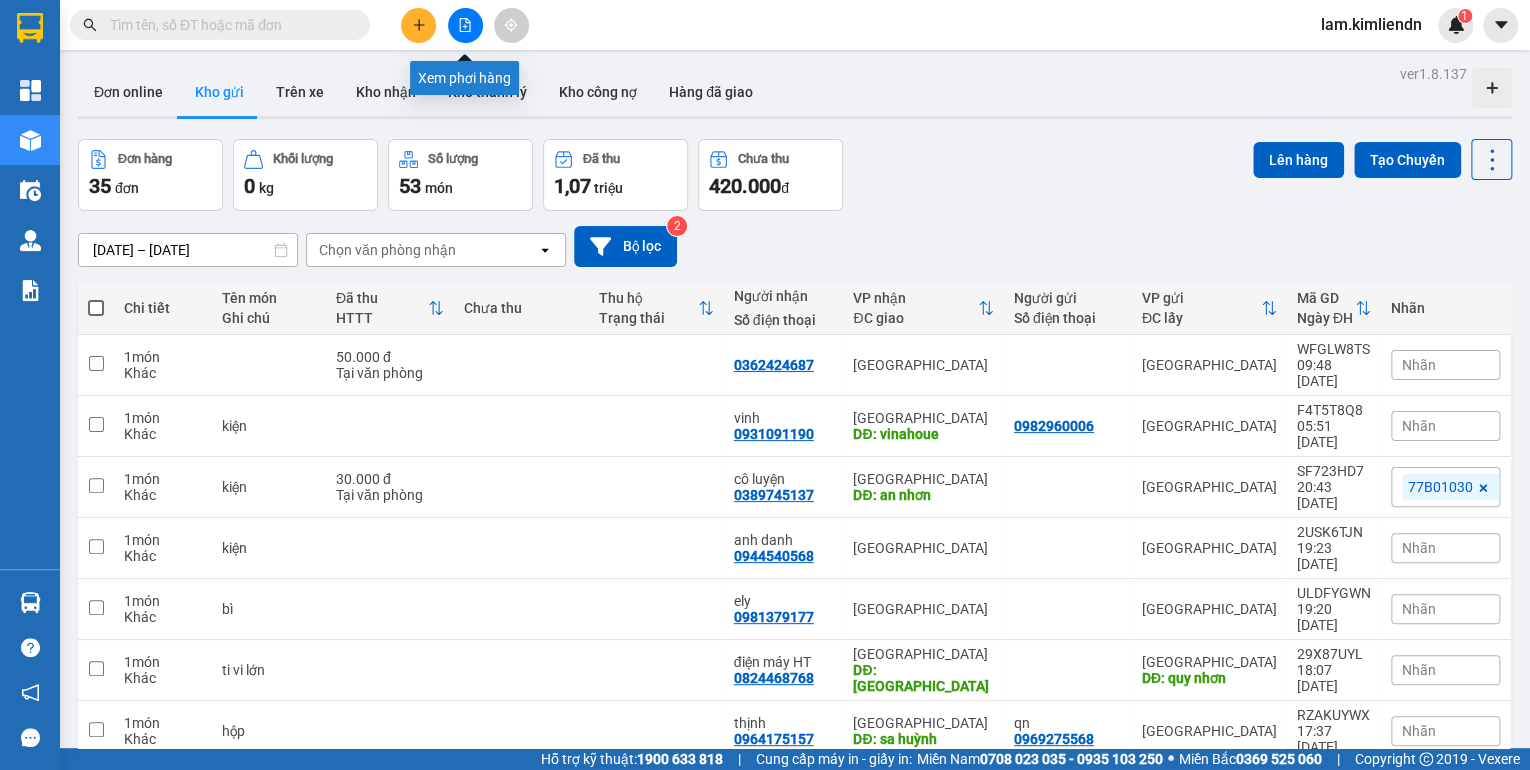 click at bounding box center [465, 25] 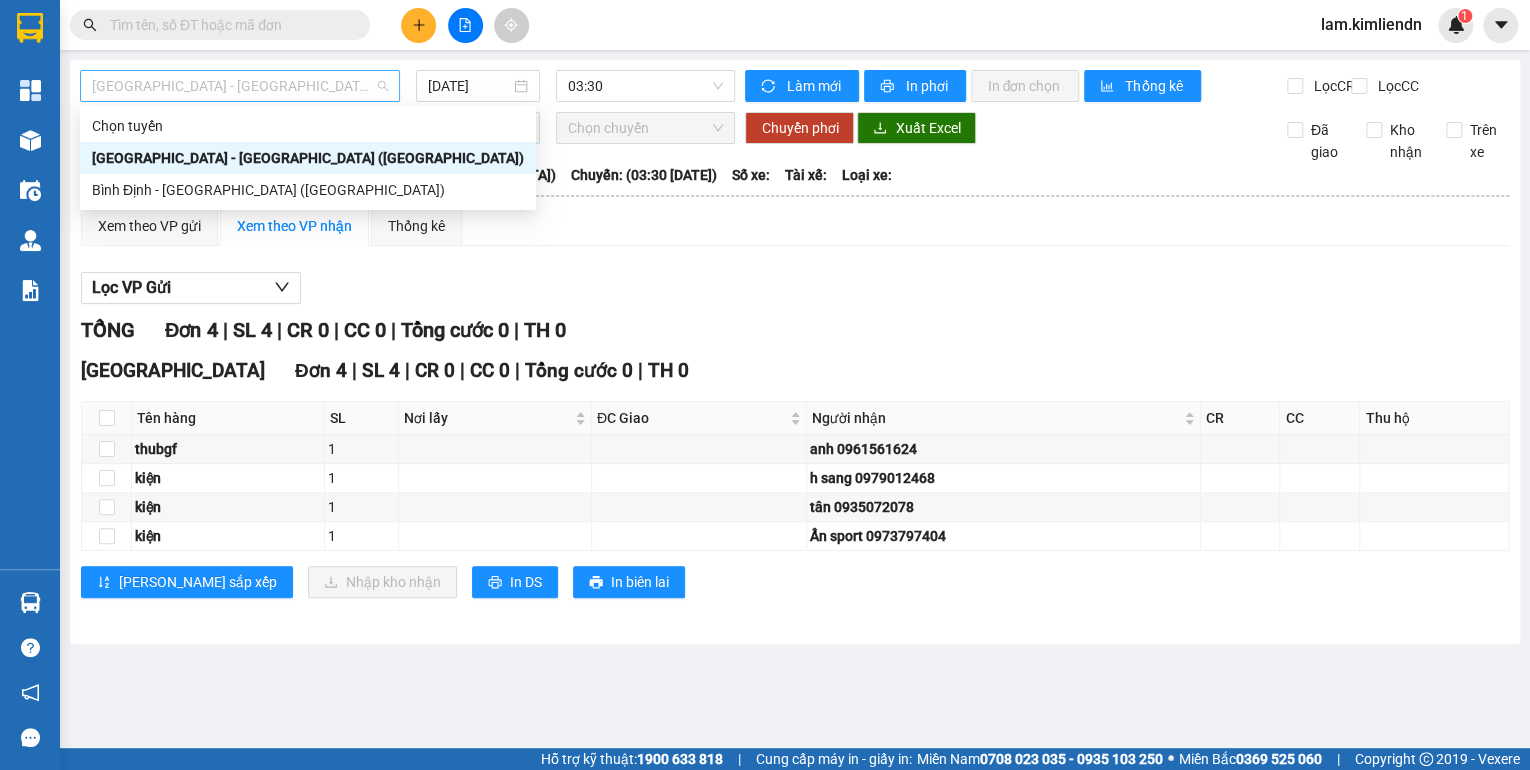 click on "[GEOGRAPHIC_DATA] - [GEOGRAPHIC_DATA] ([GEOGRAPHIC_DATA])" at bounding box center (240, 86) 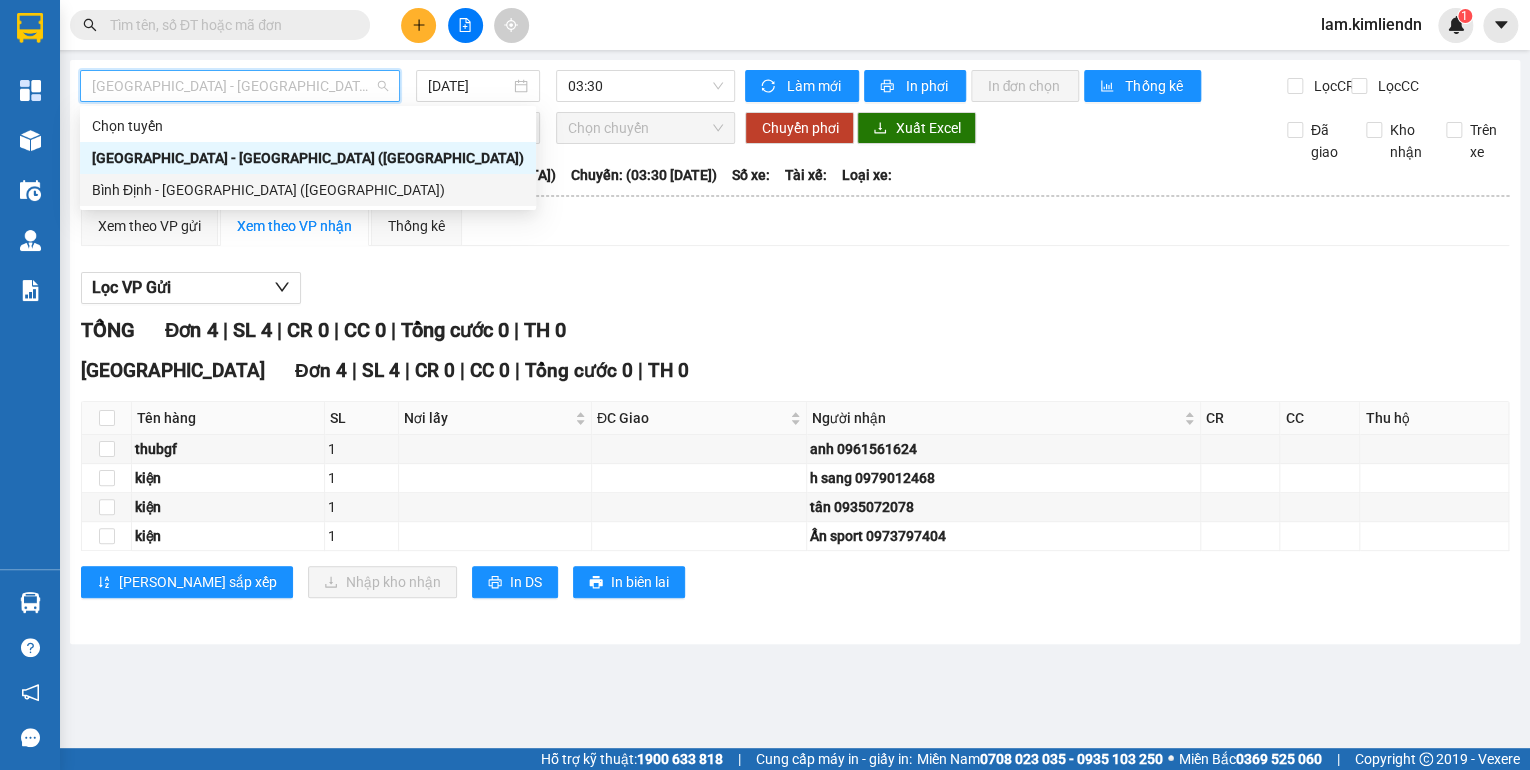 click on "Bình Định - [GEOGRAPHIC_DATA] ([GEOGRAPHIC_DATA])" at bounding box center [308, 190] 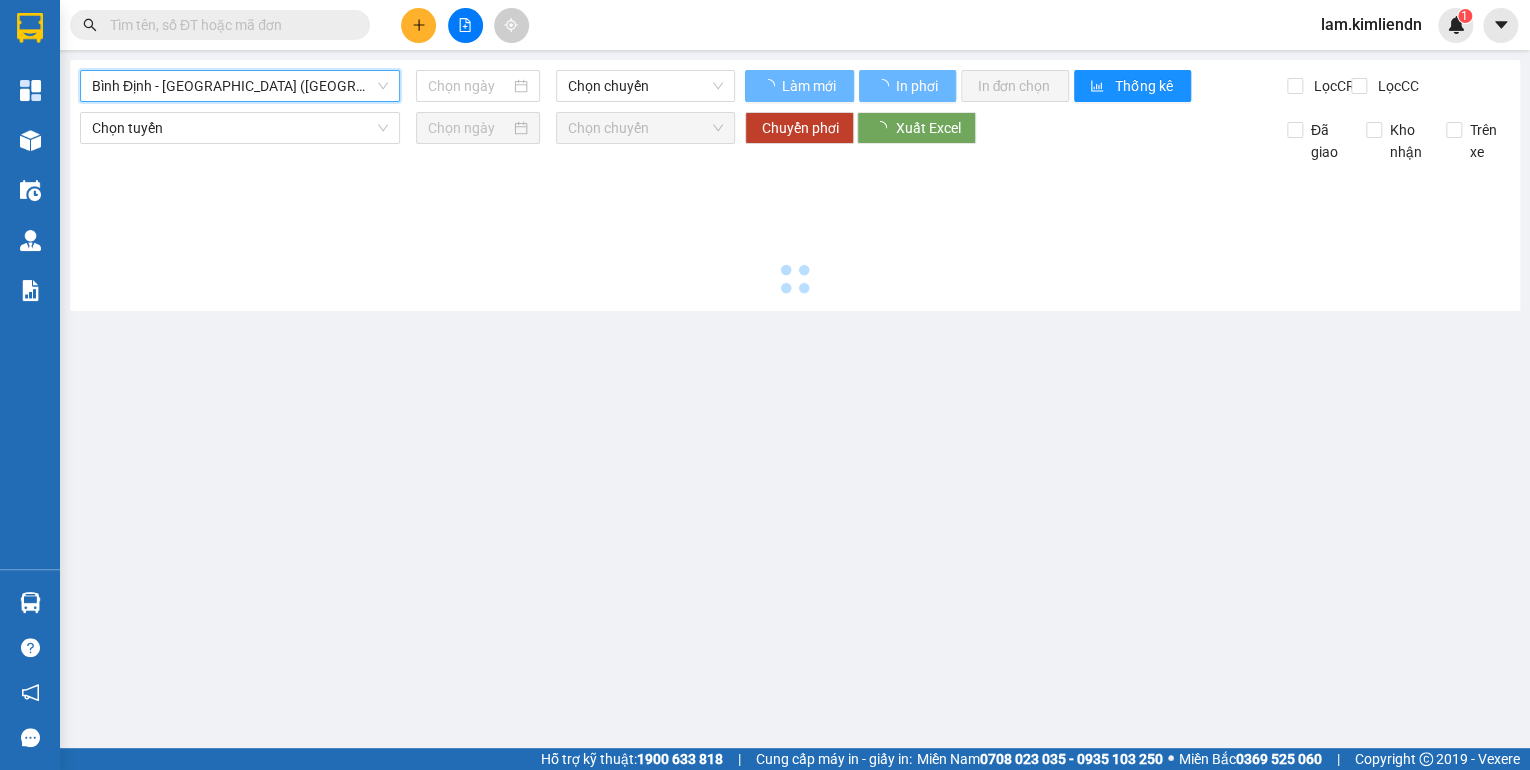 type on "[DATE]" 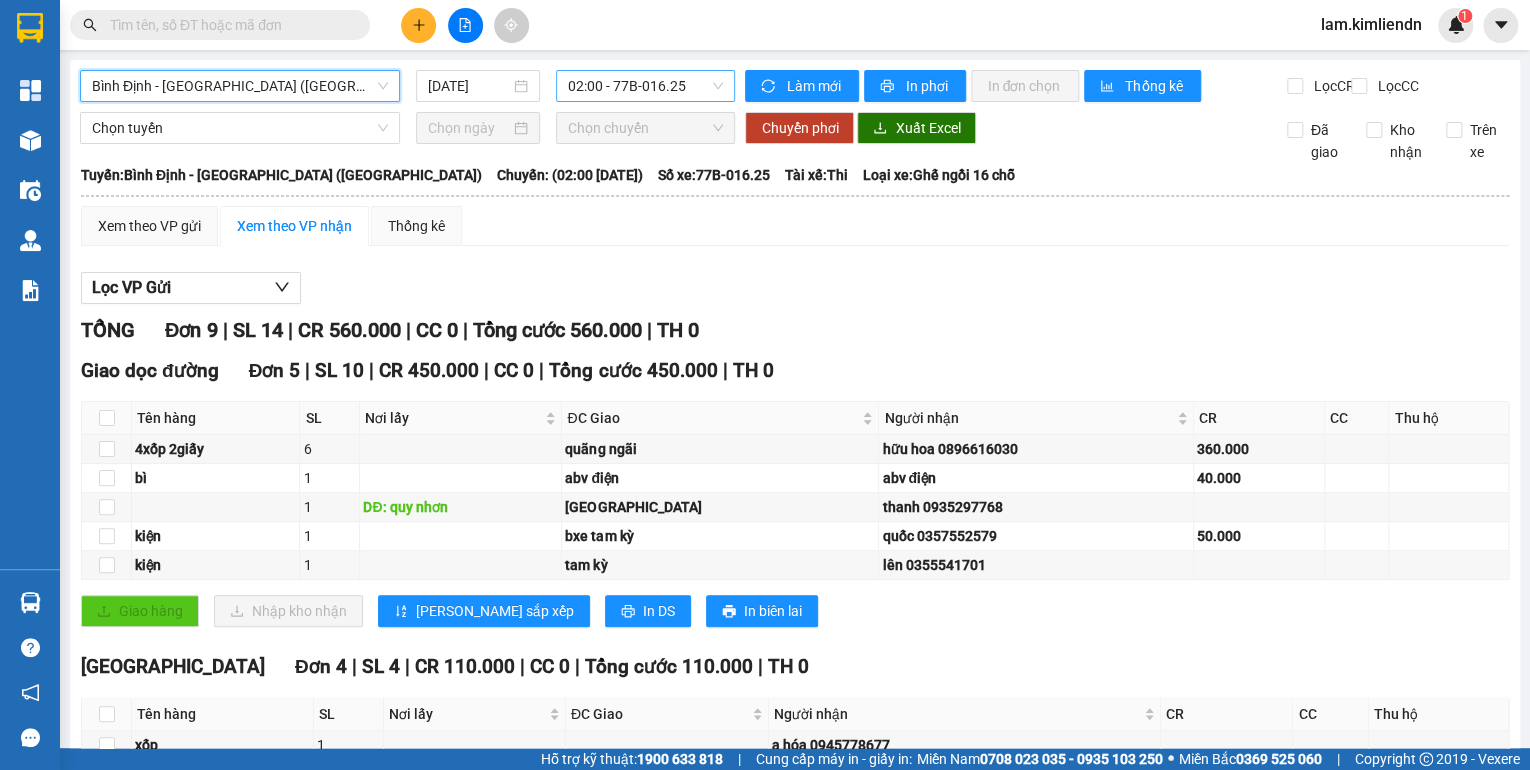 click on "02:00     - 77B-016.25" at bounding box center [646, 86] 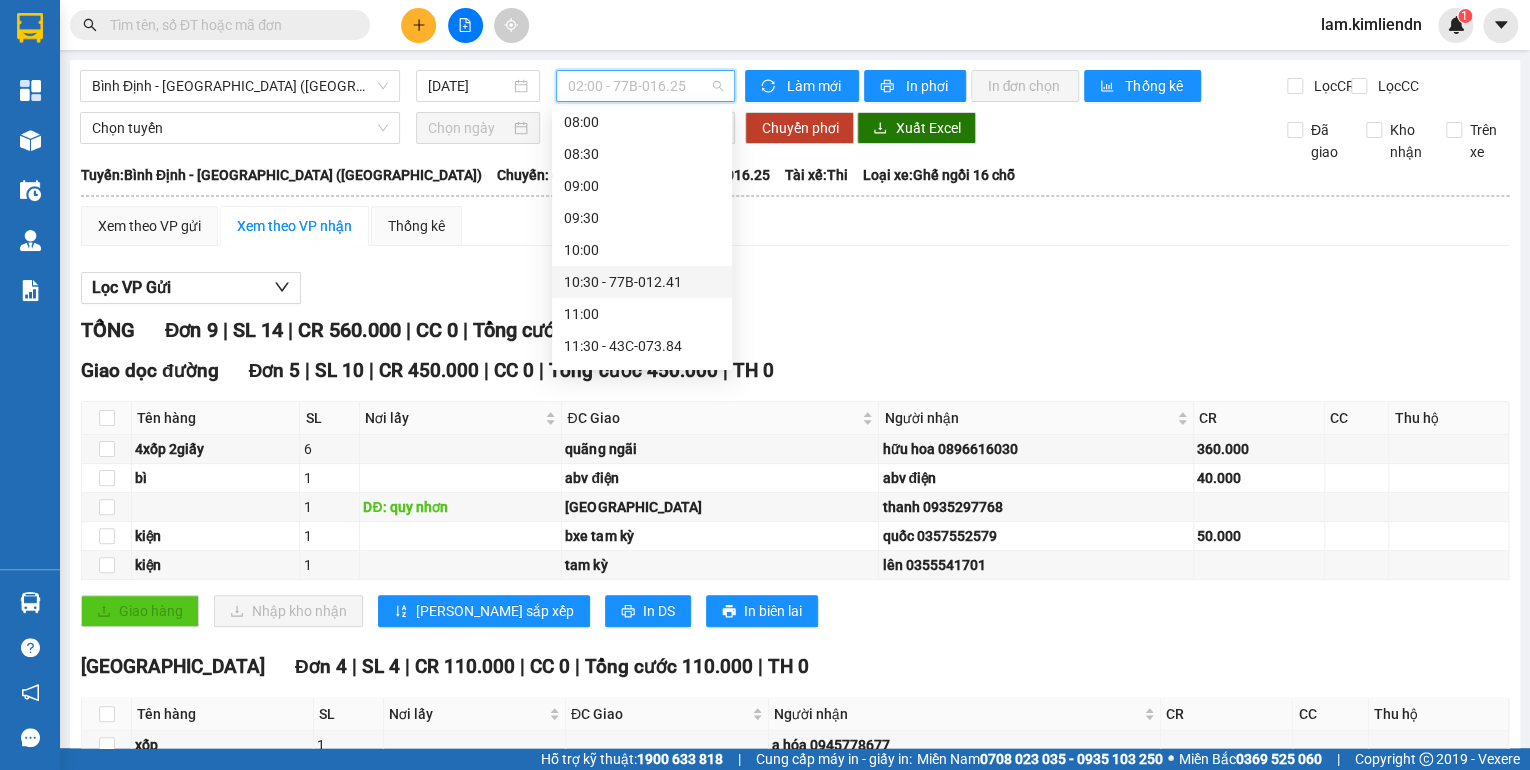scroll, scrollTop: 320, scrollLeft: 0, axis: vertical 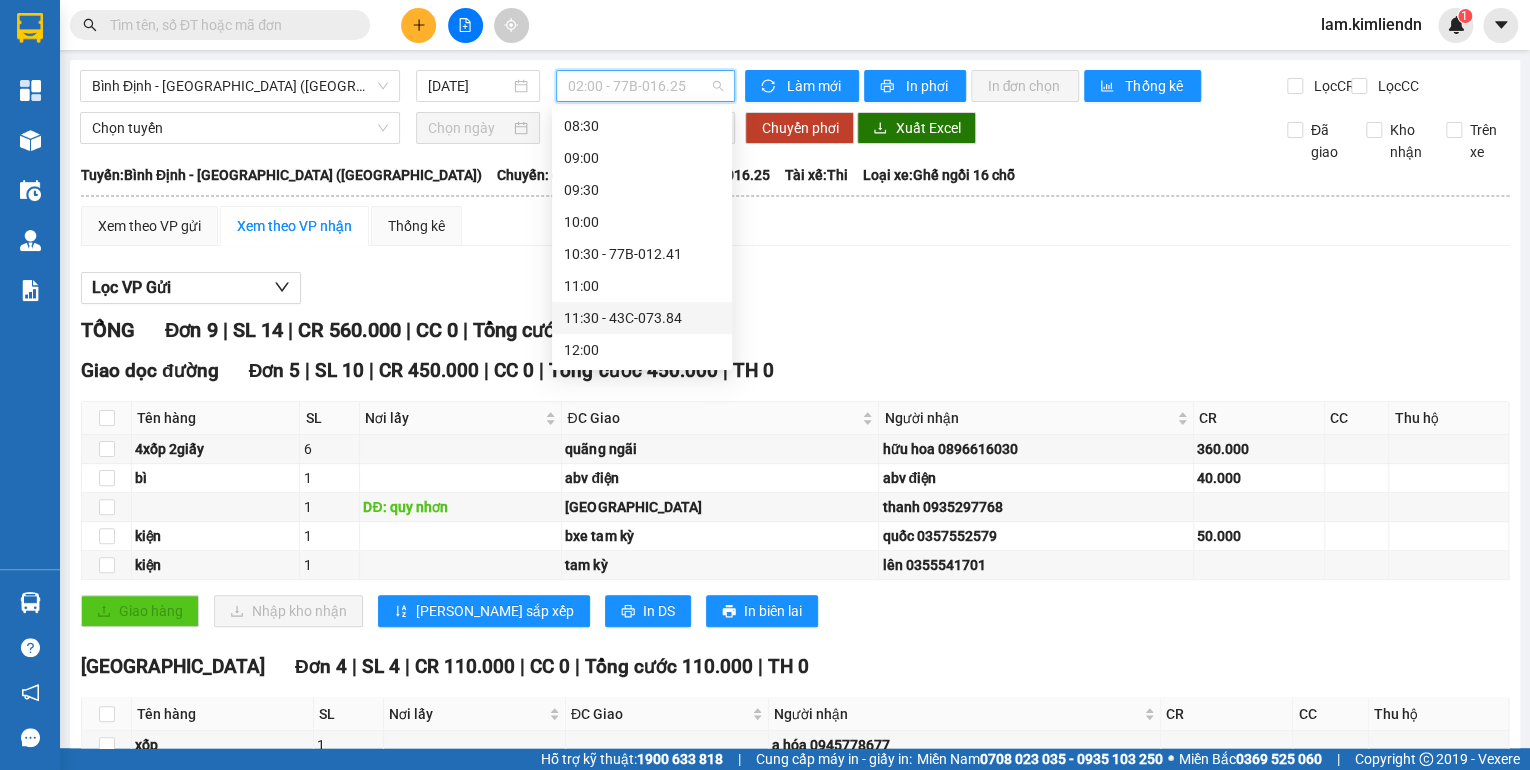 click on "11:30     - 43C-073.84" at bounding box center [642, 318] 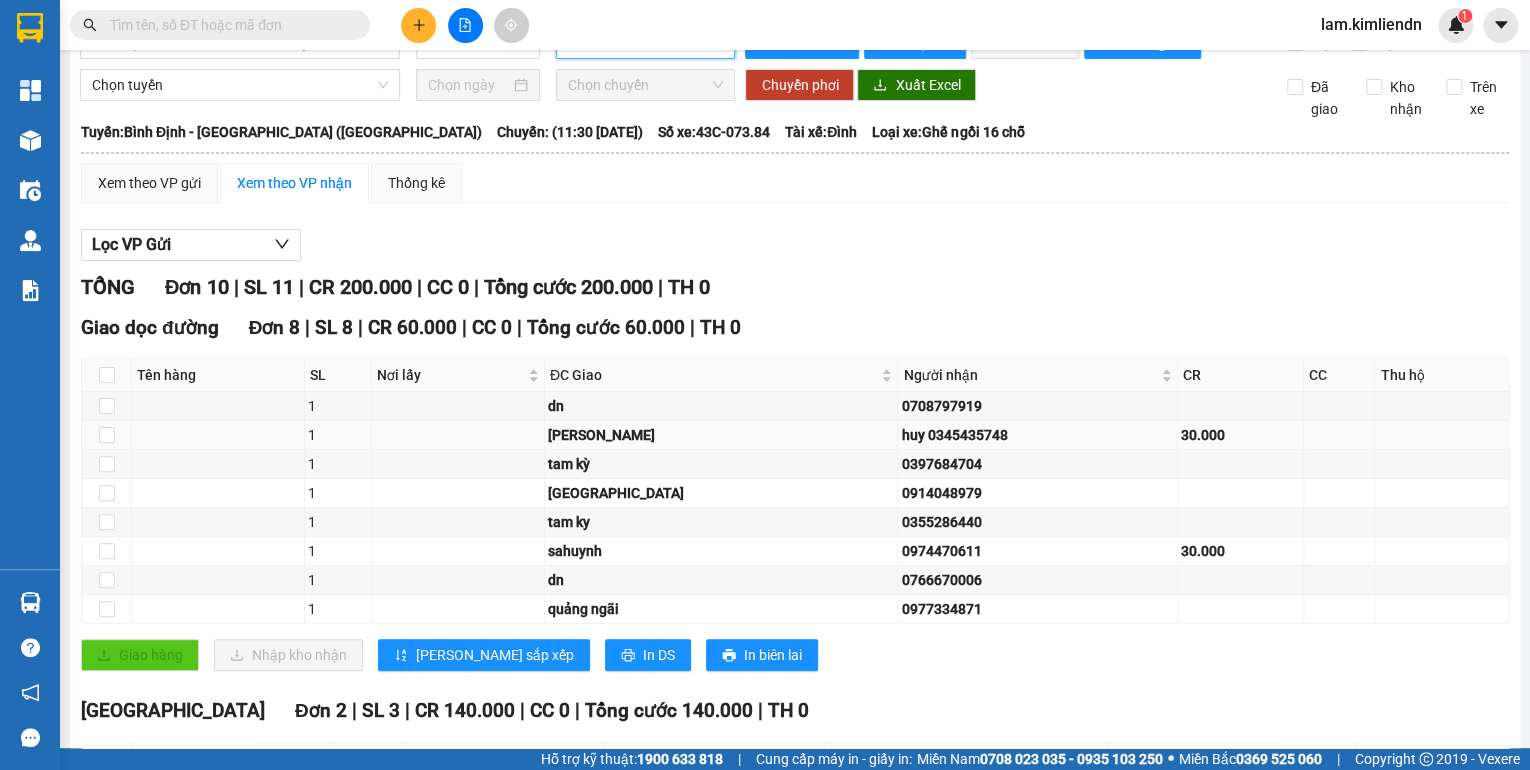 scroll, scrollTop: 0, scrollLeft: 0, axis: both 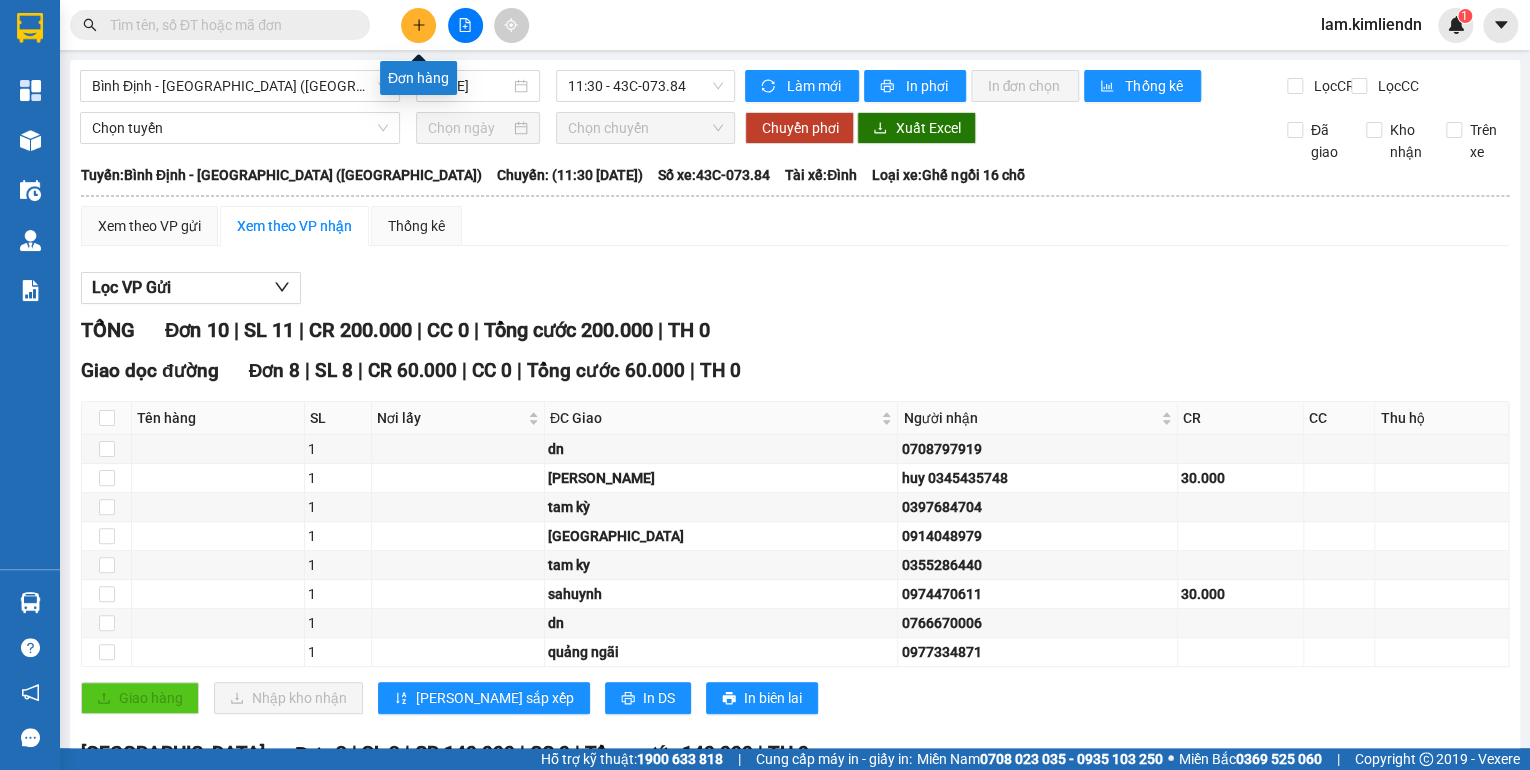 click 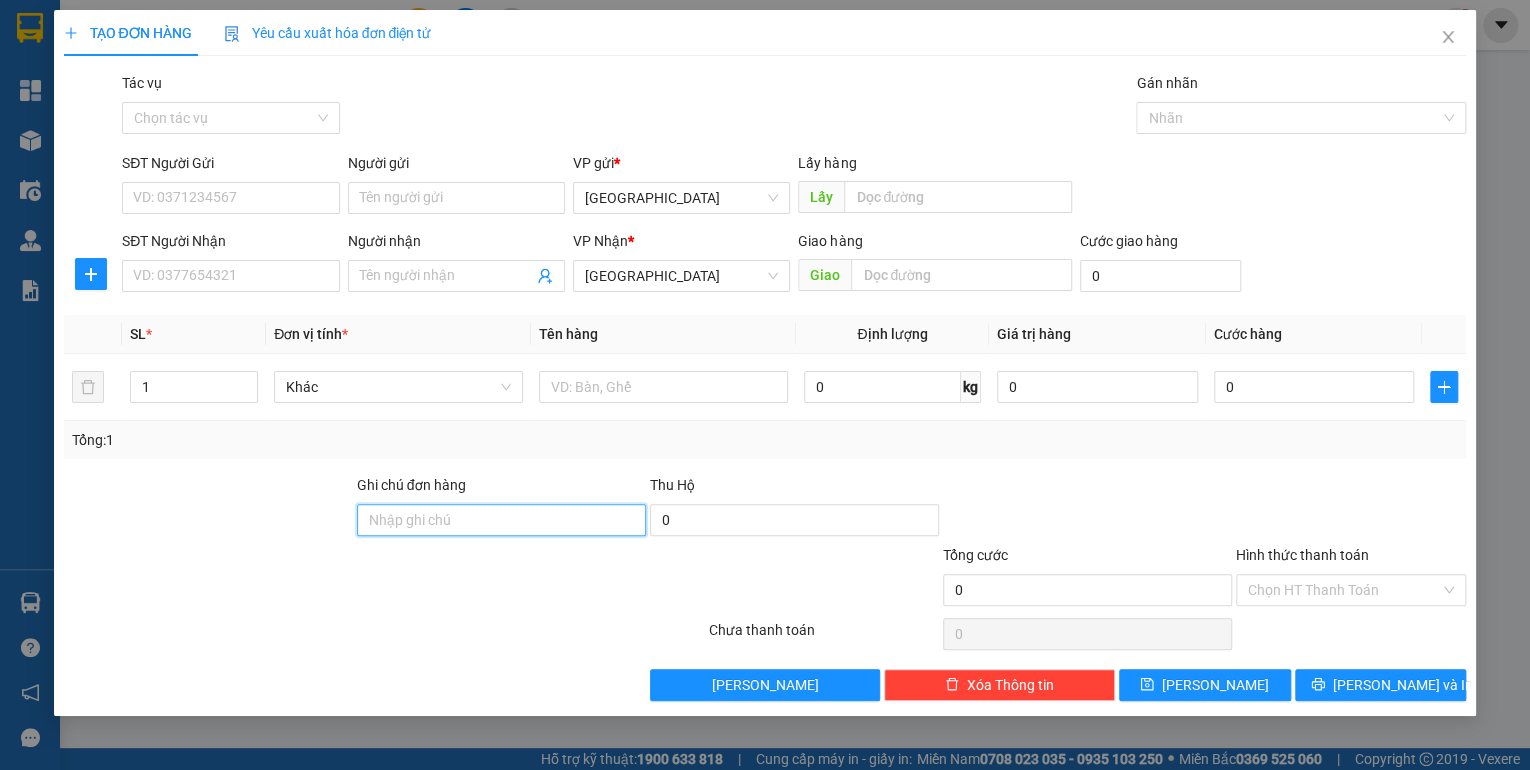 click on "Ghi chú đơn hàng" at bounding box center [501, 520] 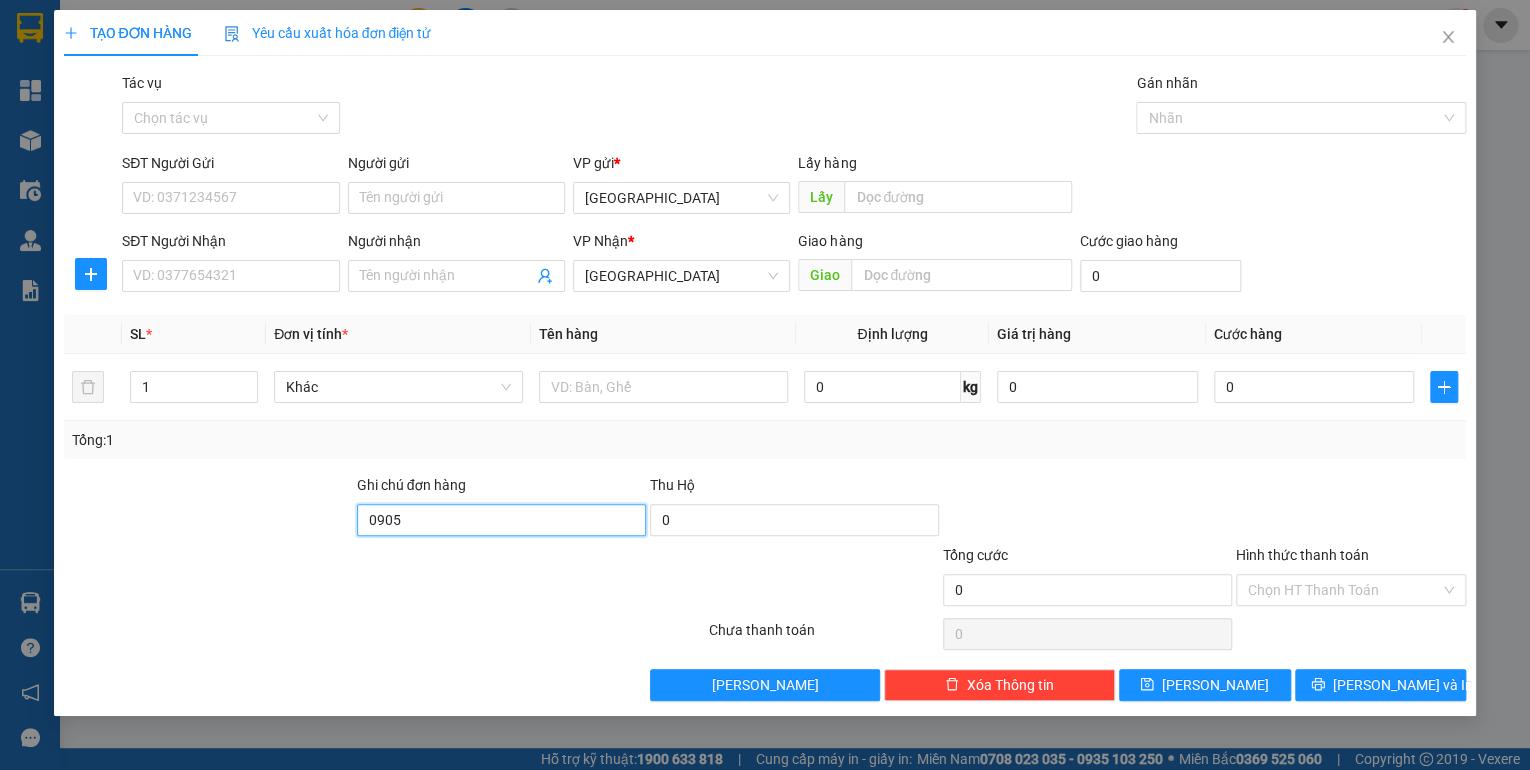 type on "0905029131 tuấn" 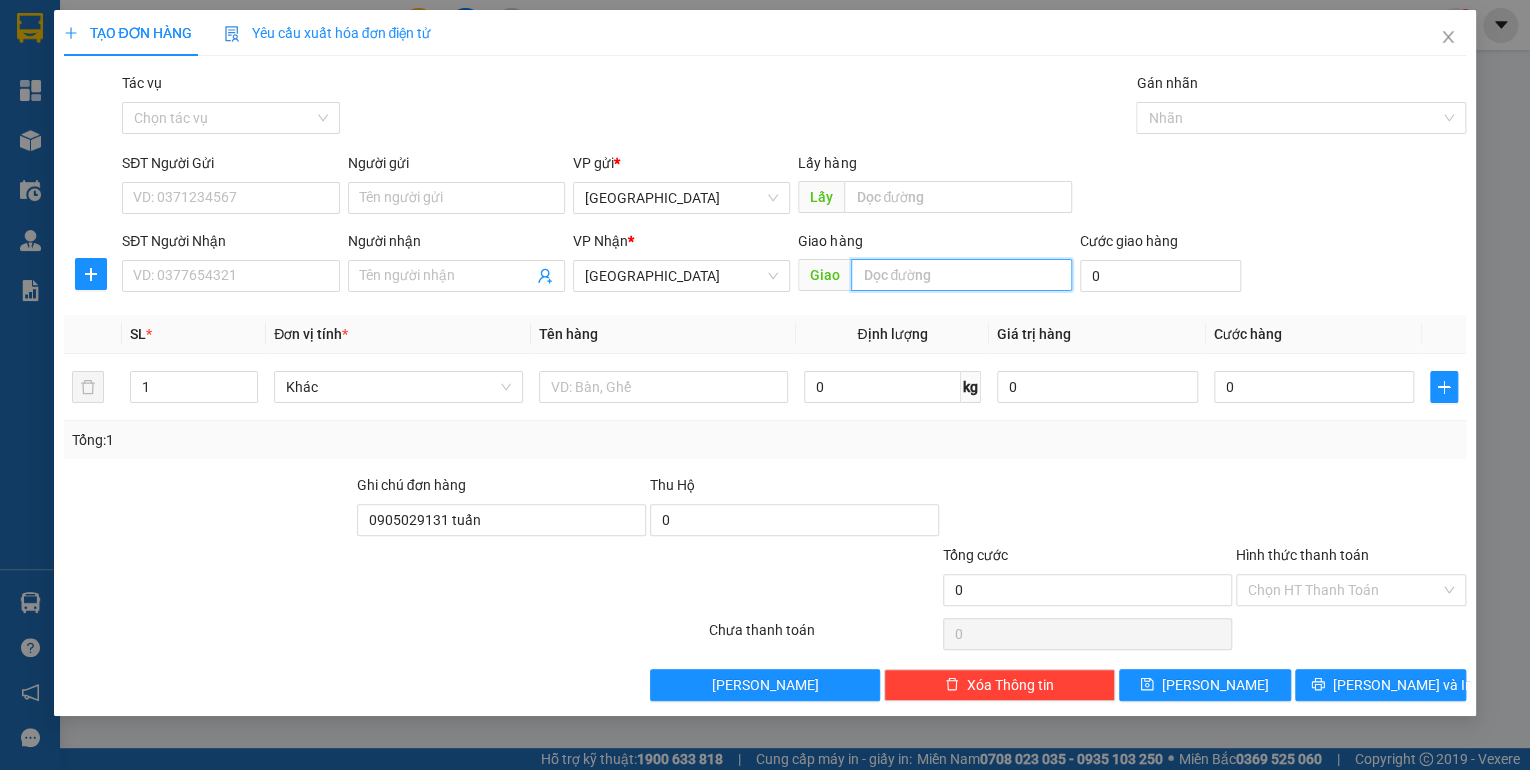 click at bounding box center (961, 275) 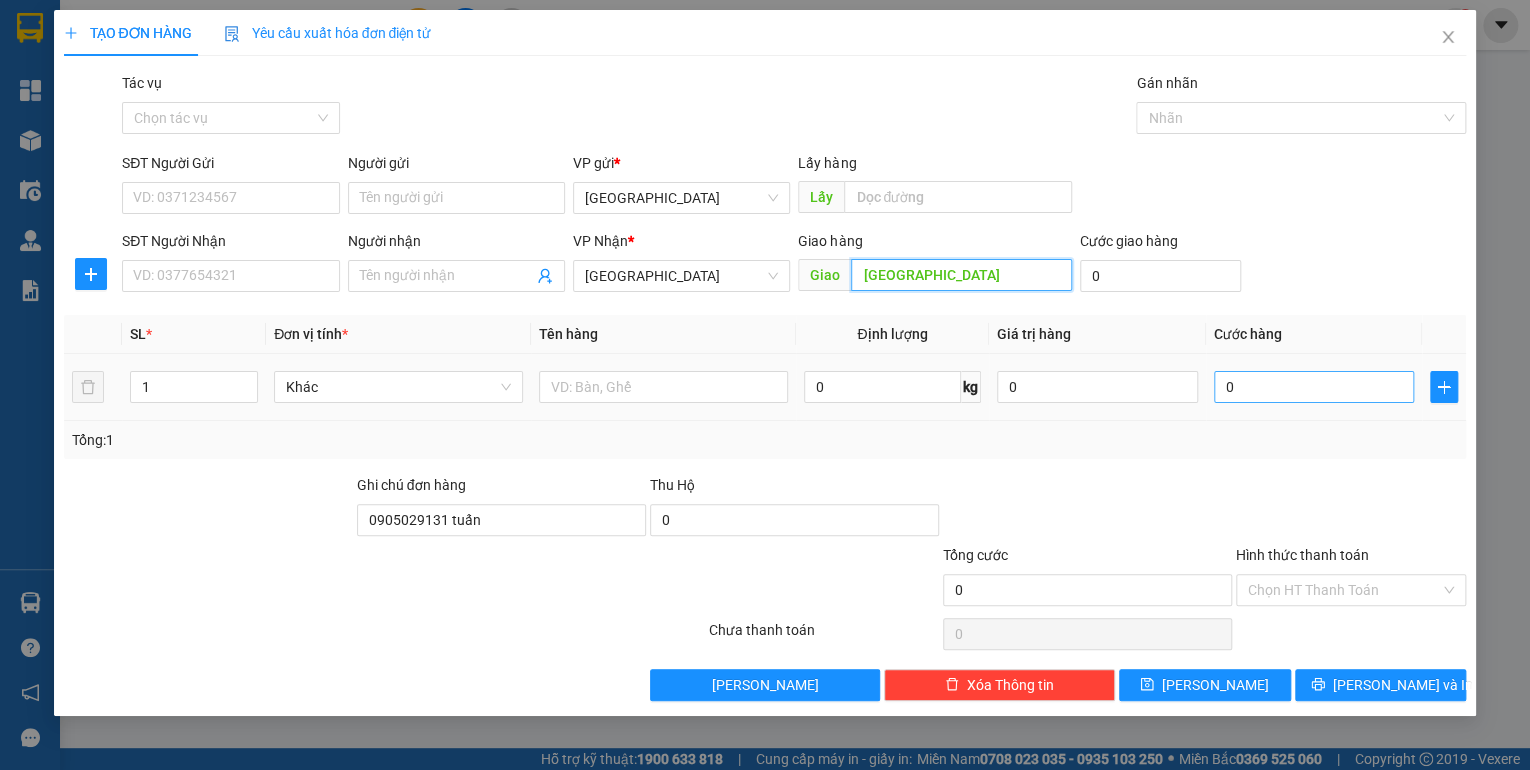 type on "[GEOGRAPHIC_DATA]" 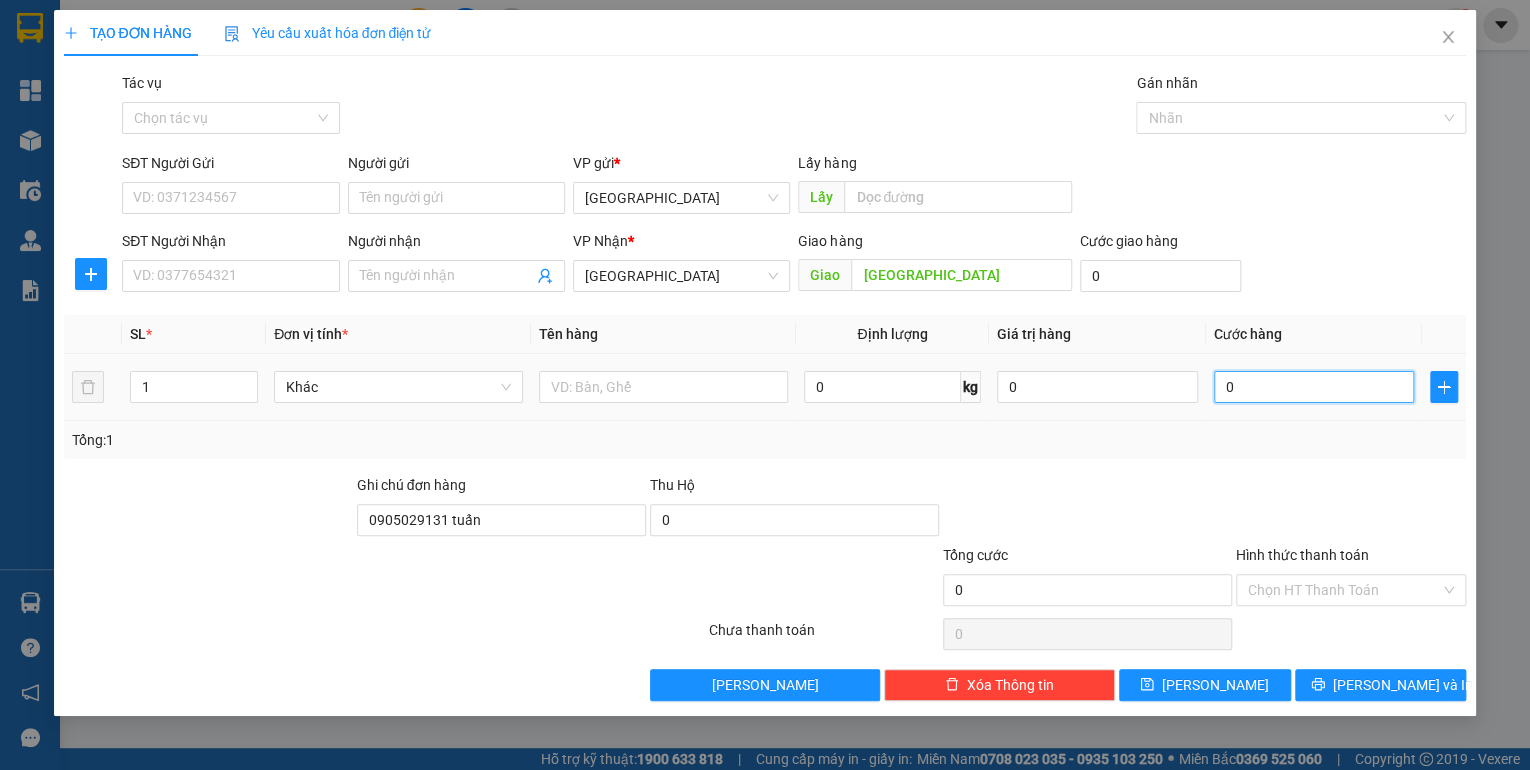 click on "0" at bounding box center [1314, 387] 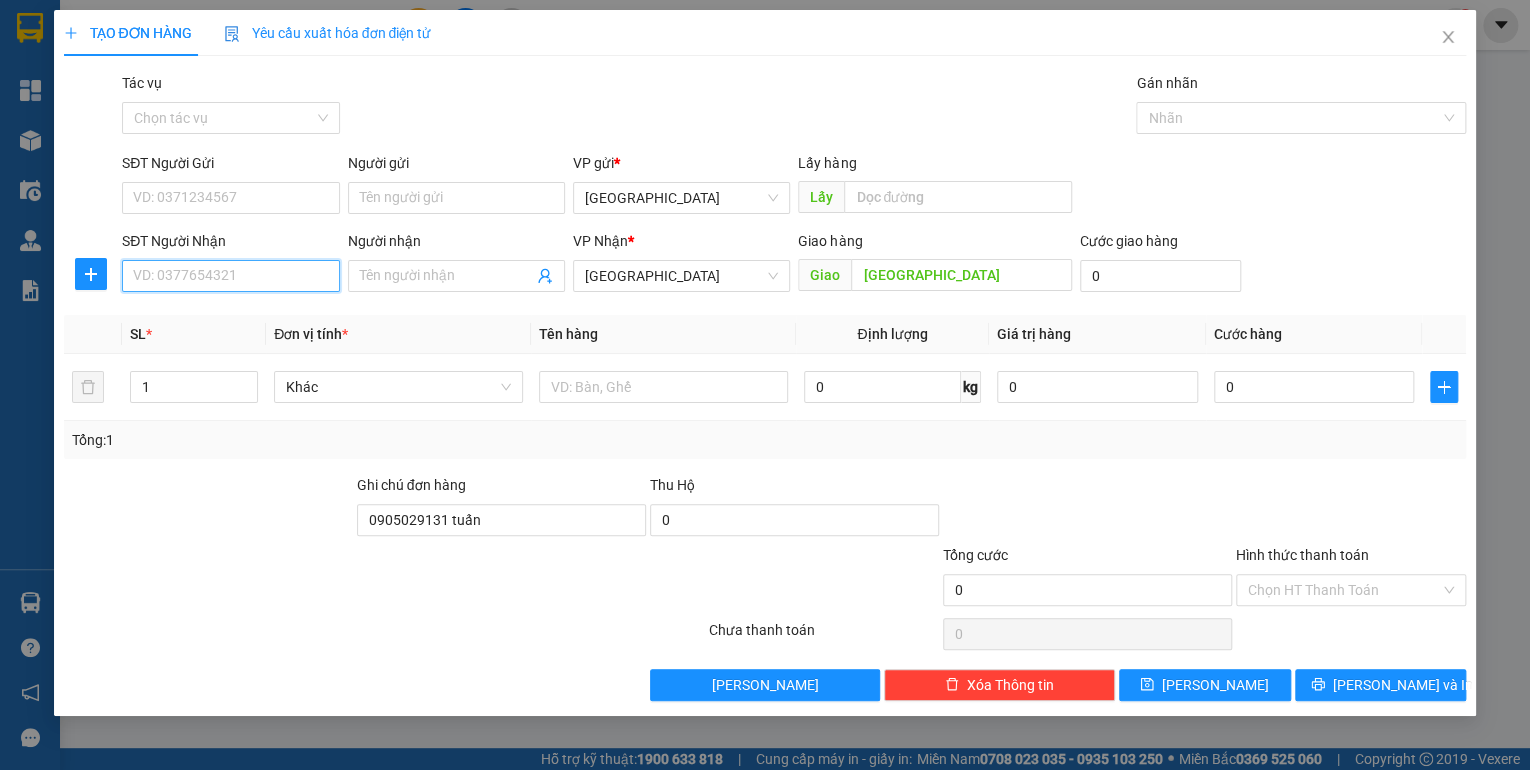 click on "SĐT Người Nhận" at bounding box center [230, 276] 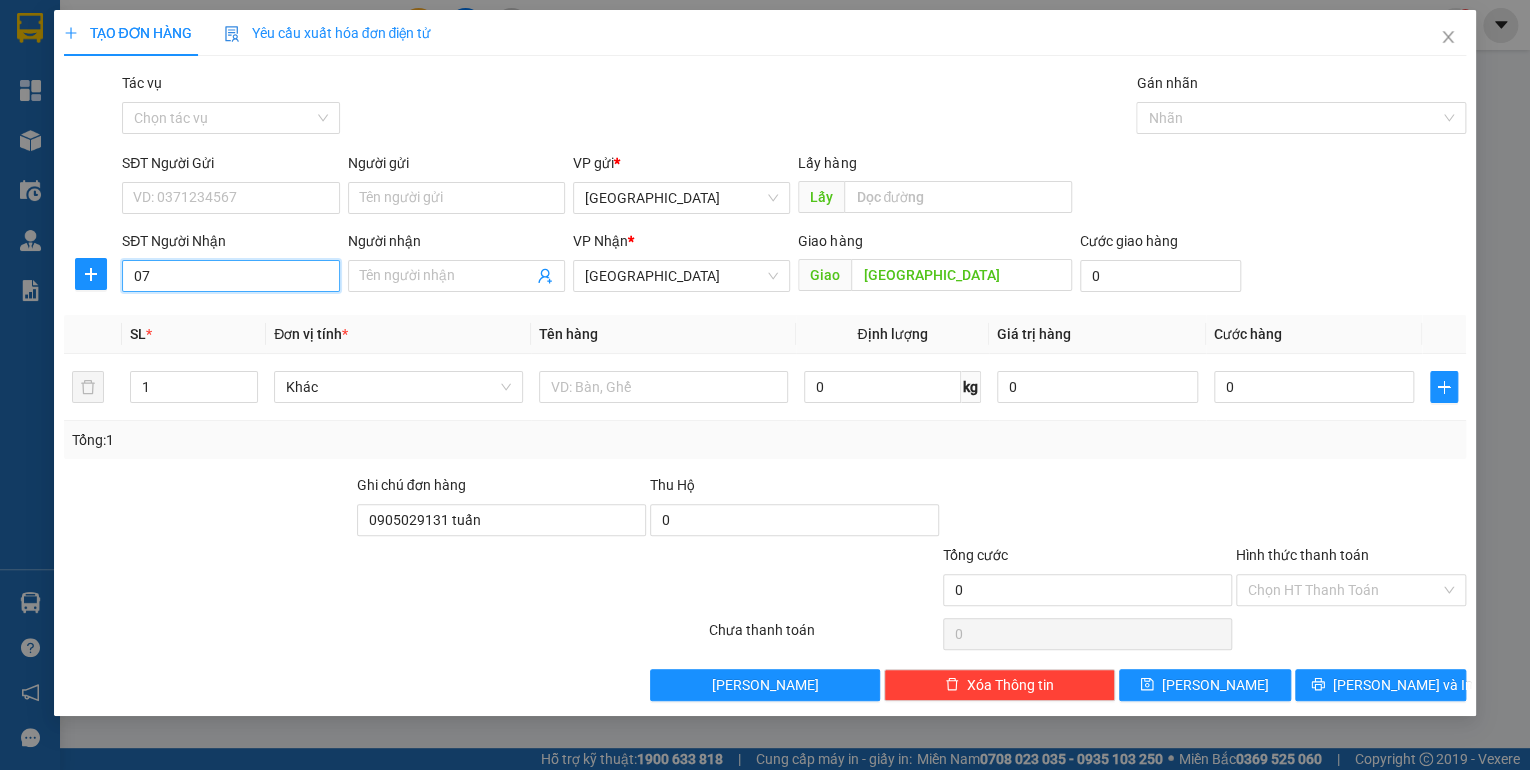 type on "0" 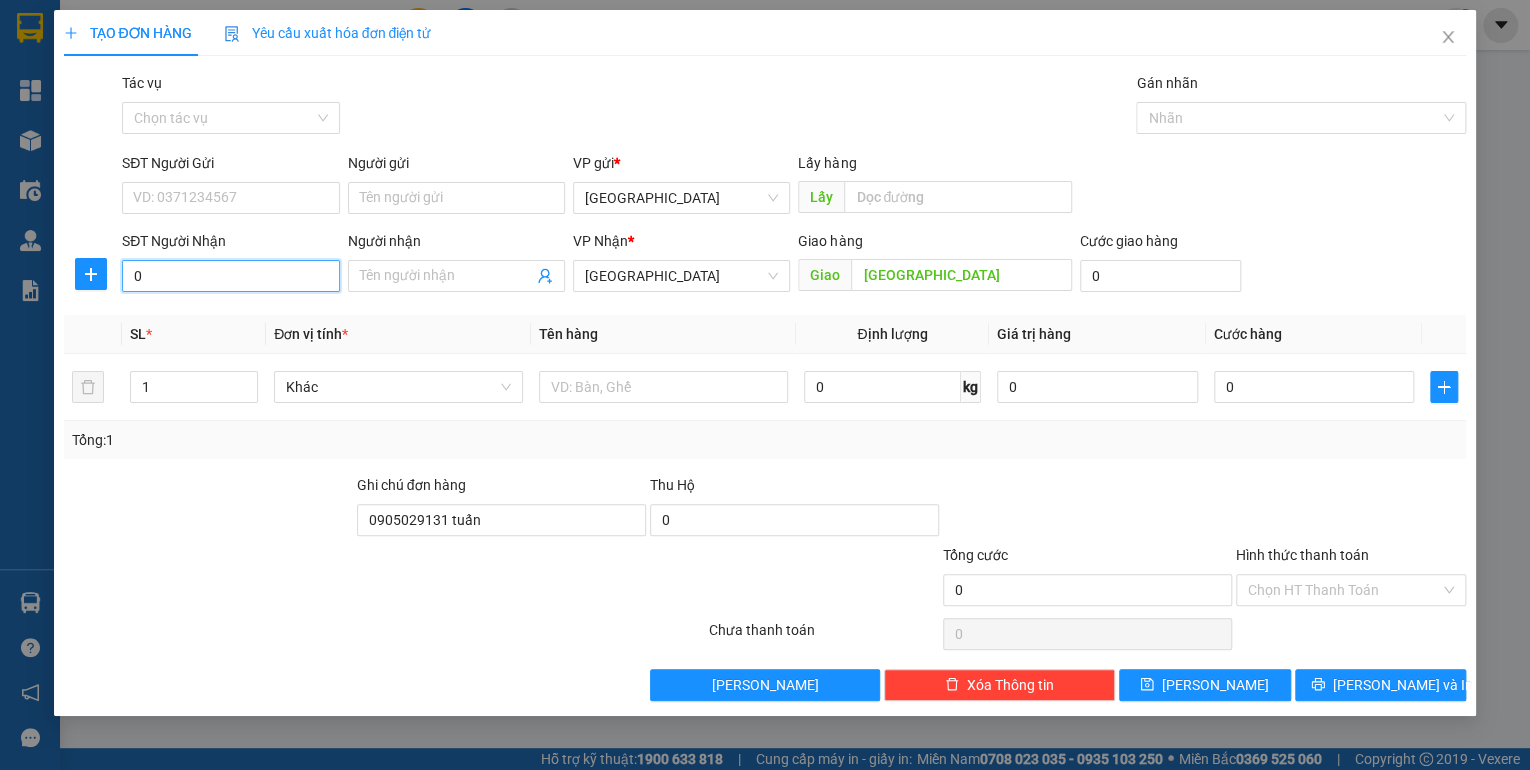 type 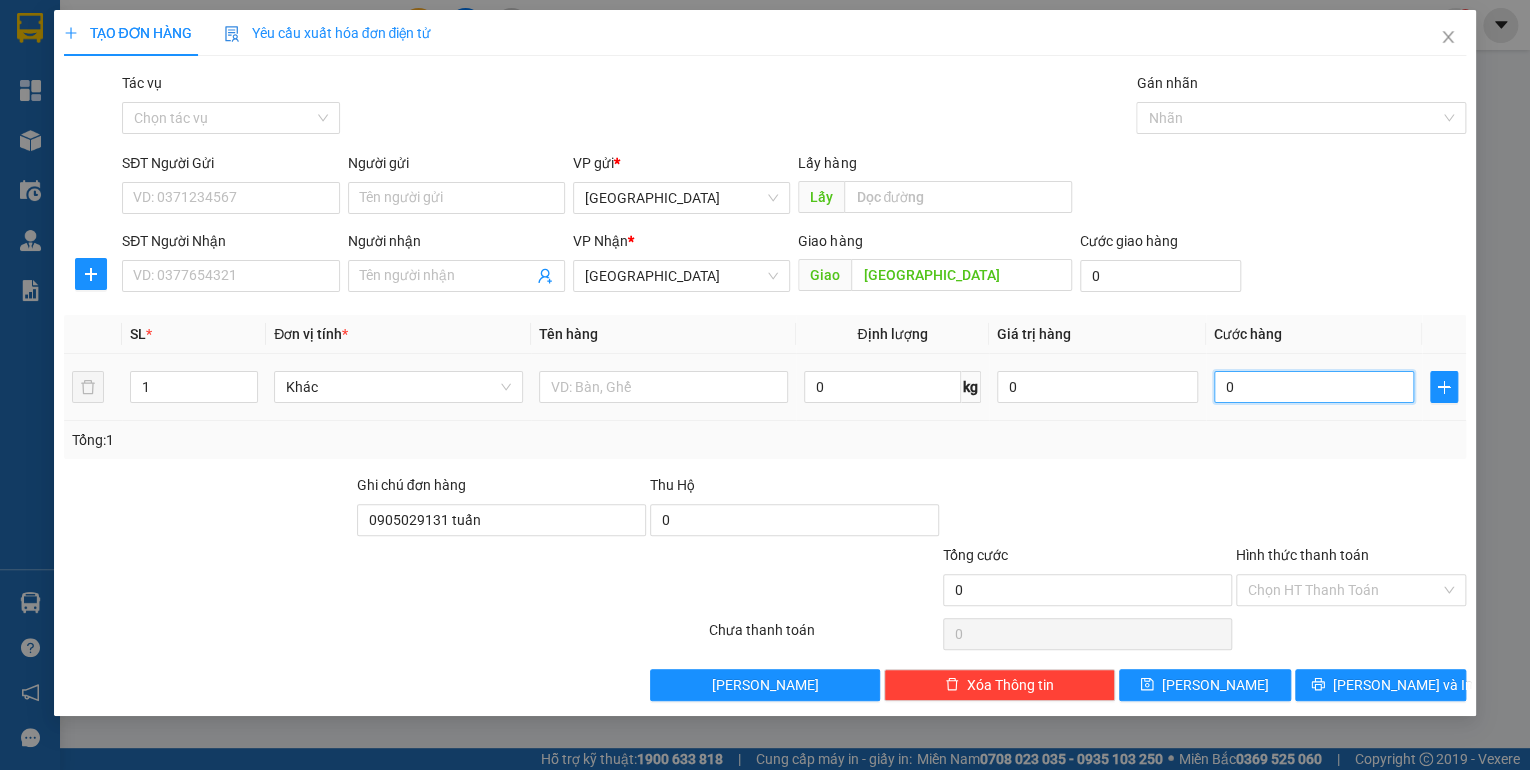 click on "0" at bounding box center [1314, 387] 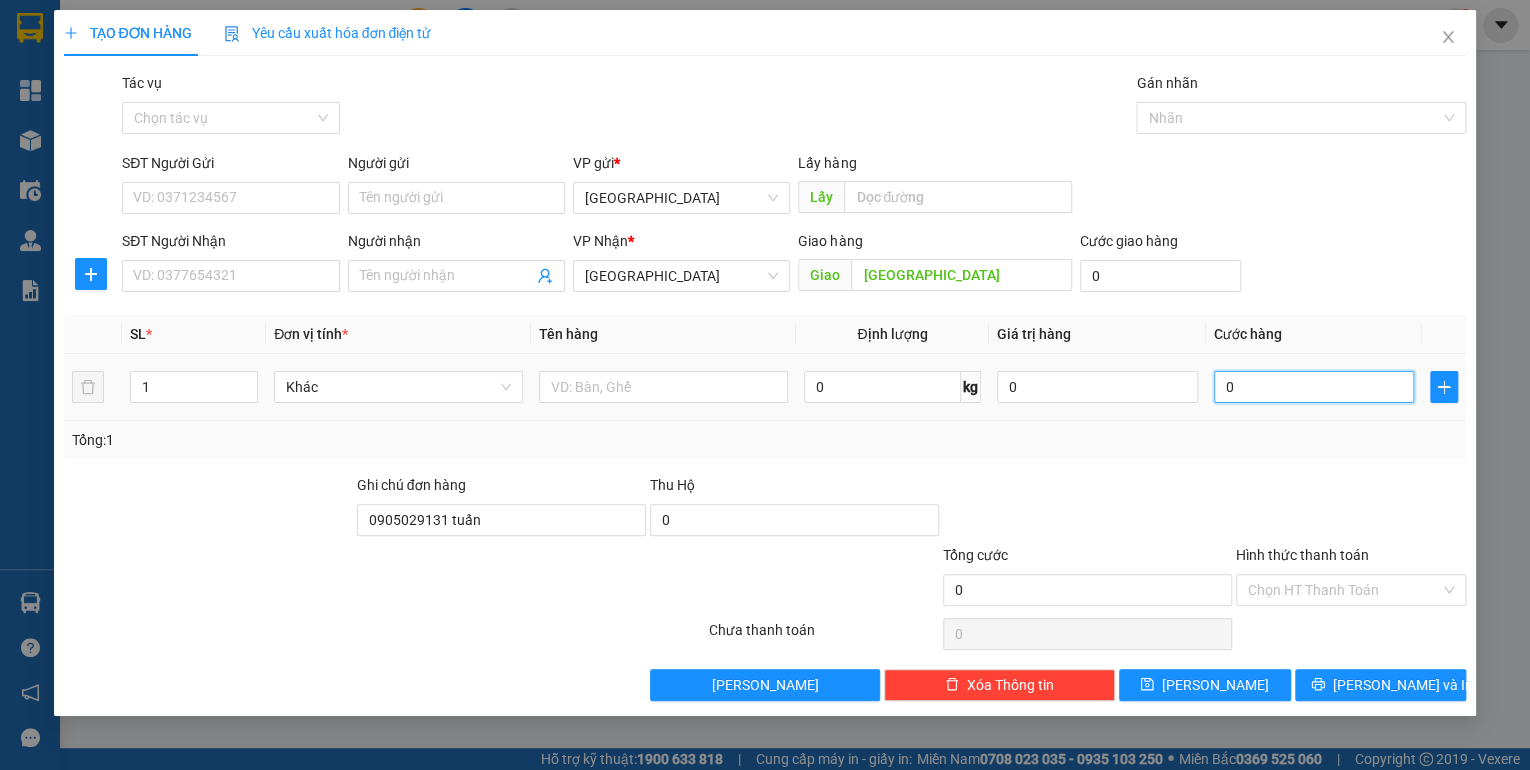 type on "4" 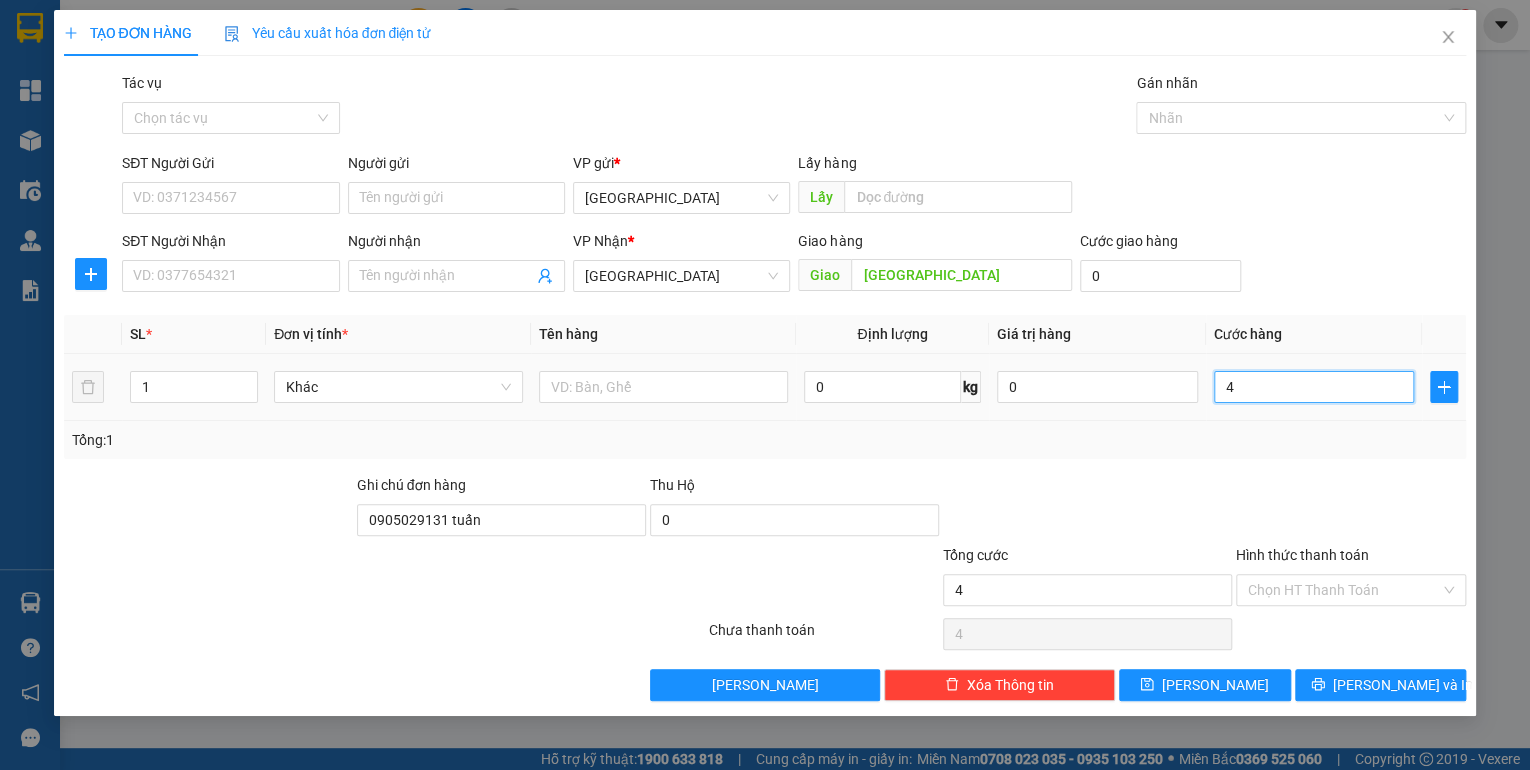 type on "40" 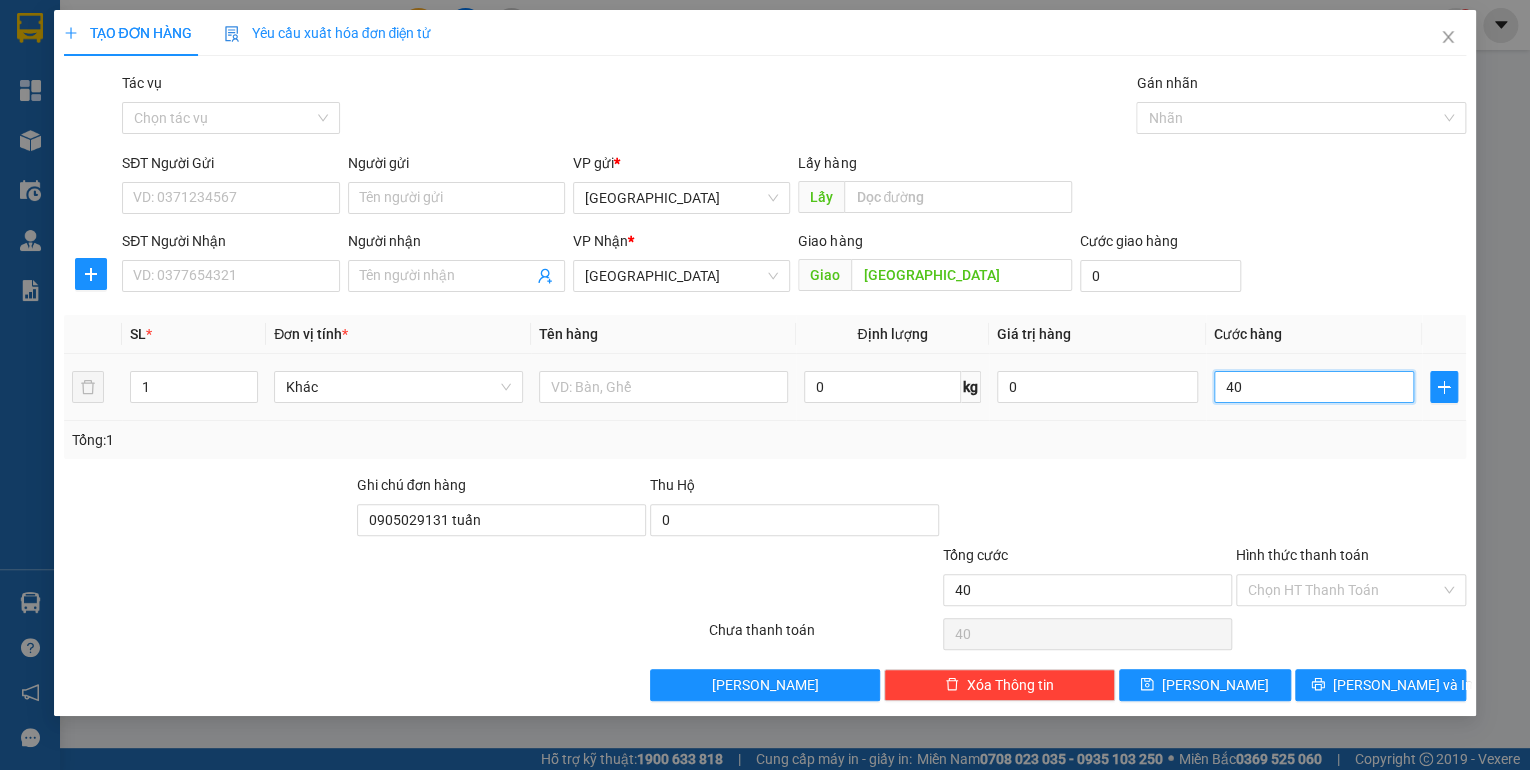 type on "400" 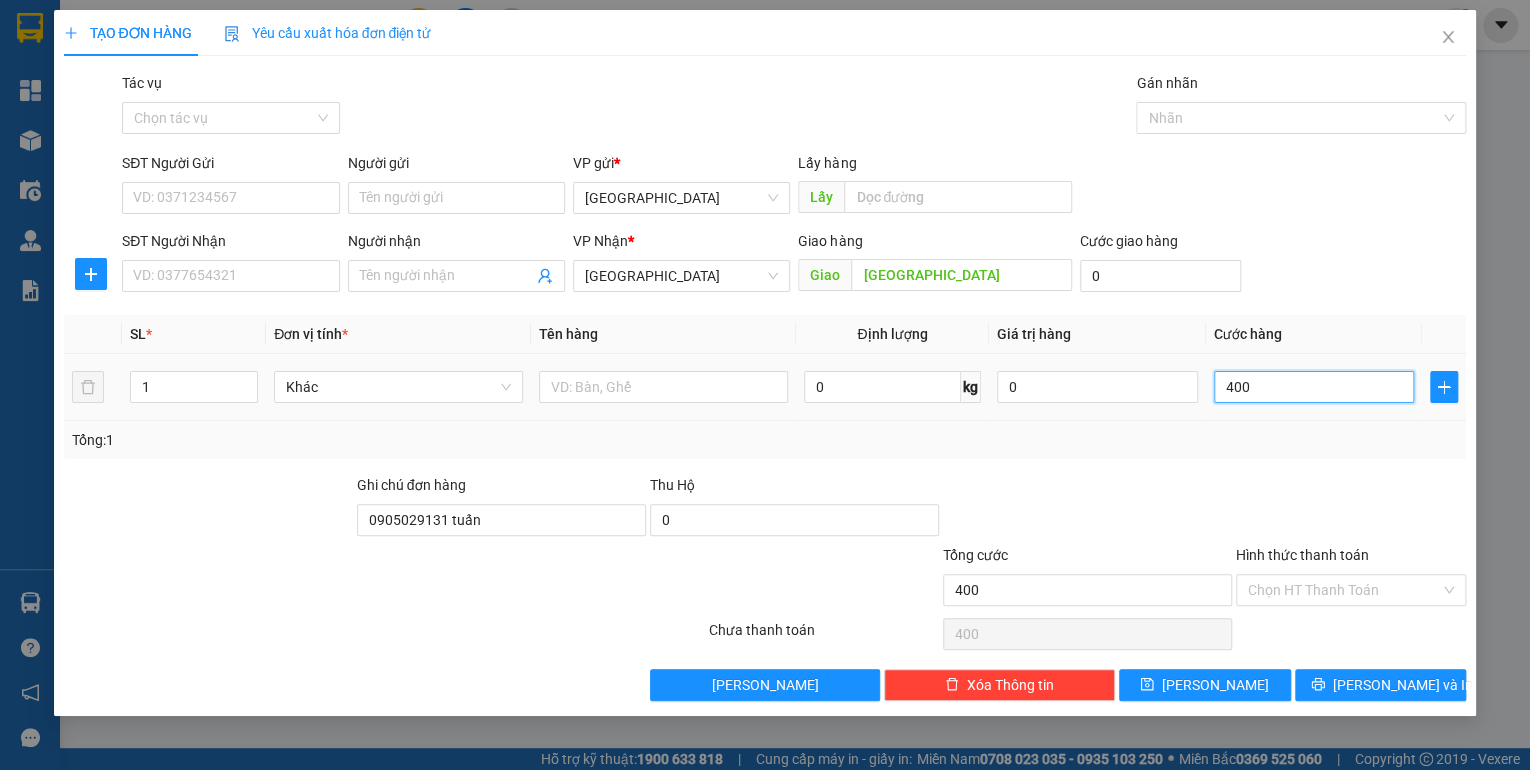 type on "4.000" 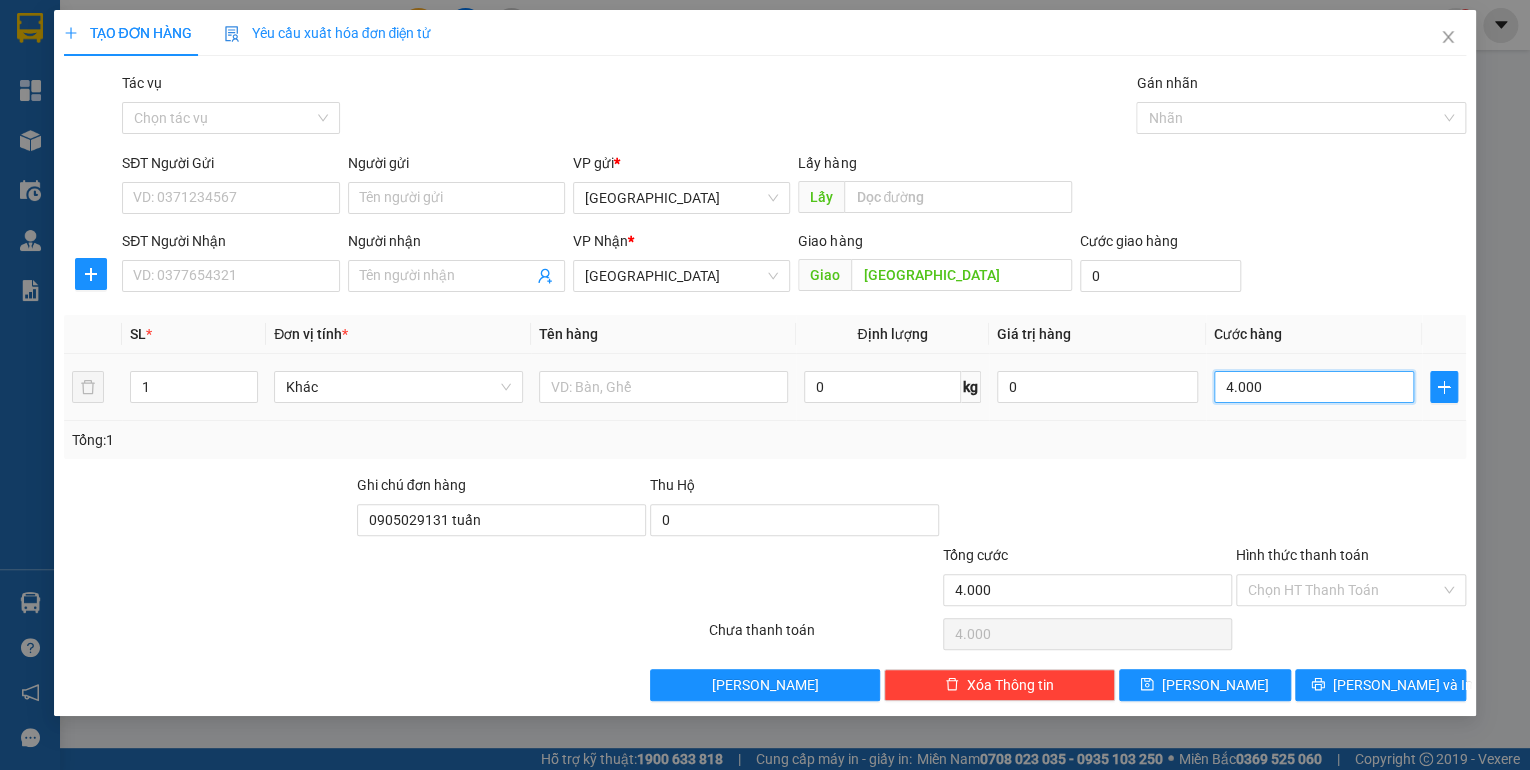 type on "40.000" 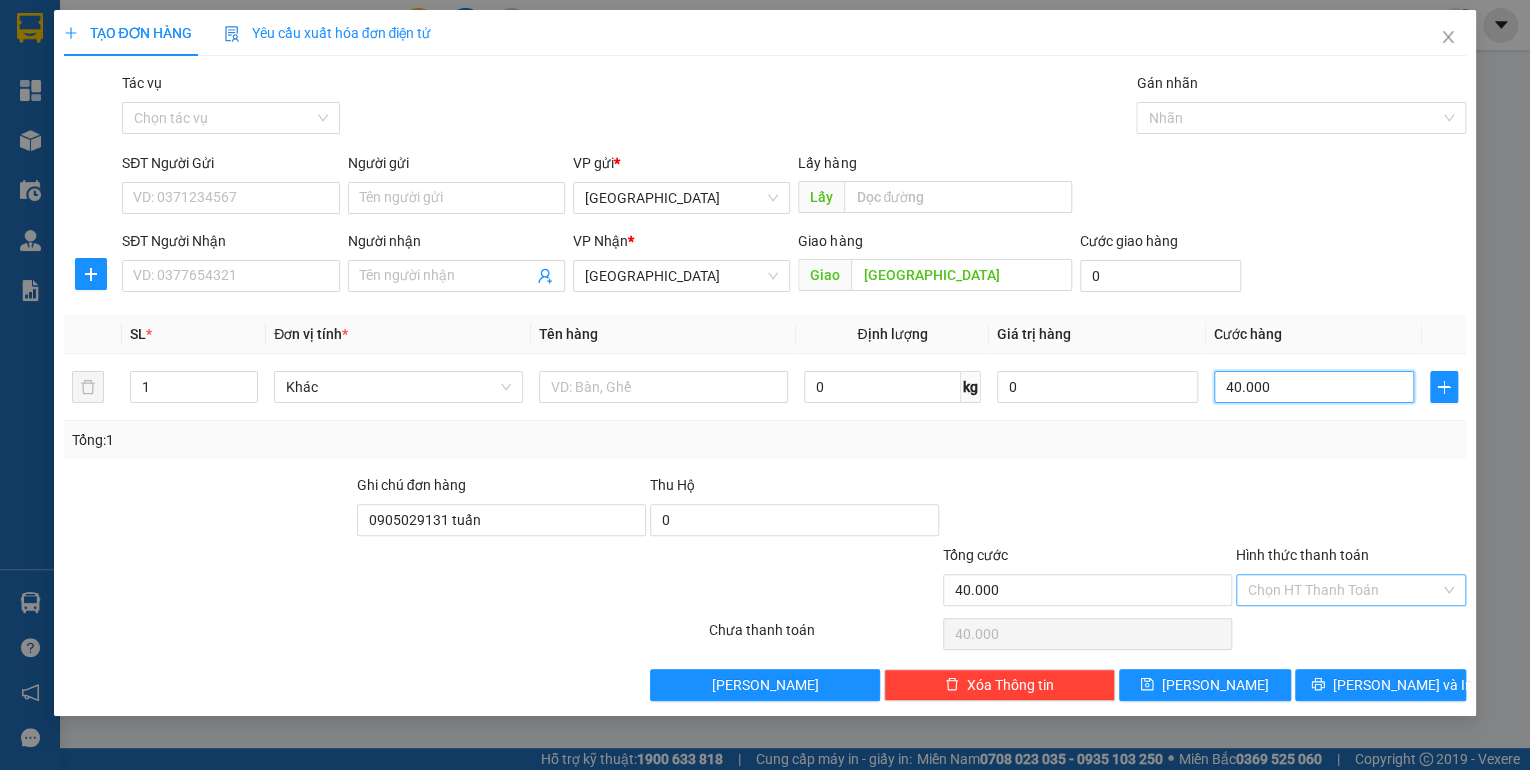 type on "40.000" 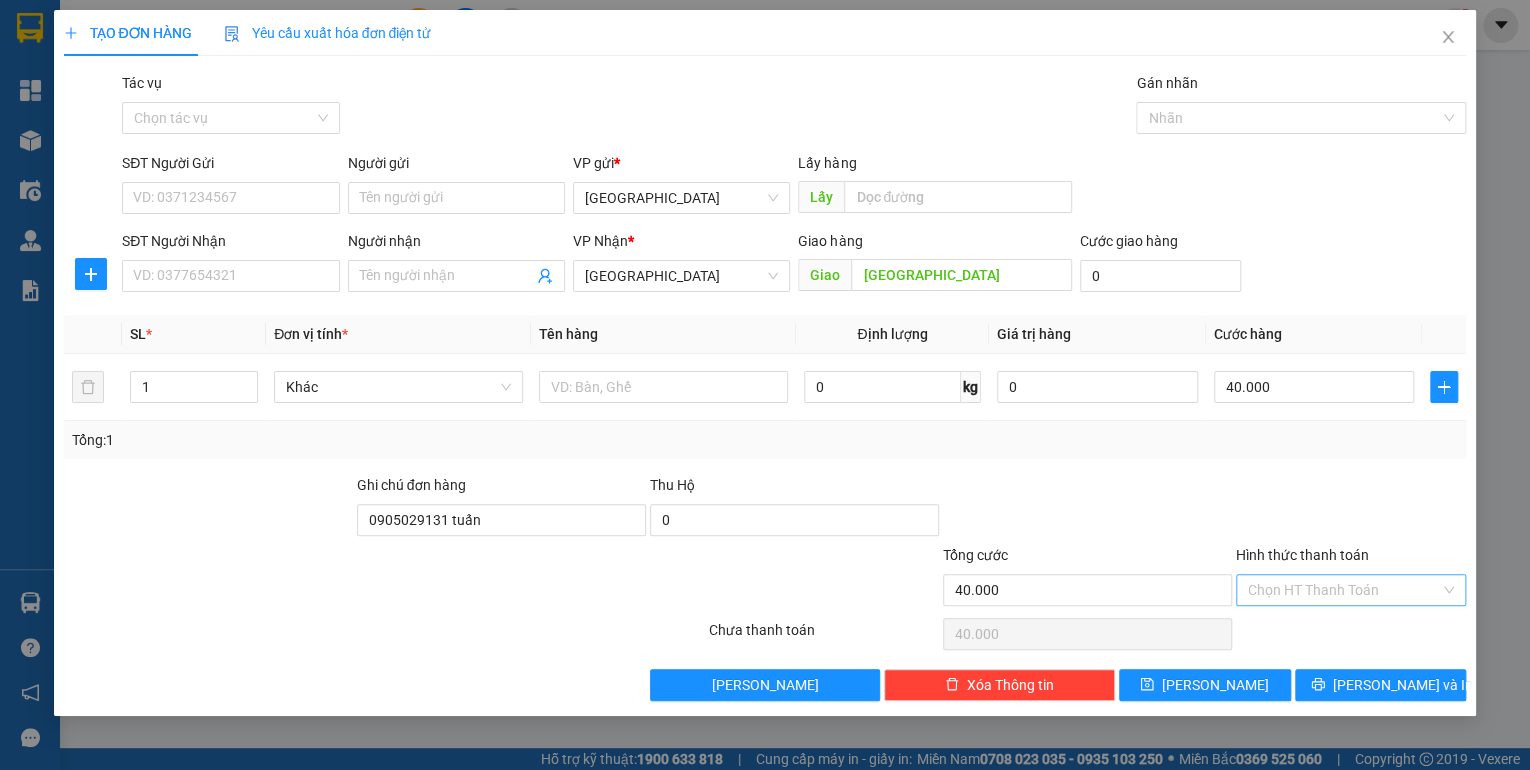 click on "Hình thức thanh toán" at bounding box center (1344, 590) 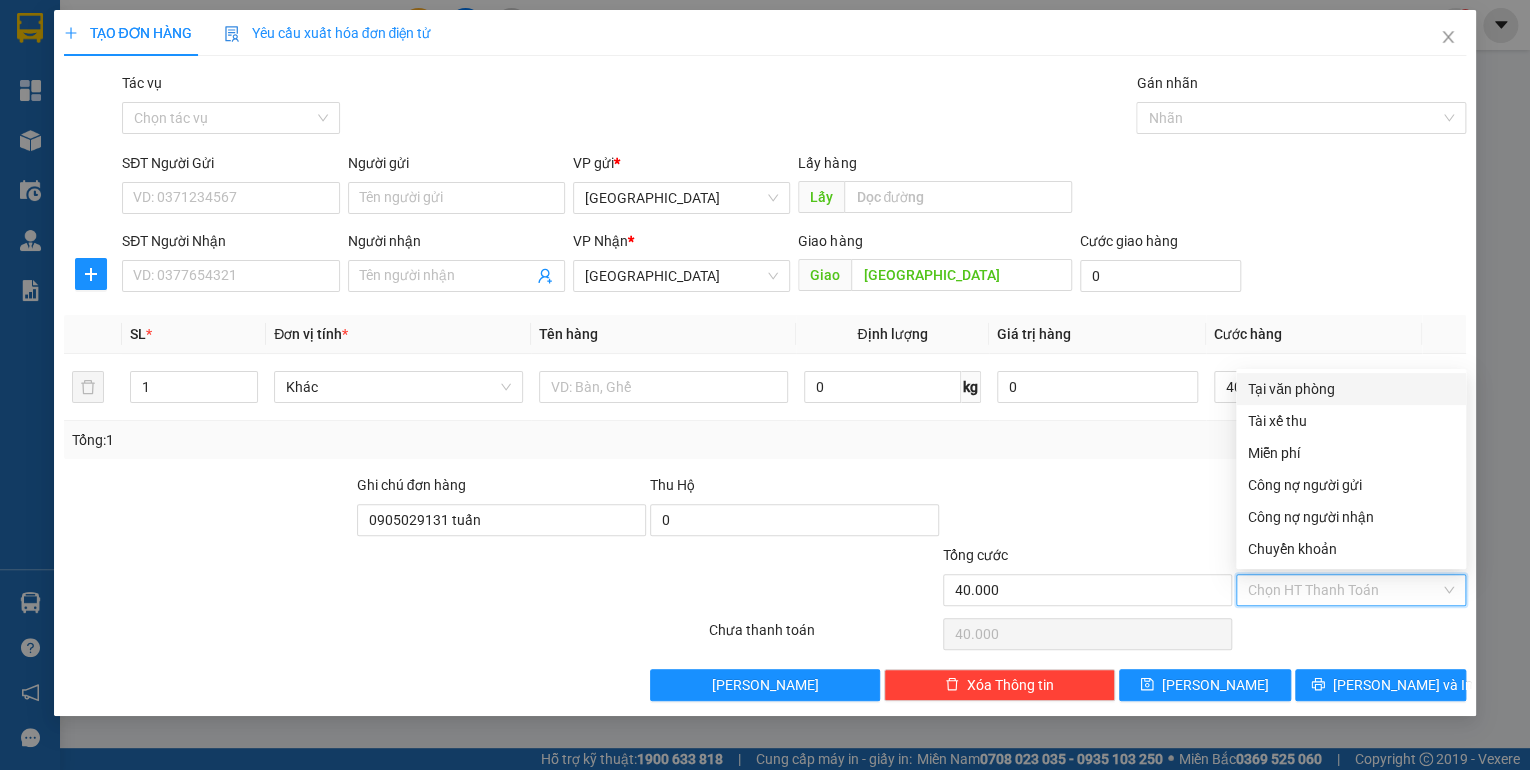 click on "Tại văn phòng" at bounding box center (1351, 389) 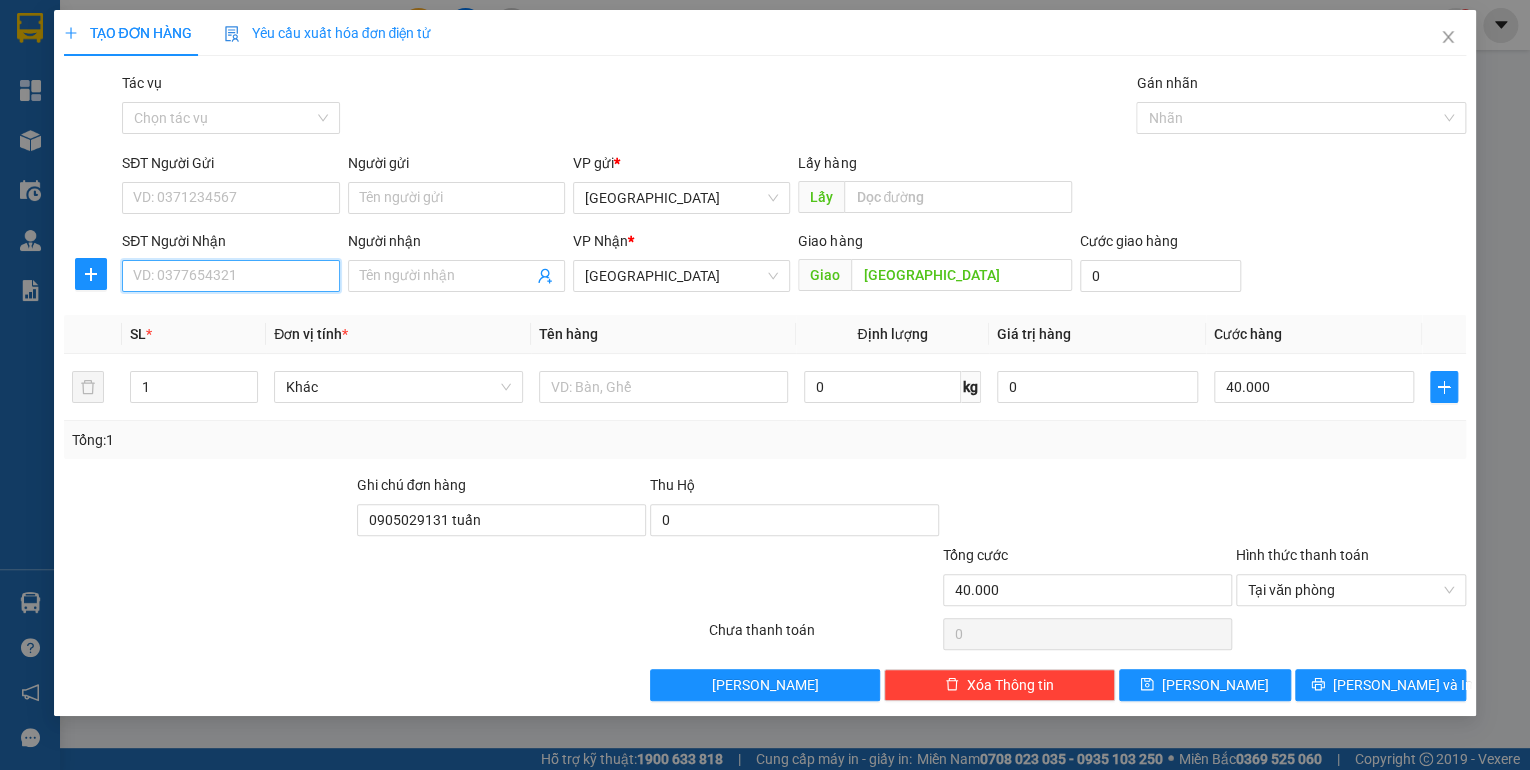 click on "SĐT Người Nhận" at bounding box center (230, 276) 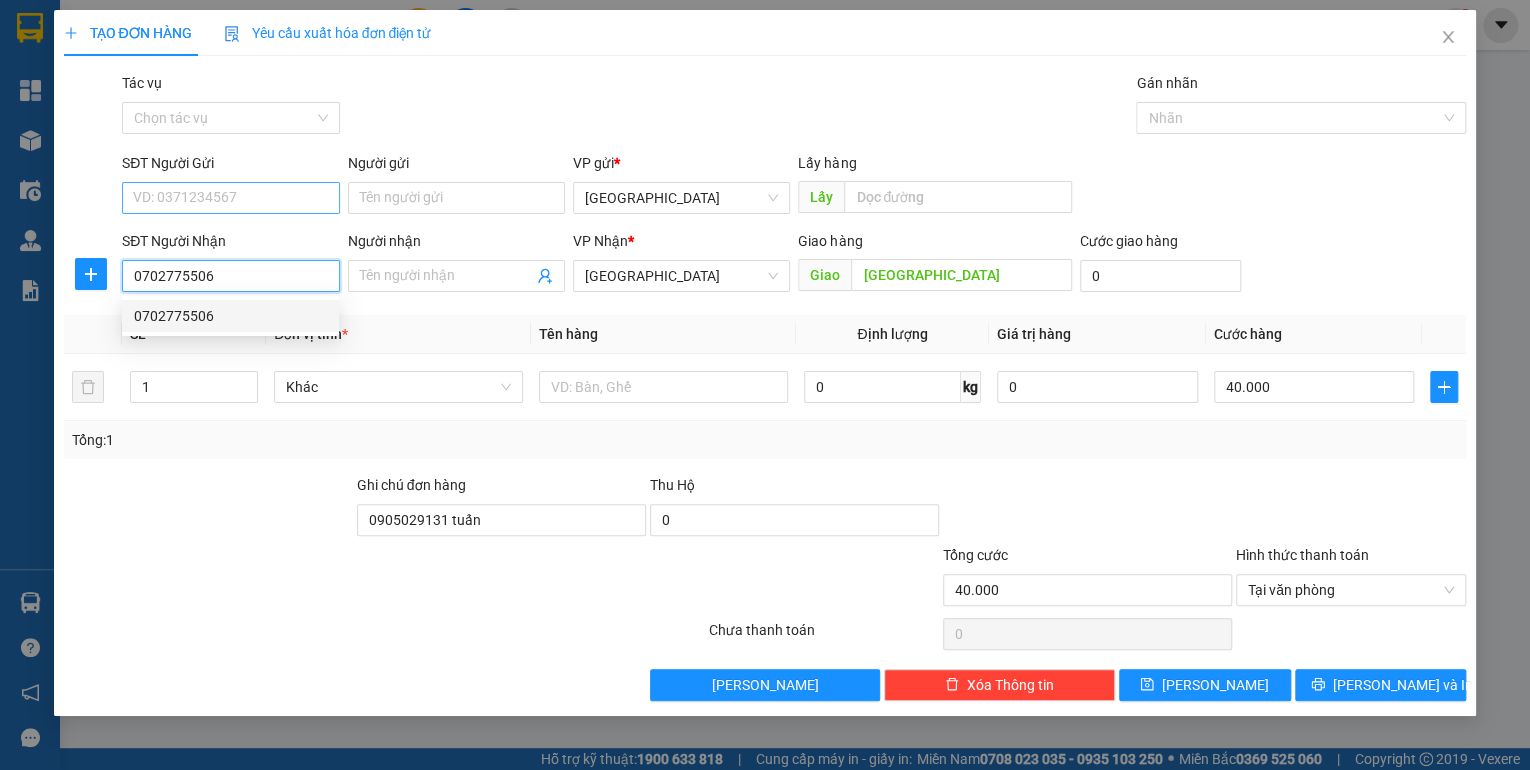 type on "0702775506" 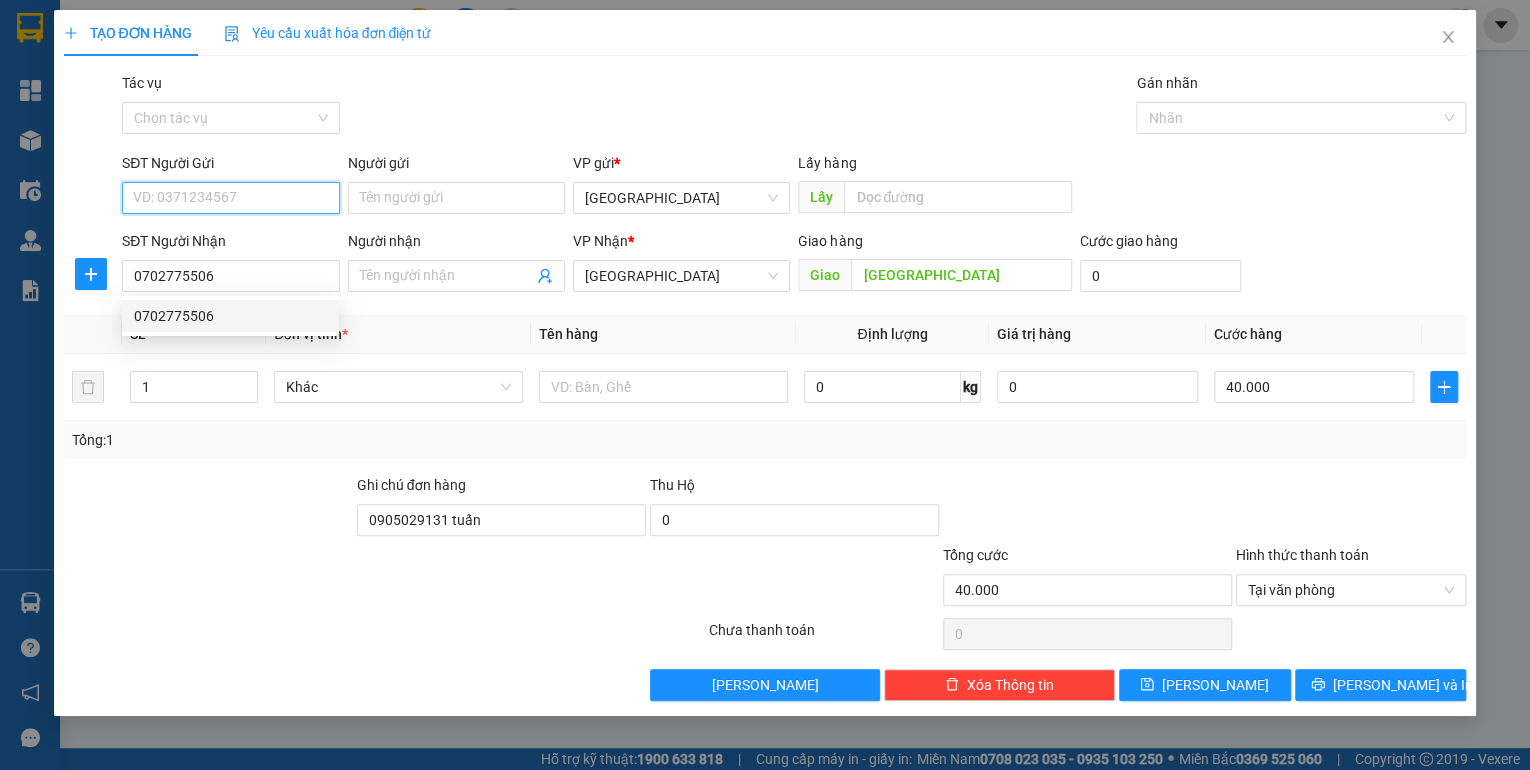 click on "SĐT Người Gửi" at bounding box center [230, 198] 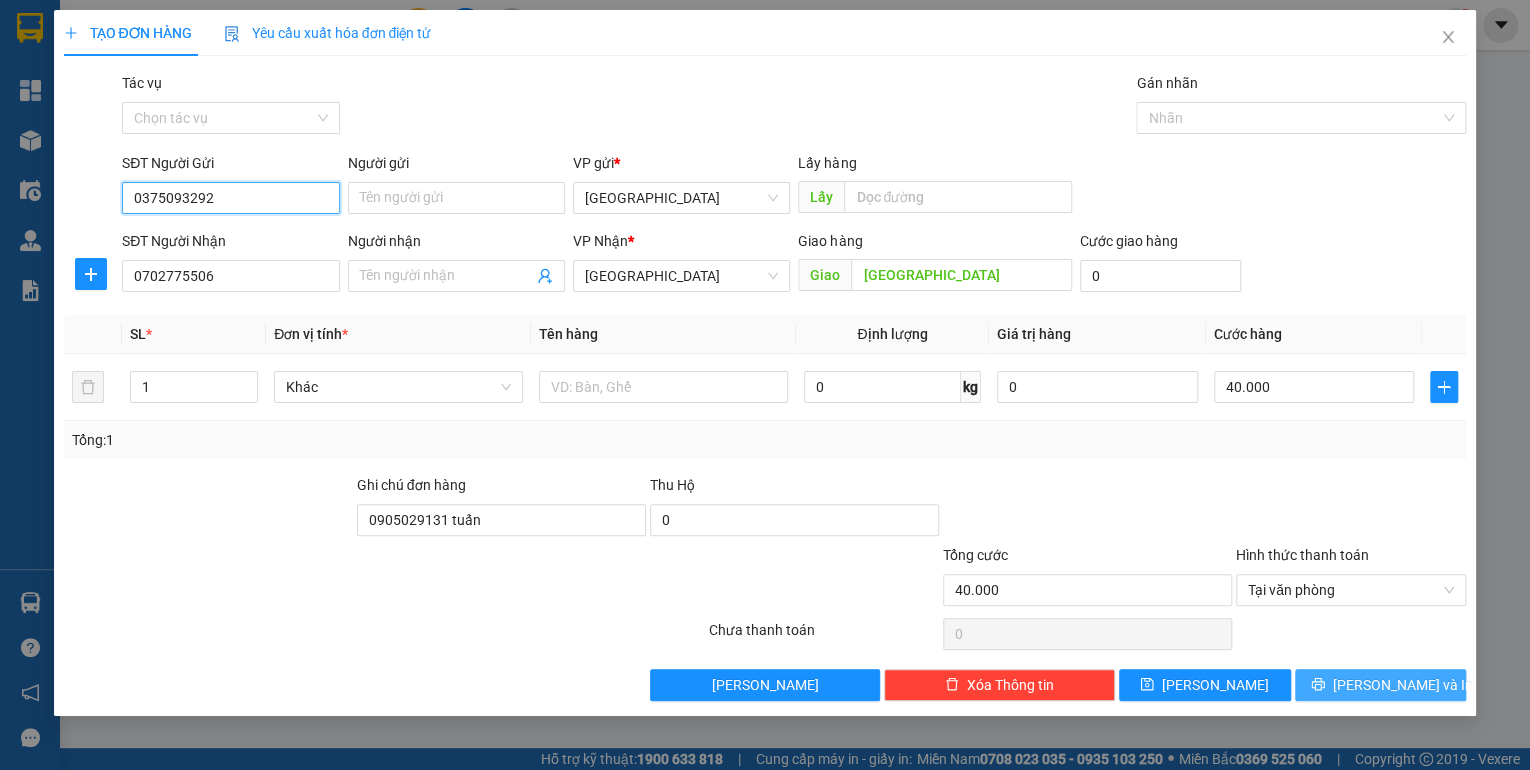 type on "0375093292" 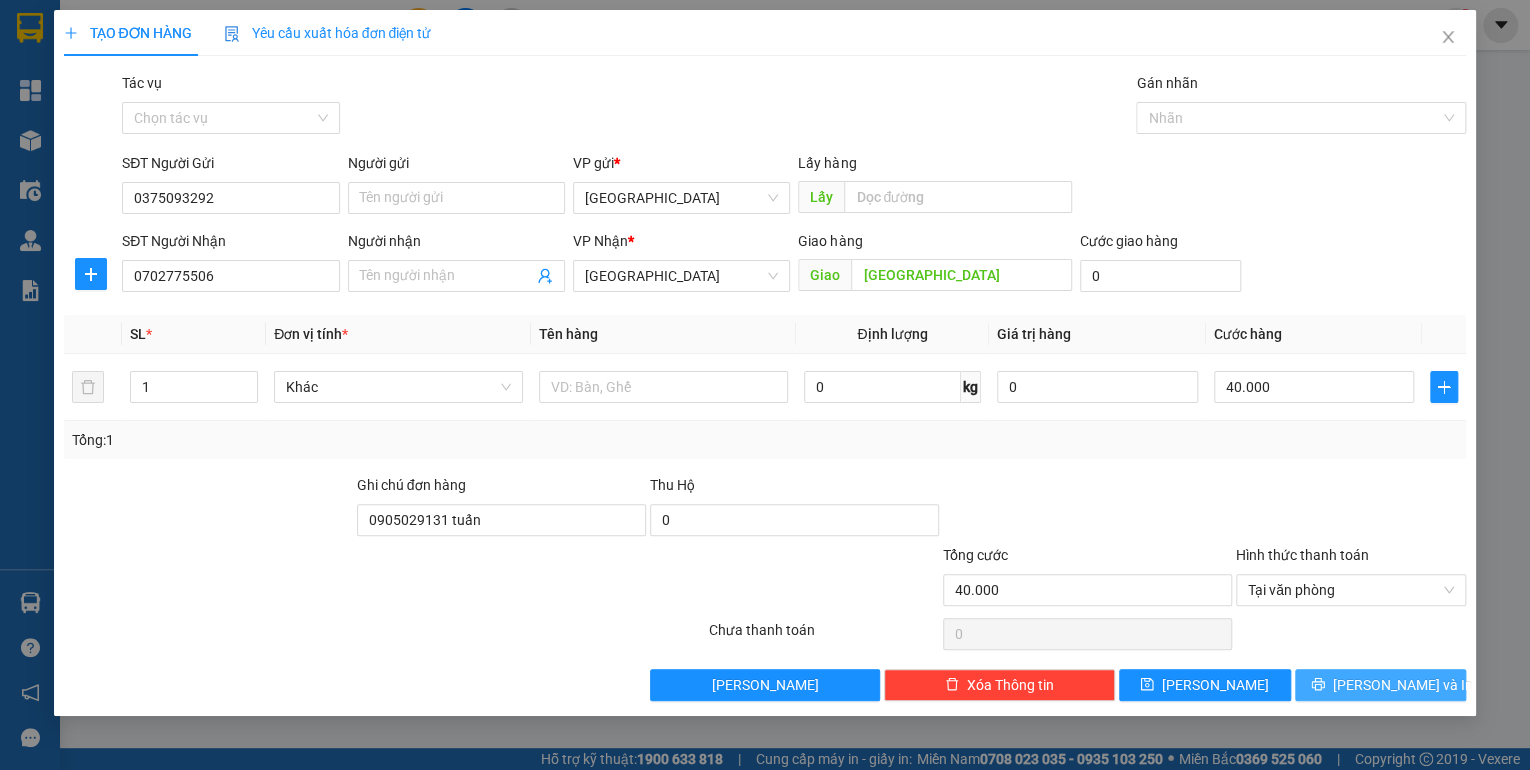 click on "[PERSON_NAME] và In" at bounding box center [1381, 685] 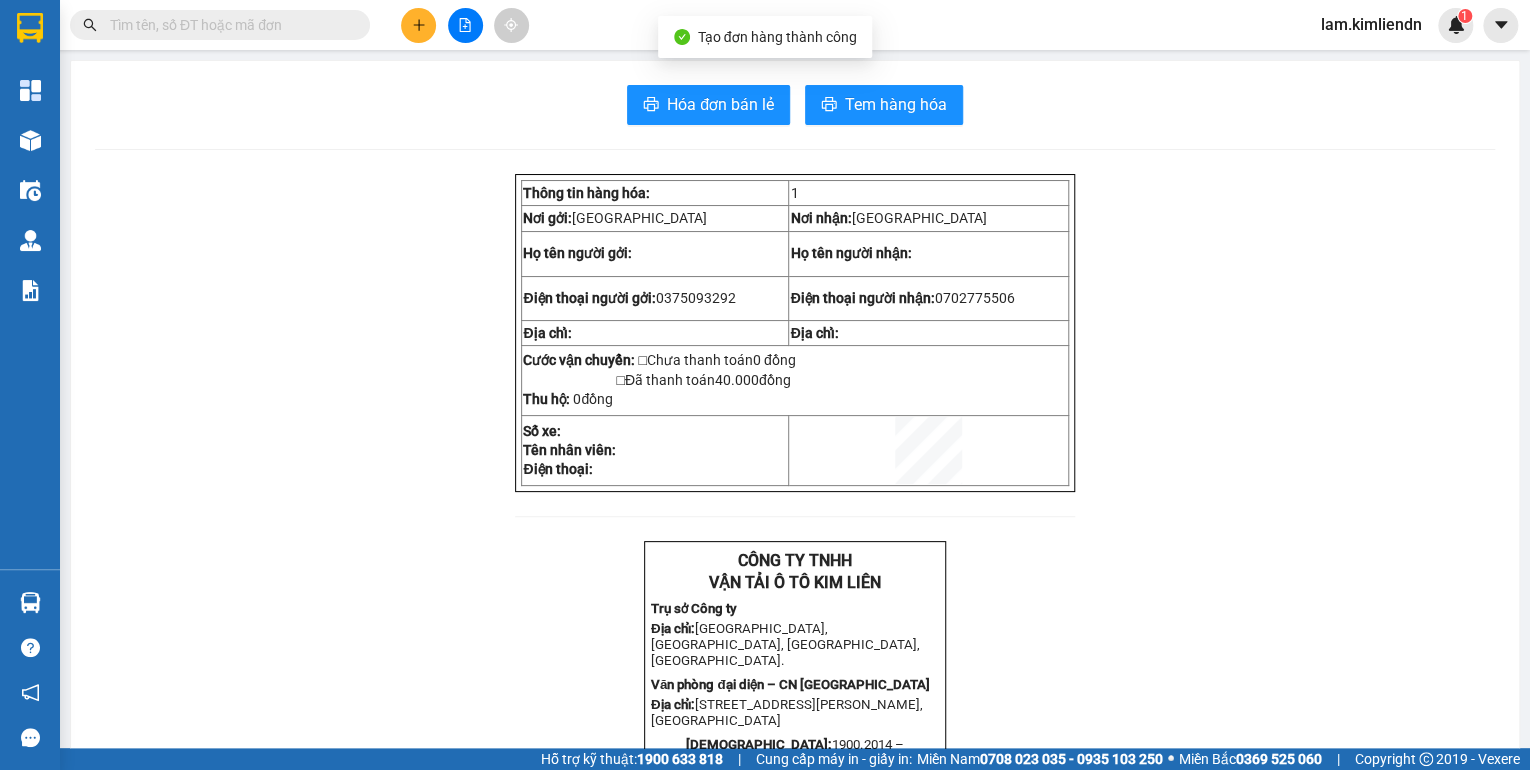 click on "Hóa đơn bán lẻ Tem hàng hóa
Thông tin hàng hóa:
1
Nơi gởi:  [GEOGRAPHIC_DATA]
Nơi nhận:  [GEOGRAPHIC_DATA]
Họ tên người gởi:
Họ tên người nhận:
Điện thoại người gởi:  0375093292
Điện thoại người nhận:  0702775506
Địa chỉ:
Địa chỉ:
Cước vận chuyển:   □  Chưa thanh toán  0 đồng
□  Đã thanh toán  40.000  đồng
Thu hộ:   0  đồng
Số xe:
Tên nhân viên:
Điện thoại:
CÔNG TY TNHH
VẬN TẢI Ô TÔ KIM LIÊN
Trụ sở Công ty
Địa chỉ:  [STREET_ADDRESS].
Văn phòng đại diện – CN [GEOGRAPHIC_DATA]
Địa chỉ:  [STREET_ADDRESS][PERSON_NAME]" at bounding box center (795, 797) 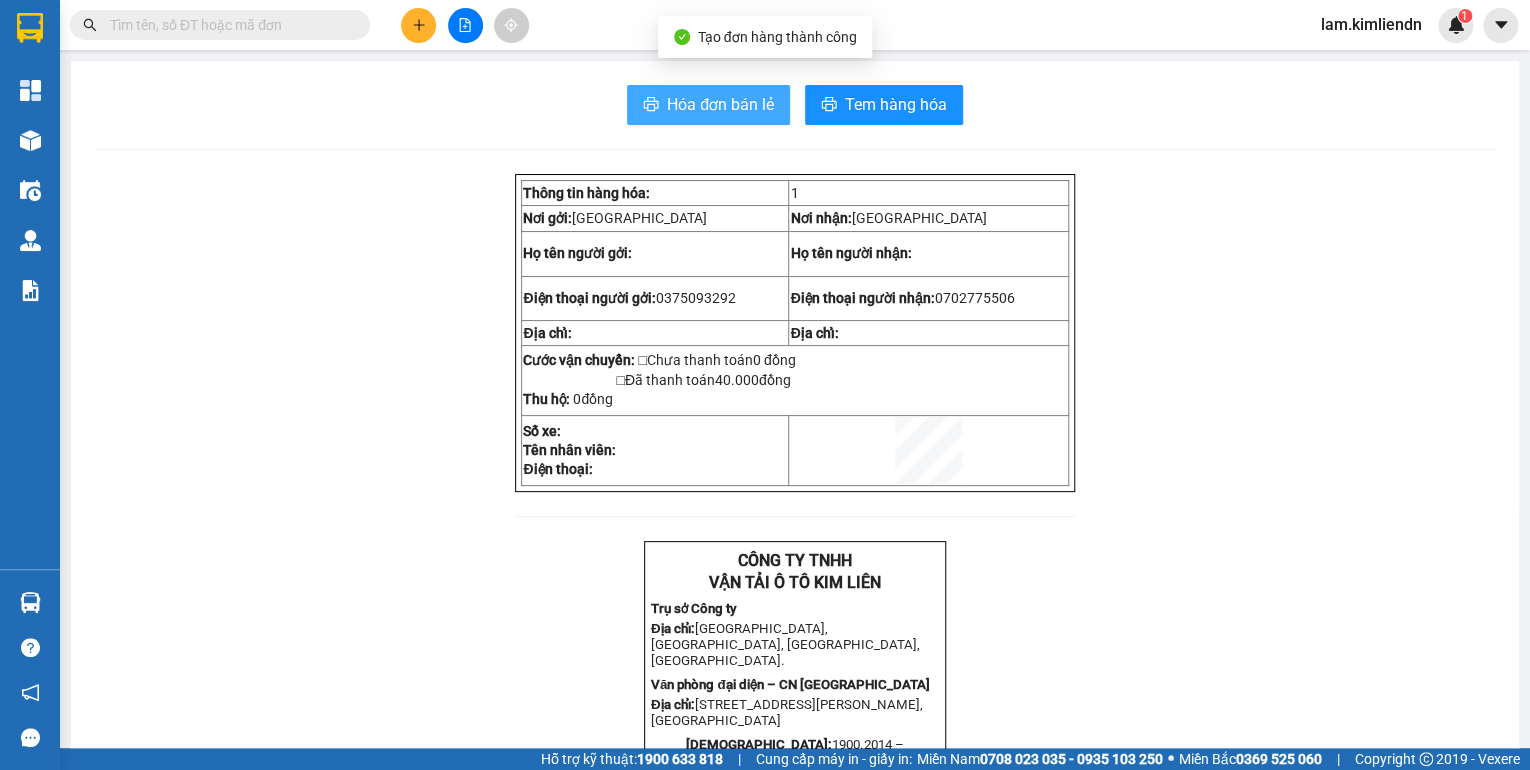 click on "Hóa đơn bán lẻ" at bounding box center (720, 104) 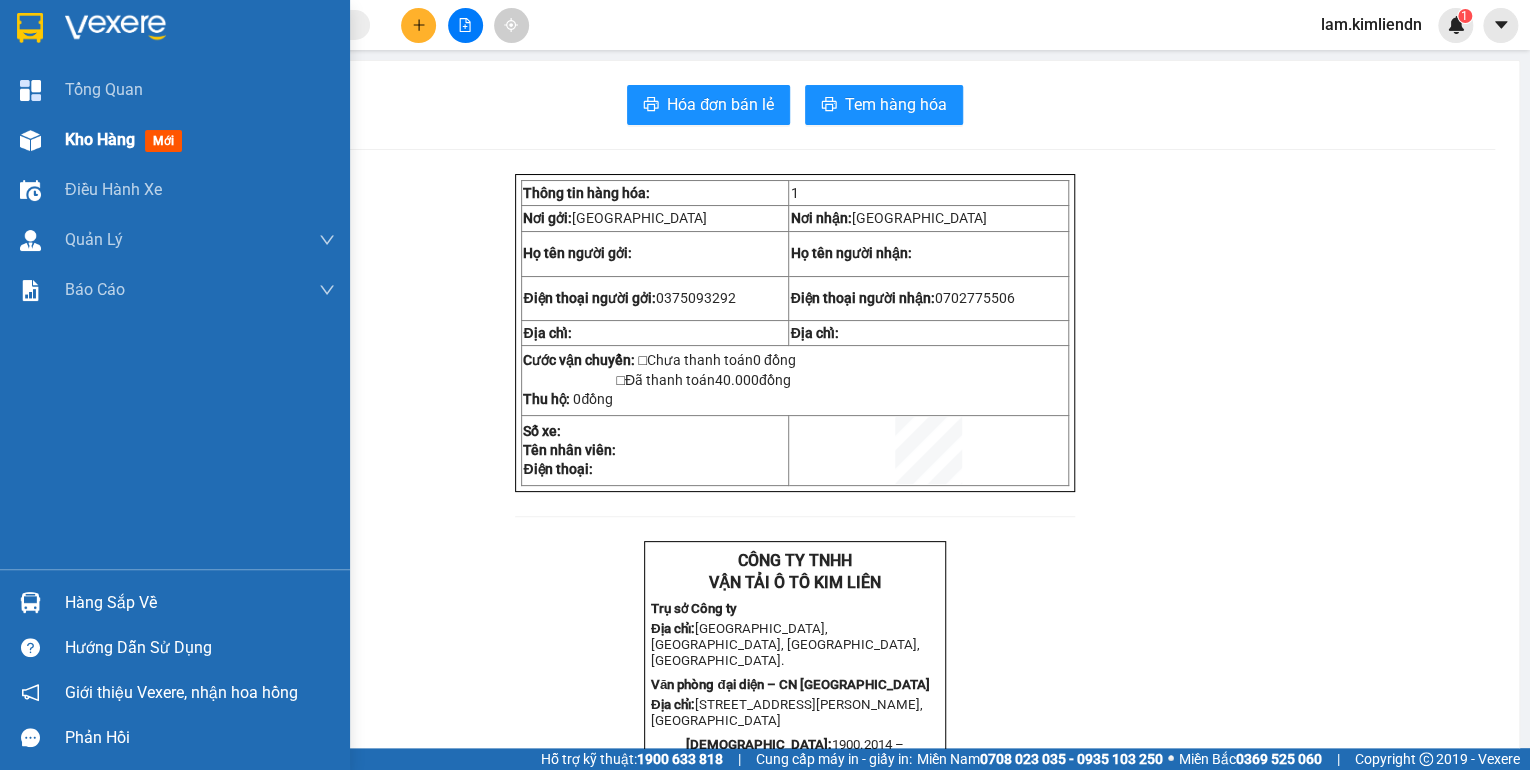 click on "Kho hàng" at bounding box center [100, 139] 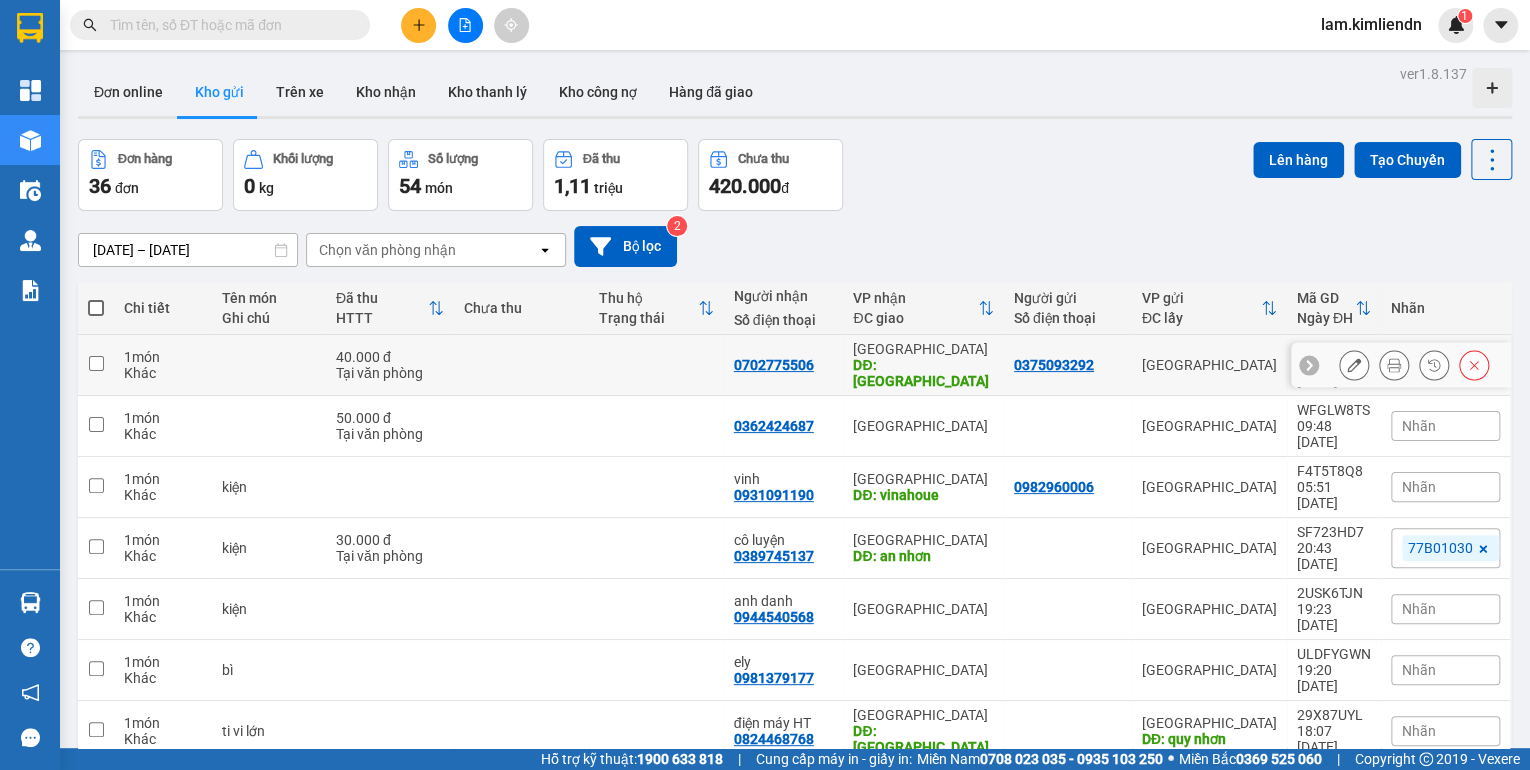 click at bounding box center (521, 365) 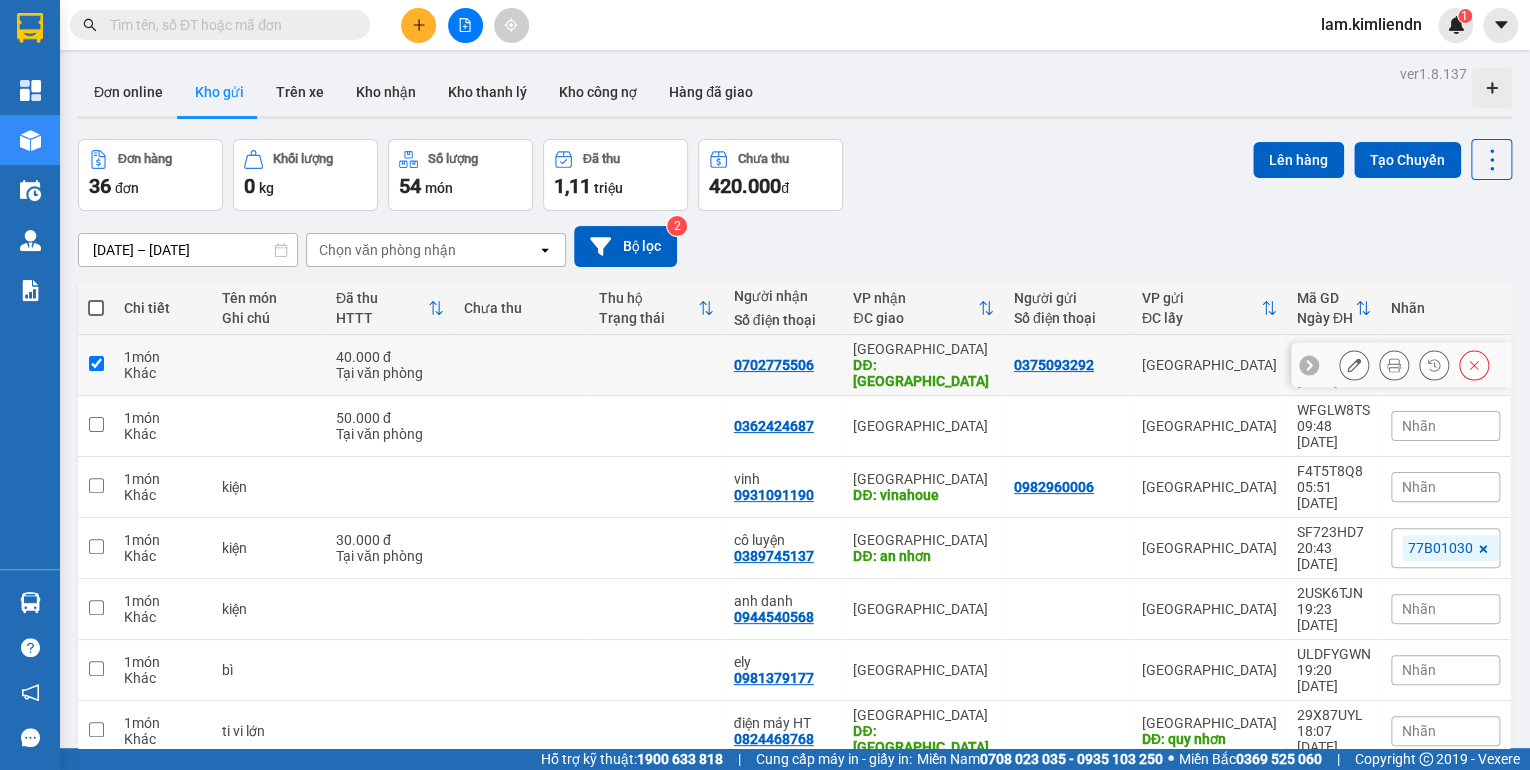 checkbox on "true" 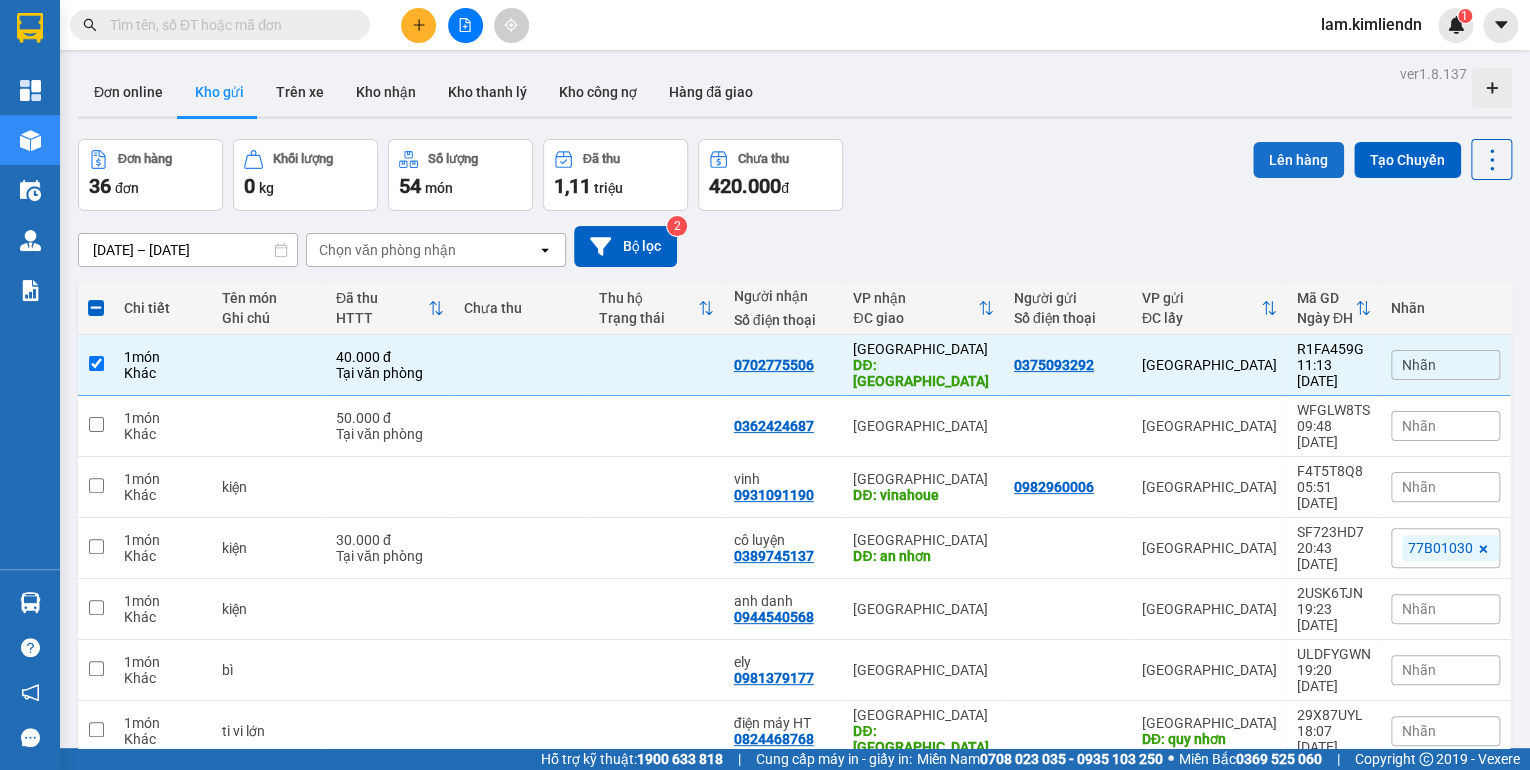click on "Lên hàng" at bounding box center [1298, 160] 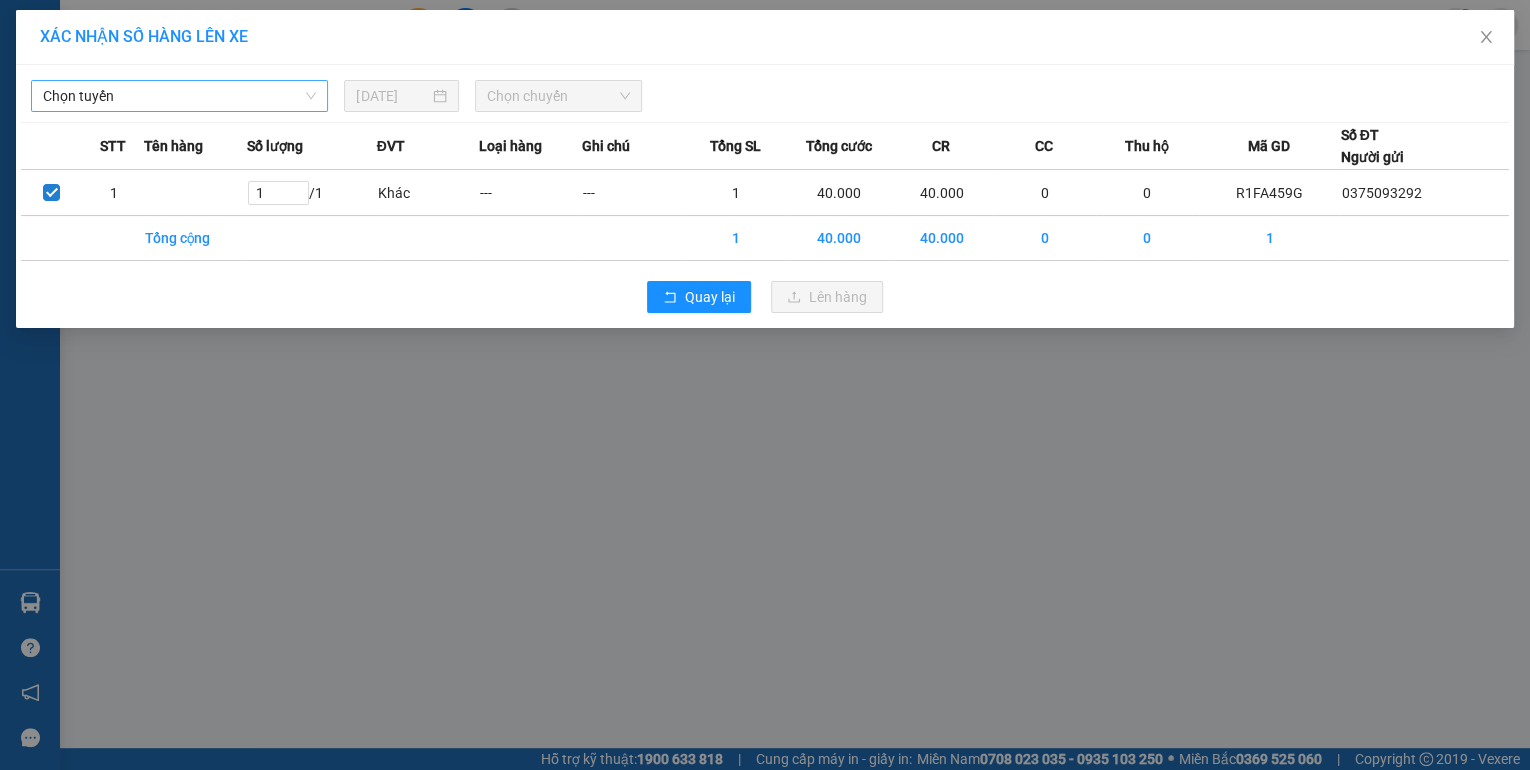 click on "Chọn tuyến" at bounding box center (179, 96) 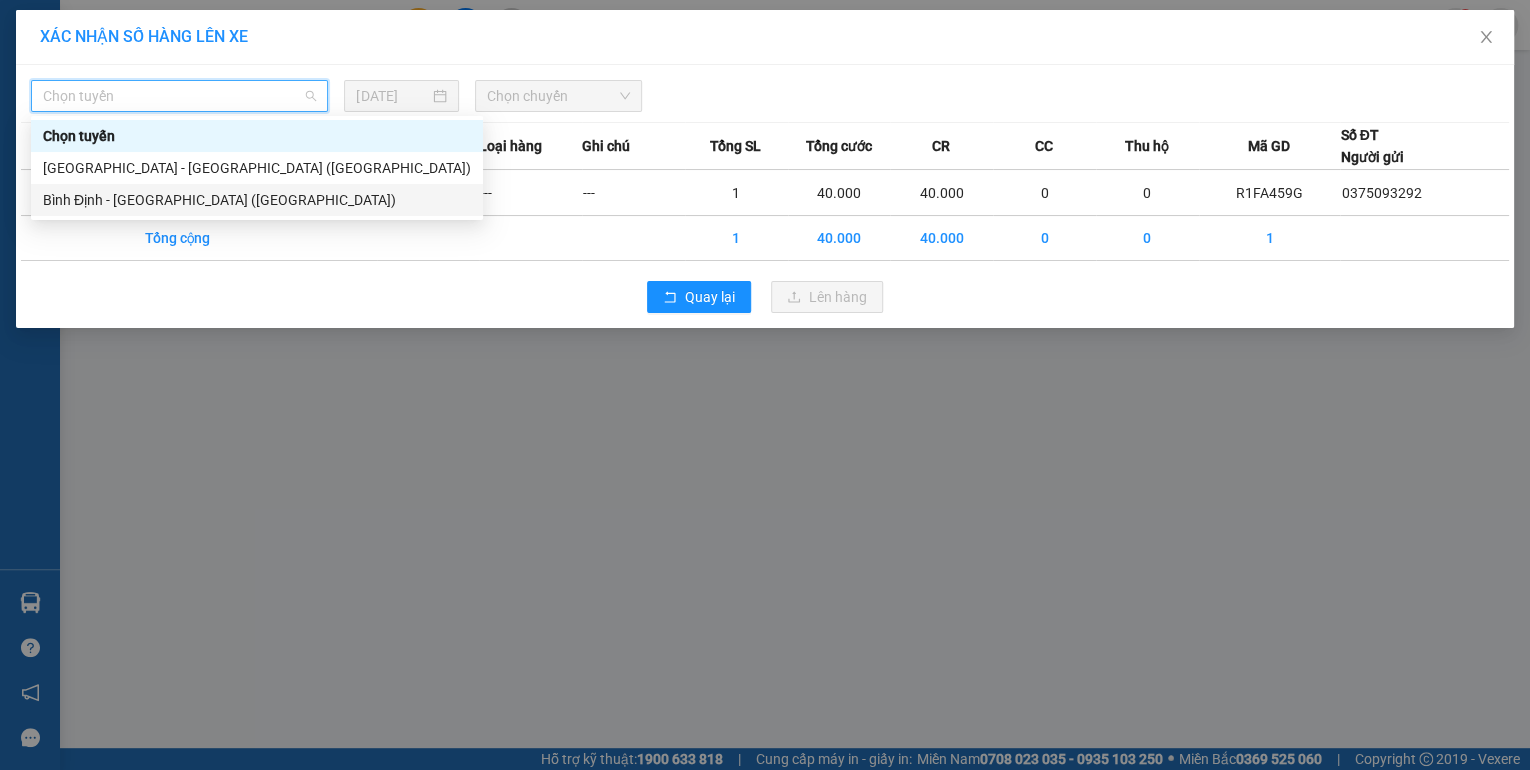 click on "Bình Định - [GEOGRAPHIC_DATA] ([GEOGRAPHIC_DATA])" at bounding box center [257, 200] 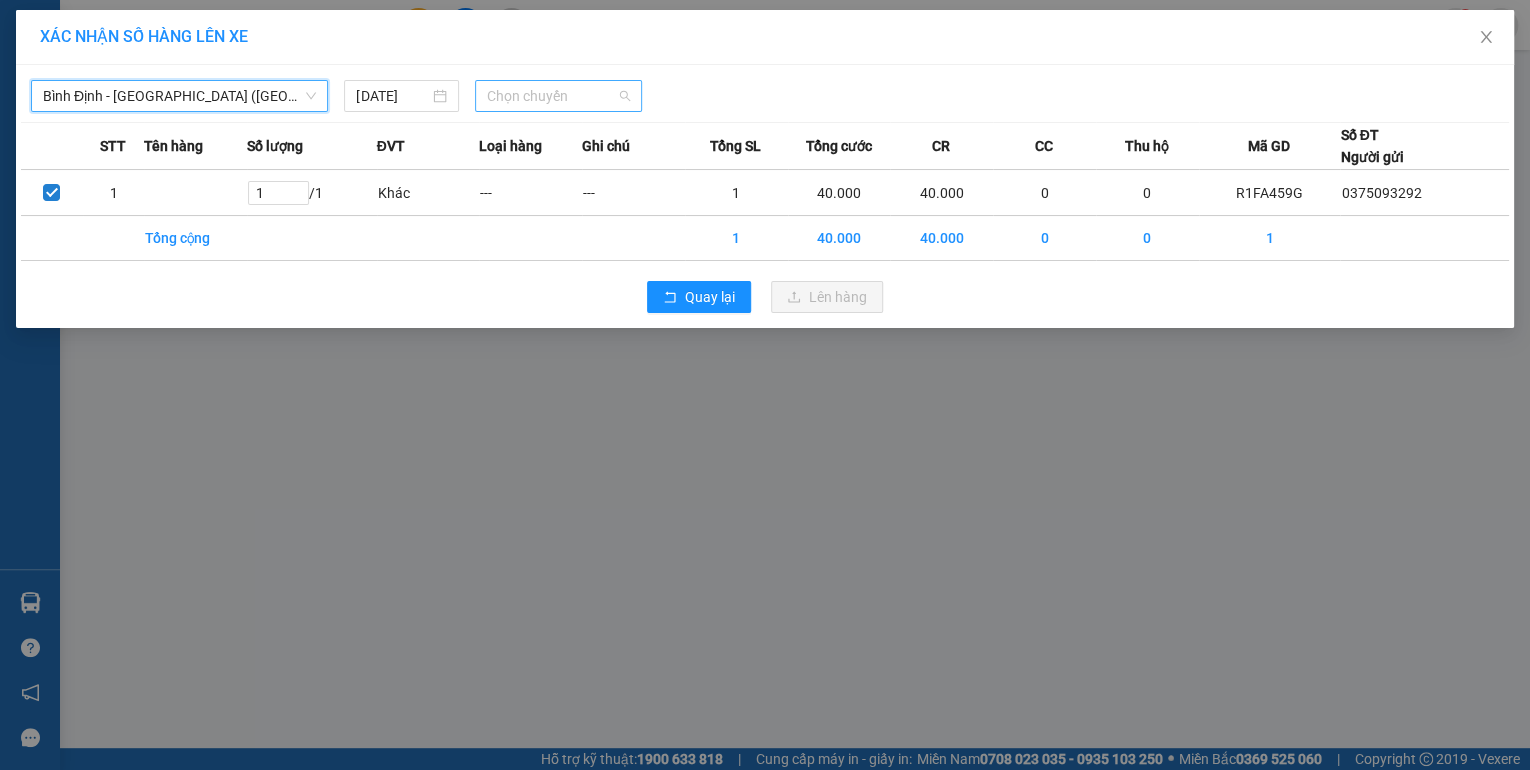 click on "Chọn chuyến" at bounding box center [558, 96] 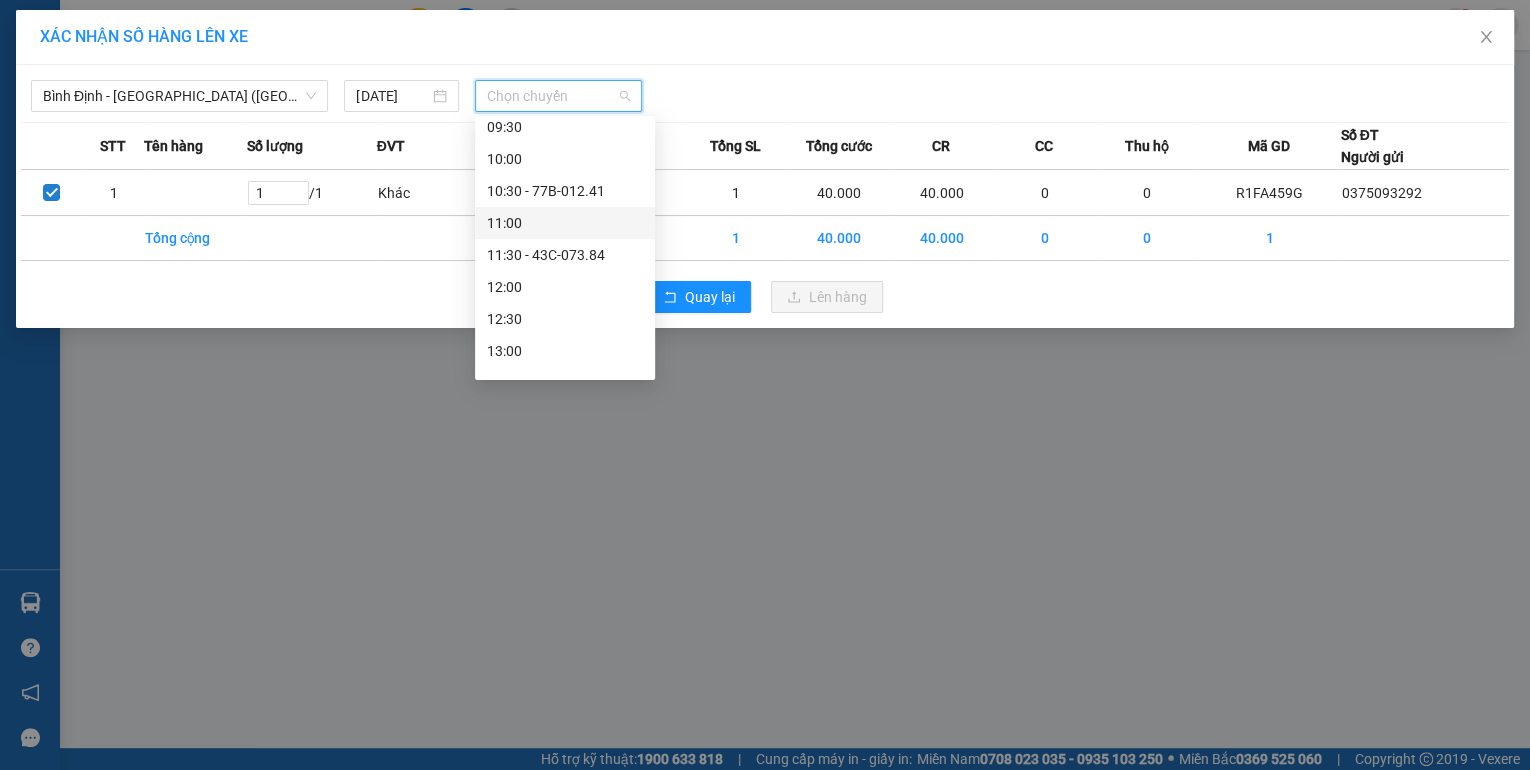 scroll, scrollTop: 400, scrollLeft: 0, axis: vertical 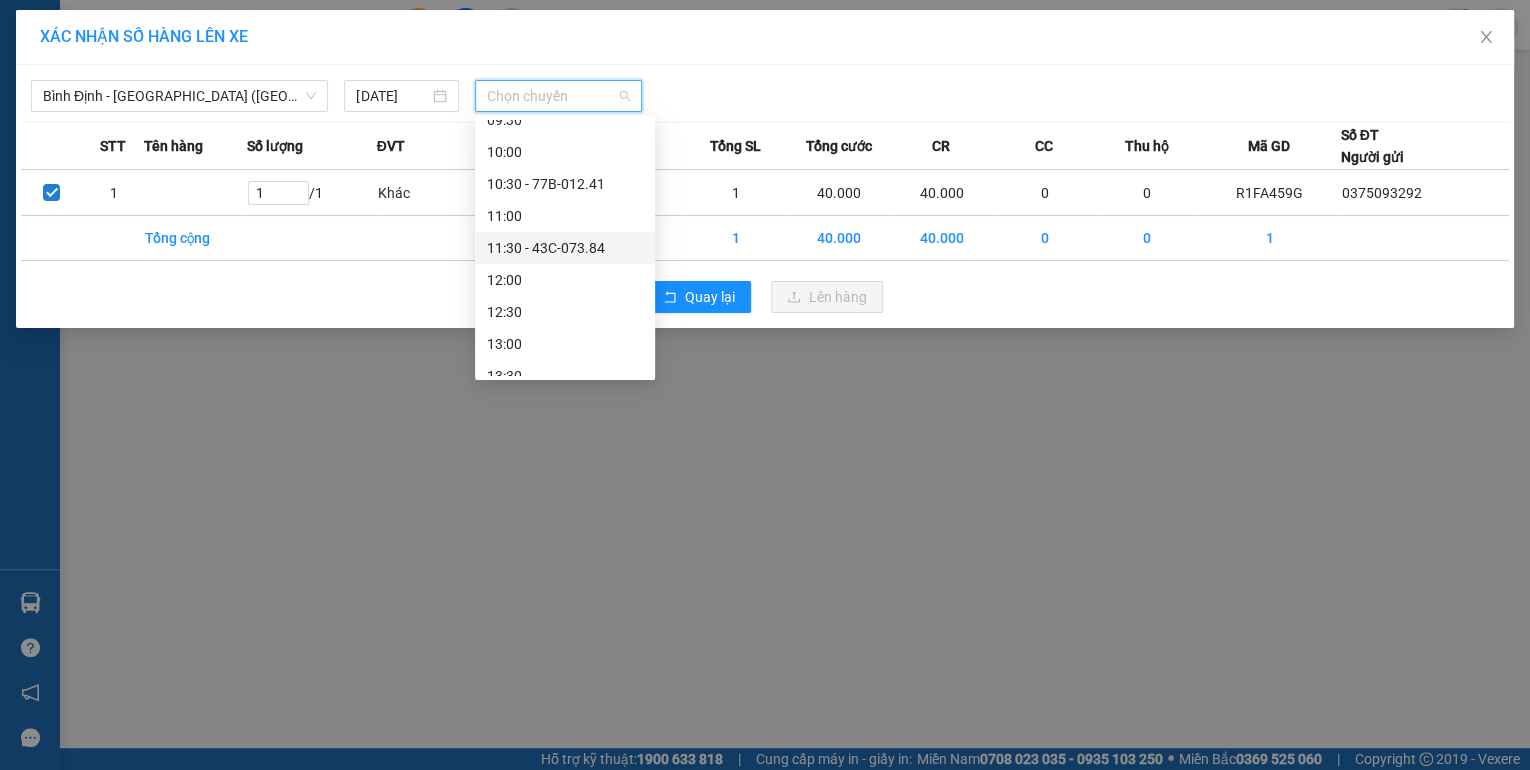 click on "11:30     - 43C-073.84" at bounding box center (565, 248) 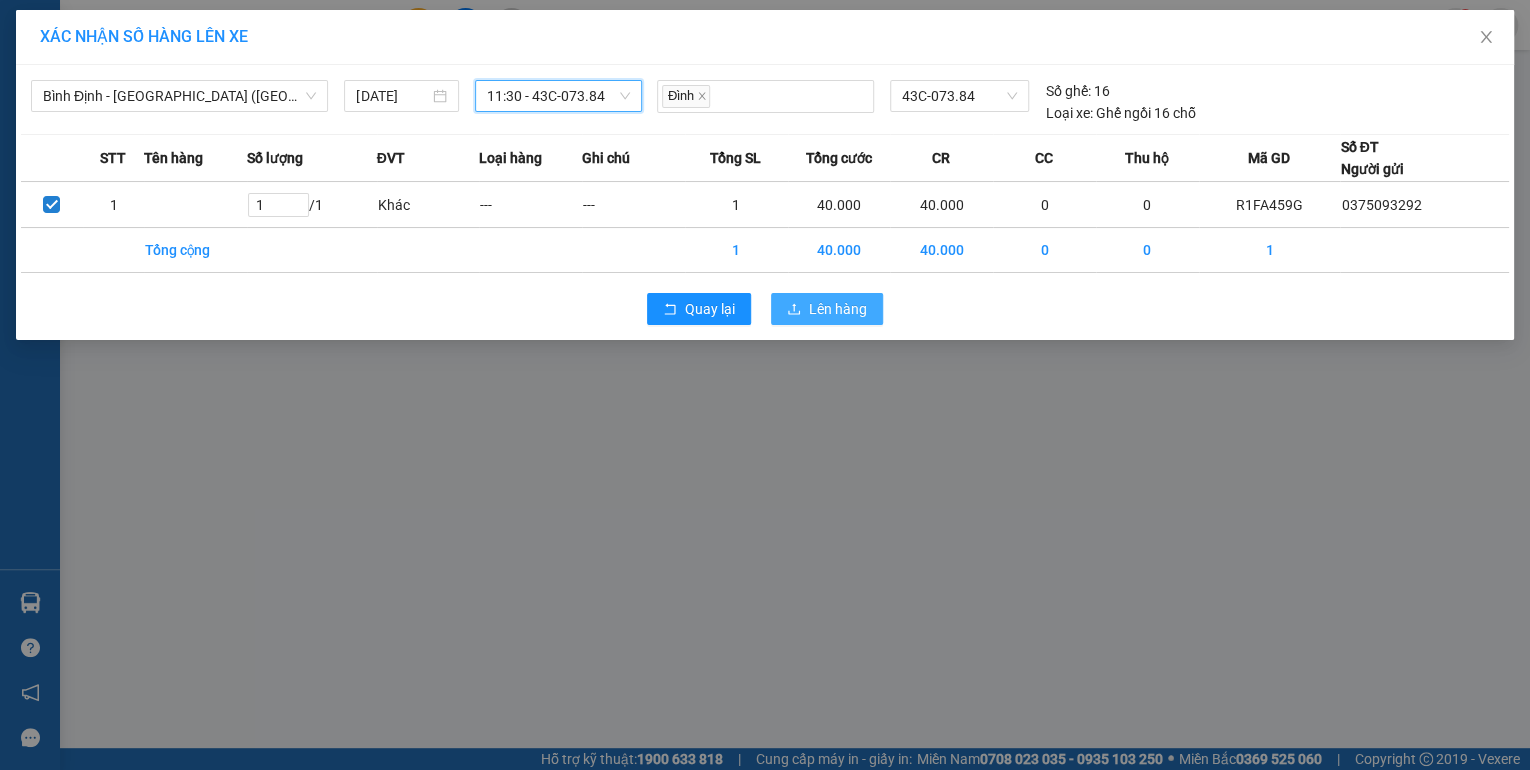 click on "Lên hàng" at bounding box center (838, 309) 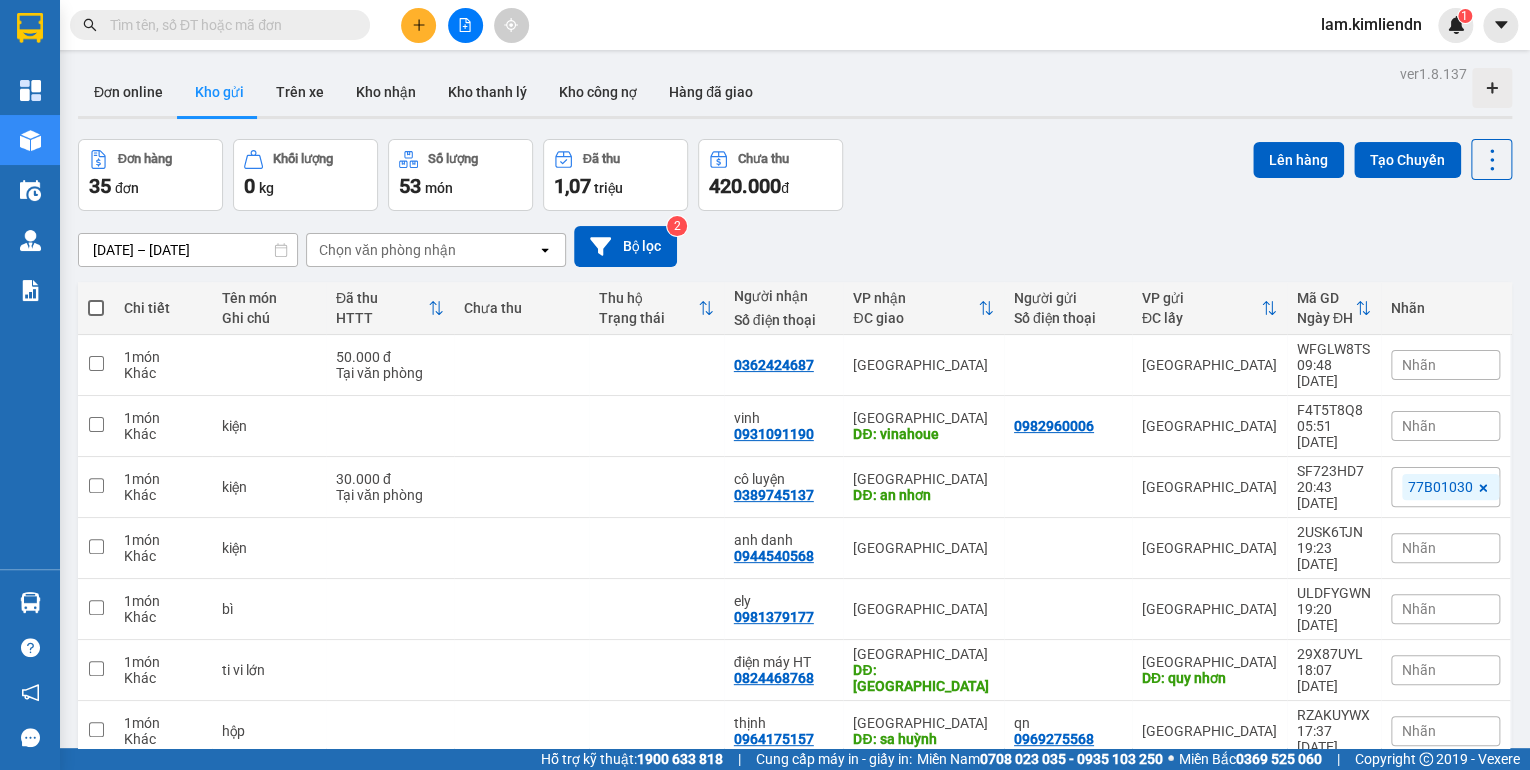 click at bounding box center [418, 25] 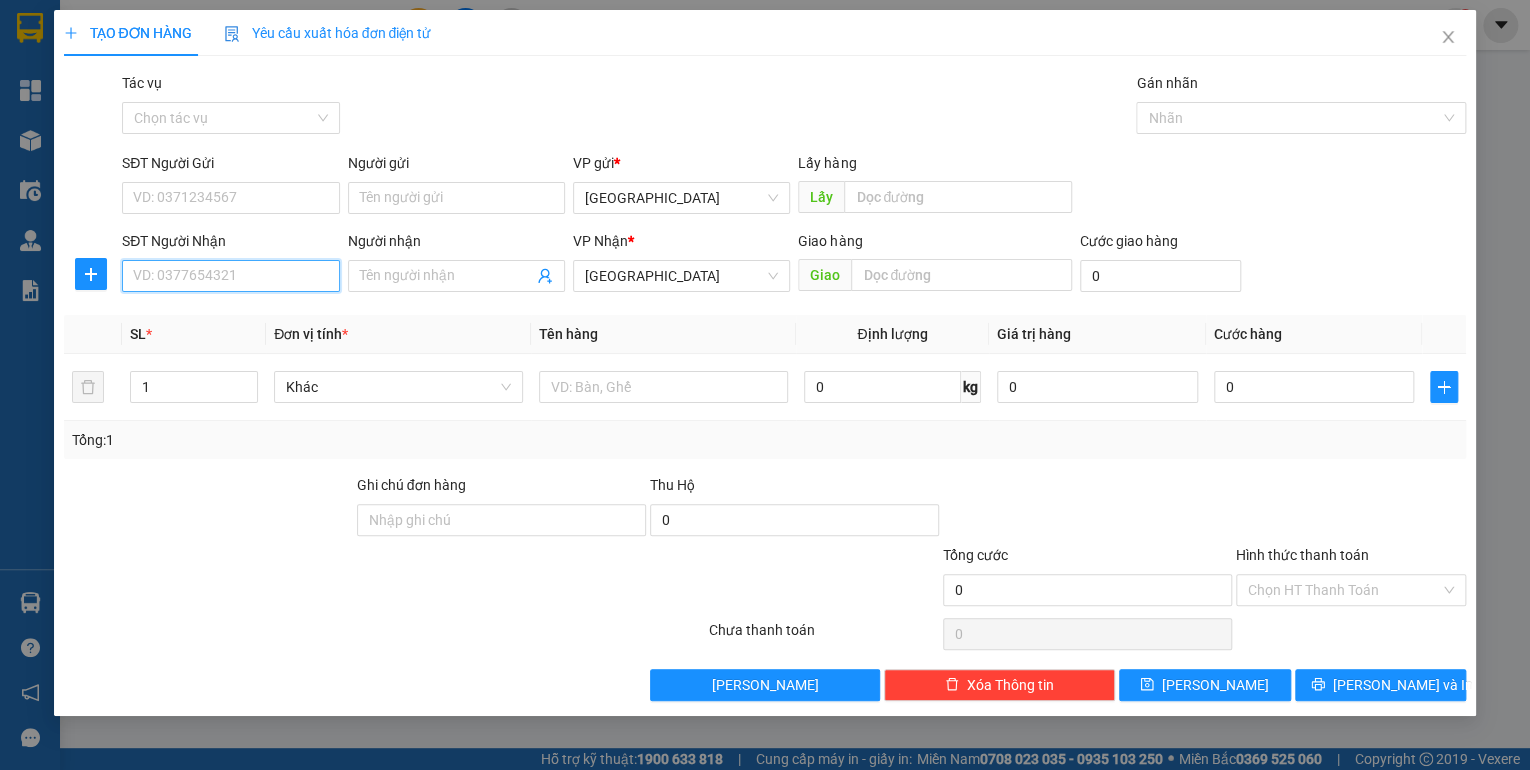 click on "SĐT Người Nhận" at bounding box center (230, 276) 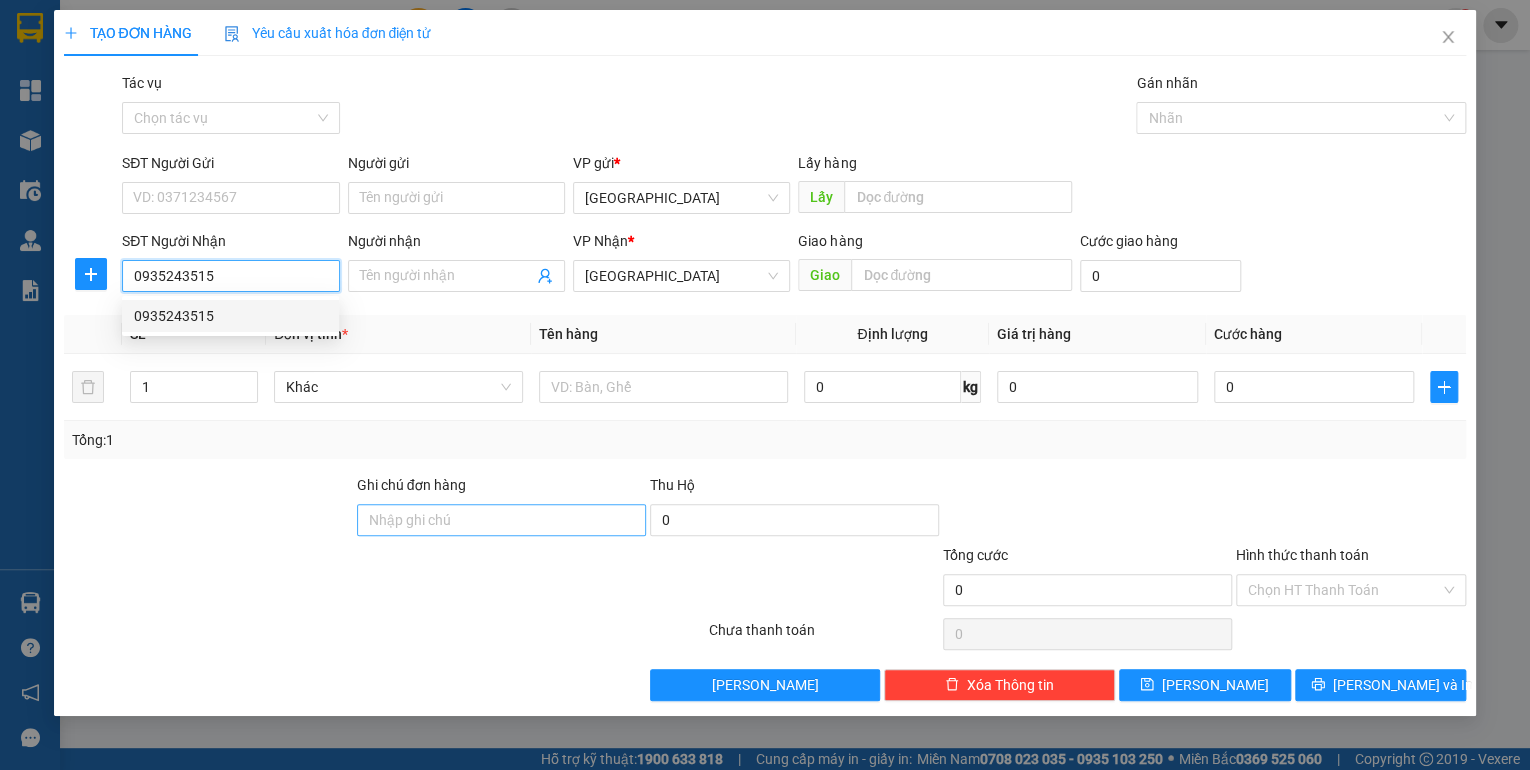 type on "0935243515" 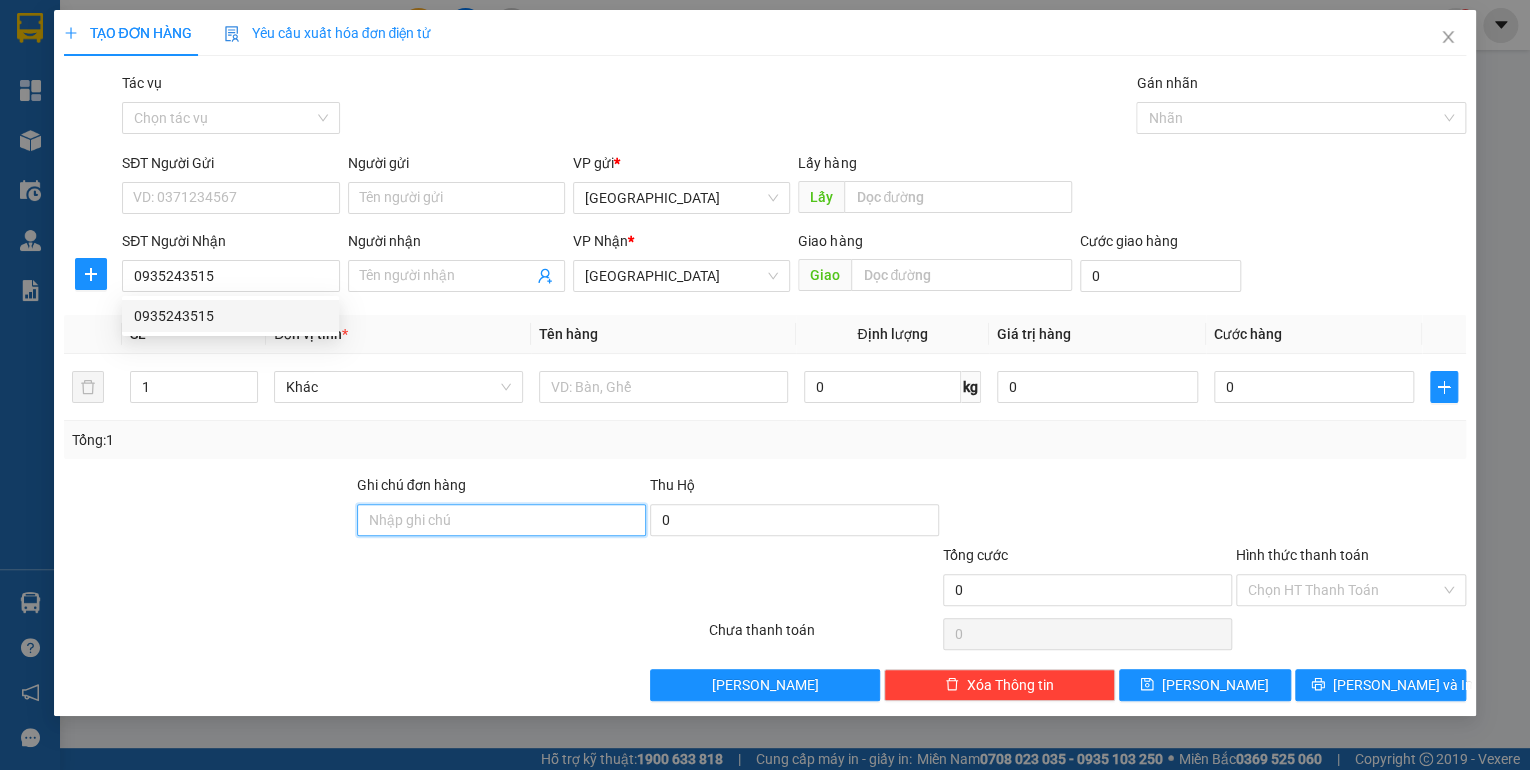 click on "Ghi chú đơn hàng" at bounding box center [501, 520] 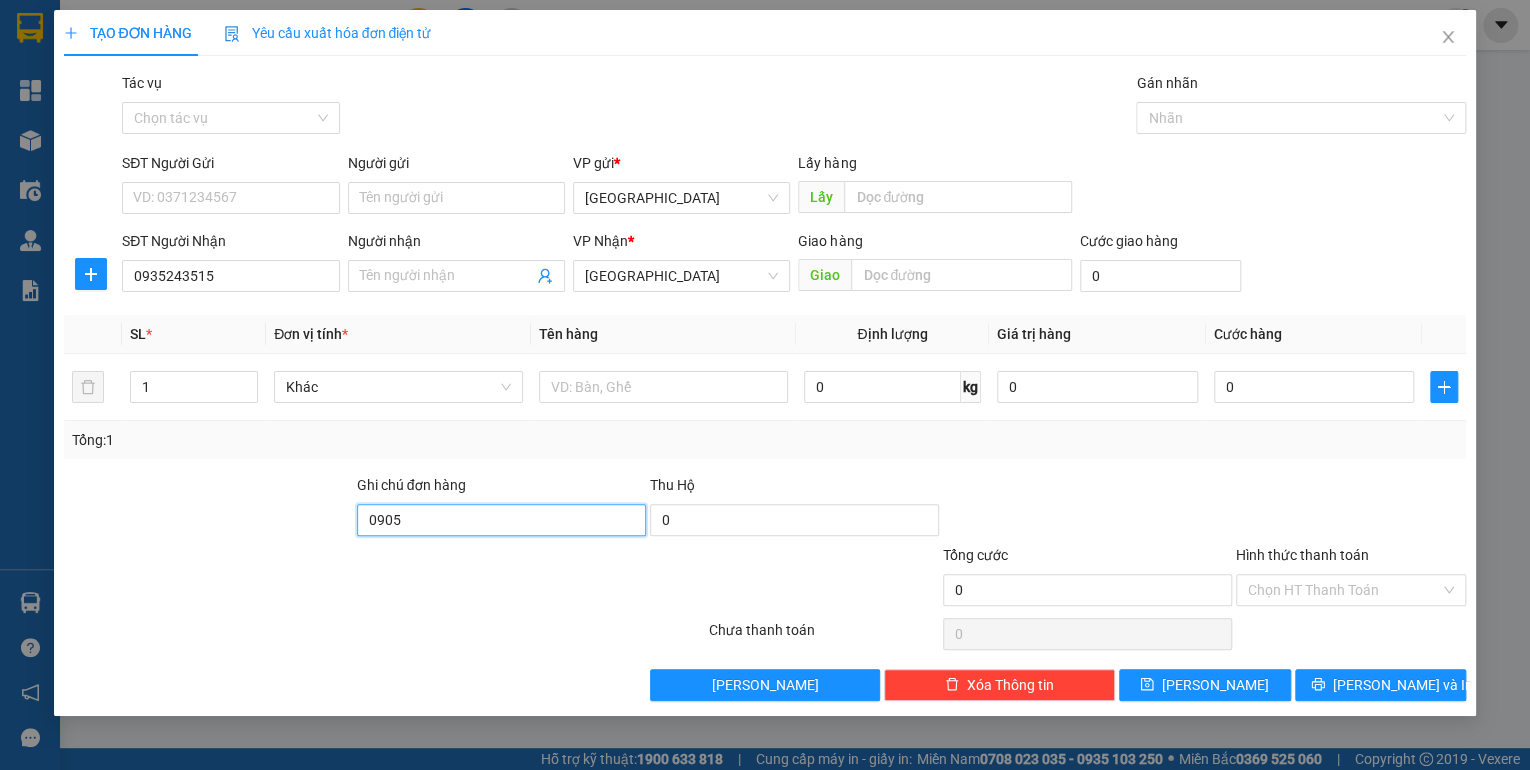 type on "0905029131 tuấn" 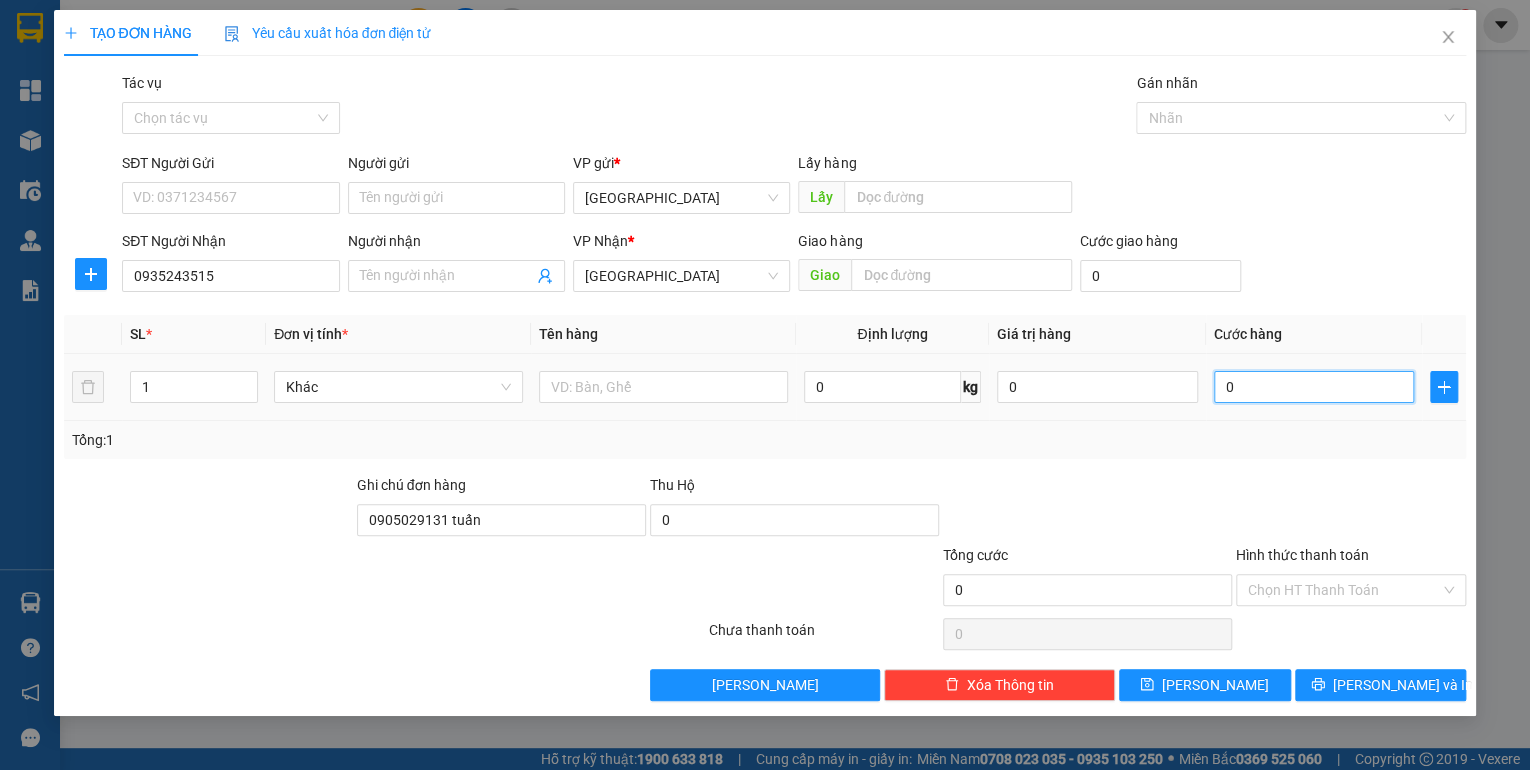 click on "0" at bounding box center (1314, 387) 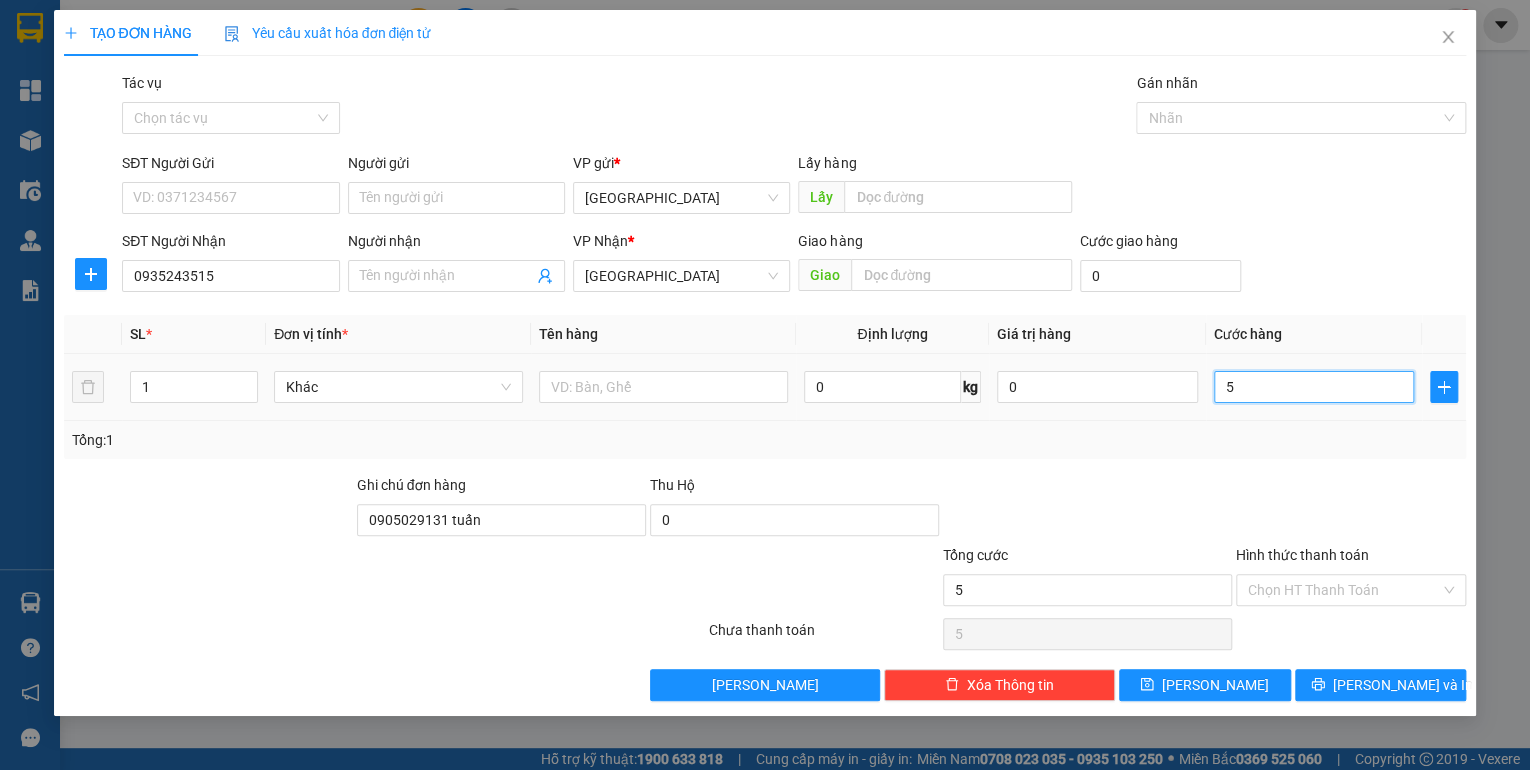 type on "50" 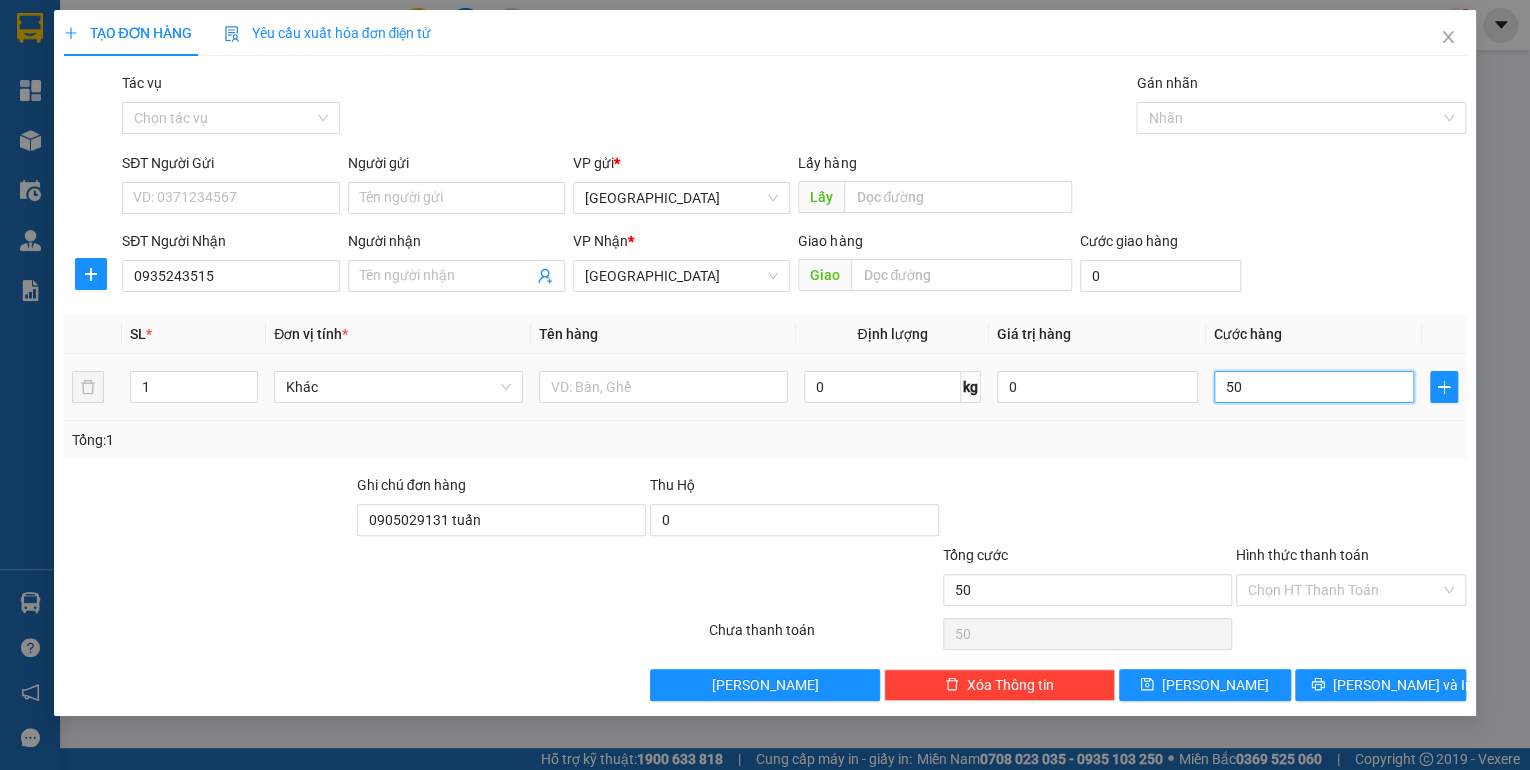 type on "500" 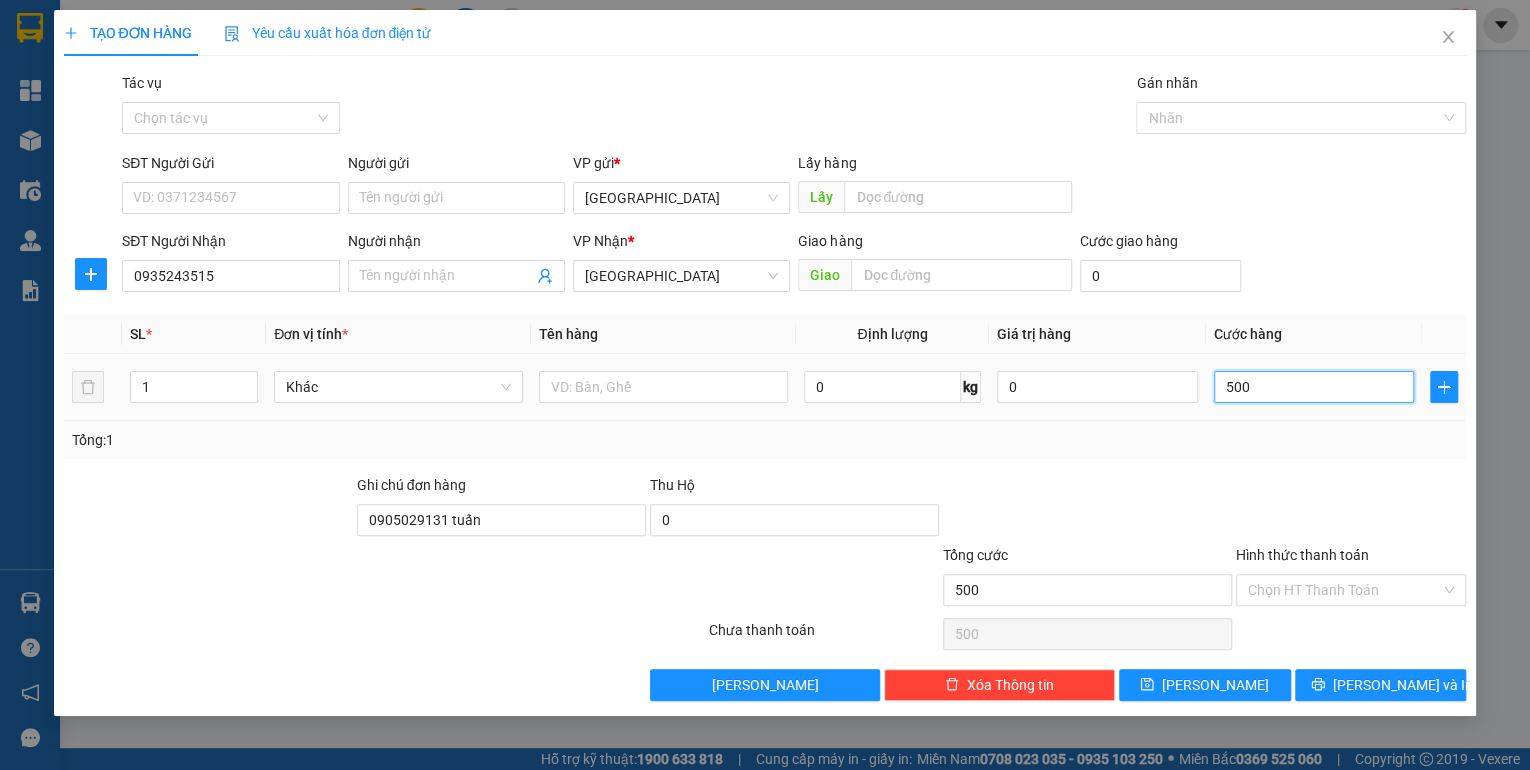 type on "5.000" 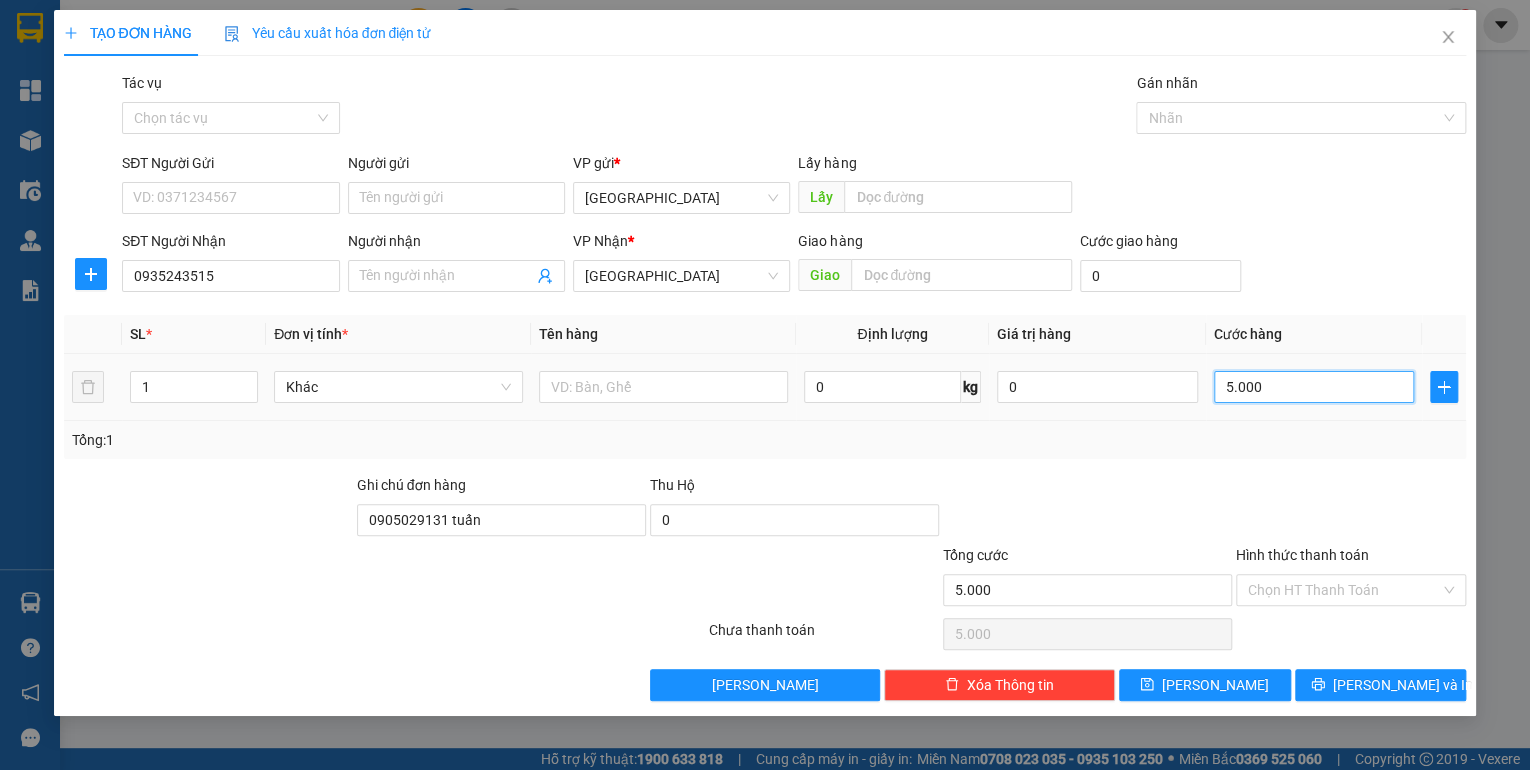 type on "50.000" 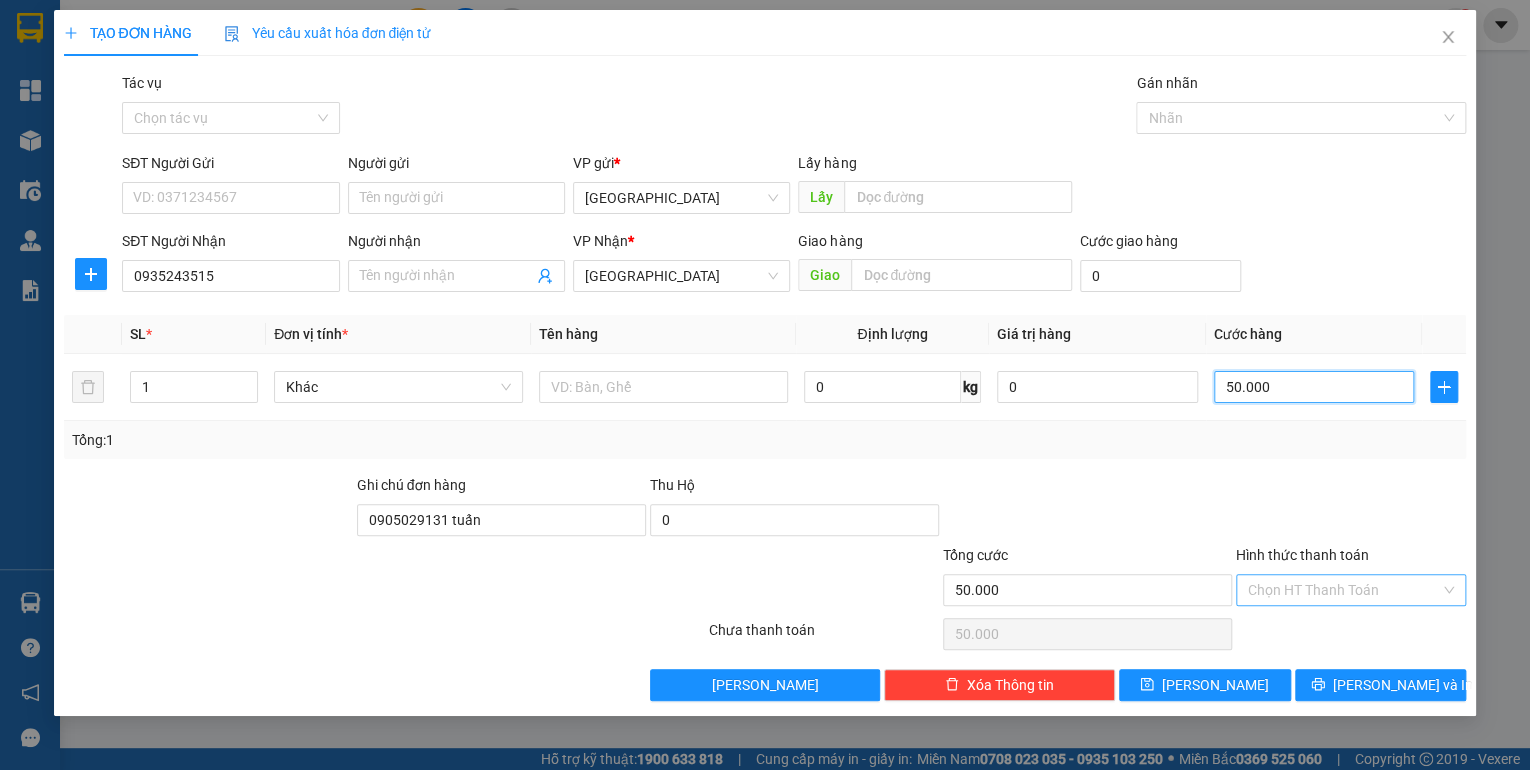 type on "50.000" 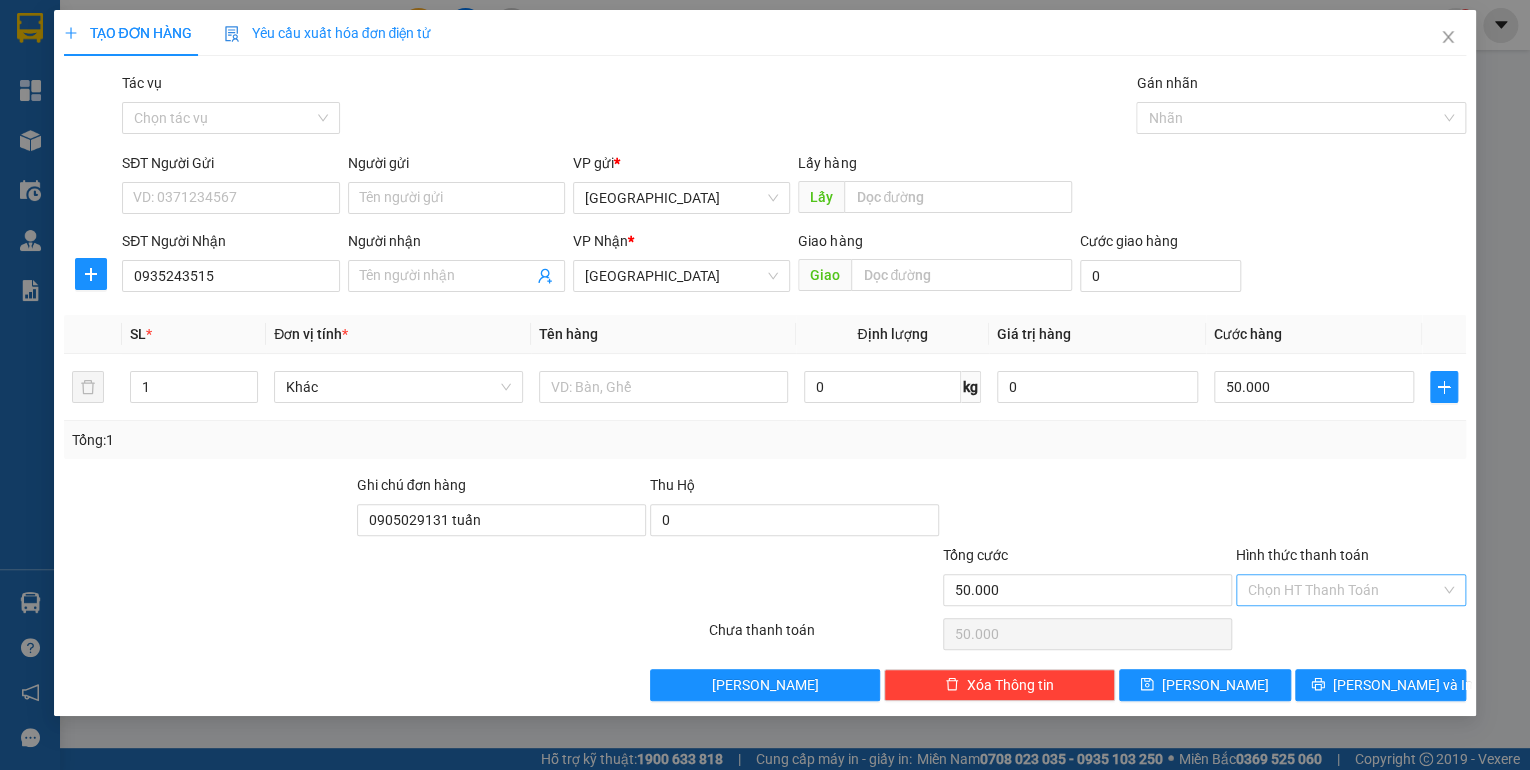 click on "Hình thức thanh toán" at bounding box center (1344, 590) 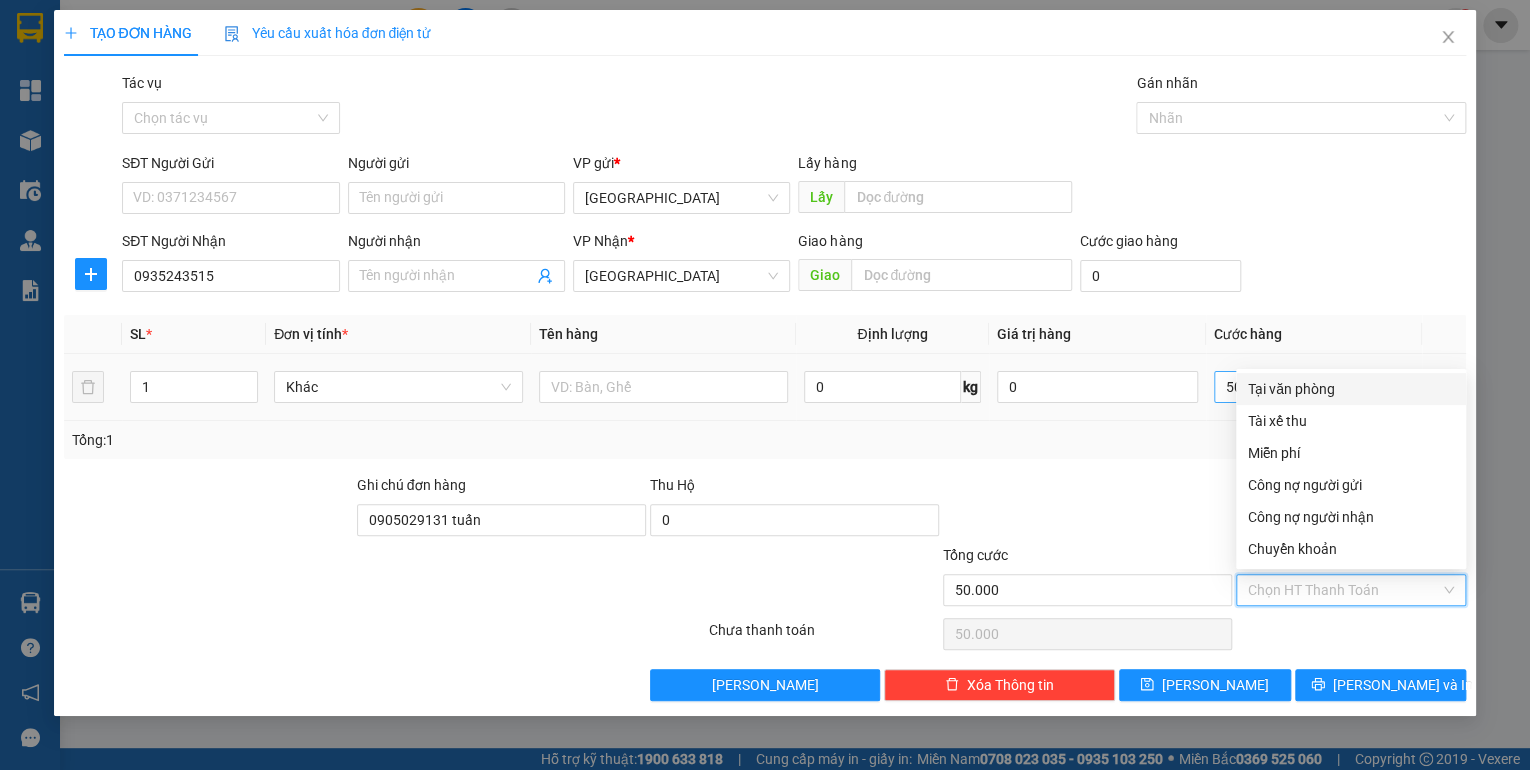 click on "Tại văn phòng" at bounding box center (1351, 389) 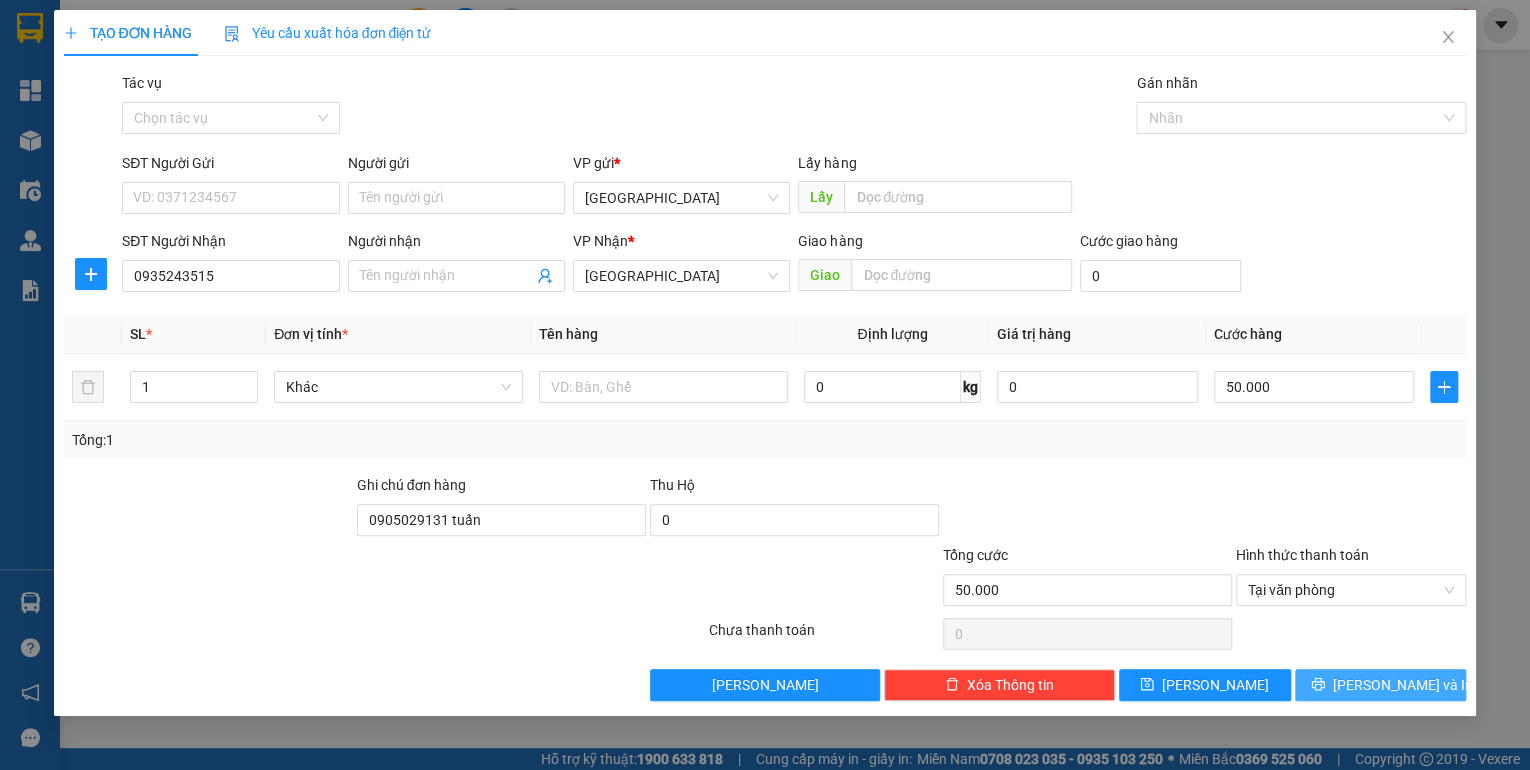 click on "[PERSON_NAME] và In" at bounding box center [1403, 685] 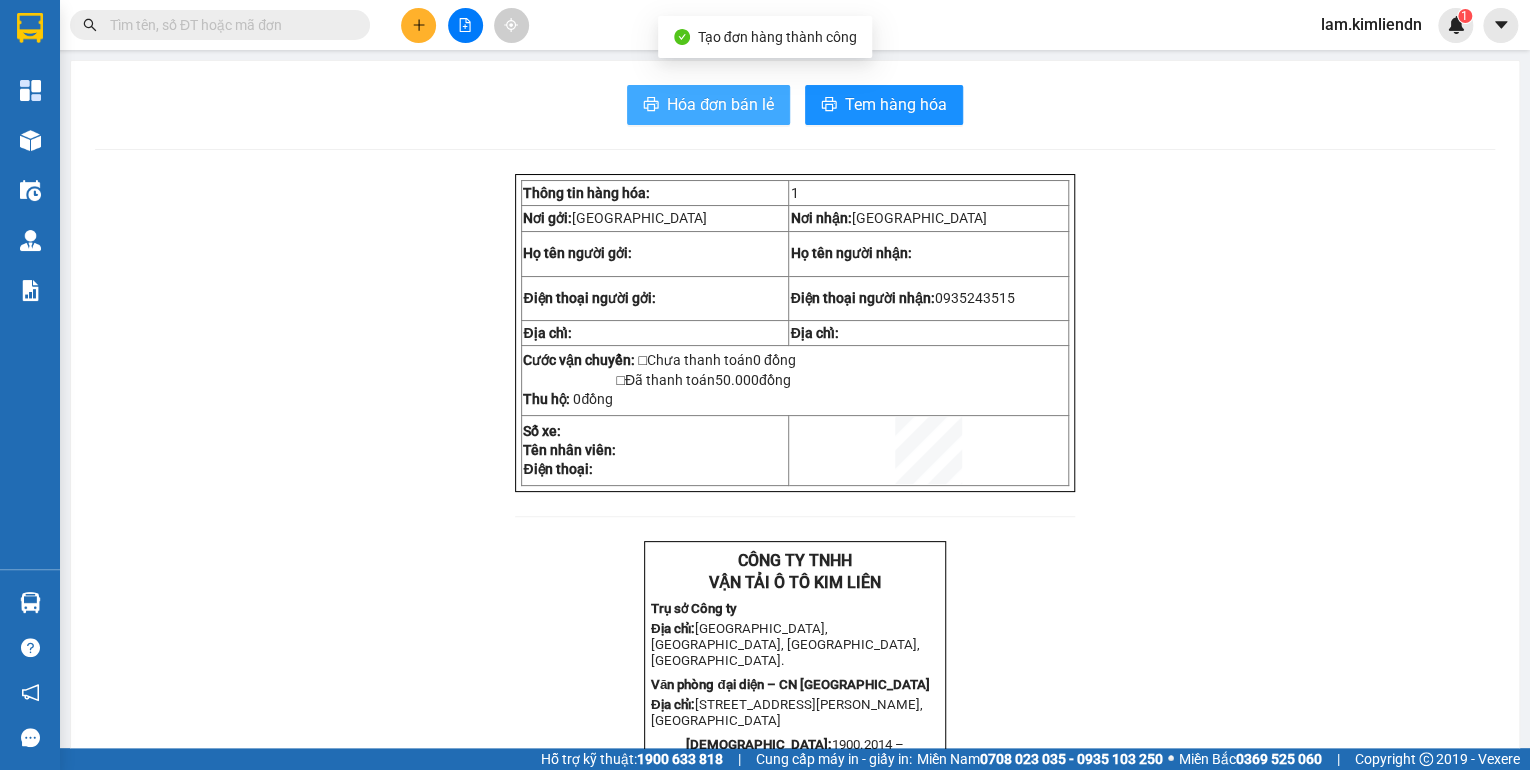 click on "Hóa đơn bán lẻ" at bounding box center (708, 105) 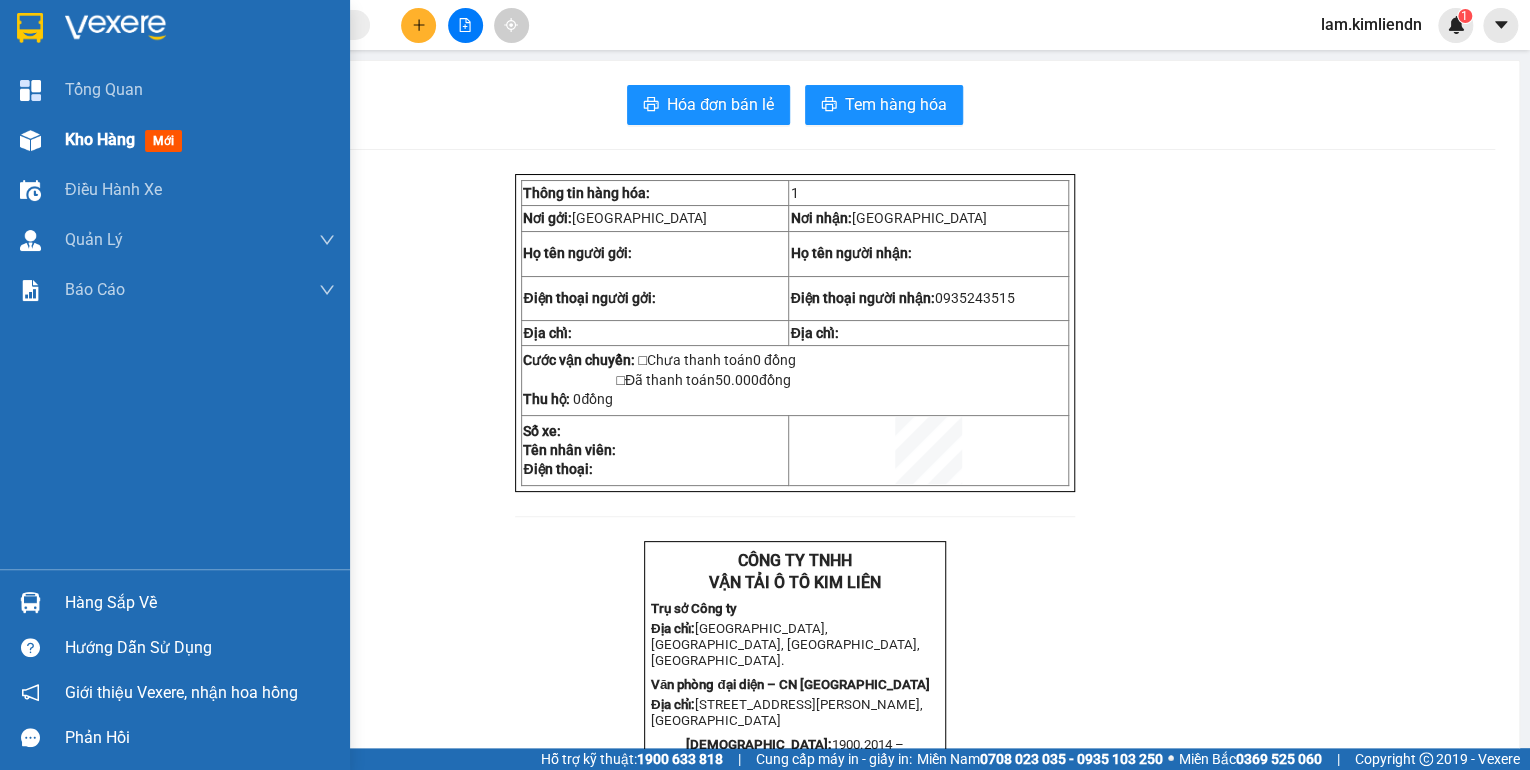 click on "Kho hàng" at bounding box center [100, 139] 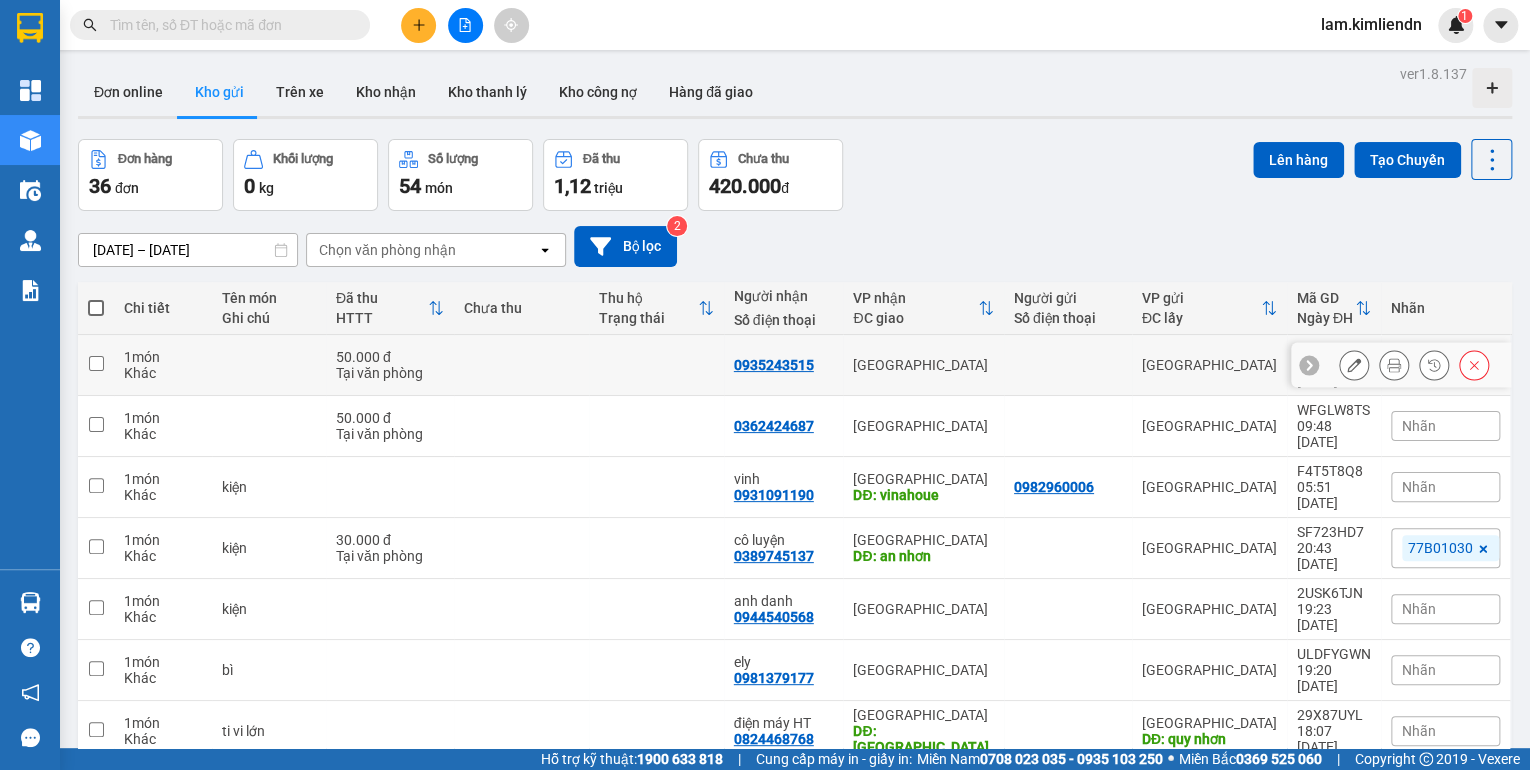 click at bounding box center (521, 365) 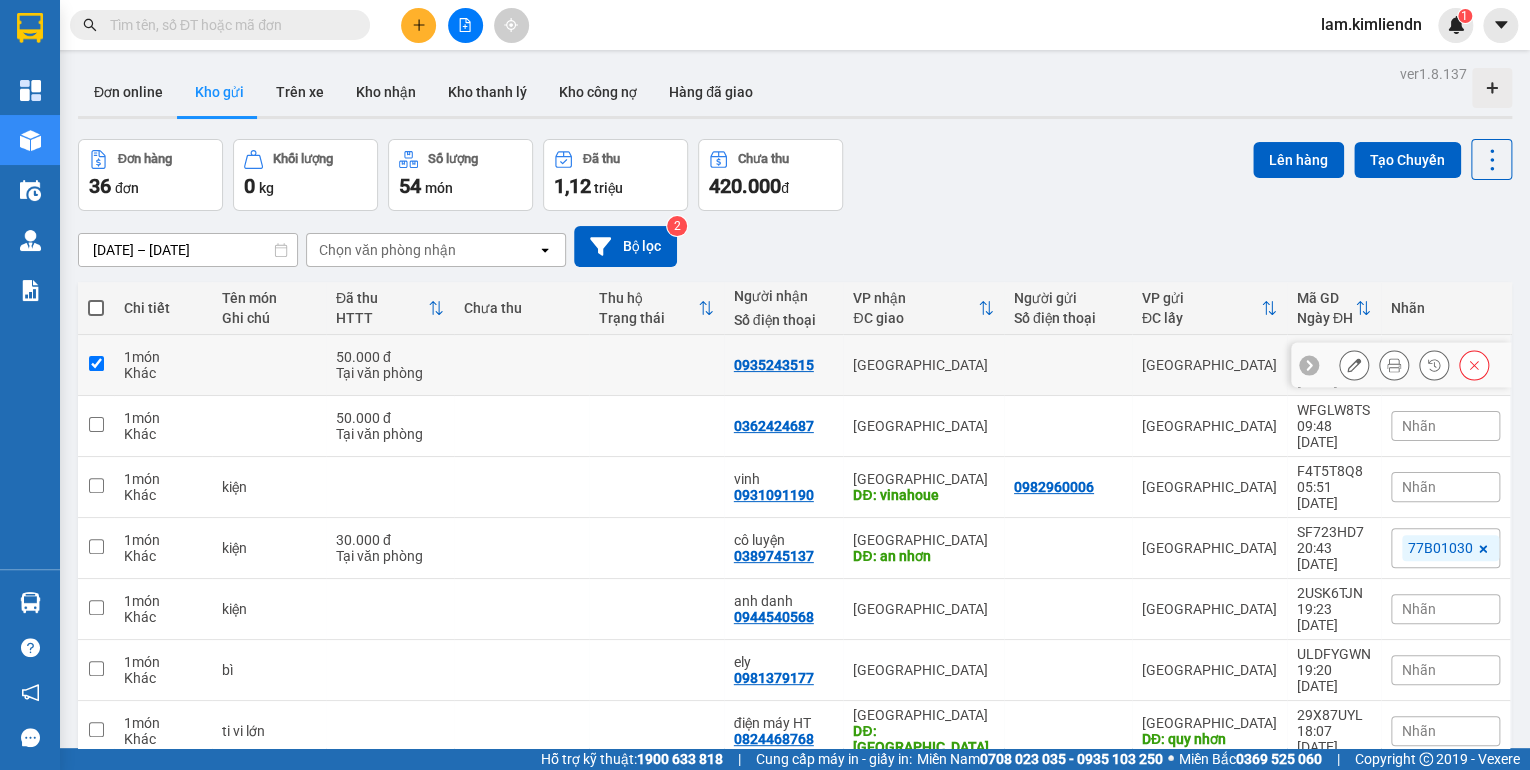 checkbox on "true" 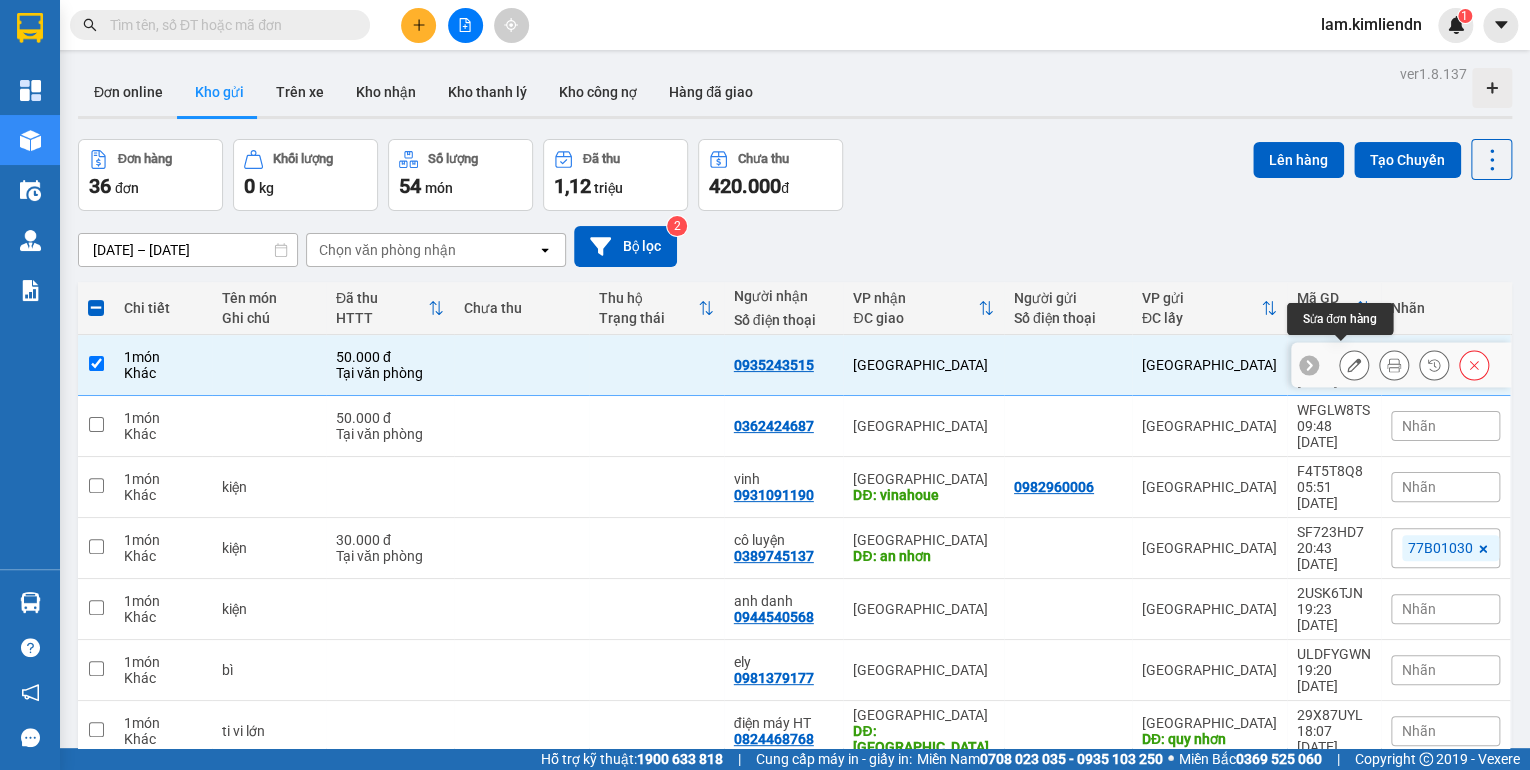 click at bounding box center [1354, 365] 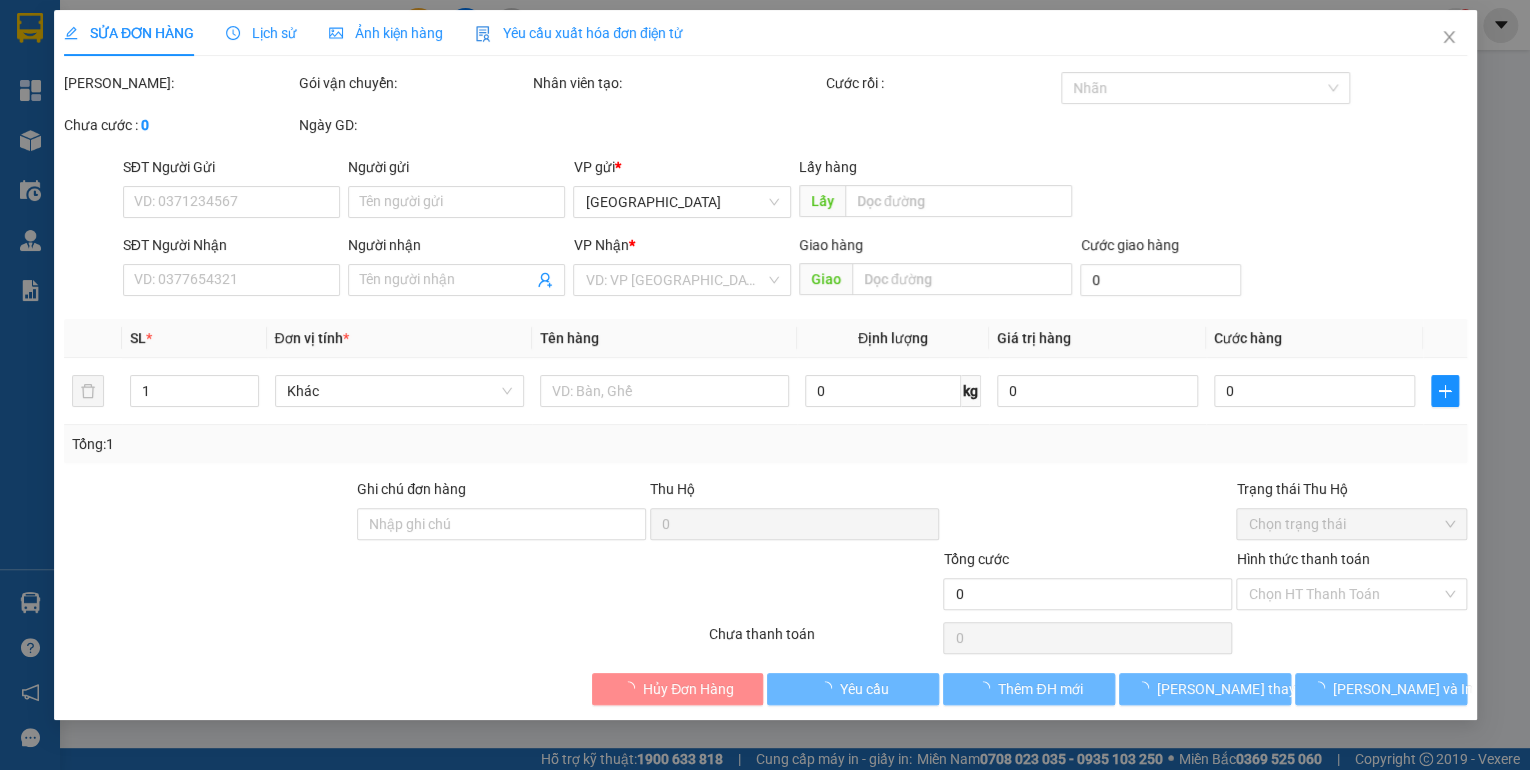 type on "0935243515" 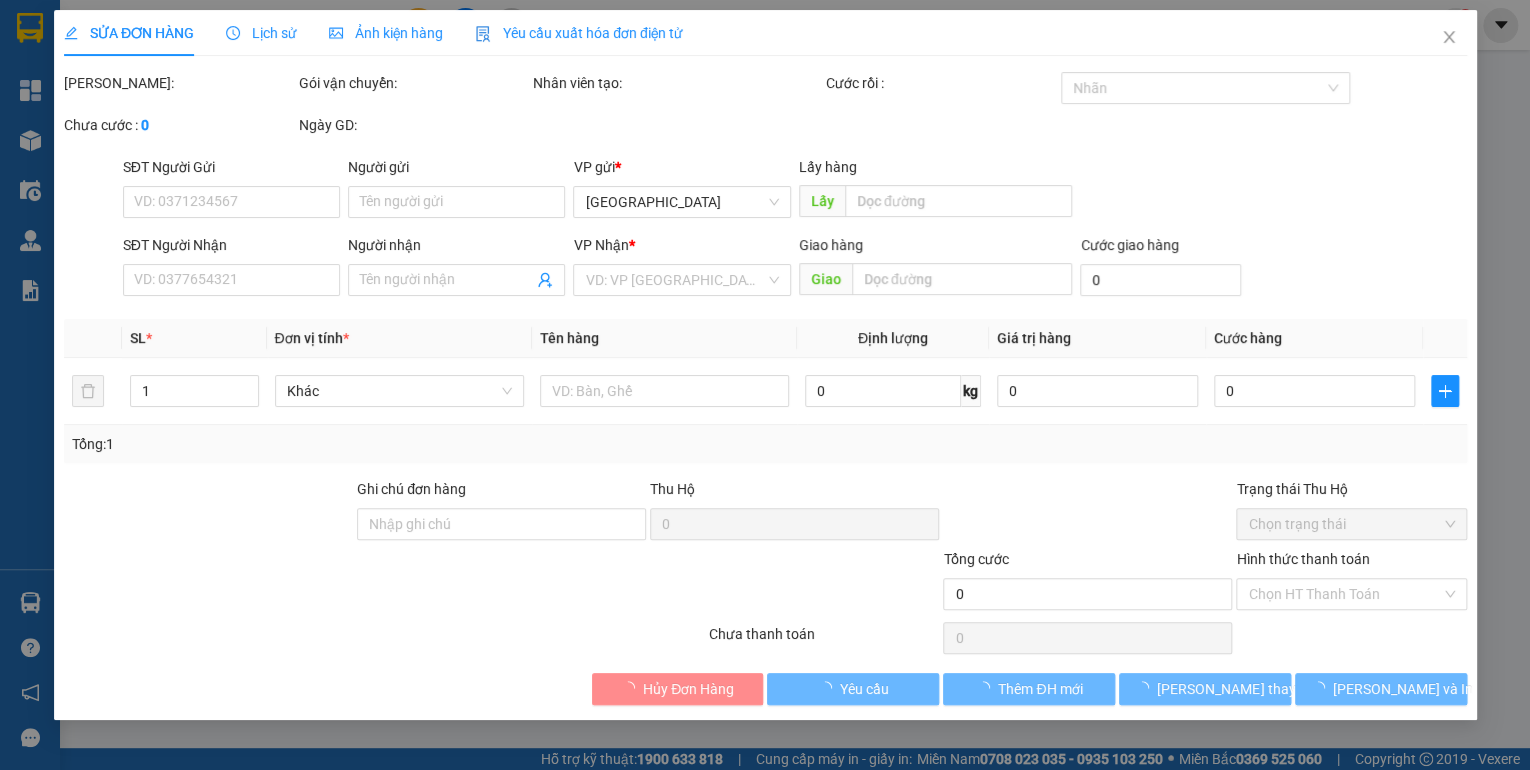 type on "0905029131 tuấn" 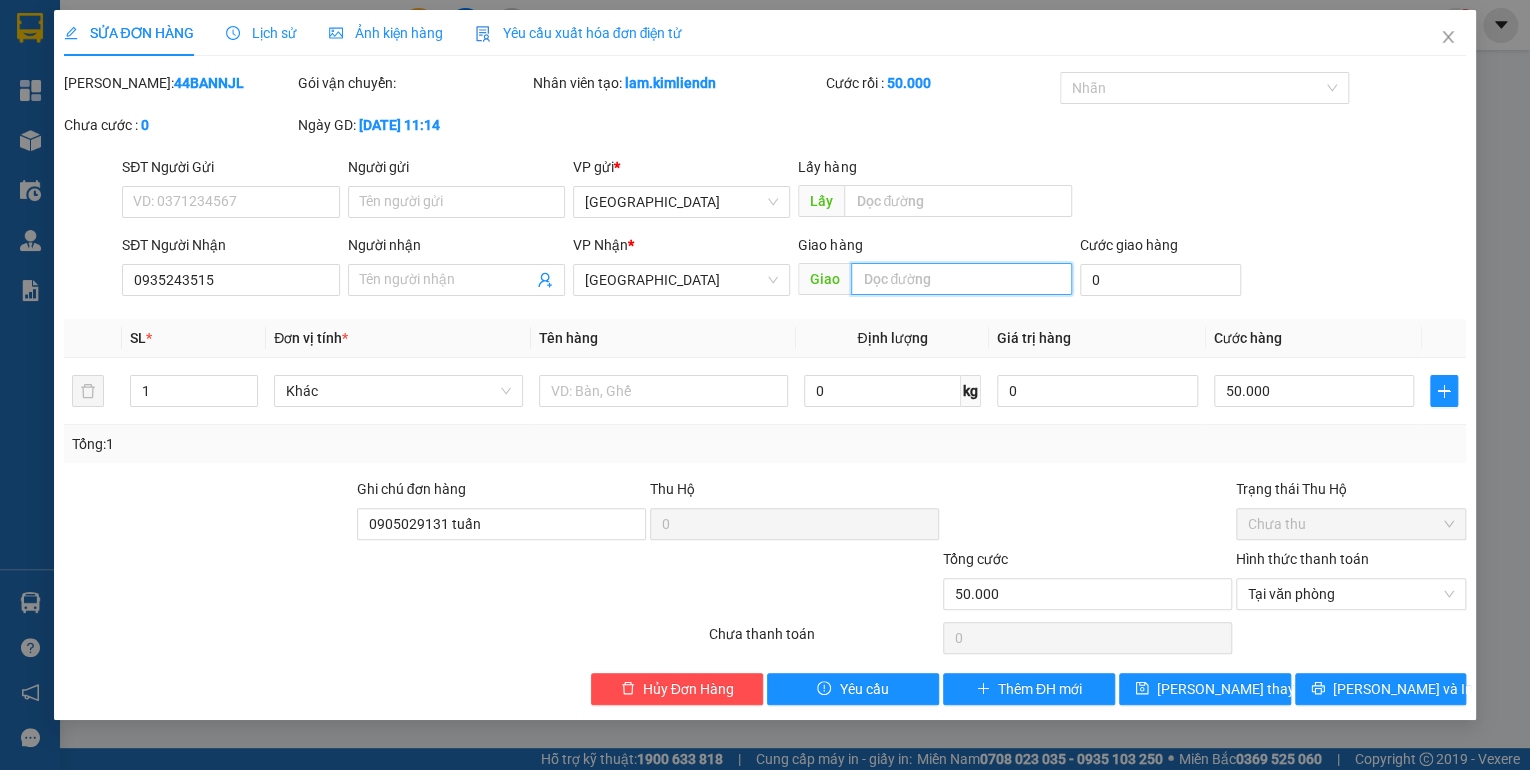 click at bounding box center (961, 279) 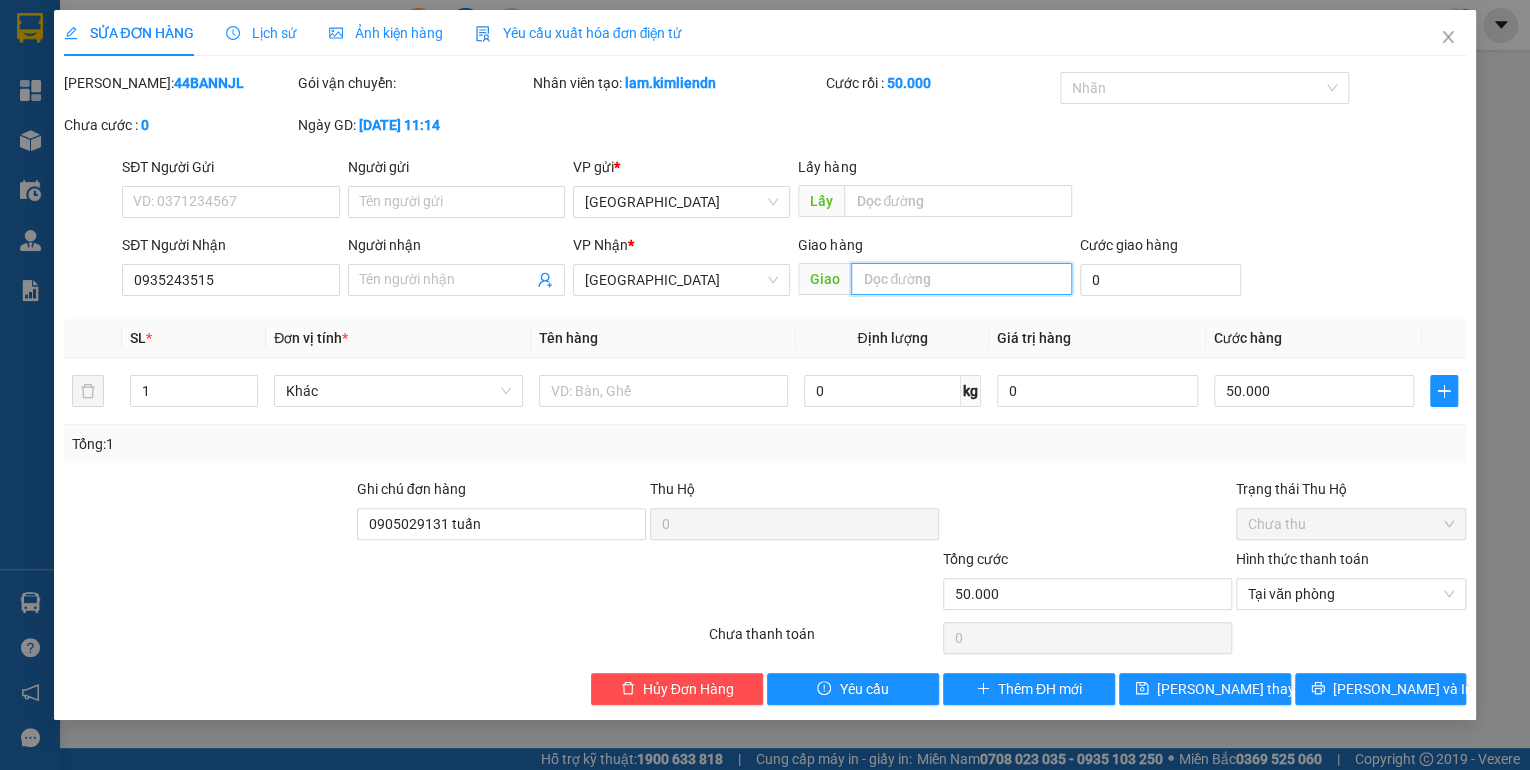 type on "d" 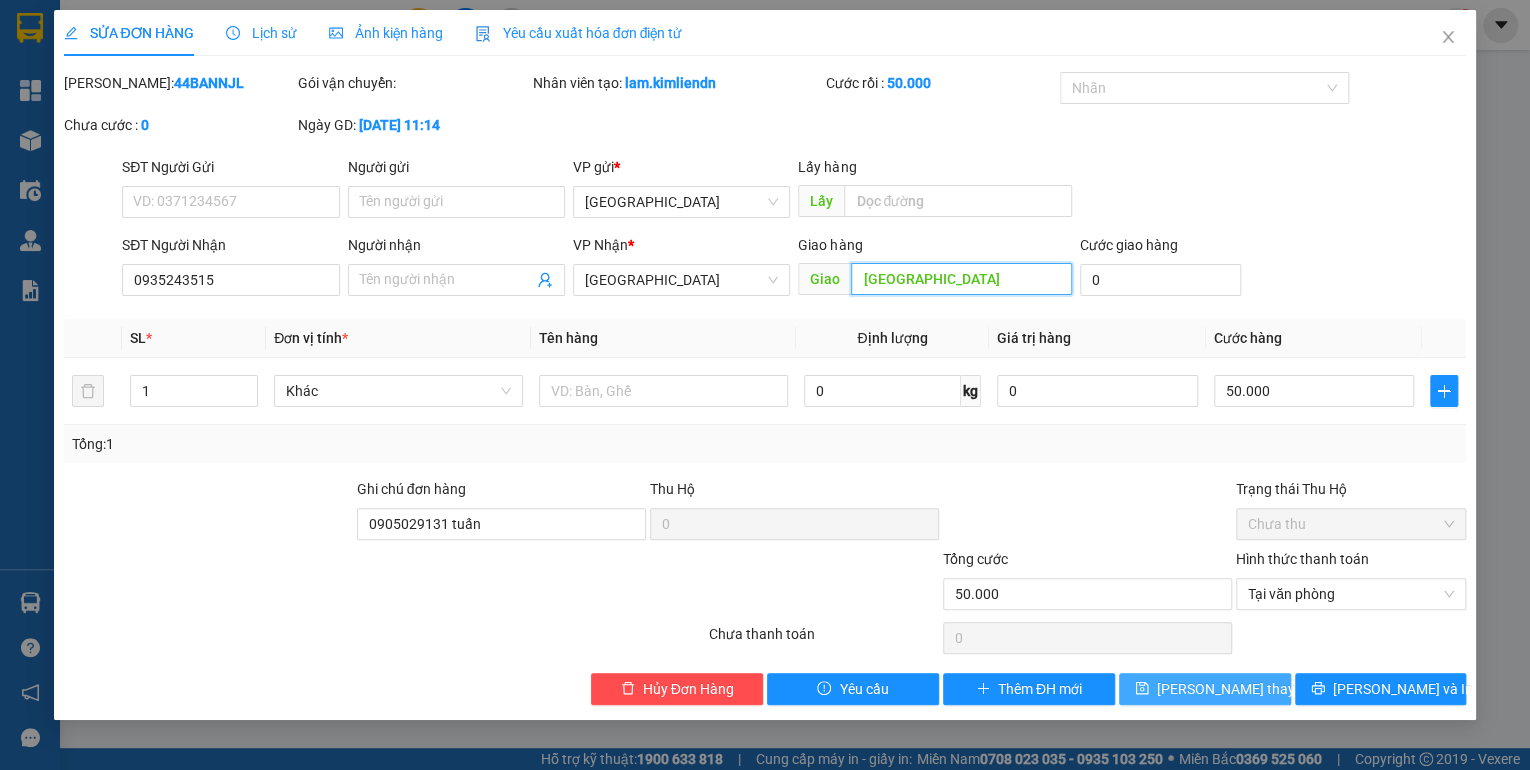 type on "[GEOGRAPHIC_DATA]" 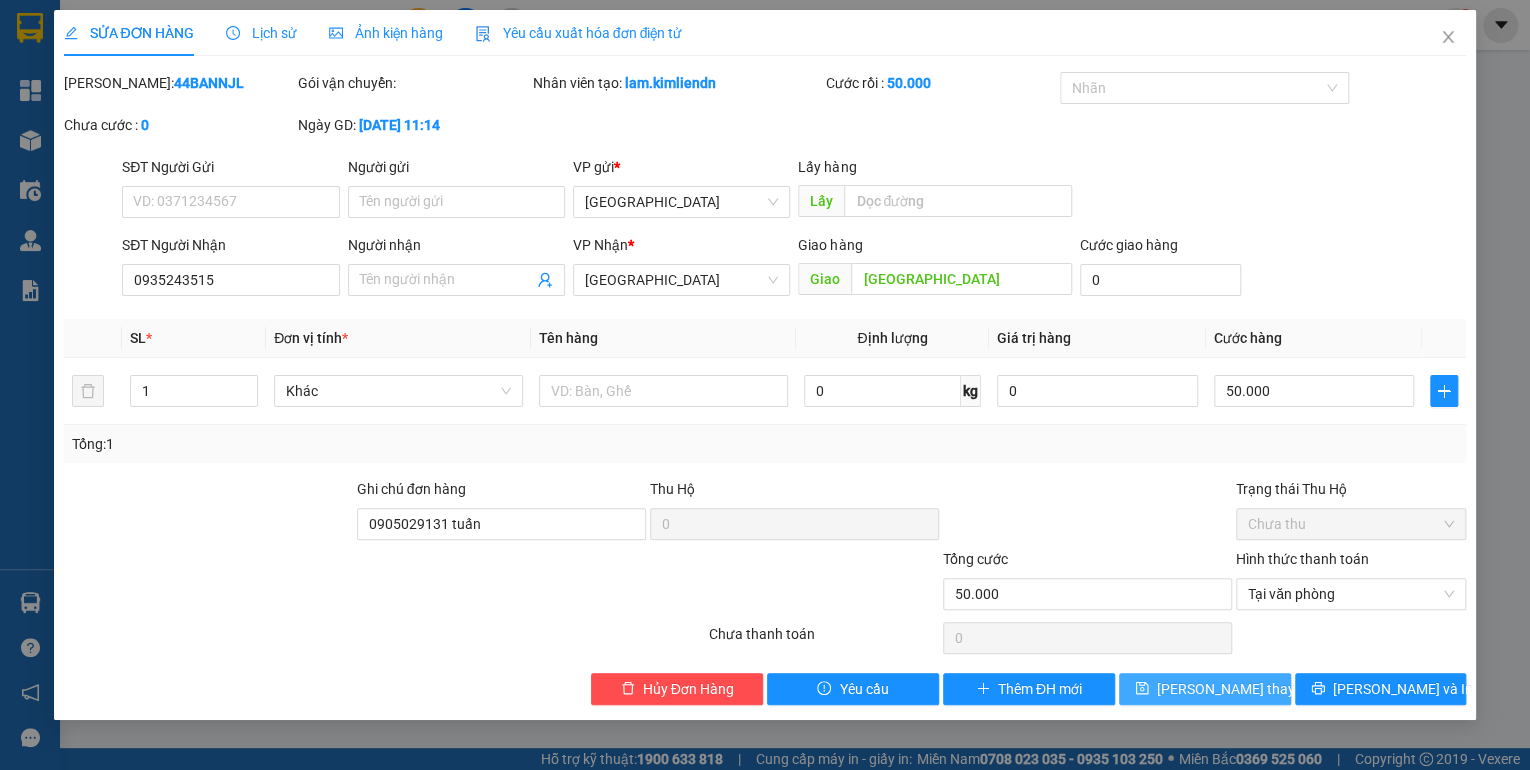 click on "[PERSON_NAME] thay đổi" at bounding box center (1237, 689) 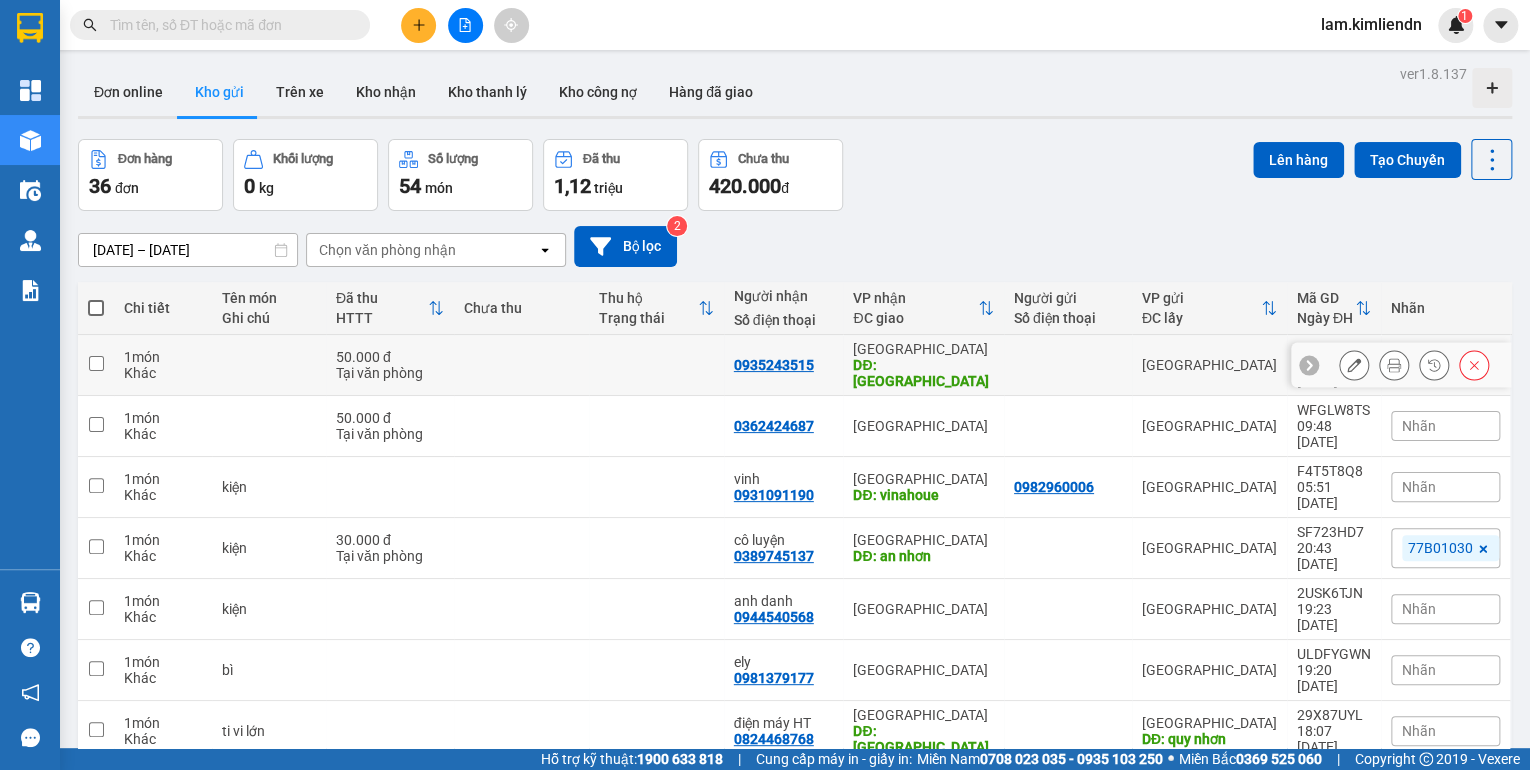 click at bounding box center [656, 365] 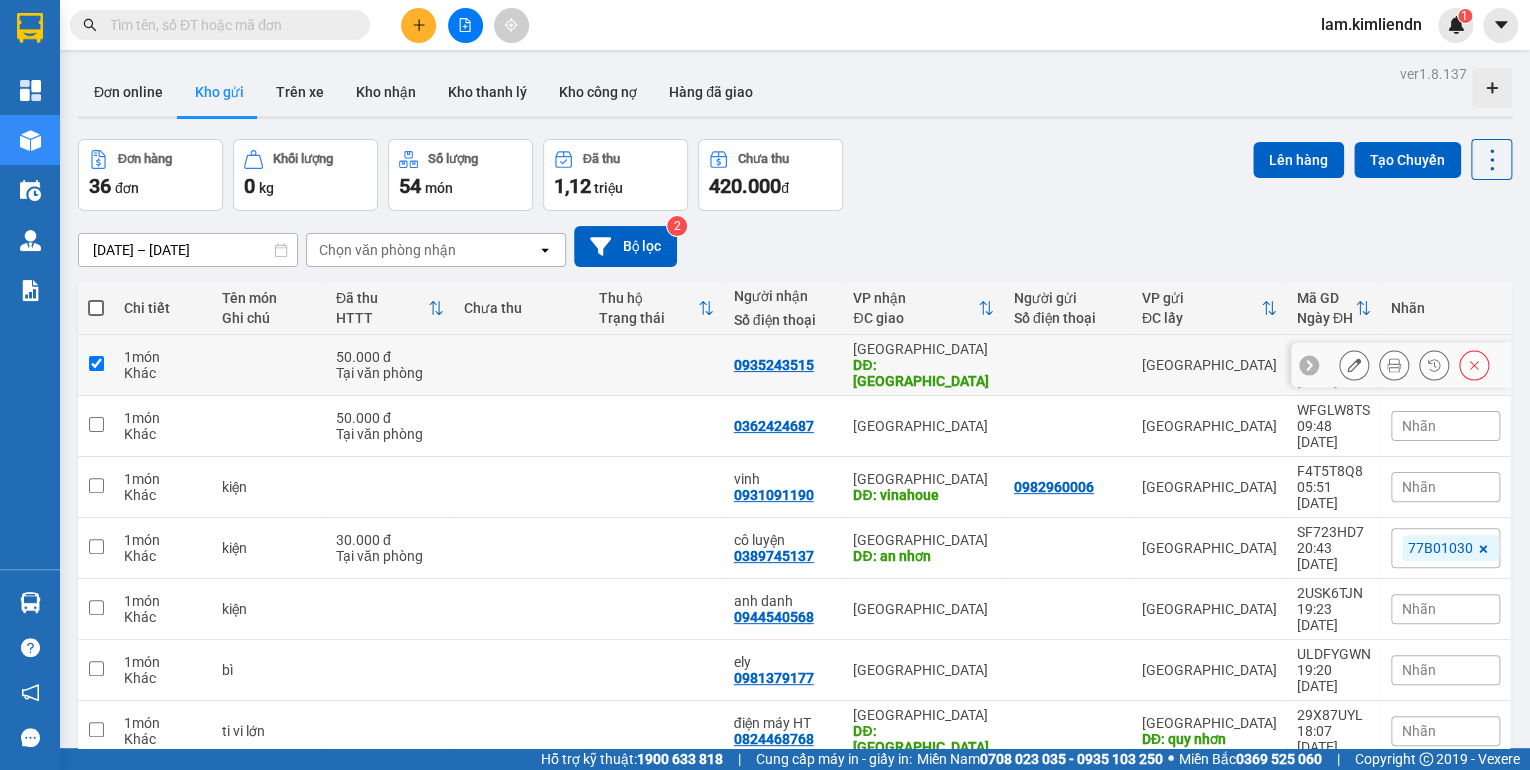 checkbox on "true" 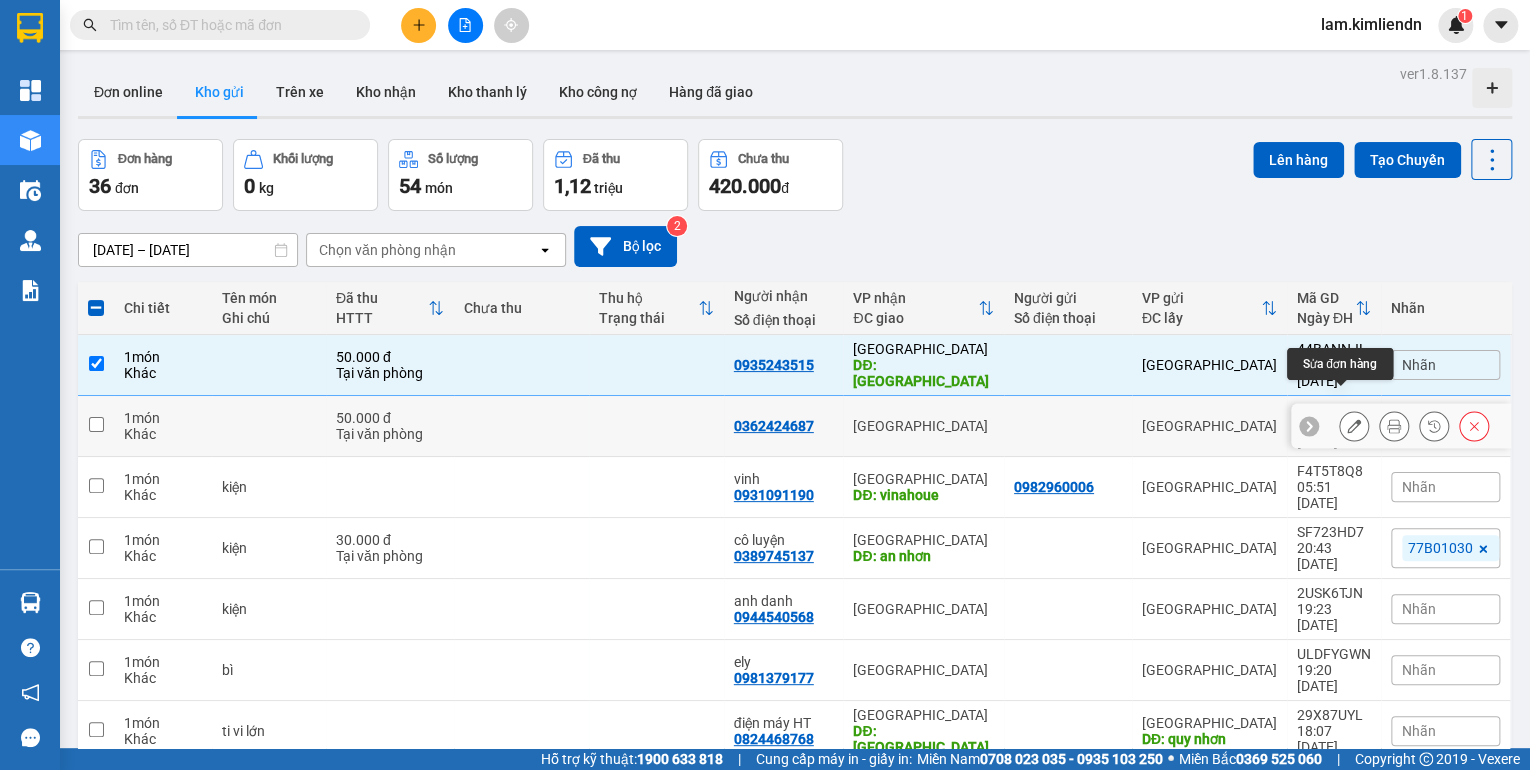 click 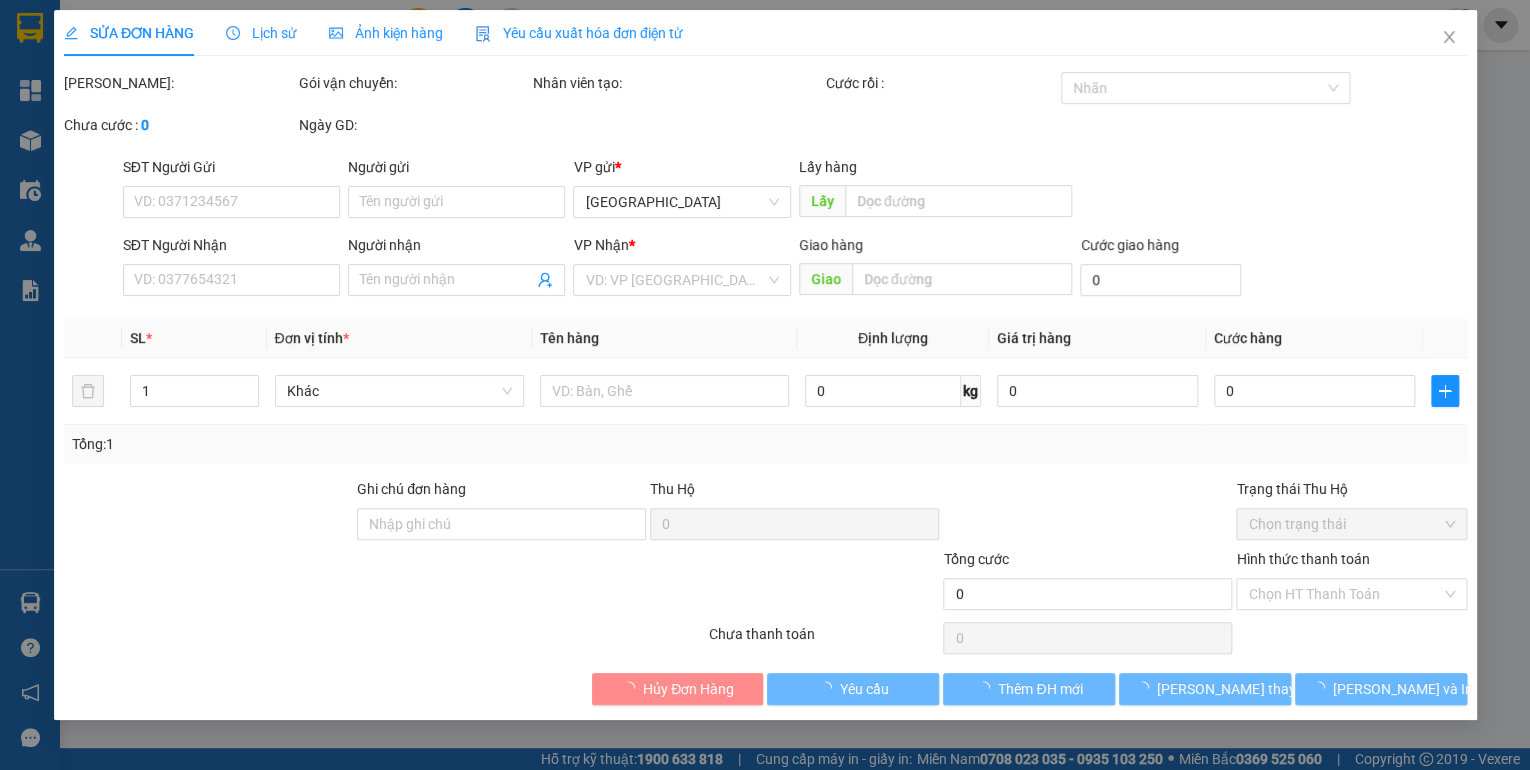 type on "0362424687" 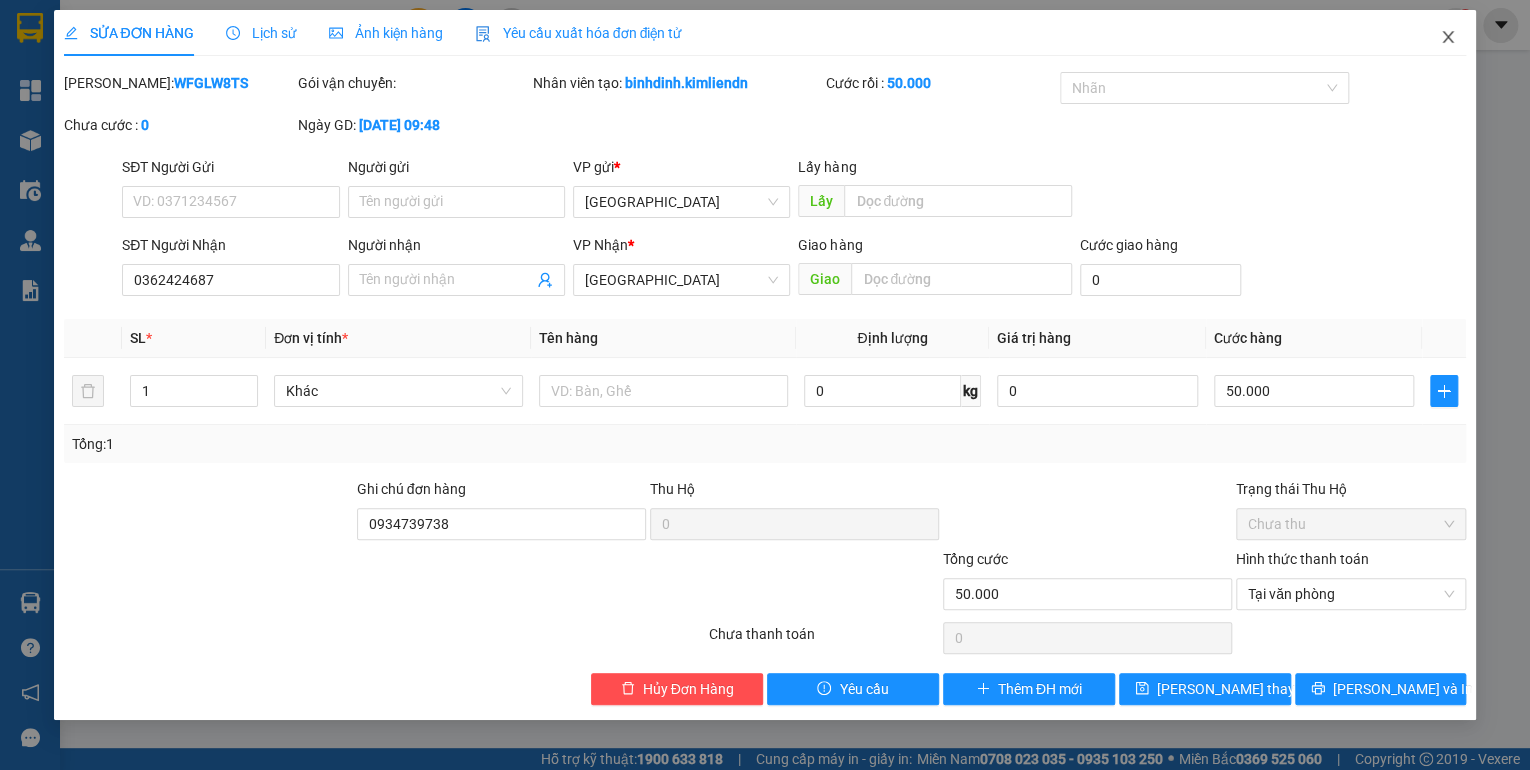 click 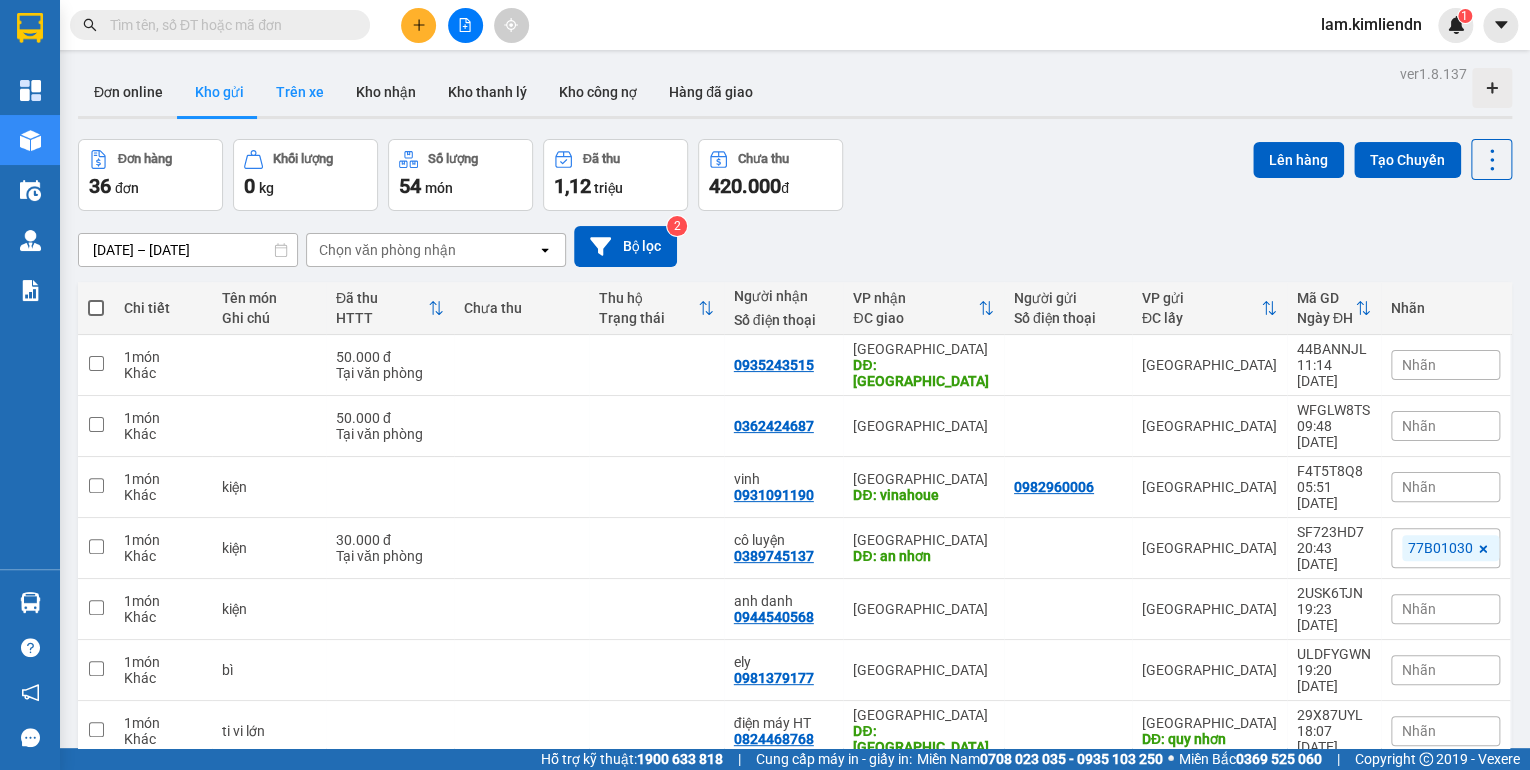 click on "Trên xe" at bounding box center [300, 92] 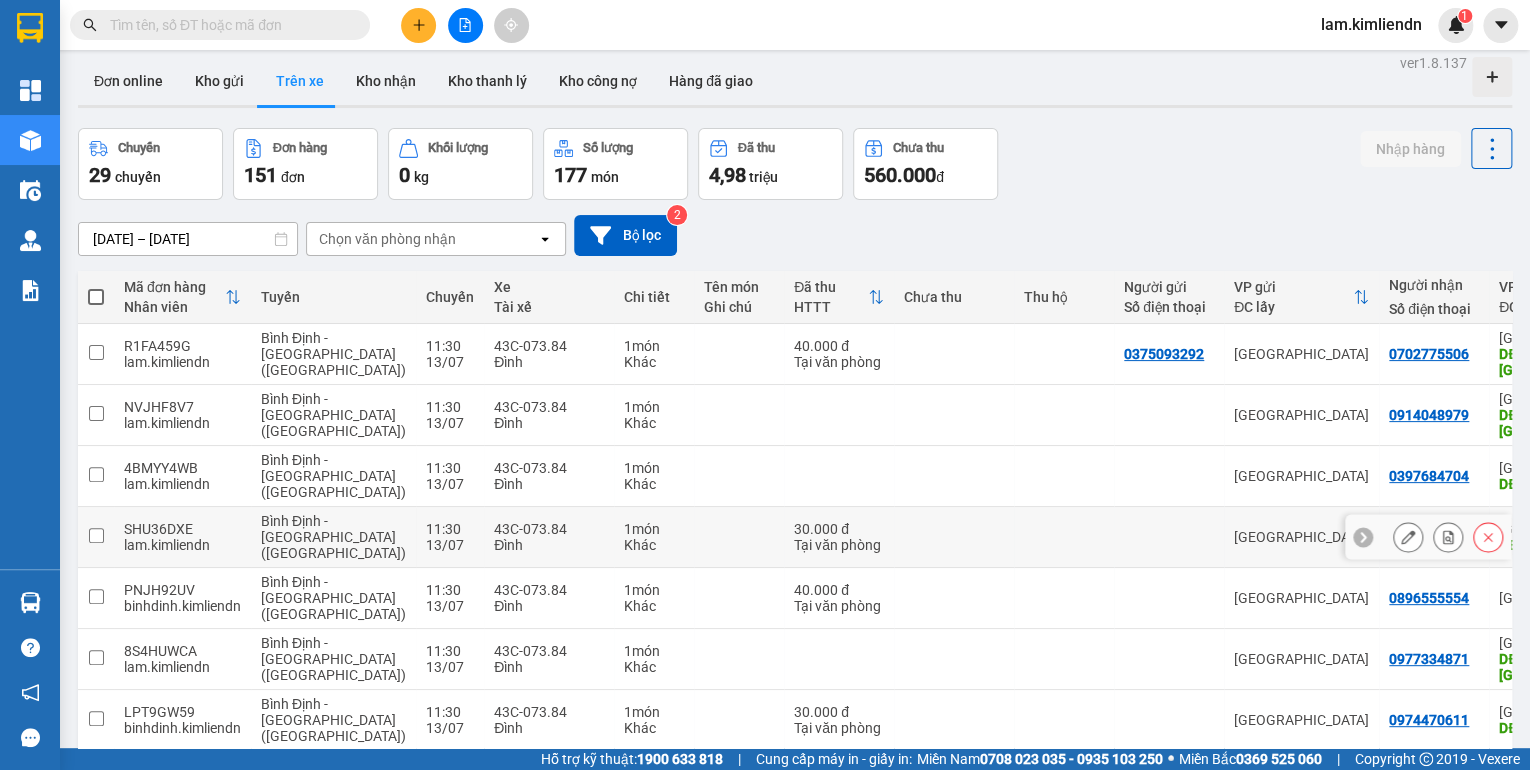 scroll, scrollTop: 0, scrollLeft: 0, axis: both 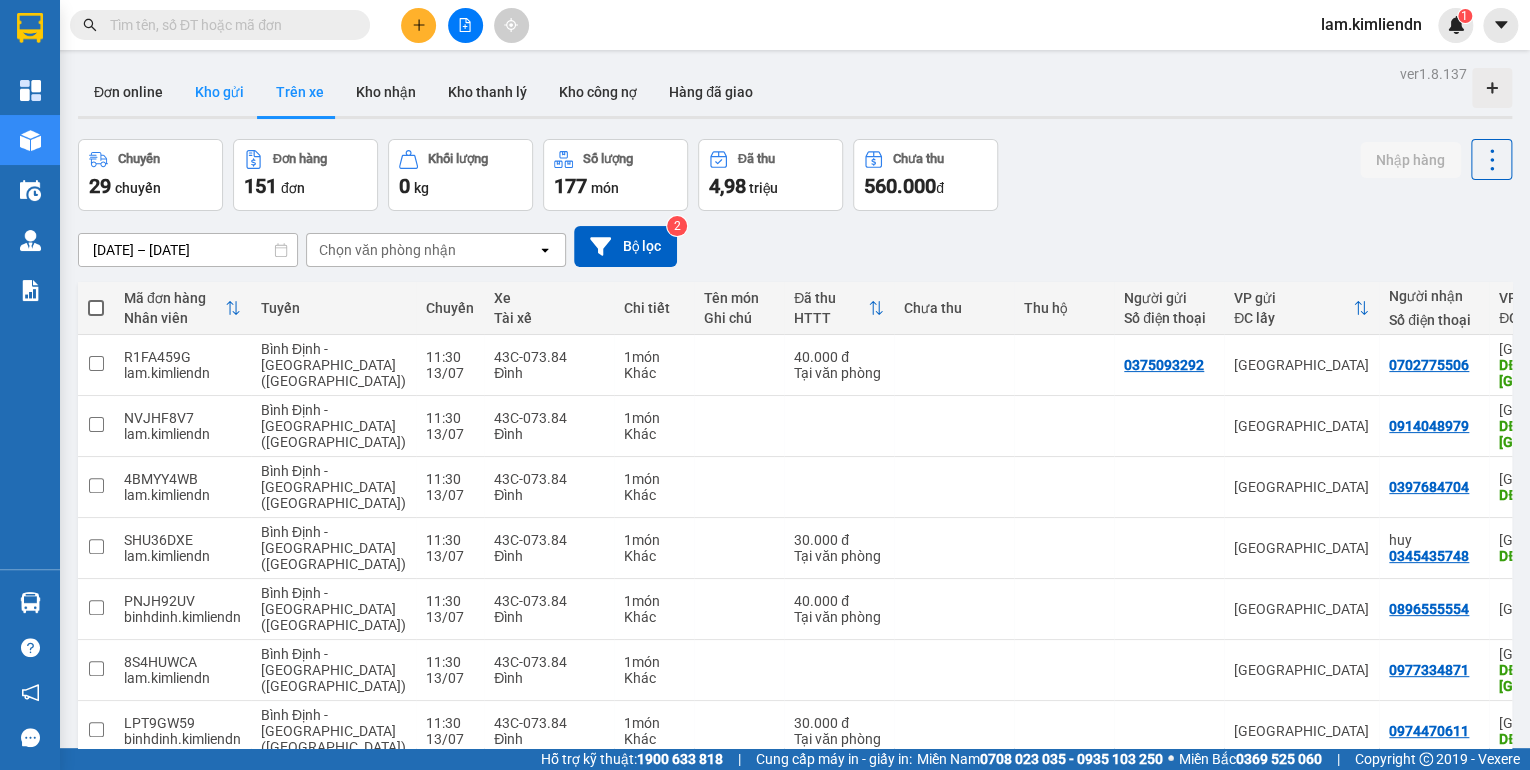 click on "Kho gửi" at bounding box center (219, 92) 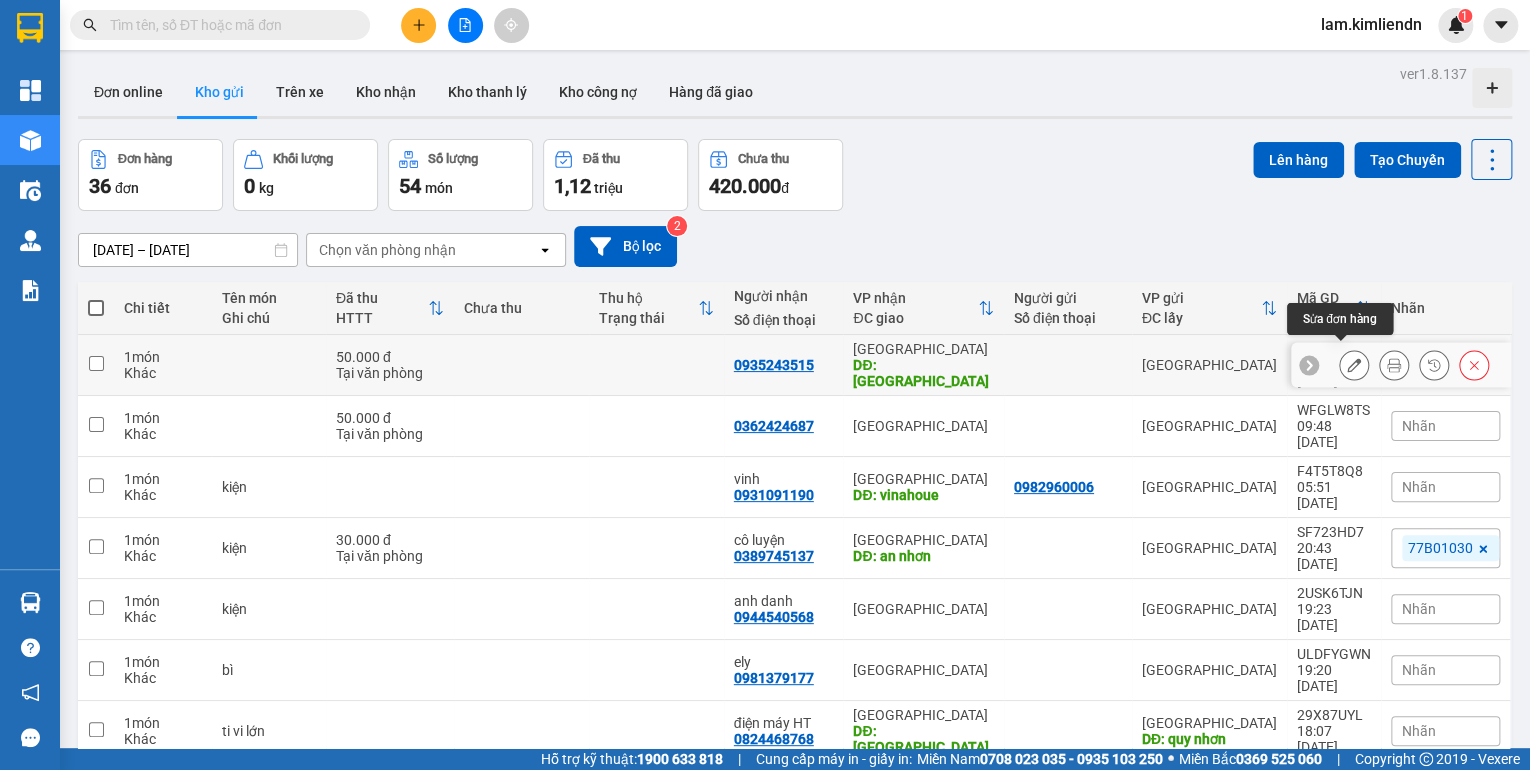 click at bounding box center [1354, 365] 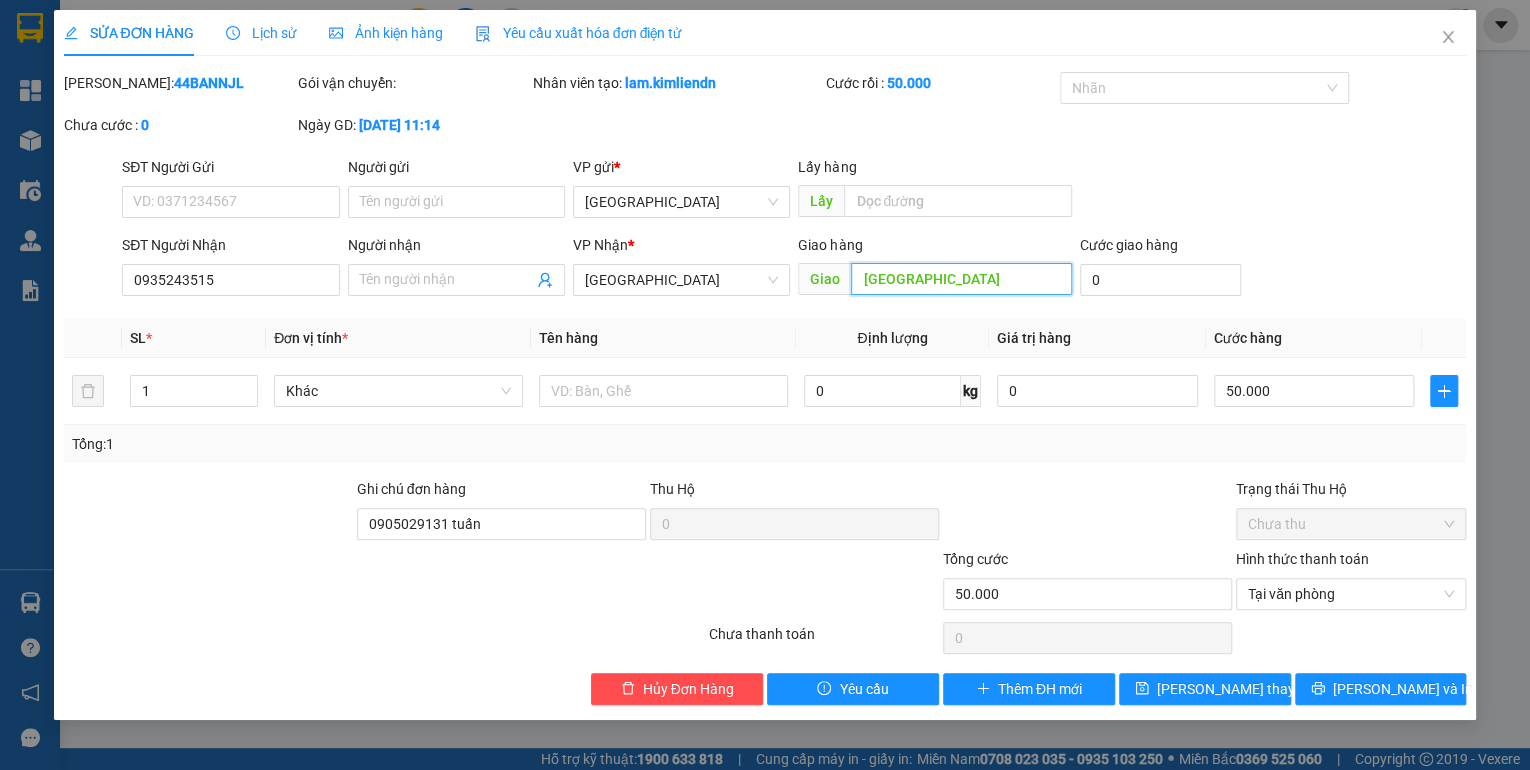 click on "[GEOGRAPHIC_DATA]" at bounding box center [961, 279] 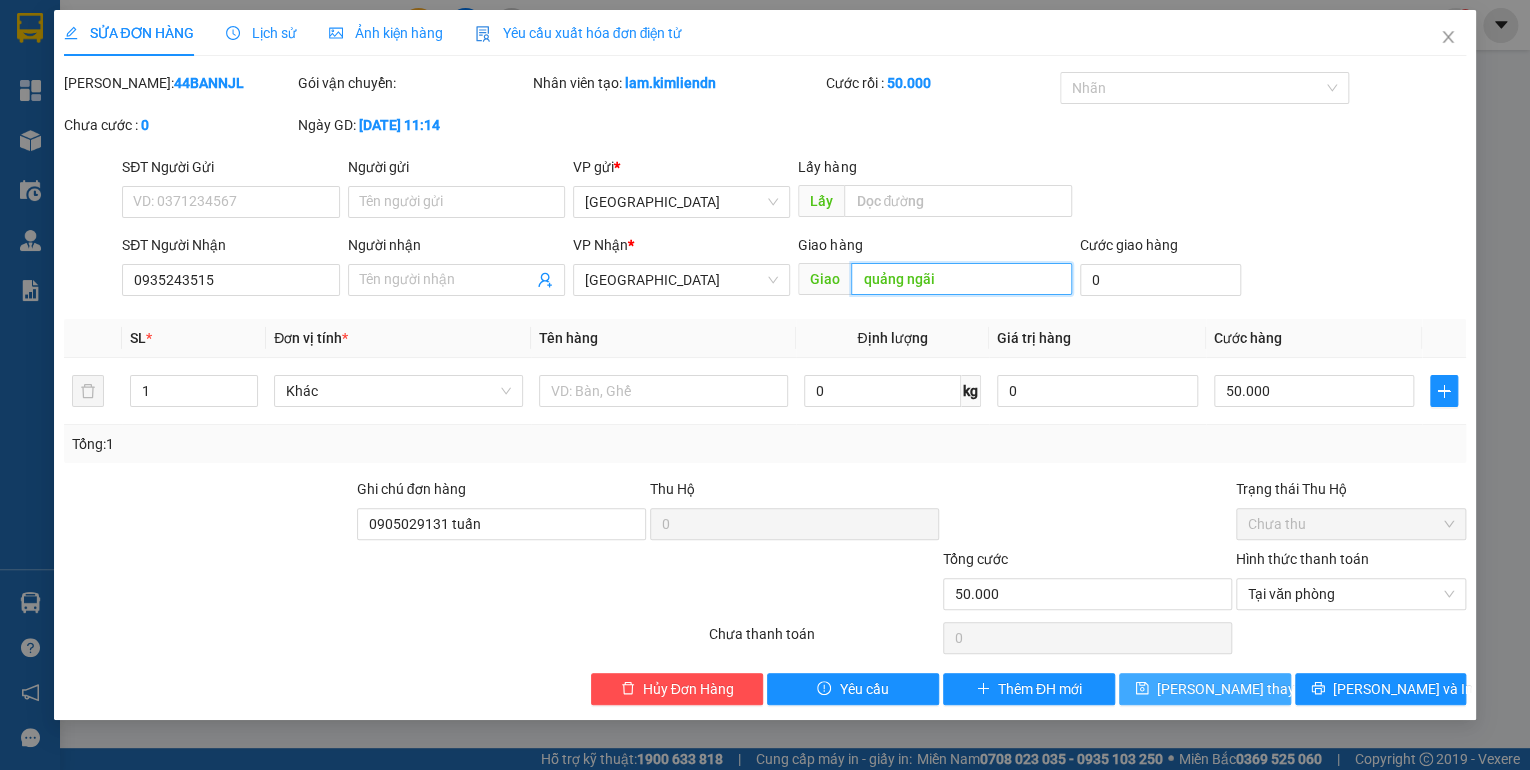 type on "quảng ngãi" 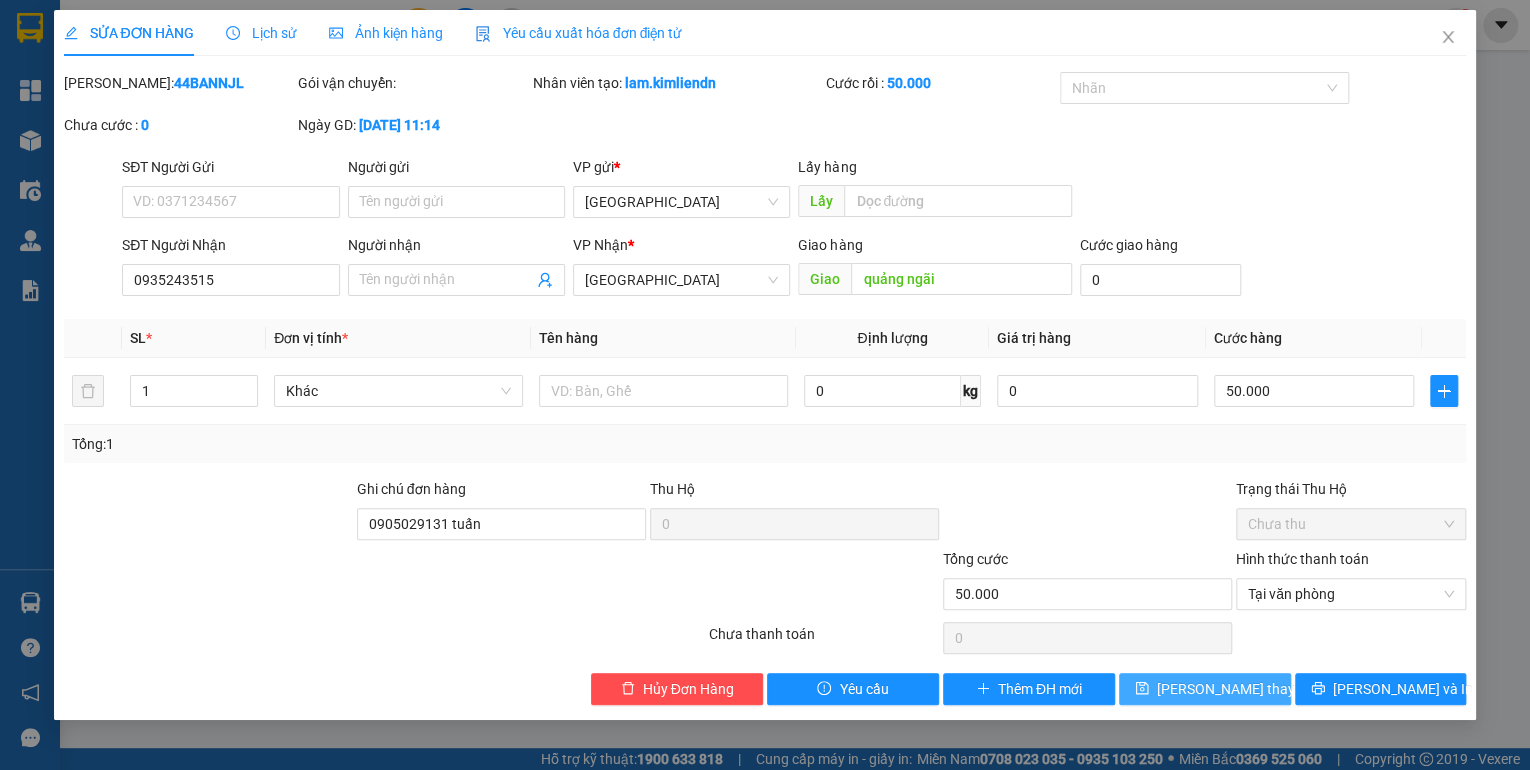 click on "[PERSON_NAME] thay đổi" at bounding box center (1205, 689) 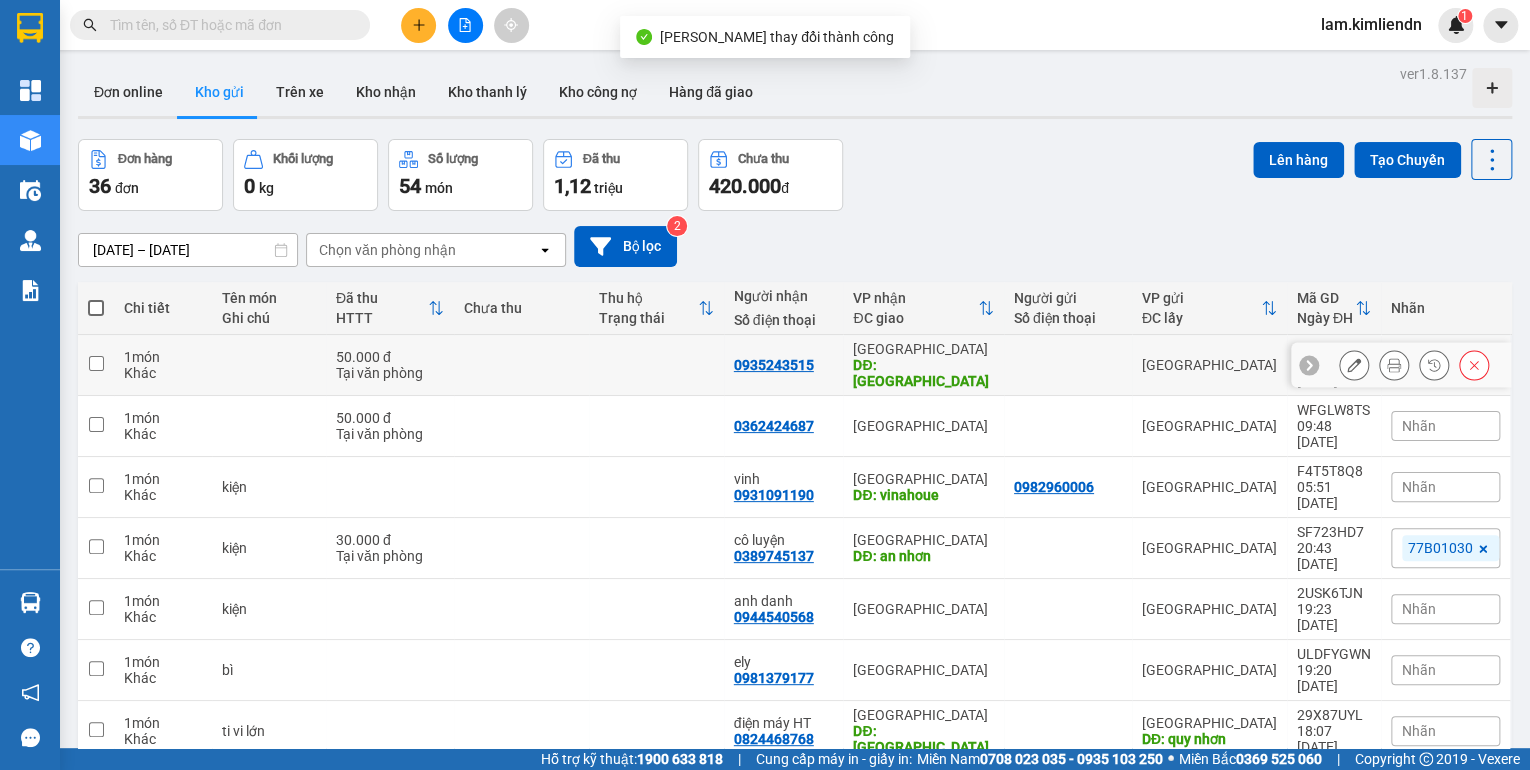 click at bounding box center [656, 365] 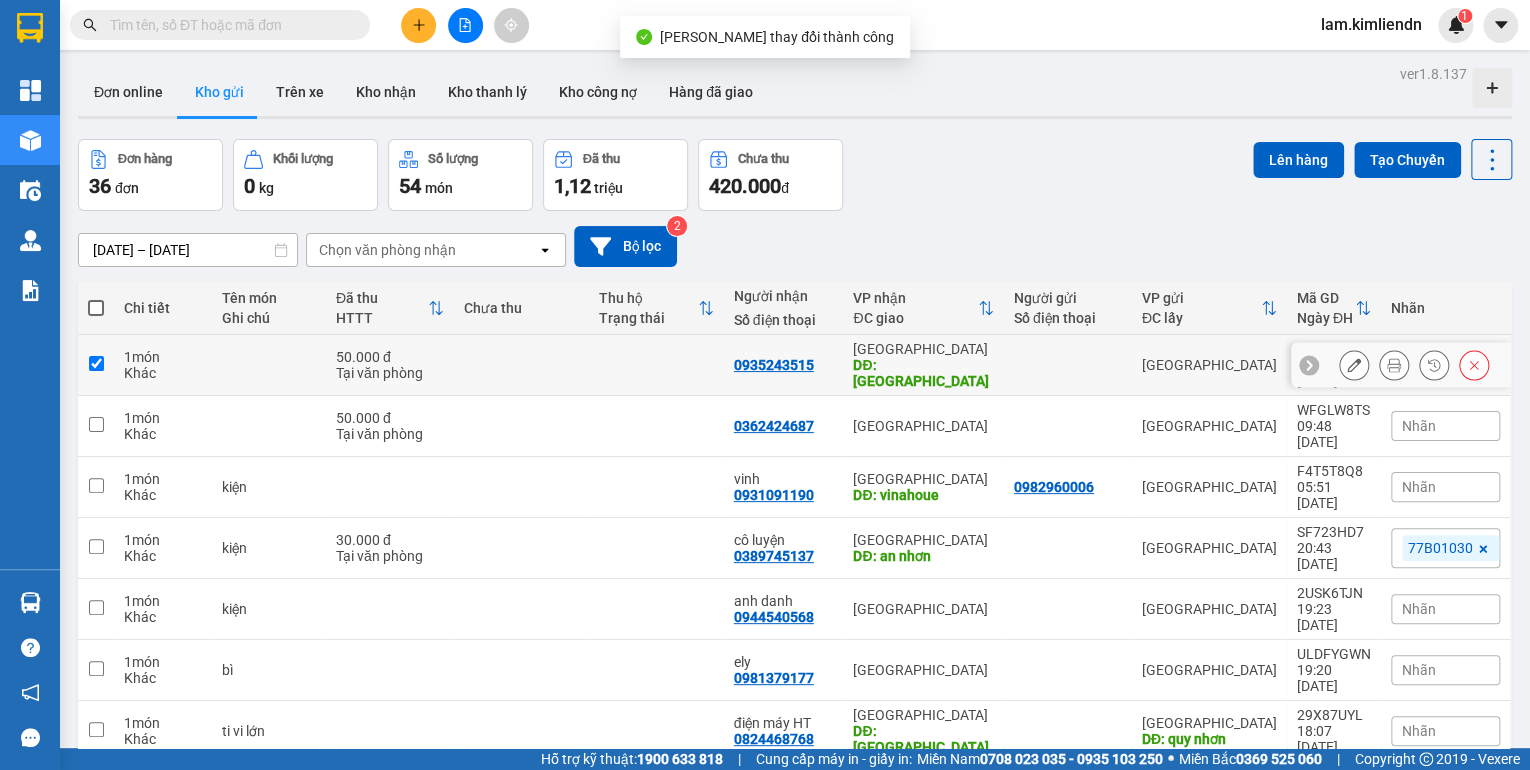 checkbox on "true" 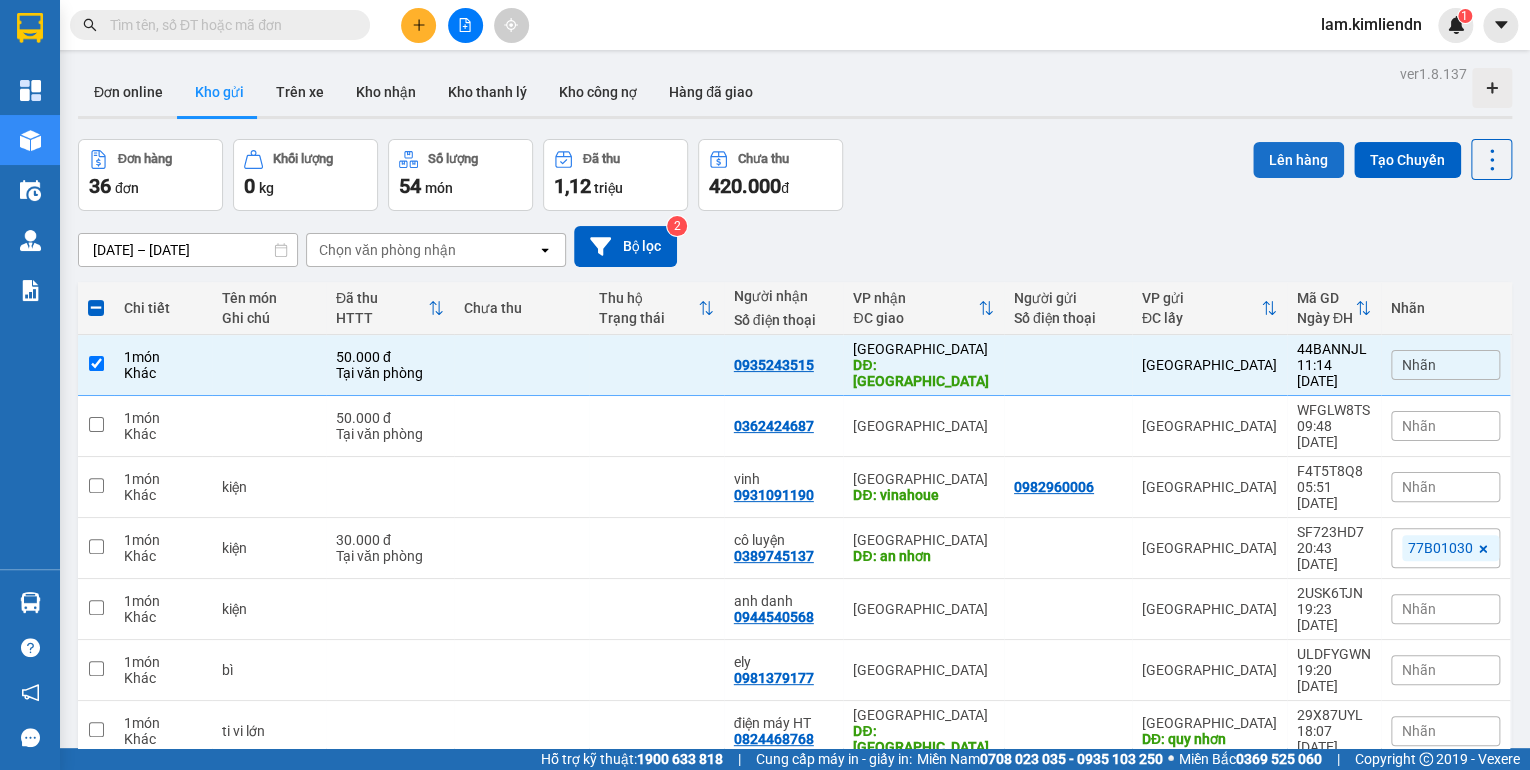 click on "Lên hàng" at bounding box center (1298, 160) 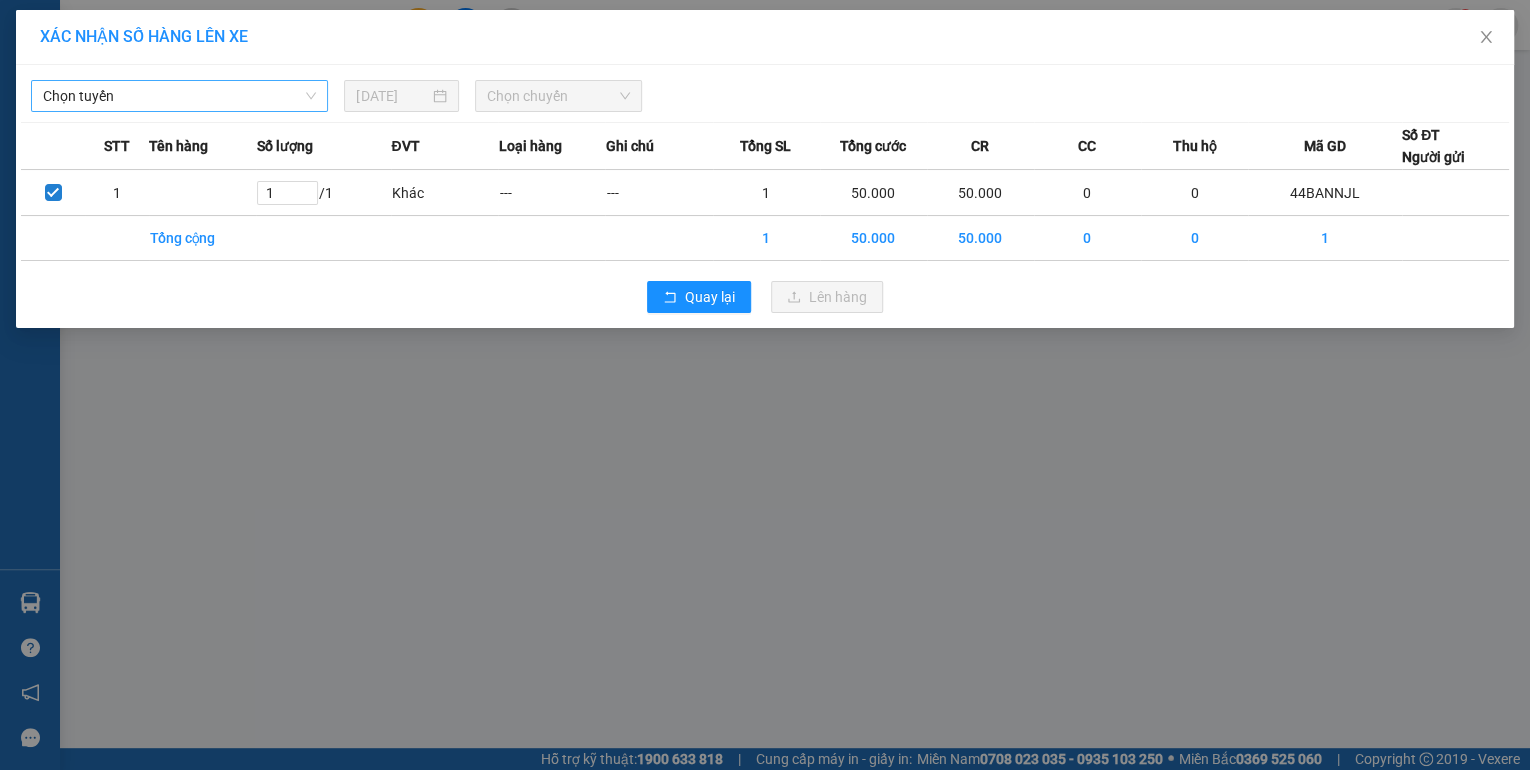 click on "Chọn tuyến" at bounding box center (179, 96) 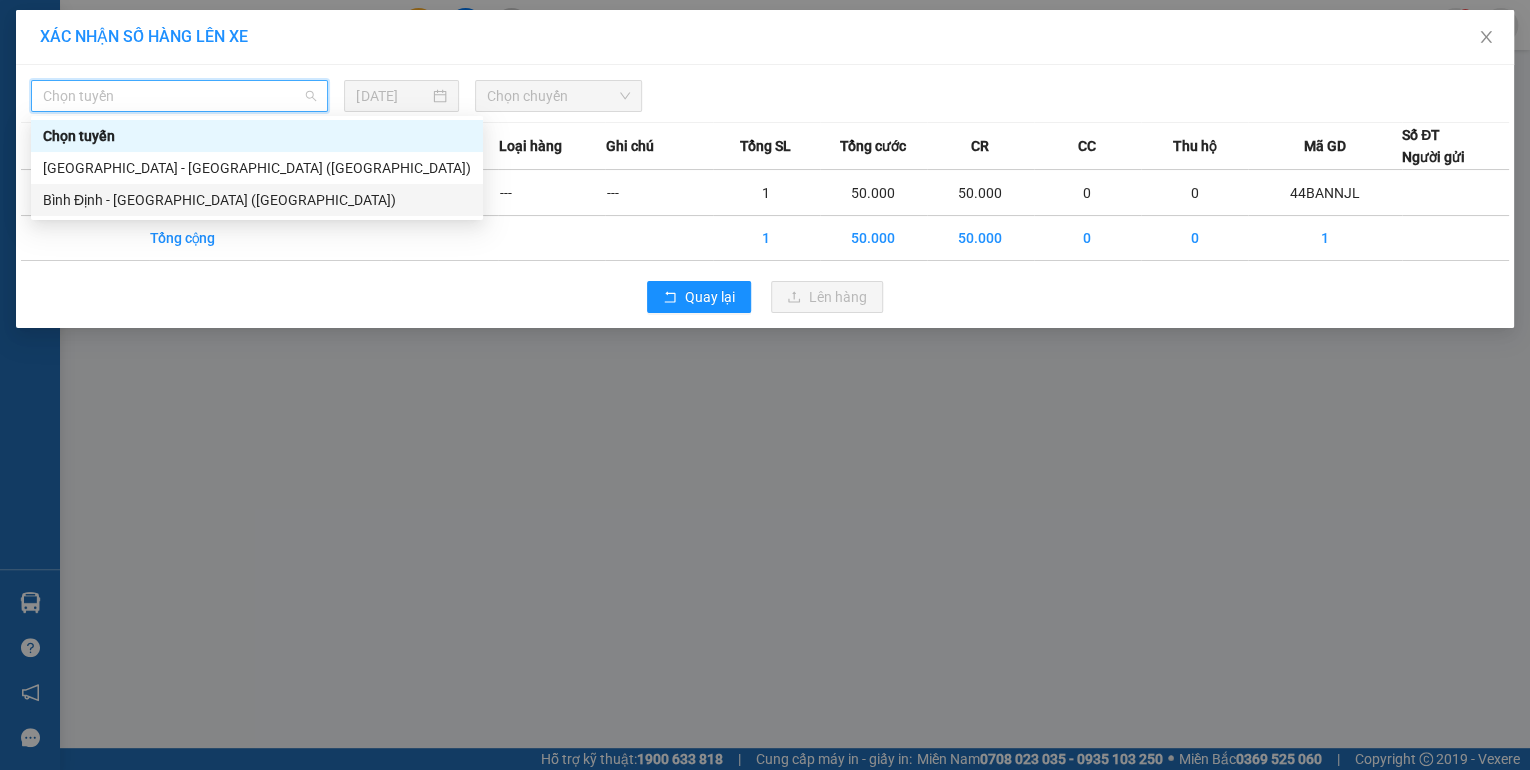 click on "Bình Định - [GEOGRAPHIC_DATA] ([GEOGRAPHIC_DATA])" at bounding box center [257, 200] 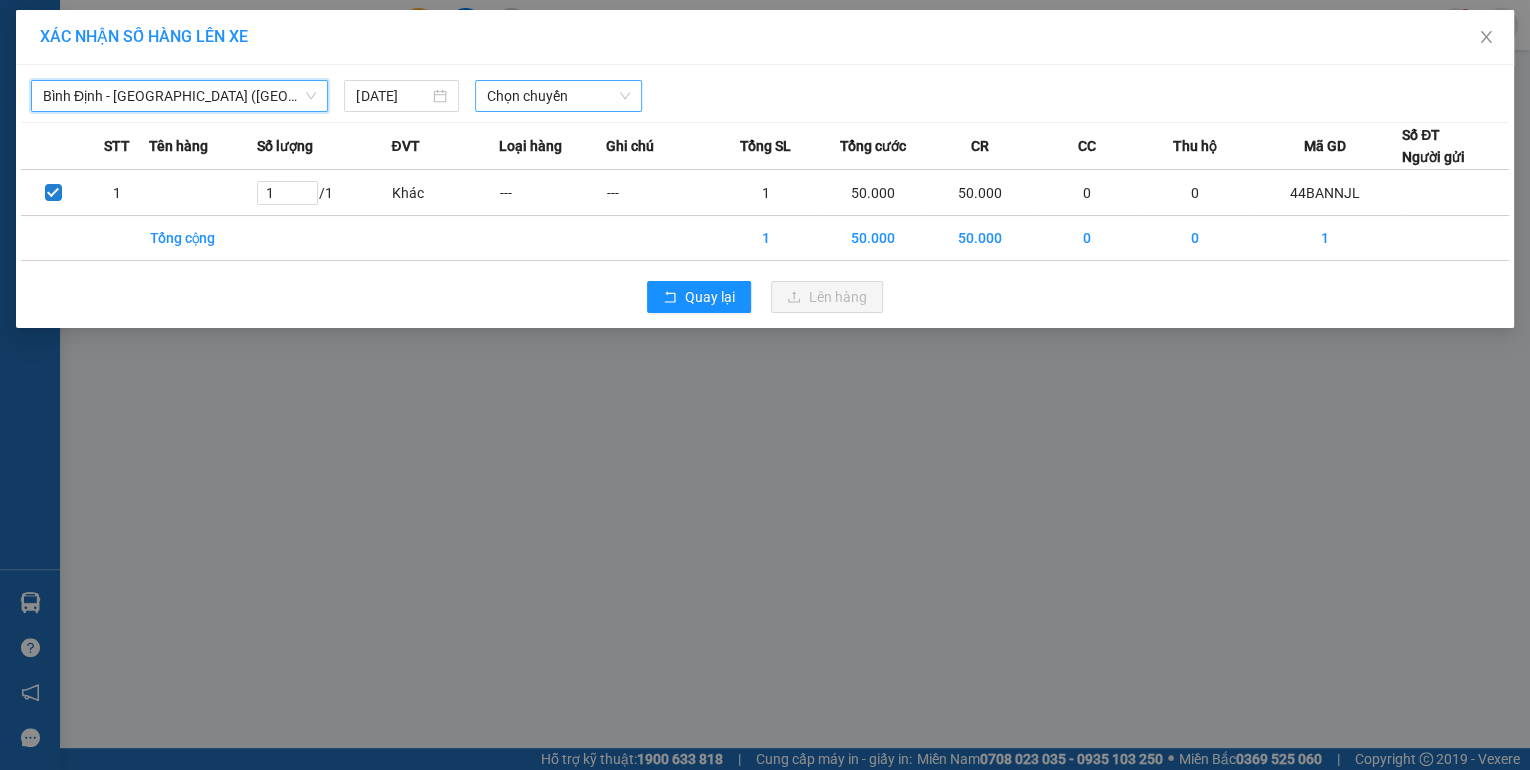 click on "Chọn chuyến" at bounding box center (558, 96) 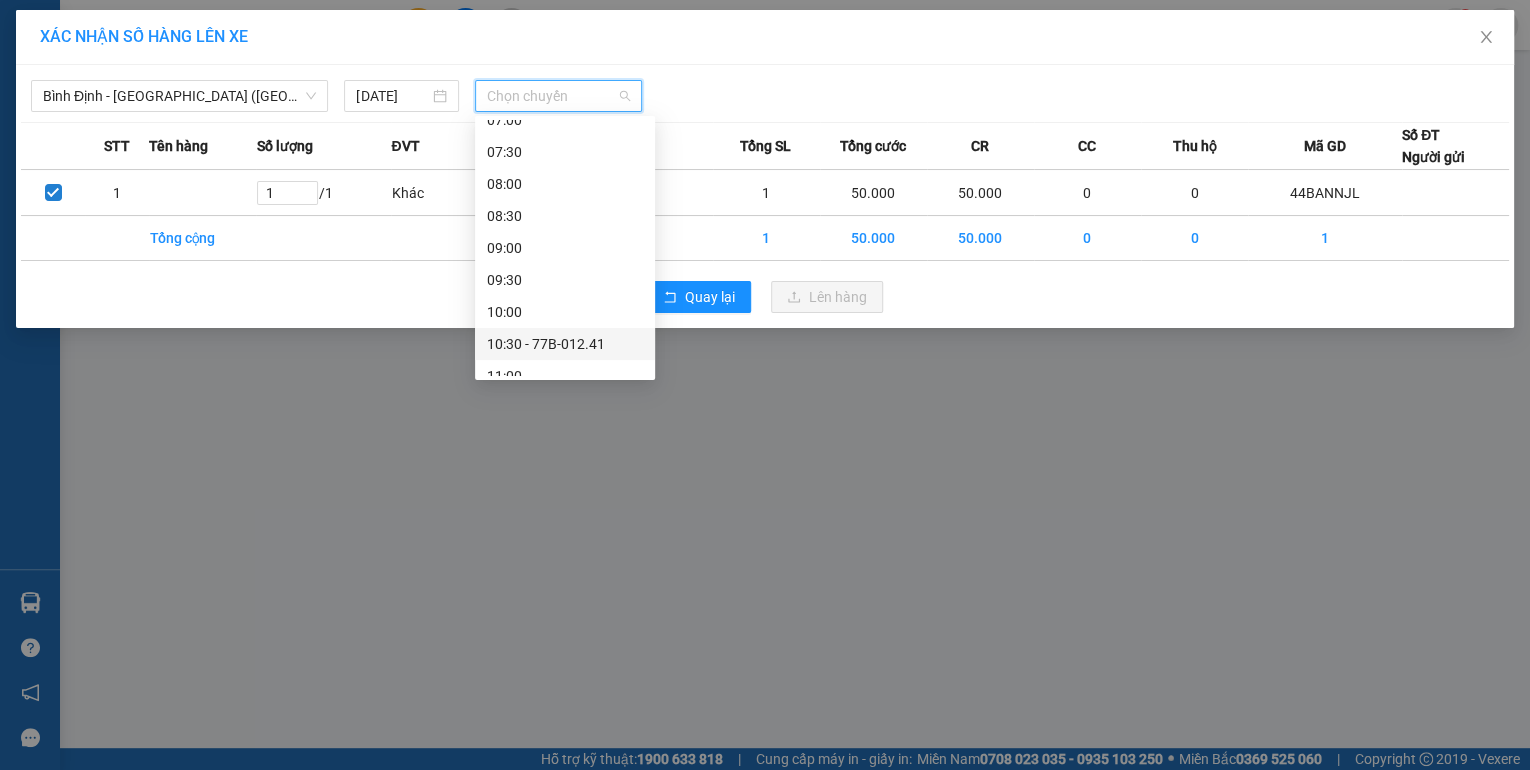 scroll, scrollTop: 400, scrollLeft: 0, axis: vertical 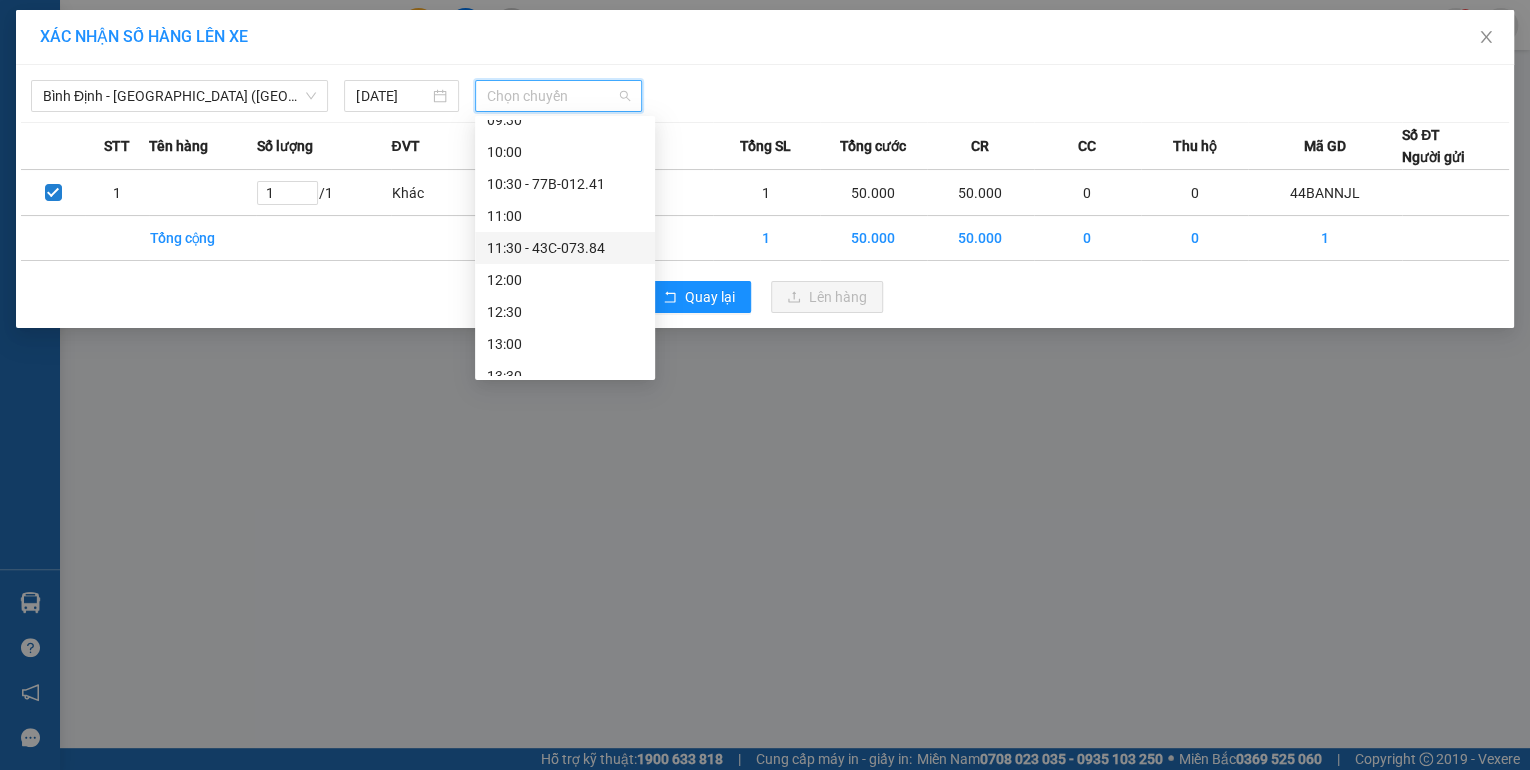 click on "11:30     - 43C-073.84" at bounding box center [565, 248] 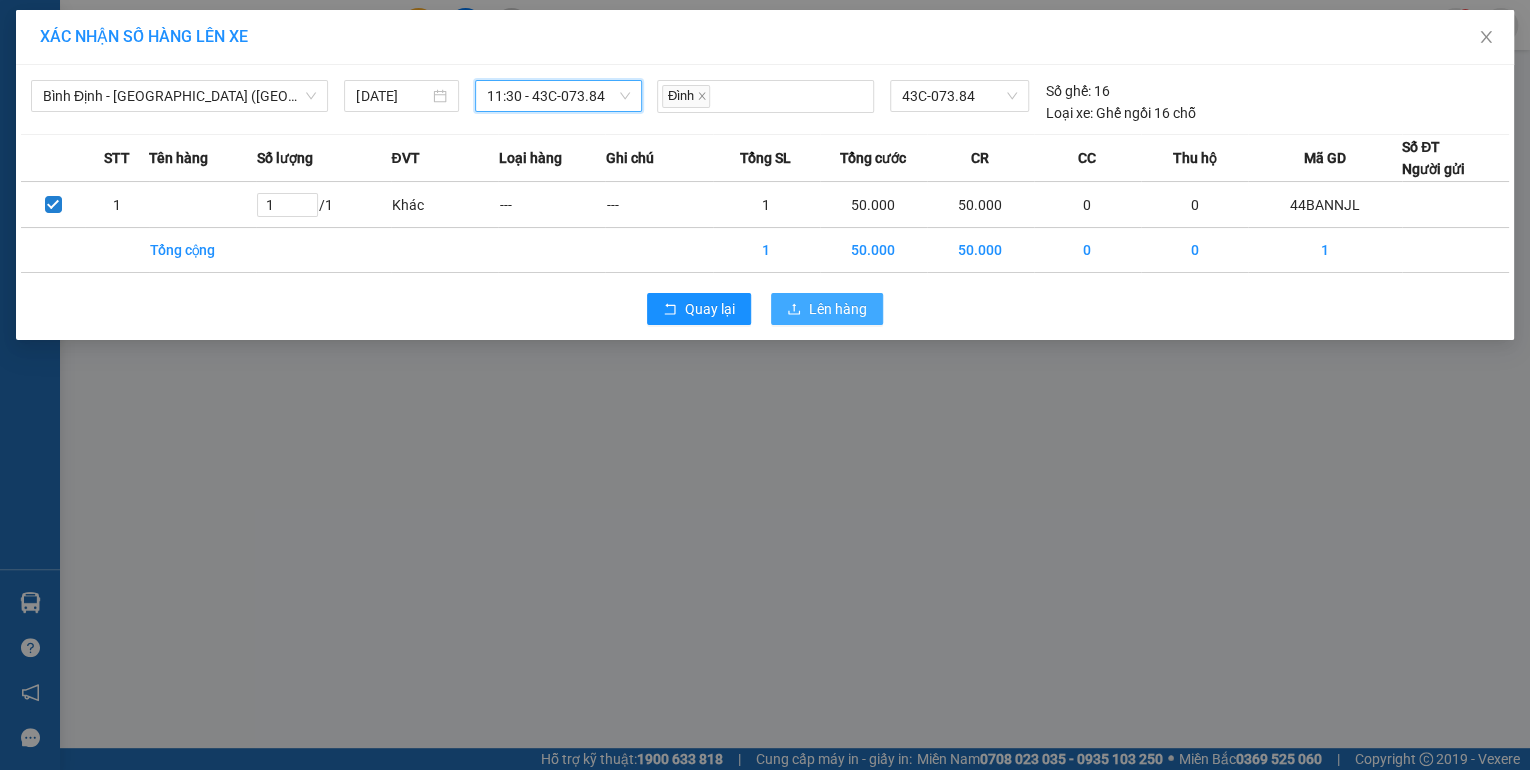 click on "Lên hàng" at bounding box center (838, 309) 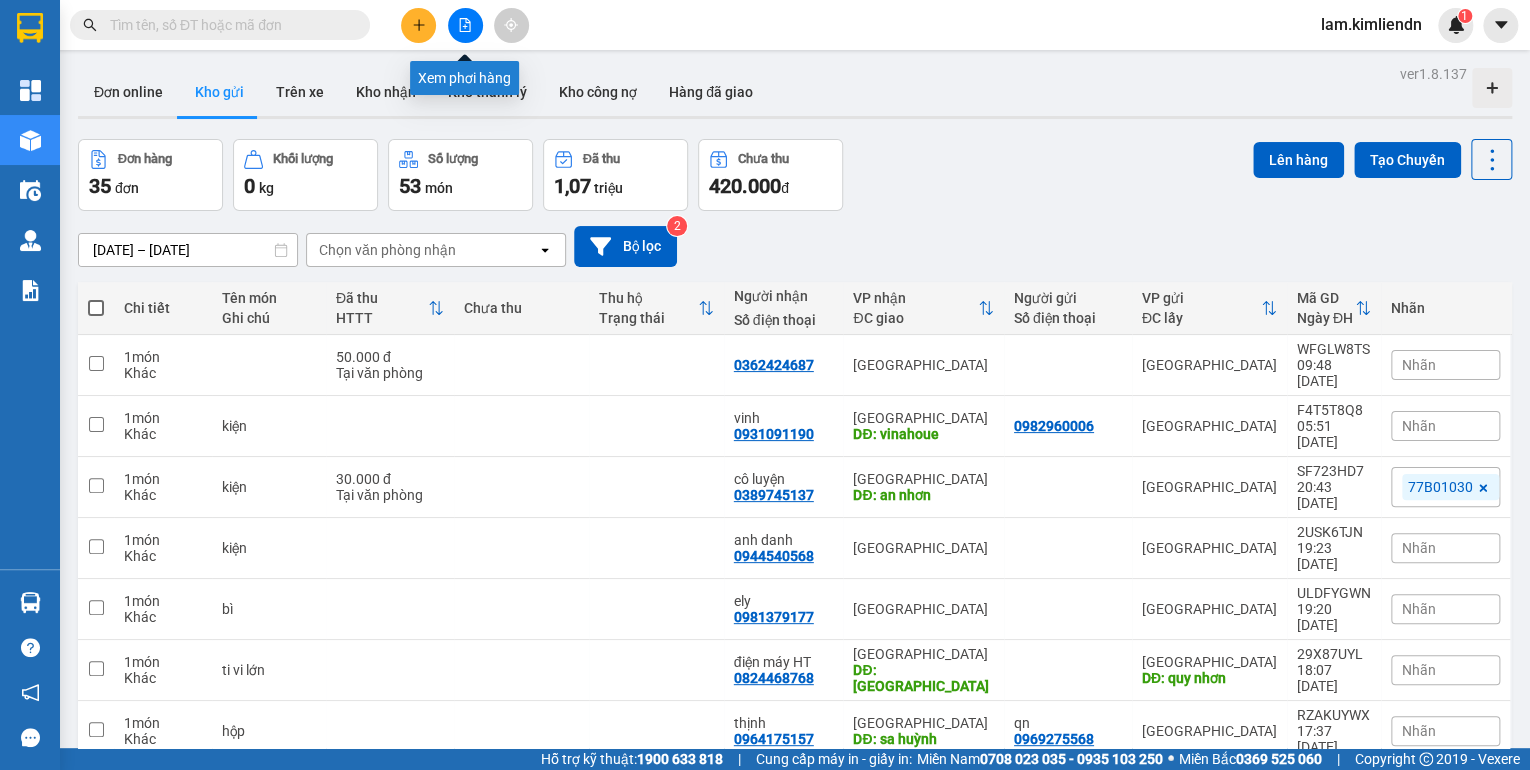 click at bounding box center (465, 25) 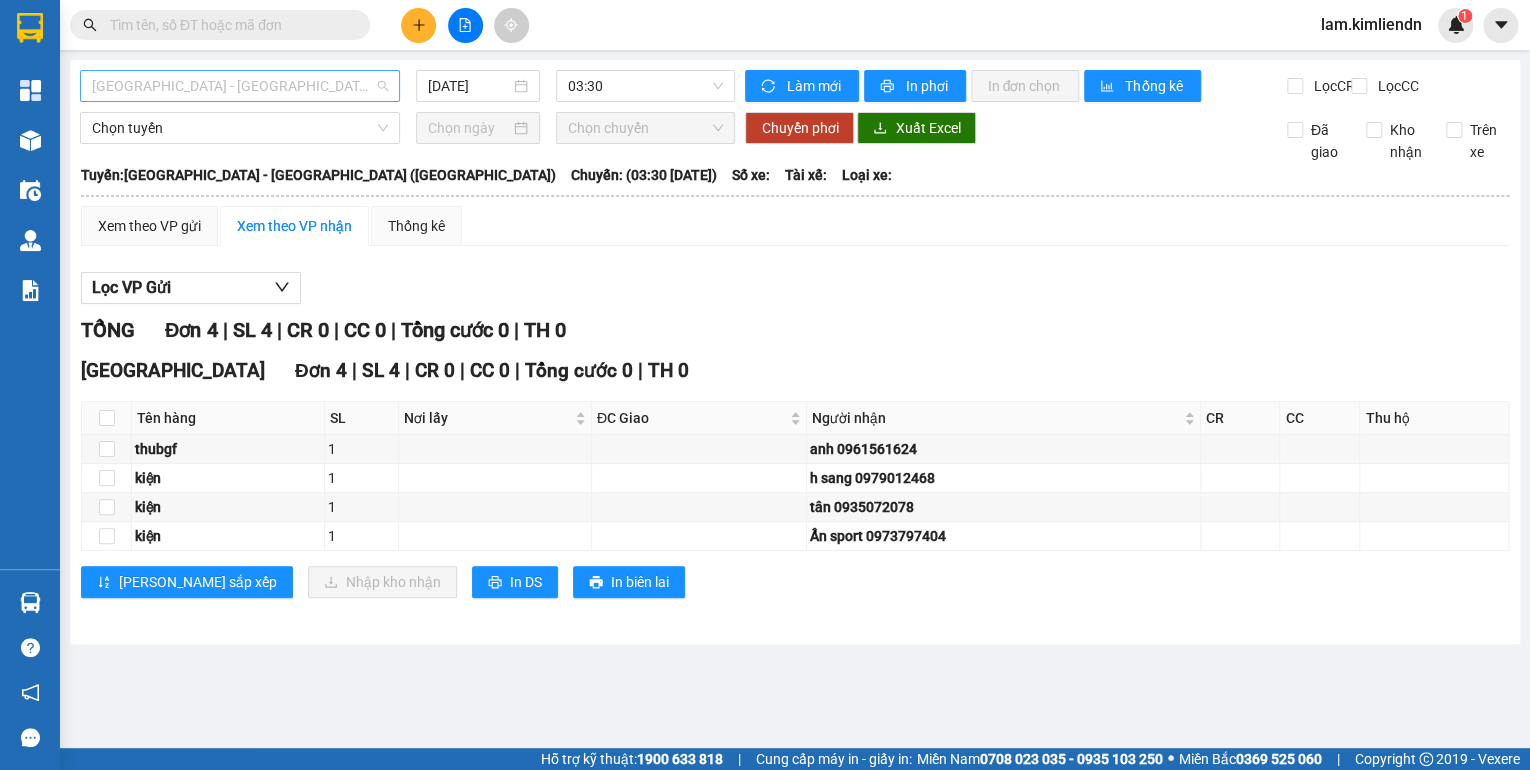 click on "[GEOGRAPHIC_DATA] - [GEOGRAPHIC_DATA] ([GEOGRAPHIC_DATA])" at bounding box center (240, 86) 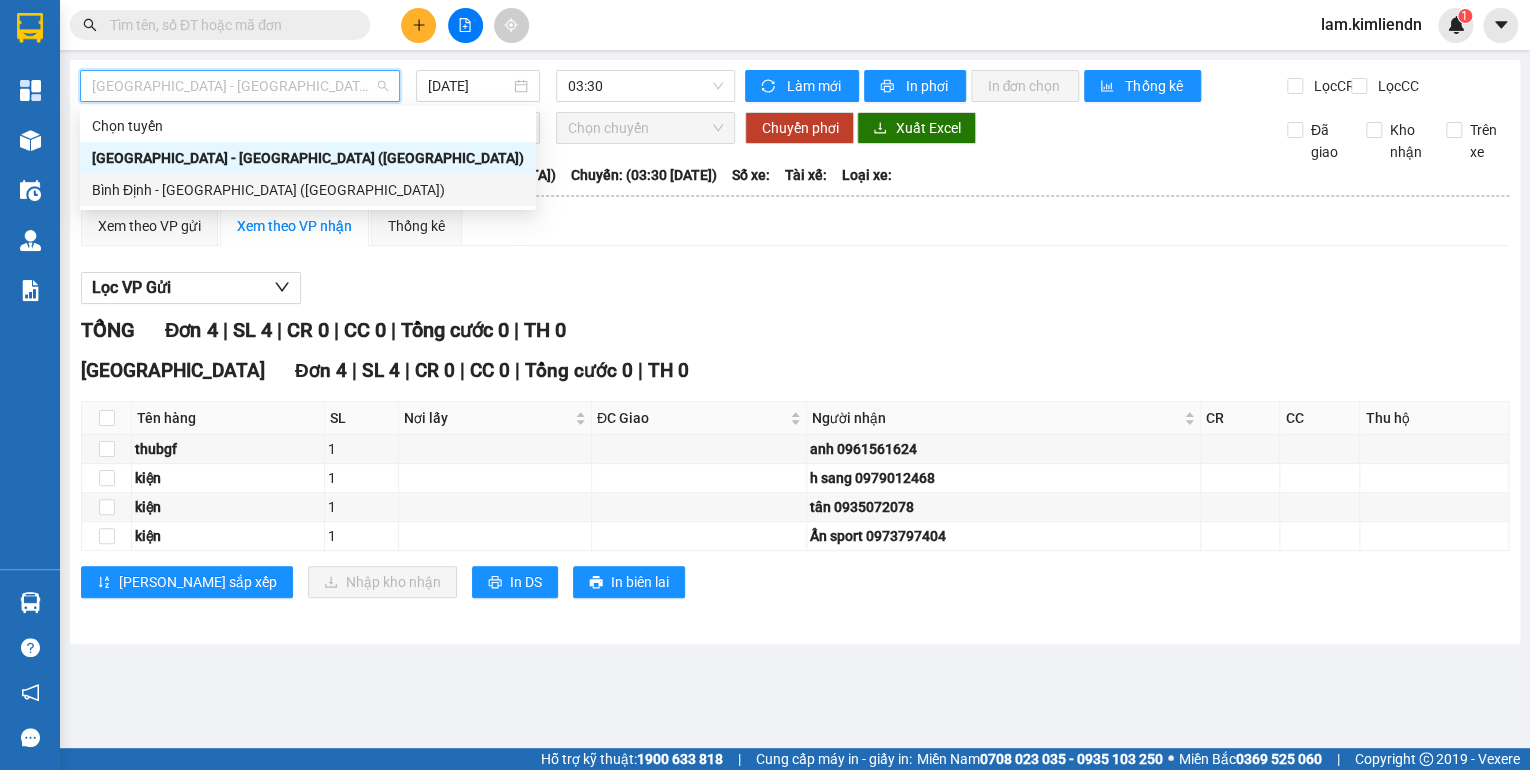 click on "Bình Định - [GEOGRAPHIC_DATA] ([GEOGRAPHIC_DATA])" at bounding box center [308, 190] 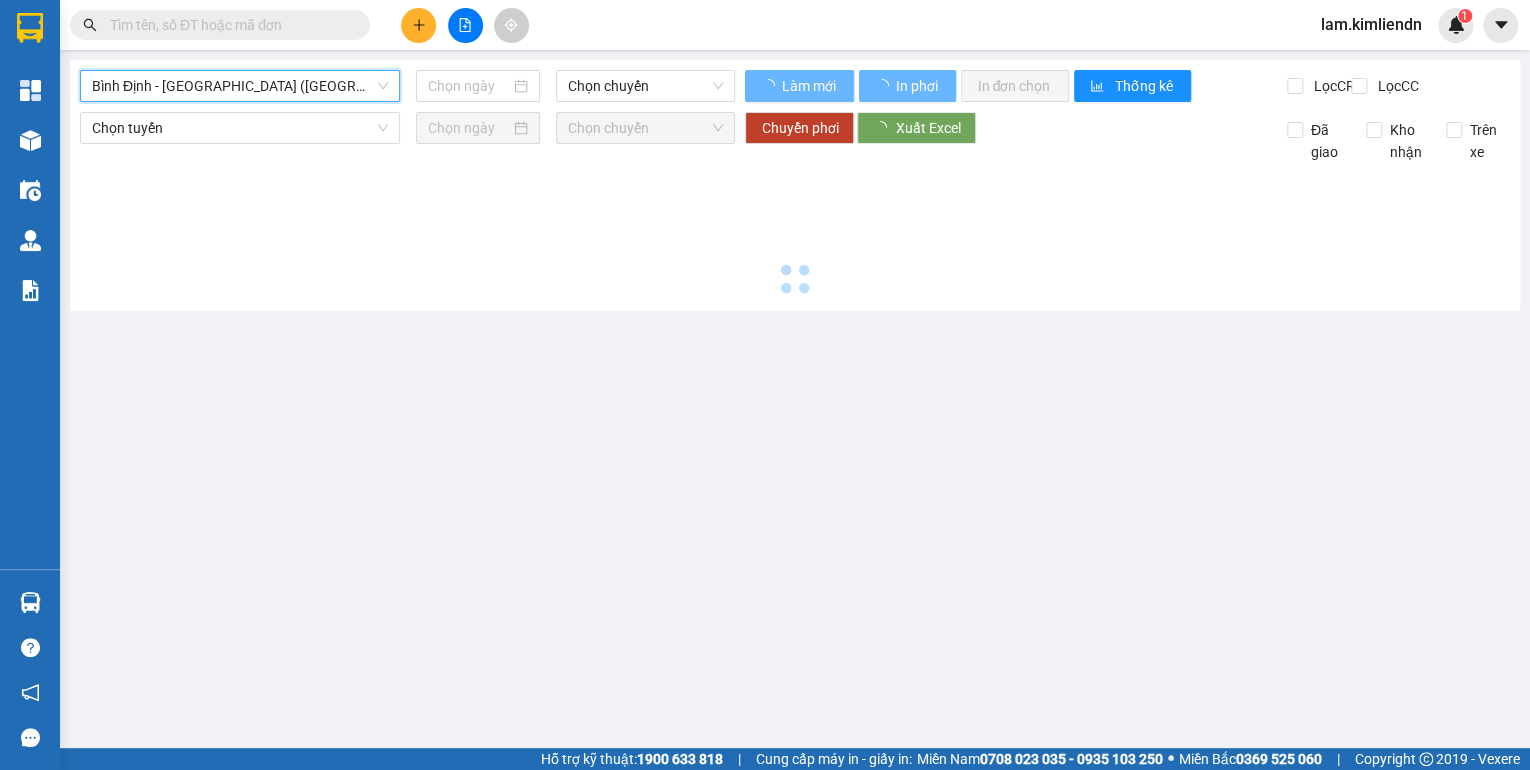 type on "[DATE]" 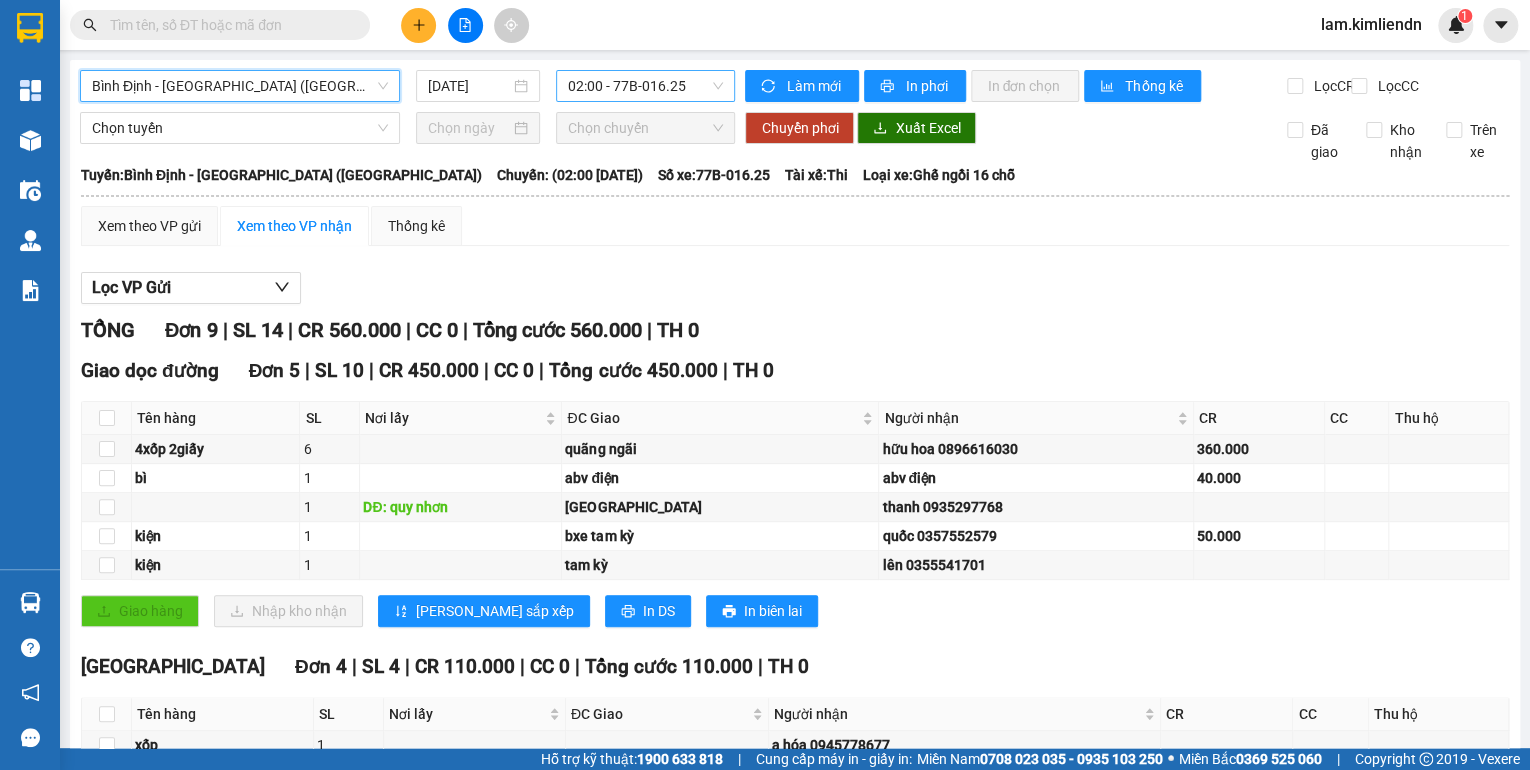 click on "02:00     - 77B-016.25" at bounding box center [646, 86] 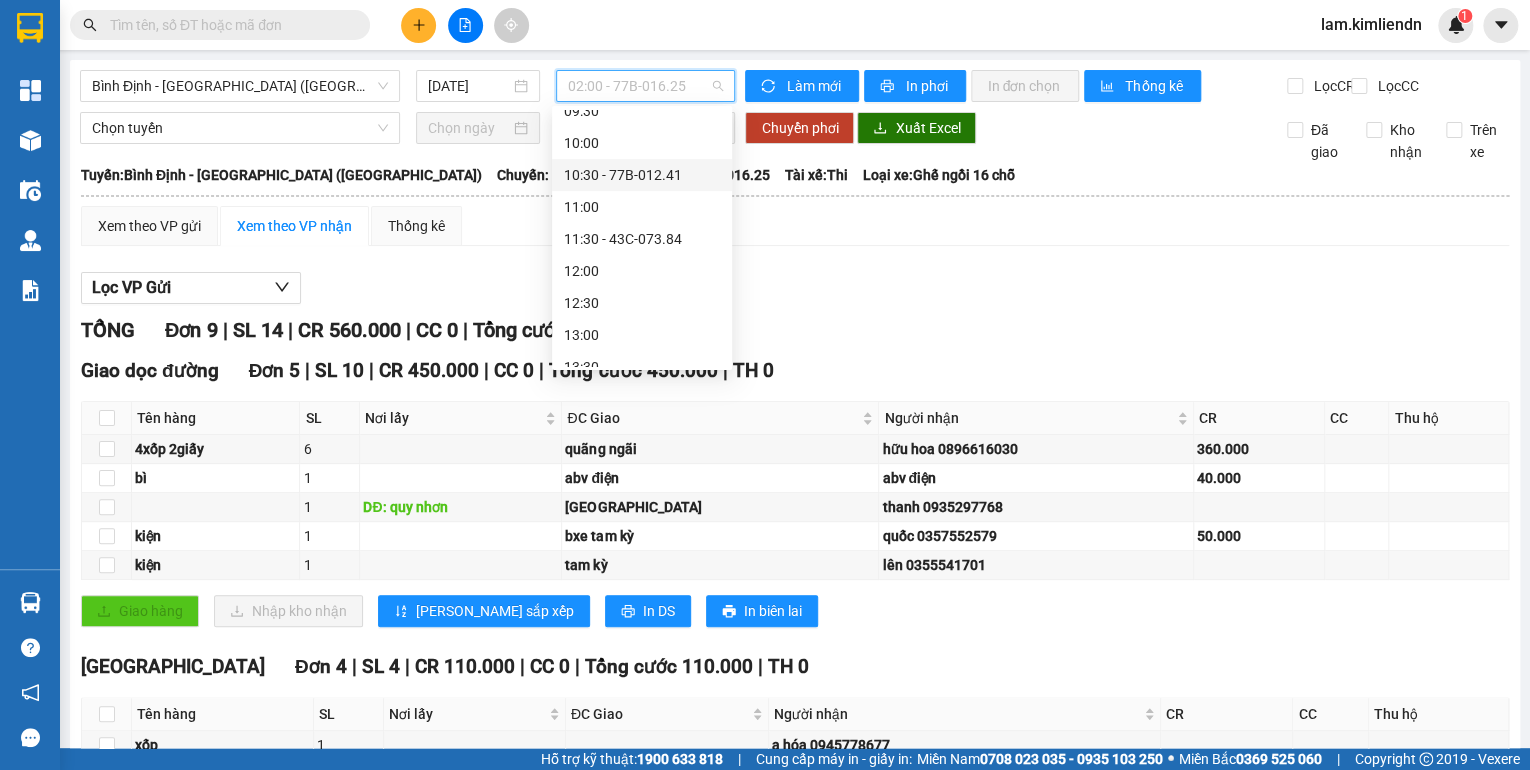 scroll, scrollTop: 400, scrollLeft: 0, axis: vertical 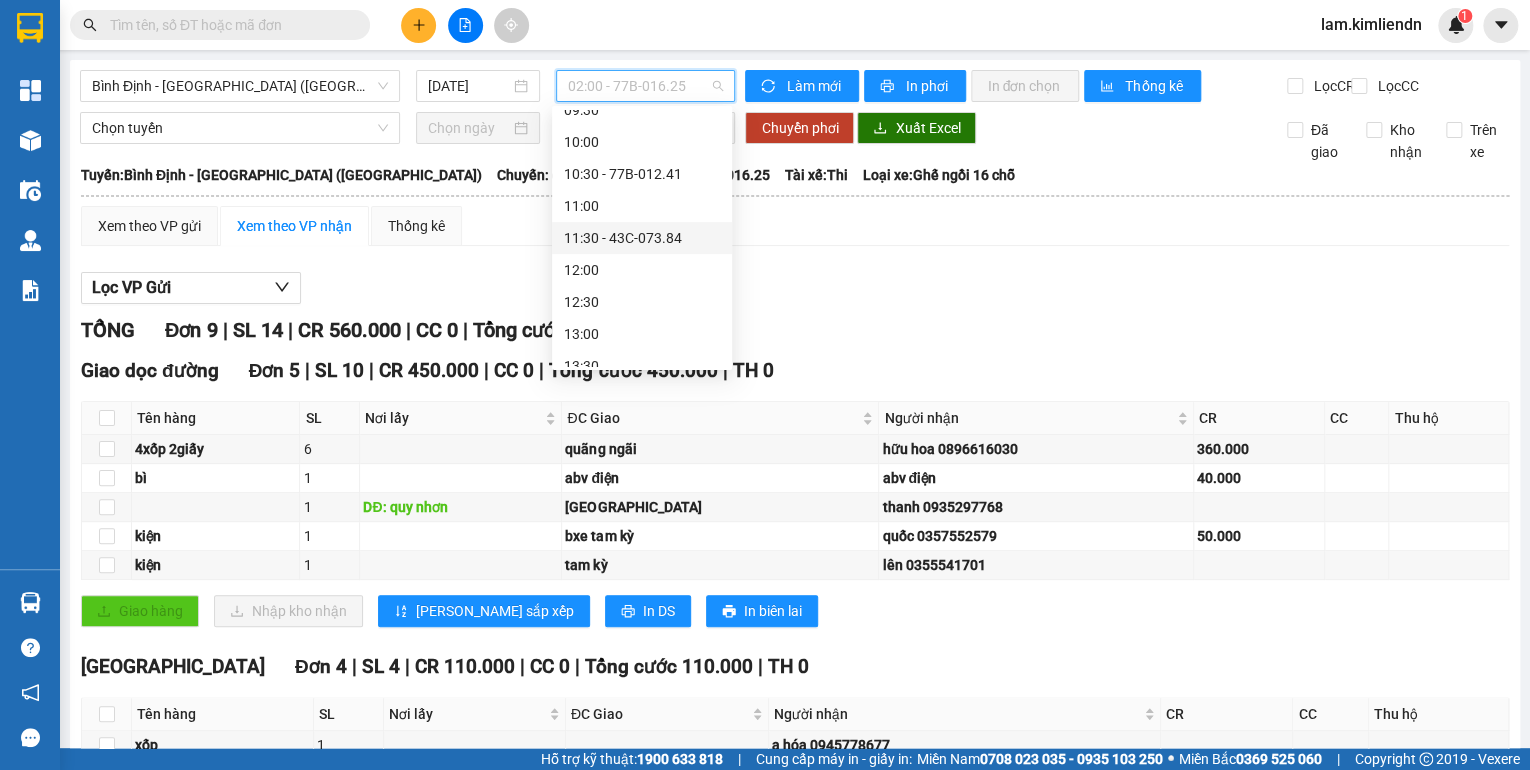 click on "11:30     - 43C-073.84" at bounding box center [642, 238] 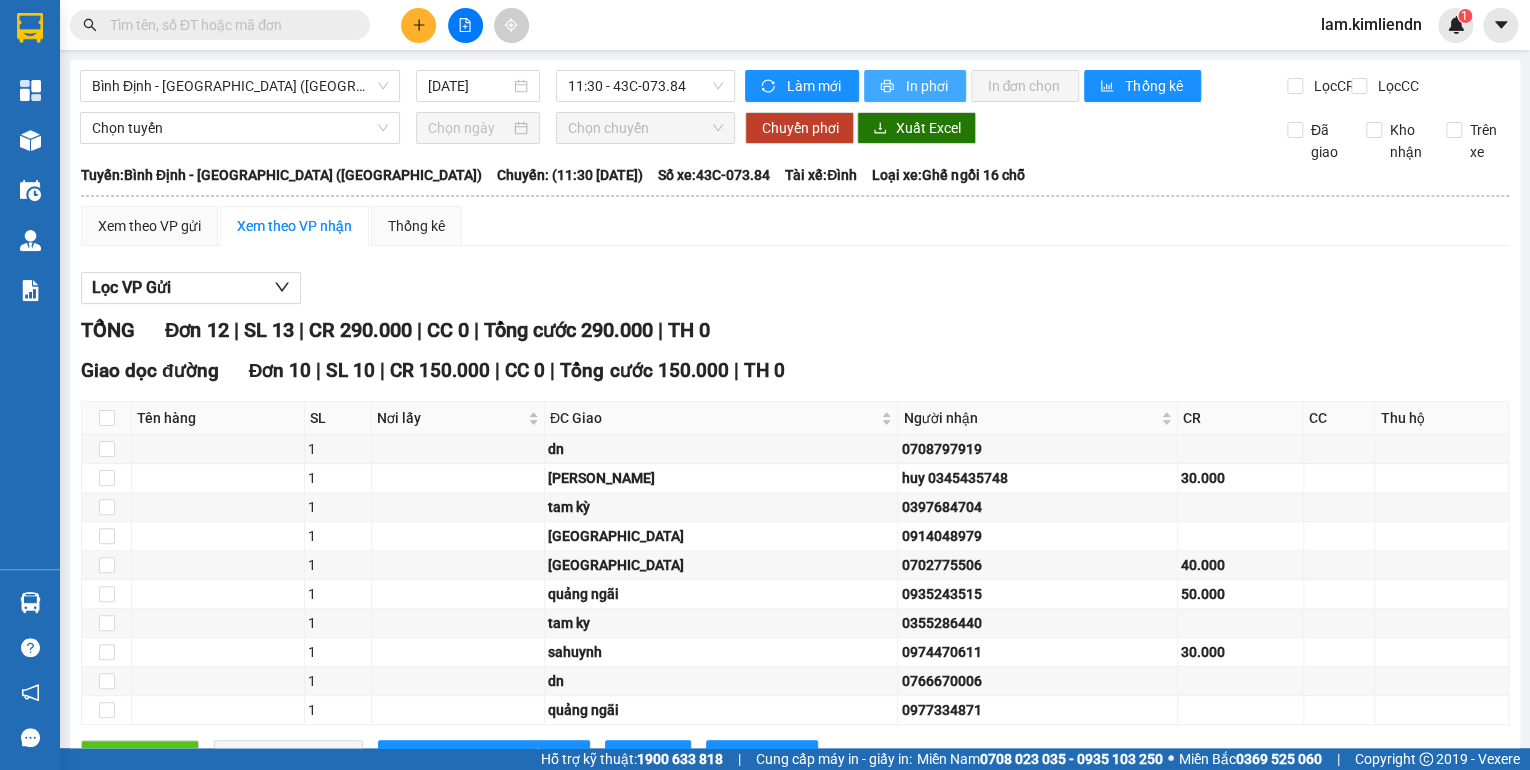 click on "In phơi" at bounding box center [927, 86] 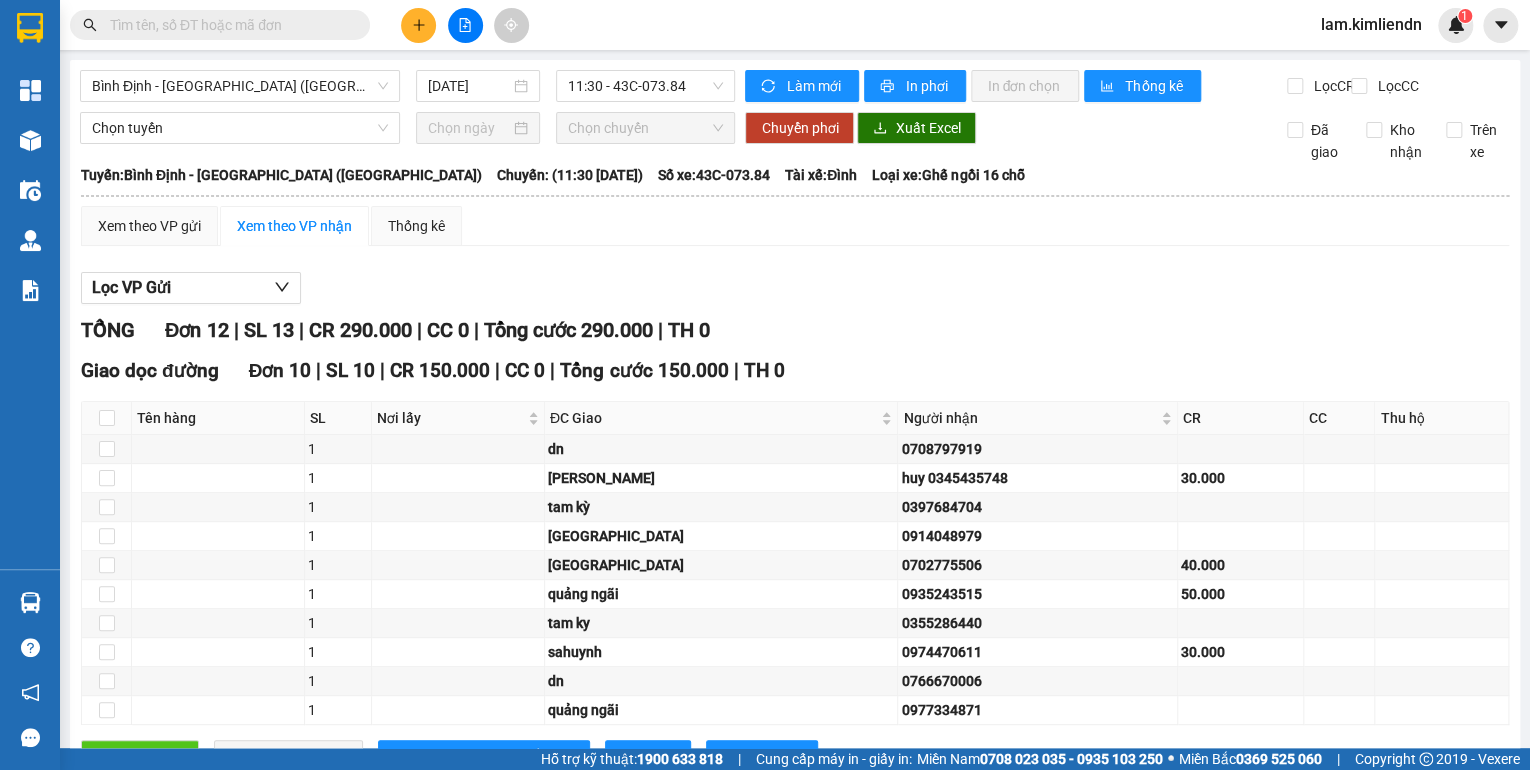 click on "Kết quả tìm kiếm ( 0 )  Bộ lọc  No Data lam.kimliendn 1" at bounding box center (765, 25) 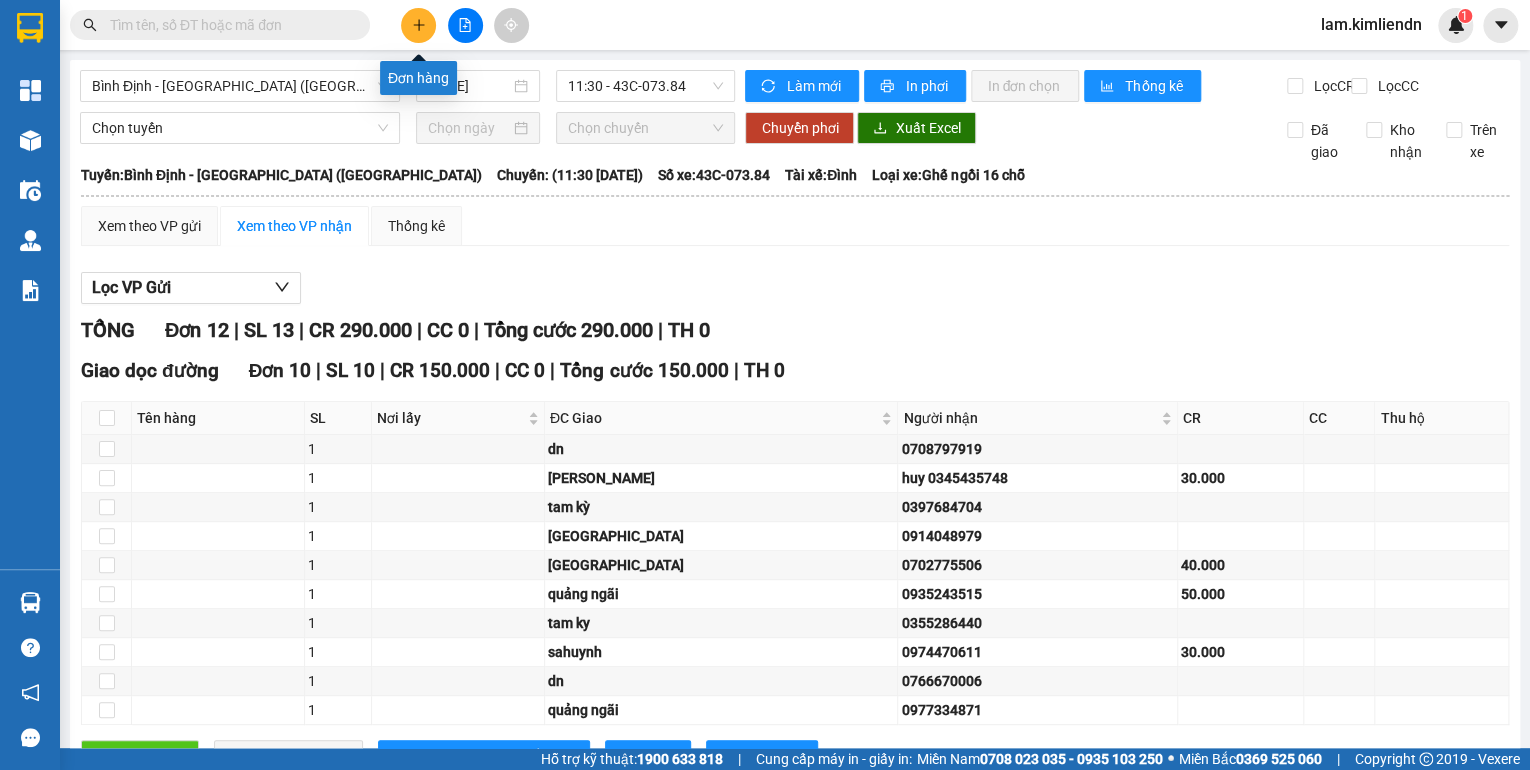 click at bounding box center [418, 25] 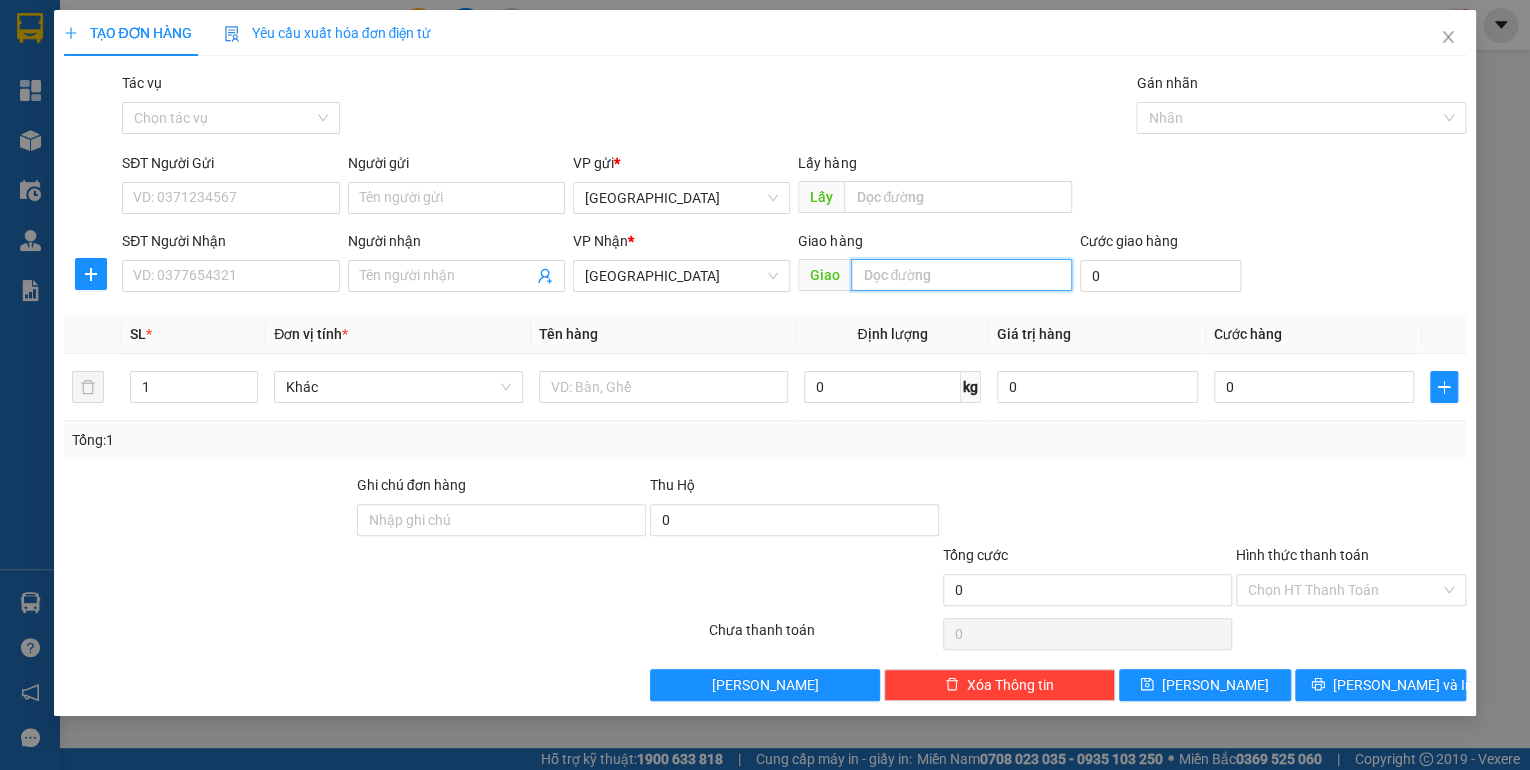click at bounding box center (961, 275) 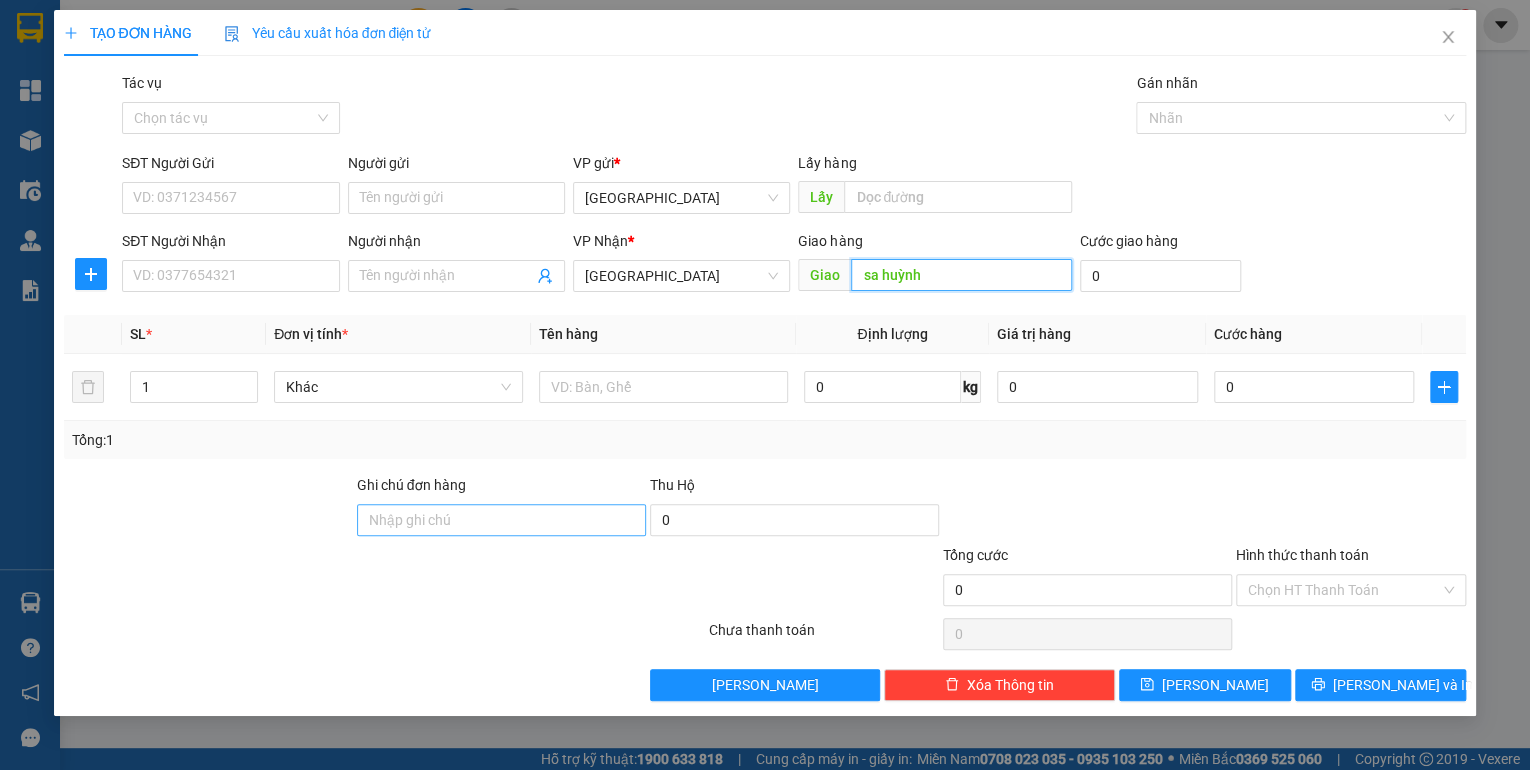 type on "sa huỳnh" 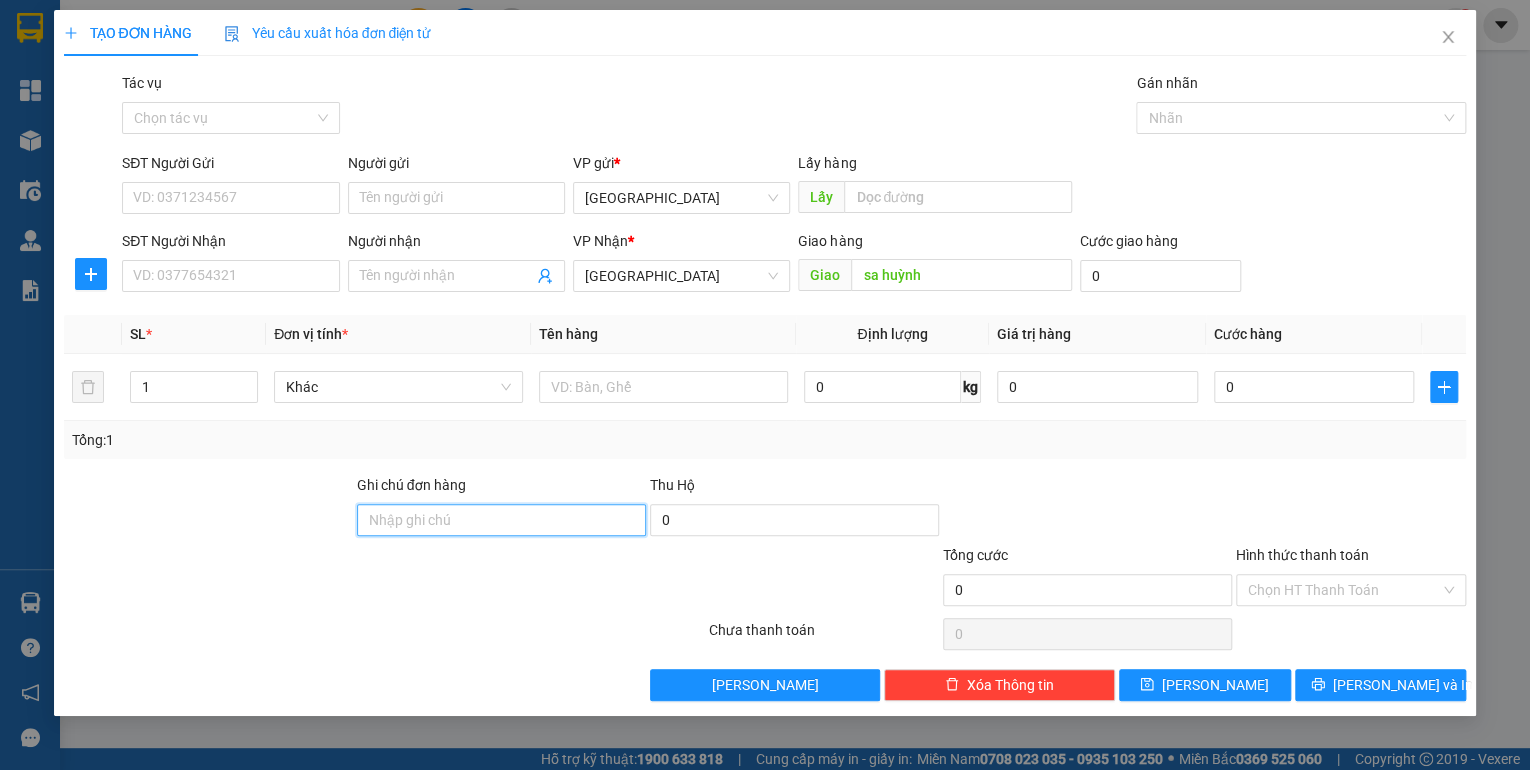click on "Ghi chú đơn hàng" at bounding box center [501, 520] 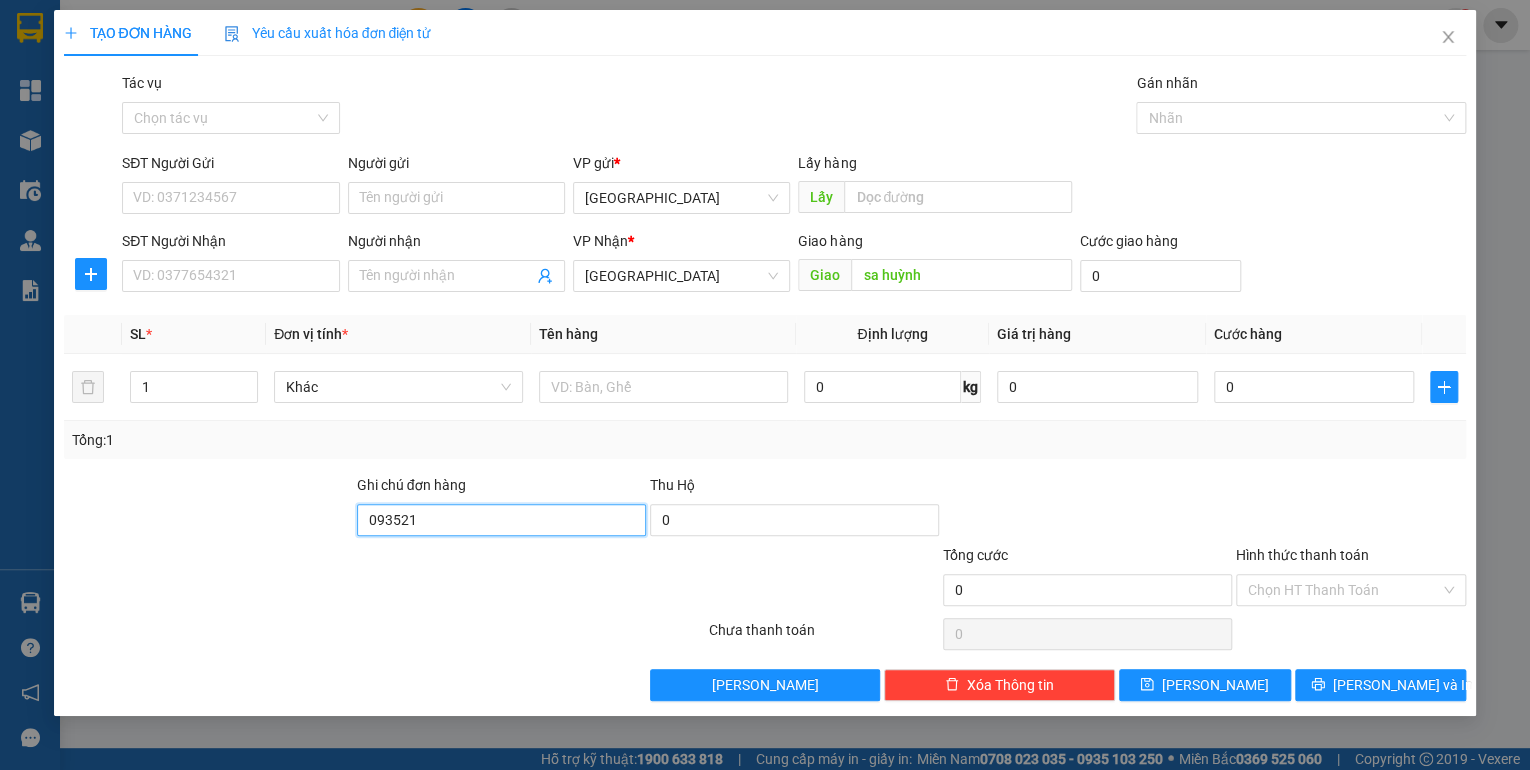 type on "0935212235 kha" 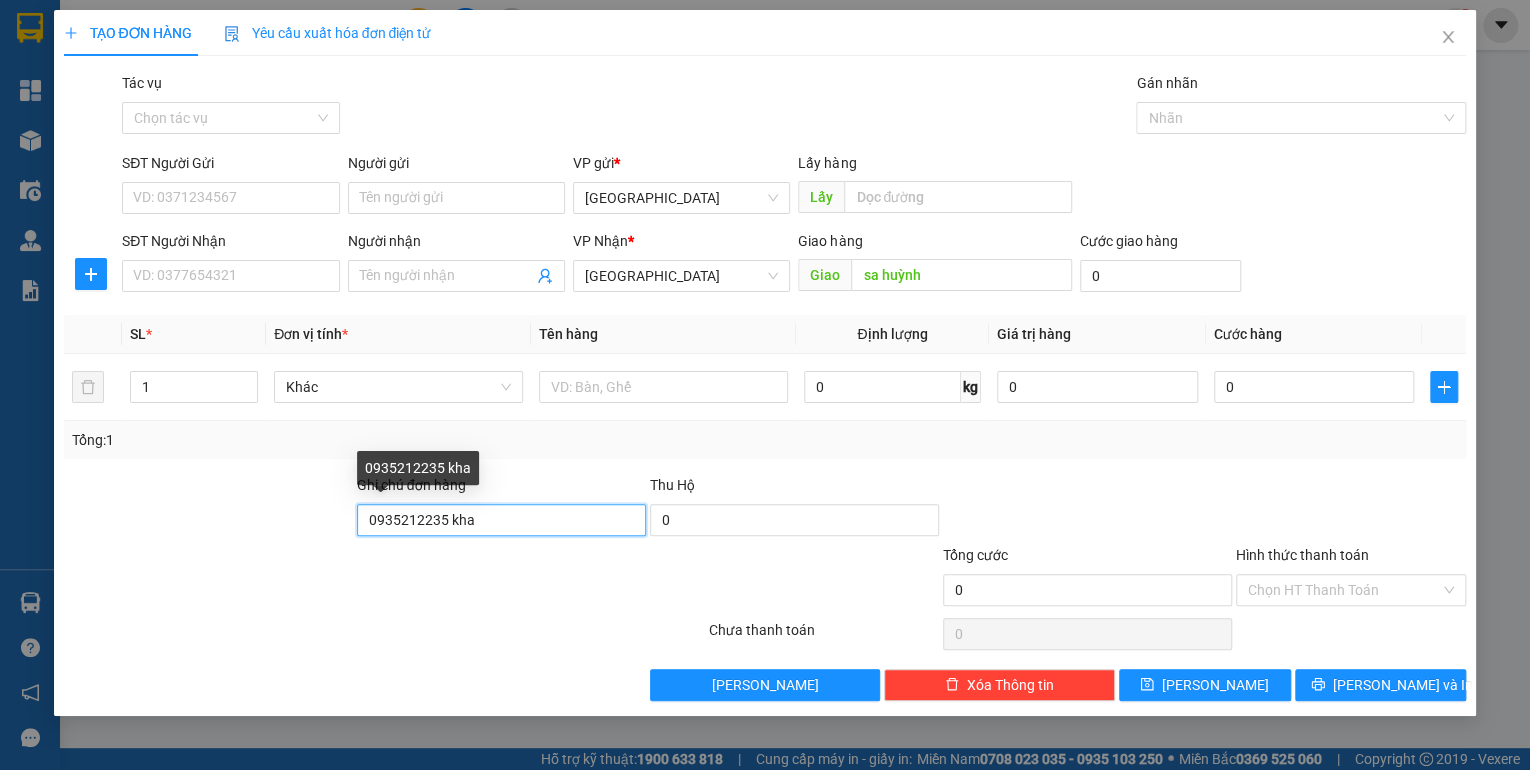 click on "0935212235 kha" at bounding box center (501, 520) 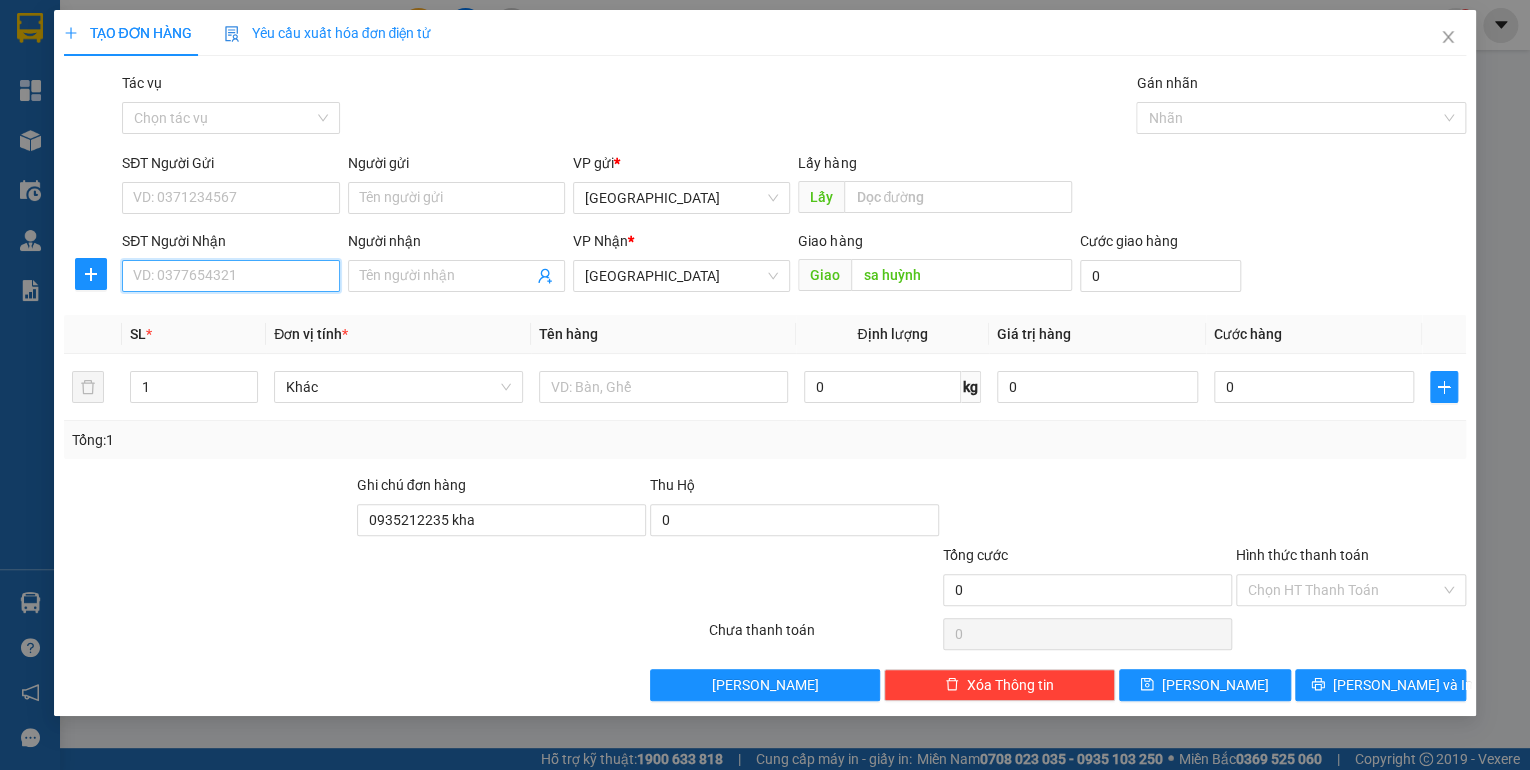 click on "SĐT Người Nhận" at bounding box center [230, 276] 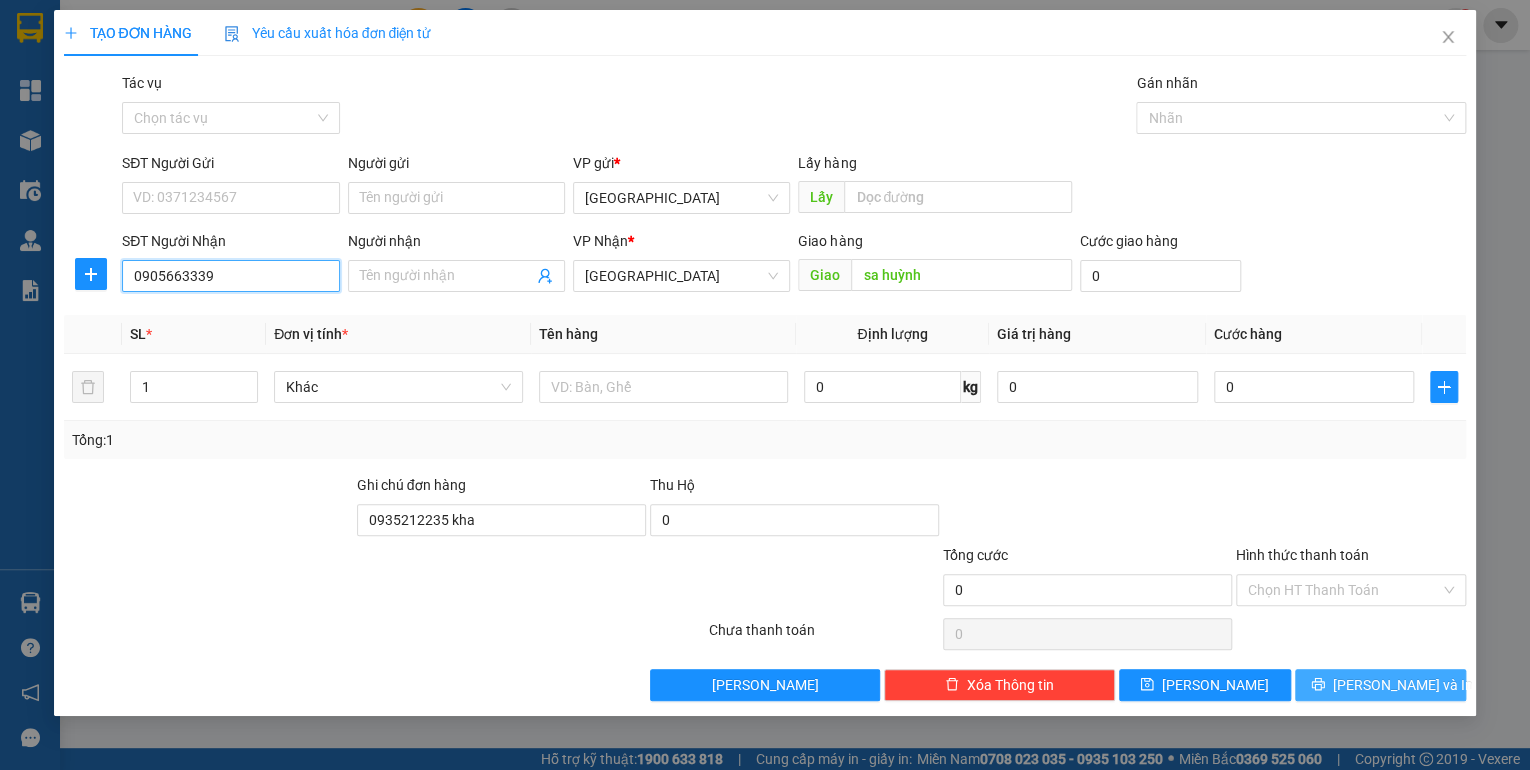 type on "0905663339" 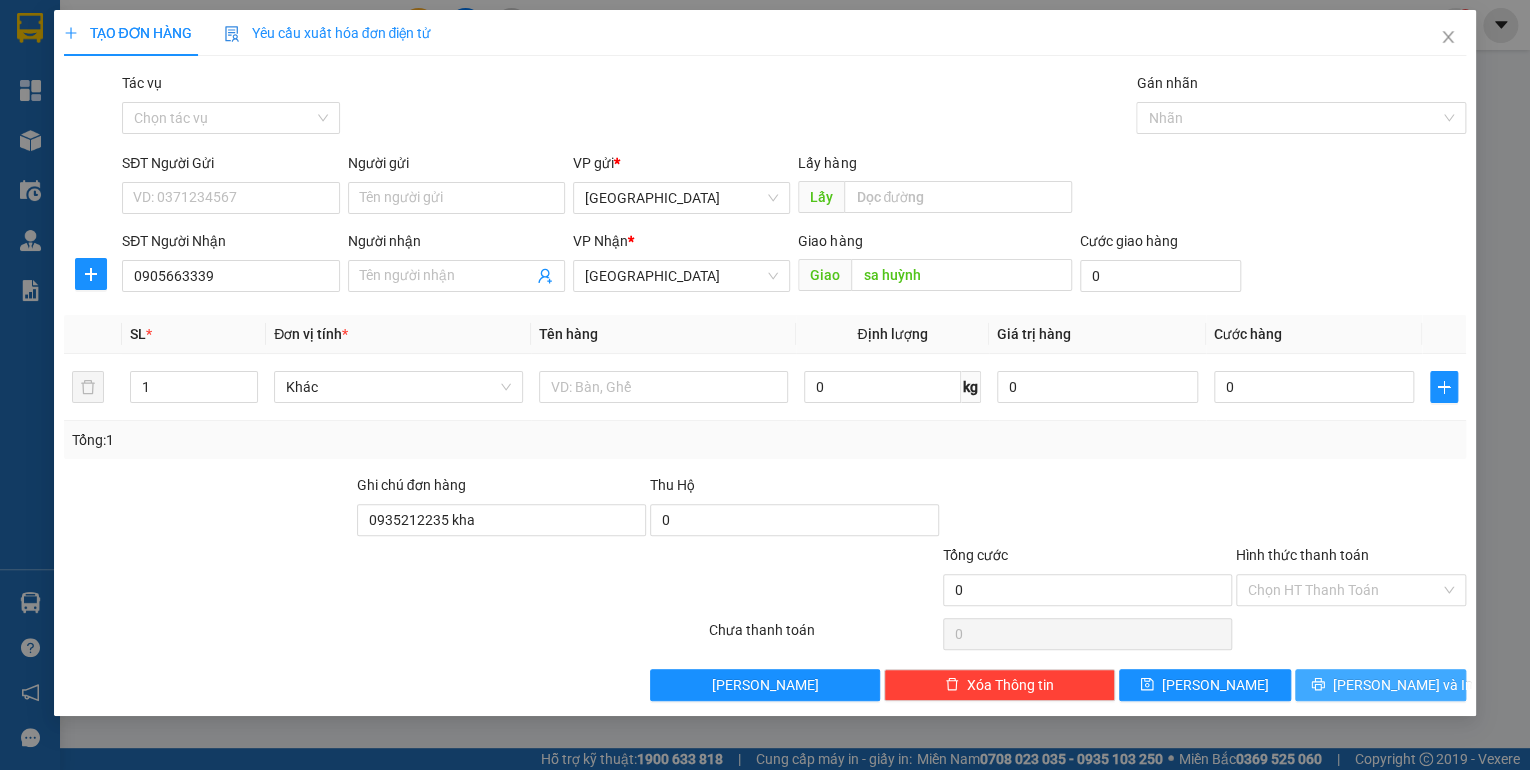 click on "[PERSON_NAME] và In" at bounding box center (1403, 685) 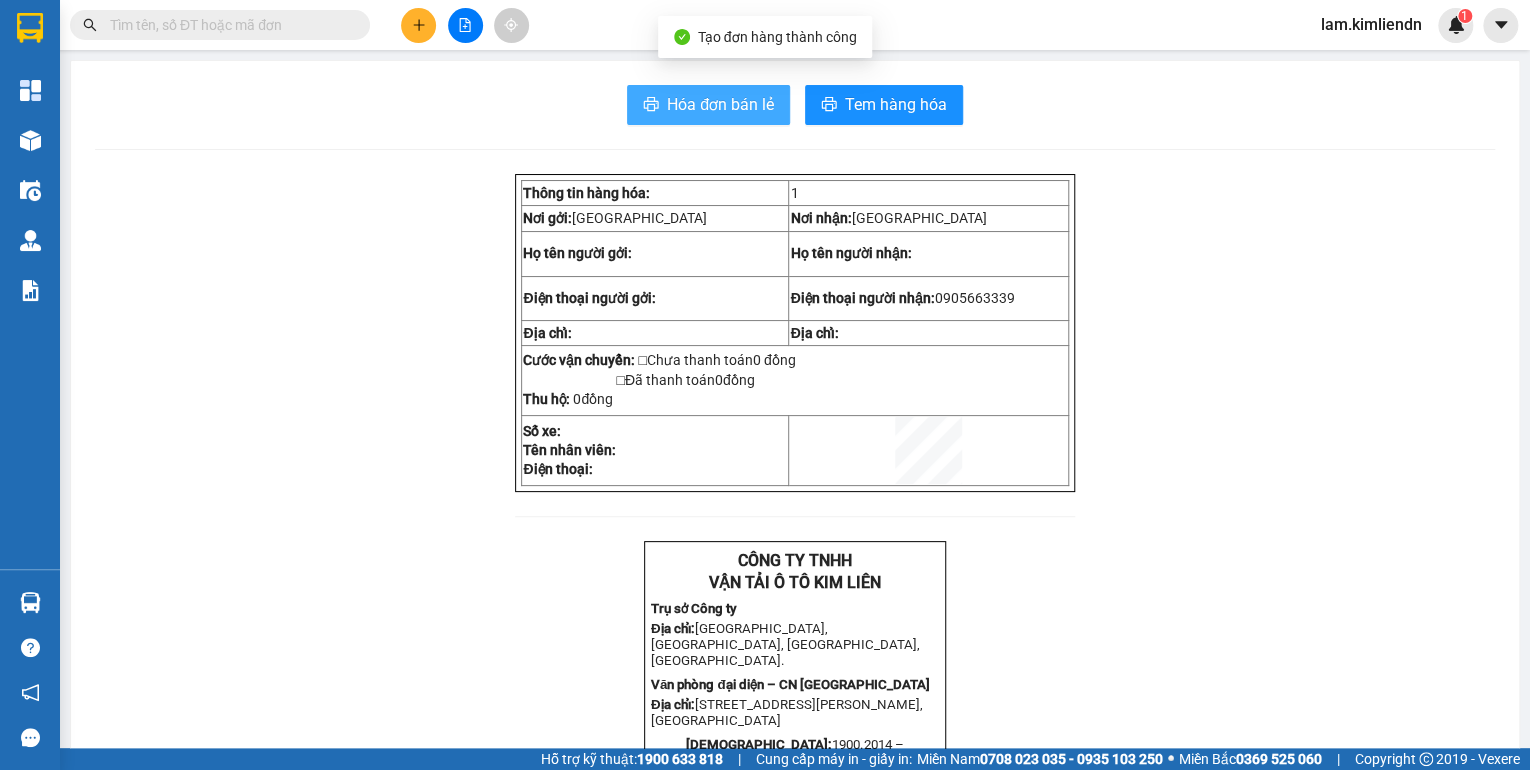click on "Hóa đơn bán lẻ" at bounding box center [708, 105] 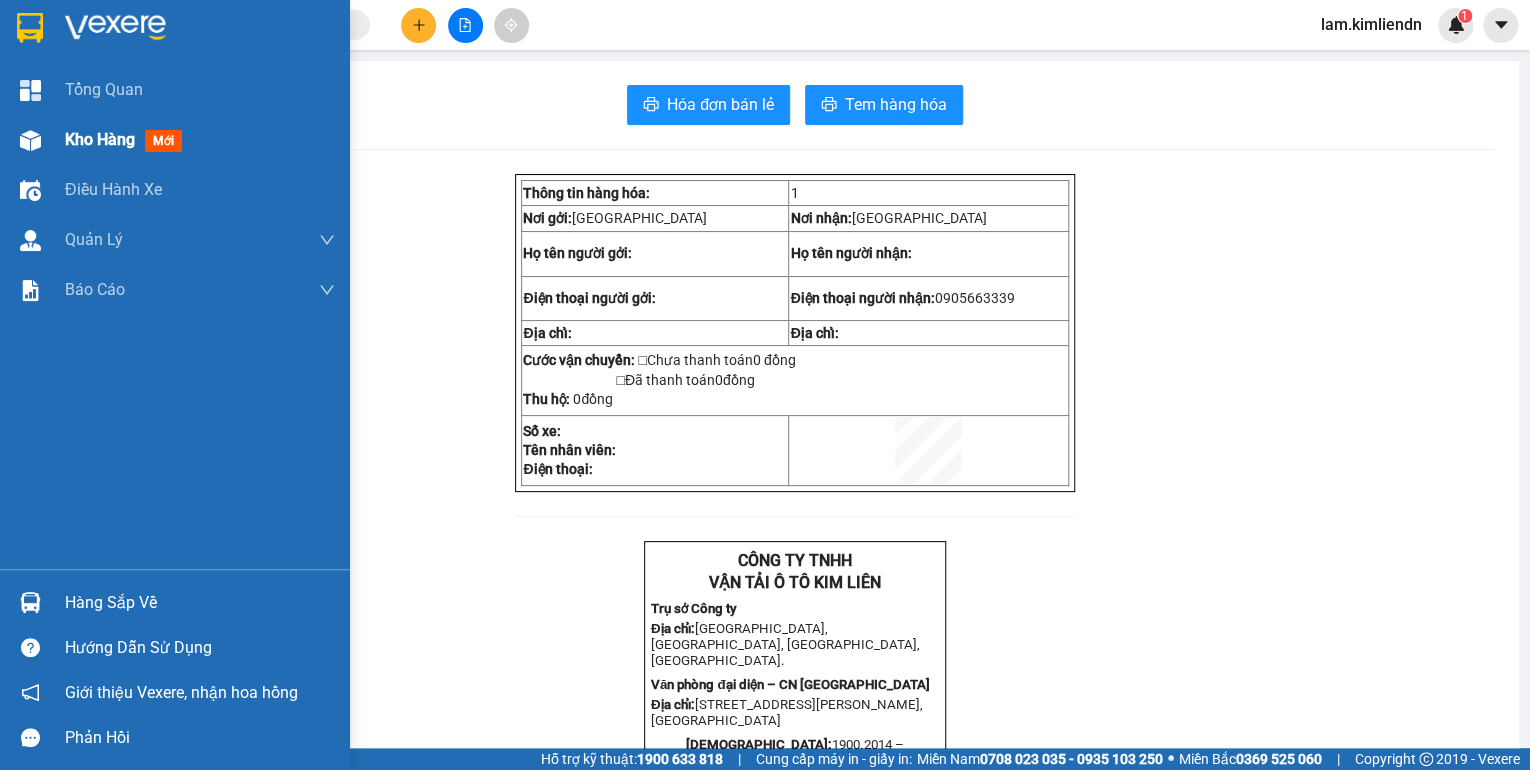 click on "Kho hàng mới" at bounding box center (175, 140) 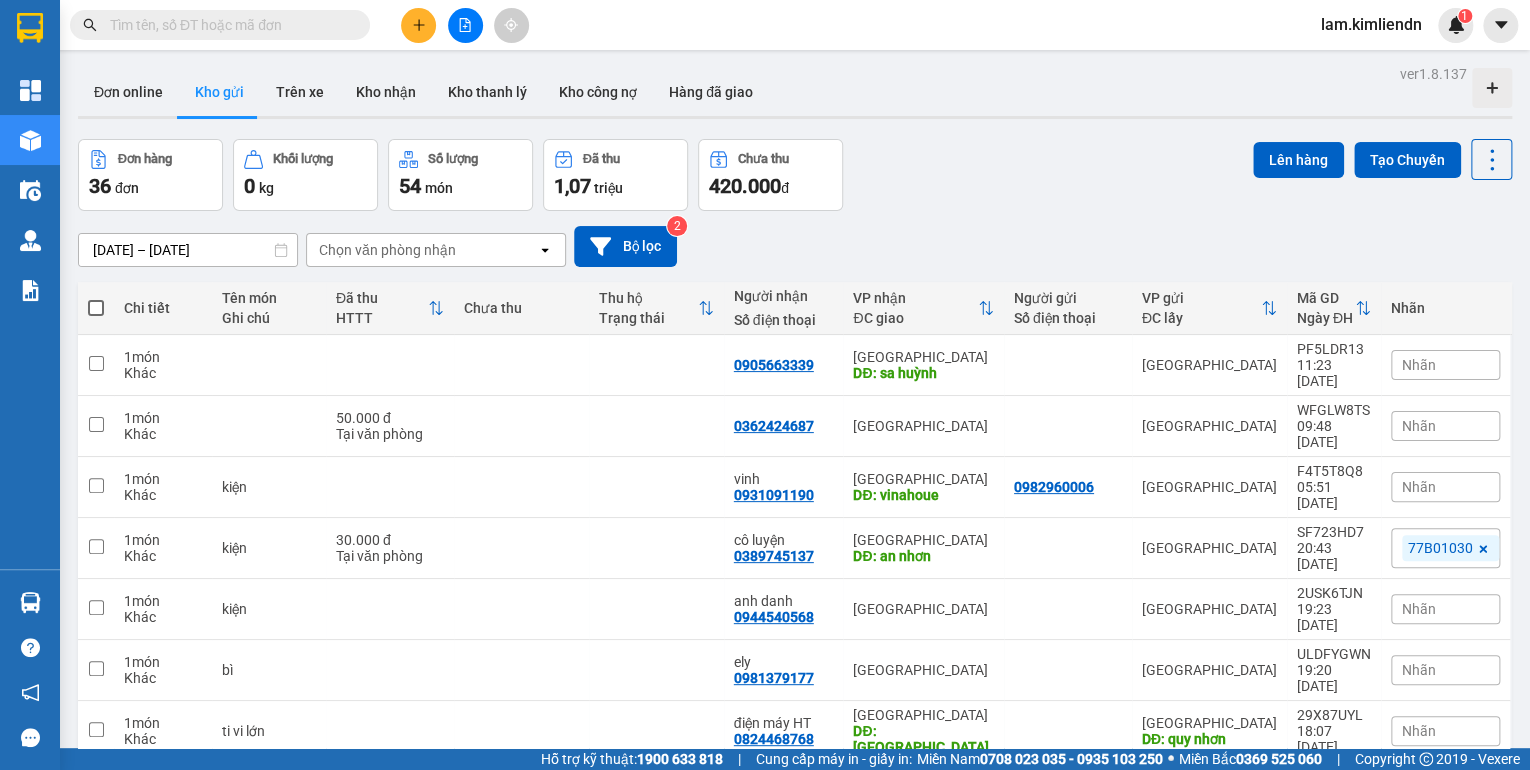click at bounding box center [418, 25] 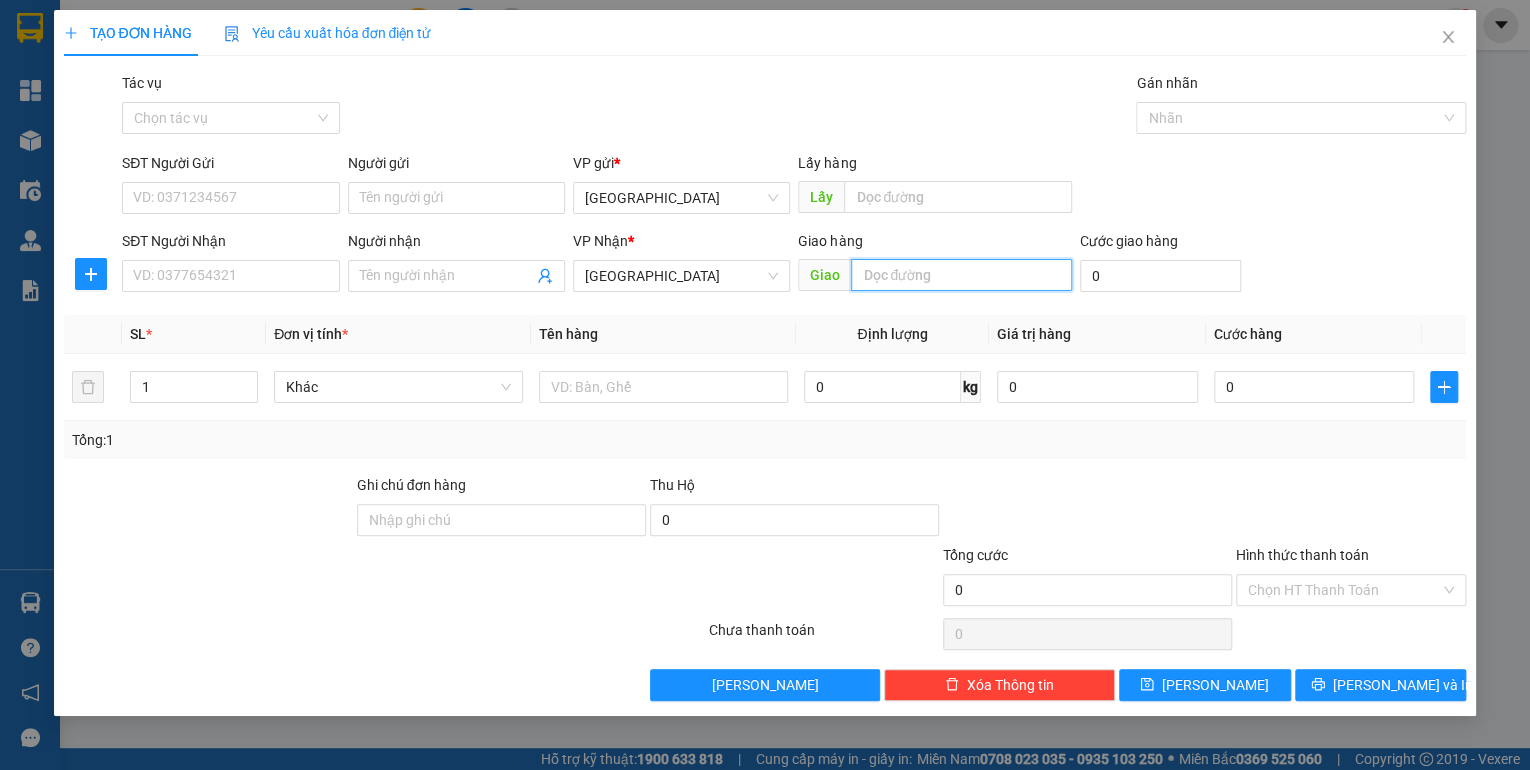 click at bounding box center [961, 275] 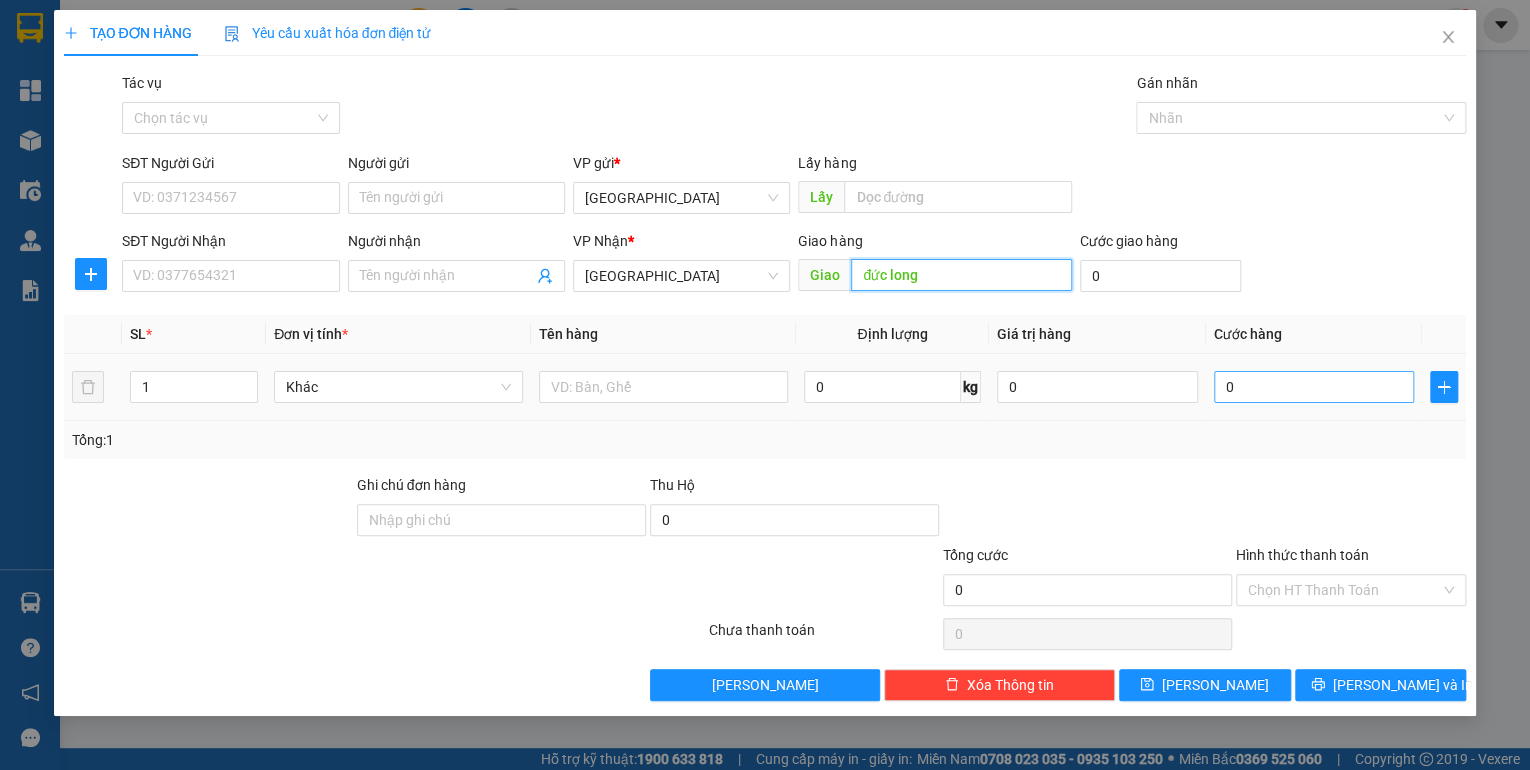 type on "đức long" 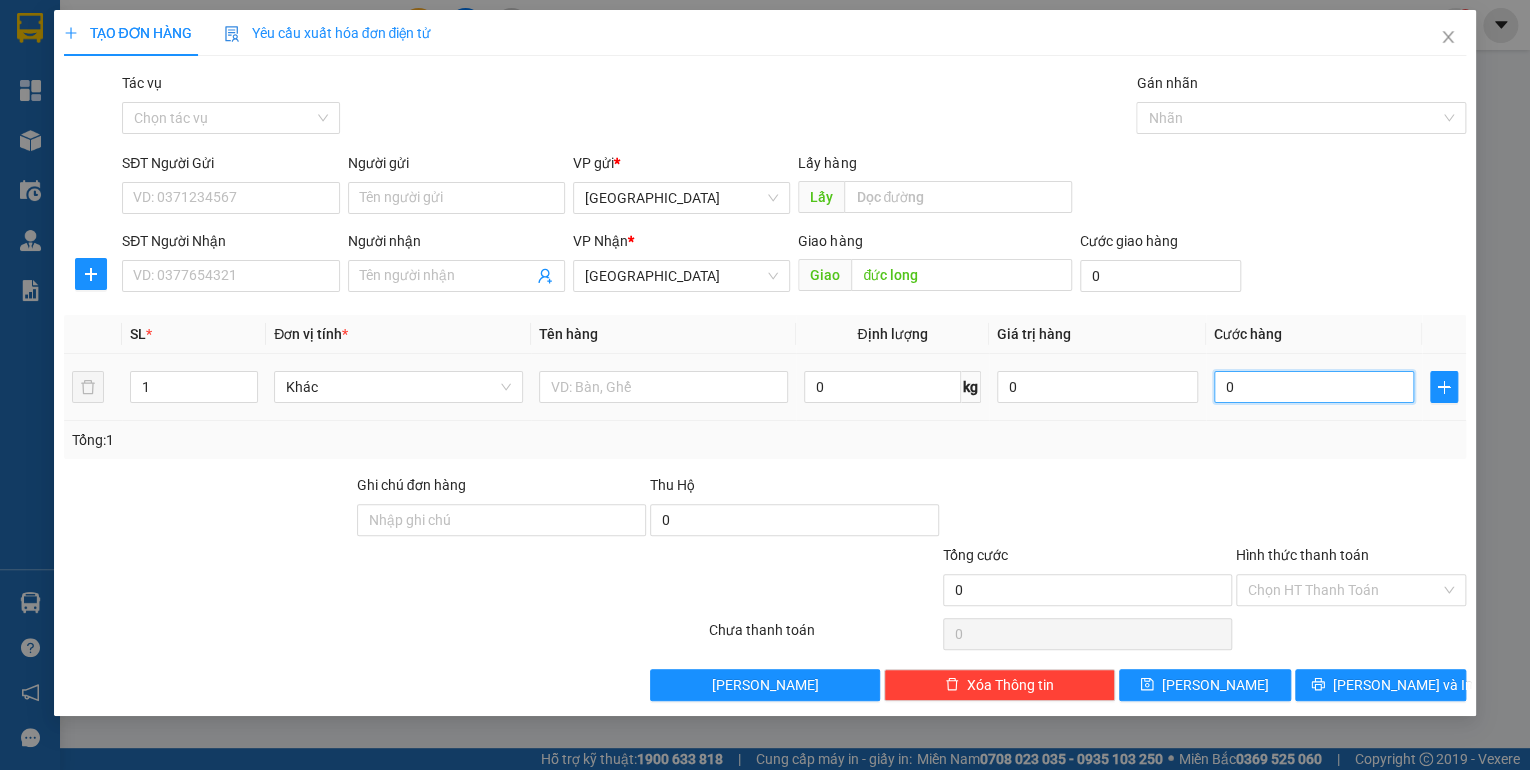 click on "0" at bounding box center (1314, 387) 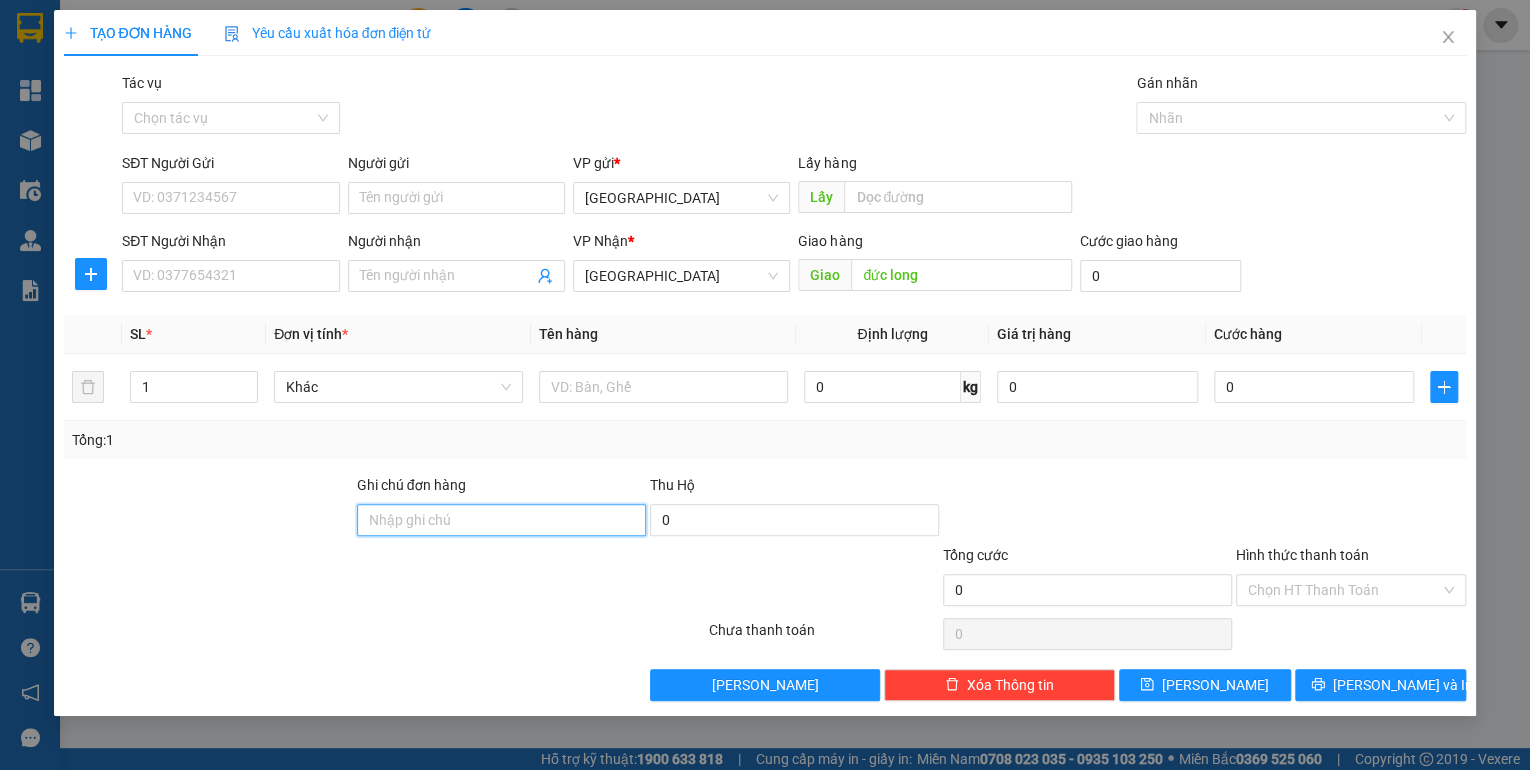 click on "Ghi chú đơn hàng" at bounding box center [501, 520] 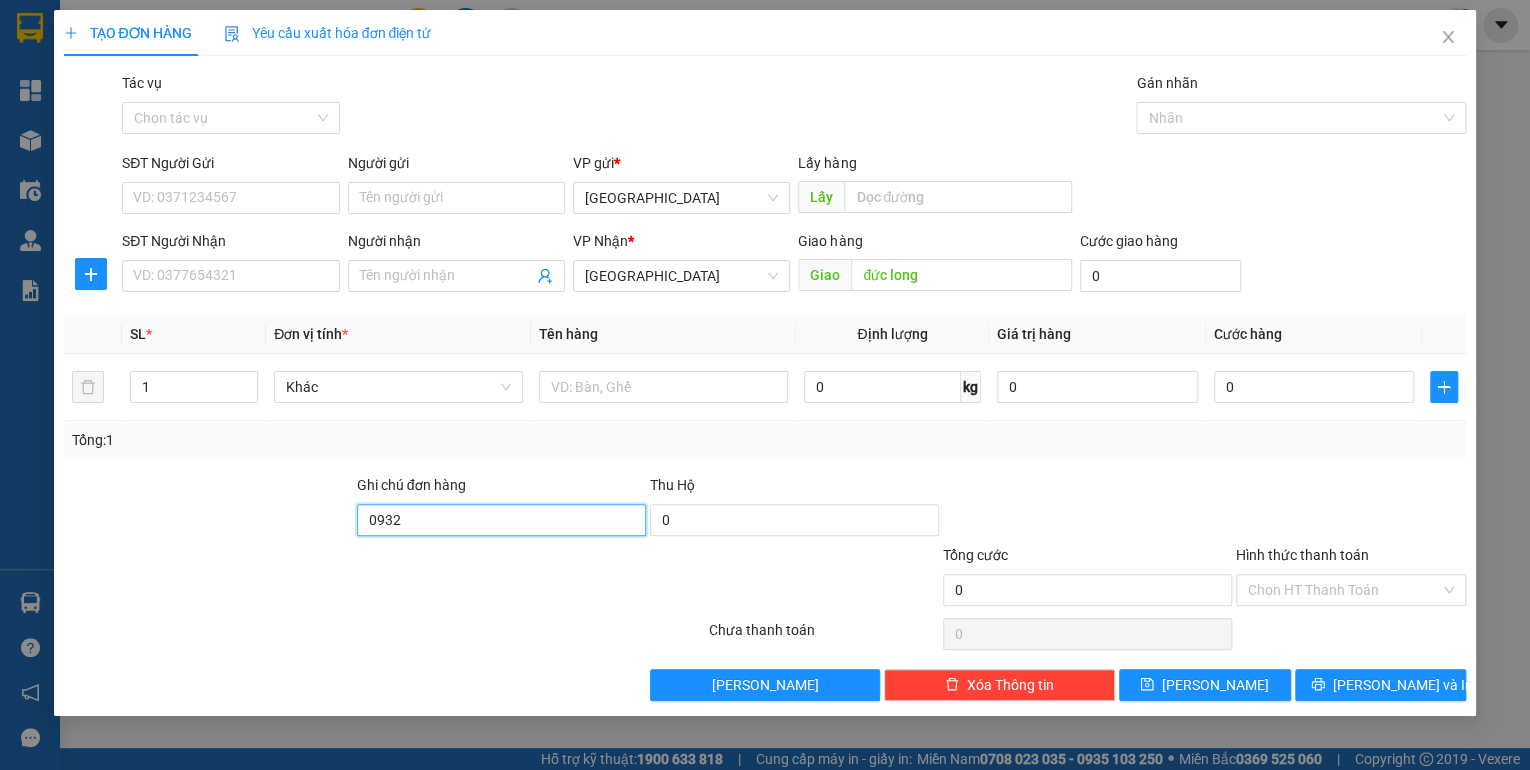 type on "0932551415 minh" 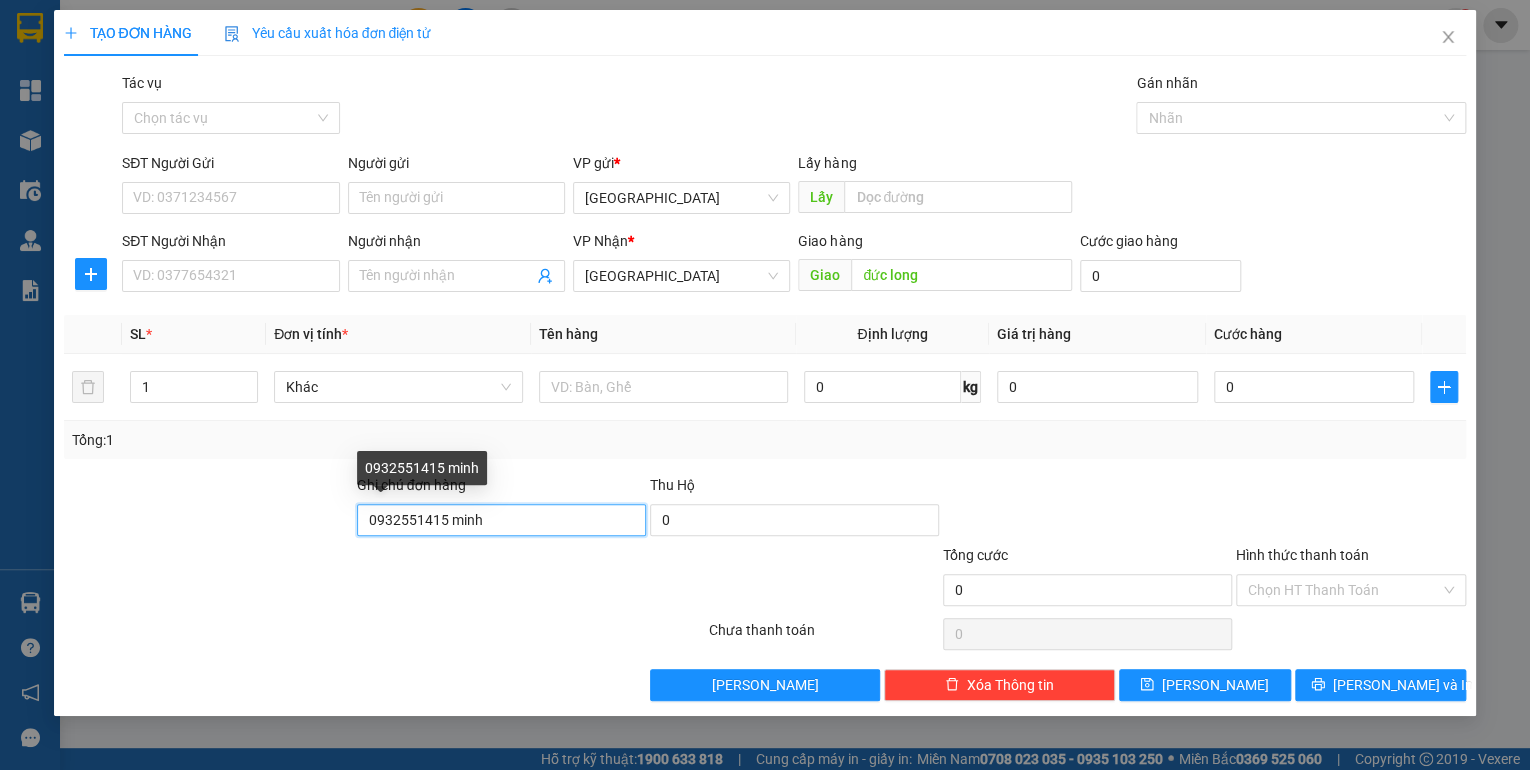 click on "0932551415 minh" at bounding box center (501, 520) 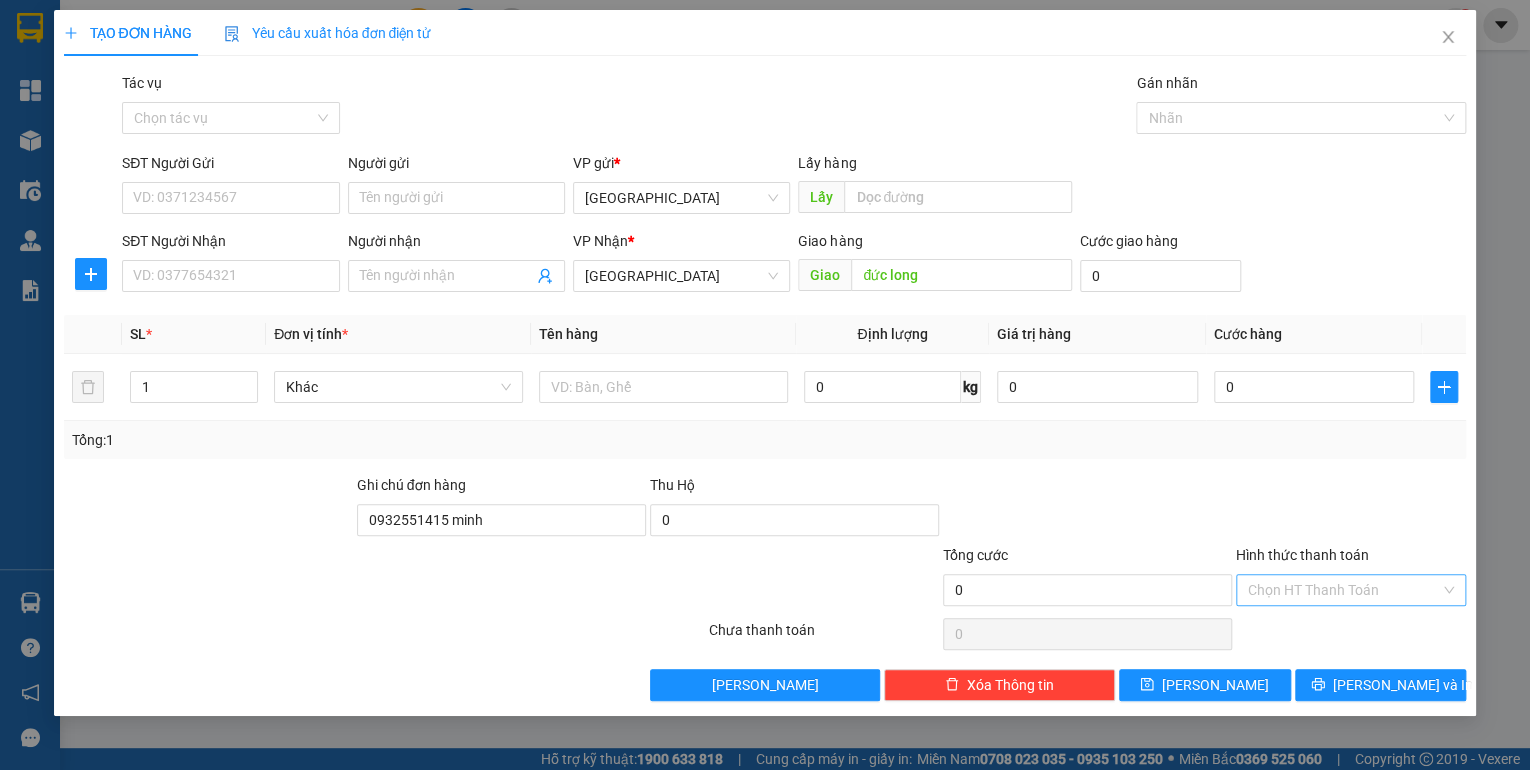 click on "Hình thức thanh toán" at bounding box center (1344, 590) 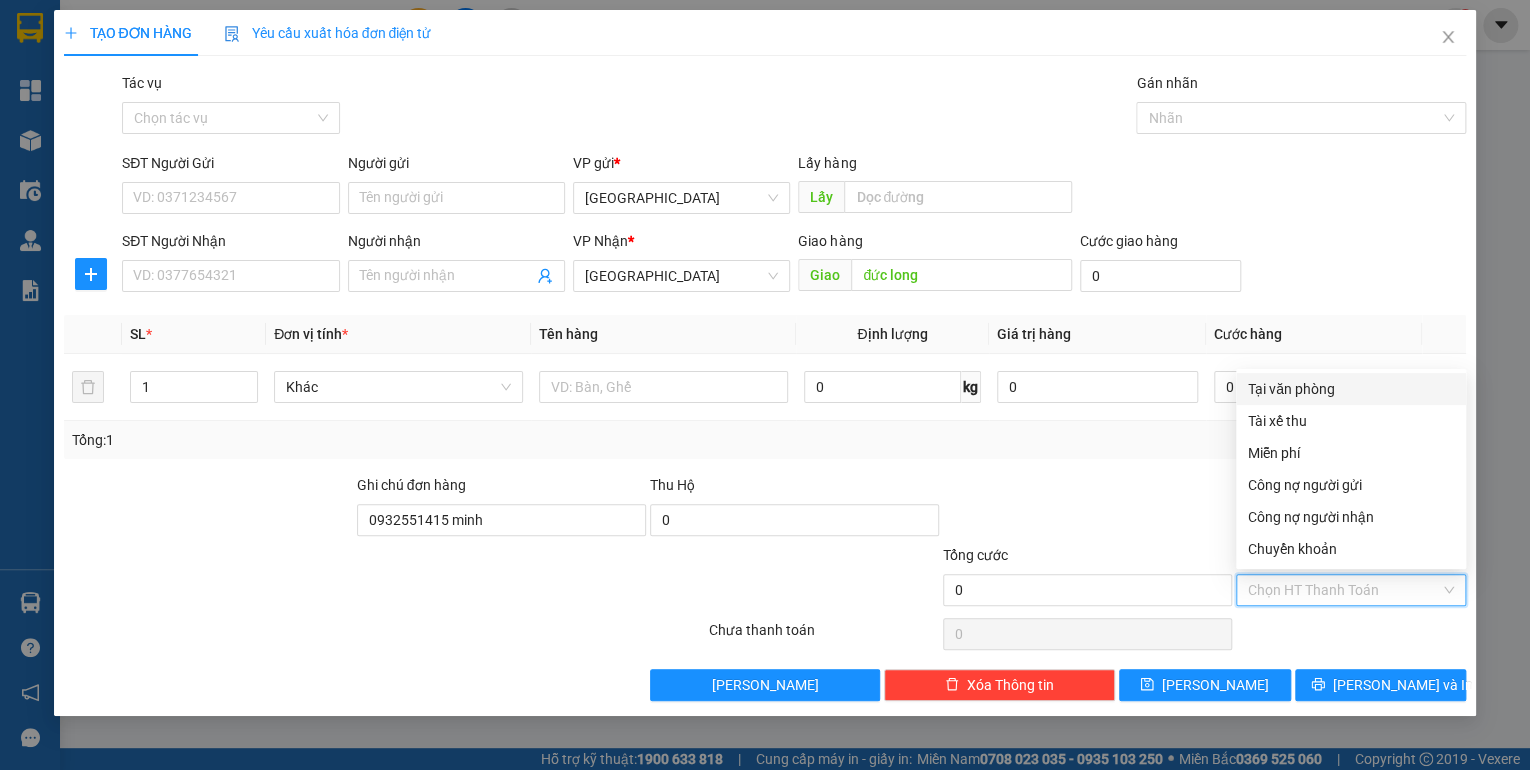 click on "Tại văn phòng" at bounding box center (1351, 389) 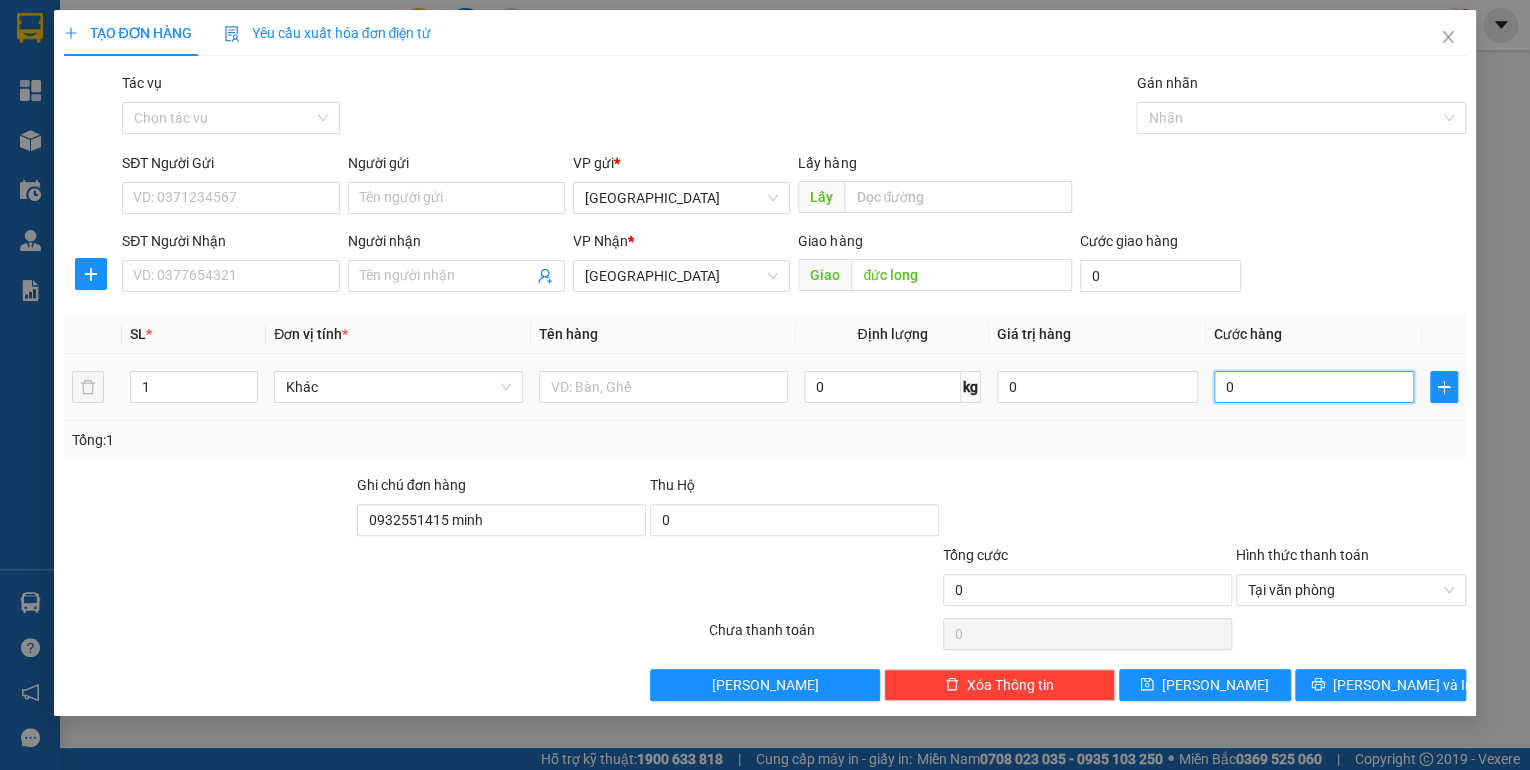 click on "0" at bounding box center (1314, 387) 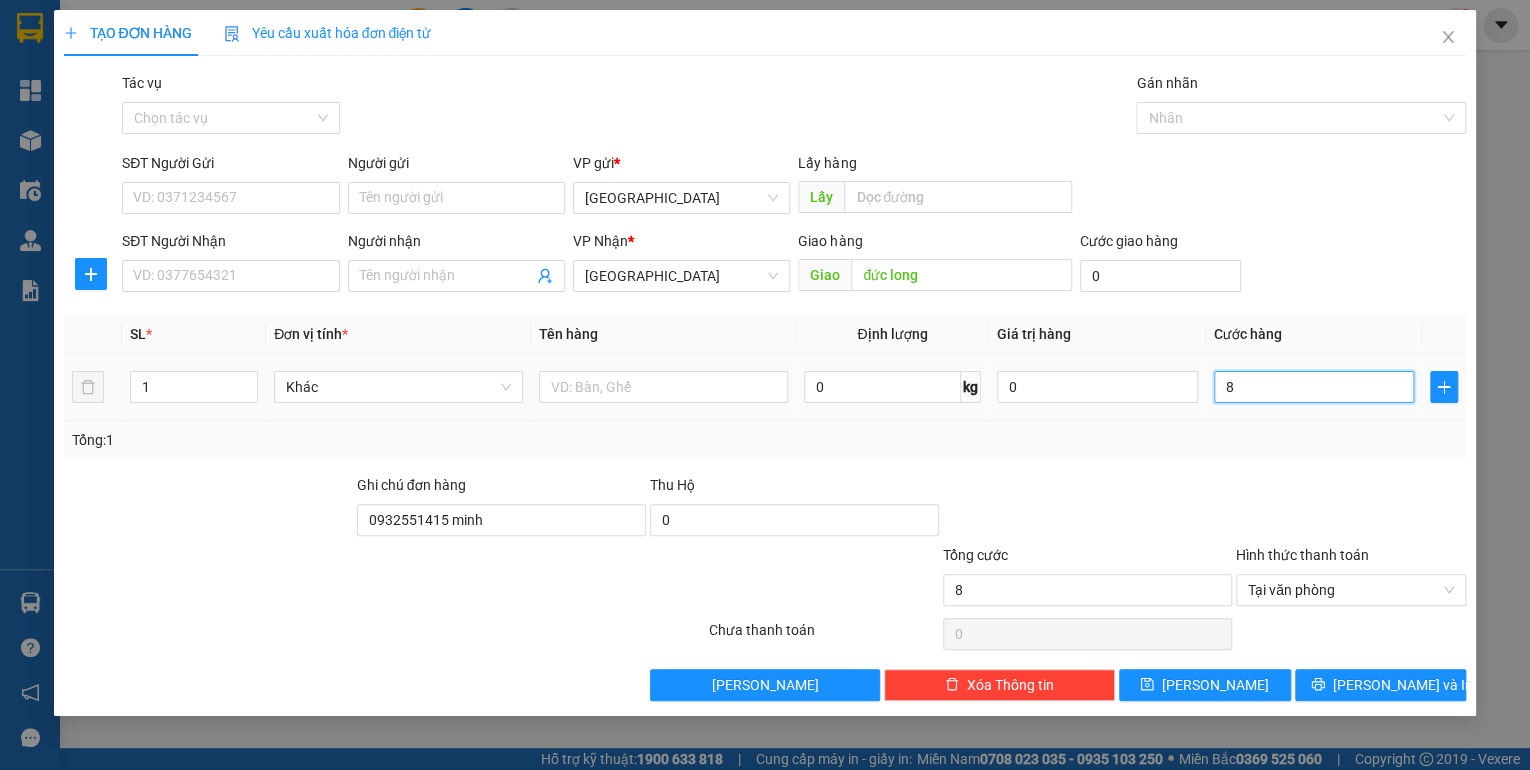 type on "80" 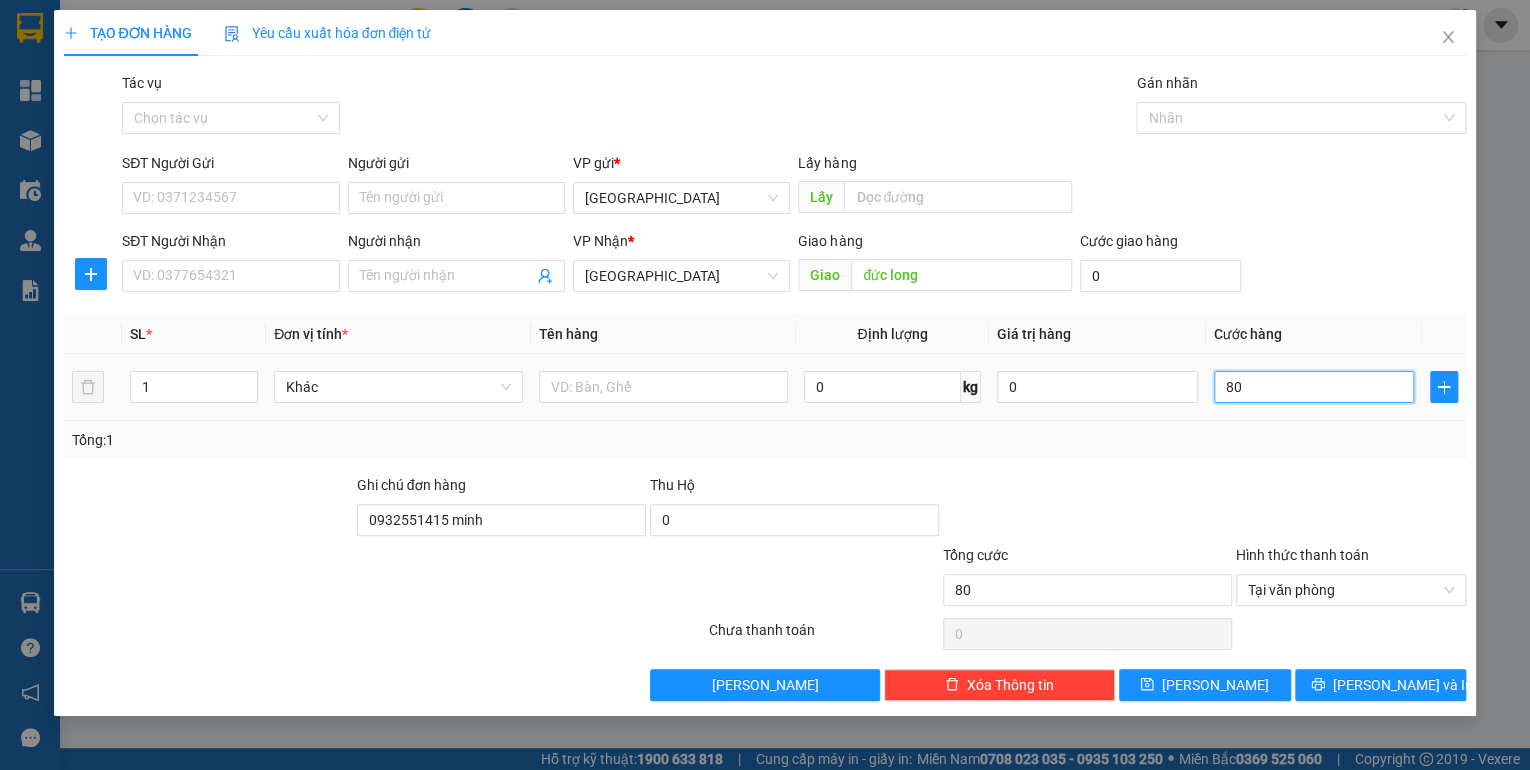 type on "800" 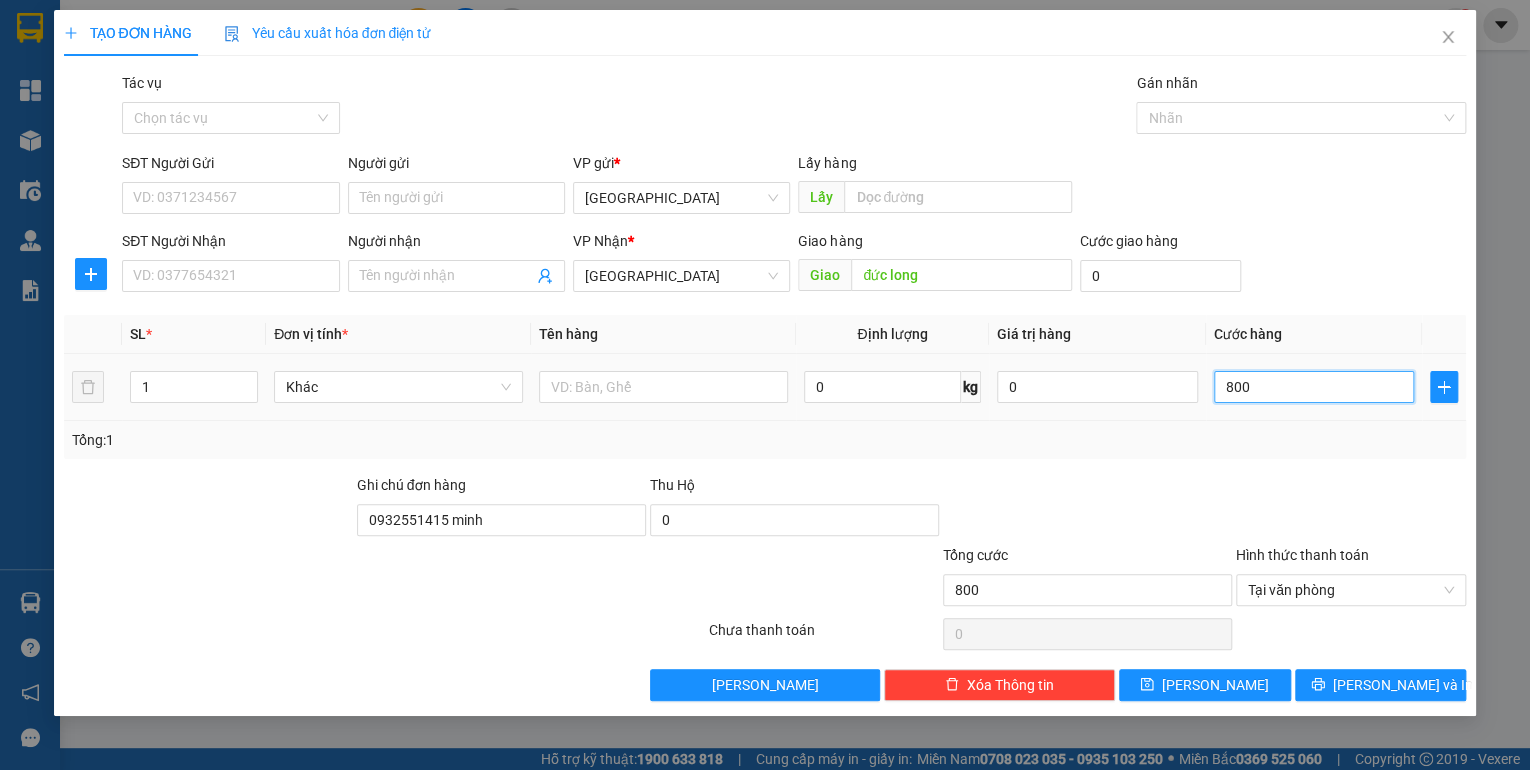 type on "8.000" 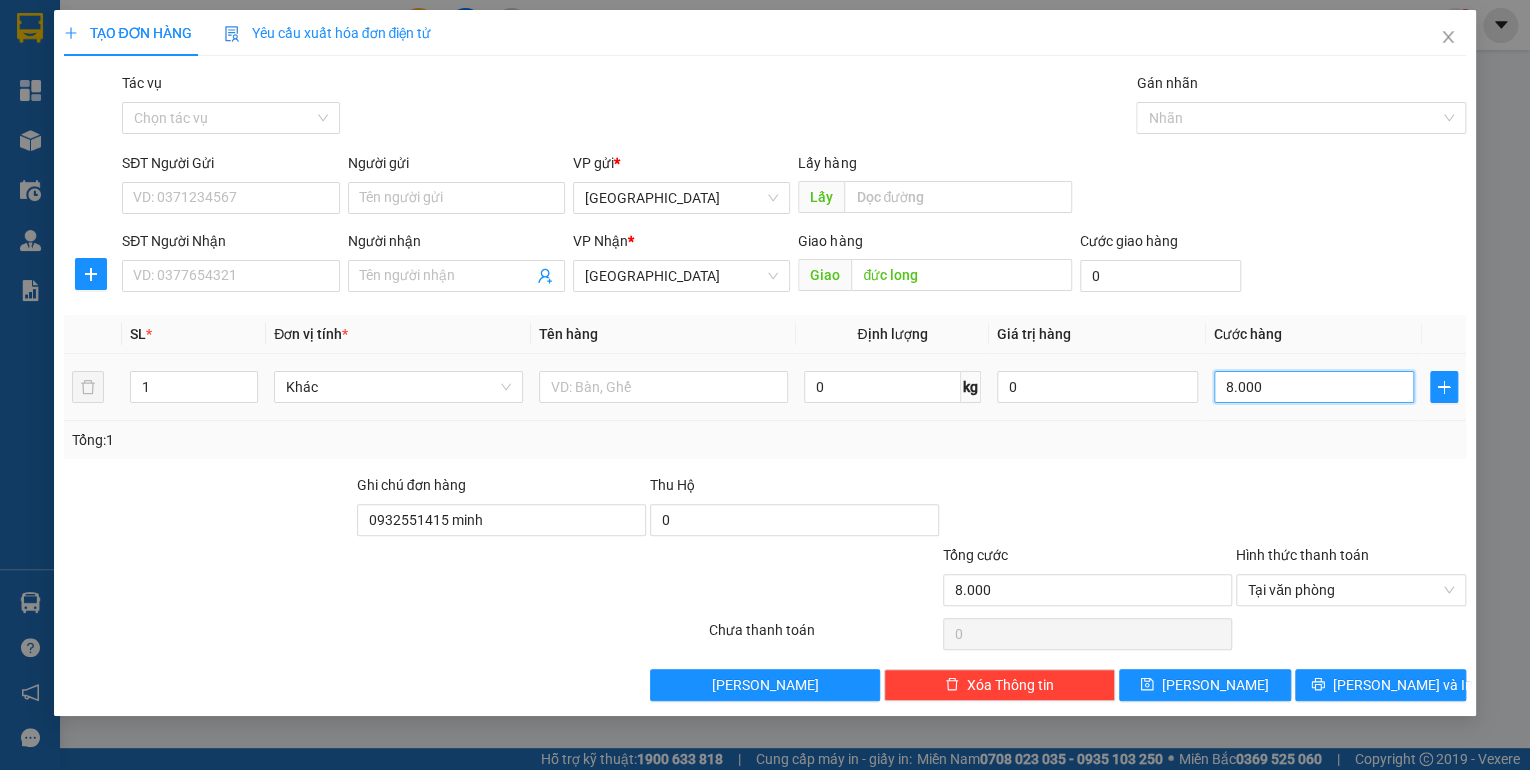 type on "80.000" 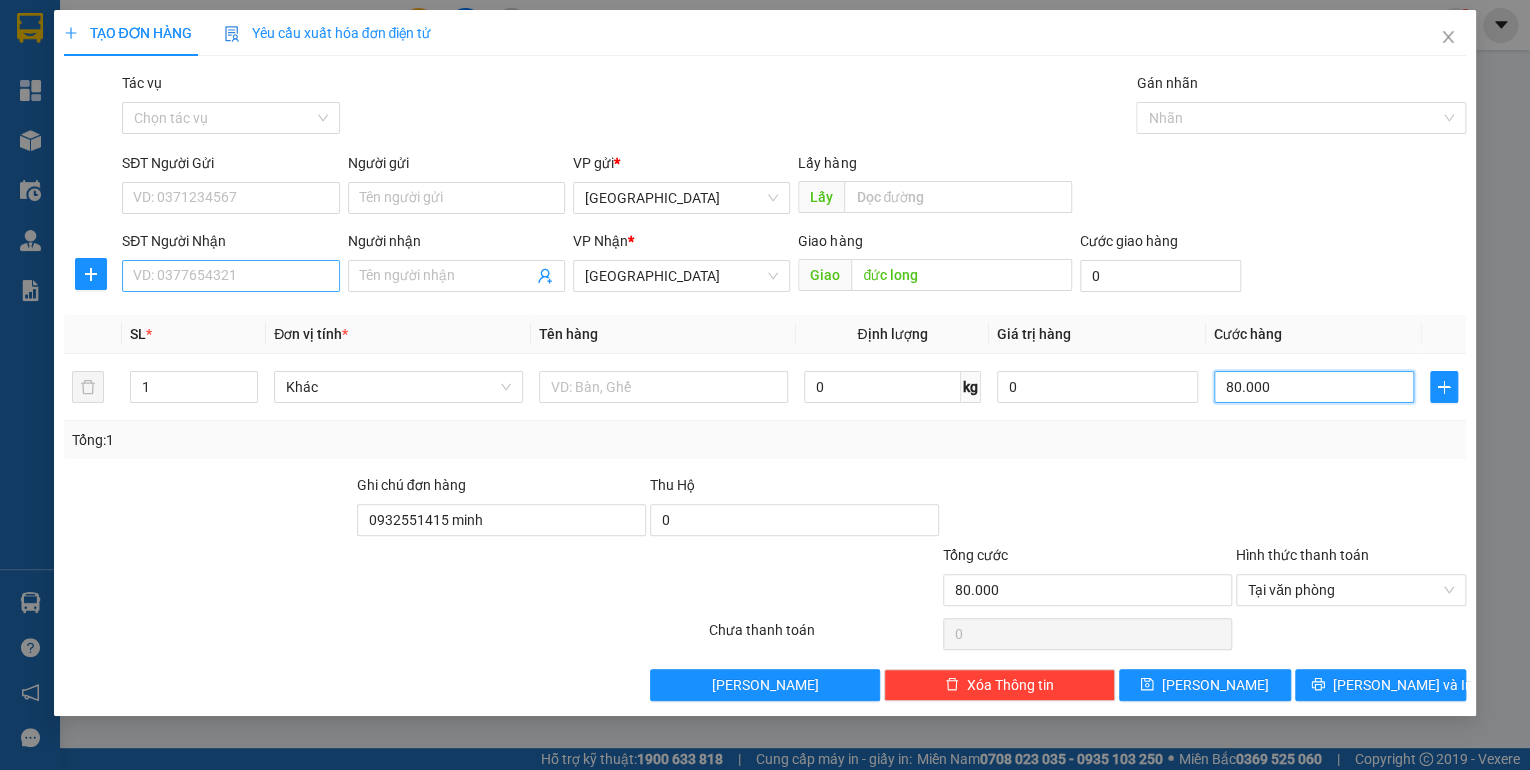 type on "80.000" 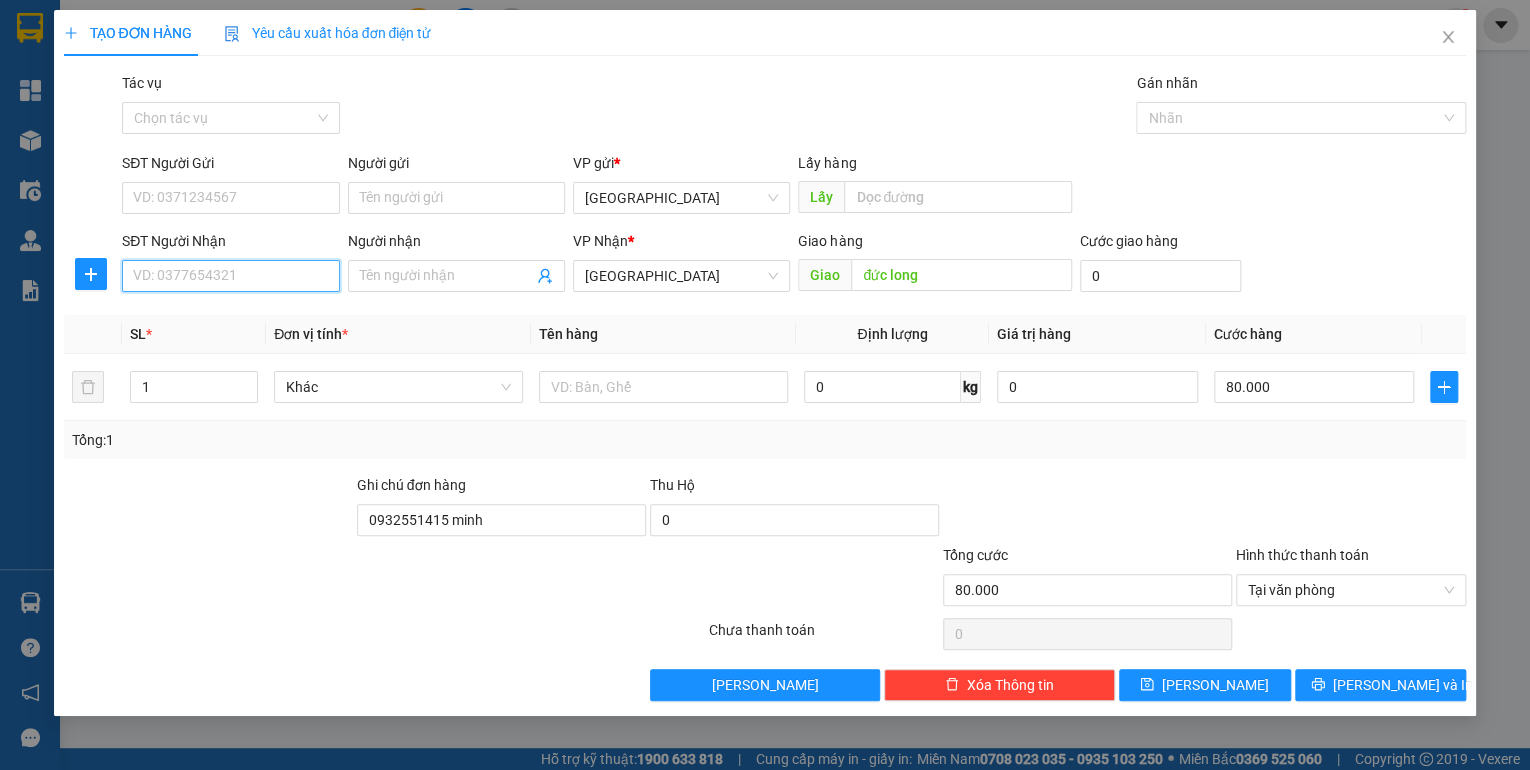 click on "SĐT Người Nhận" at bounding box center (230, 276) 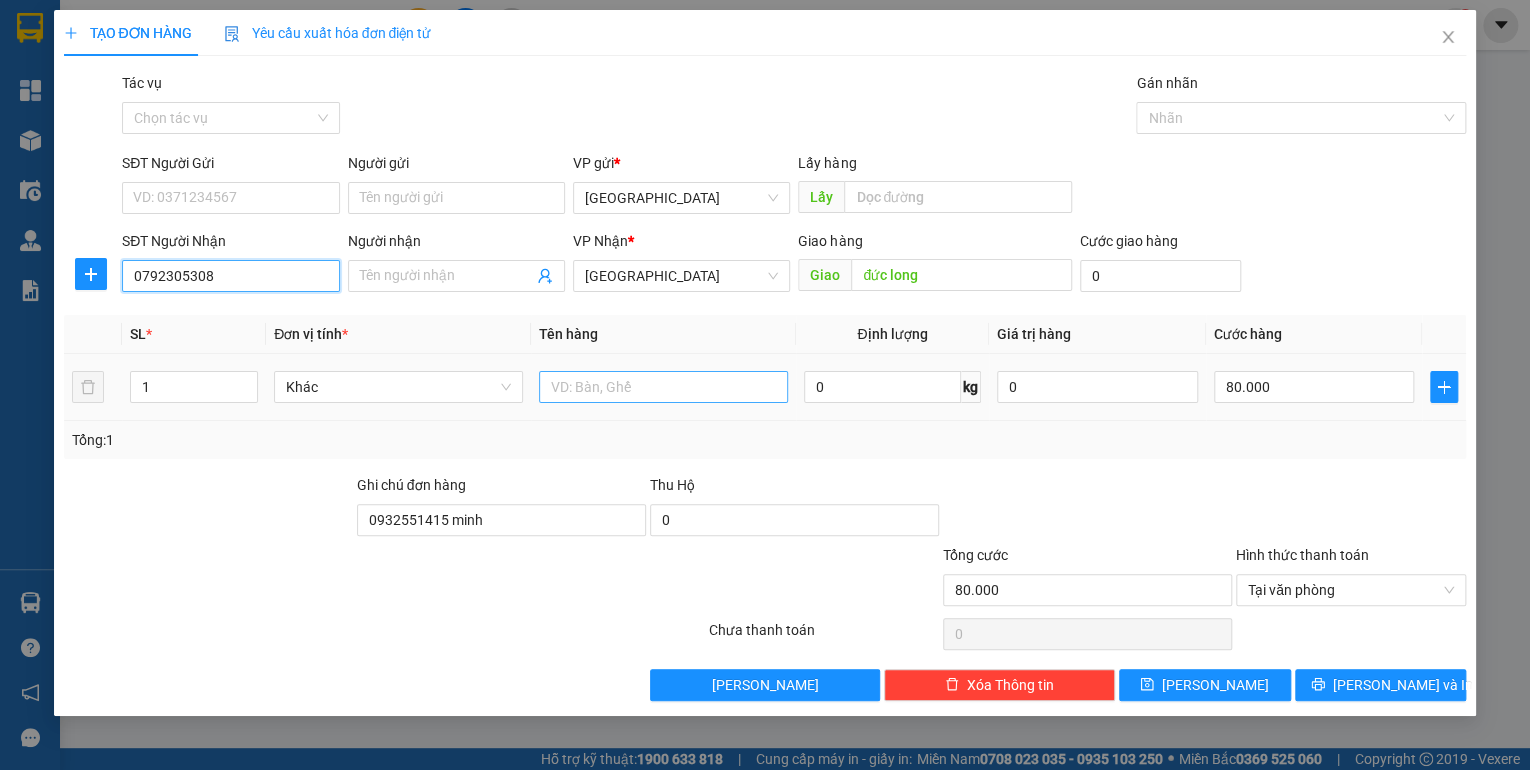 type on "0792305308" 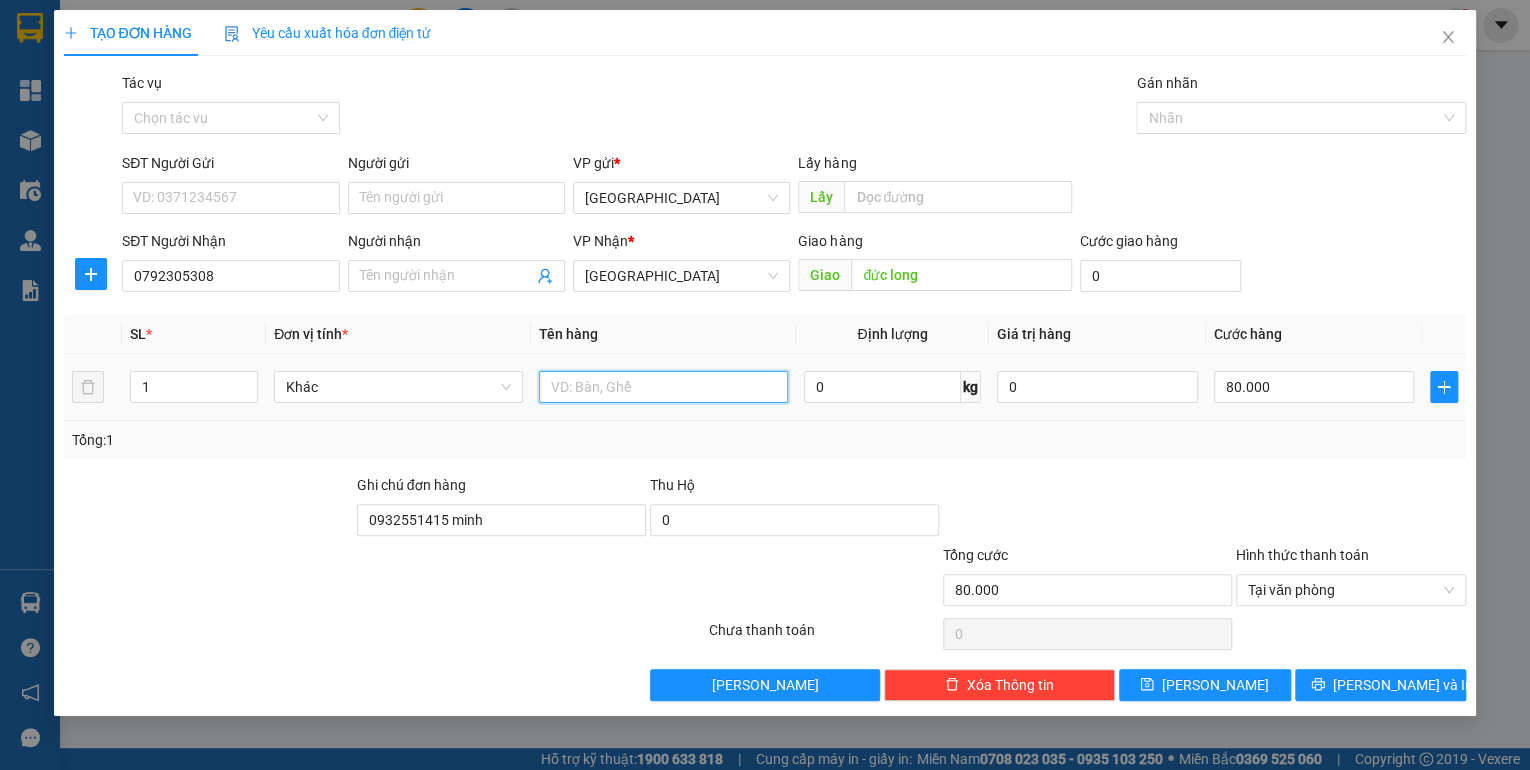 click at bounding box center [663, 387] 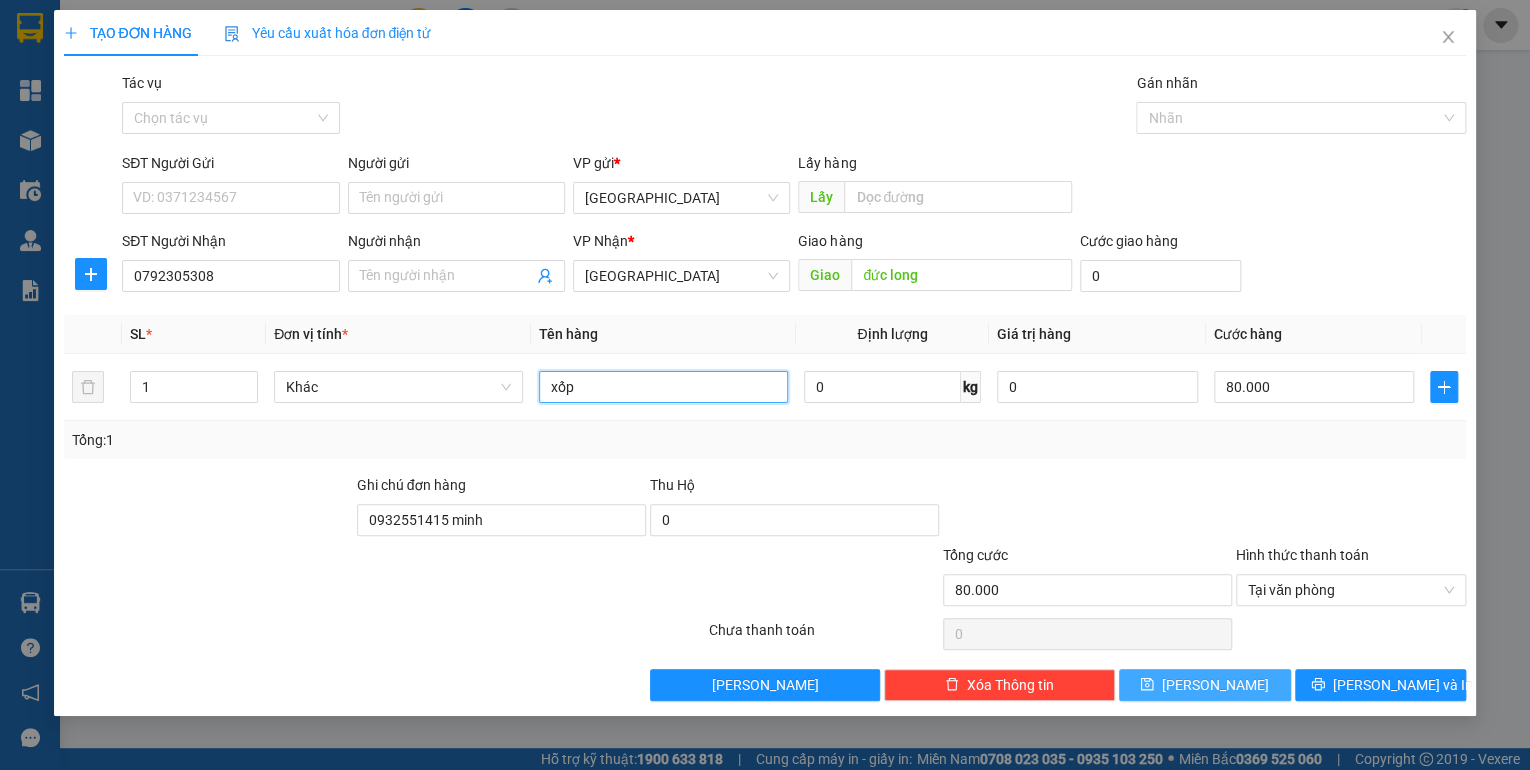 type on "xốp" 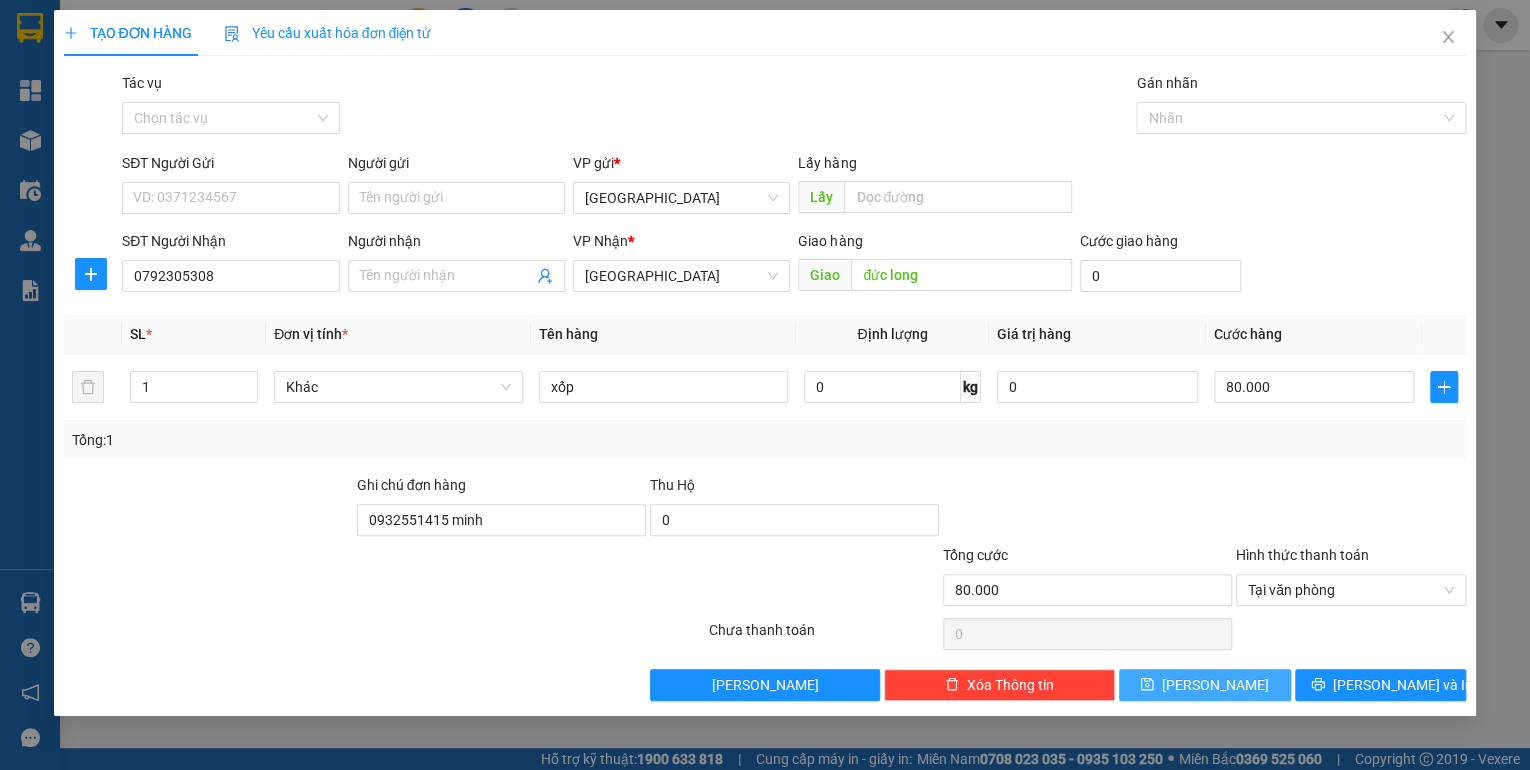 click on "[PERSON_NAME]" at bounding box center (1205, 685) 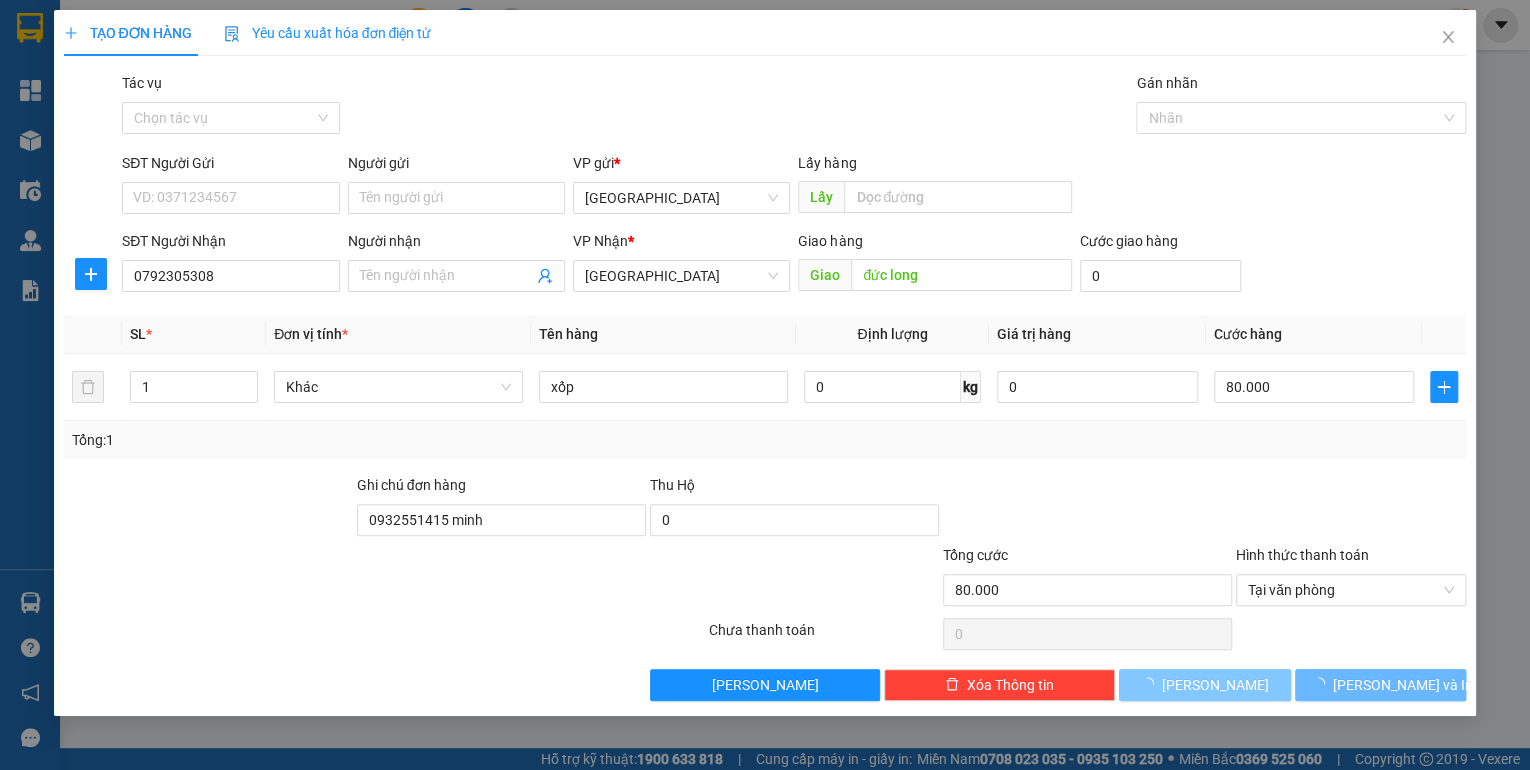 type 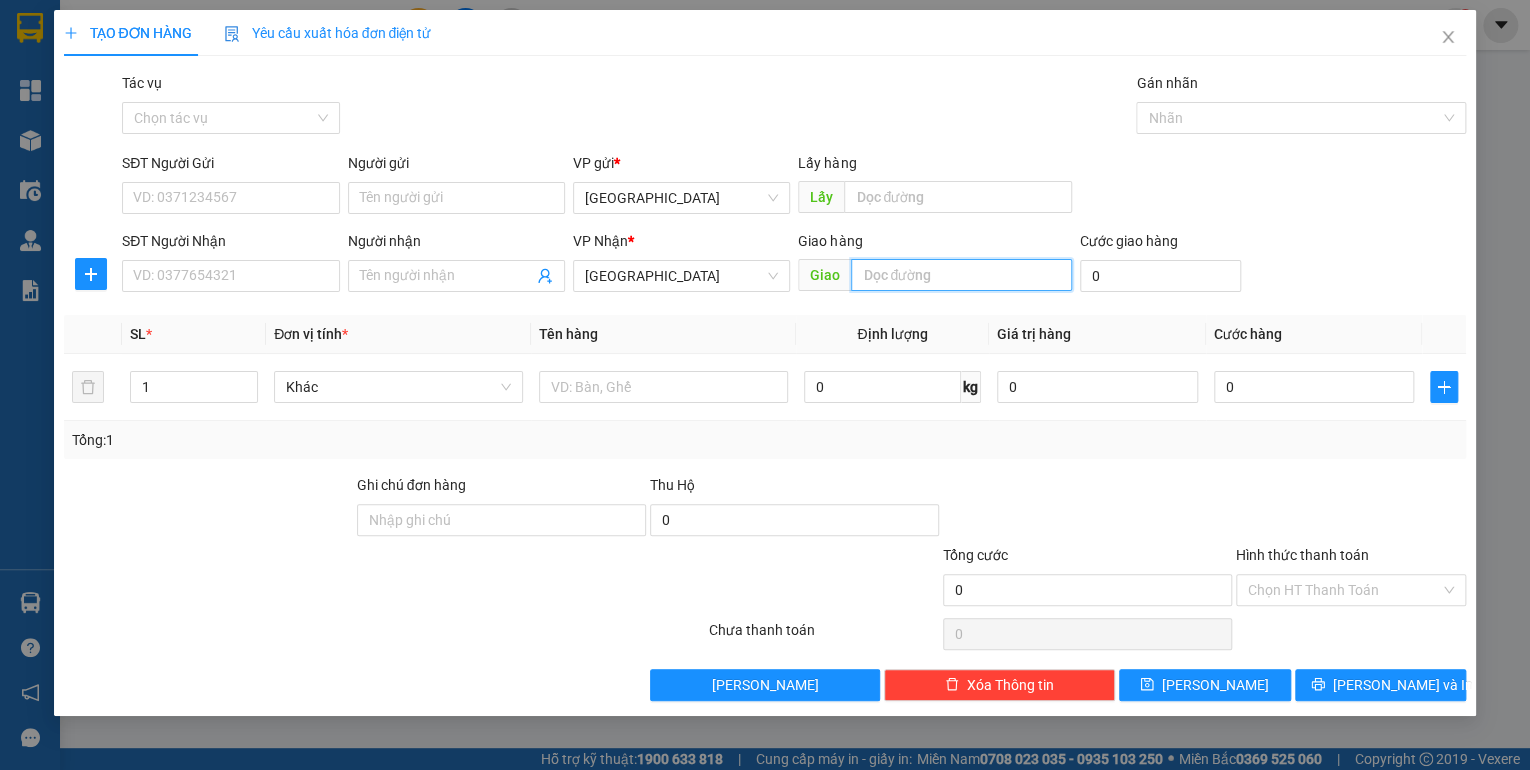 click at bounding box center (961, 275) 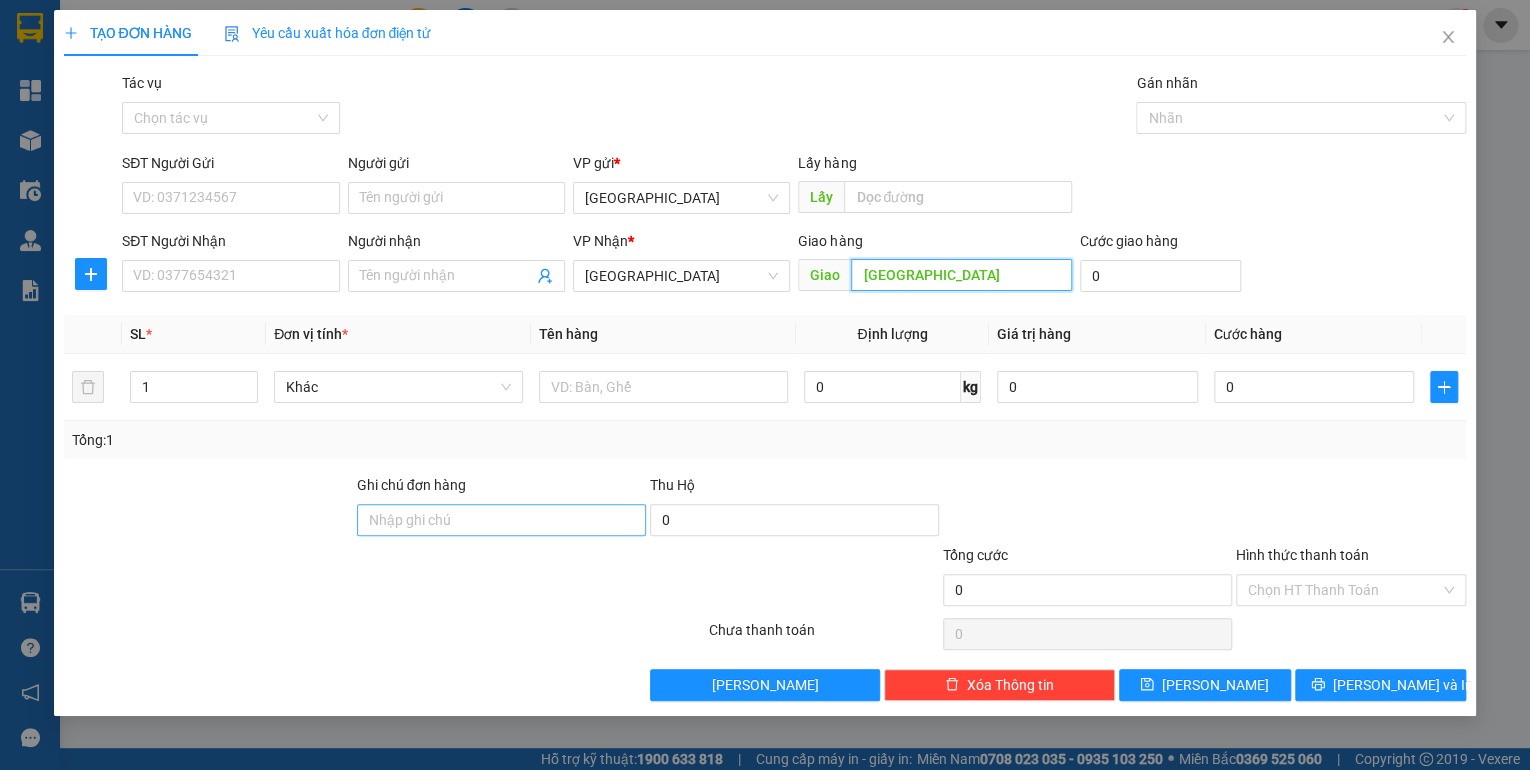 type on "[GEOGRAPHIC_DATA]" 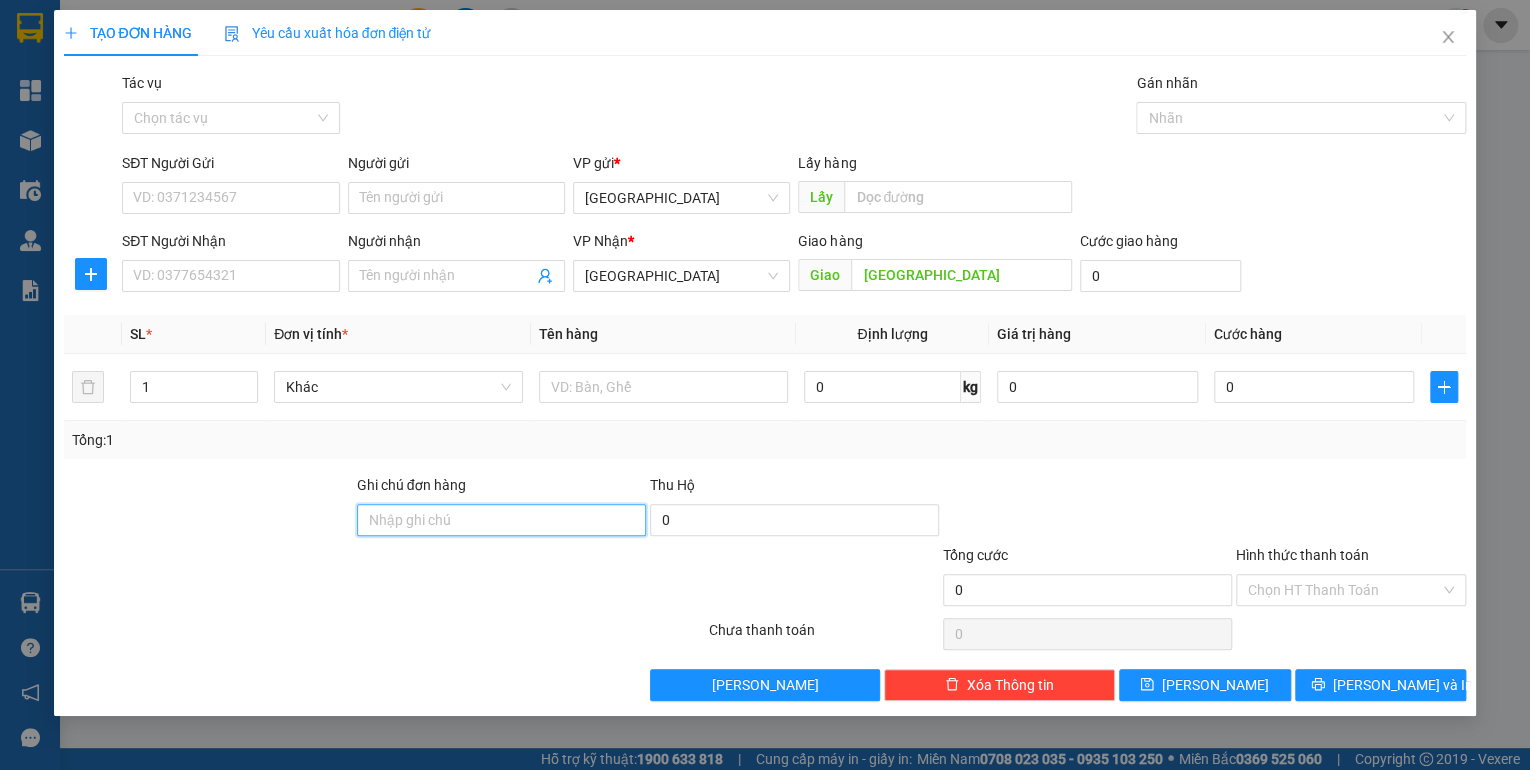click on "Ghi chú đơn hàng" at bounding box center (501, 520) 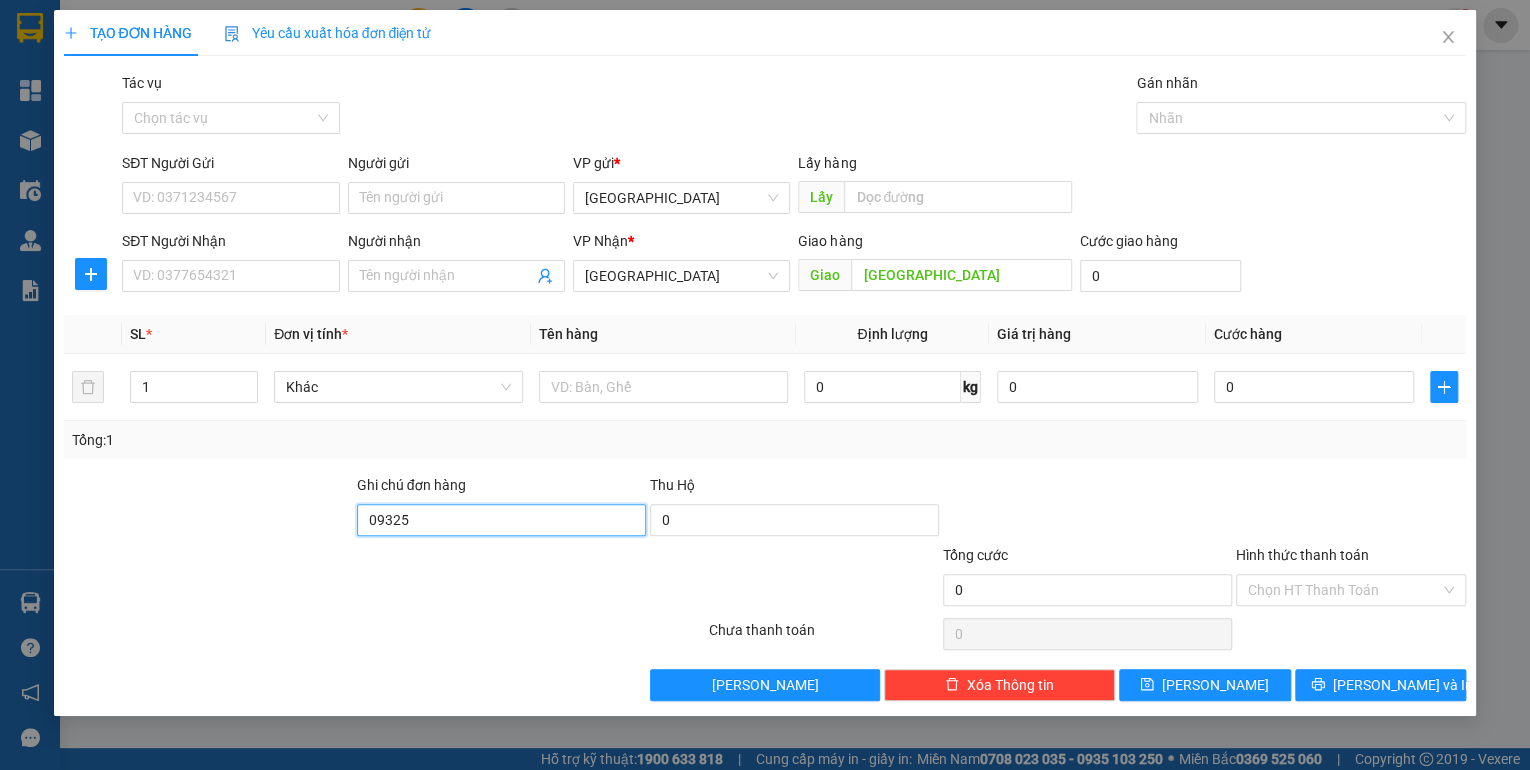 type on "0932551415 minh" 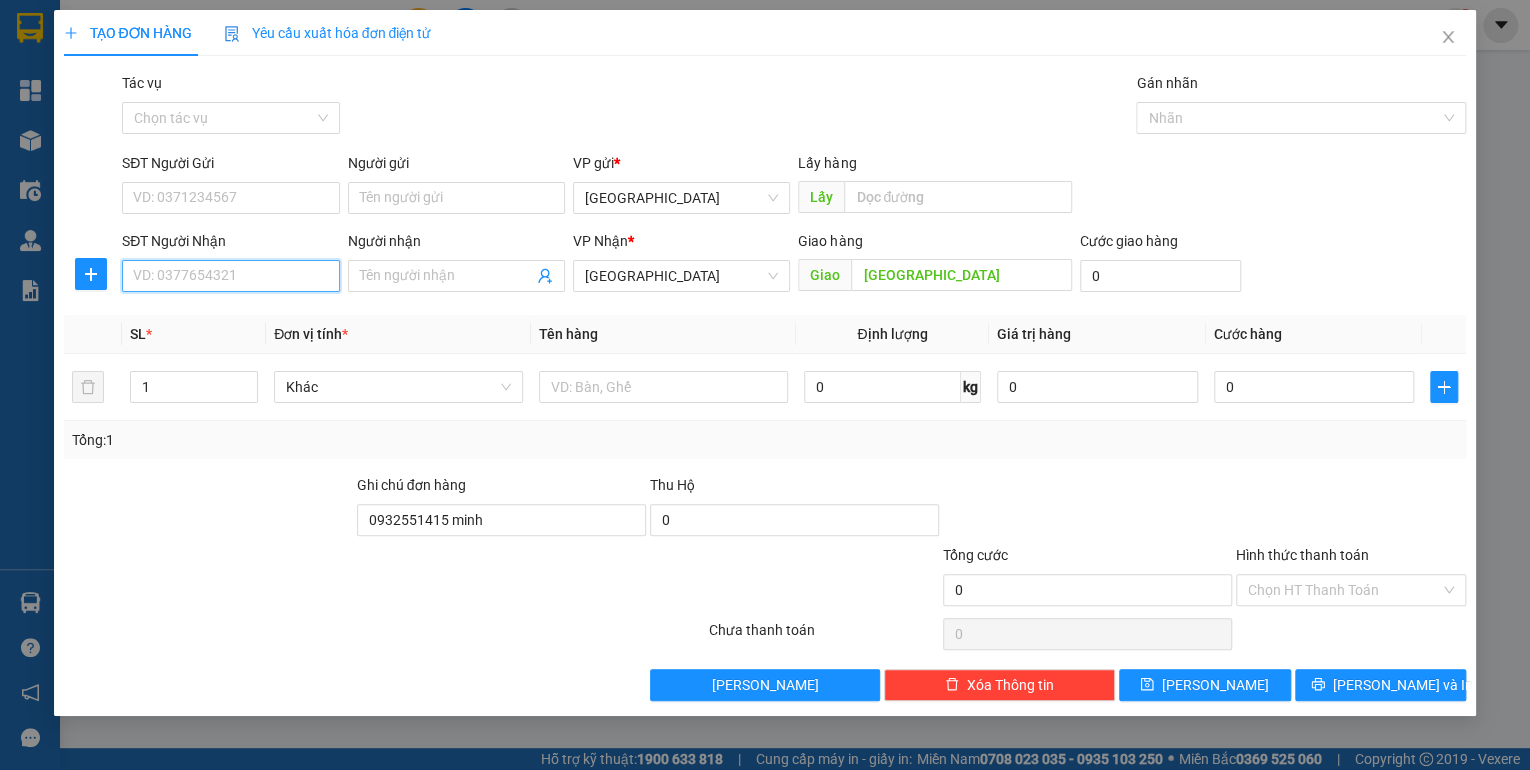 click on "SĐT Người Nhận" at bounding box center (230, 276) 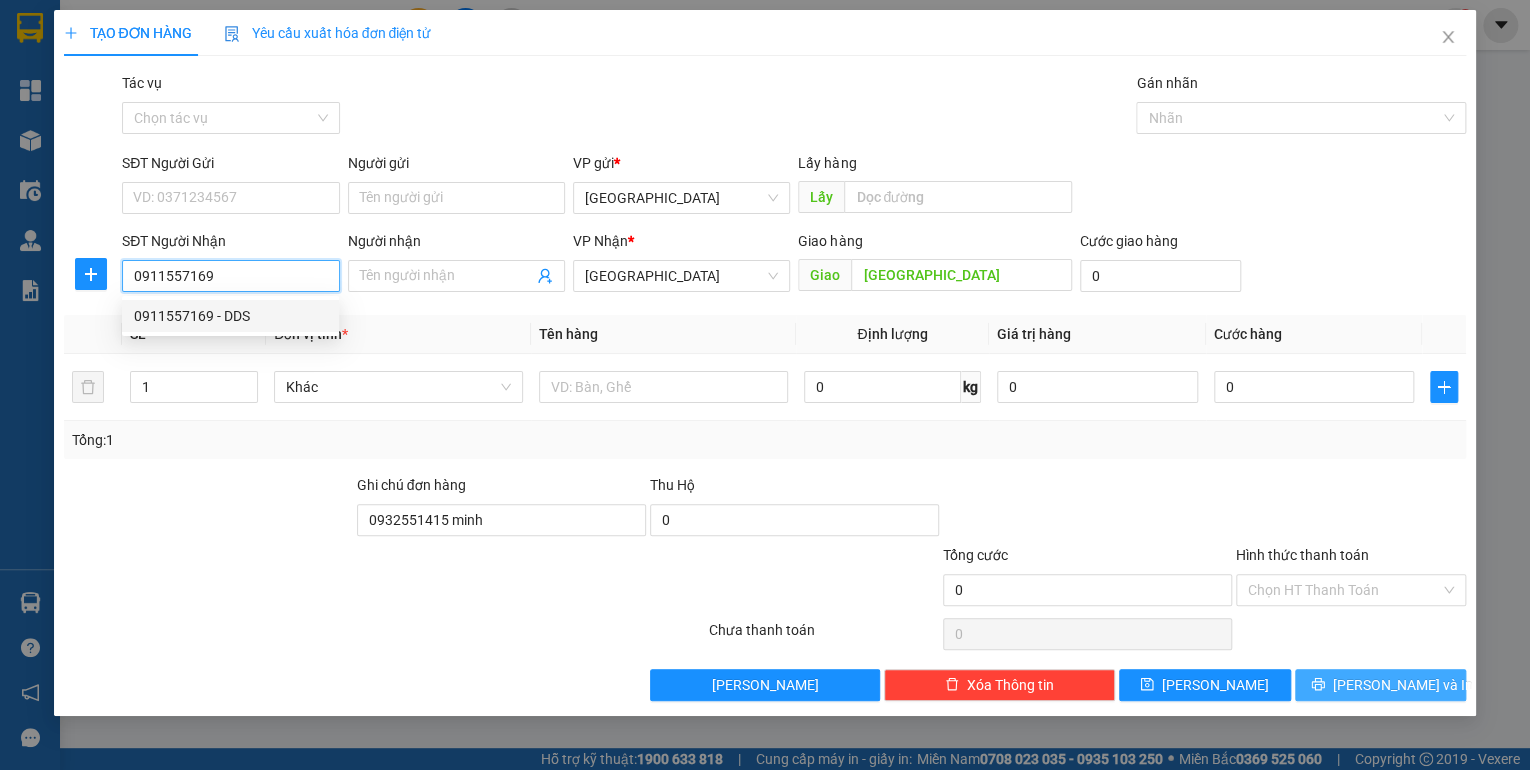 type on "0911557169" 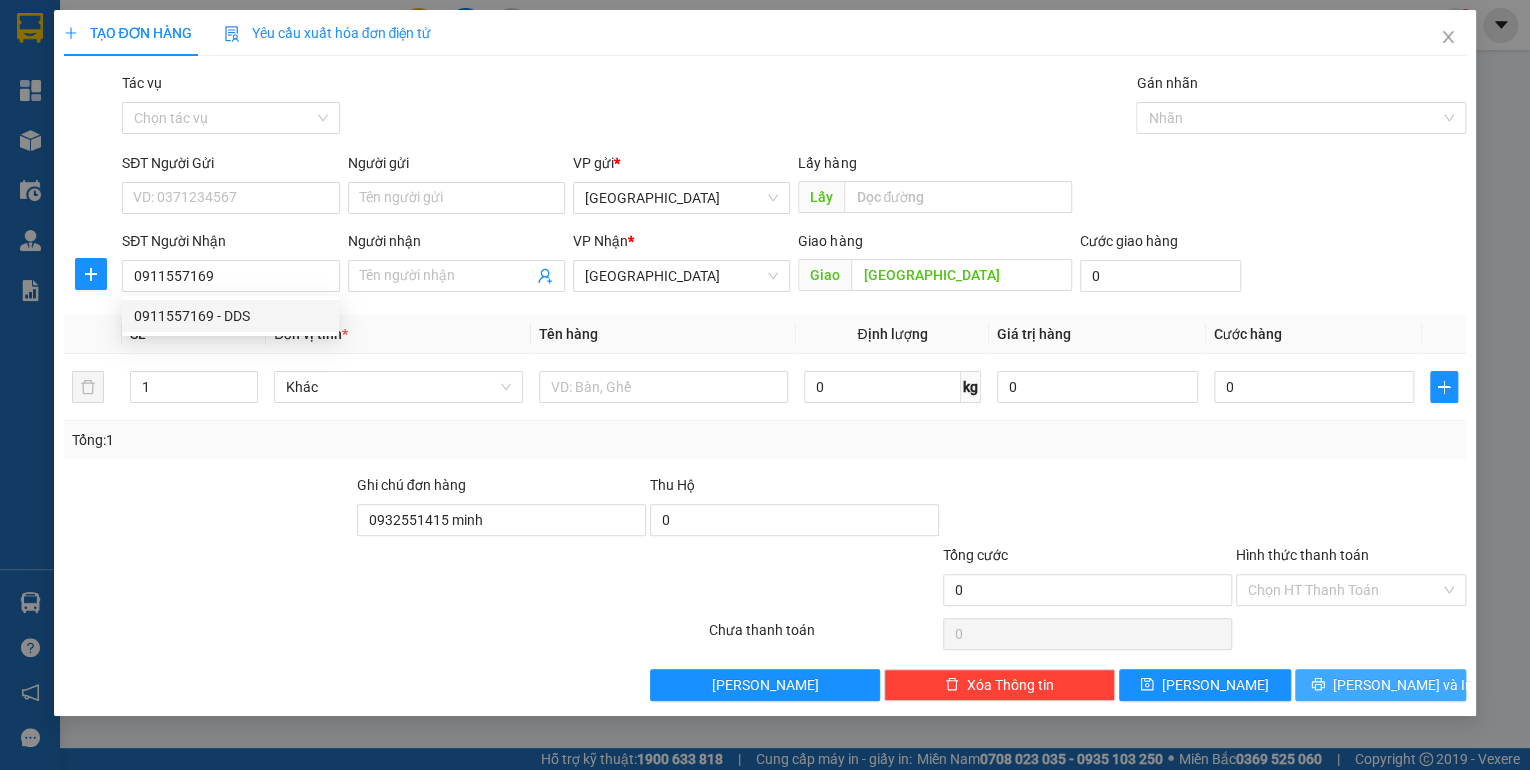 click on "[PERSON_NAME] và In" at bounding box center (1381, 685) 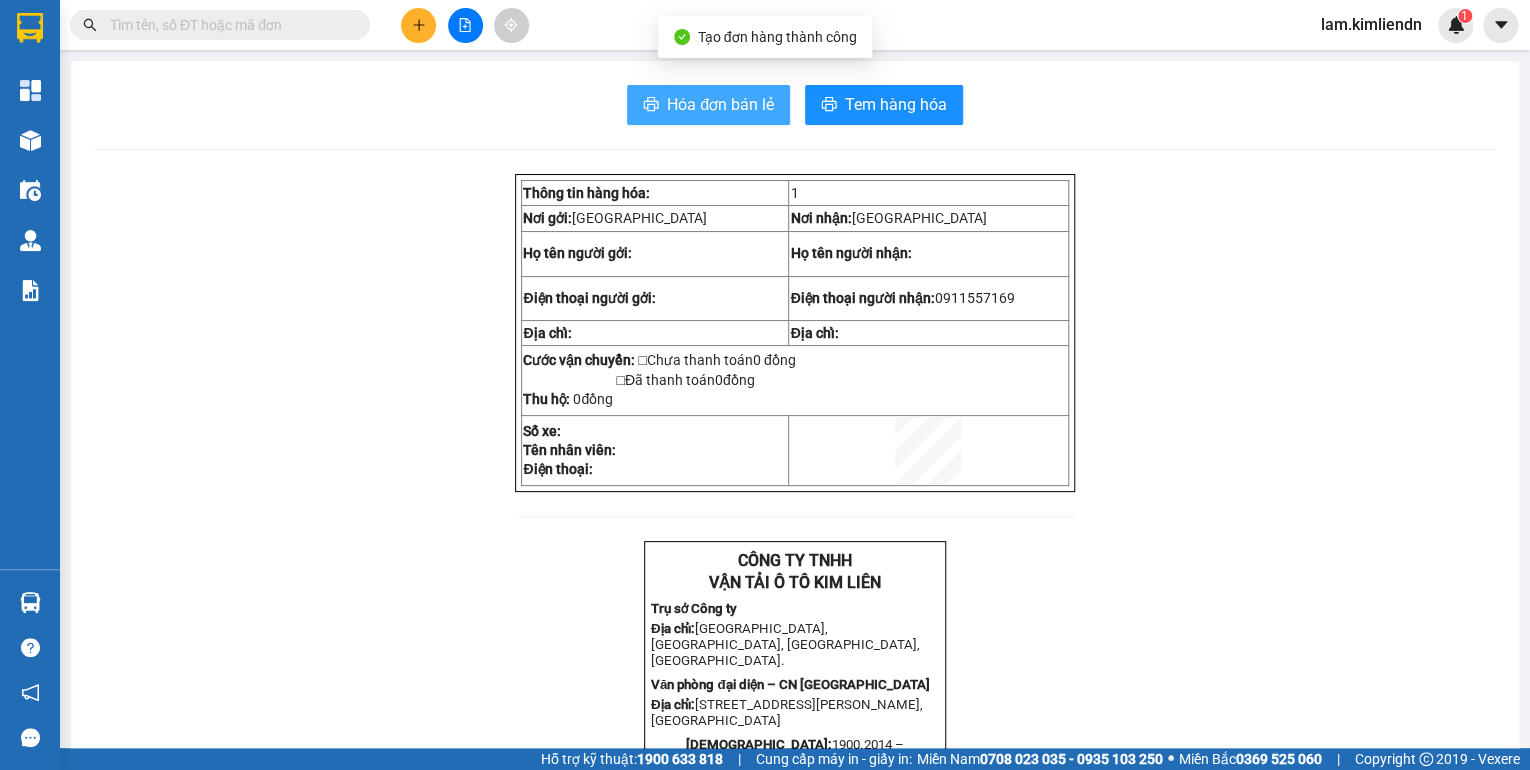click on "Hóa đơn bán lẻ" at bounding box center [720, 104] 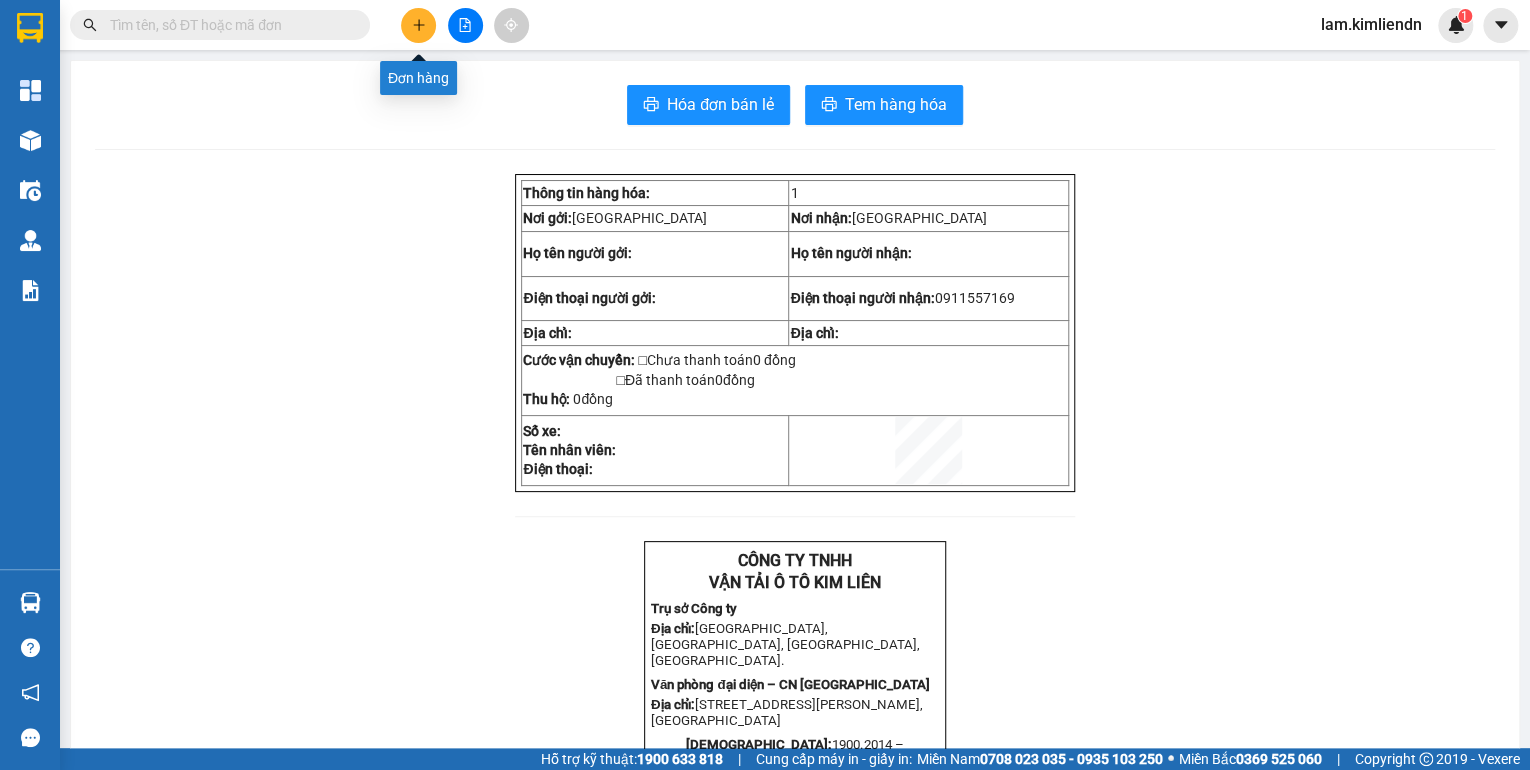 click at bounding box center (418, 25) 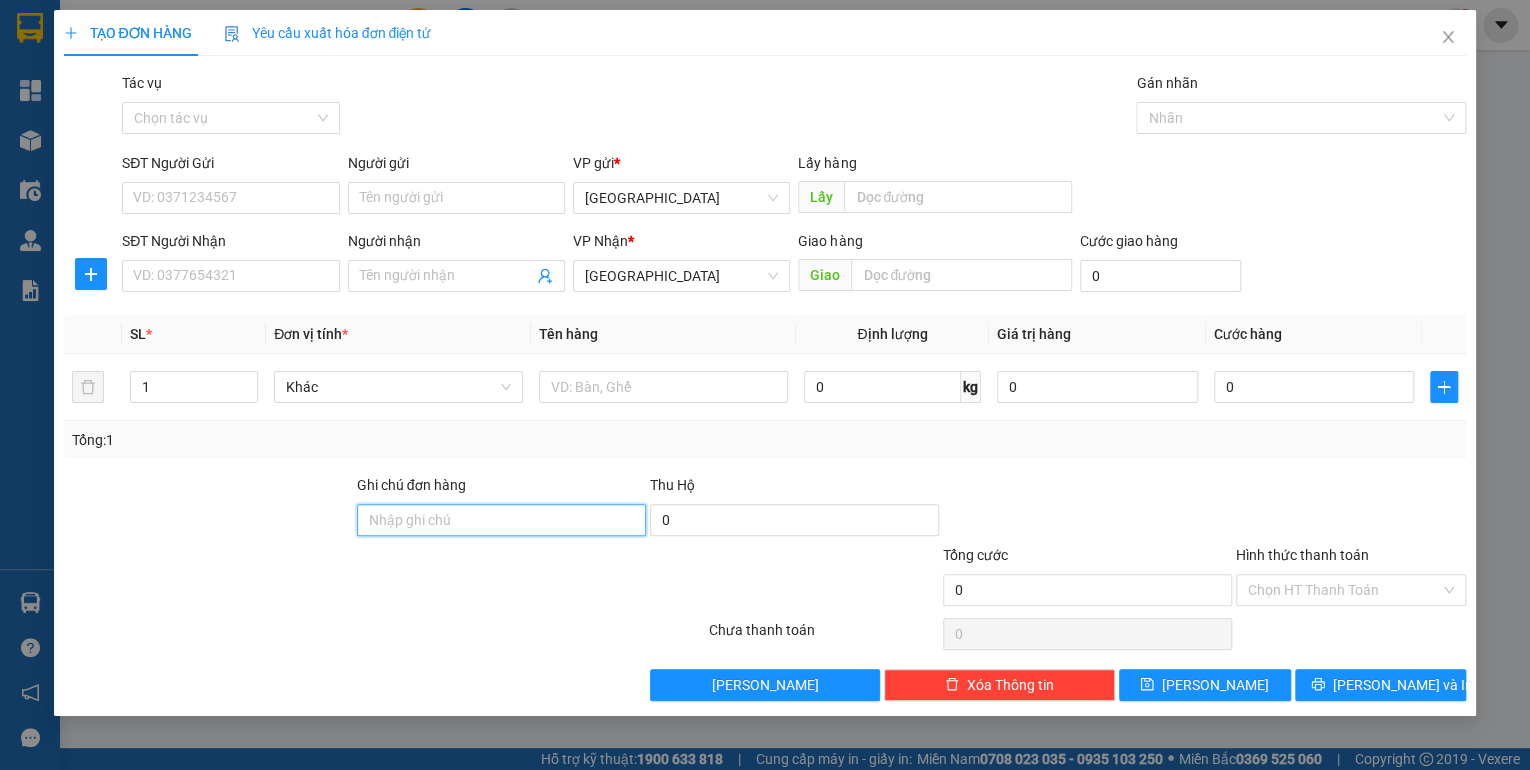 click on "Ghi chú đơn hàng" at bounding box center (501, 520) 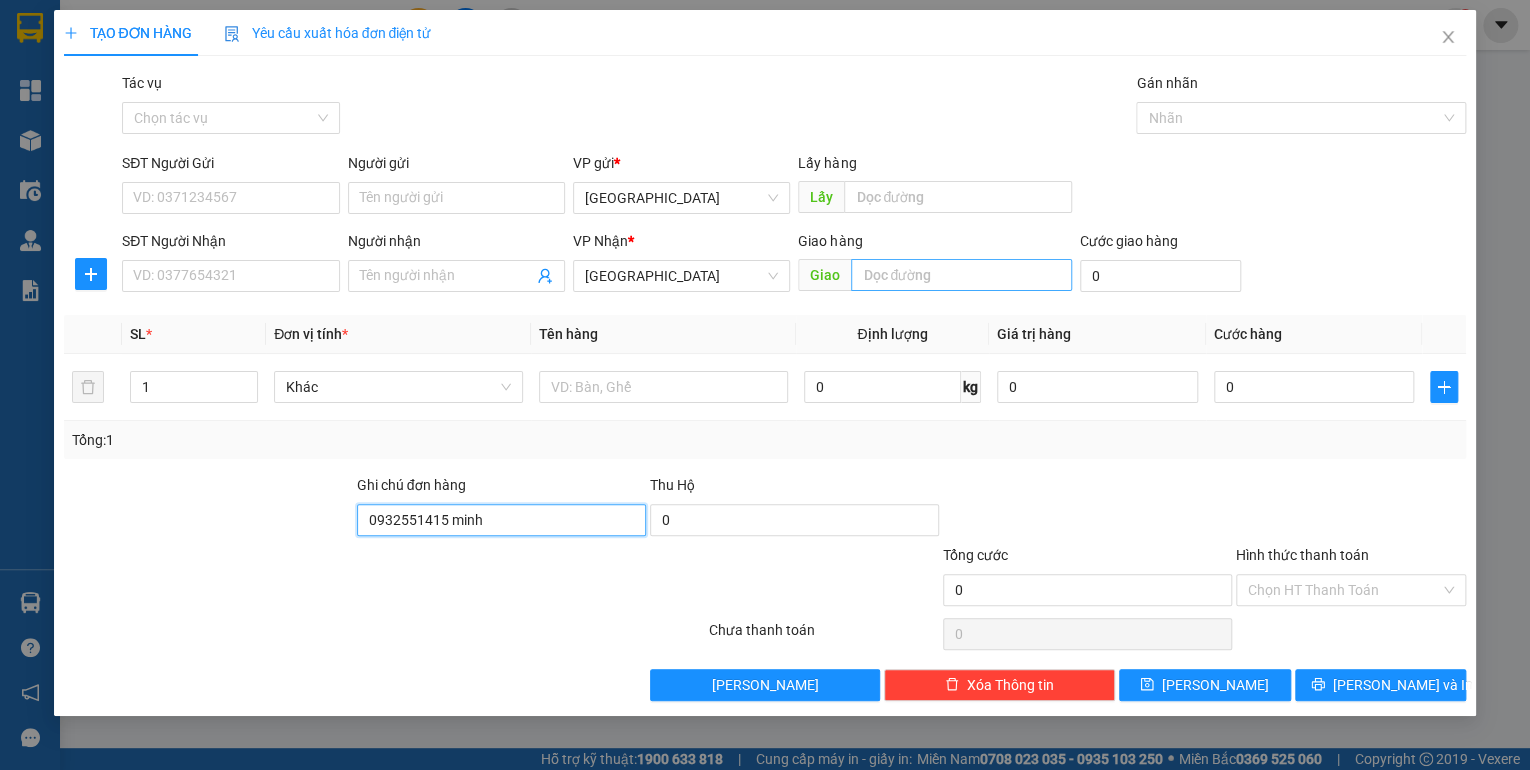 type on "0932551415 minh" 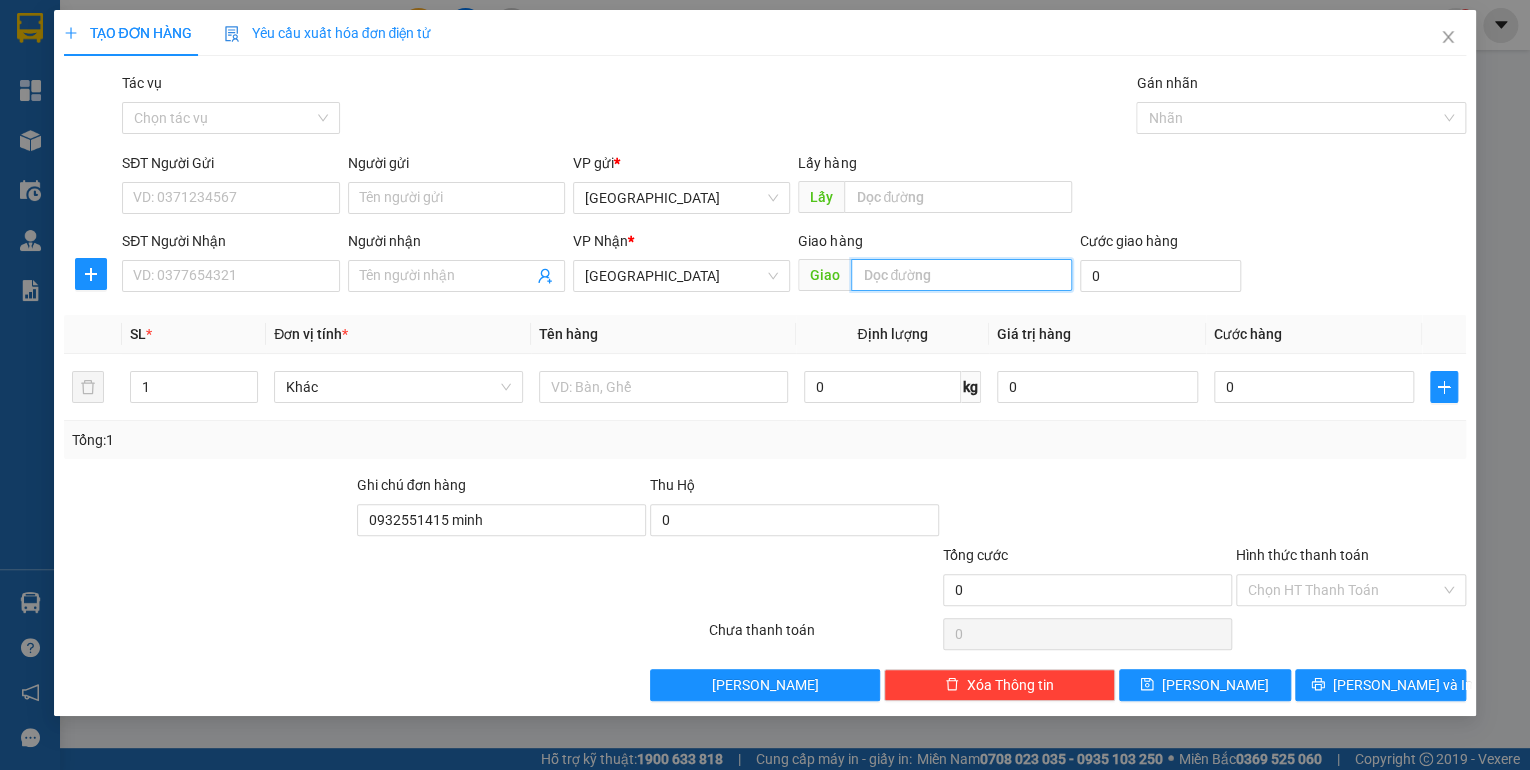 click at bounding box center [961, 275] 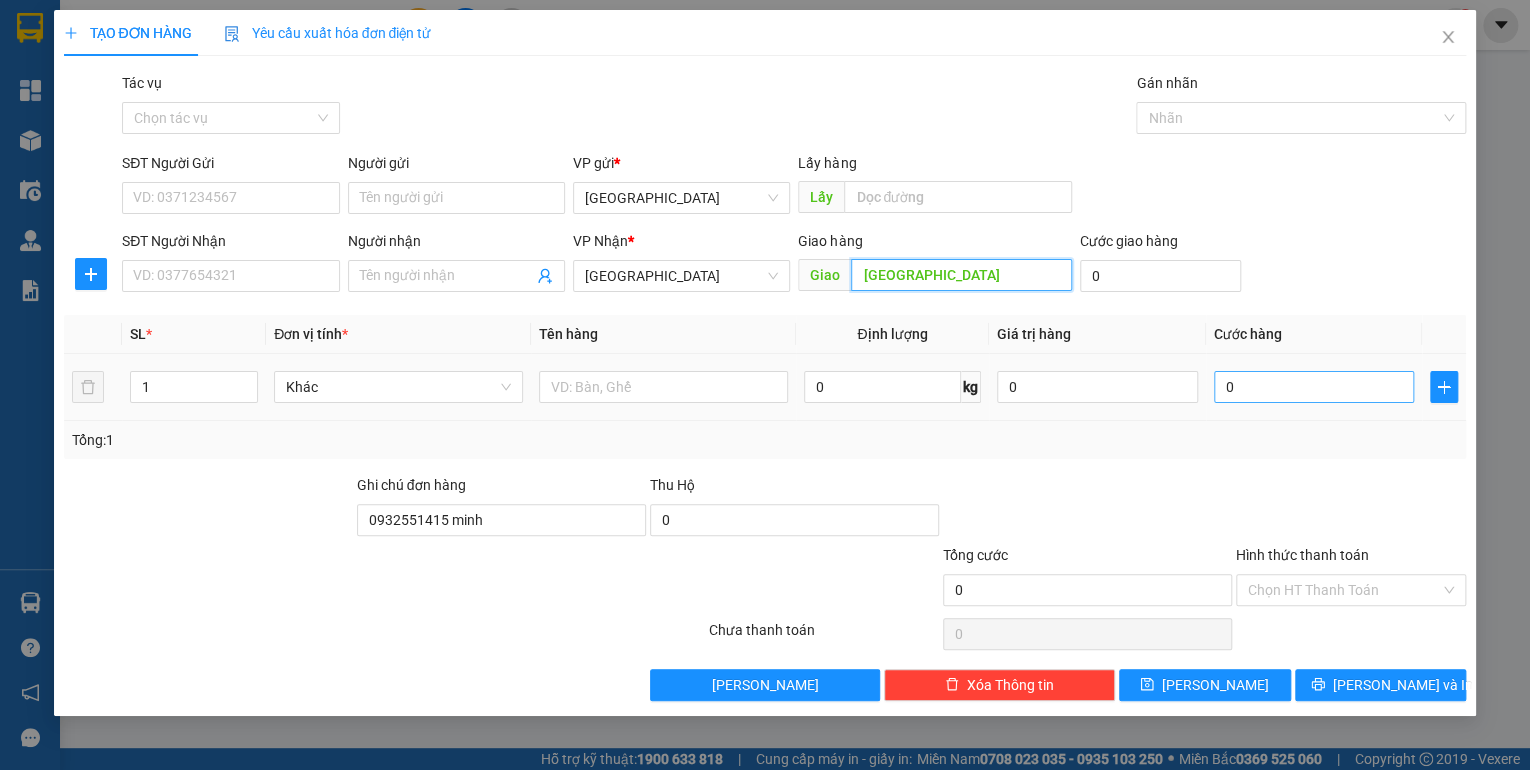 type on "[GEOGRAPHIC_DATA]" 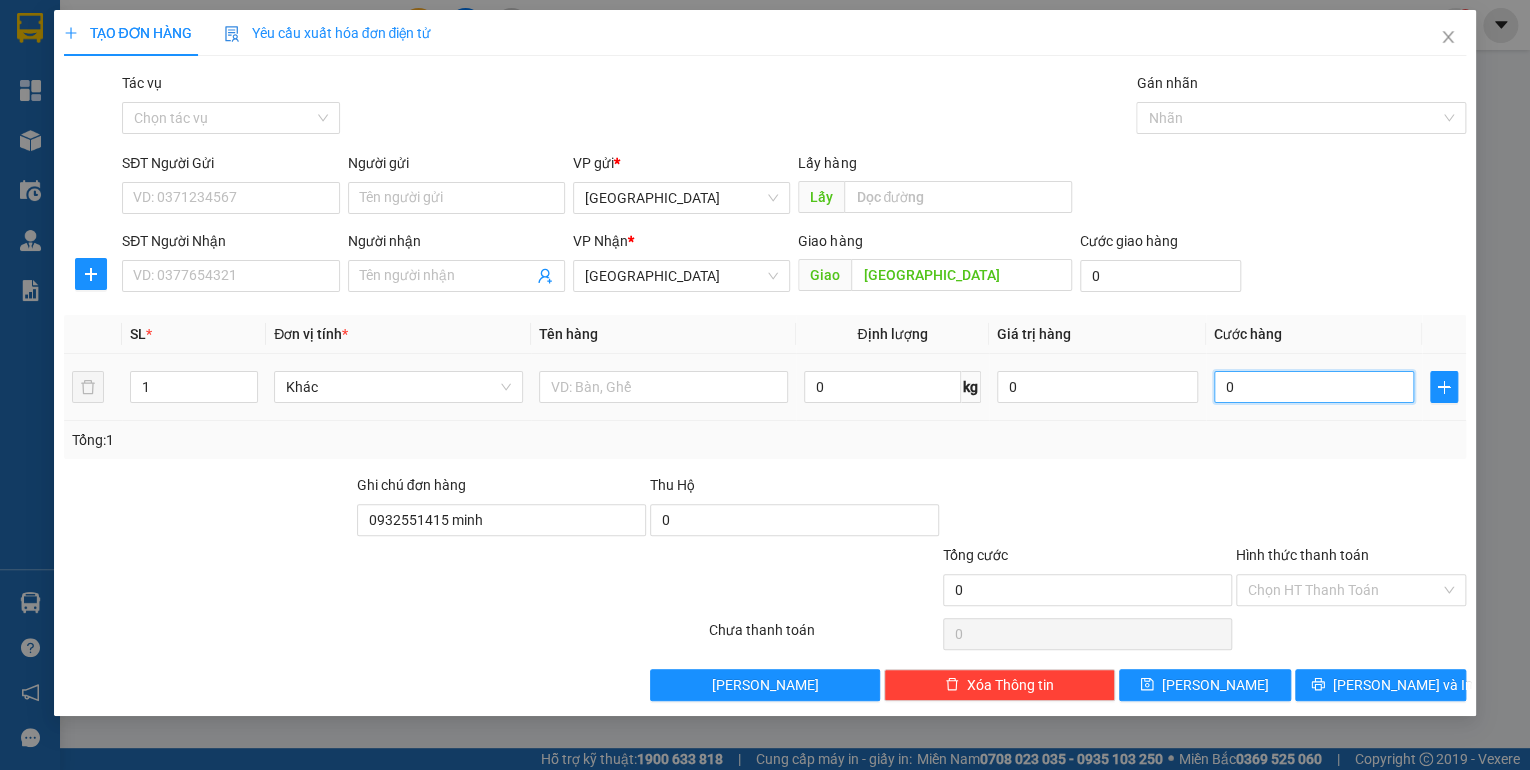 click on "0" at bounding box center [1314, 387] 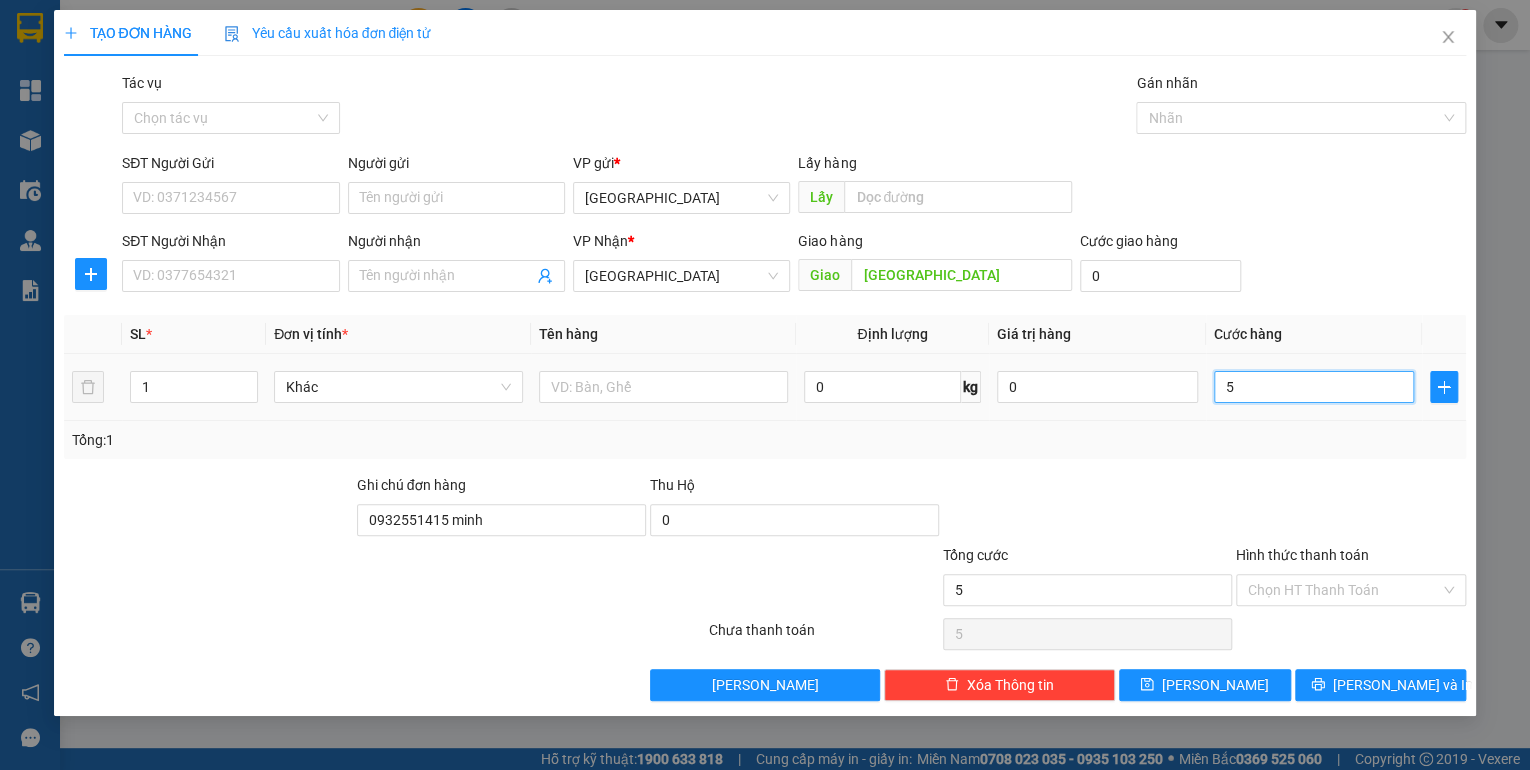 type on "50" 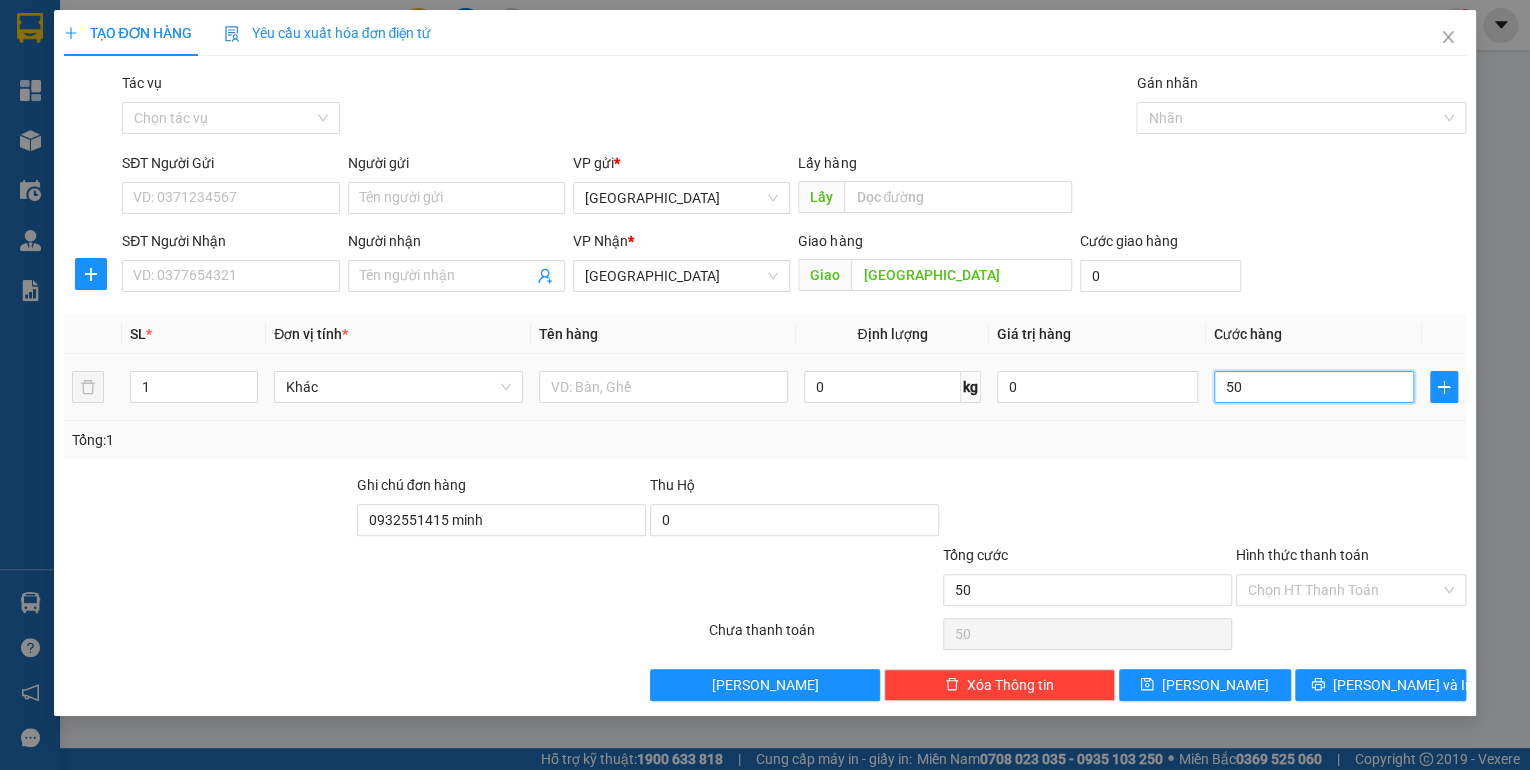 type on "500" 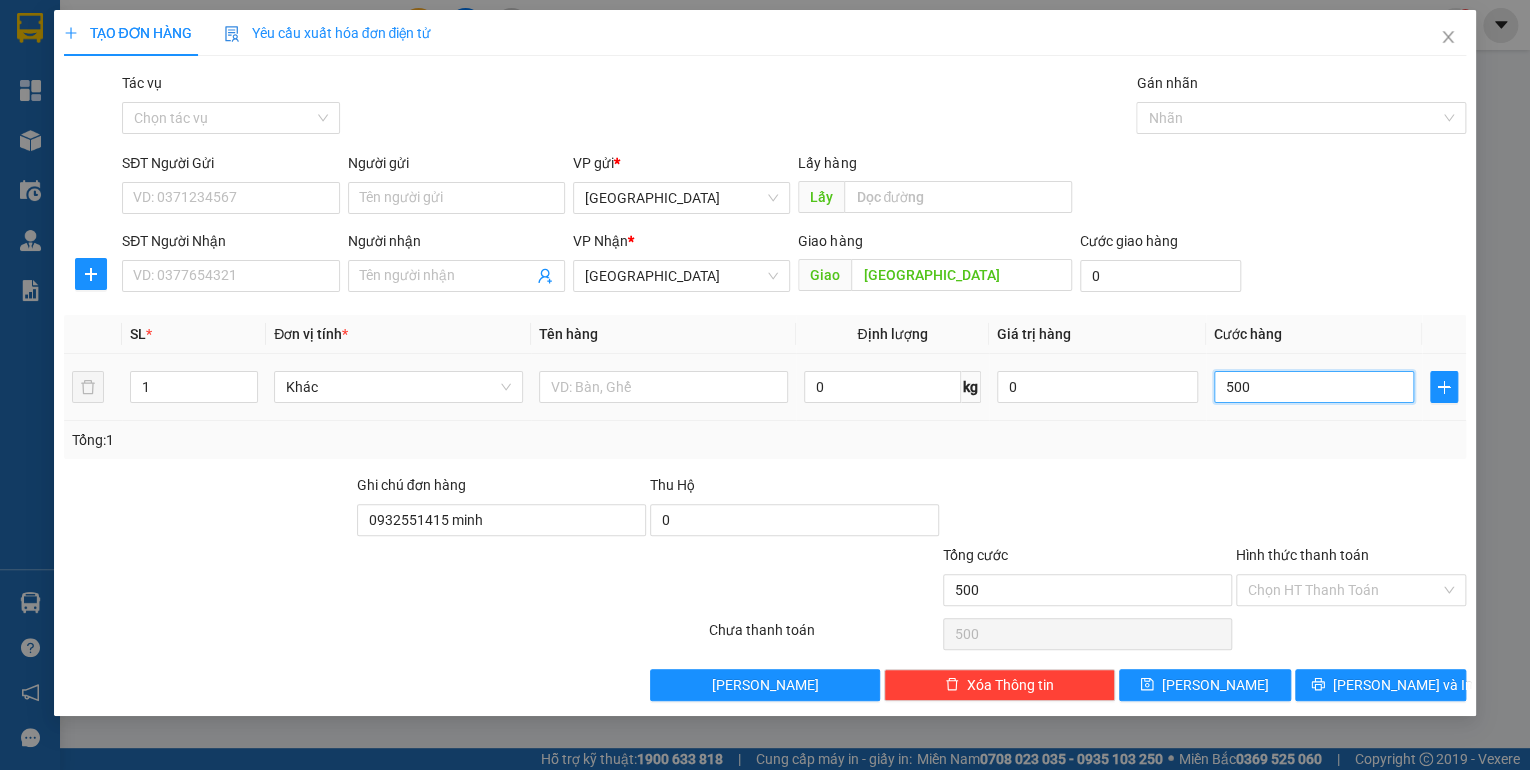 type on "5.000" 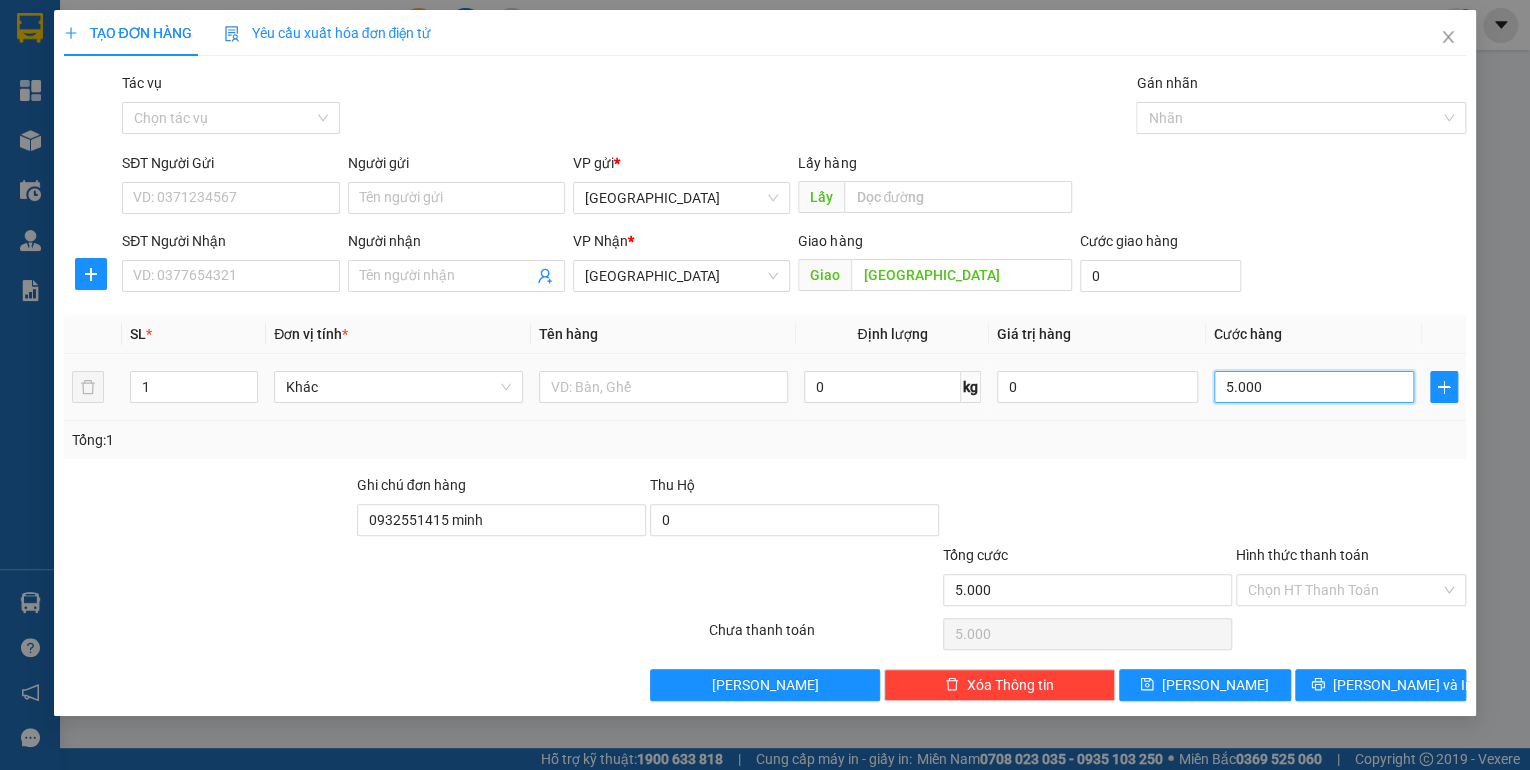type on "50.000" 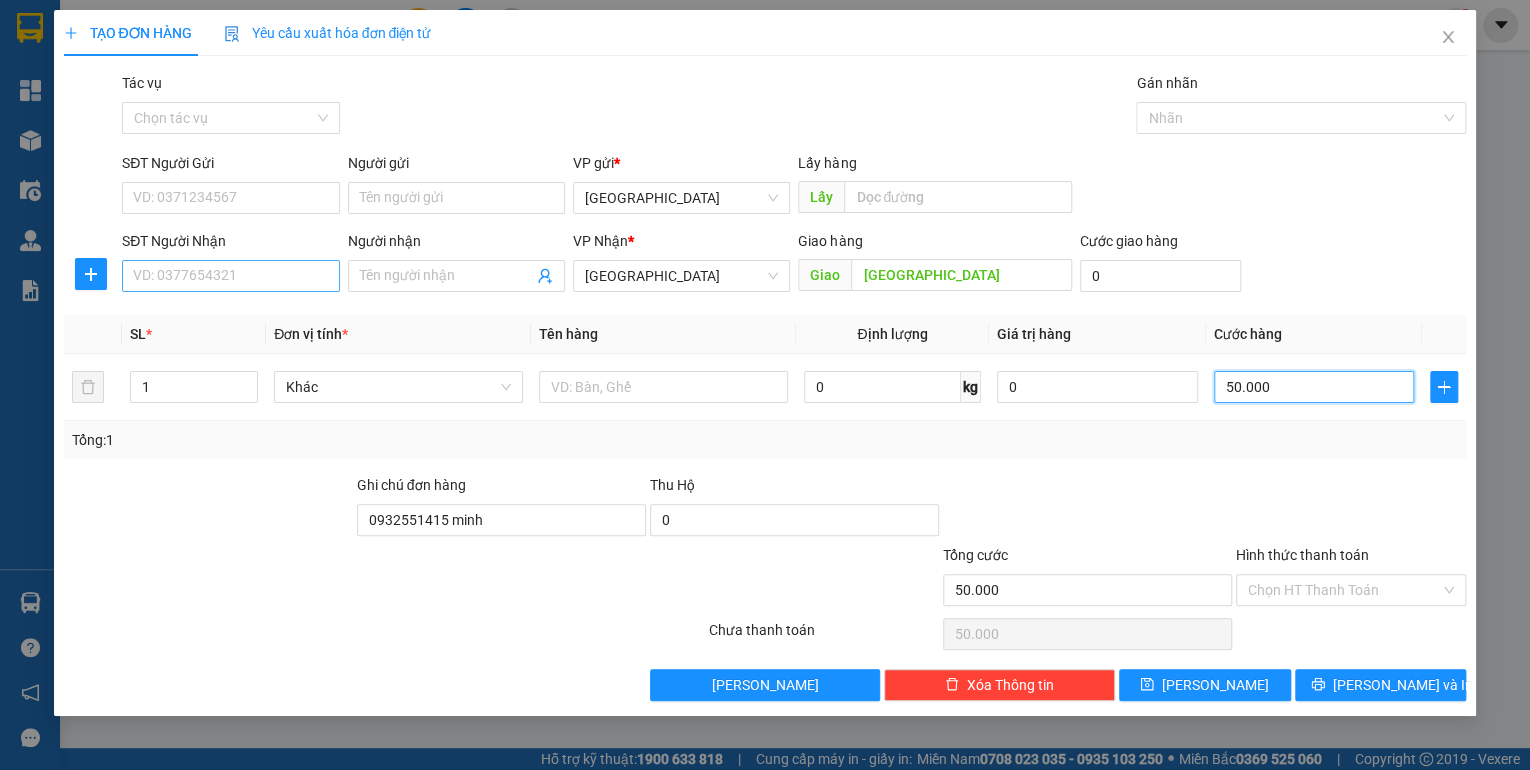 type on "50.000" 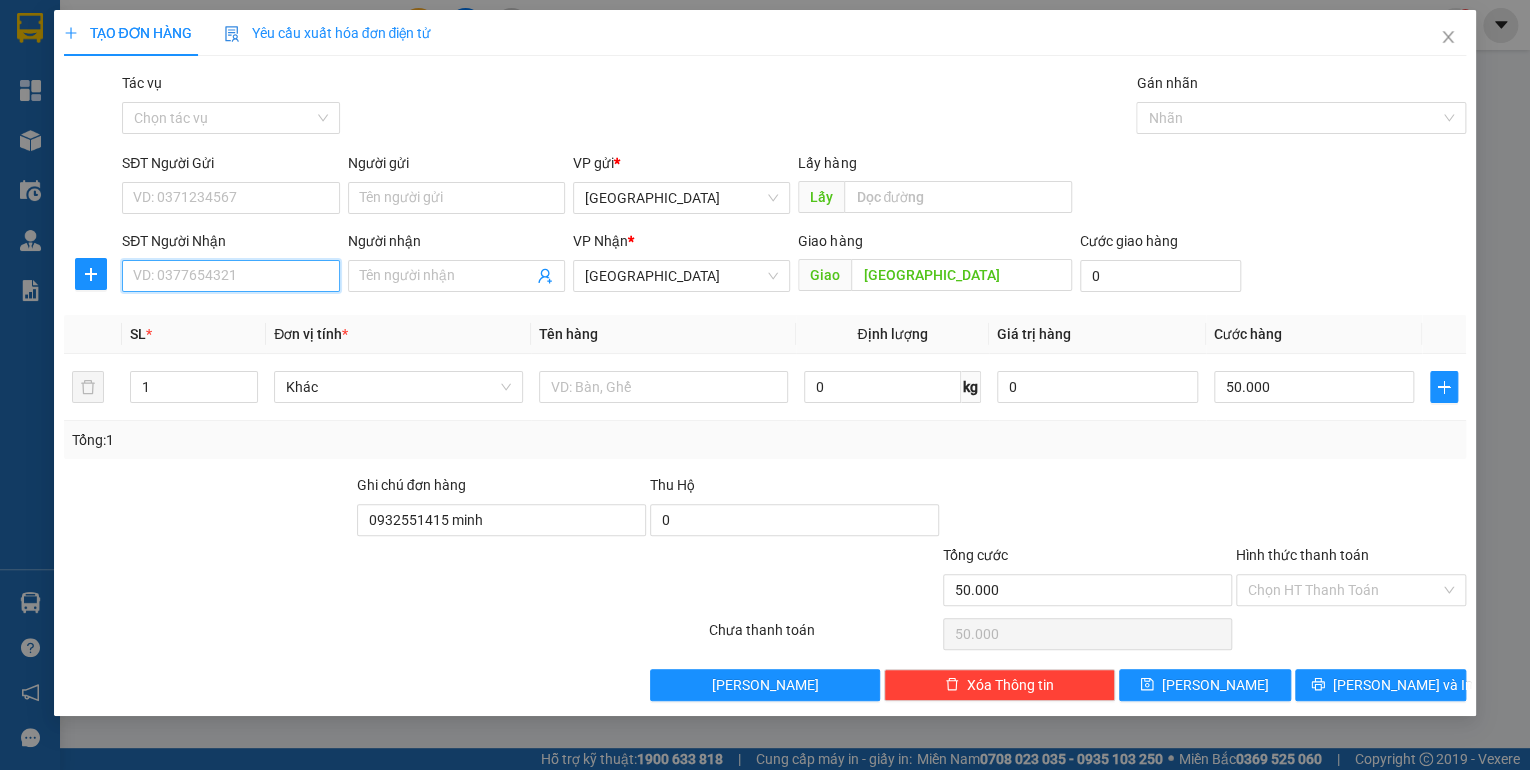 click on "SĐT Người Nhận" at bounding box center (230, 276) 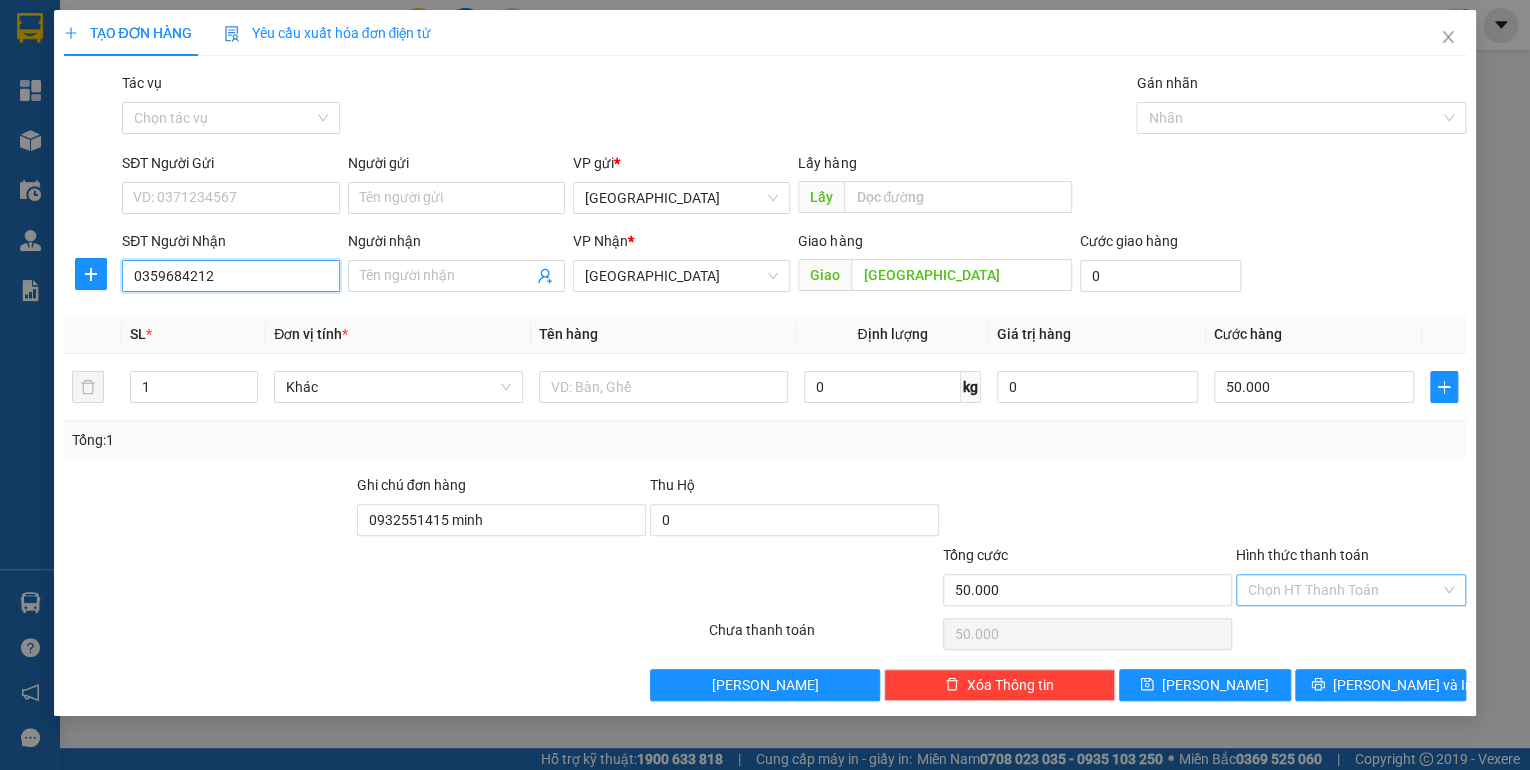 type on "0359684212" 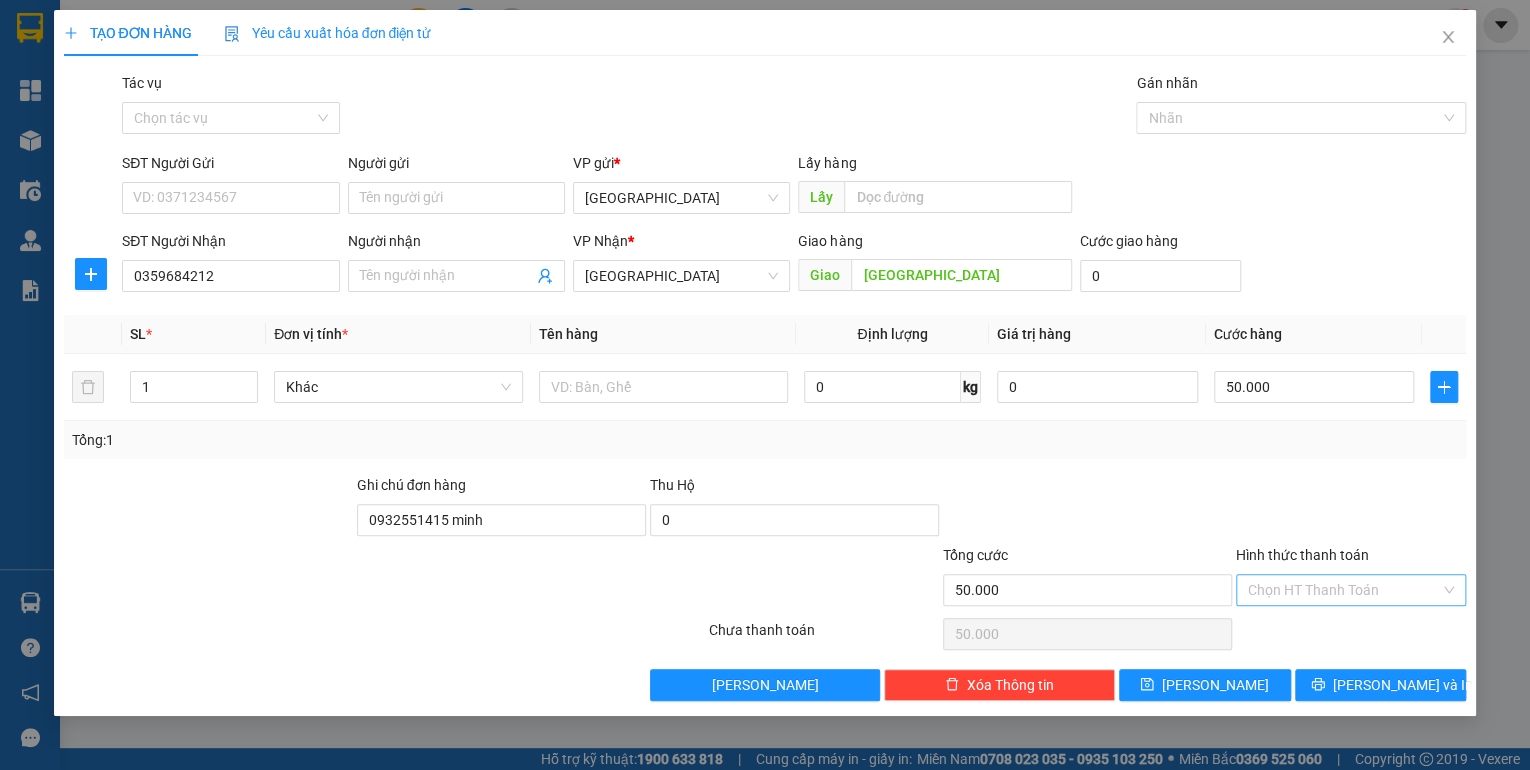 click on "Hình thức thanh toán" at bounding box center [1344, 590] 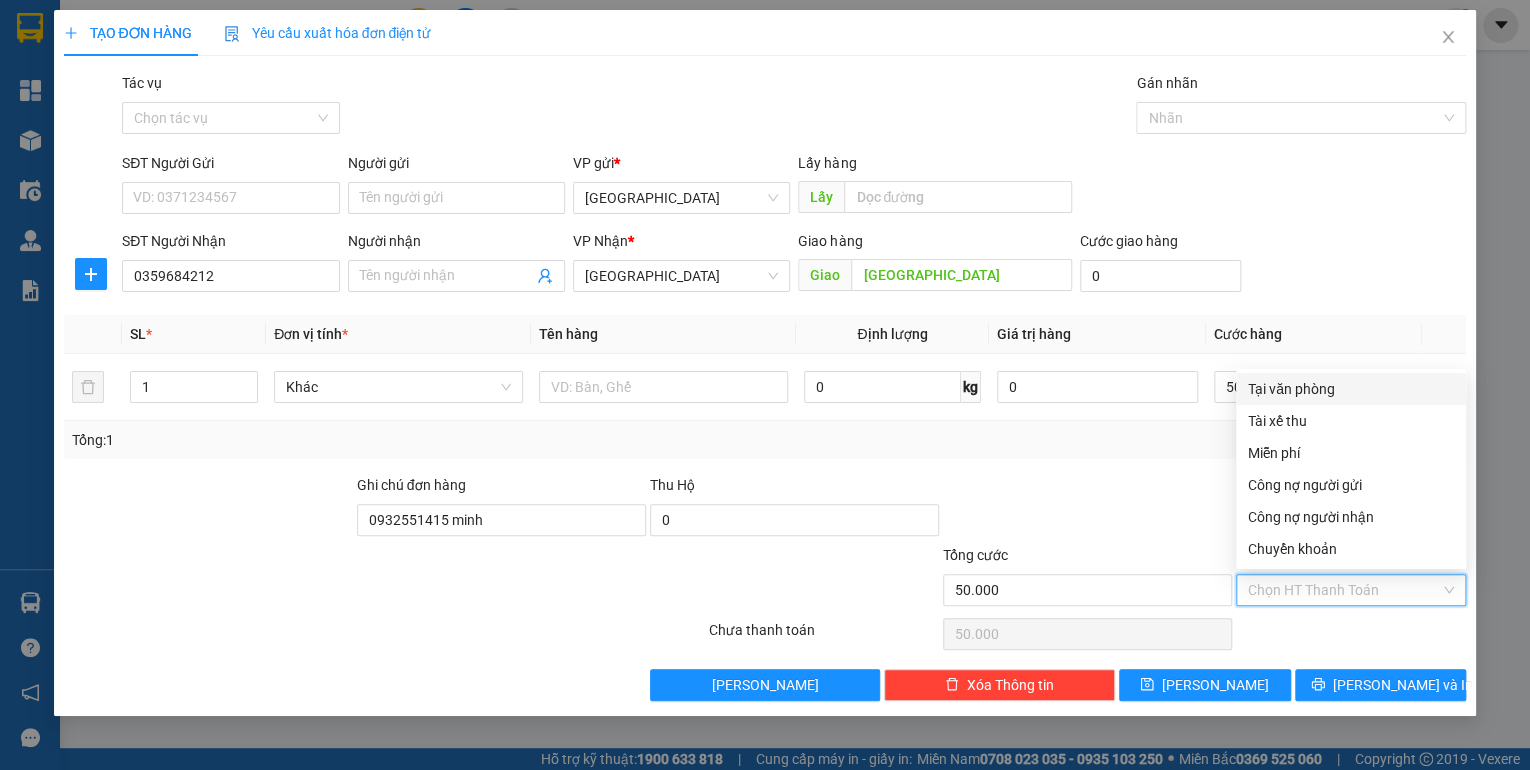 click on "Tại văn phòng" at bounding box center [1351, 389] 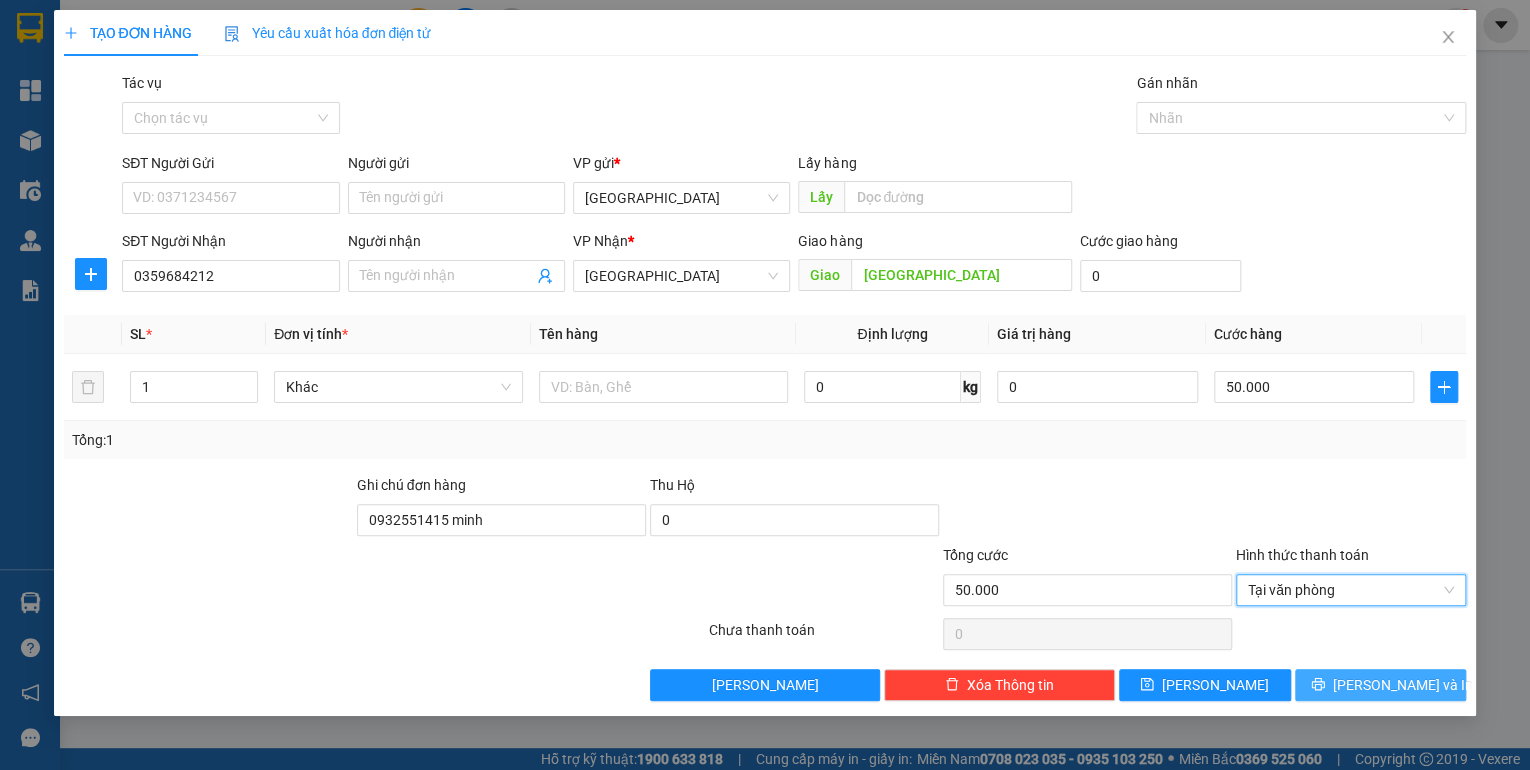 click on "[PERSON_NAME] và In" at bounding box center [1403, 685] 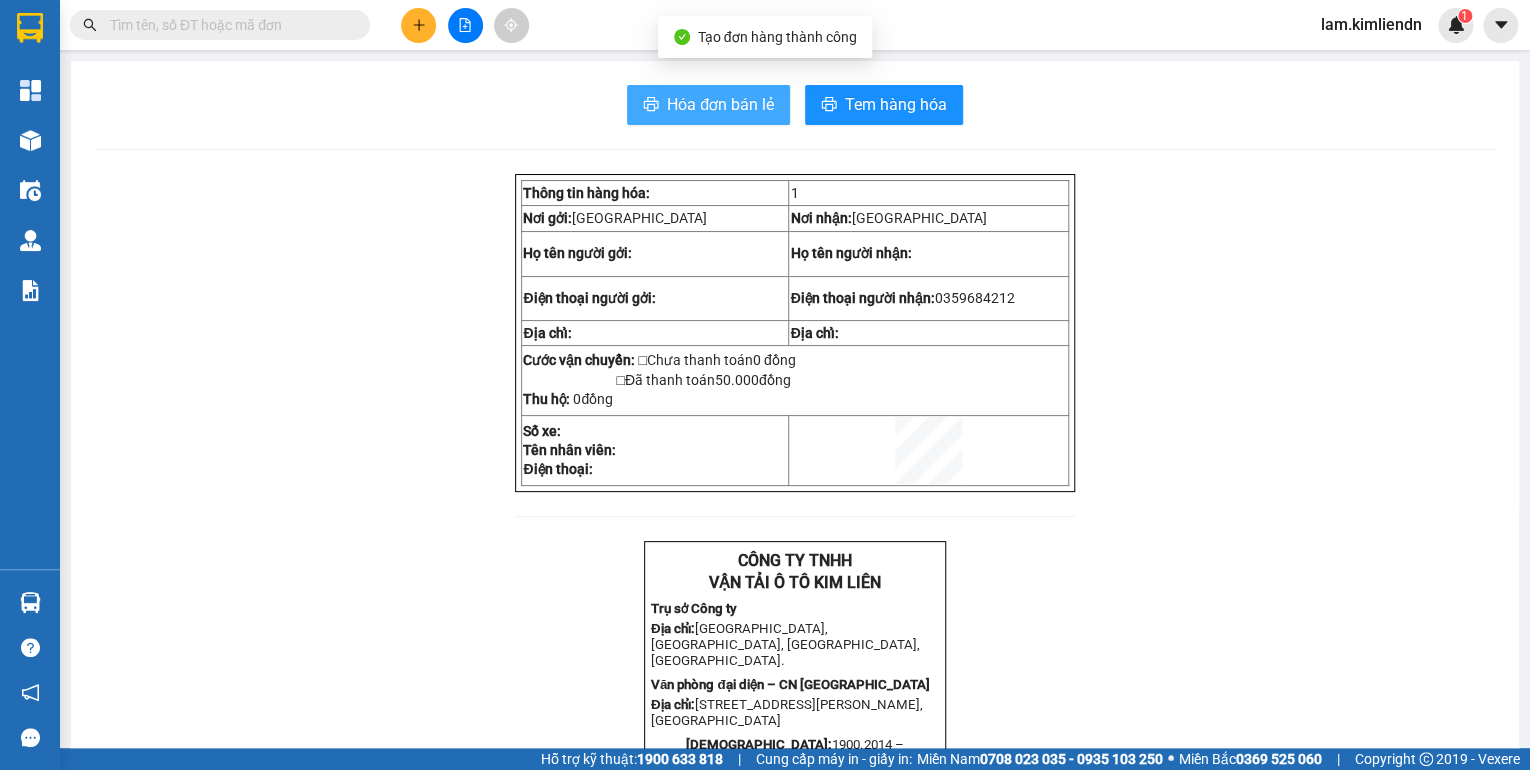 click on "Hóa đơn bán lẻ" at bounding box center [720, 104] 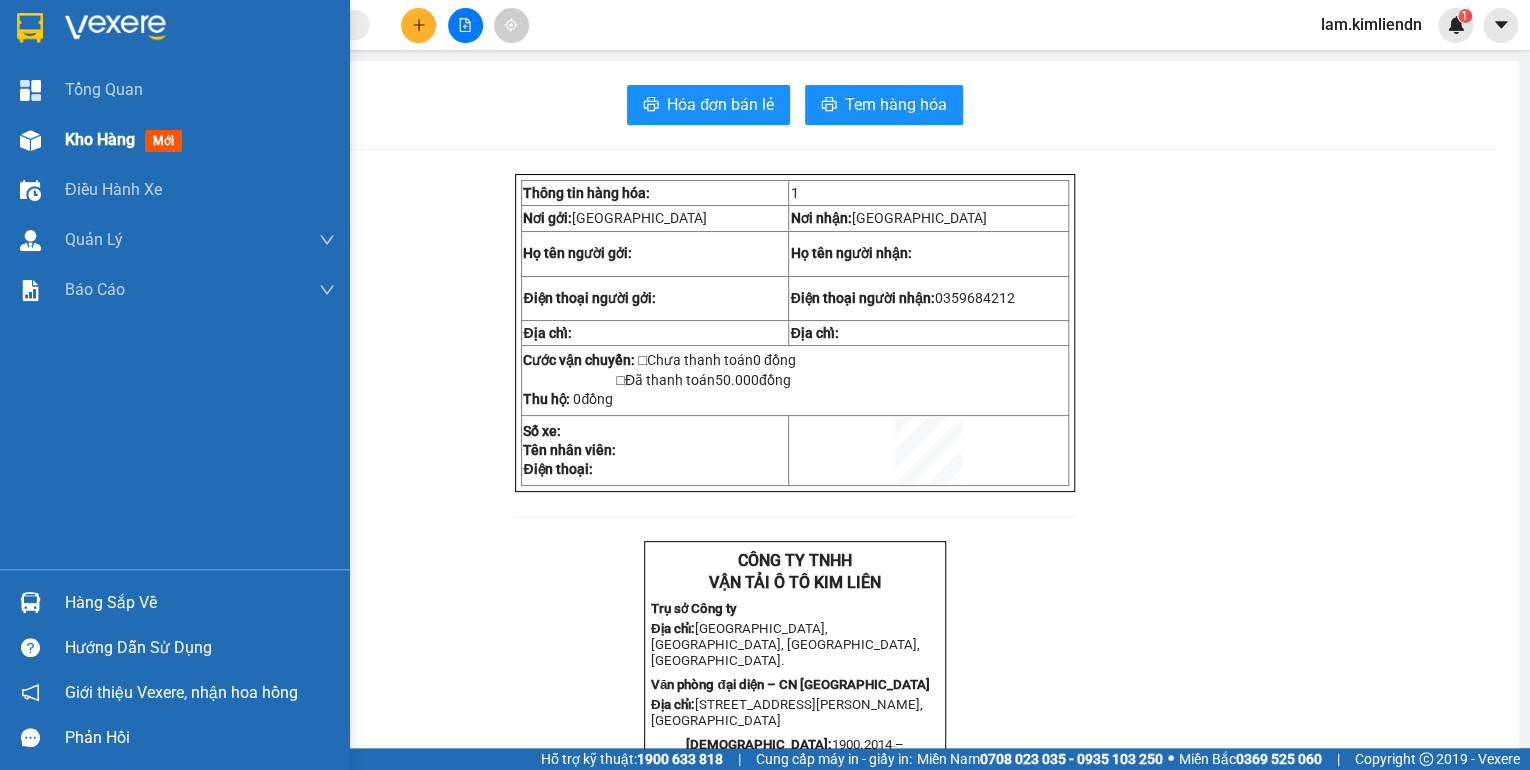 click on "Kho hàng" at bounding box center (100, 139) 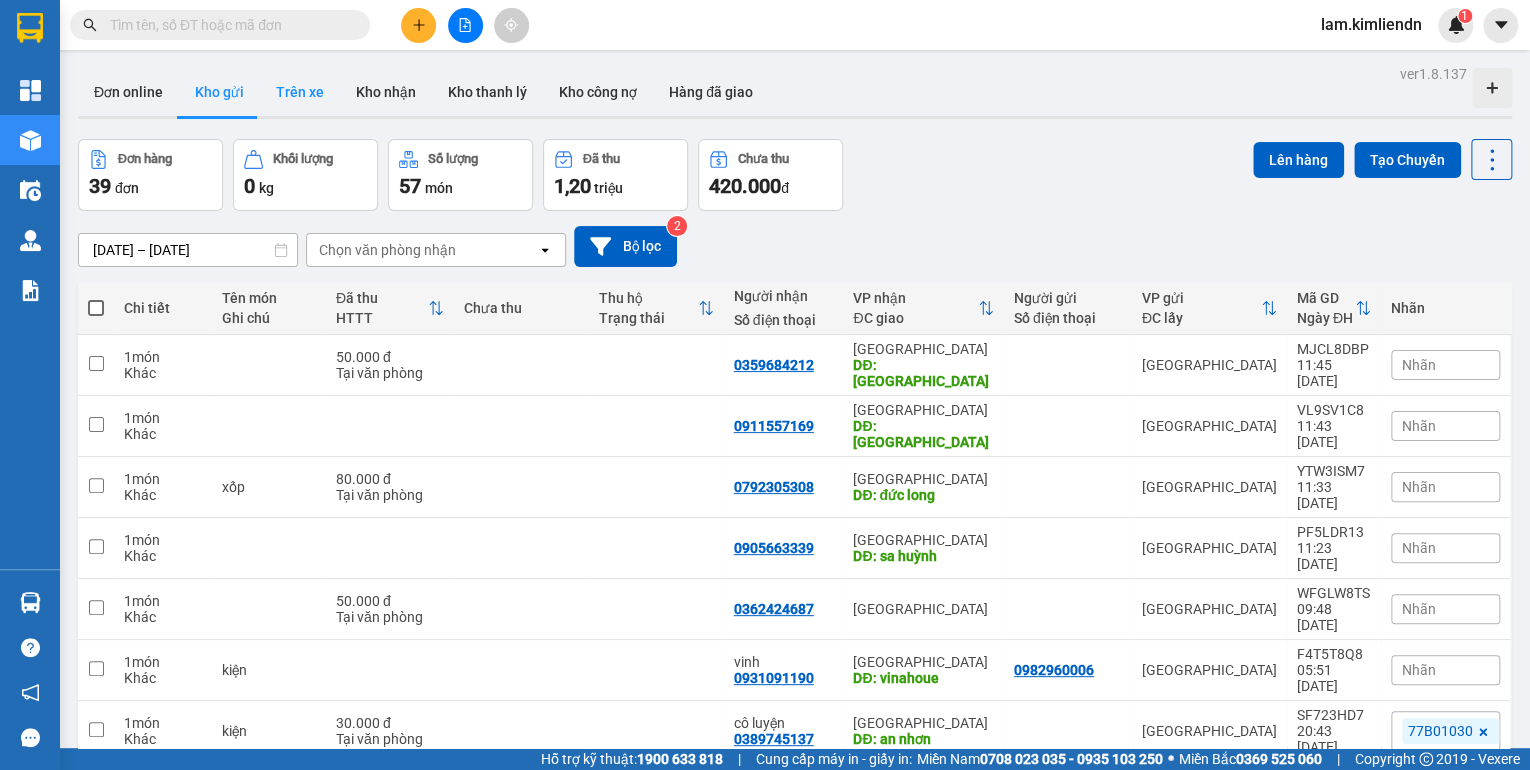 click on "Trên xe" at bounding box center [300, 92] 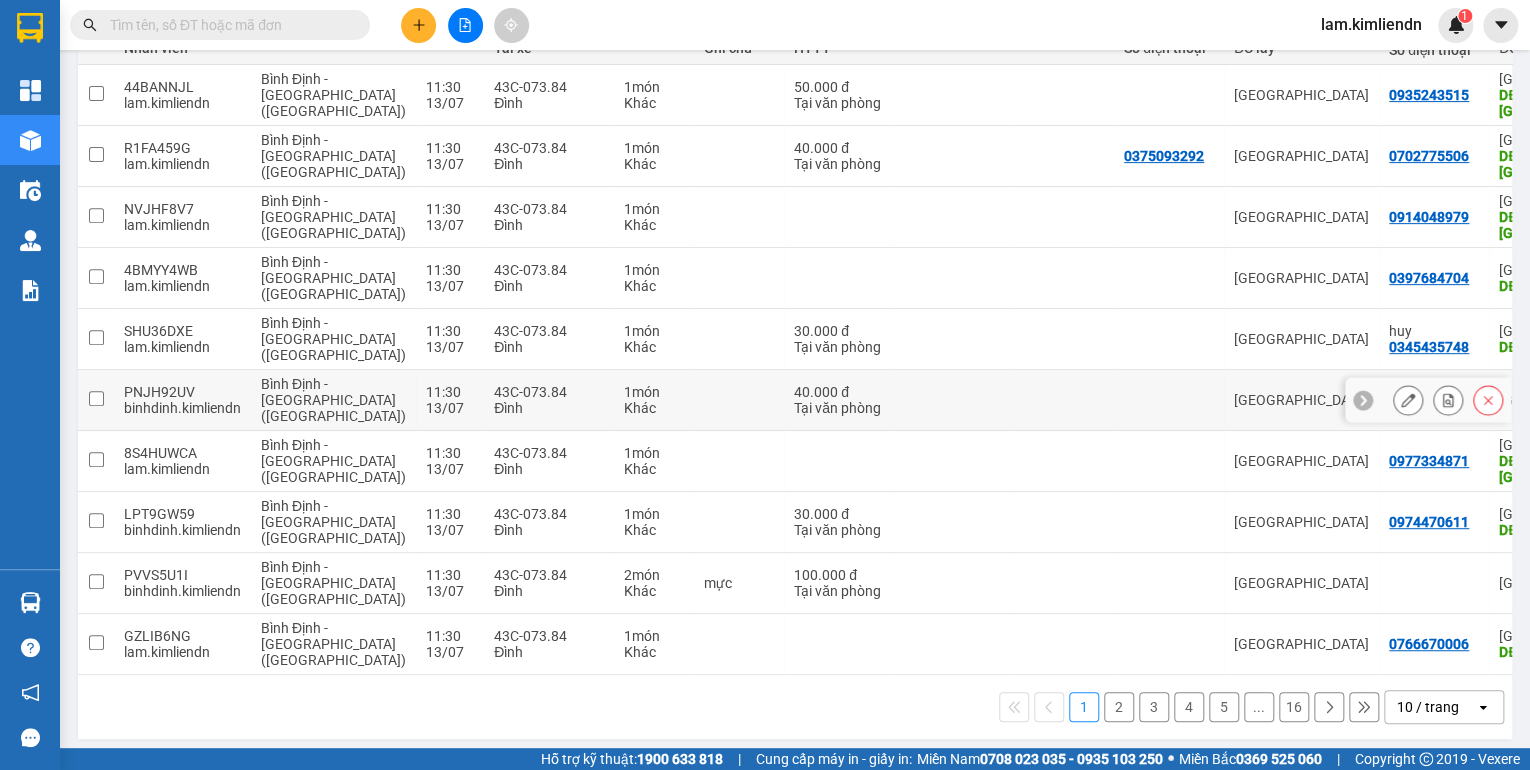 scroll, scrollTop: 284, scrollLeft: 0, axis: vertical 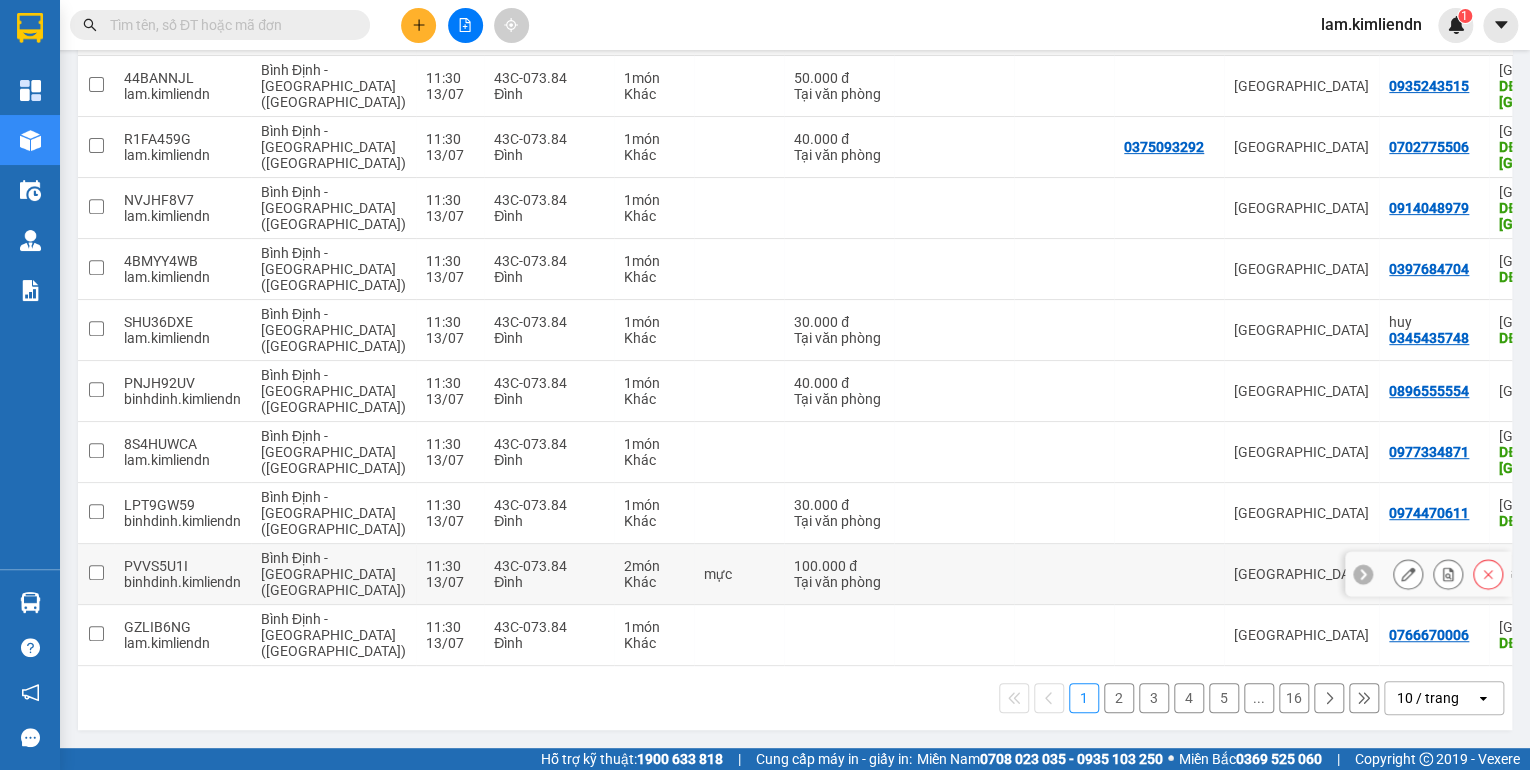 click at bounding box center (954, 574) 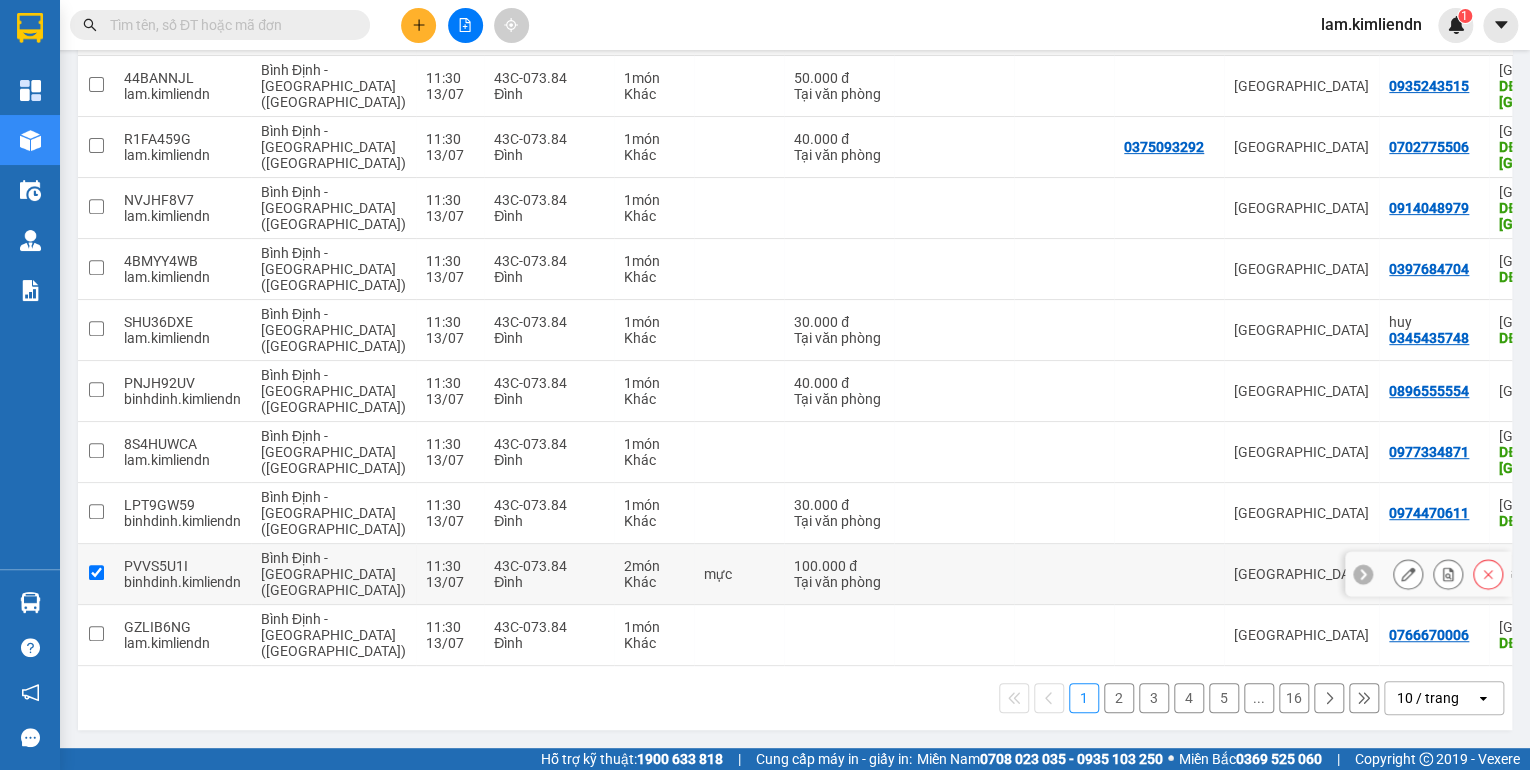 checkbox on "true" 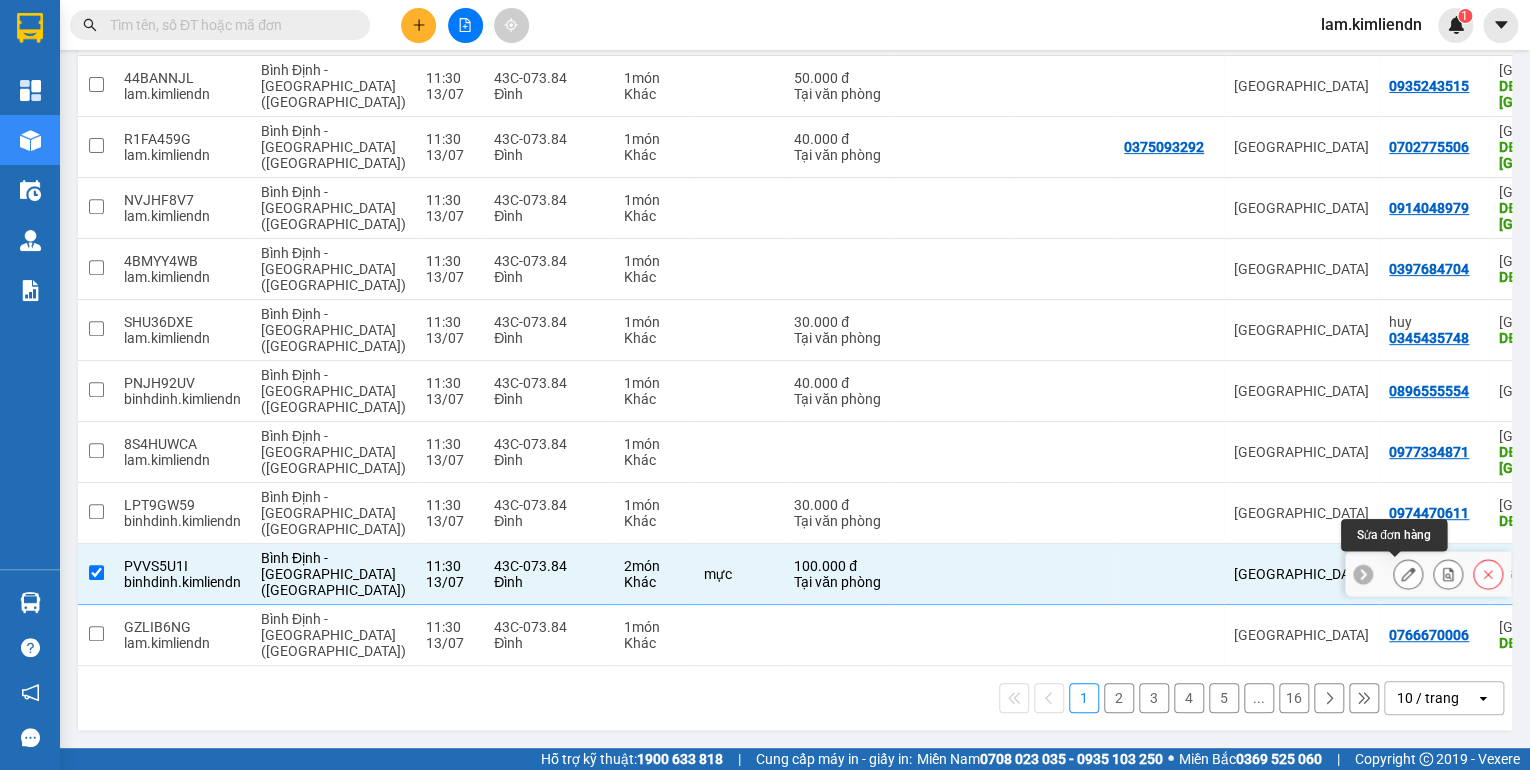 click 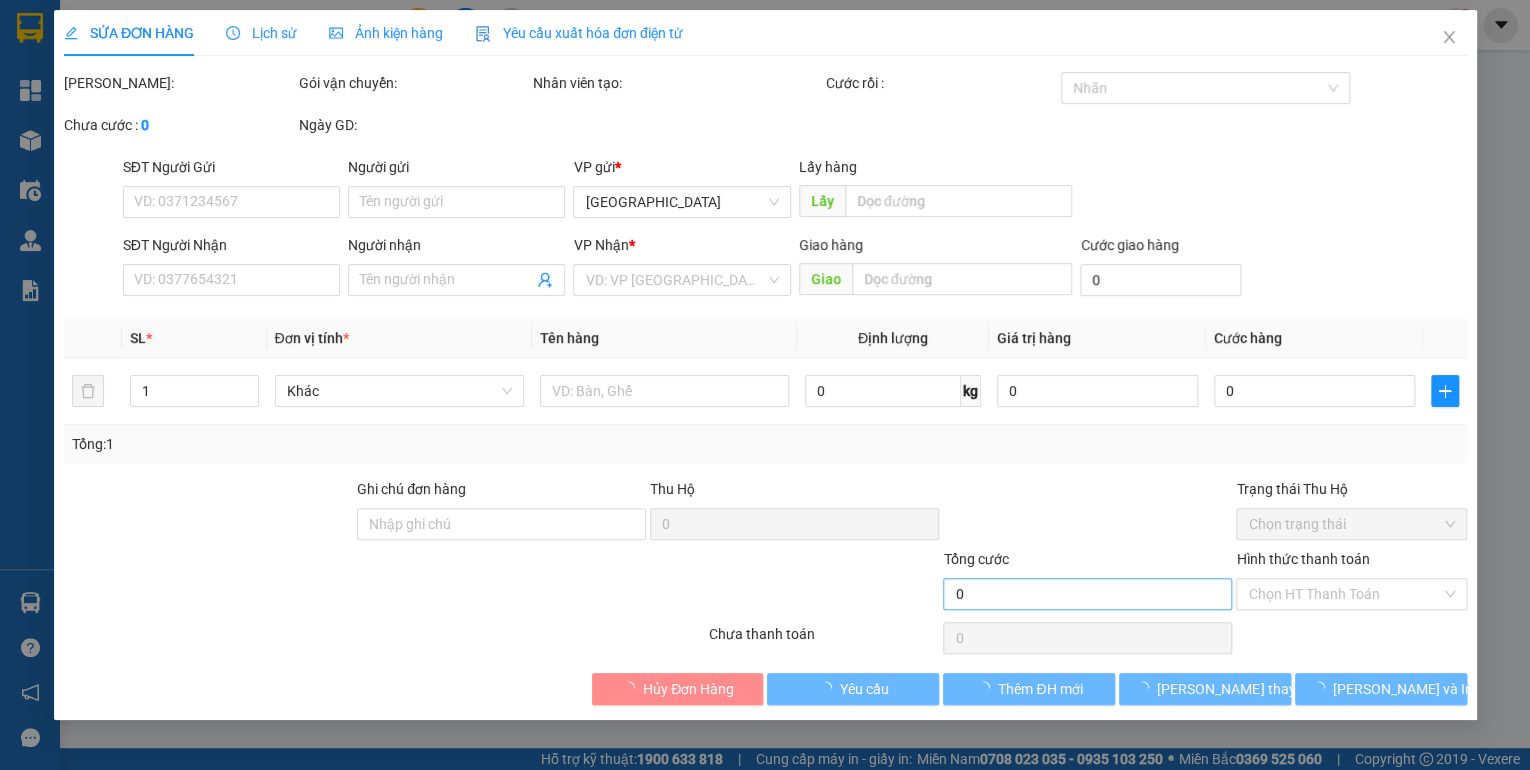 type on "100.000" 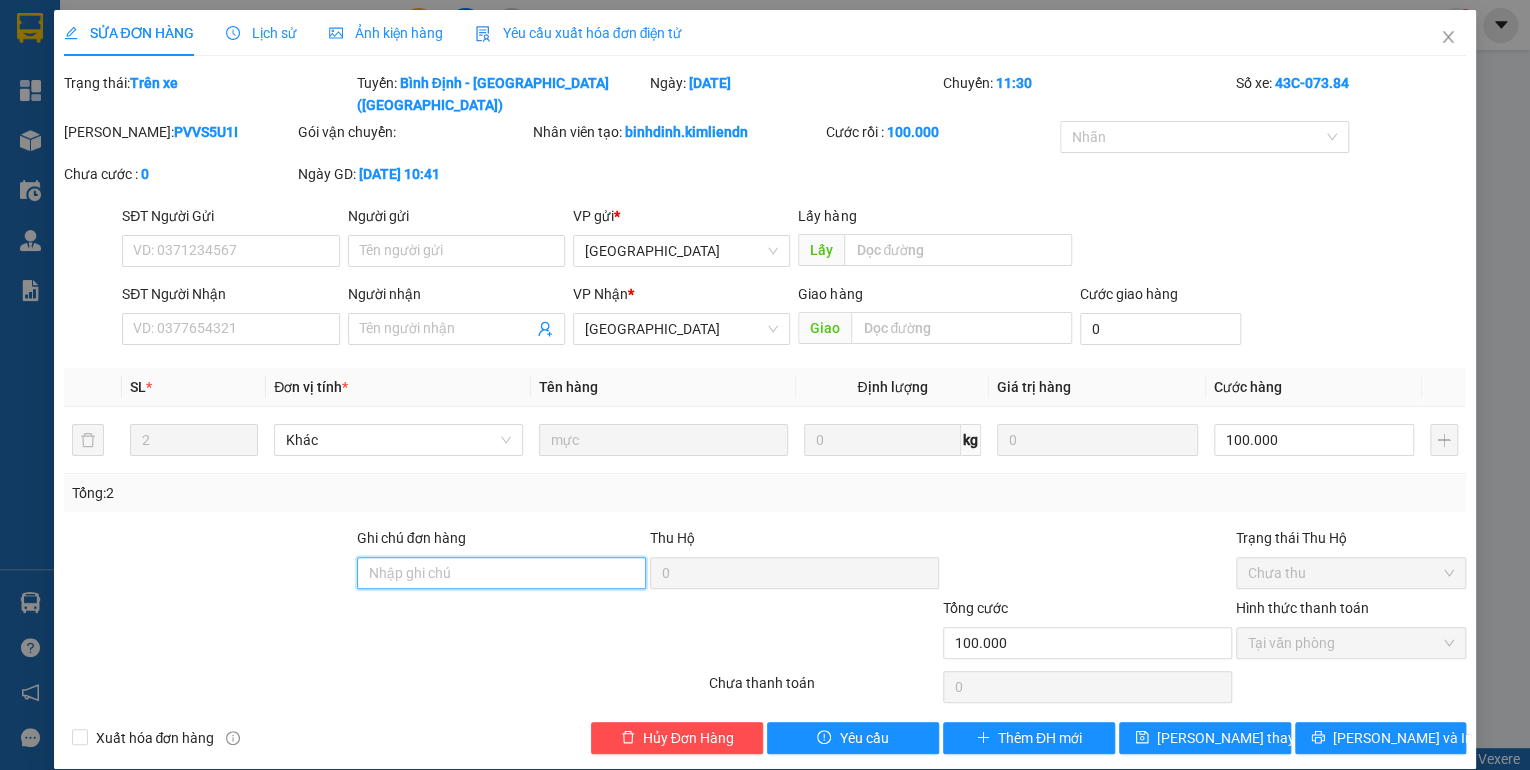 click on "Ghi chú đơn hàng" at bounding box center [501, 573] 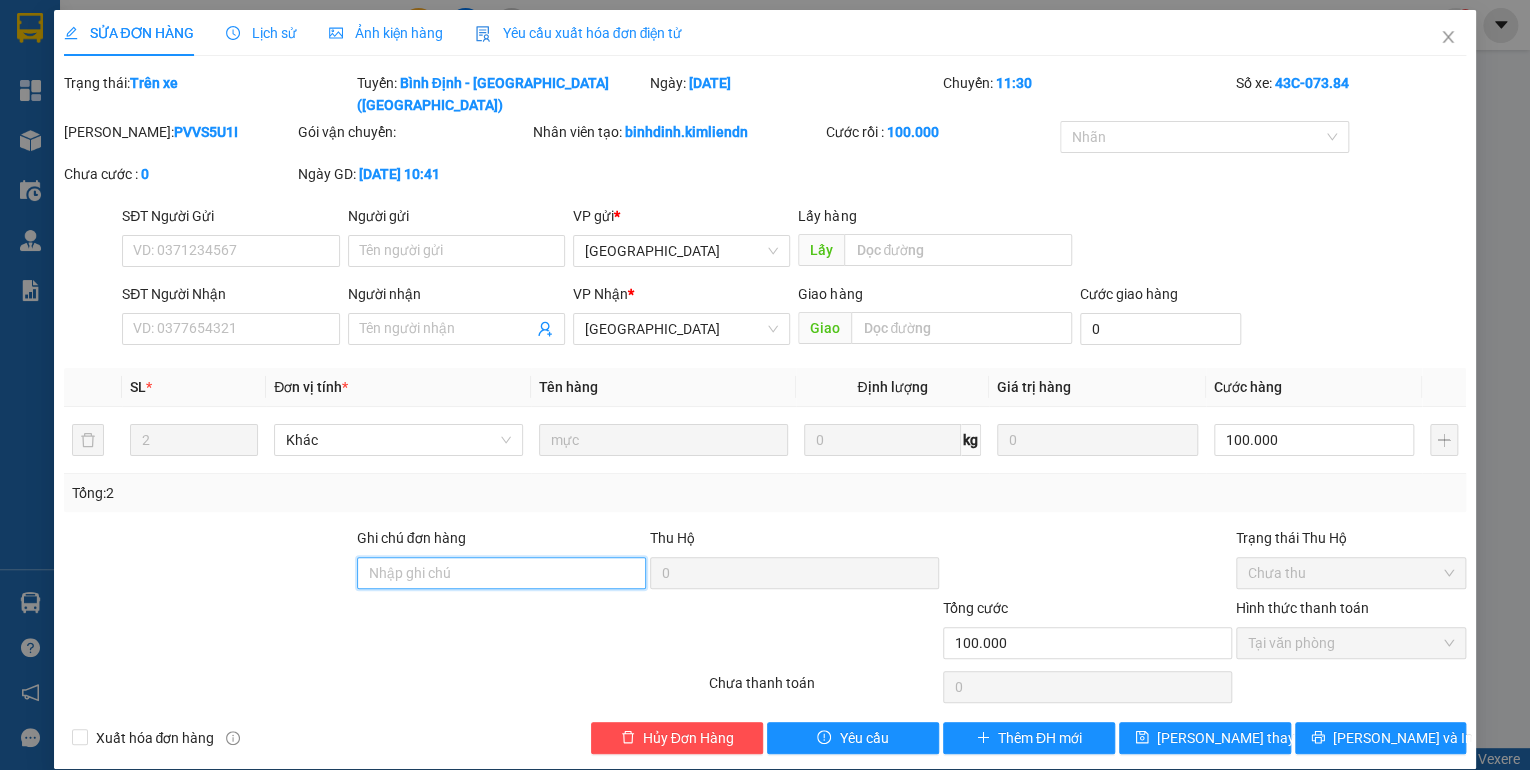 type on "m" 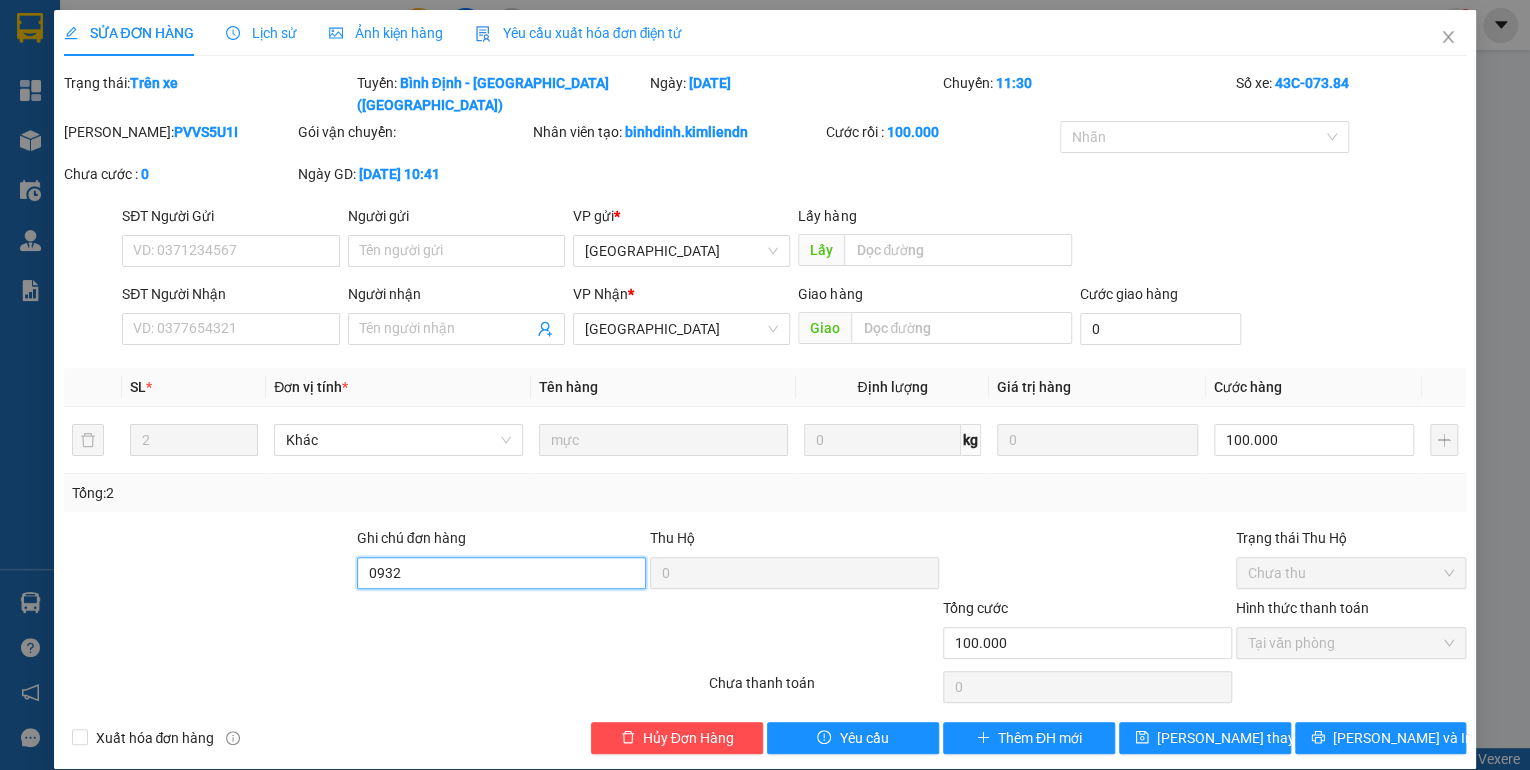 type on "0932551415 minh" 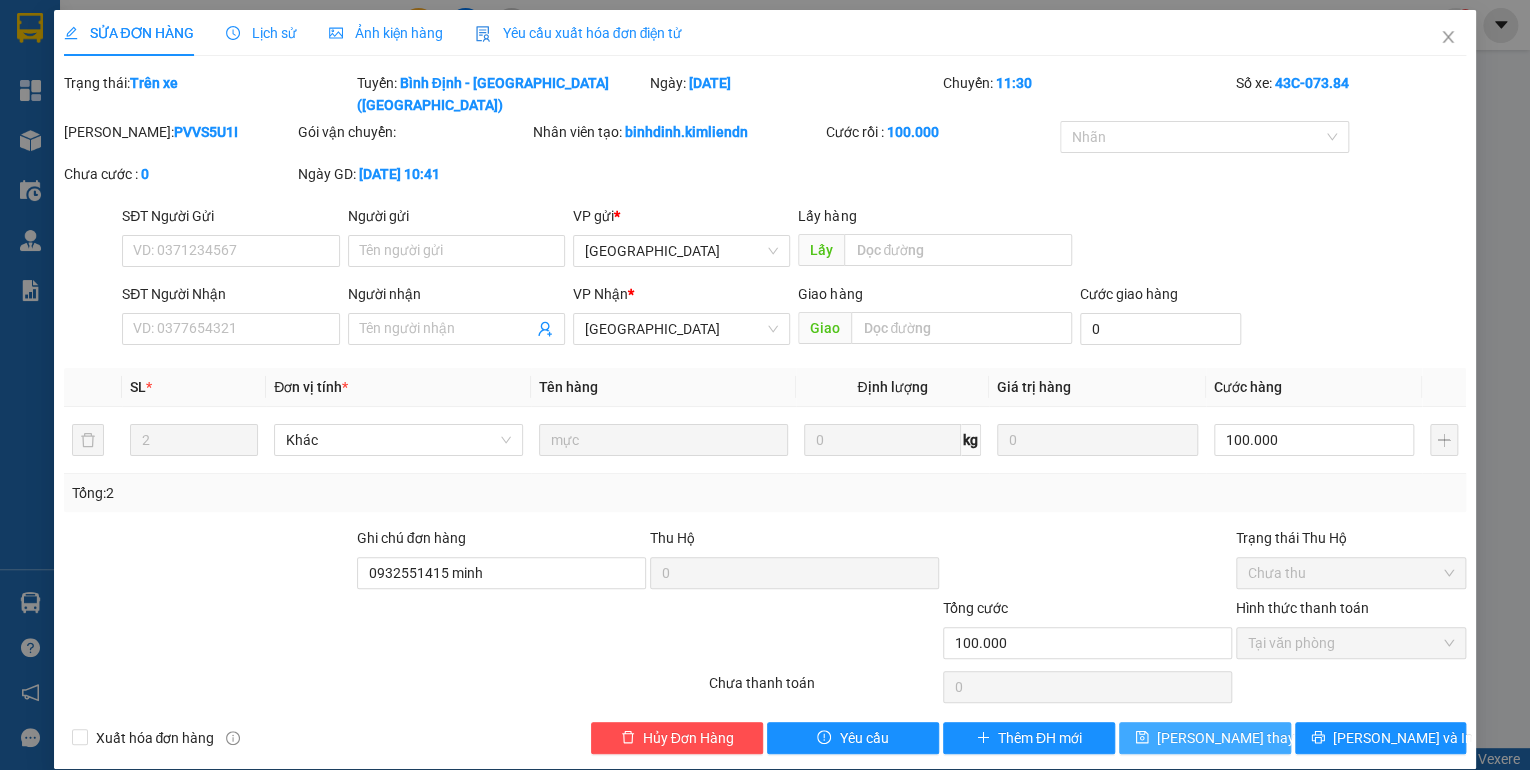 click on "[PERSON_NAME] thay đổi" at bounding box center (1237, 738) 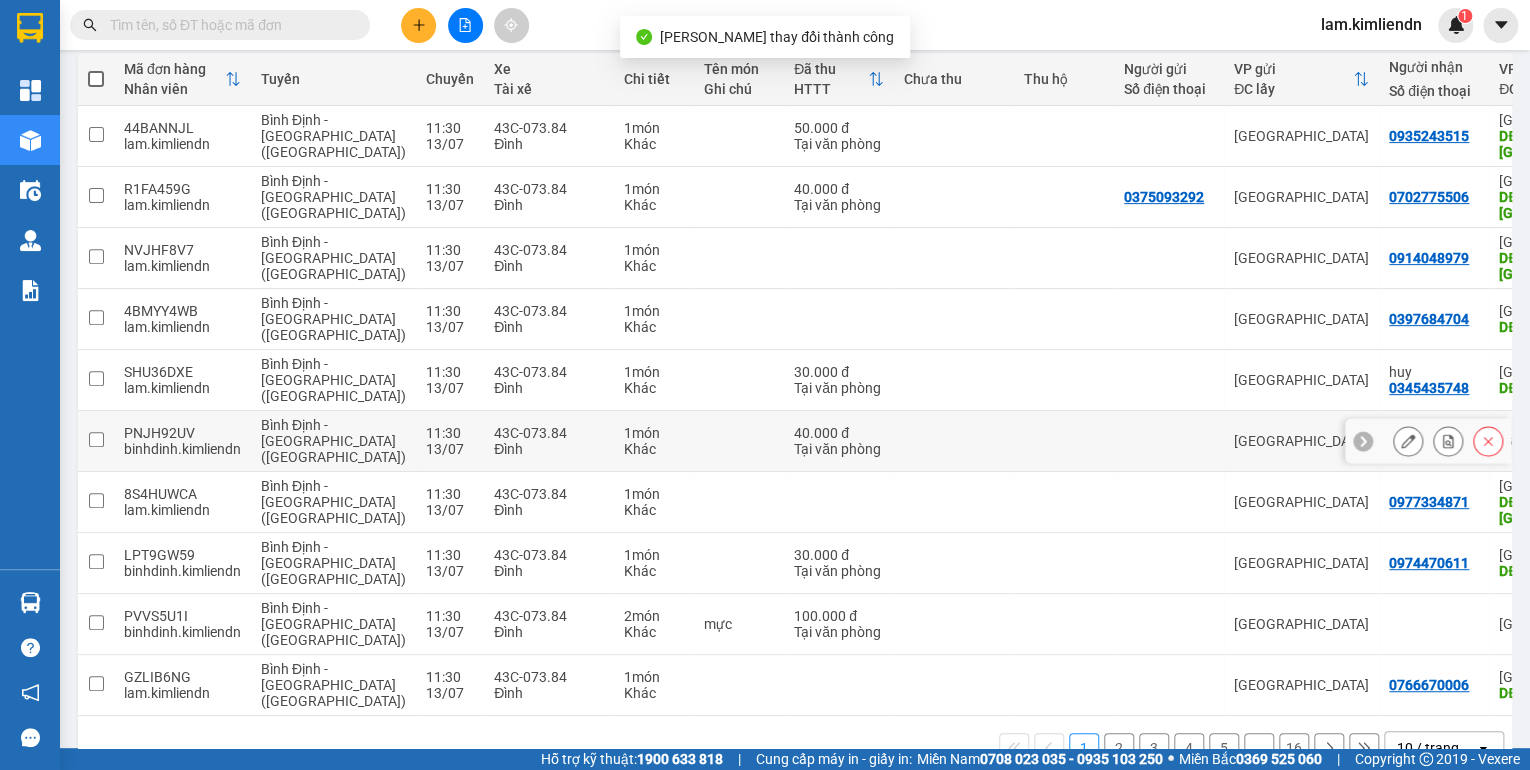 scroll, scrollTop: 240, scrollLeft: 0, axis: vertical 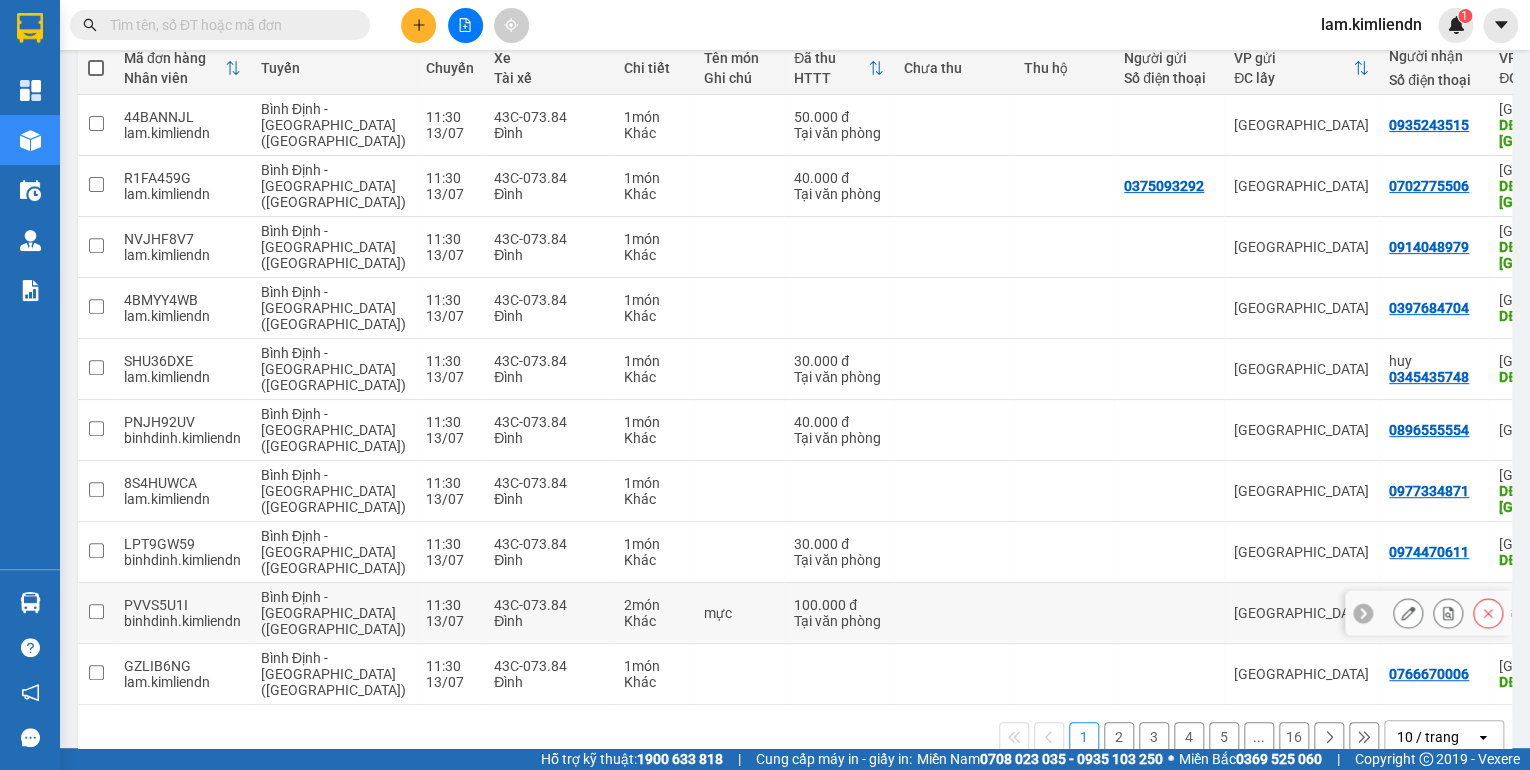 click at bounding box center [954, 613] 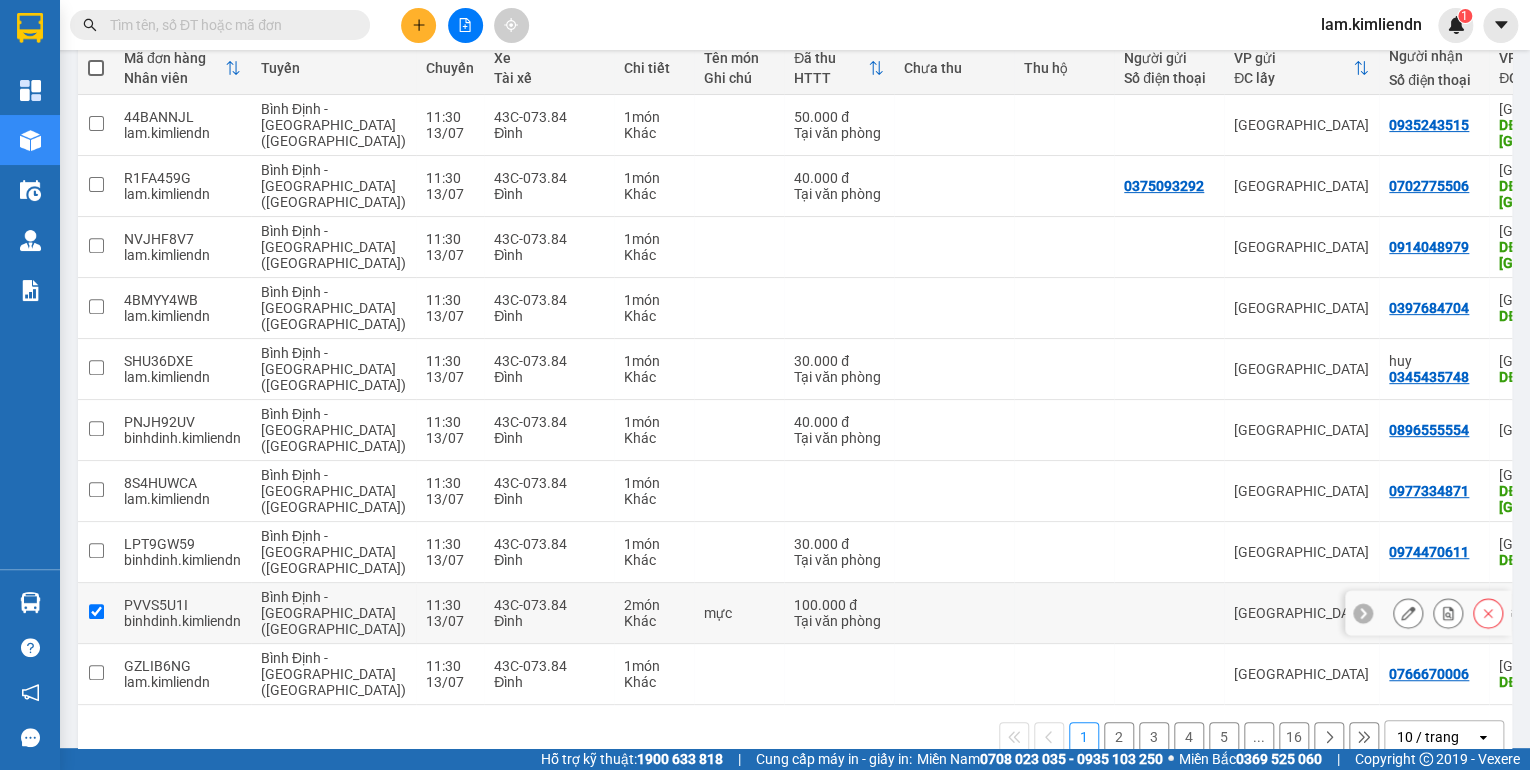 checkbox on "true" 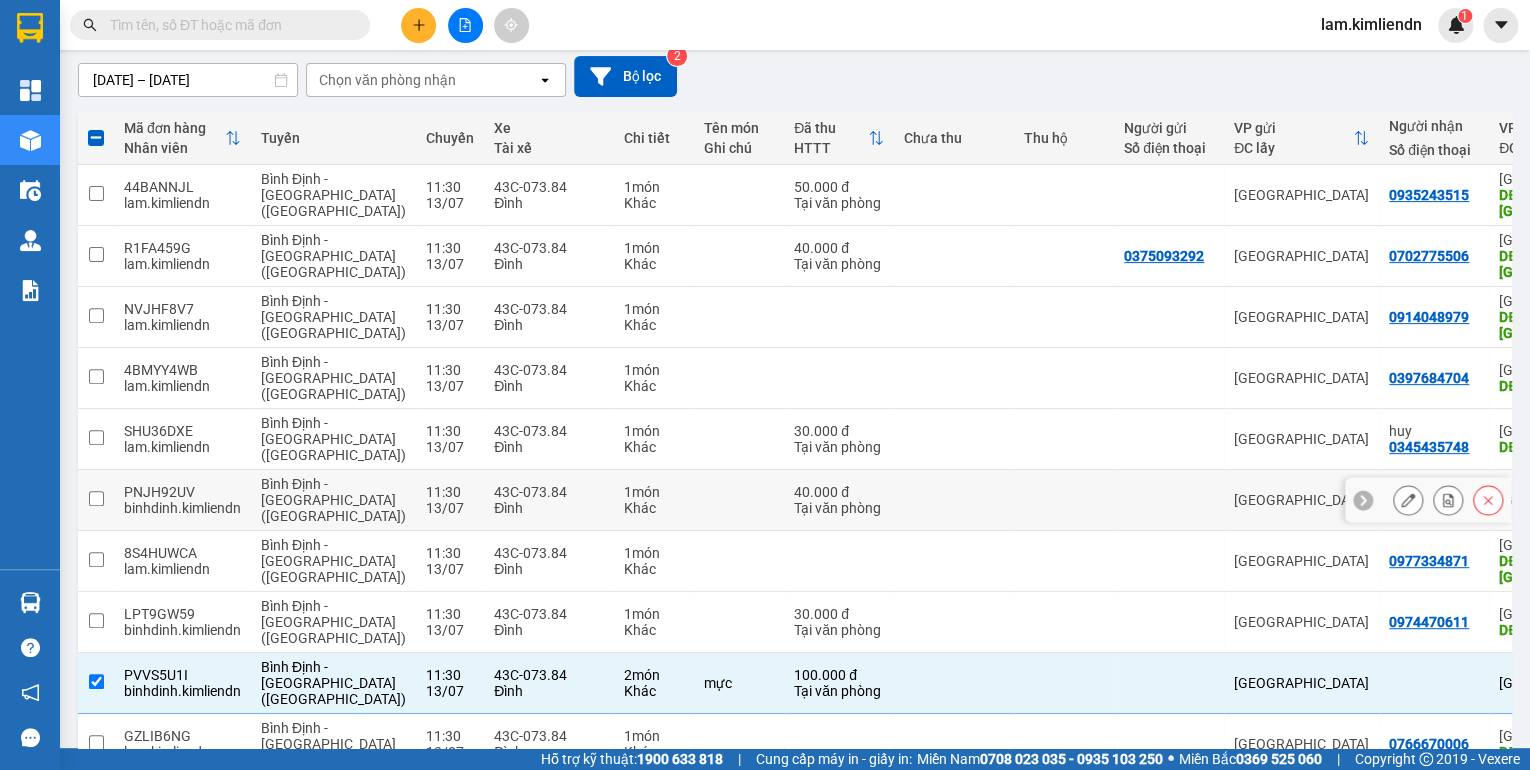 scroll, scrollTop: 0, scrollLeft: 0, axis: both 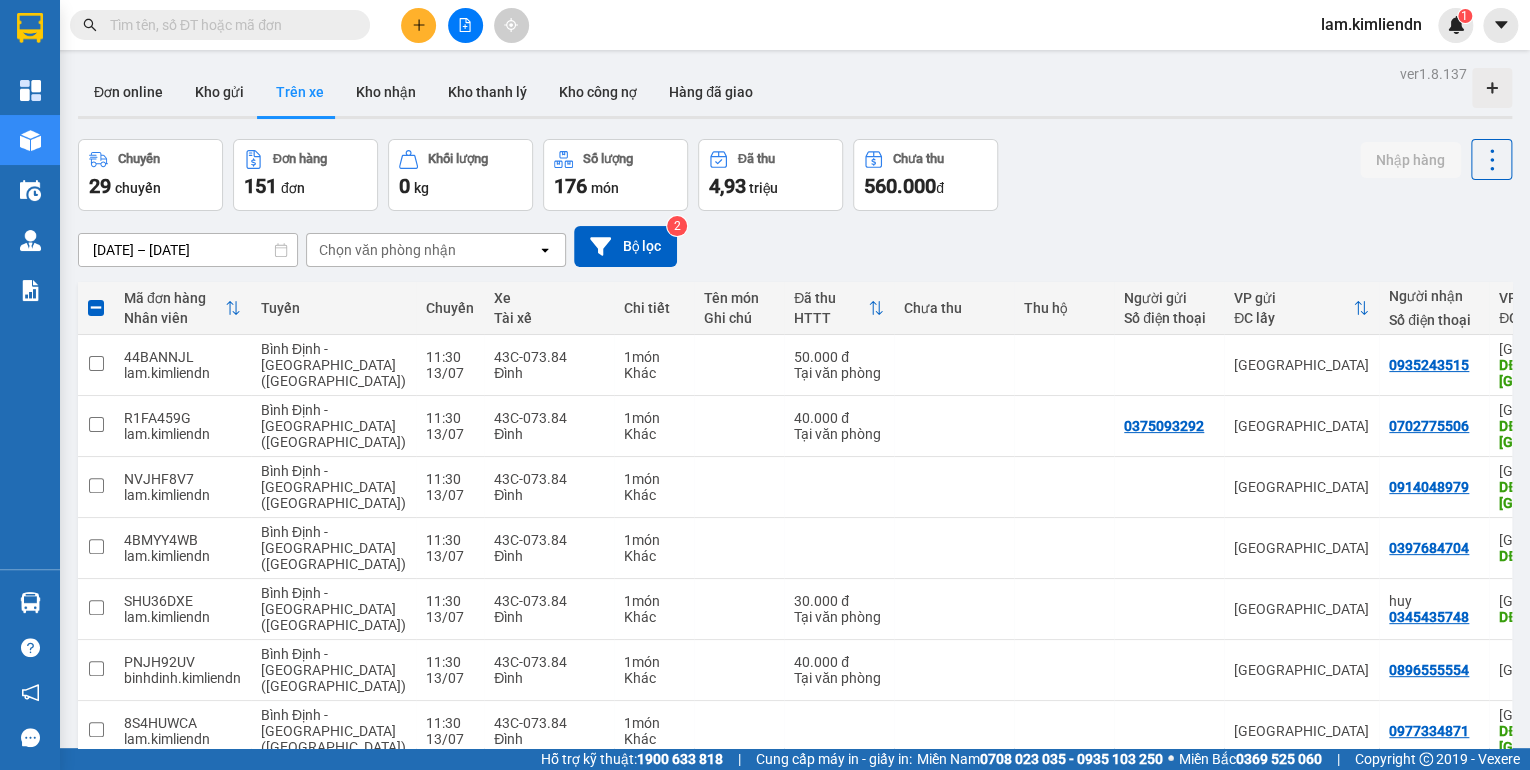 click on "Chuyến 29 chuyến Đơn hàng 151 đơn Khối lượng 0 kg Số lượng 176 món Đã thu 4,93   triệu Chưa thu 560.000  đ Nhập hàng" at bounding box center [795, 175] 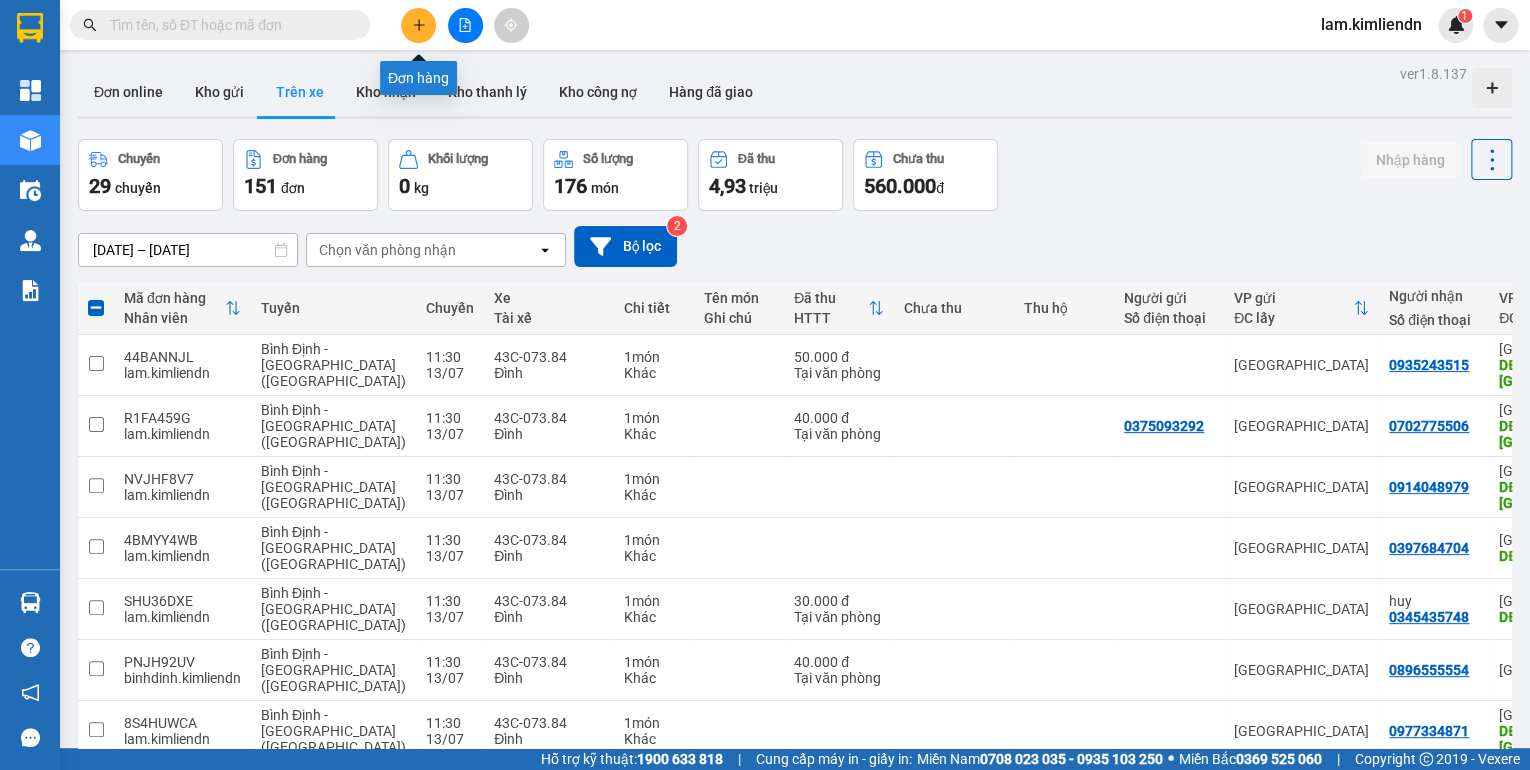 click at bounding box center [418, 25] 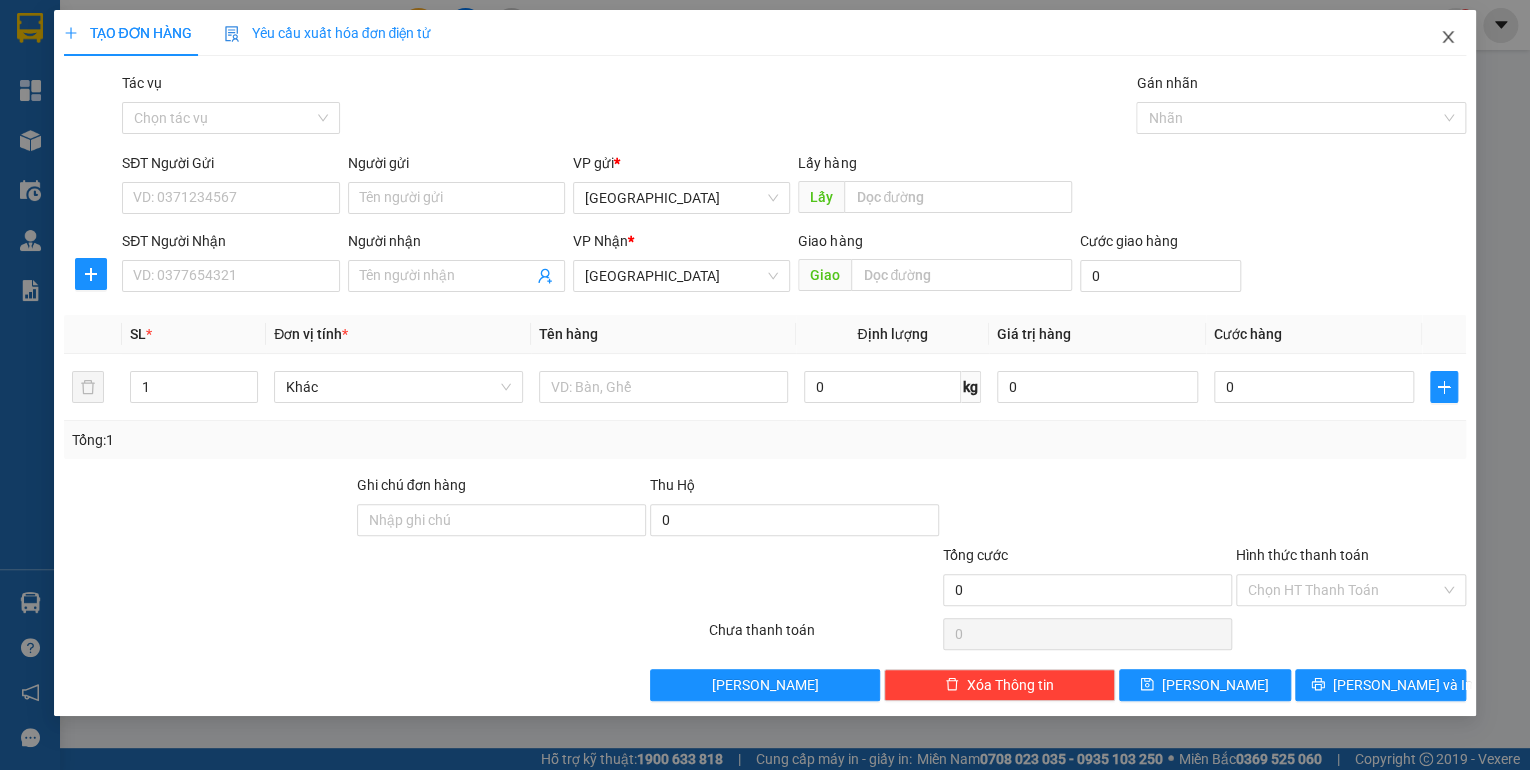 click 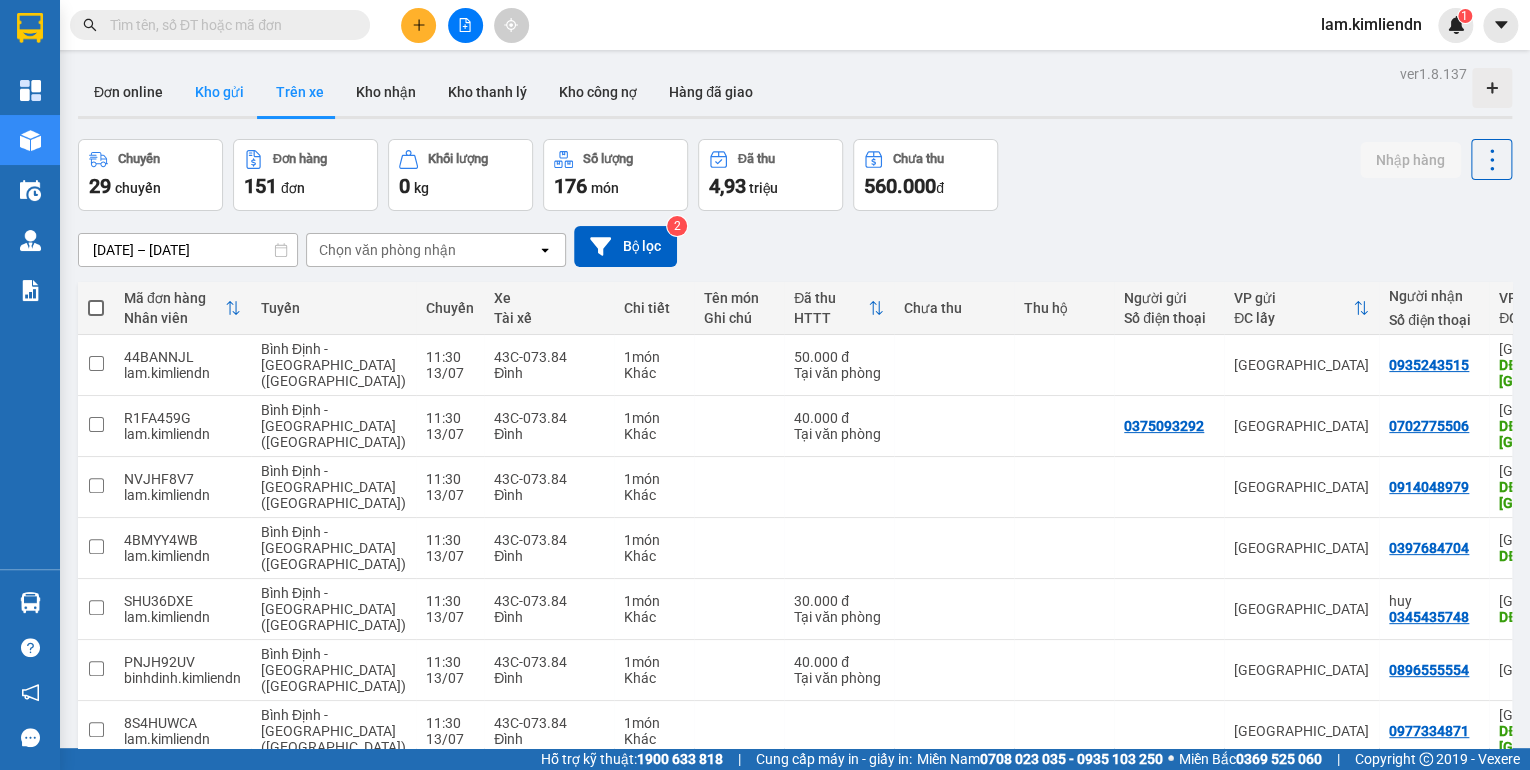 click on "Kho gửi" at bounding box center (219, 92) 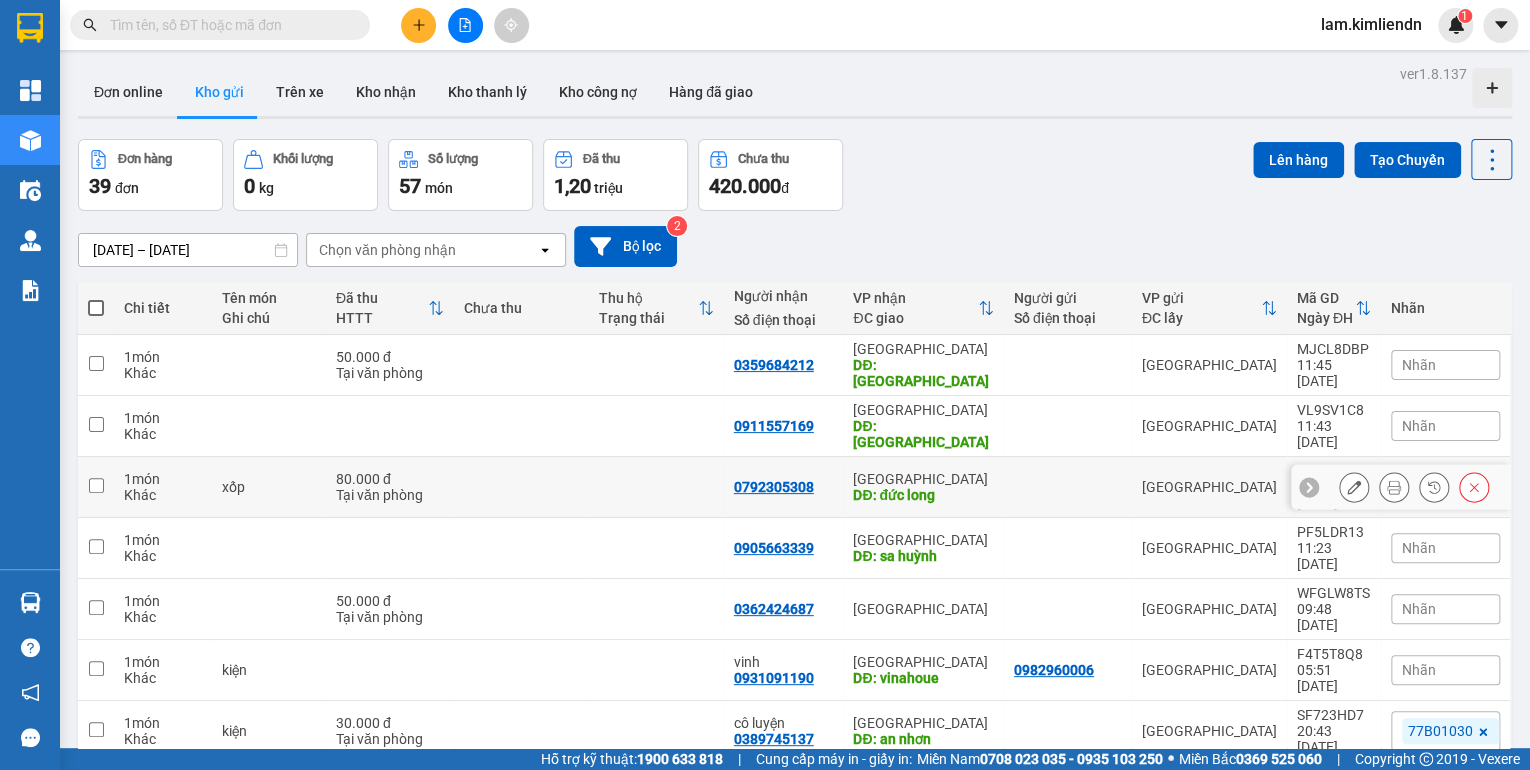 click at bounding box center (656, 487) 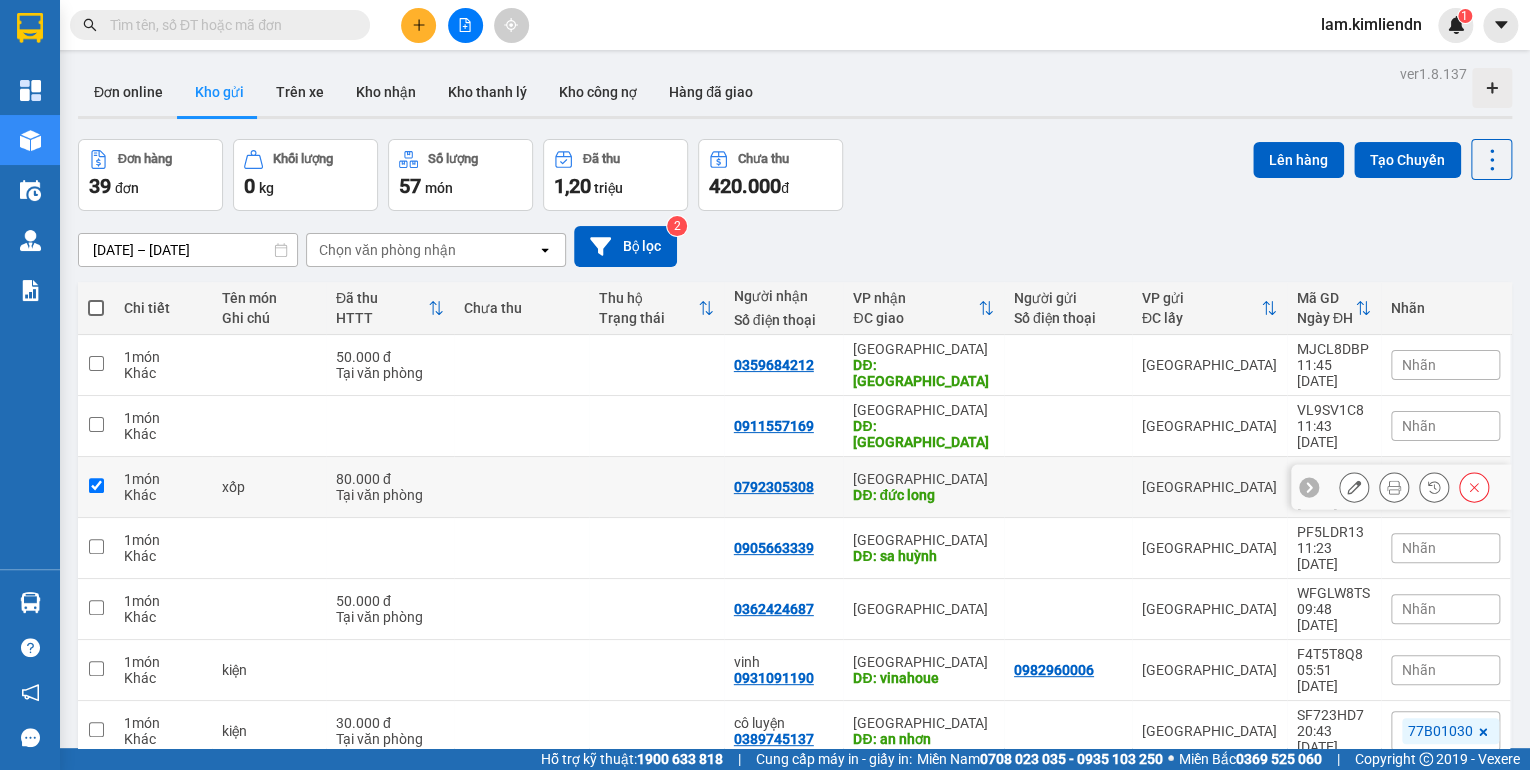 checkbox on "true" 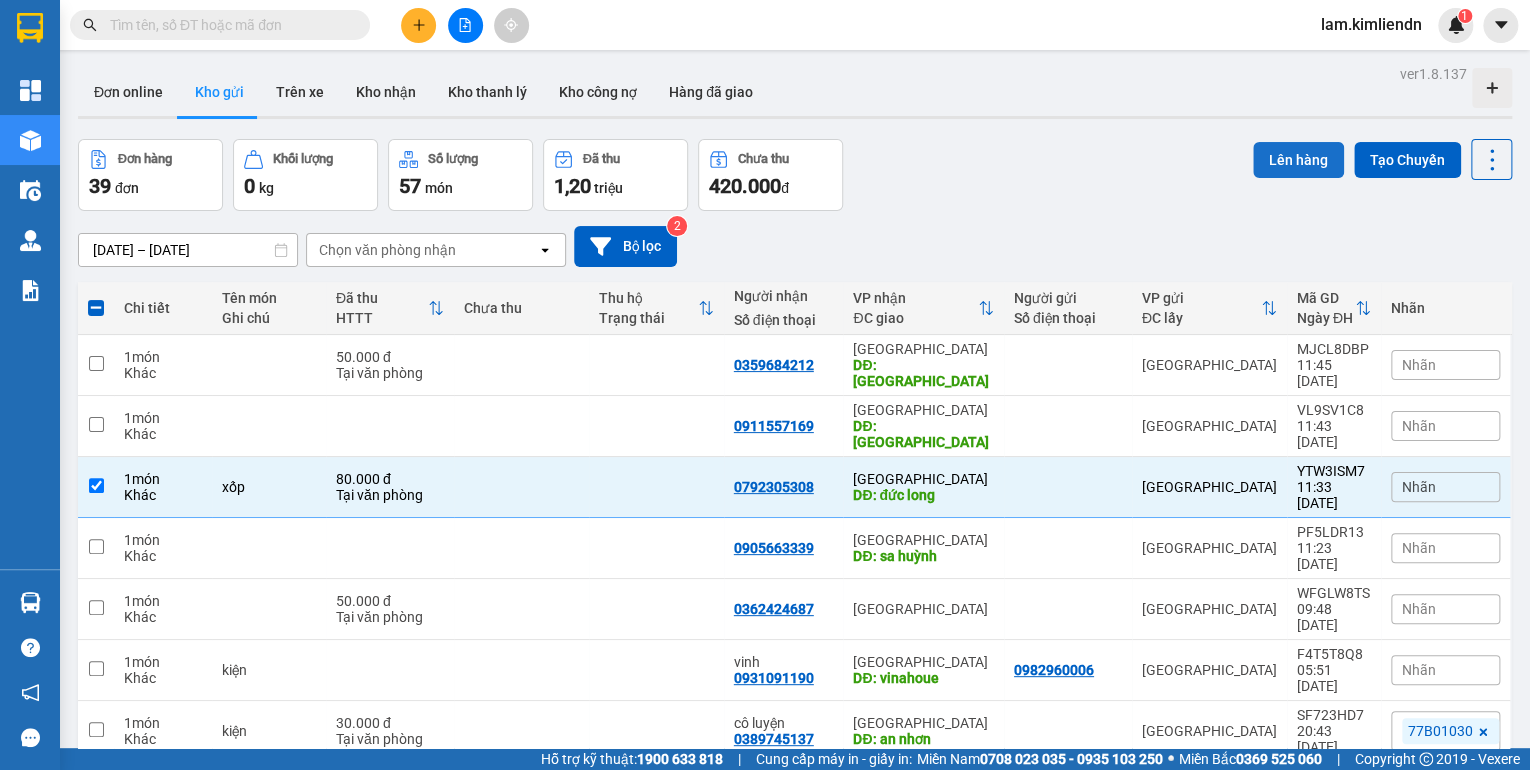 click on "Lên hàng" at bounding box center [1298, 160] 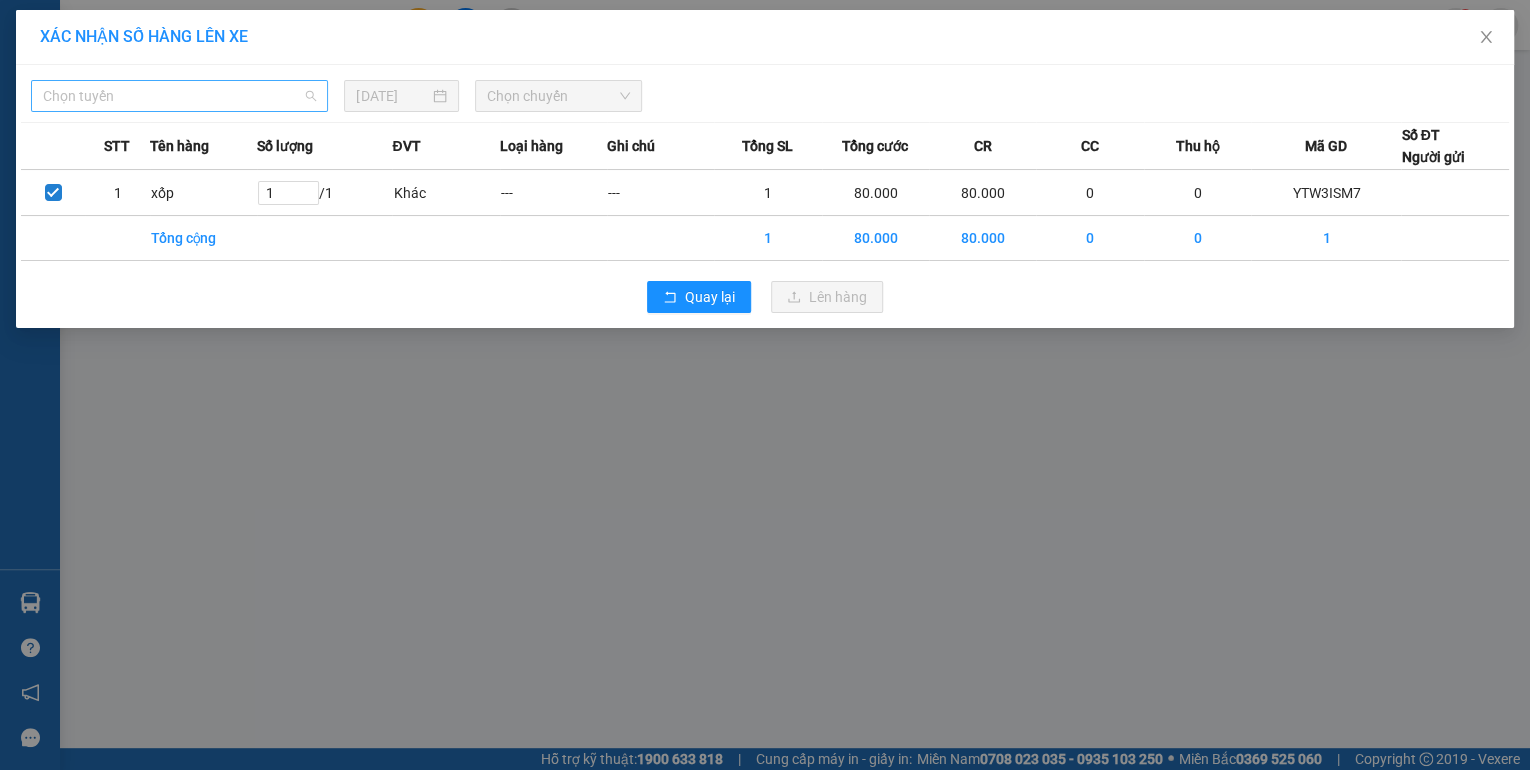 click on "Chọn tuyến" at bounding box center (179, 96) 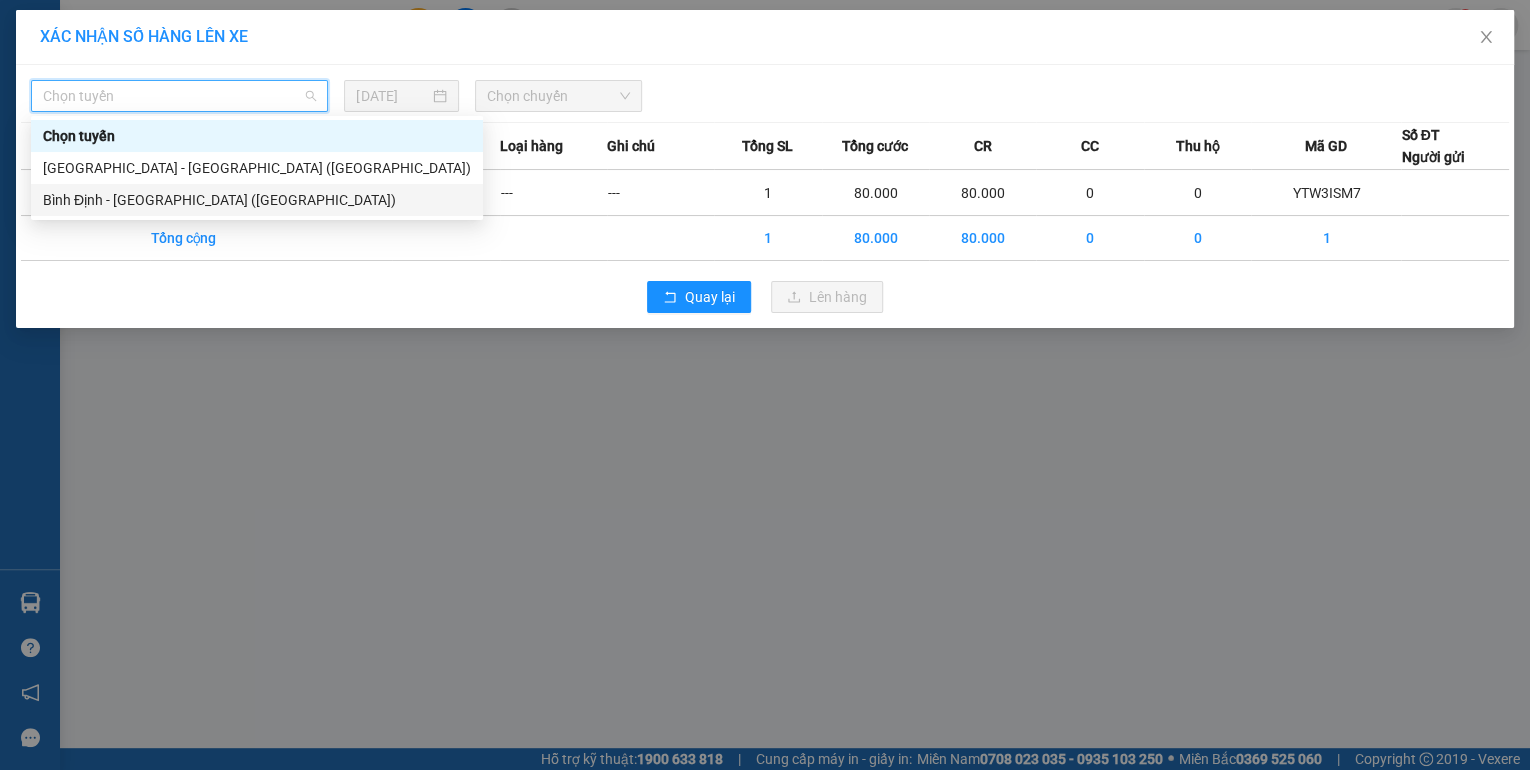 click on "Bình Định - [GEOGRAPHIC_DATA] ([GEOGRAPHIC_DATA])" at bounding box center [257, 200] 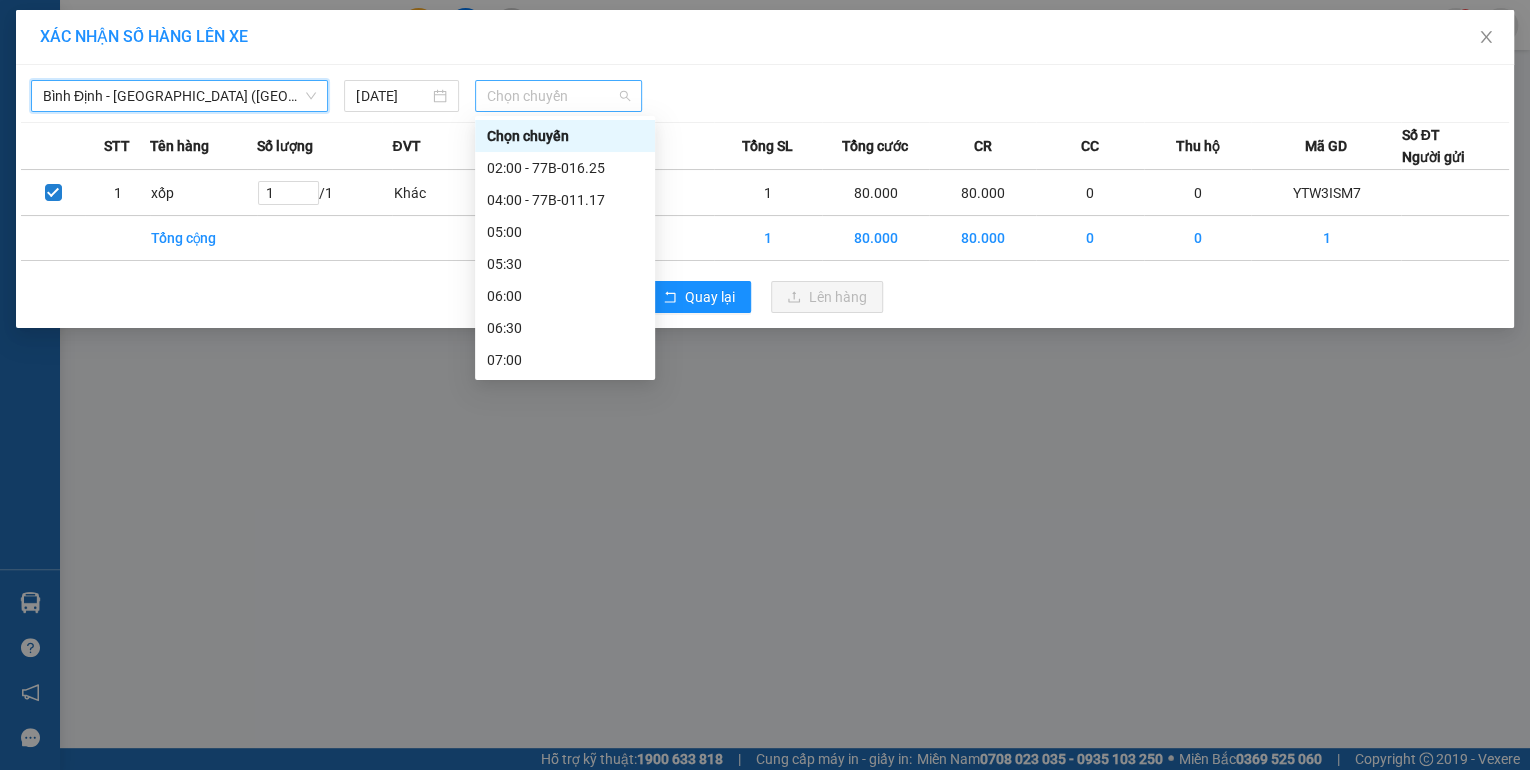 click on "Chọn chuyến" at bounding box center (558, 96) 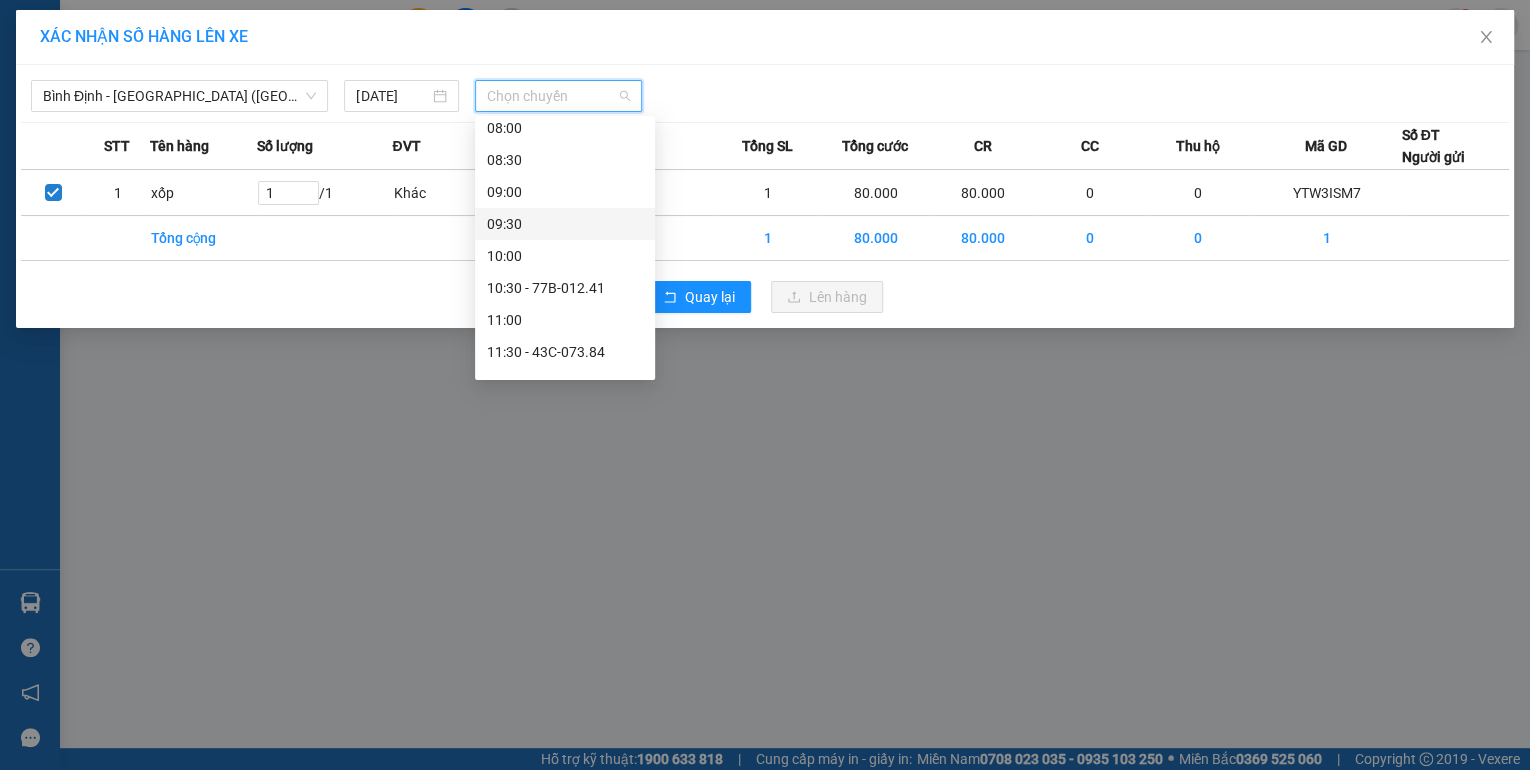 scroll, scrollTop: 320, scrollLeft: 0, axis: vertical 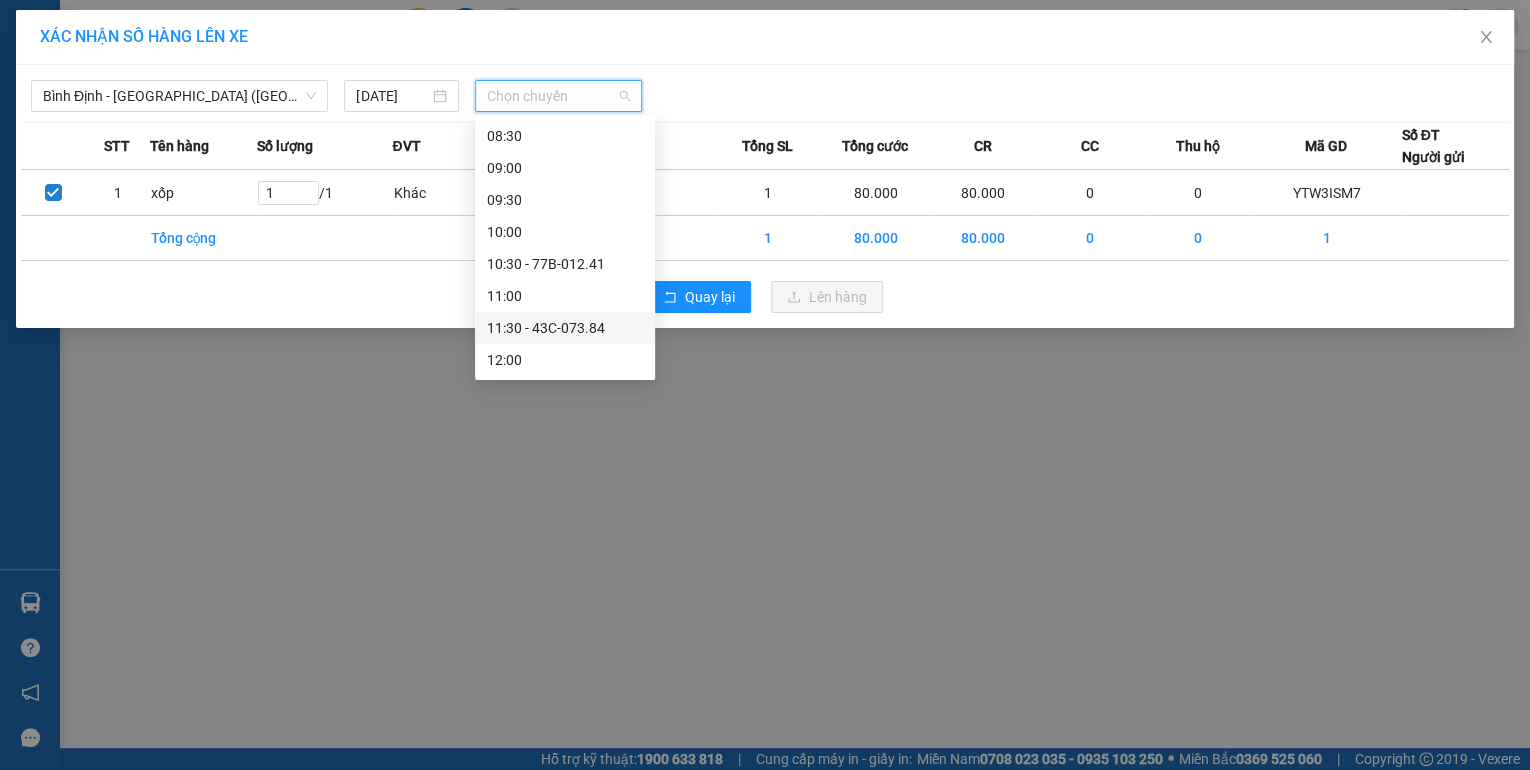 click on "11:30     - 43C-073.84" at bounding box center [565, 328] 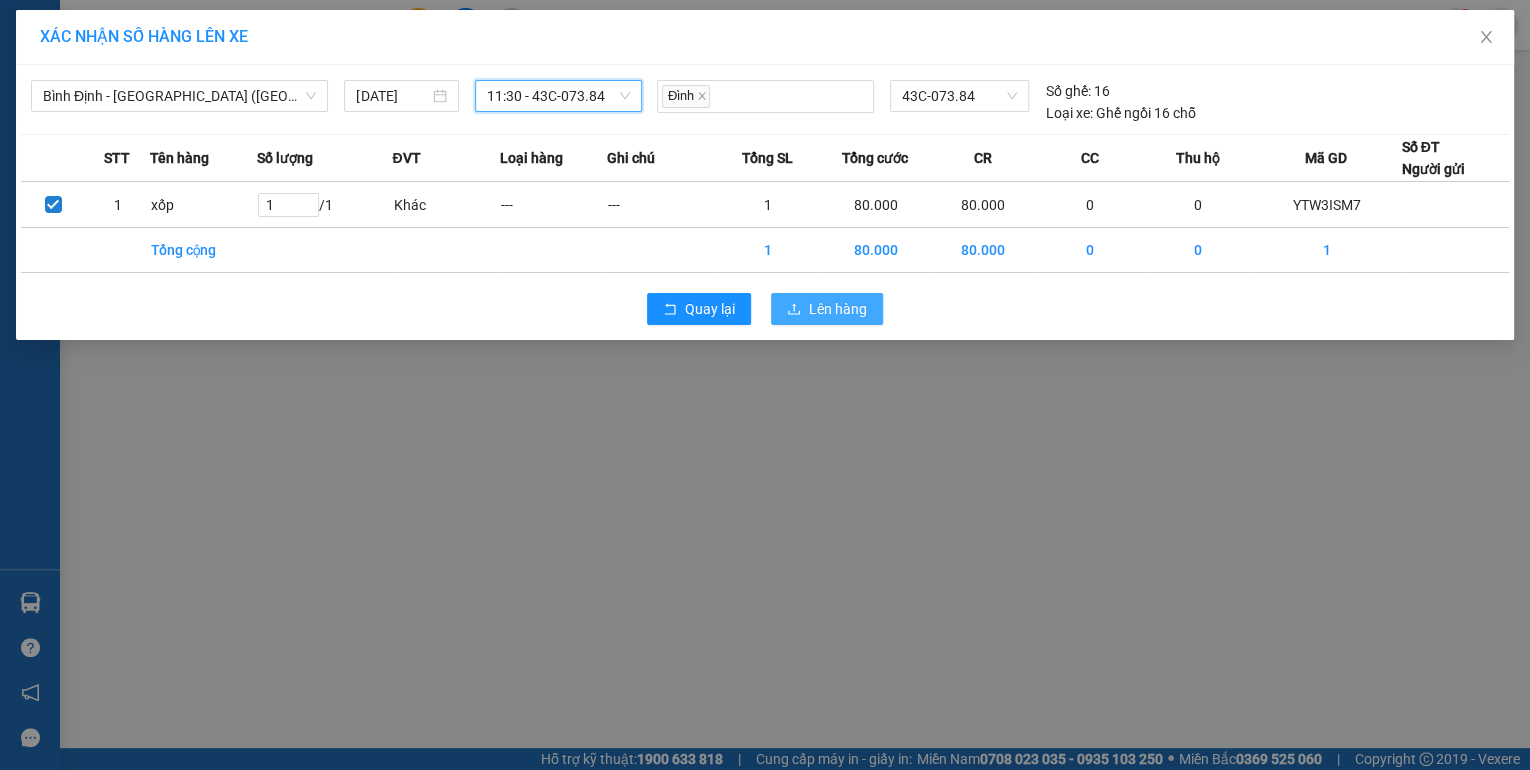 click on "Lên hàng" at bounding box center (838, 309) 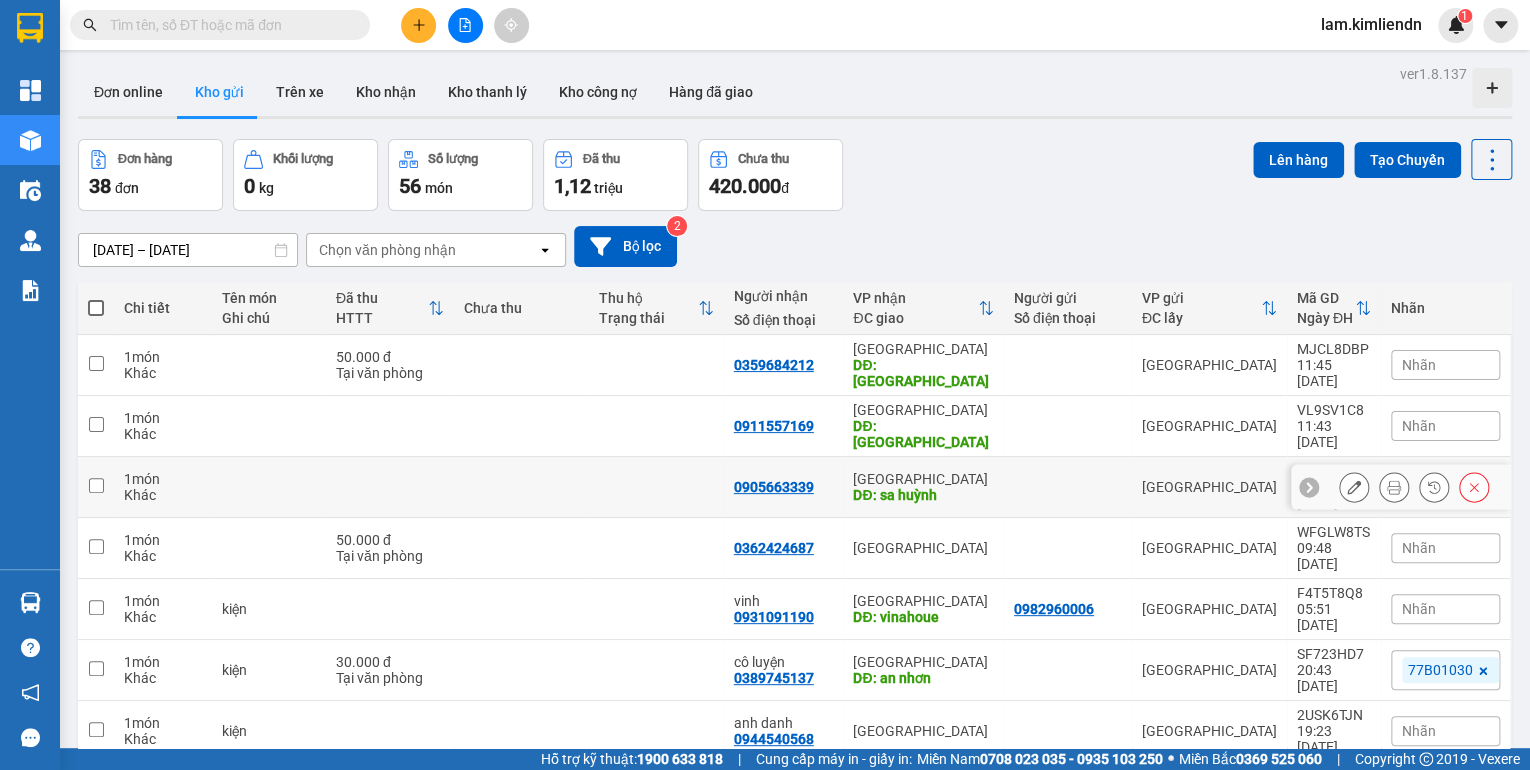 click at bounding box center (656, 487) 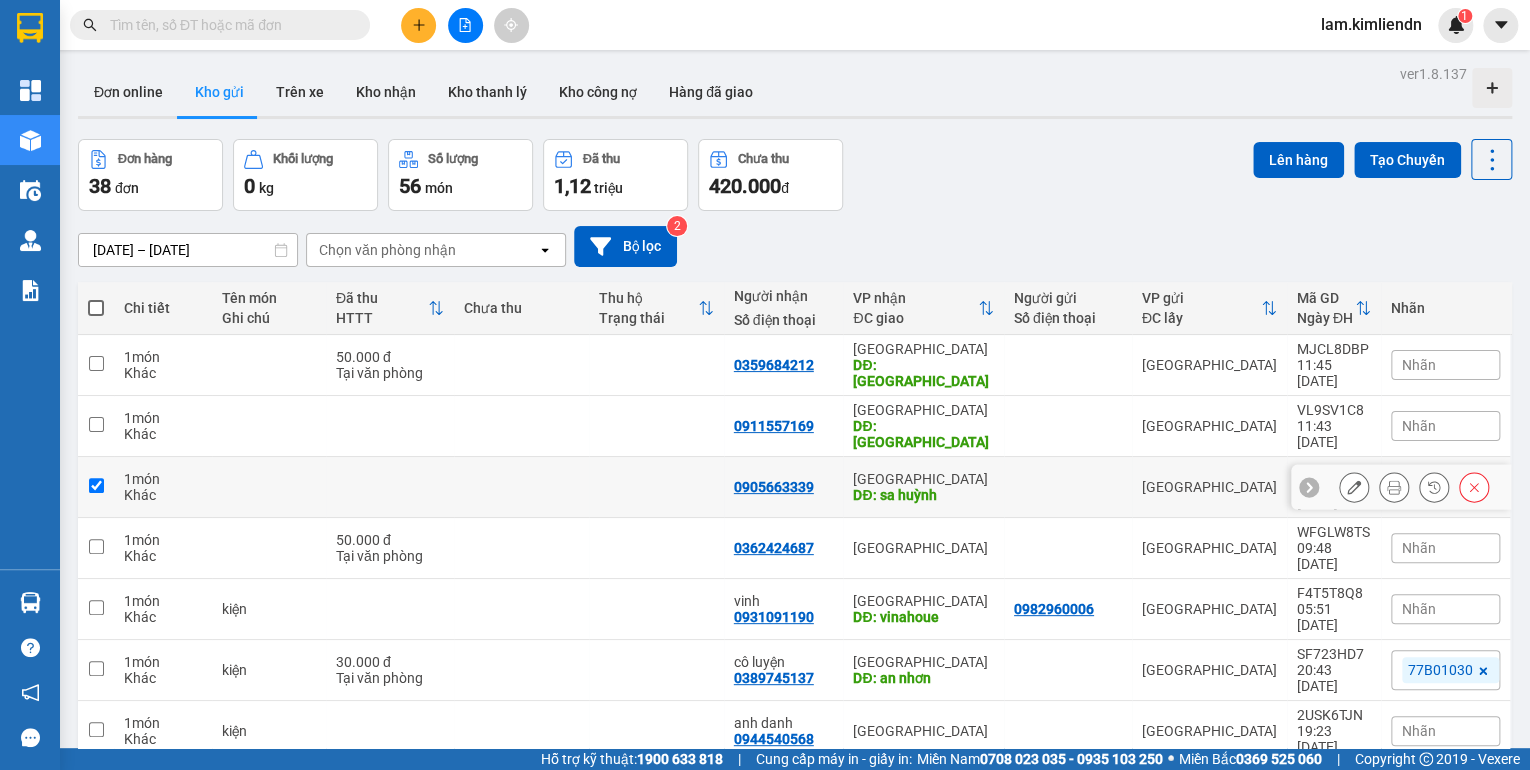 checkbox on "true" 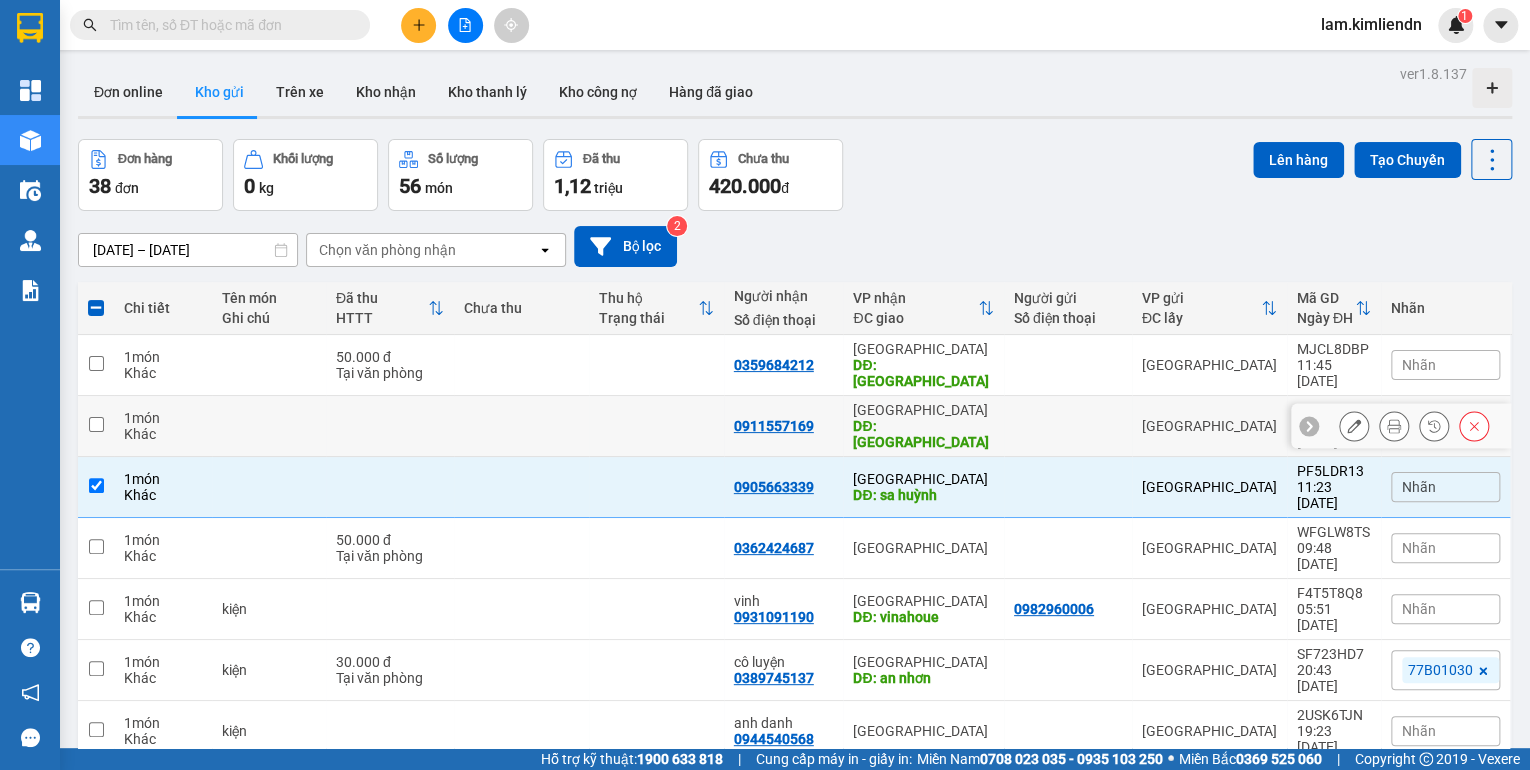 click at bounding box center (656, 426) 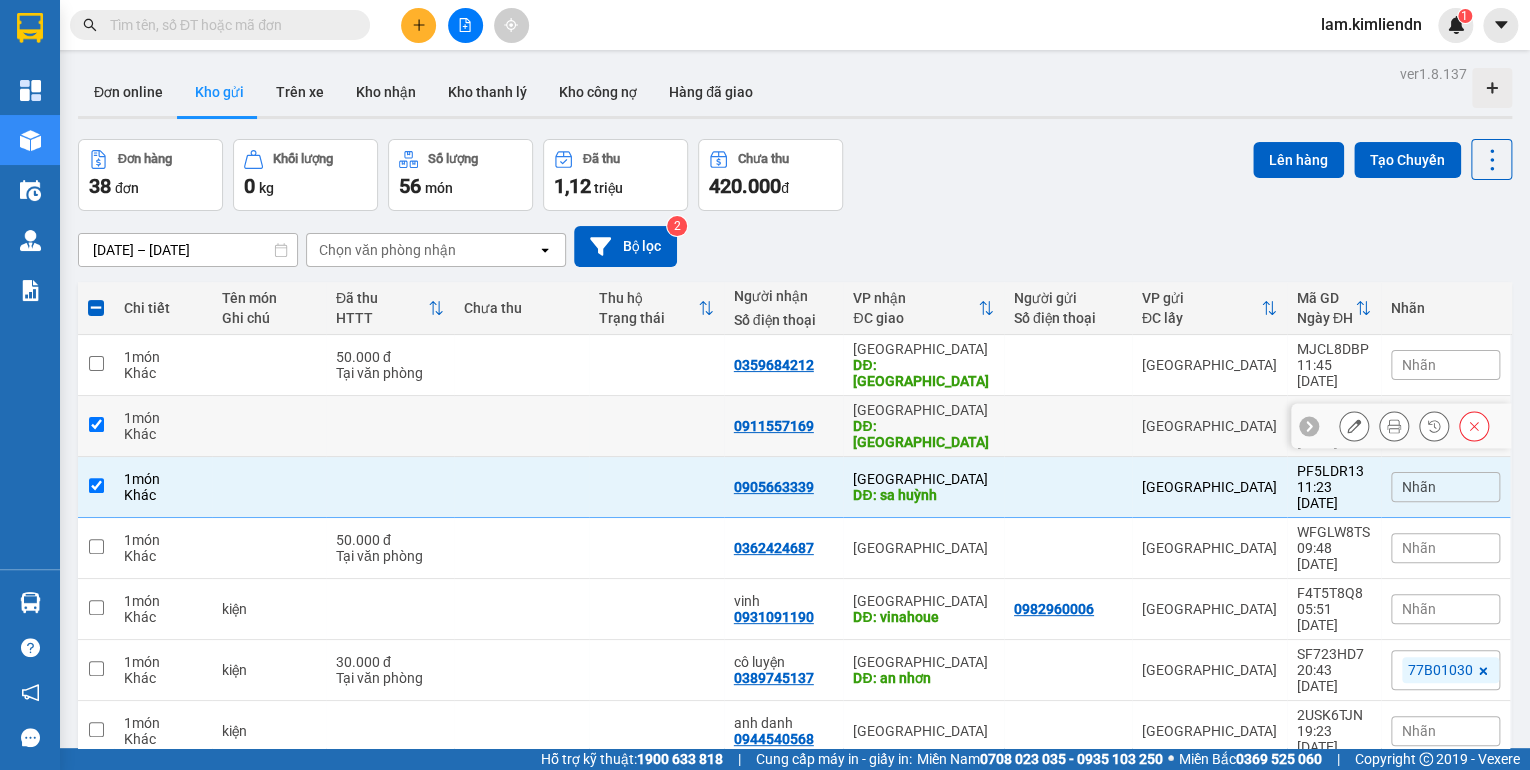 checkbox on "true" 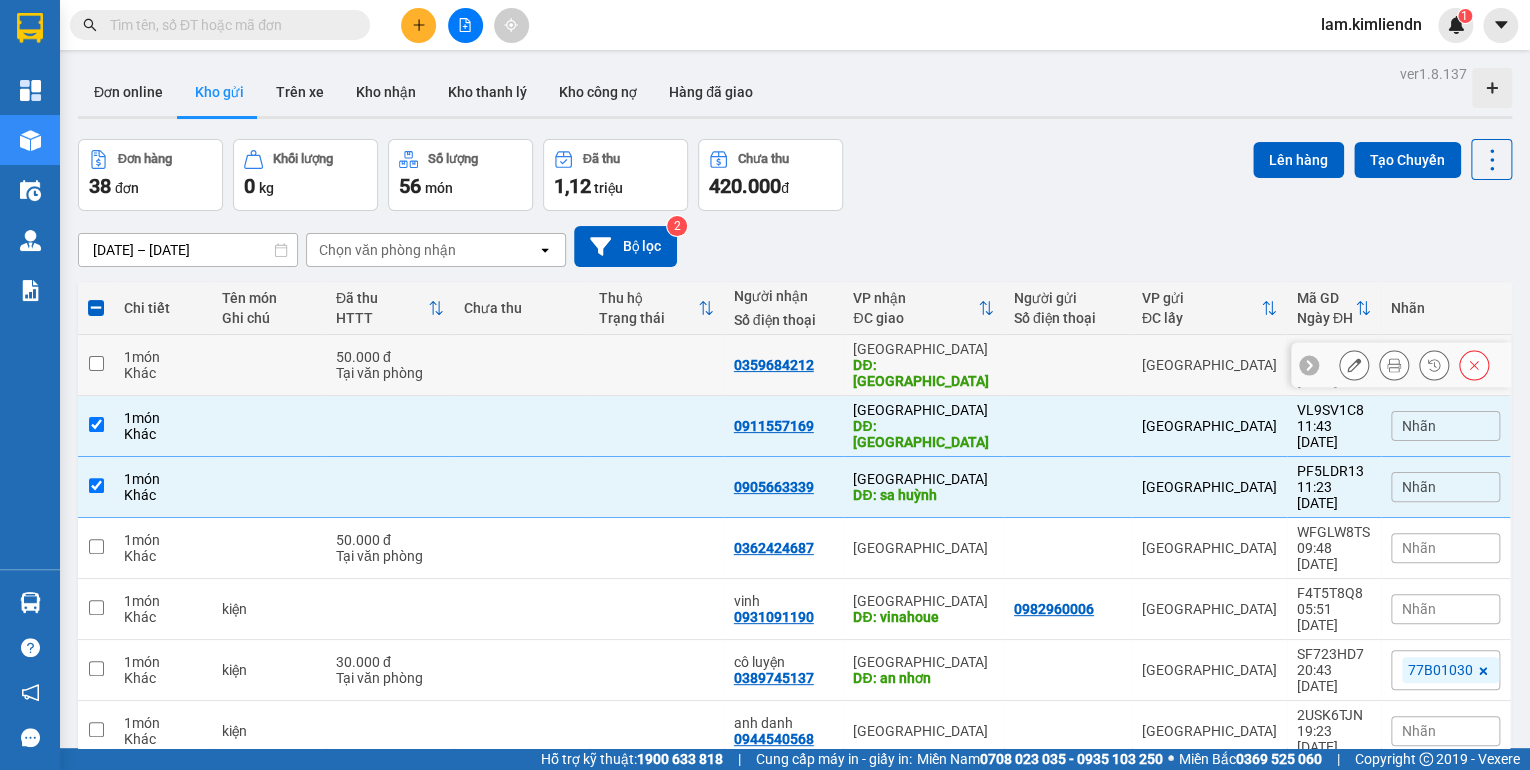 click at bounding box center (656, 365) 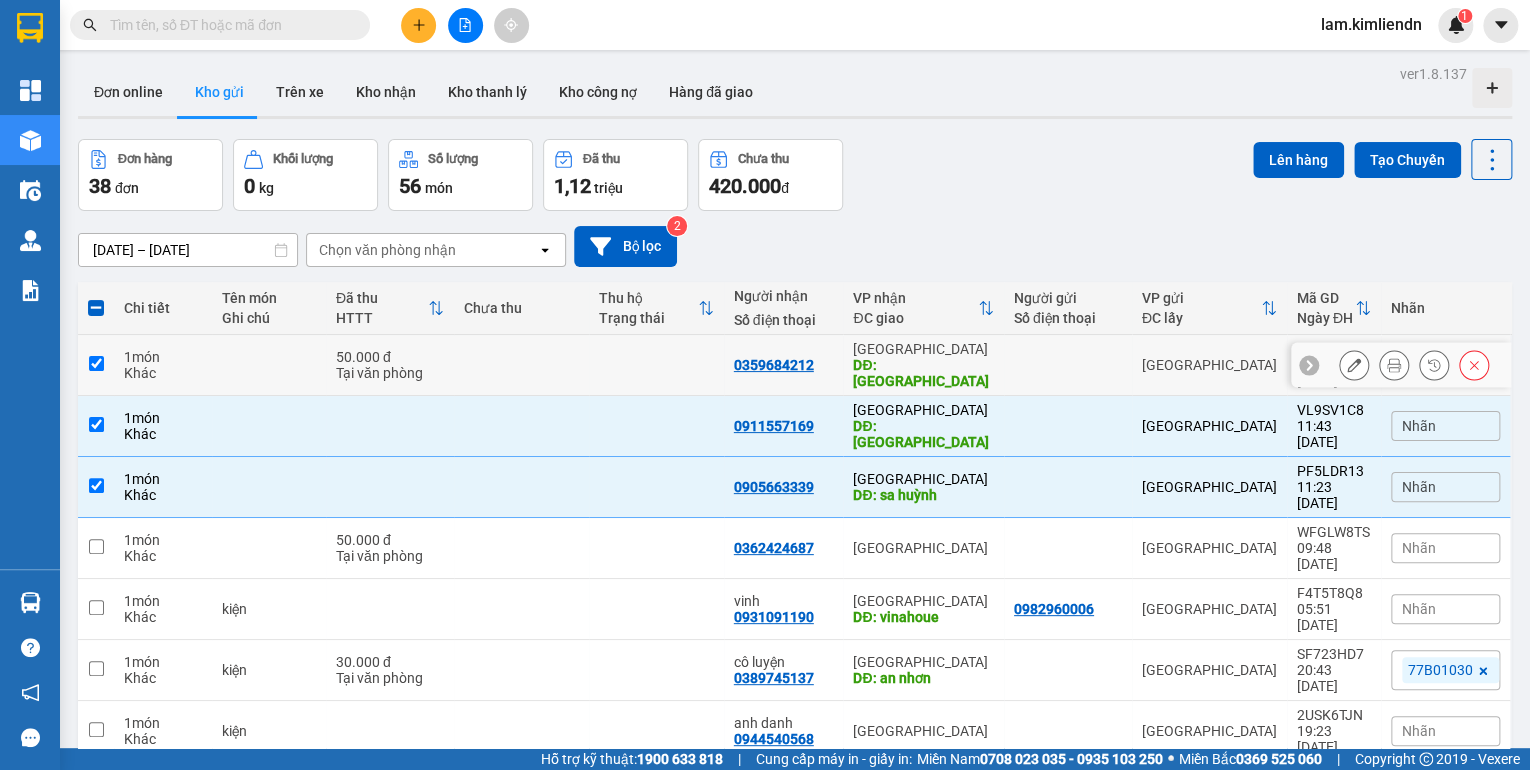 type 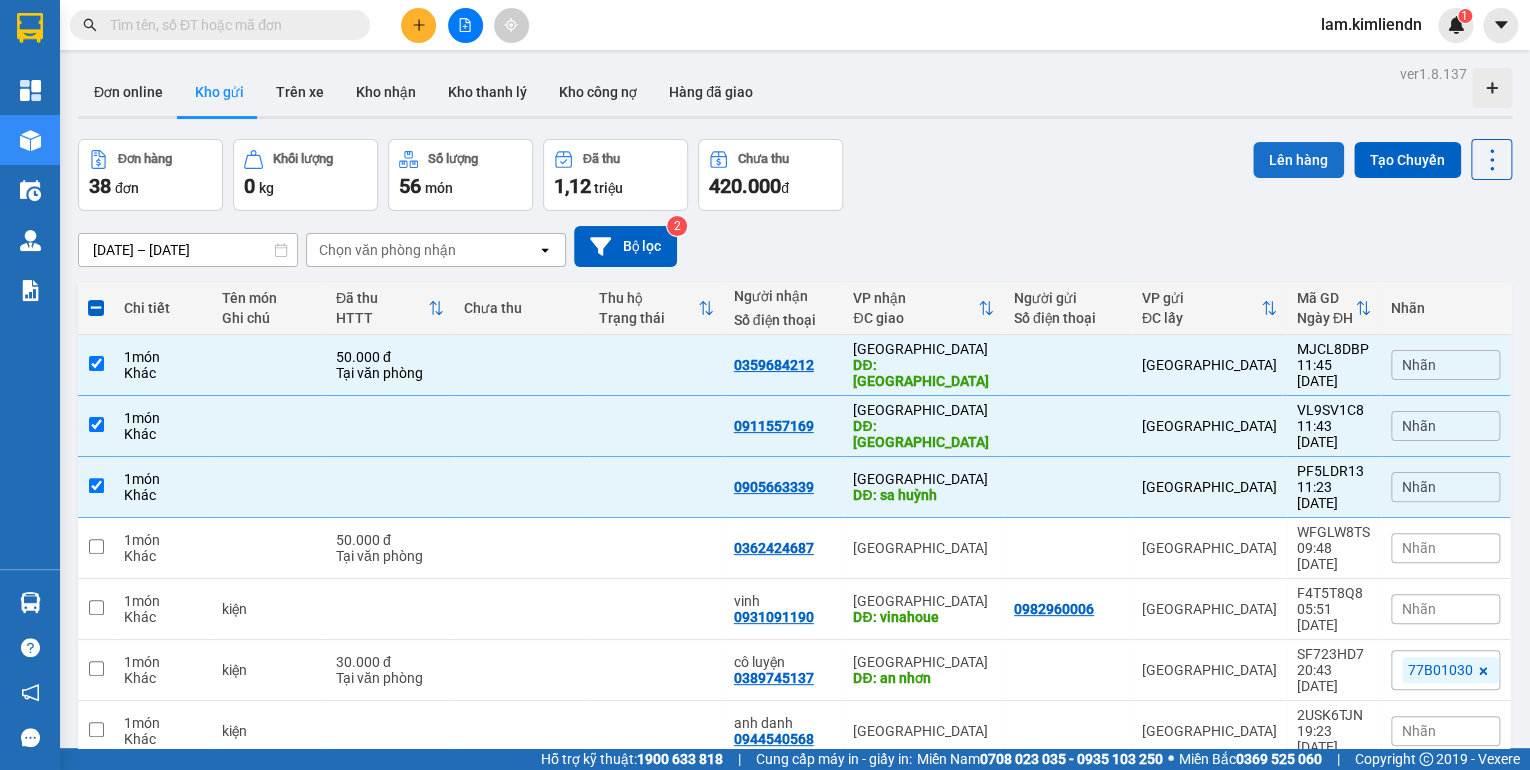 click on "Lên hàng" at bounding box center [1298, 160] 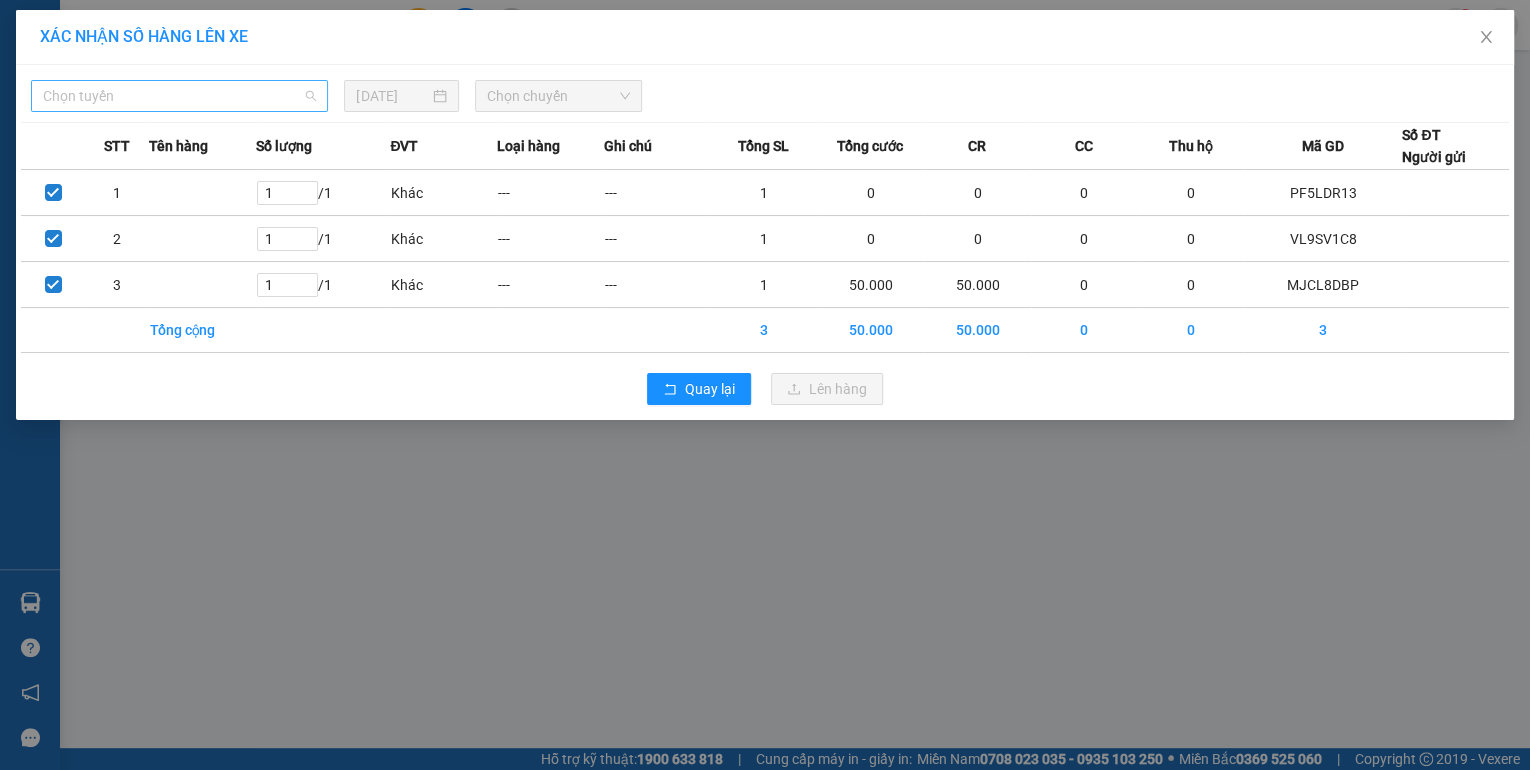 click on "Chọn tuyến" at bounding box center (179, 96) 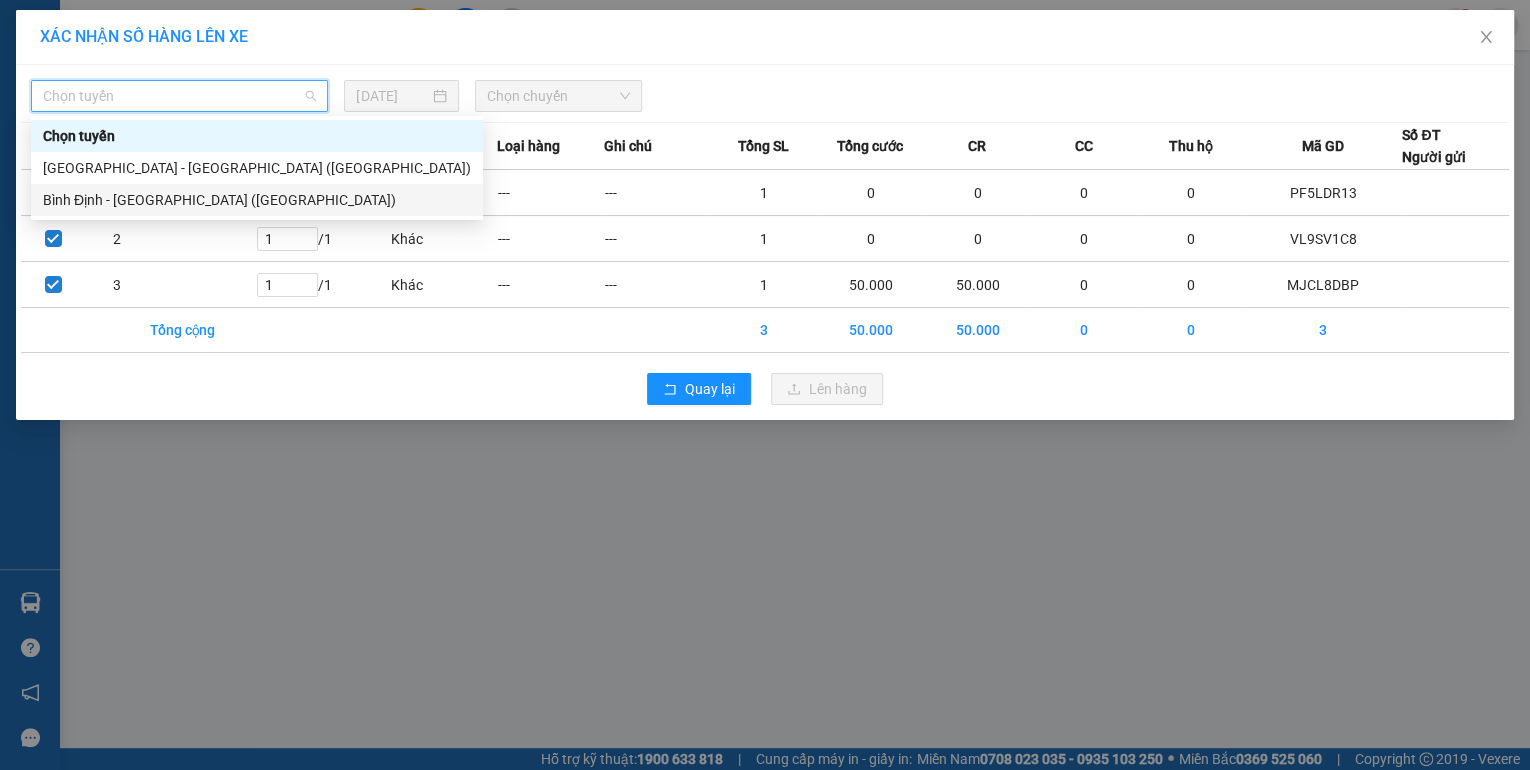 click on "Bình Định - [GEOGRAPHIC_DATA] ([GEOGRAPHIC_DATA])" at bounding box center [257, 200] 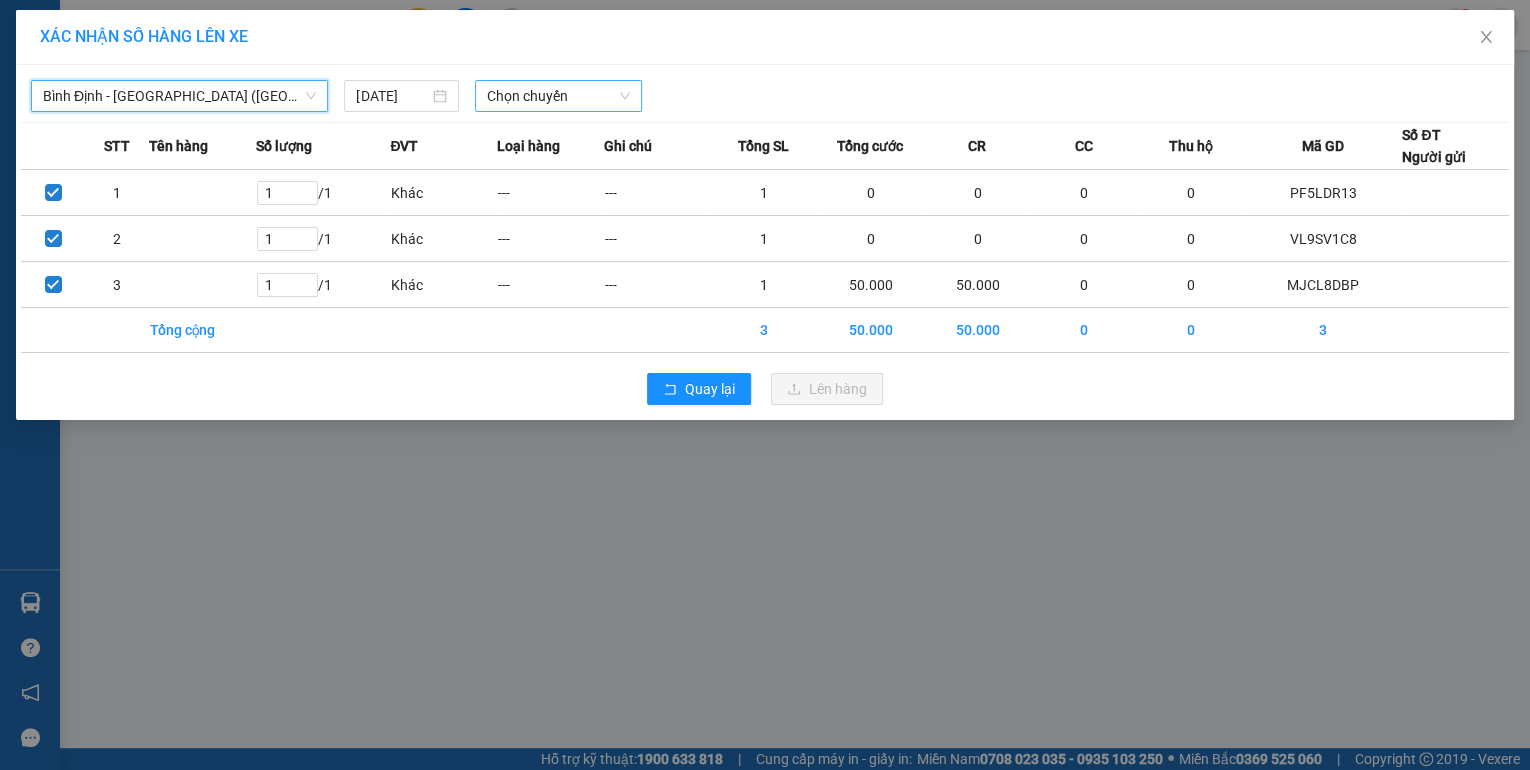 click on "Chọn chuyến" at bounding box center [558, 96] 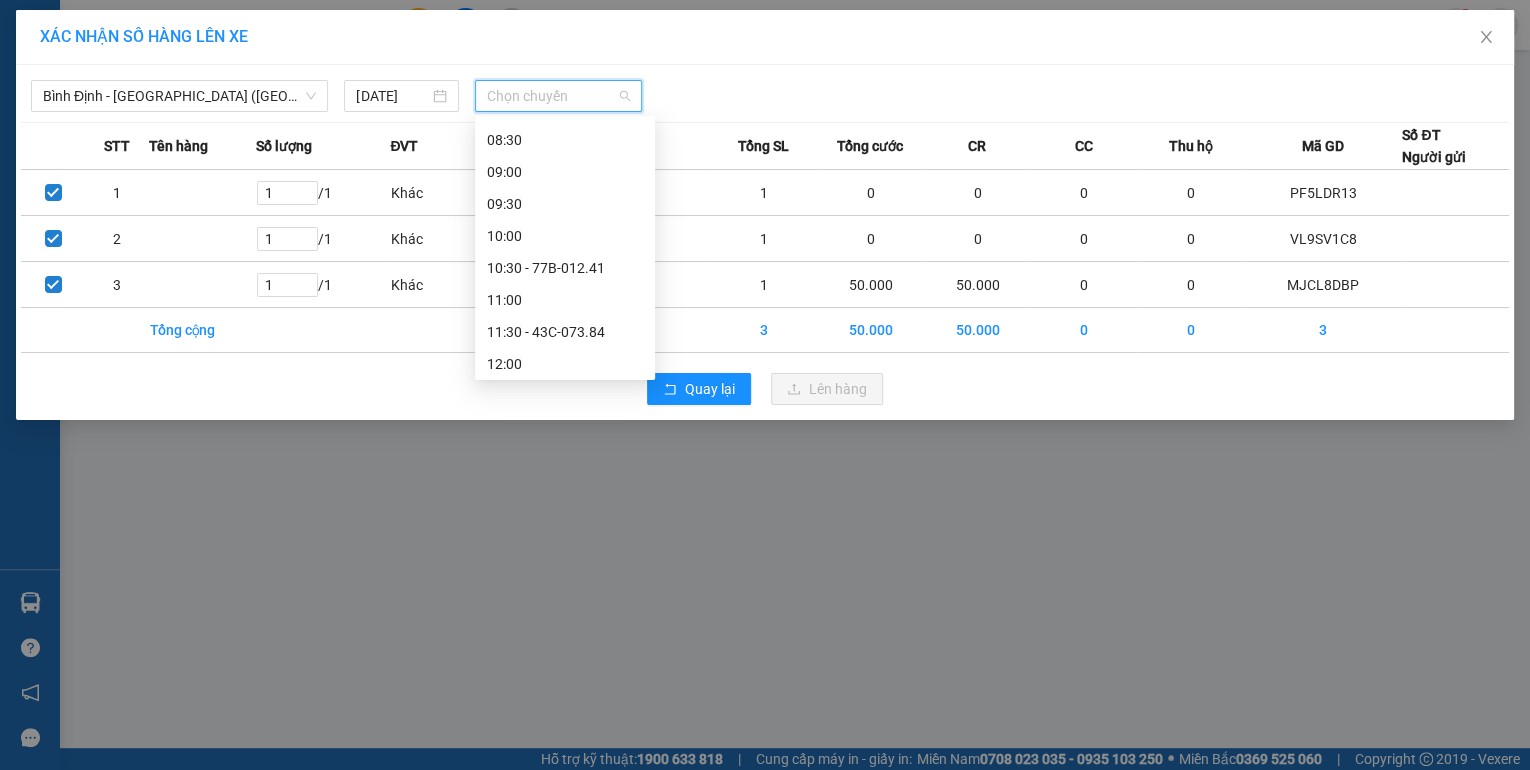 scroll, scrollTop: 400, scrollLeft: 0, axis: vertical 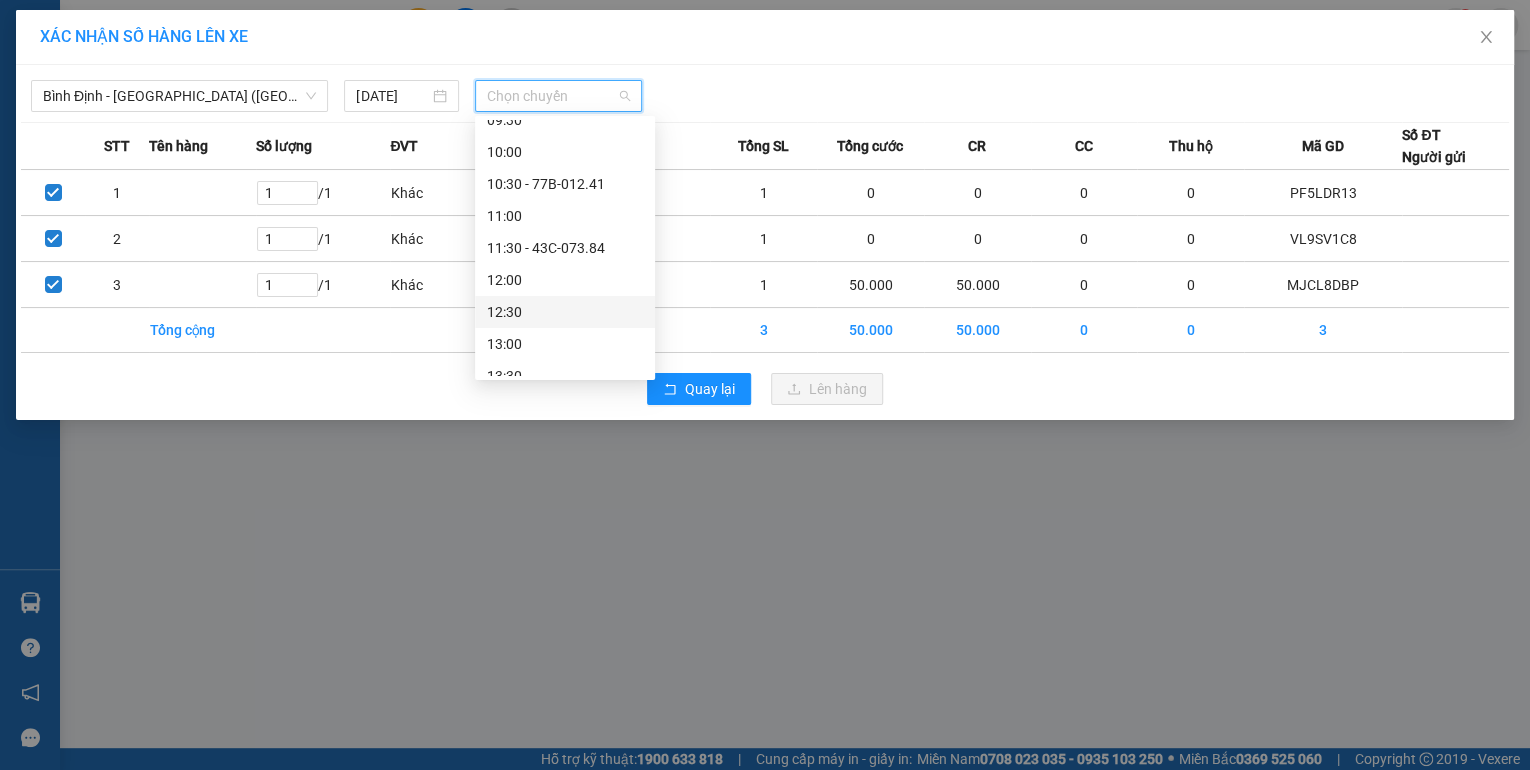 drag, startPoint x: 579, startPoint y: 273, endPoint x: 572, endPoint y: 316, distance: 43.56604 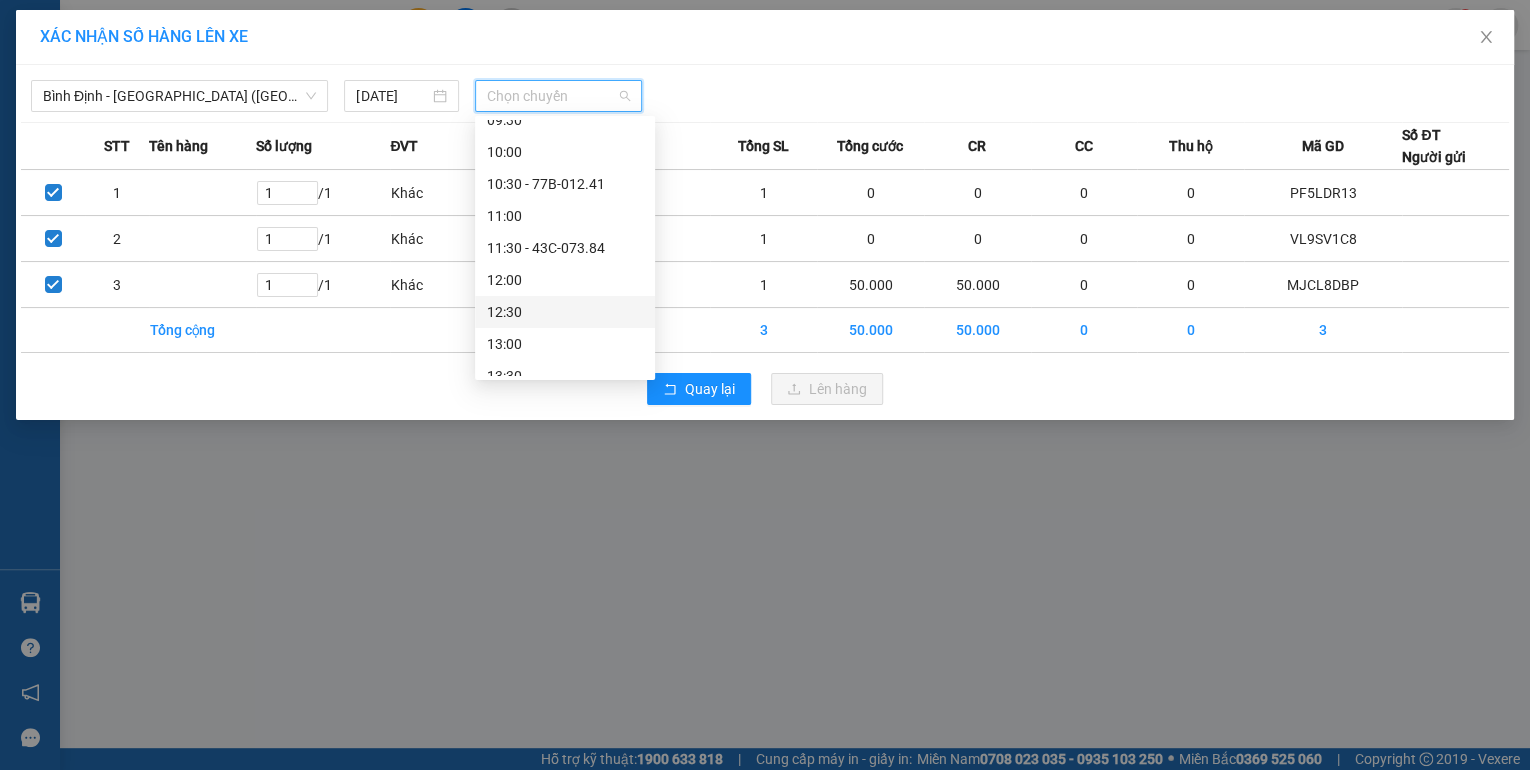 click on "Chọn chuyến 02:00     - 77B-016.25  04:00     - 77B-011.17  05:00     05:30     06:00     06:30     07:00     07:30     08:00     08:30     09:00     09:30     10:00     10:30     - 77B-012.41  11:00     11:30     - 43C-073.84  12:00     12:30     13:00     13:30     14:00     14:30     15:00     15:30     16:00     16:30     17:00     17:30     18:00" at bounding box center [565, 200] 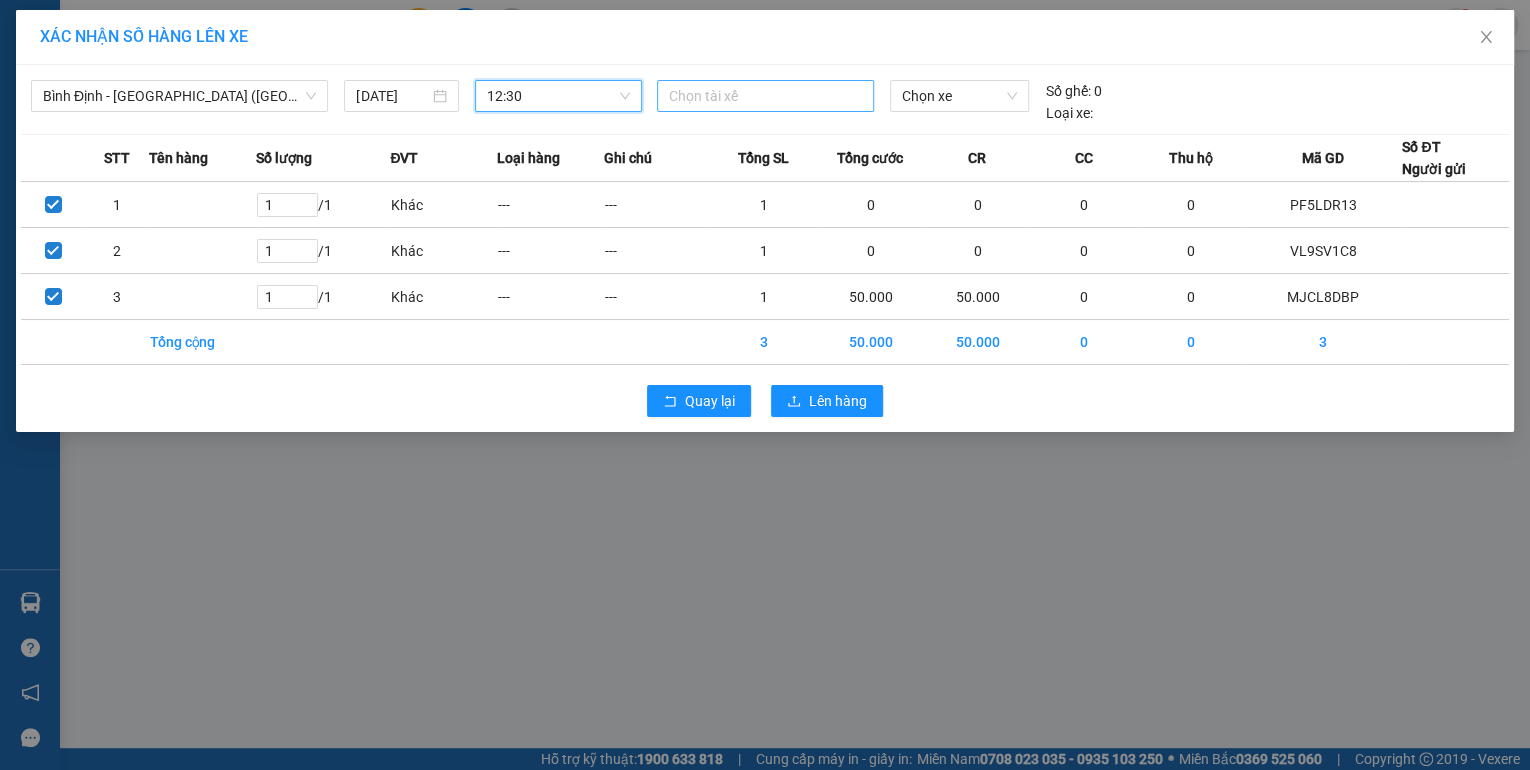 click at bounding box center [765, 96] 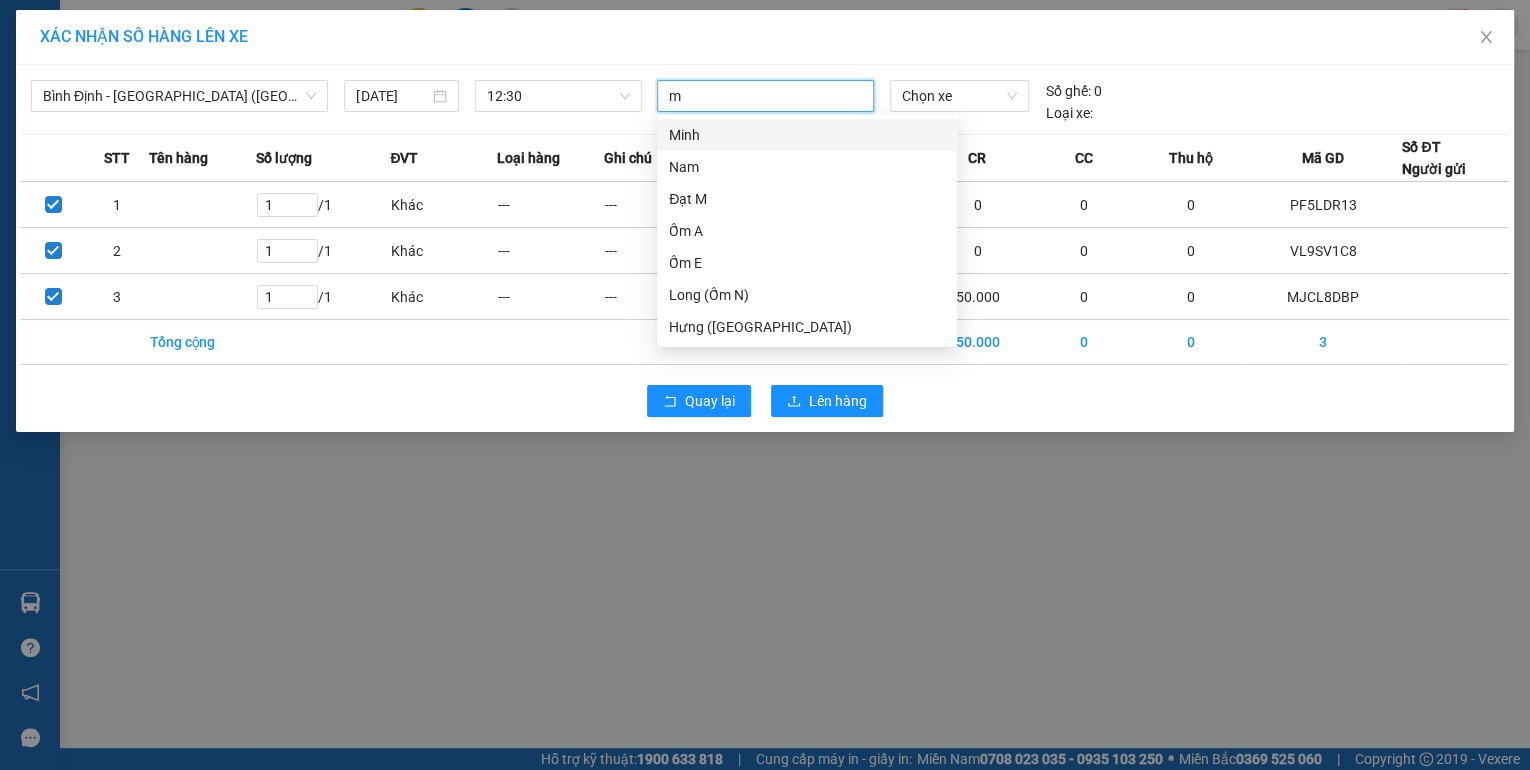 click on "Minh" at bounding box center (807, 135) 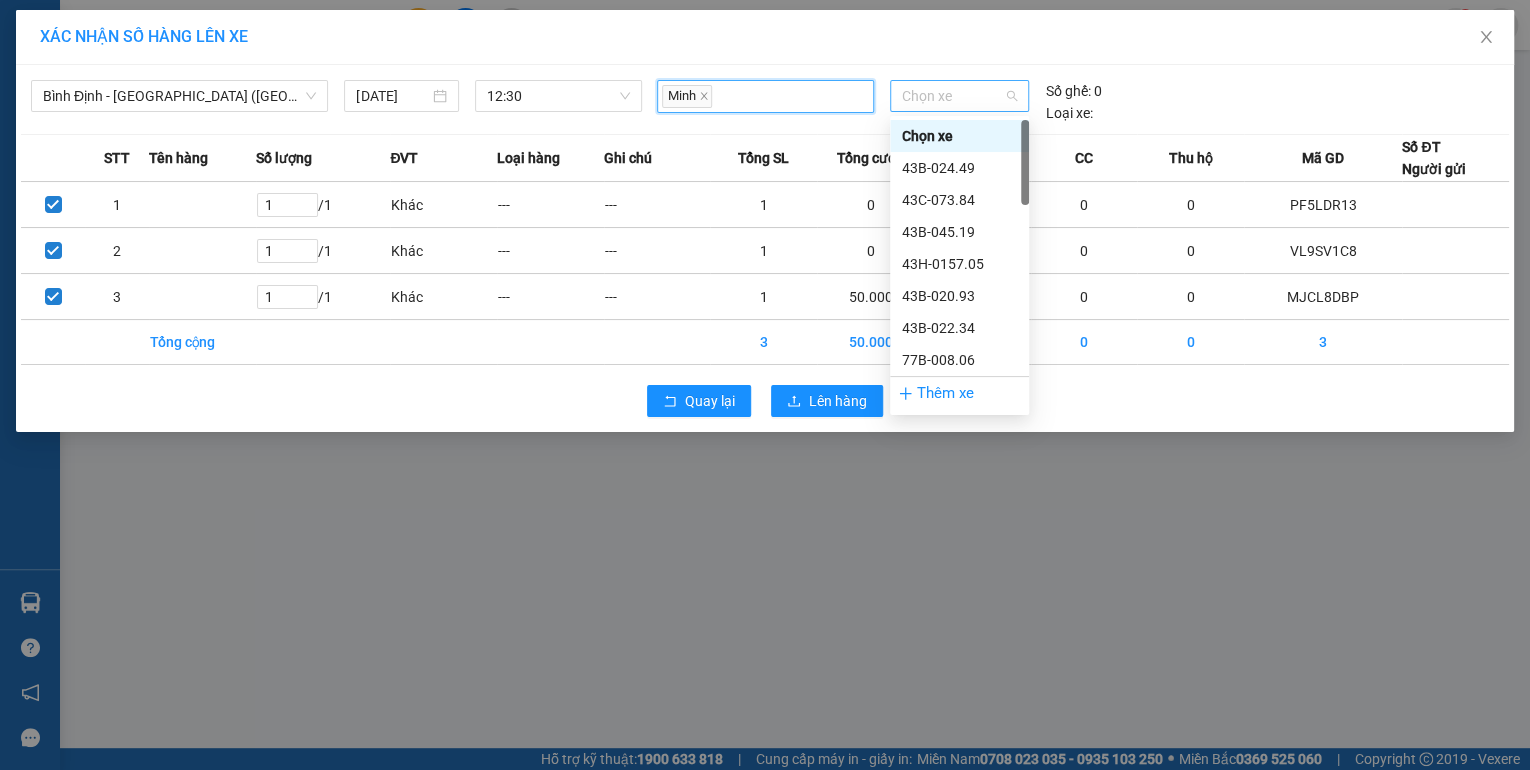 click on "Chọn xe" at bounding box center (959, 96) 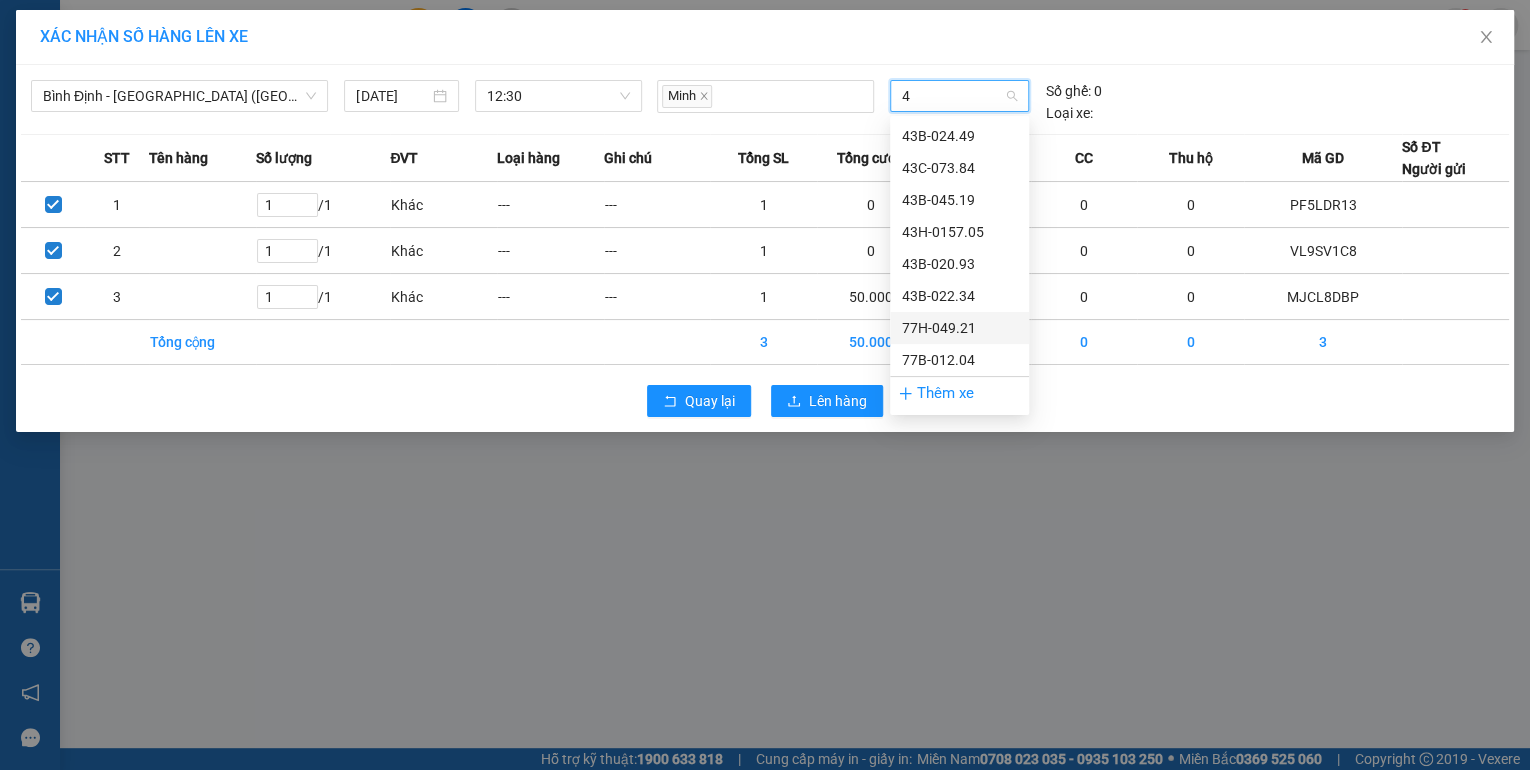 click on "77H-049.21" at bounding box center (959, 328) 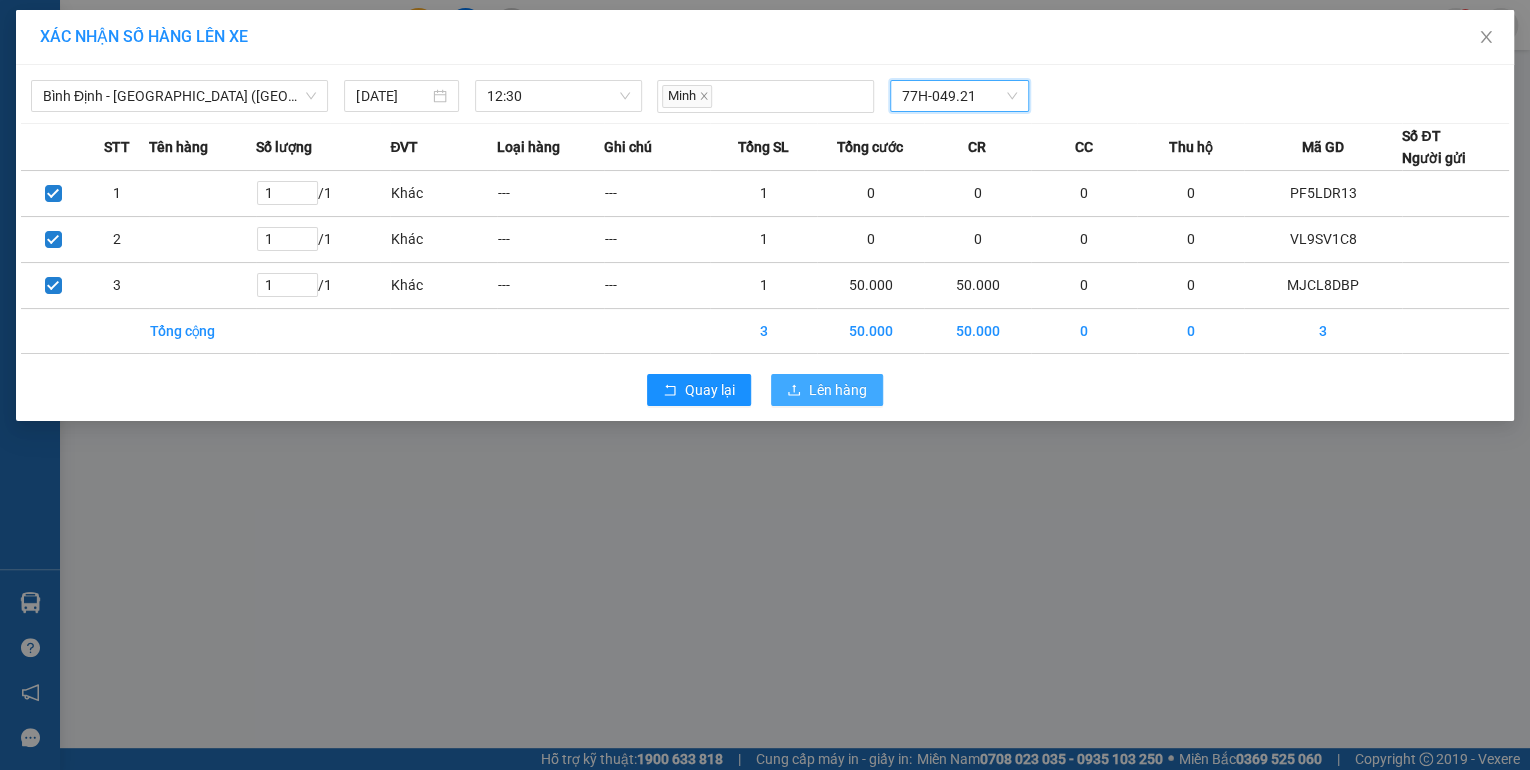click on "Lên hàng" at bounding box center (838, 390) 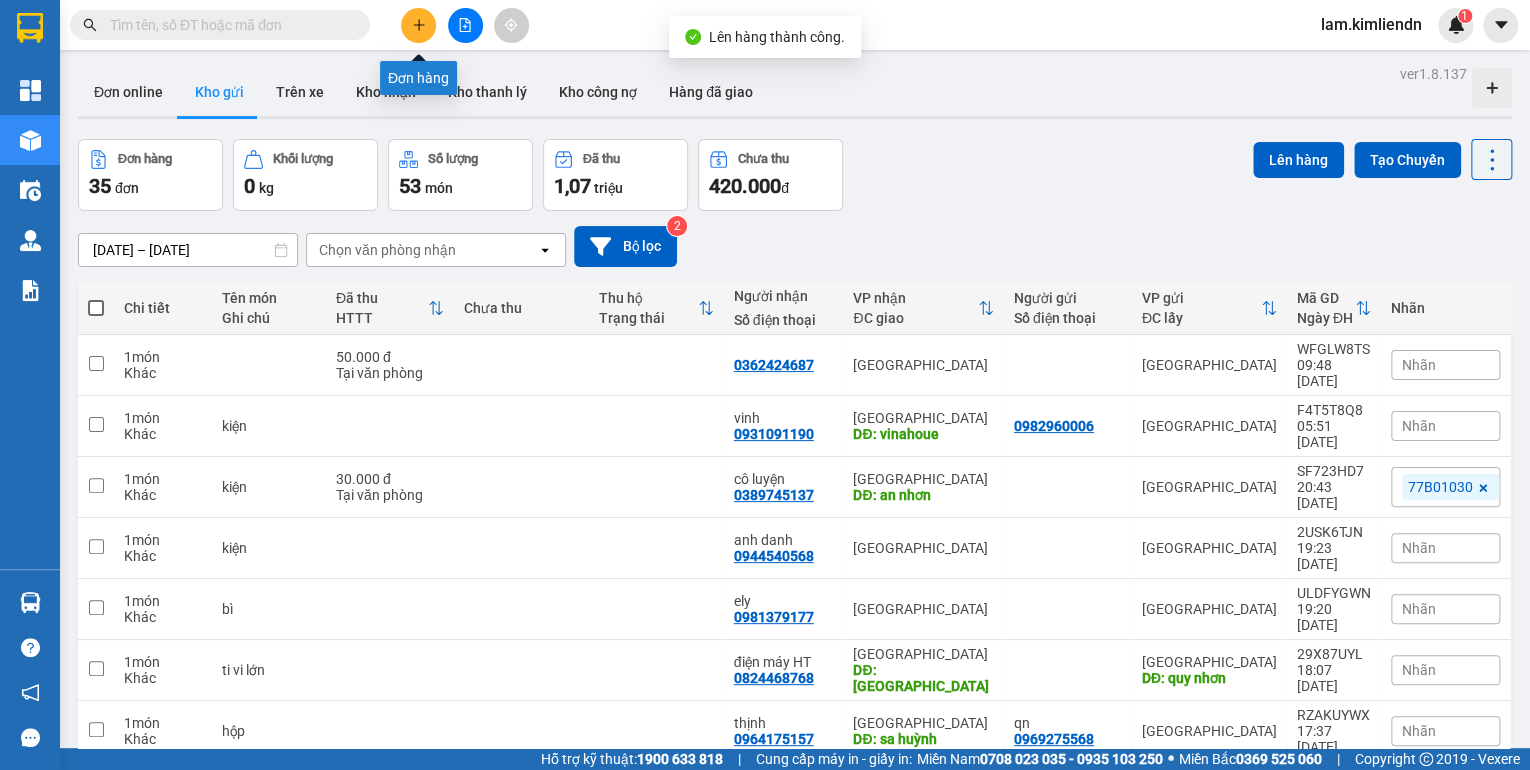 click at bounding box center (418, 25) 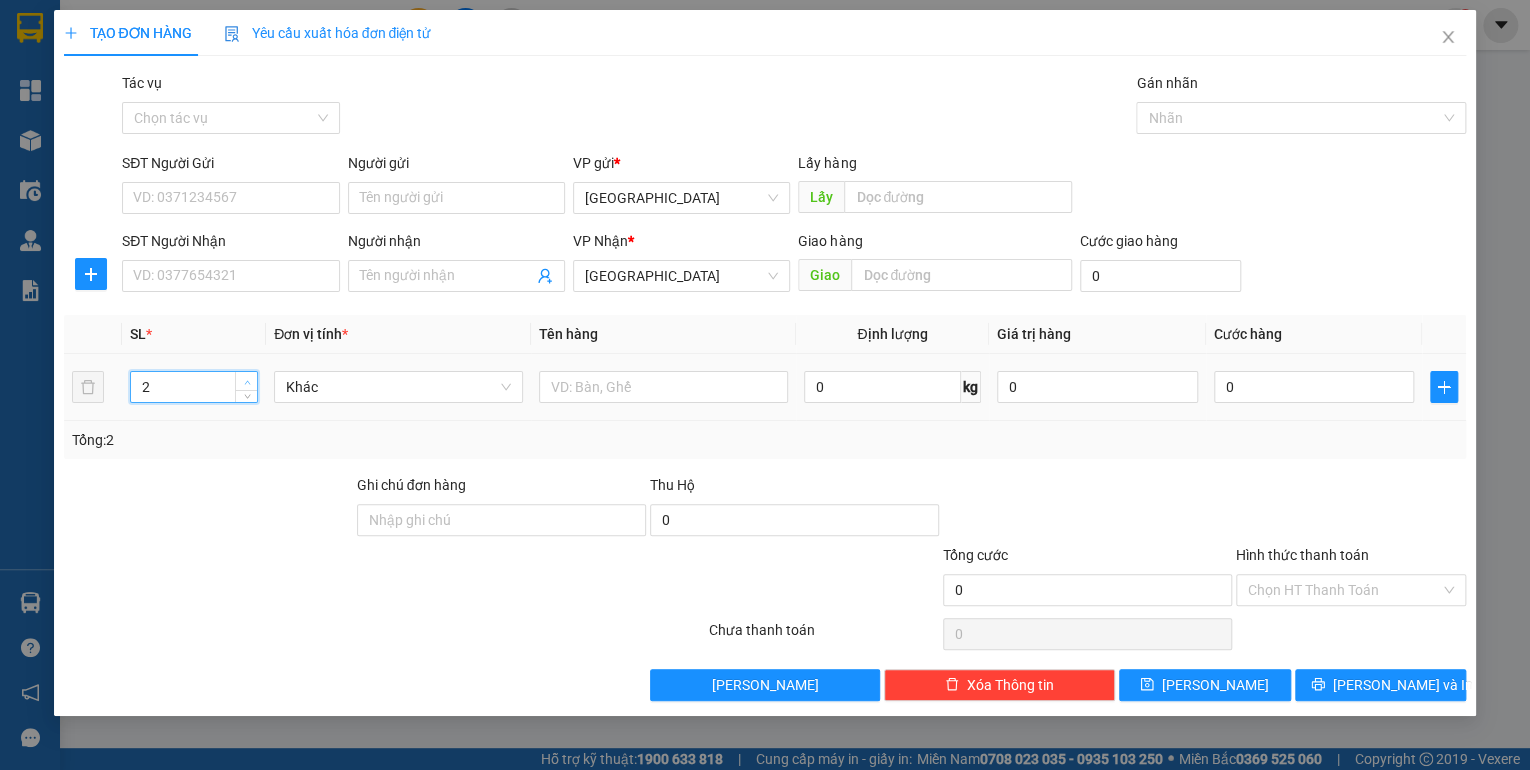 click 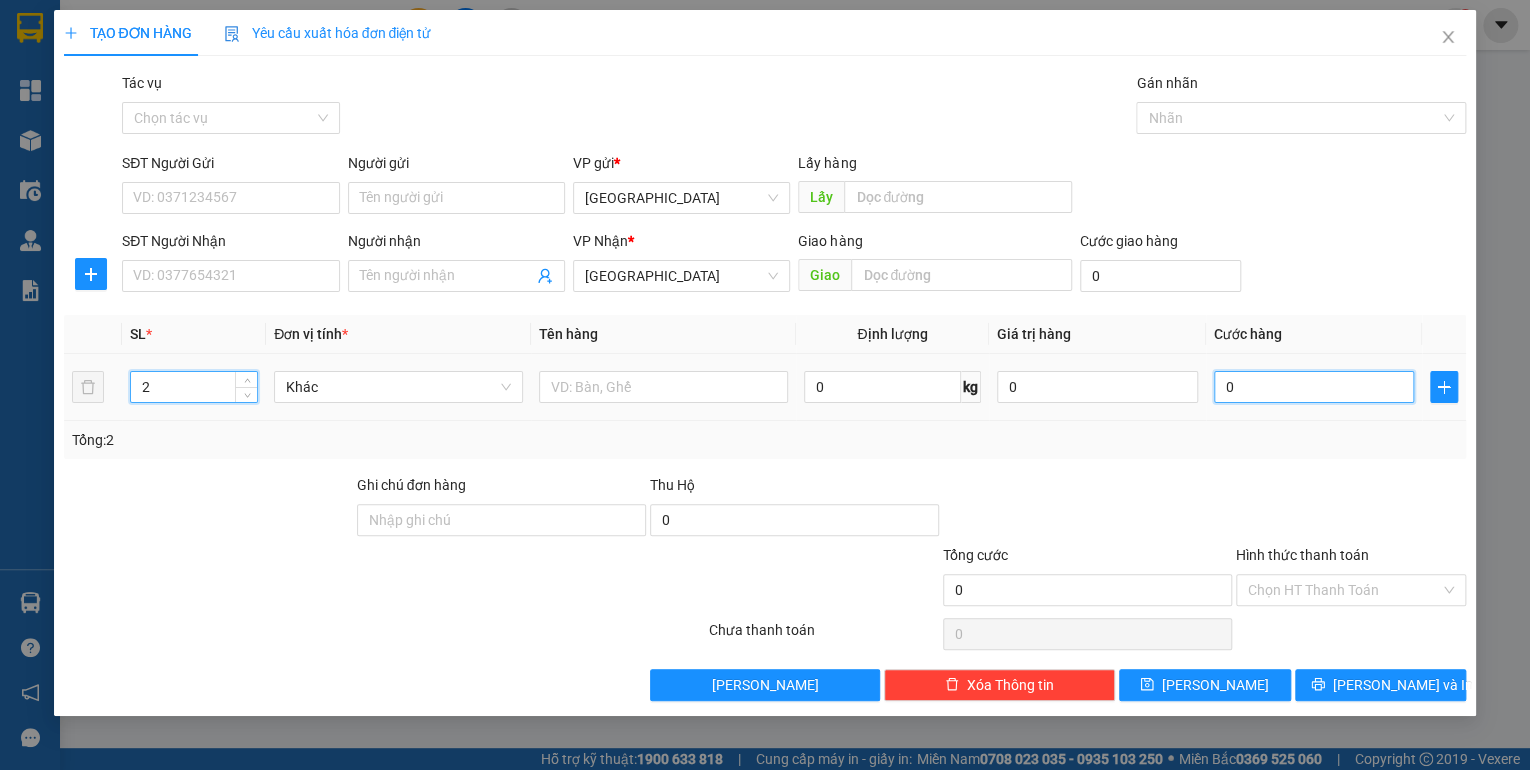 click on "0" at bounding box center [1314, 387] 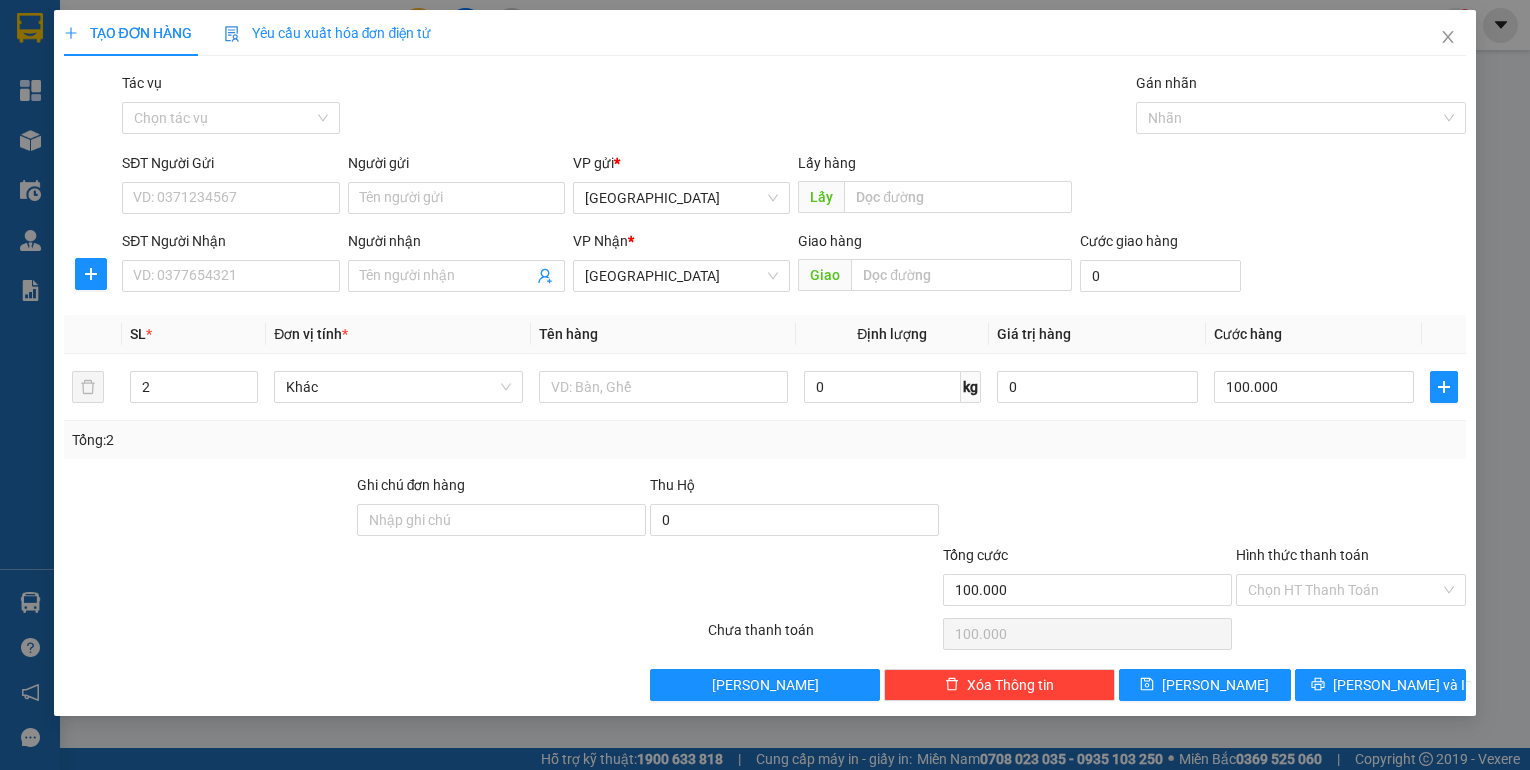 scroll, scrollTop: 0, scrollLeft: 0, axis: both 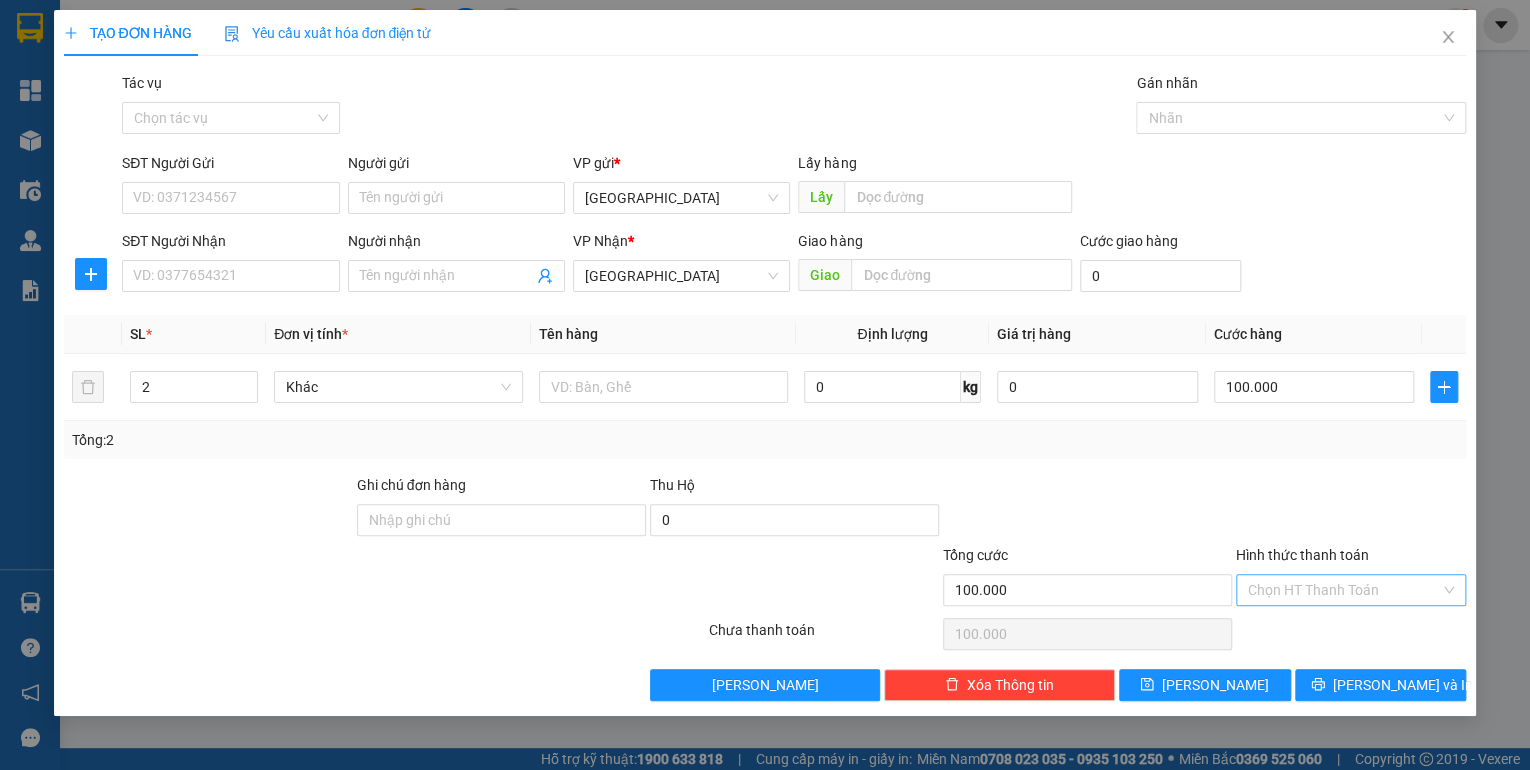 type on "100.000" 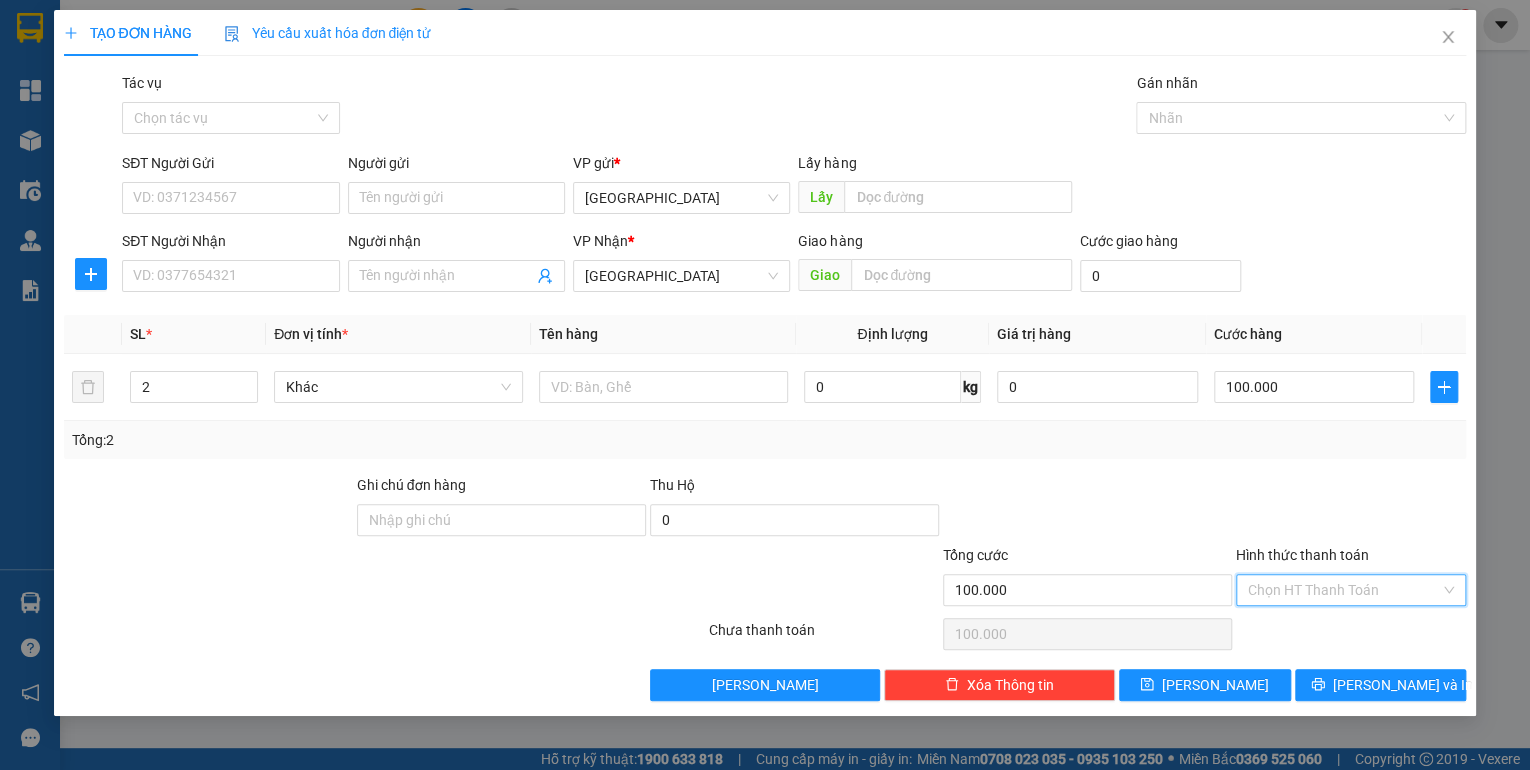 click on "Hình thức thanh toán" at bounding box center (1344, 590) 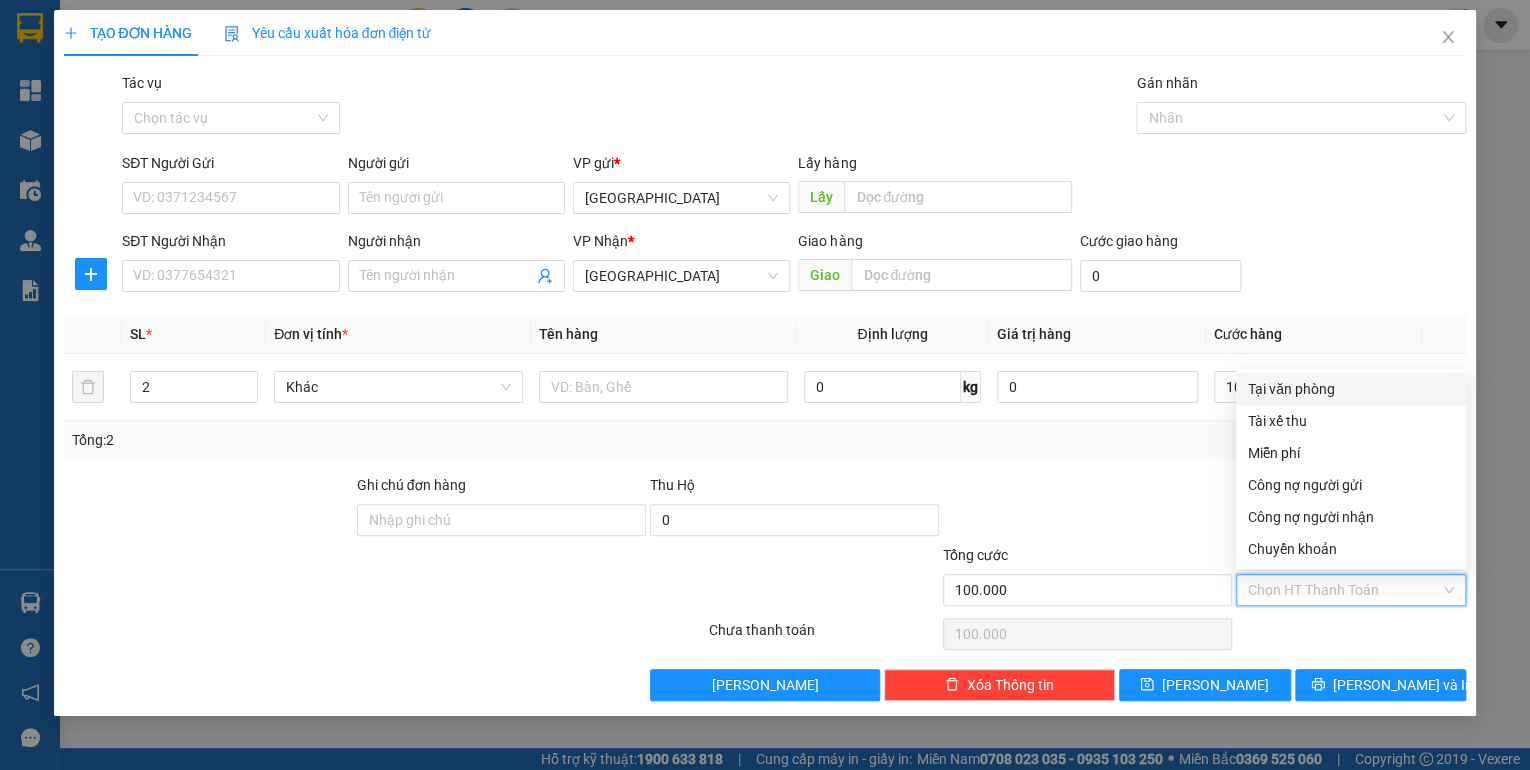 click on "Tại văn phòng" at bounding box center (1351, 389) 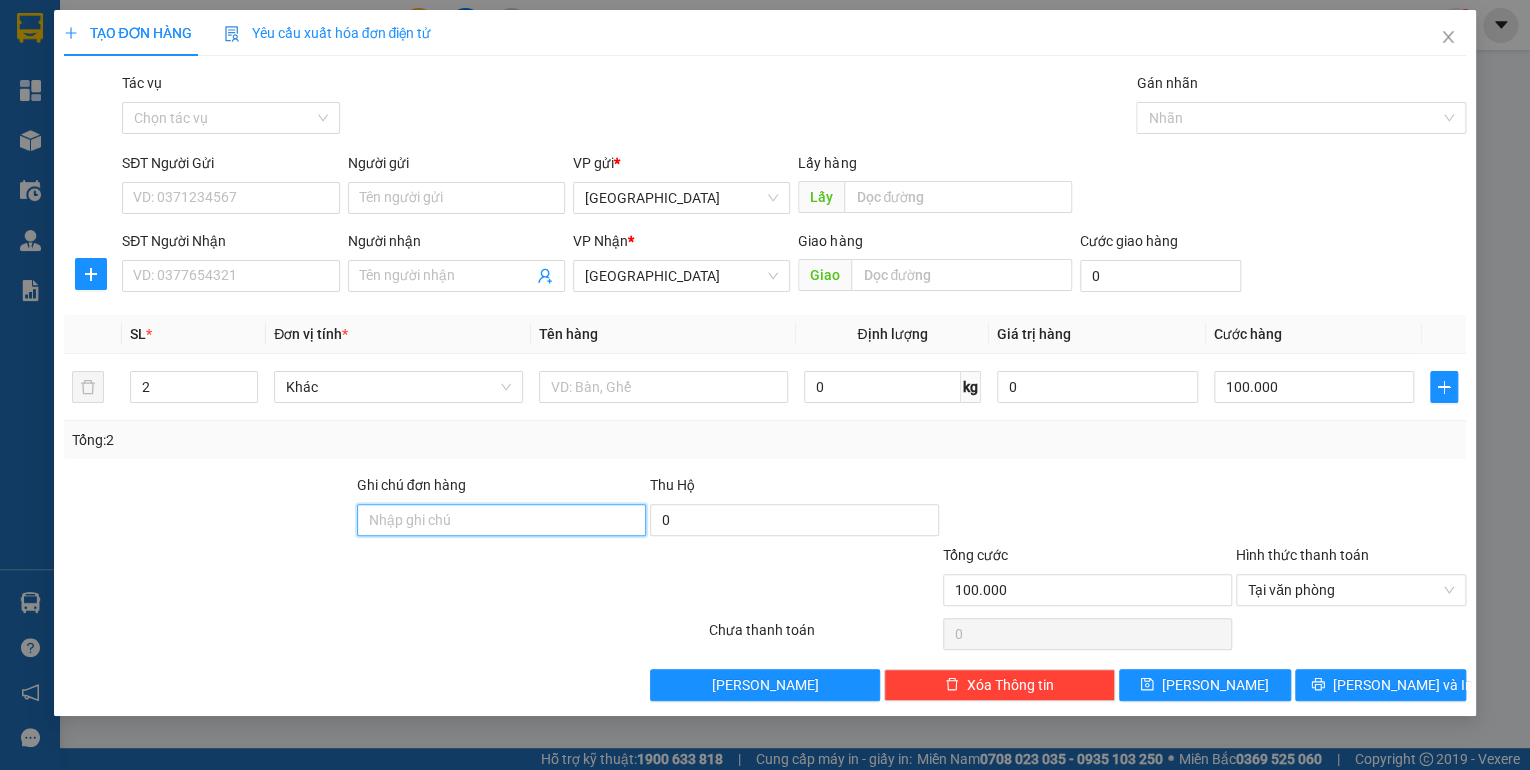 click on "Ghi chú đơn hàng" at bounding box center (501, 520) 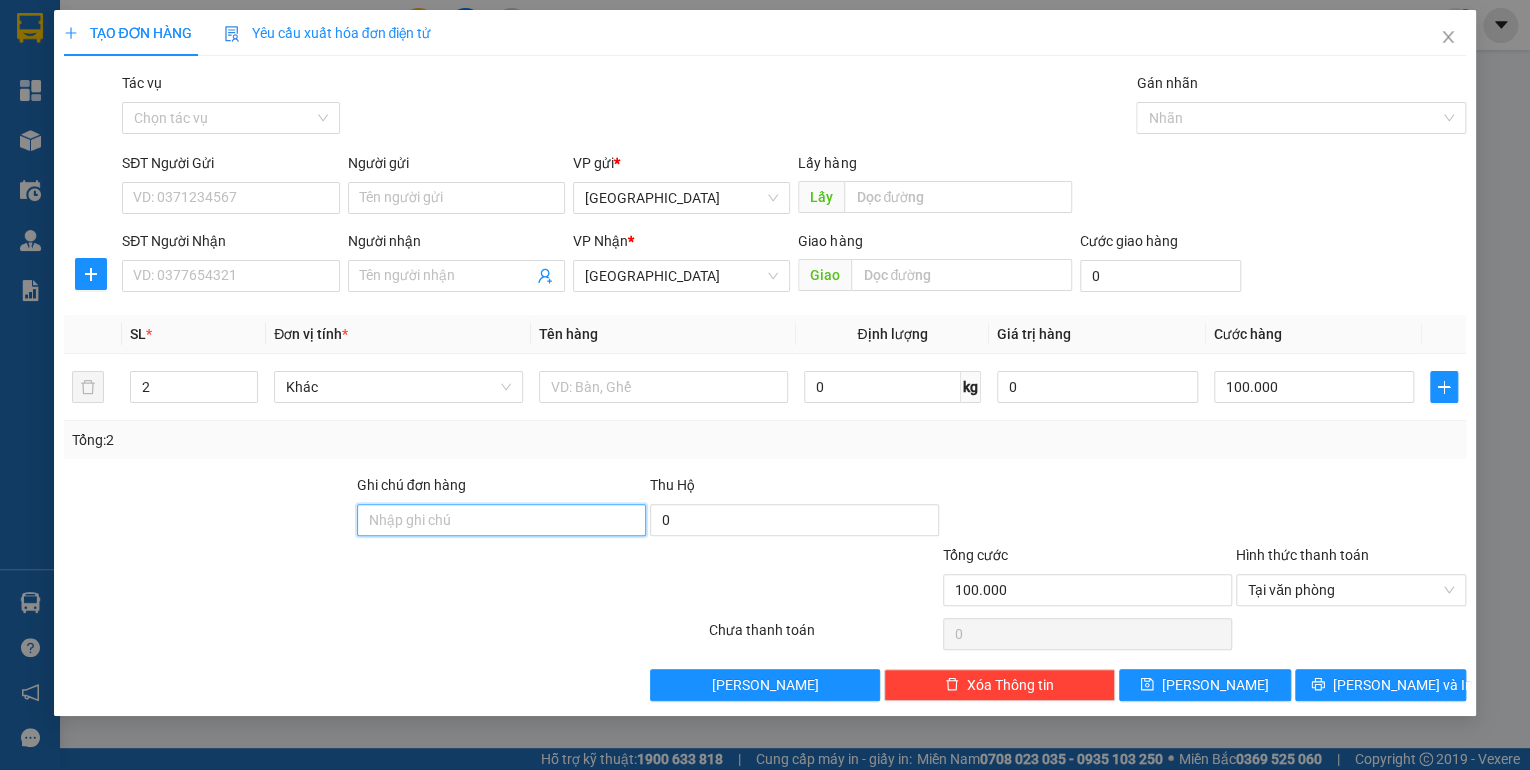 paste on "0932551415 minh" 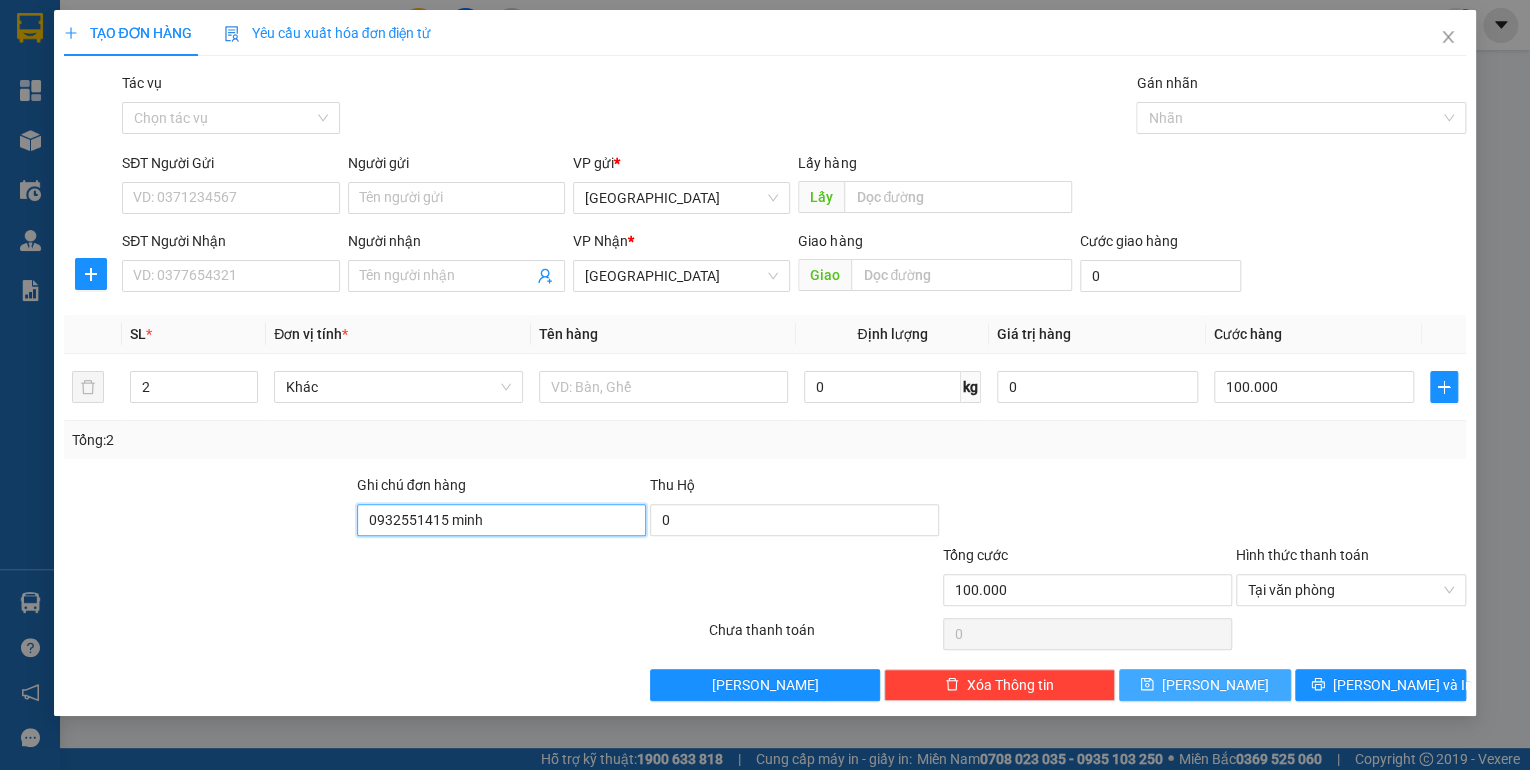type on "0932551415 minh" 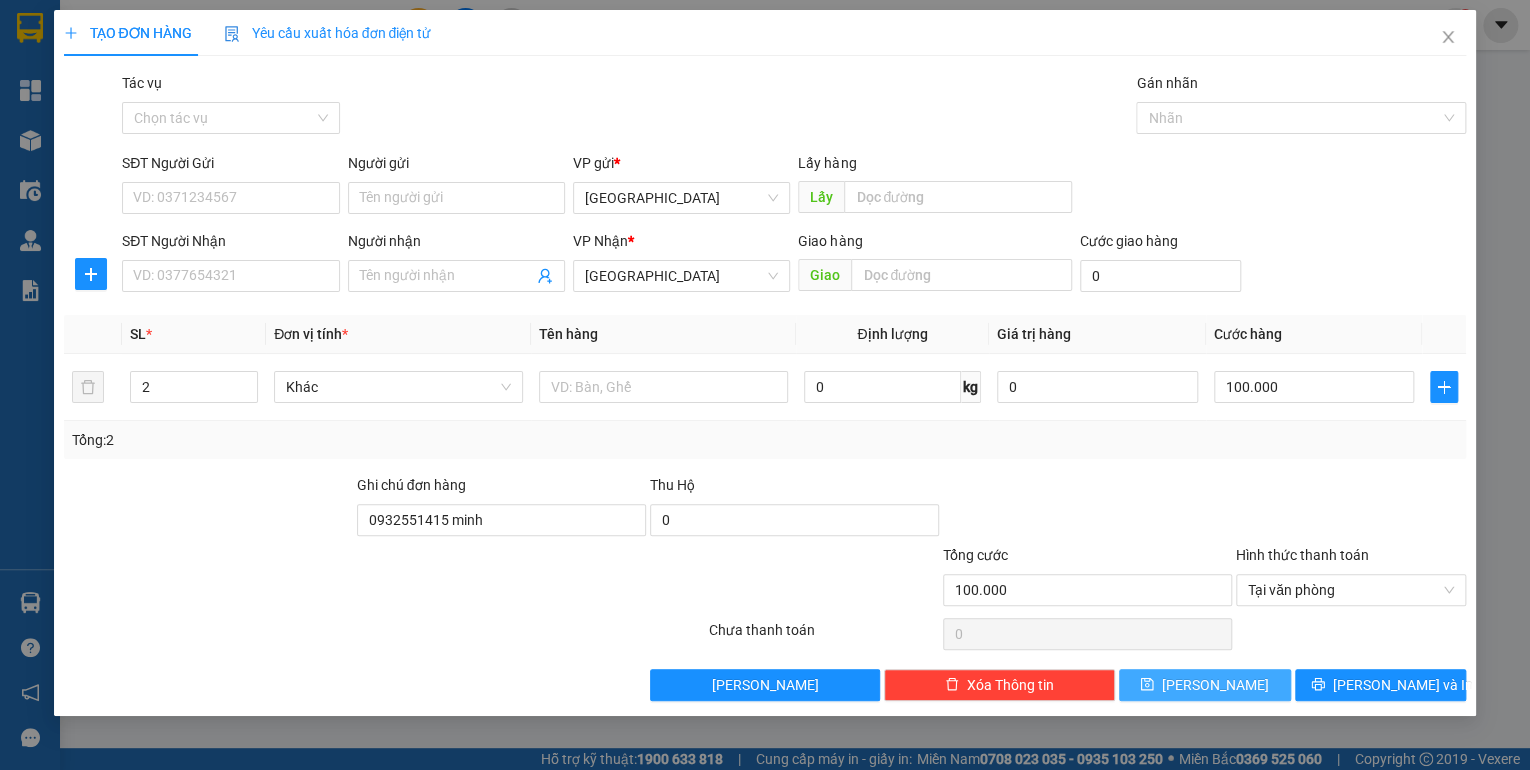 click on "[PERSON_NAME]" at bounding box center (1205, 685) 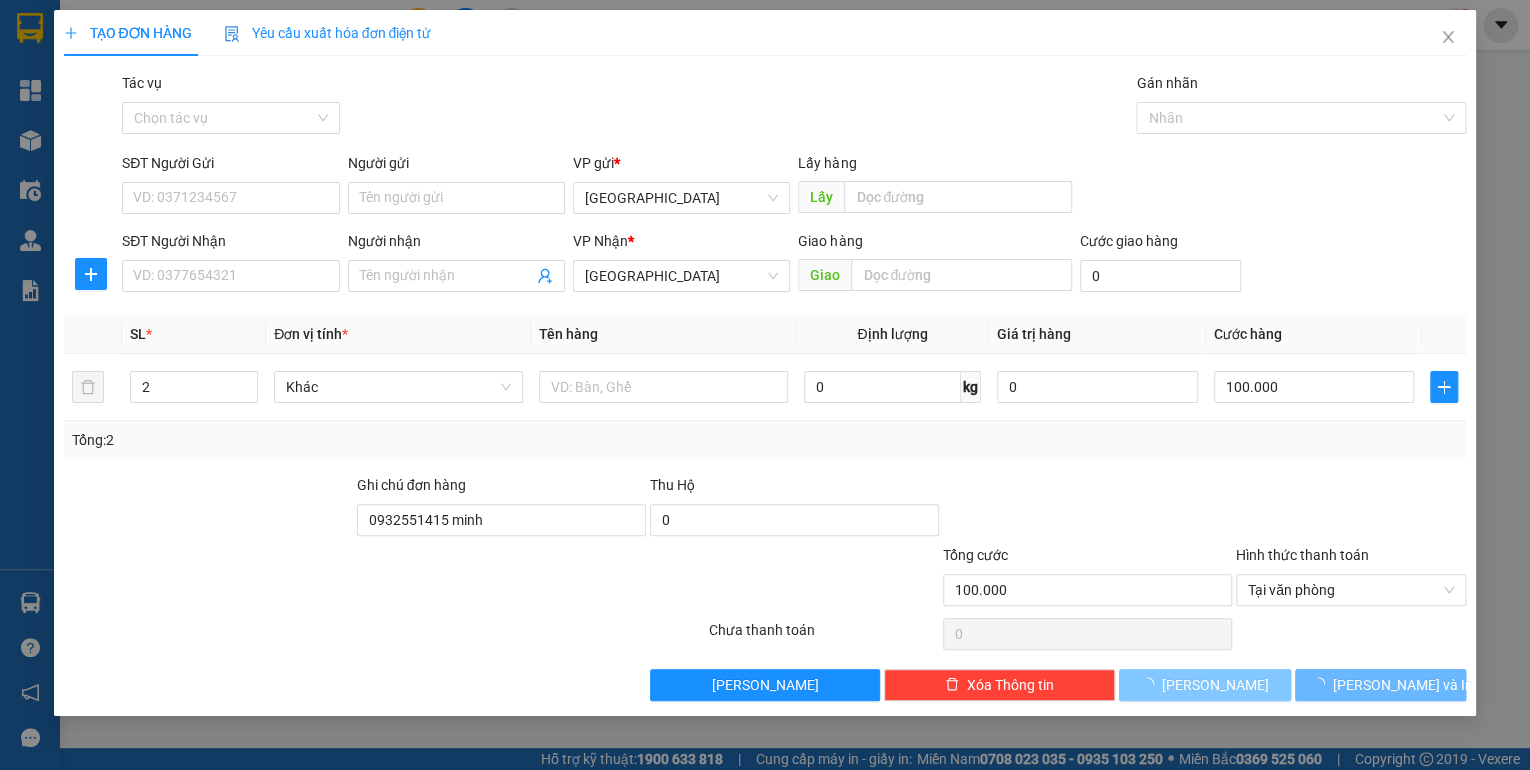 type on "1" 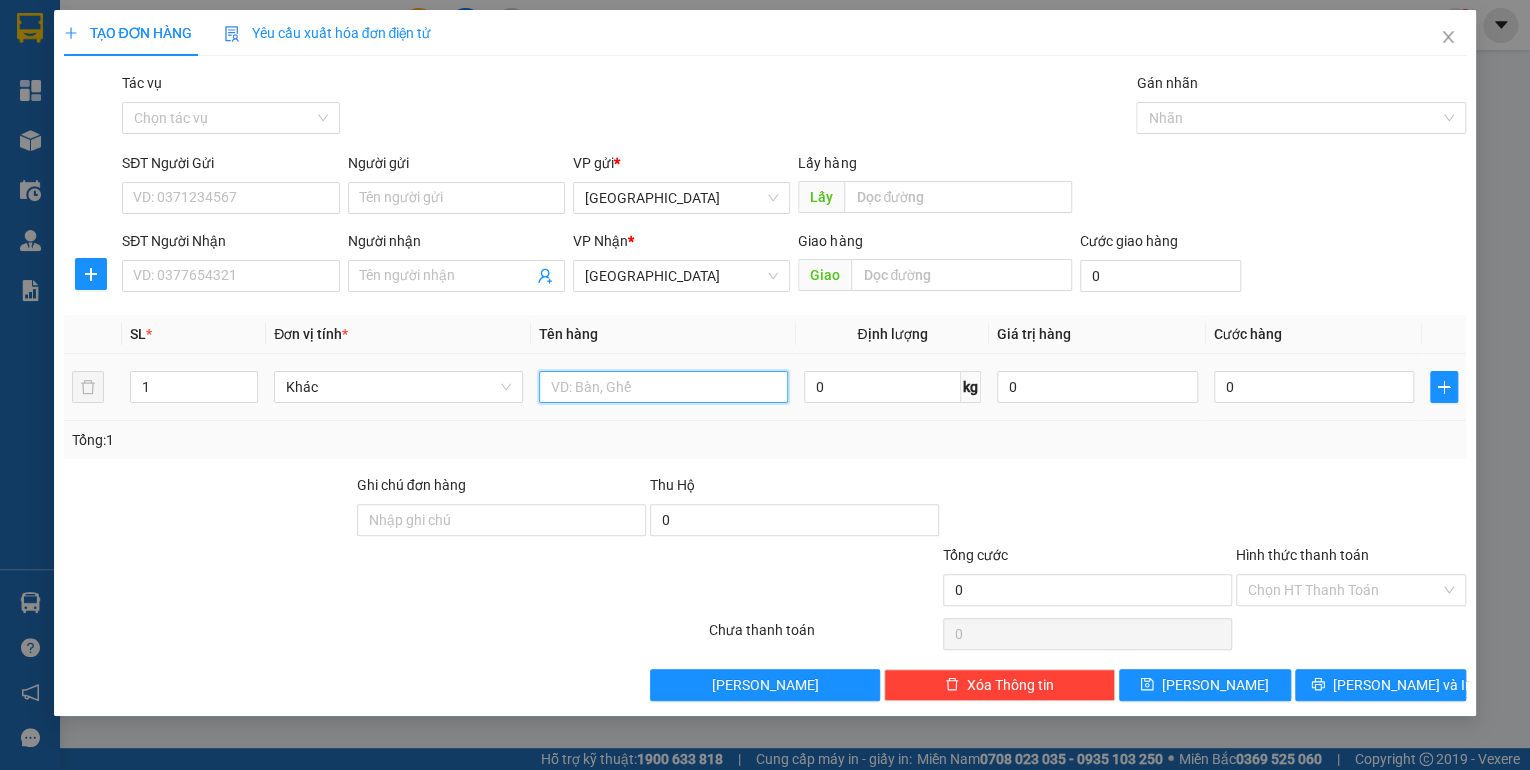 click at bounding box center [663, 387] 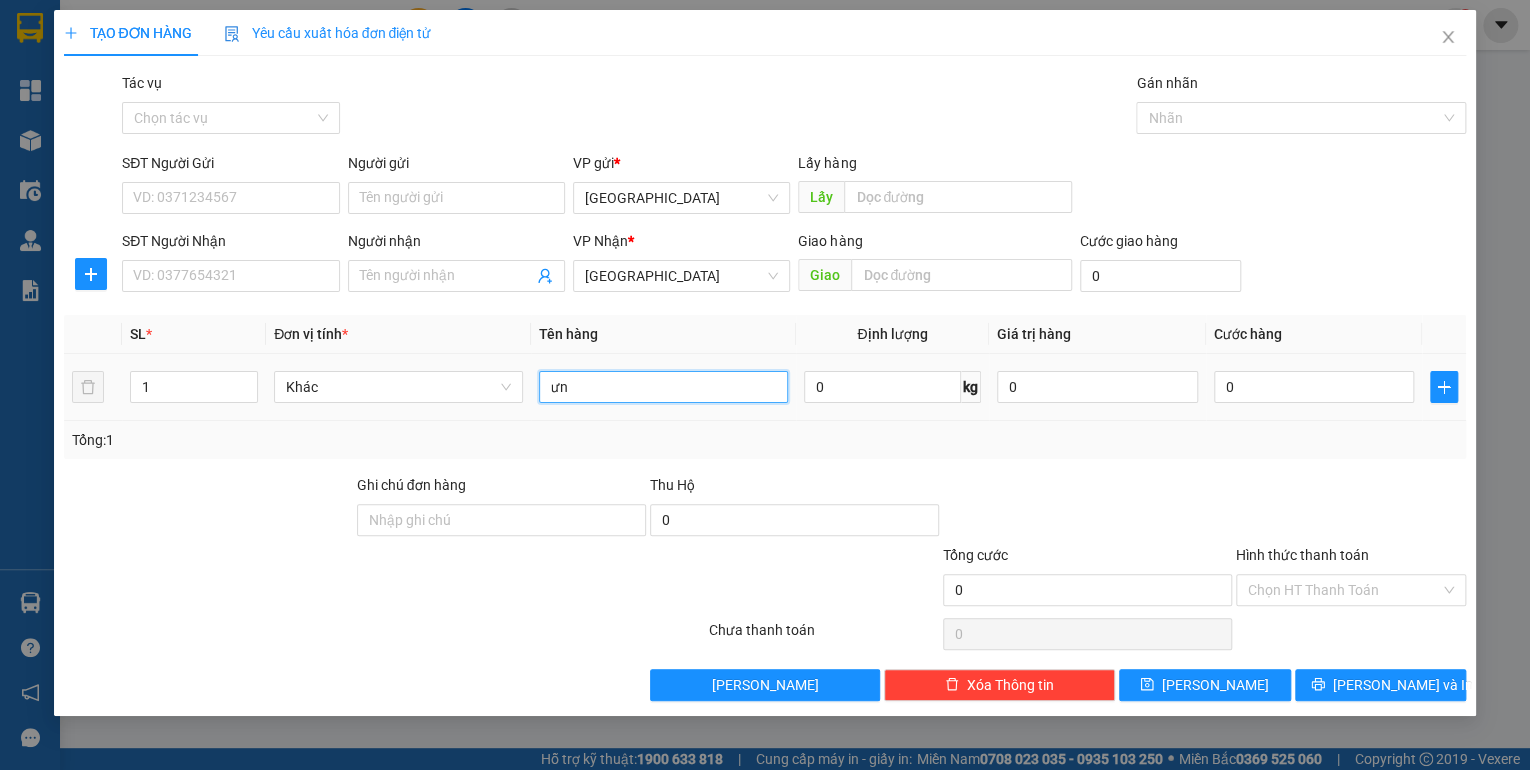 type on "ư" 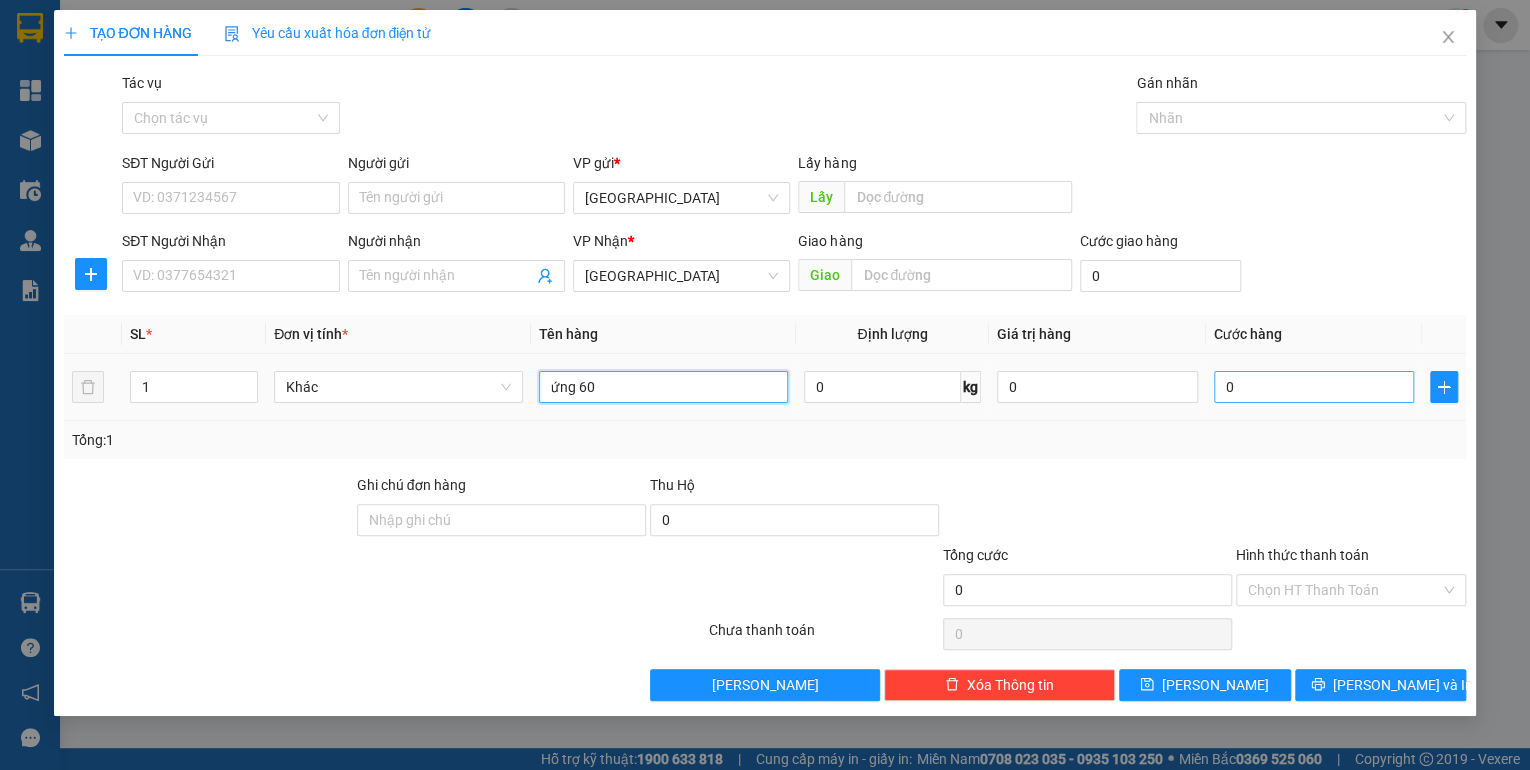 type on "ứng 60" 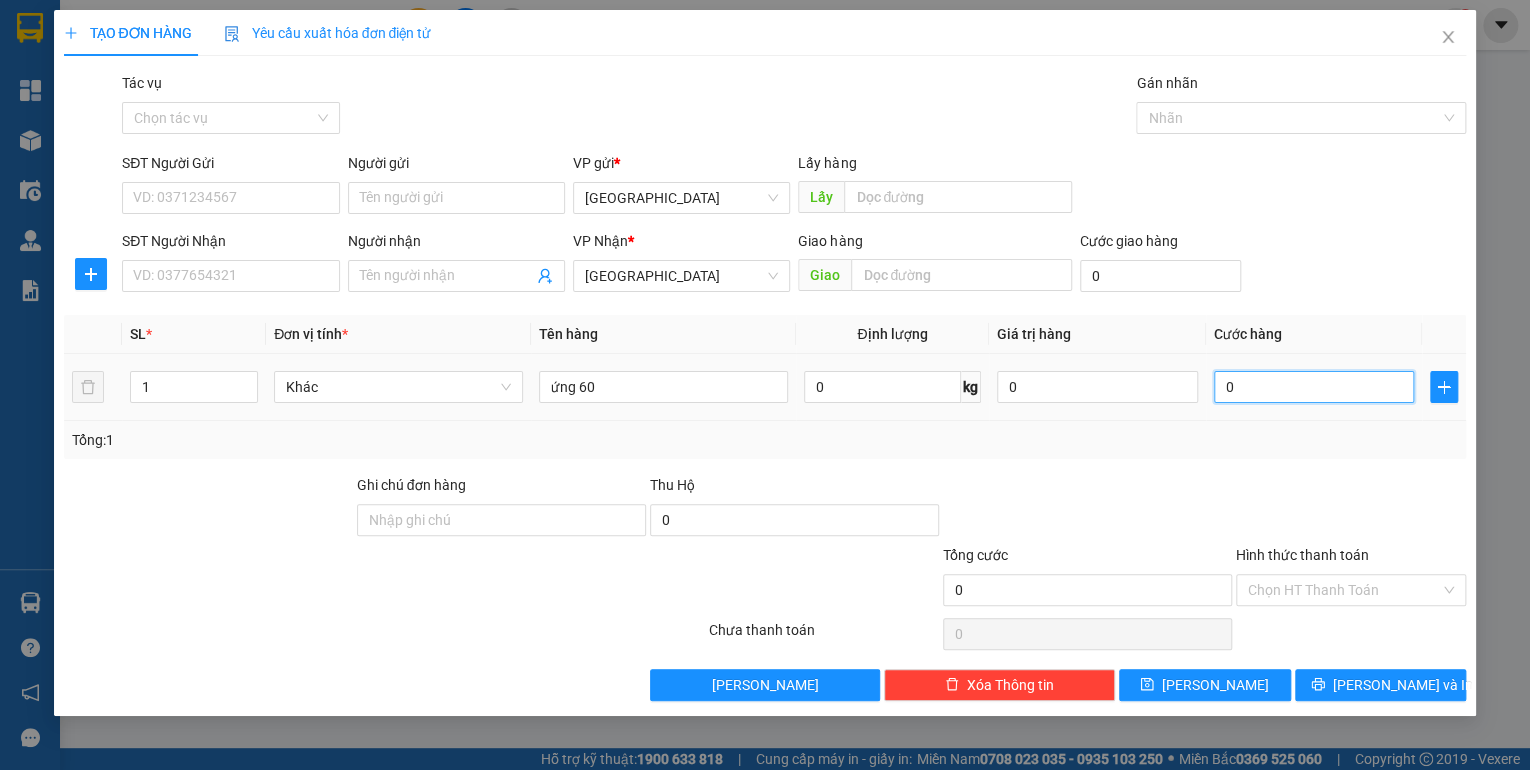 click on "0" at bounding box center (1314, 387) 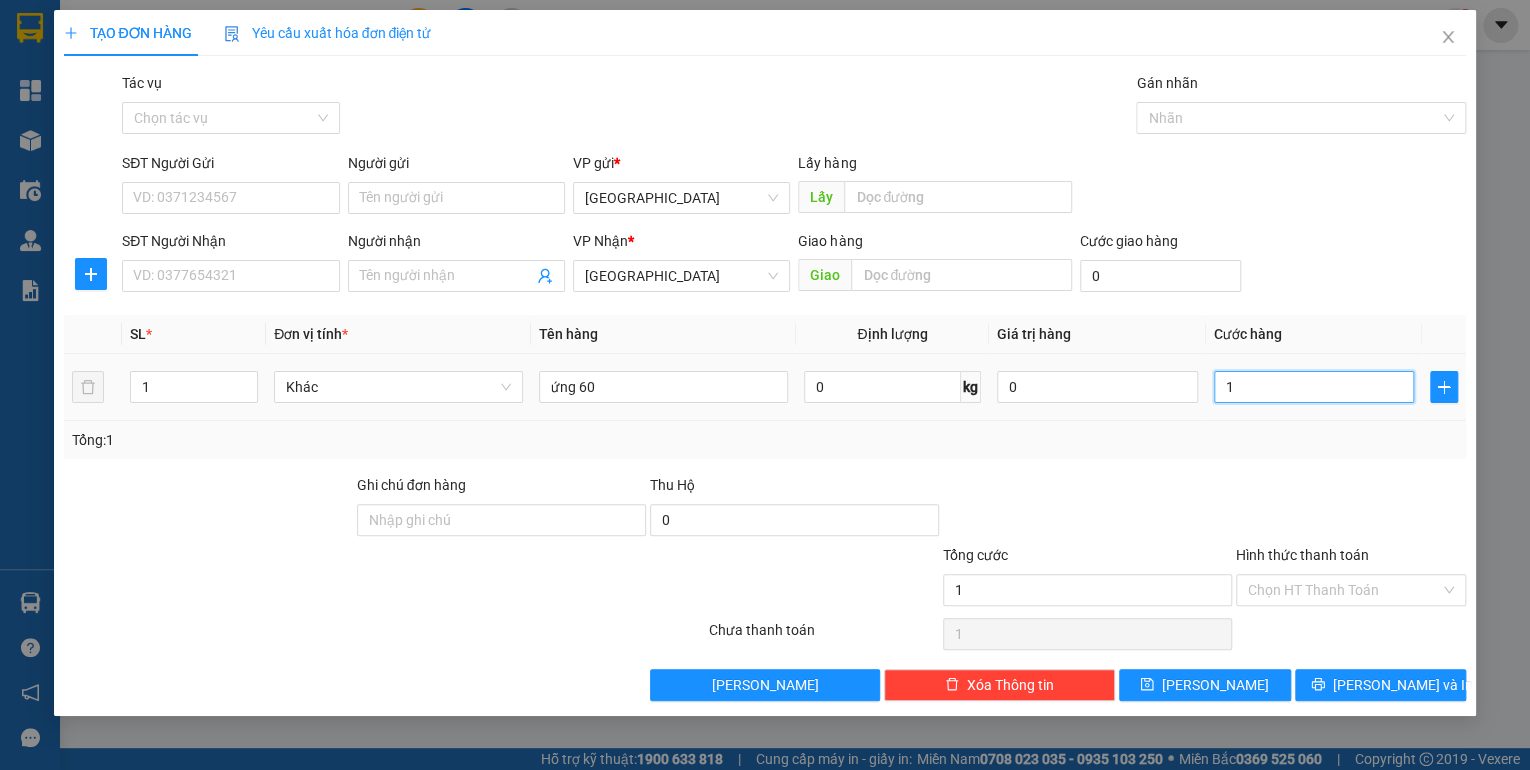 type on "12" 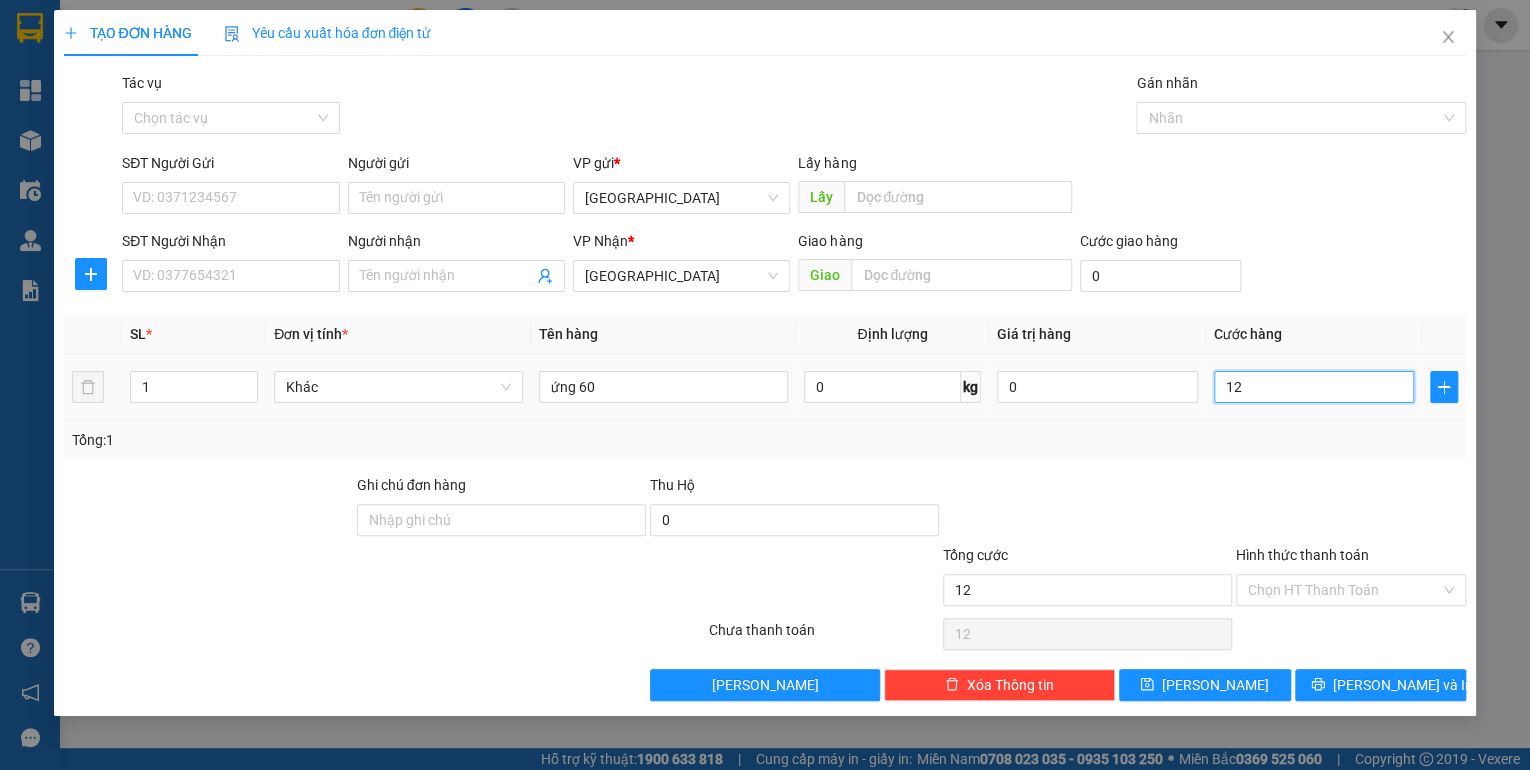 type on "120" 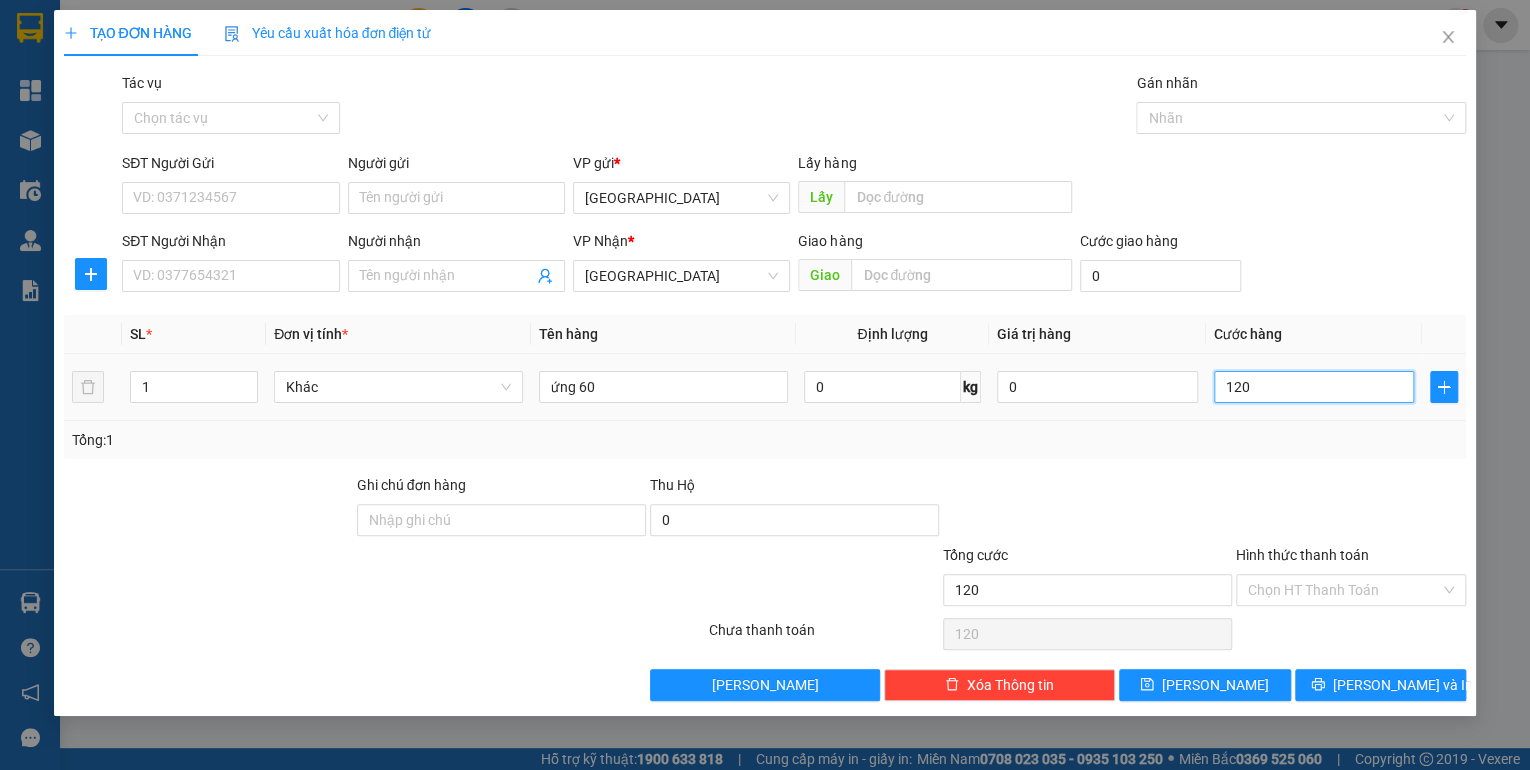 type on "1.200" 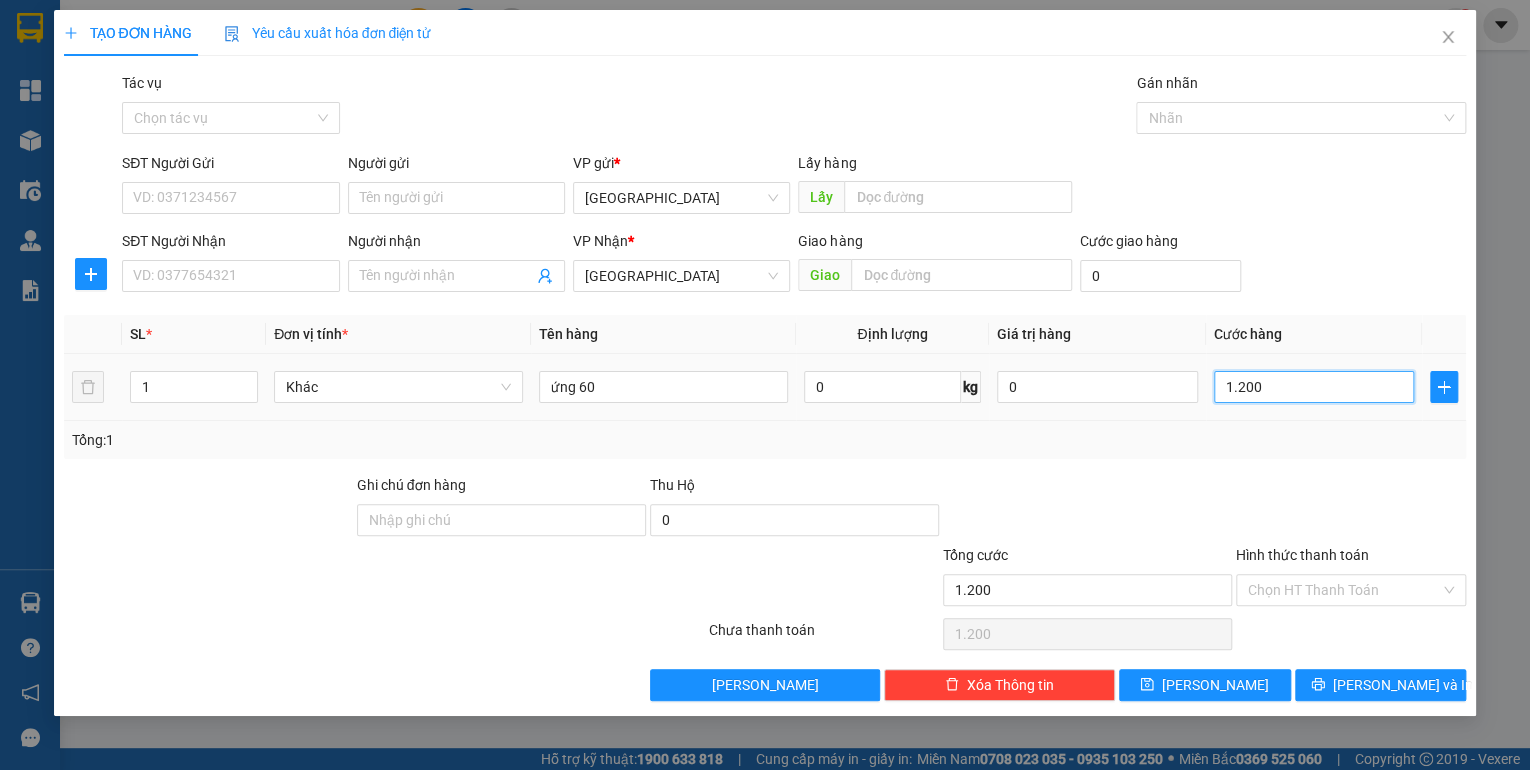 type on "12.000" 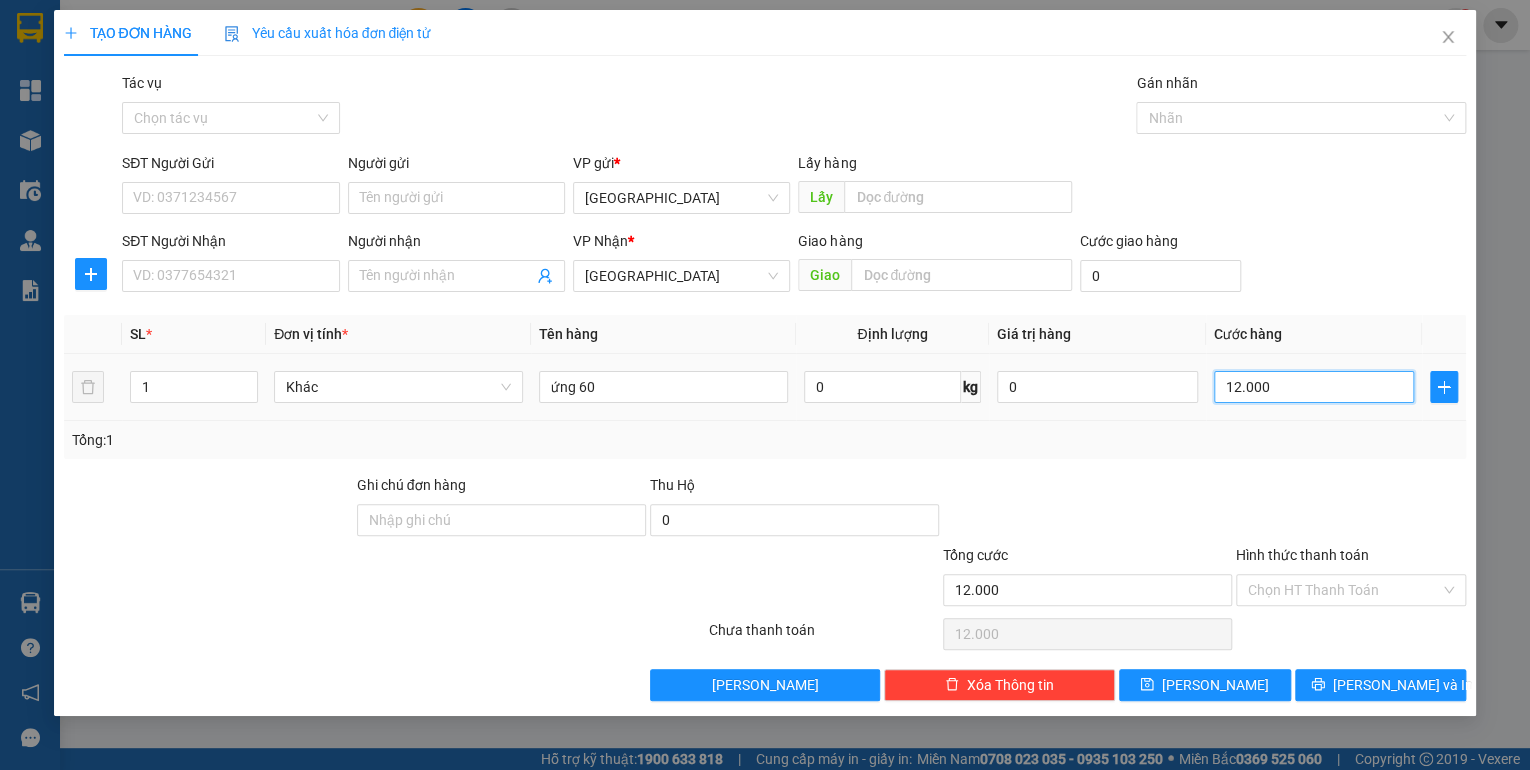 type on "120.000" 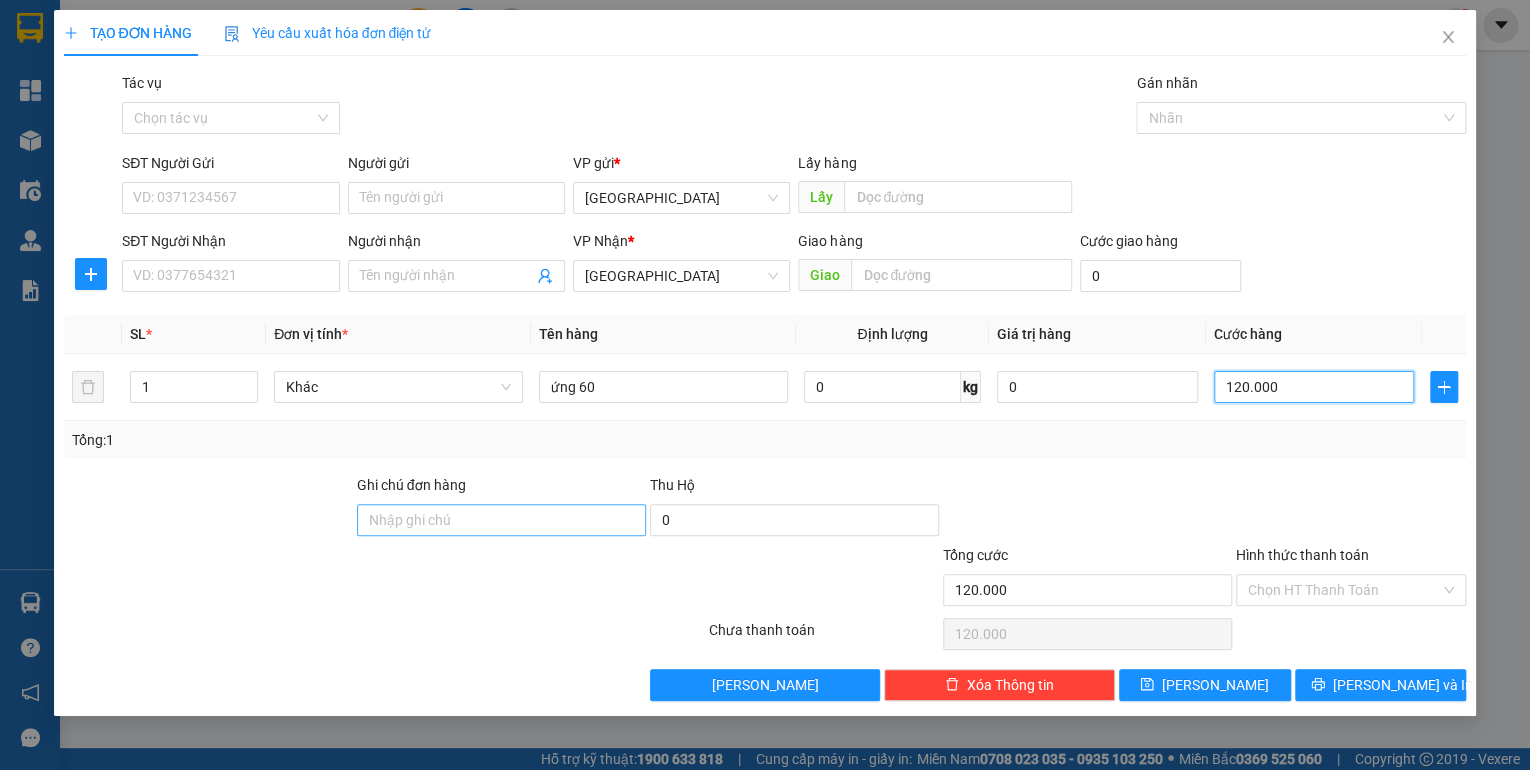 type on "120.000" 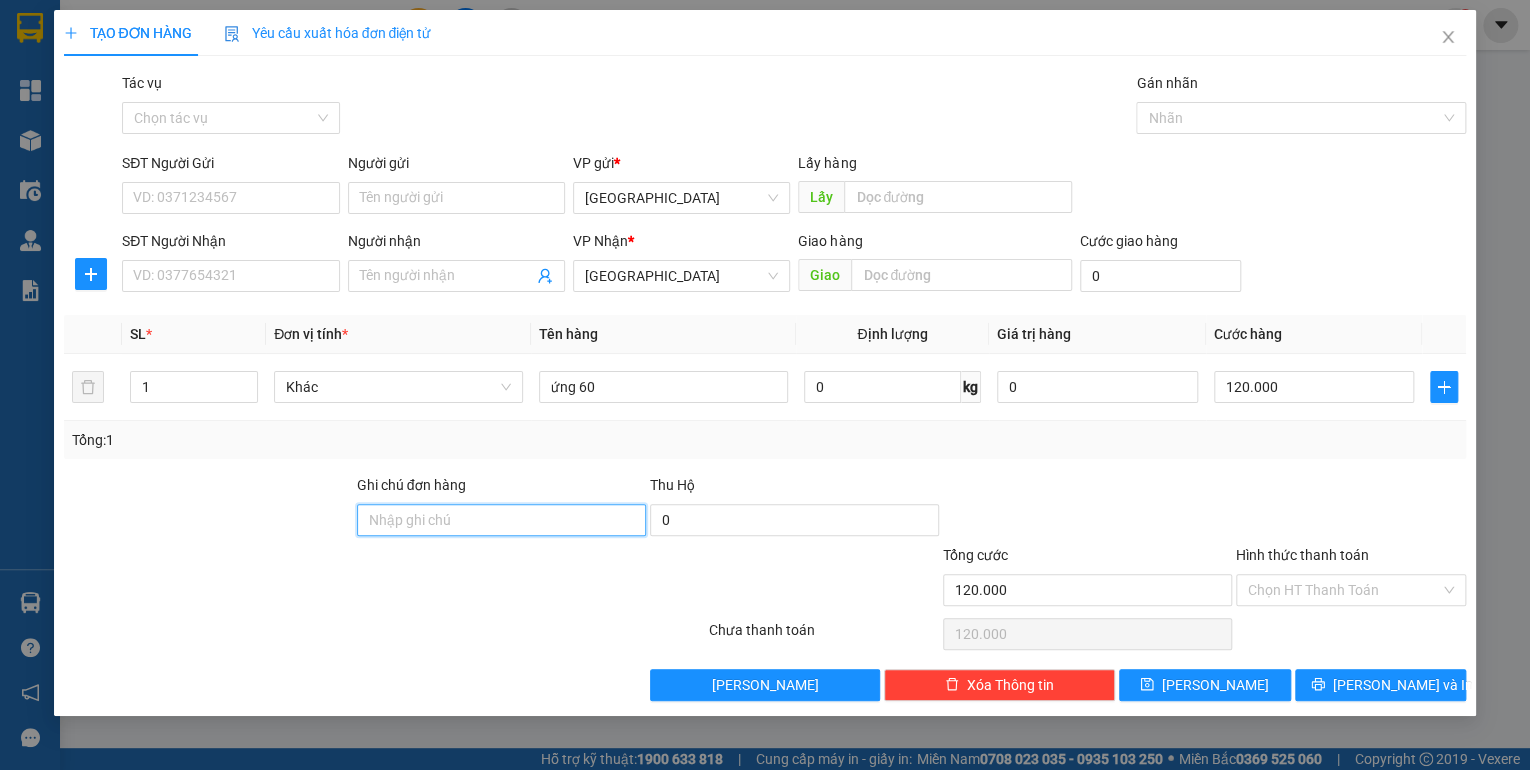 click on "Ghi chú đơn hàng" at bounding box center (501, 520) 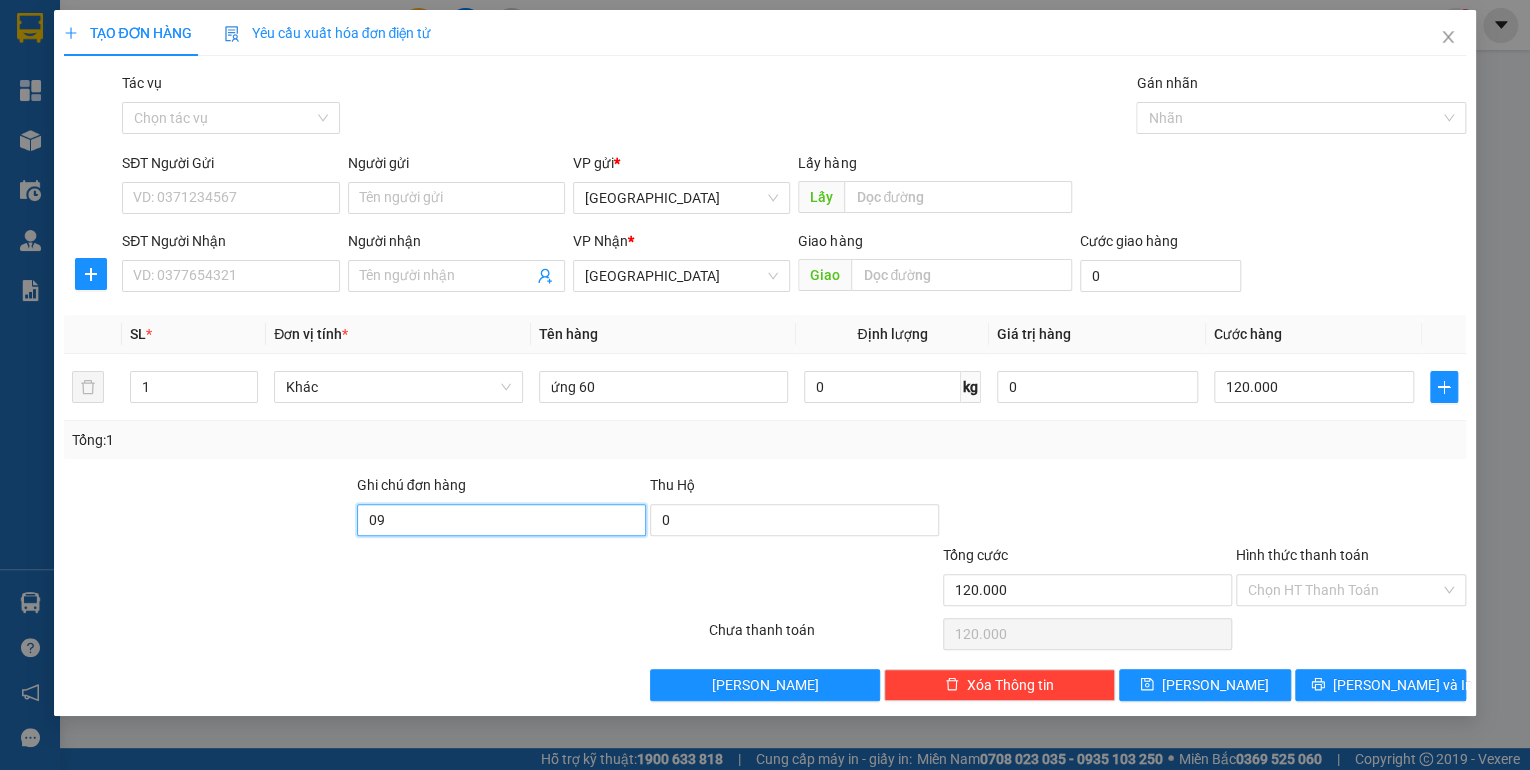 type on "0" 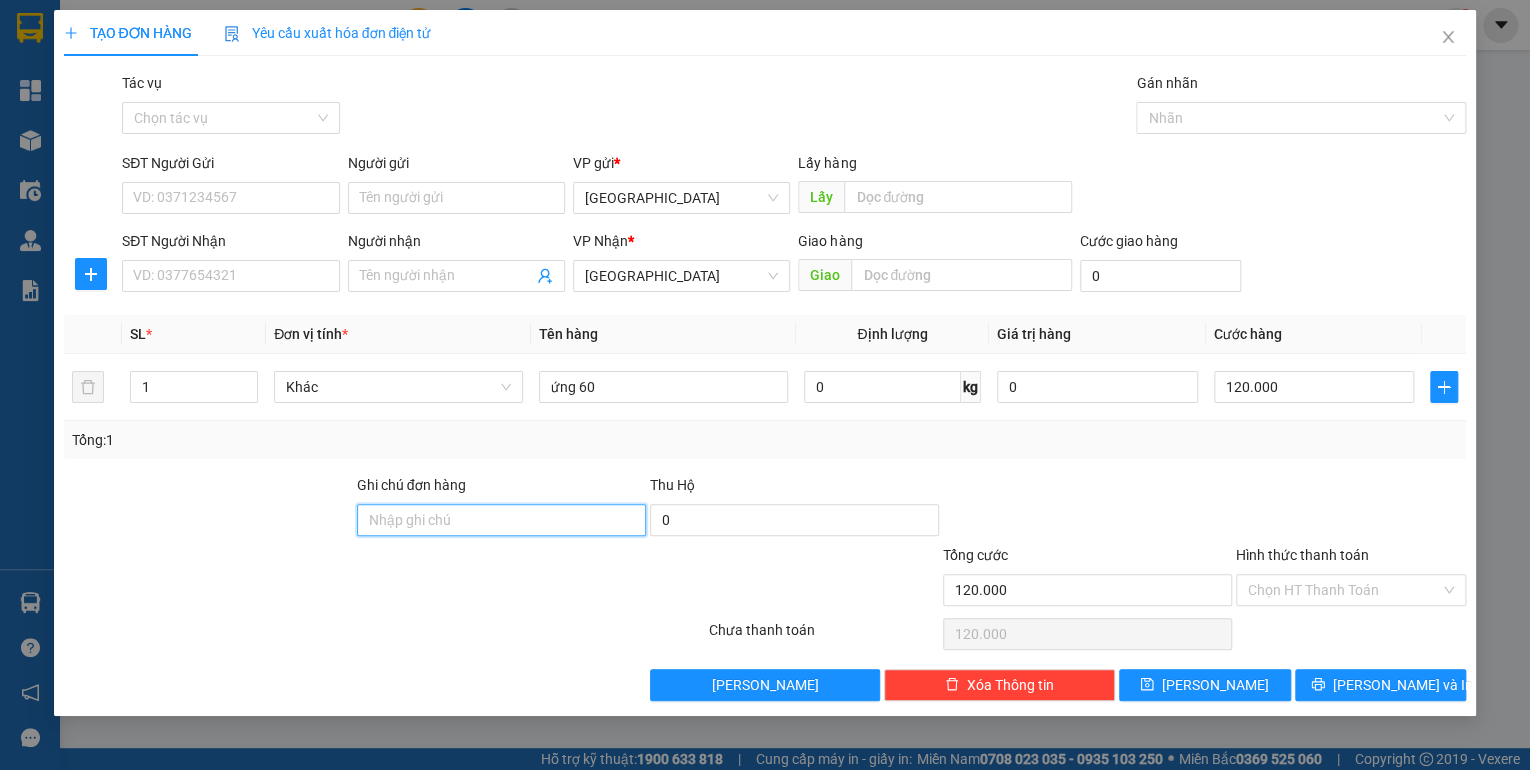 paste on "0932551415 minh" 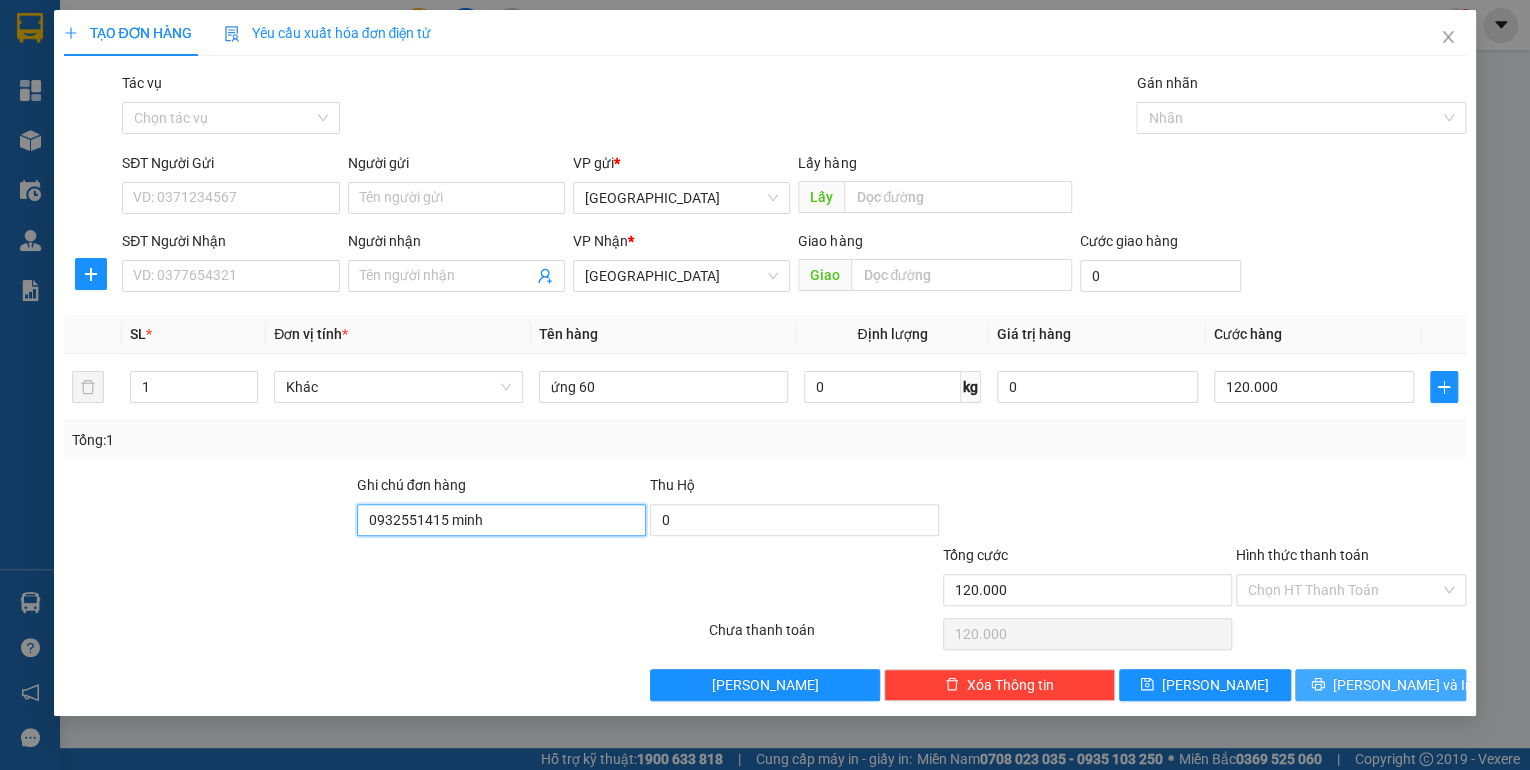 type on "0932551415 minh" 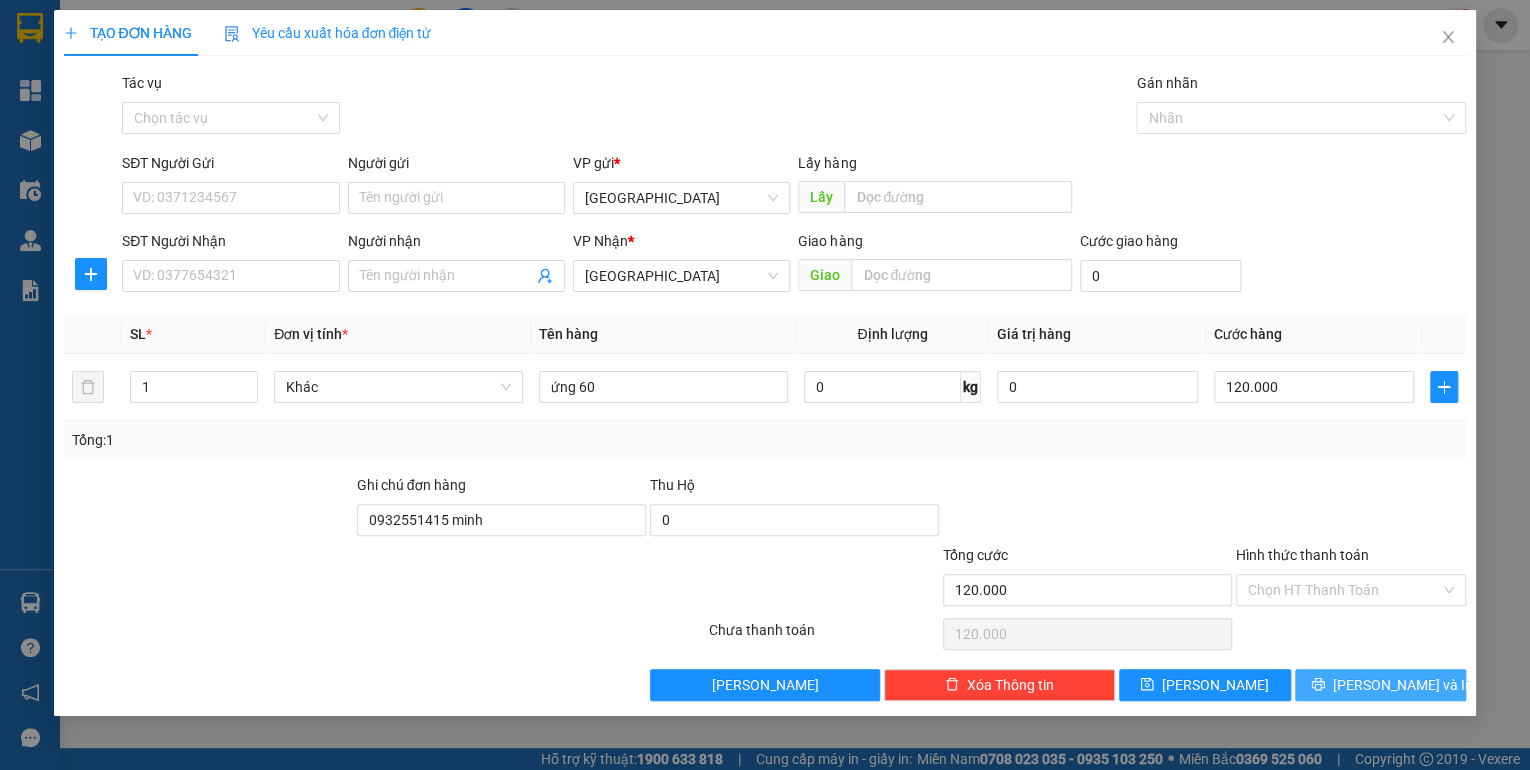 click on "[PERSON_NAME] và In" at bounding box center (1403, 685) 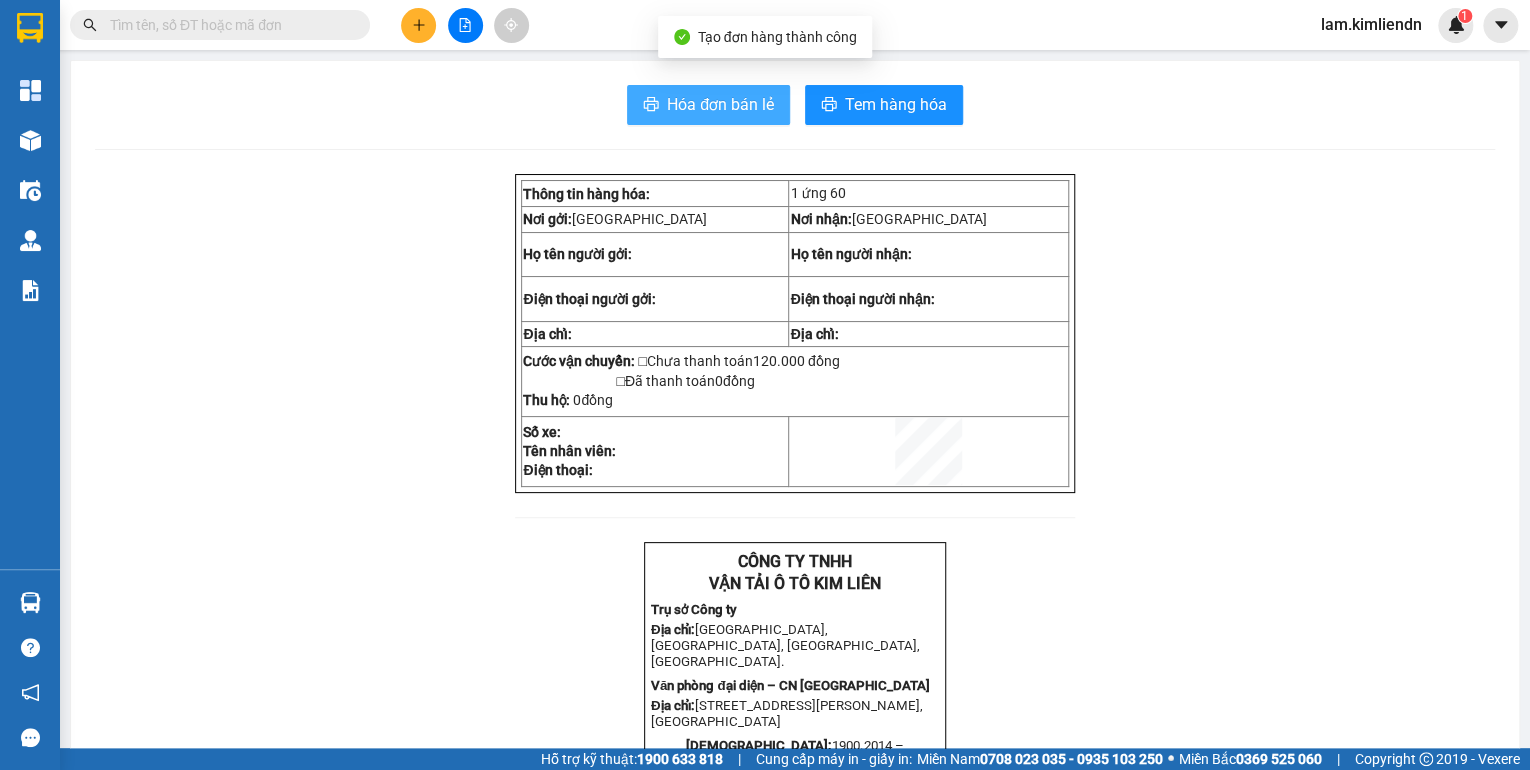 click on "Hóa đơn bán lẻ" at bounding box center (720, 104) 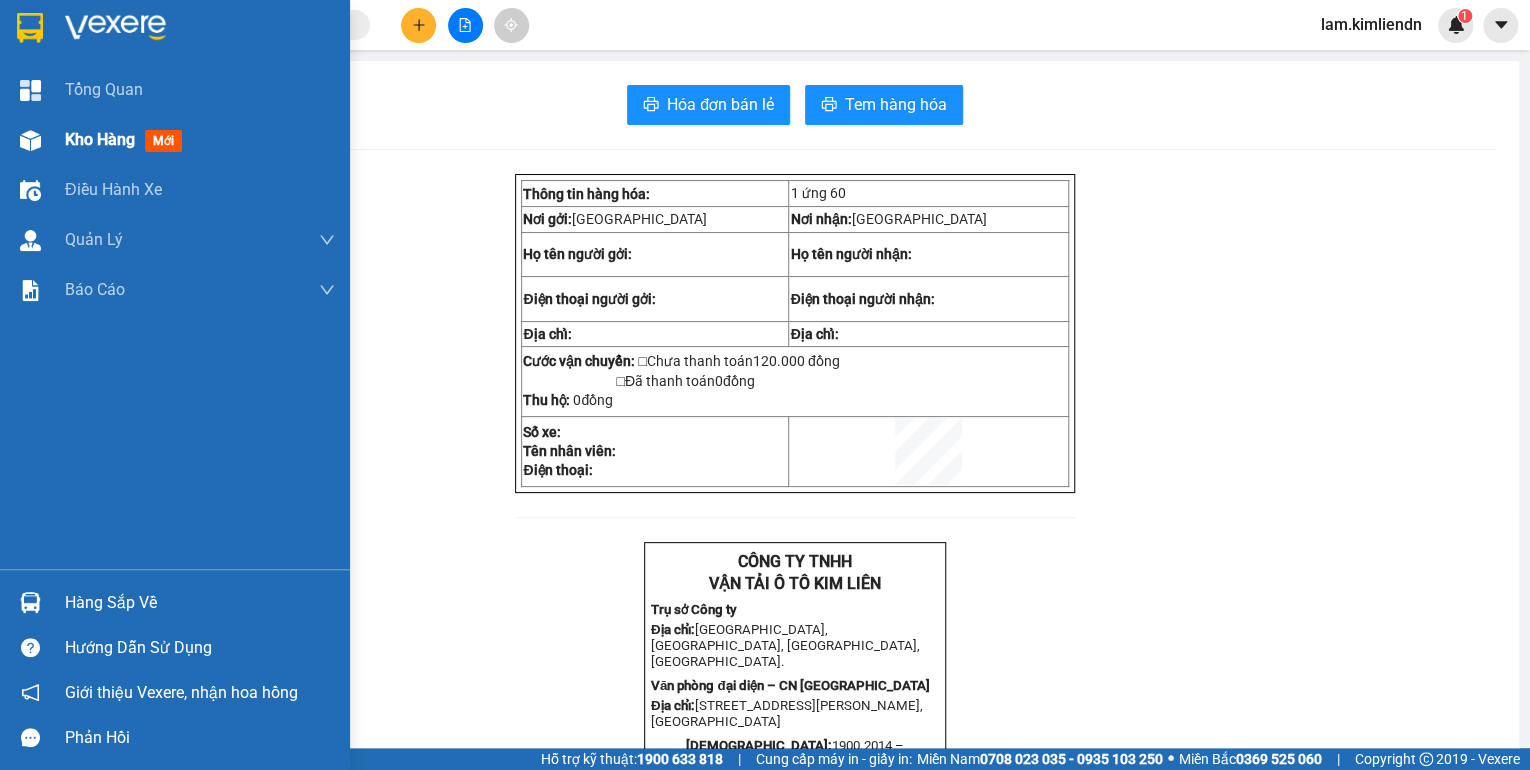 click on "Kho hàng" at bounding box center (100, 139) 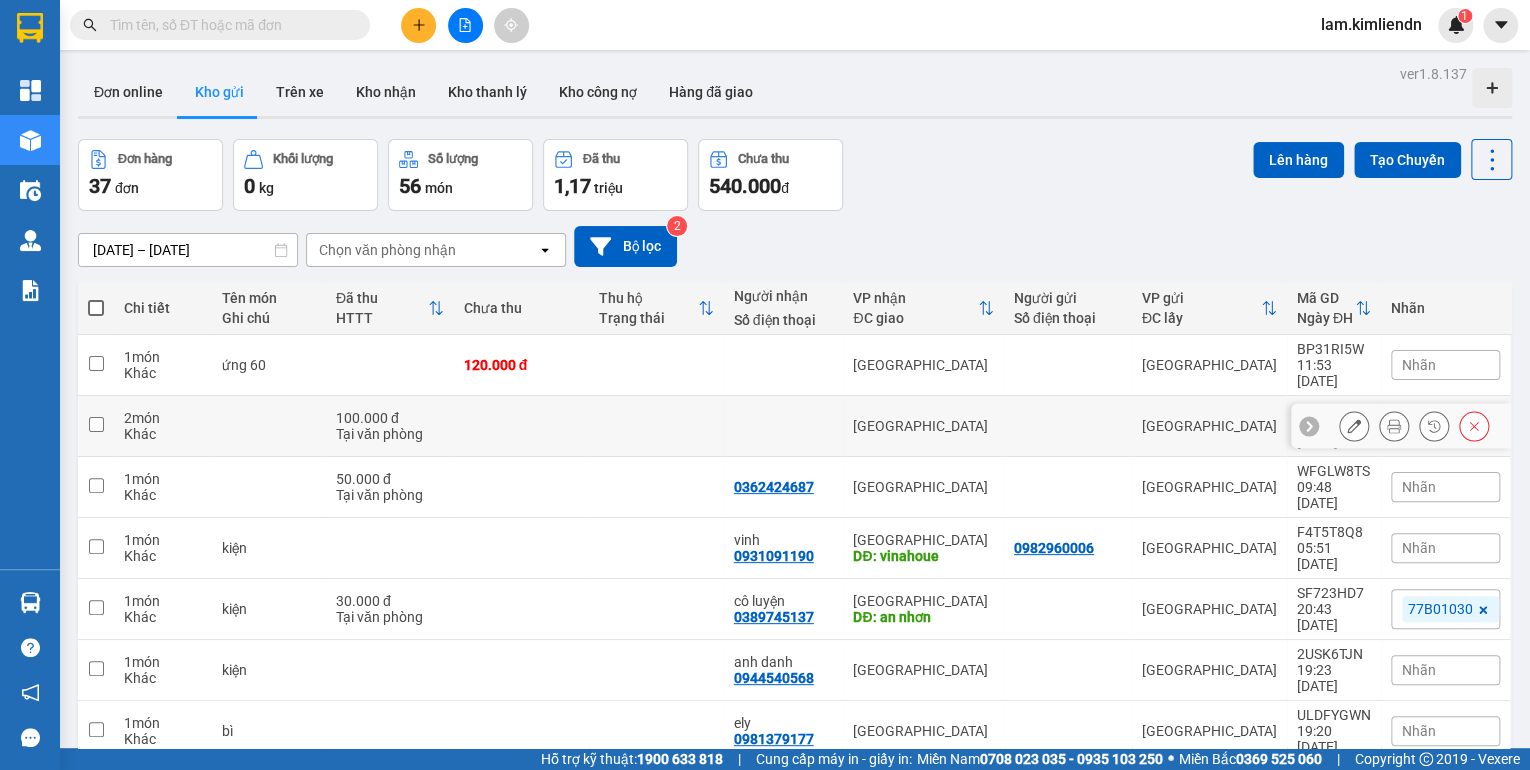 click at bounding box center (656, 426) 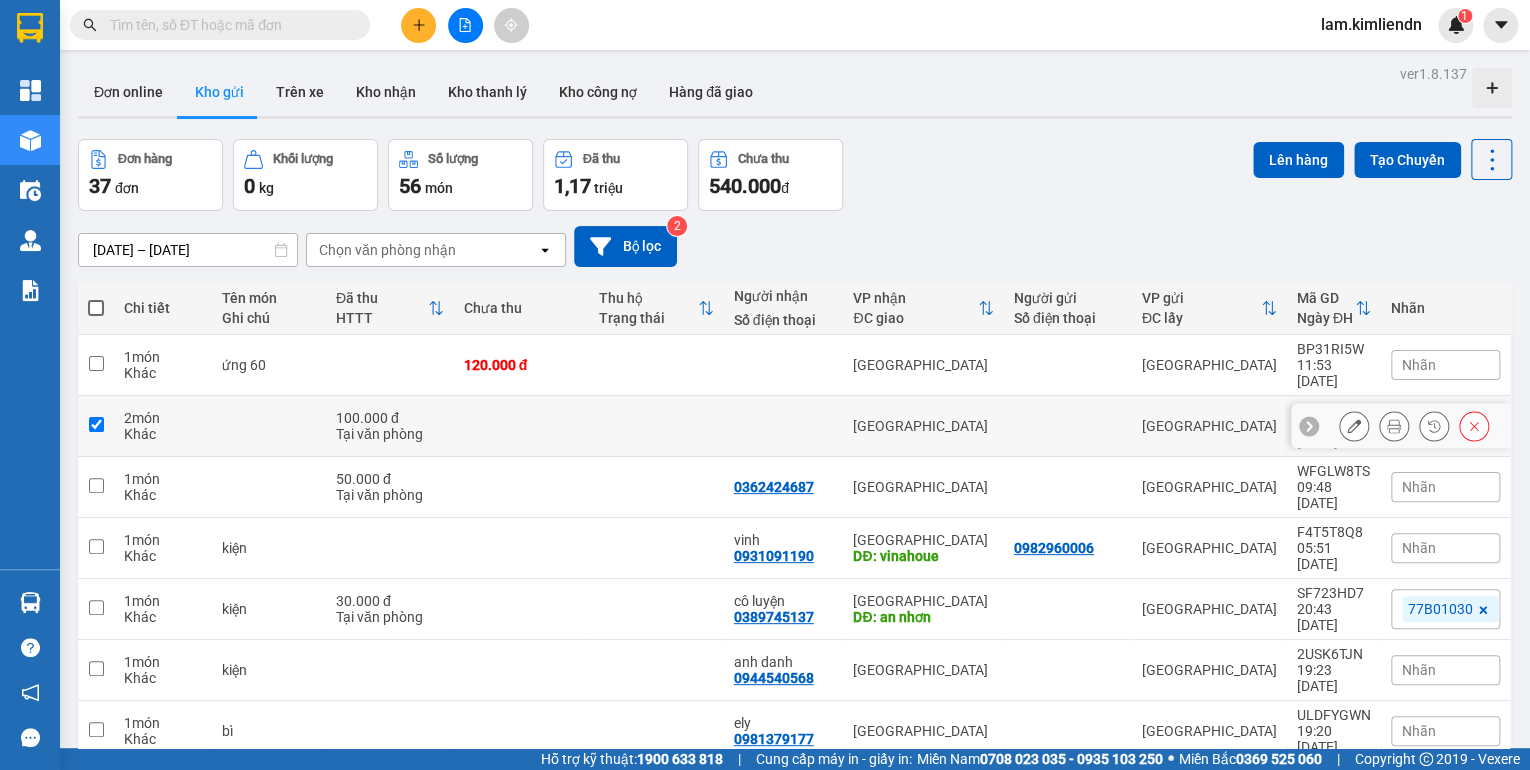checkbox on "true" 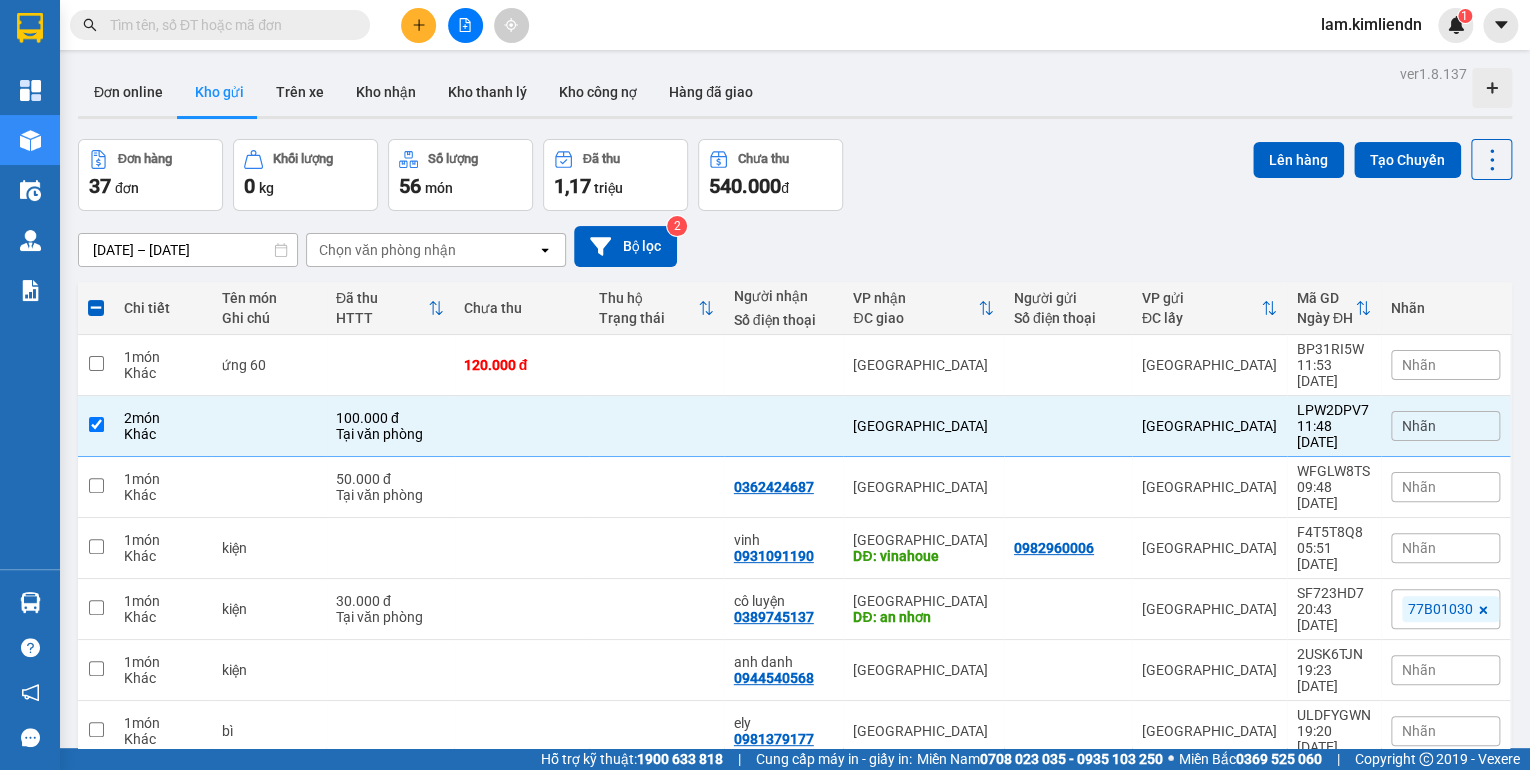 click on "Đơn hàng 37 đơn Khối lượng 0 kg Số lượng 56 món Đã thu 1,17   triệu Chưa thu 540.000  đ Lên hàng Tạo Chuyến" at bounding box center (795, 175) 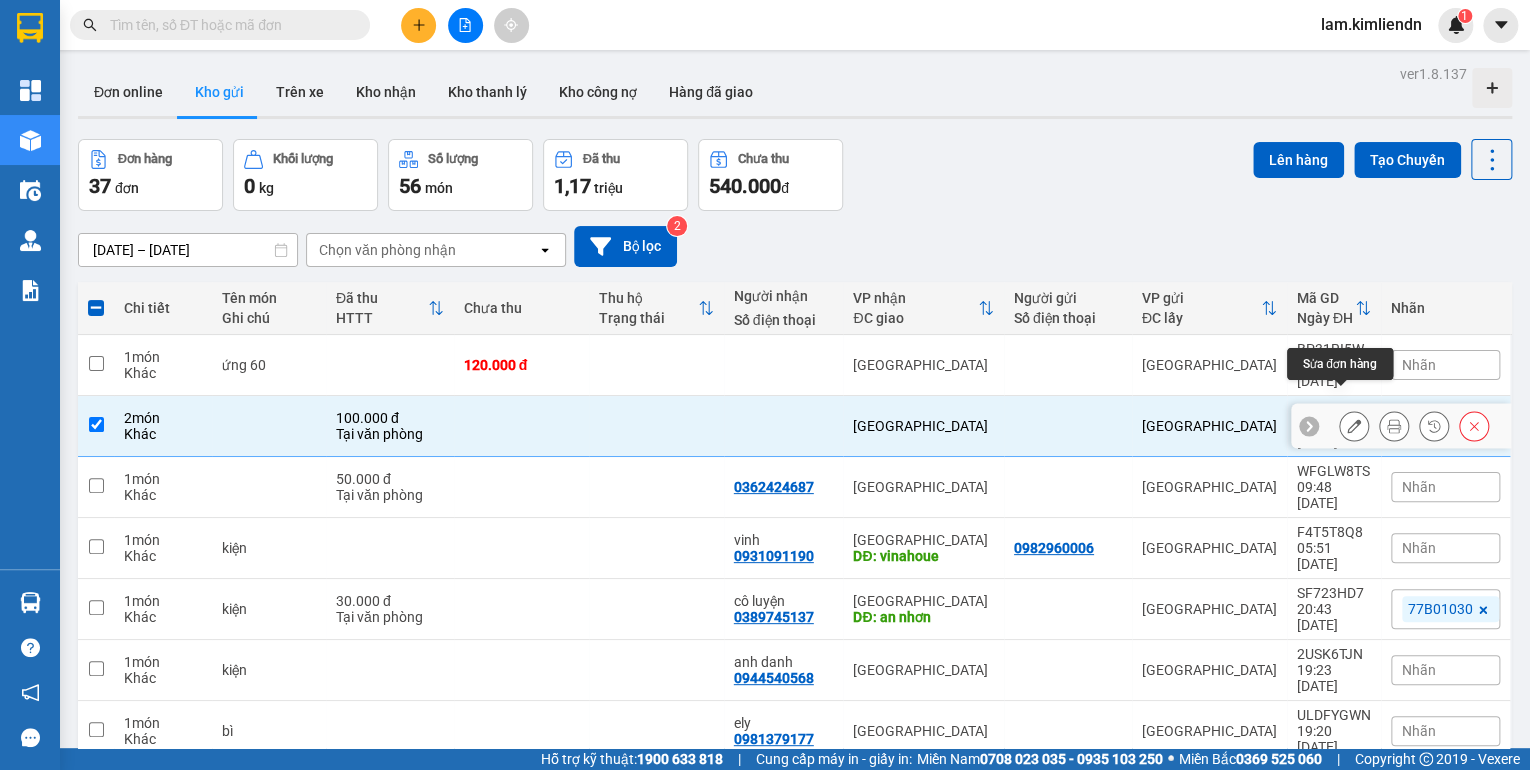 click at bounding box center (1354, 426) 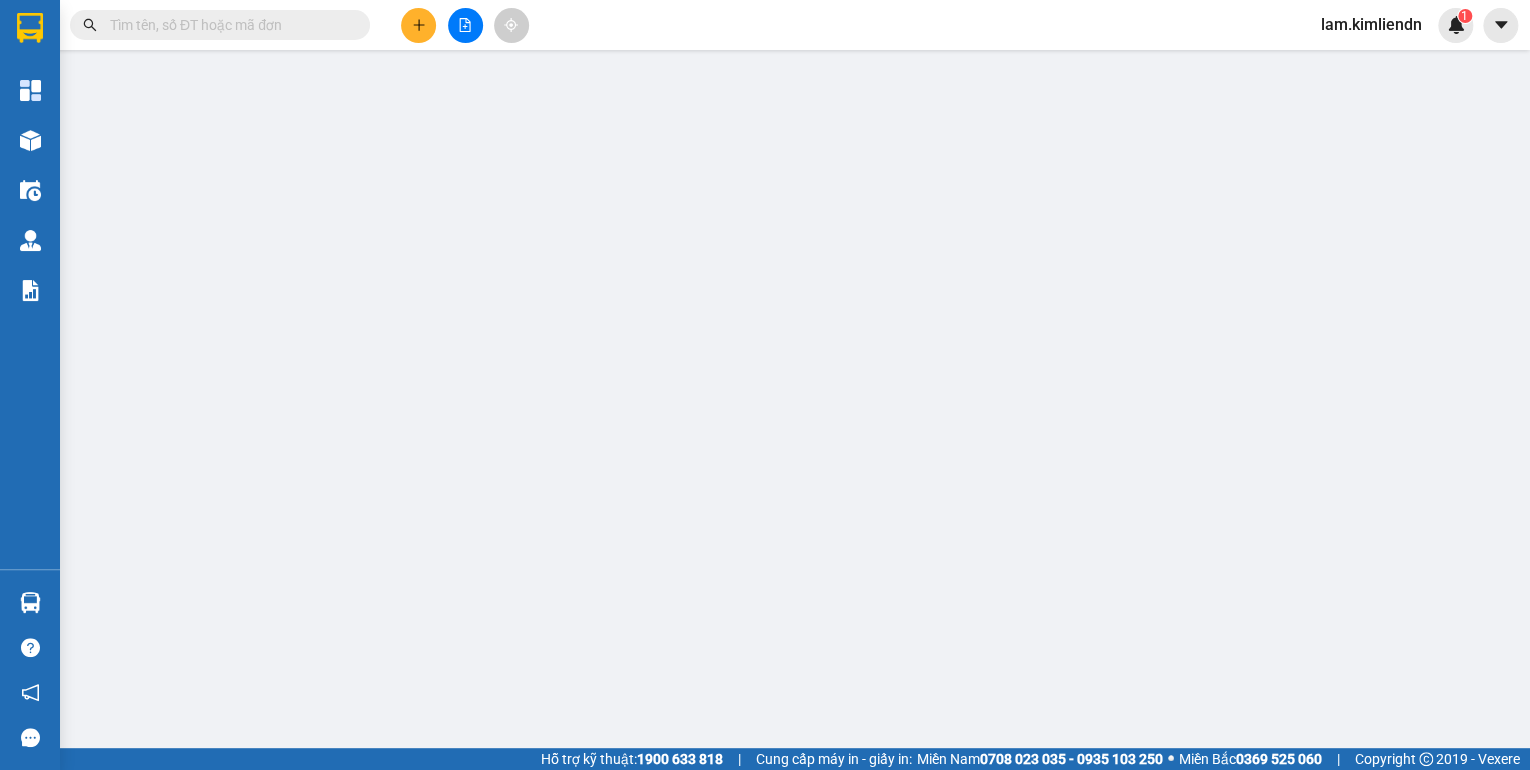 type on "0932551415 minh" 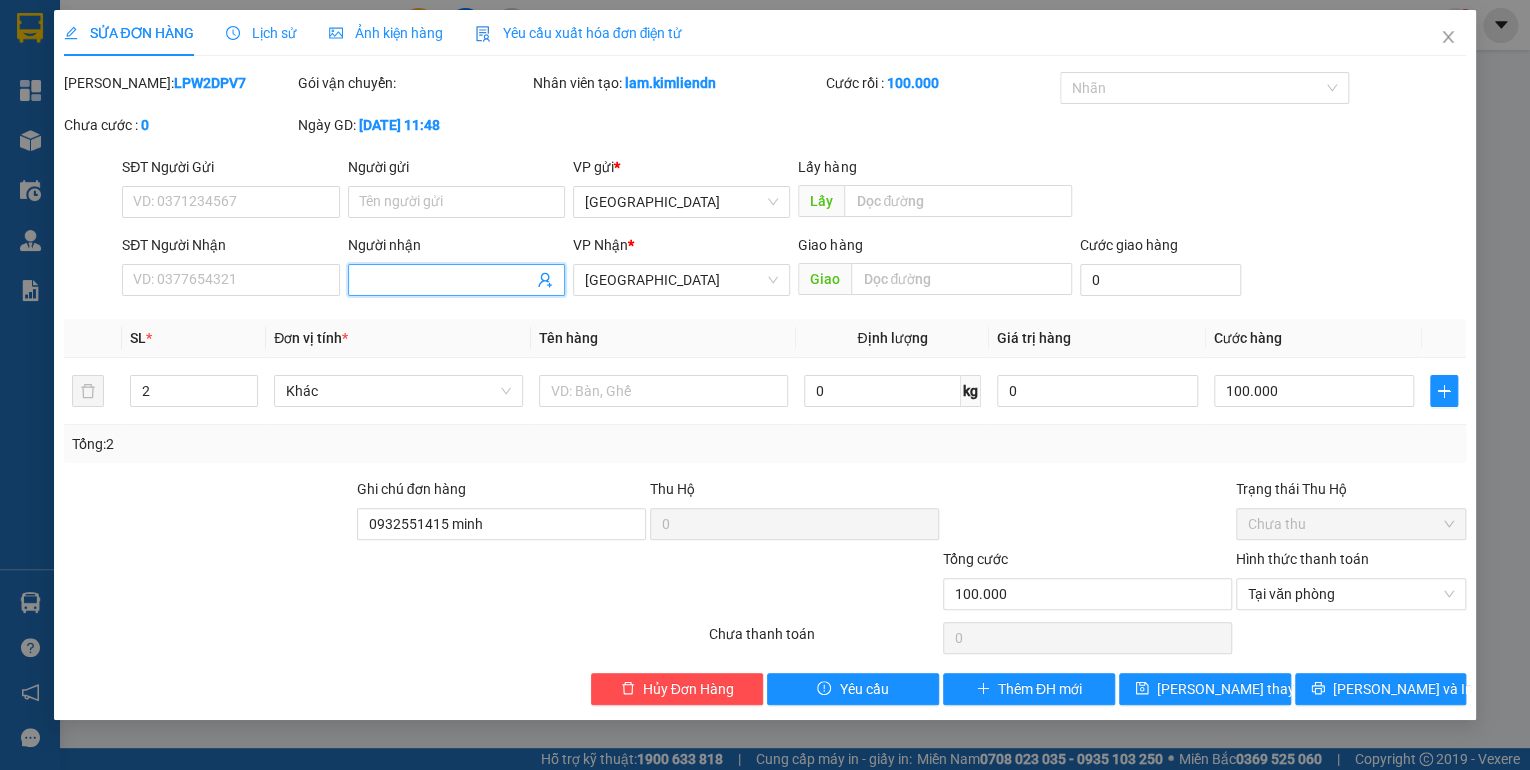 click on "Người nhận" at bounding box center [446, 280] 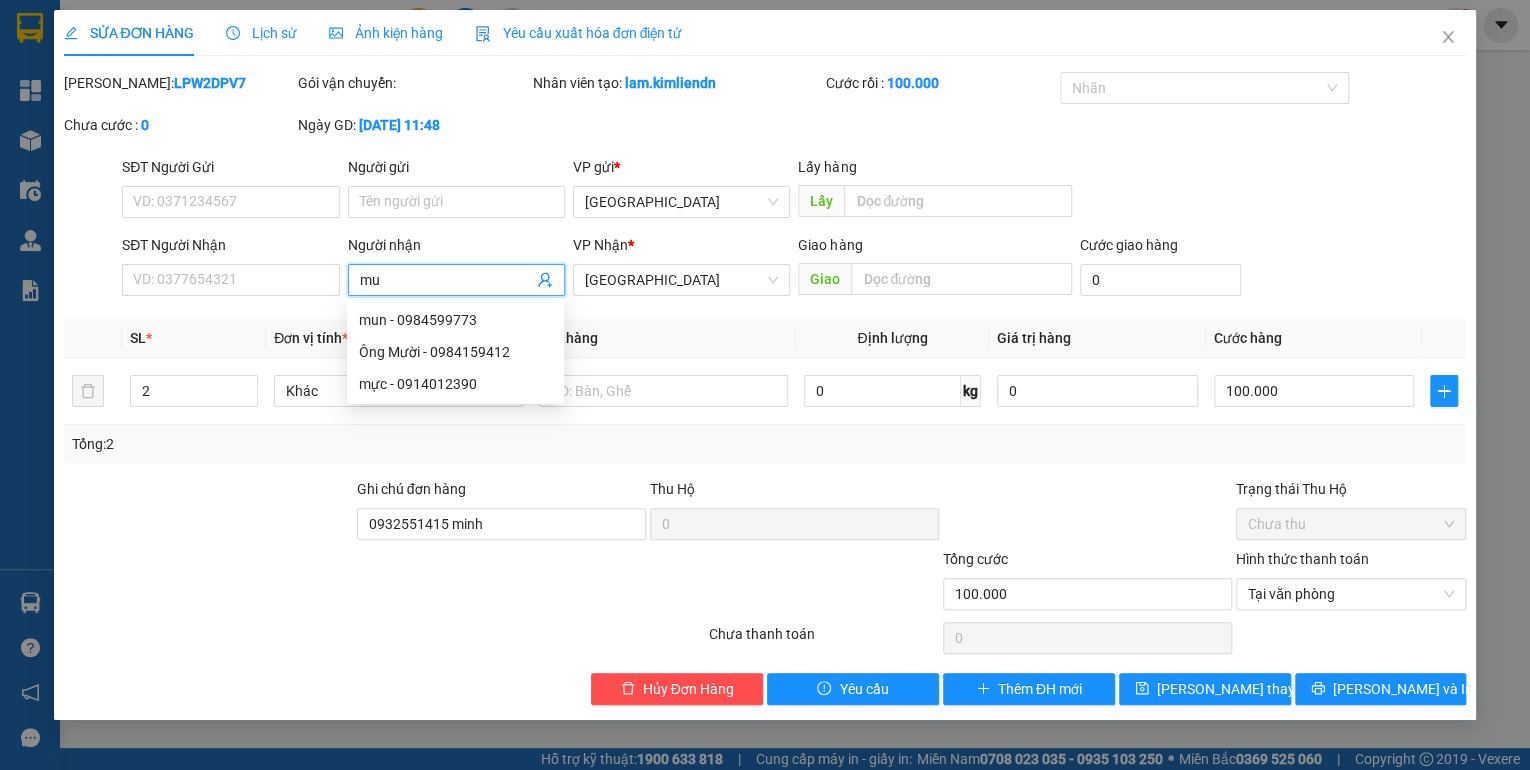 type on "m" 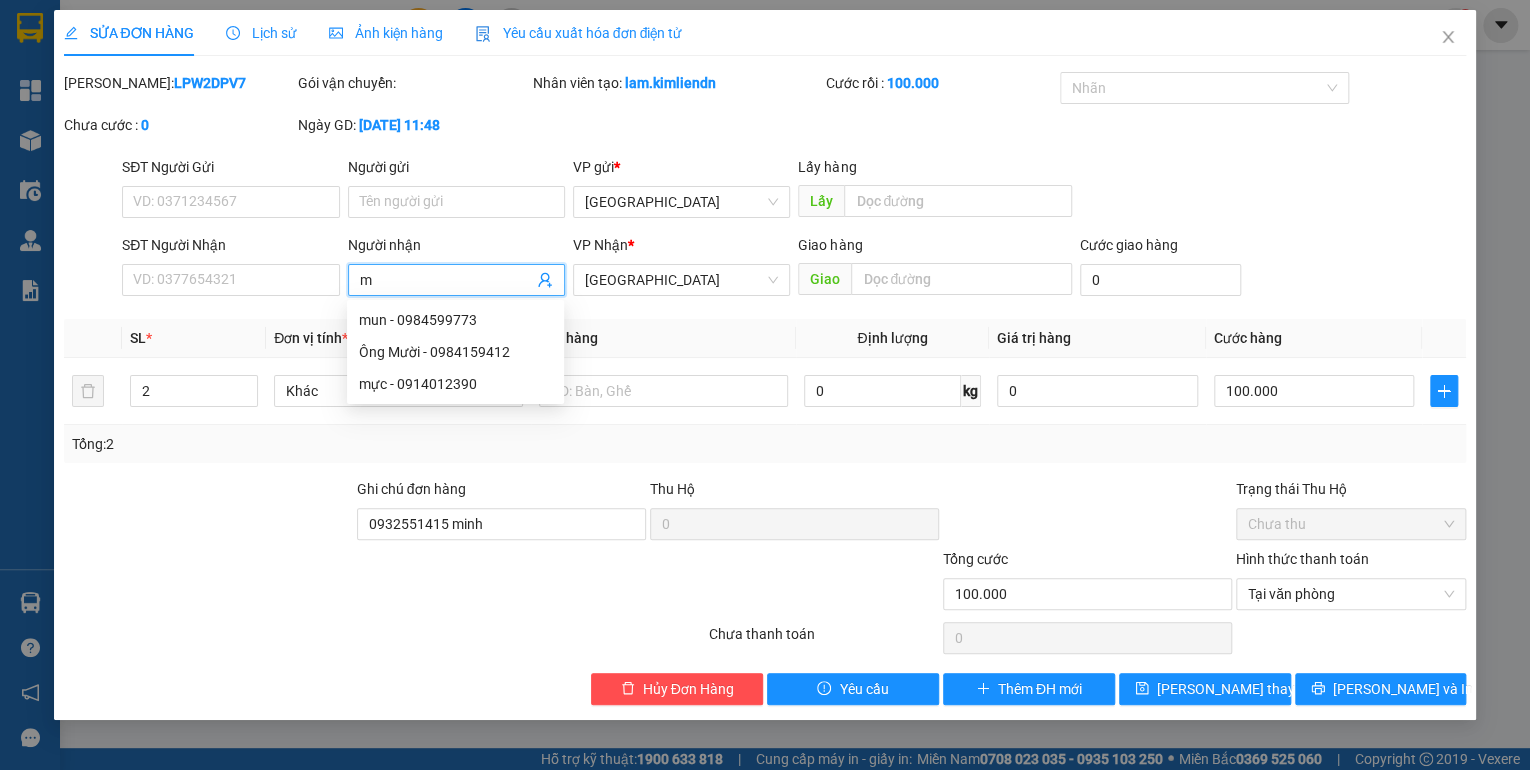 type 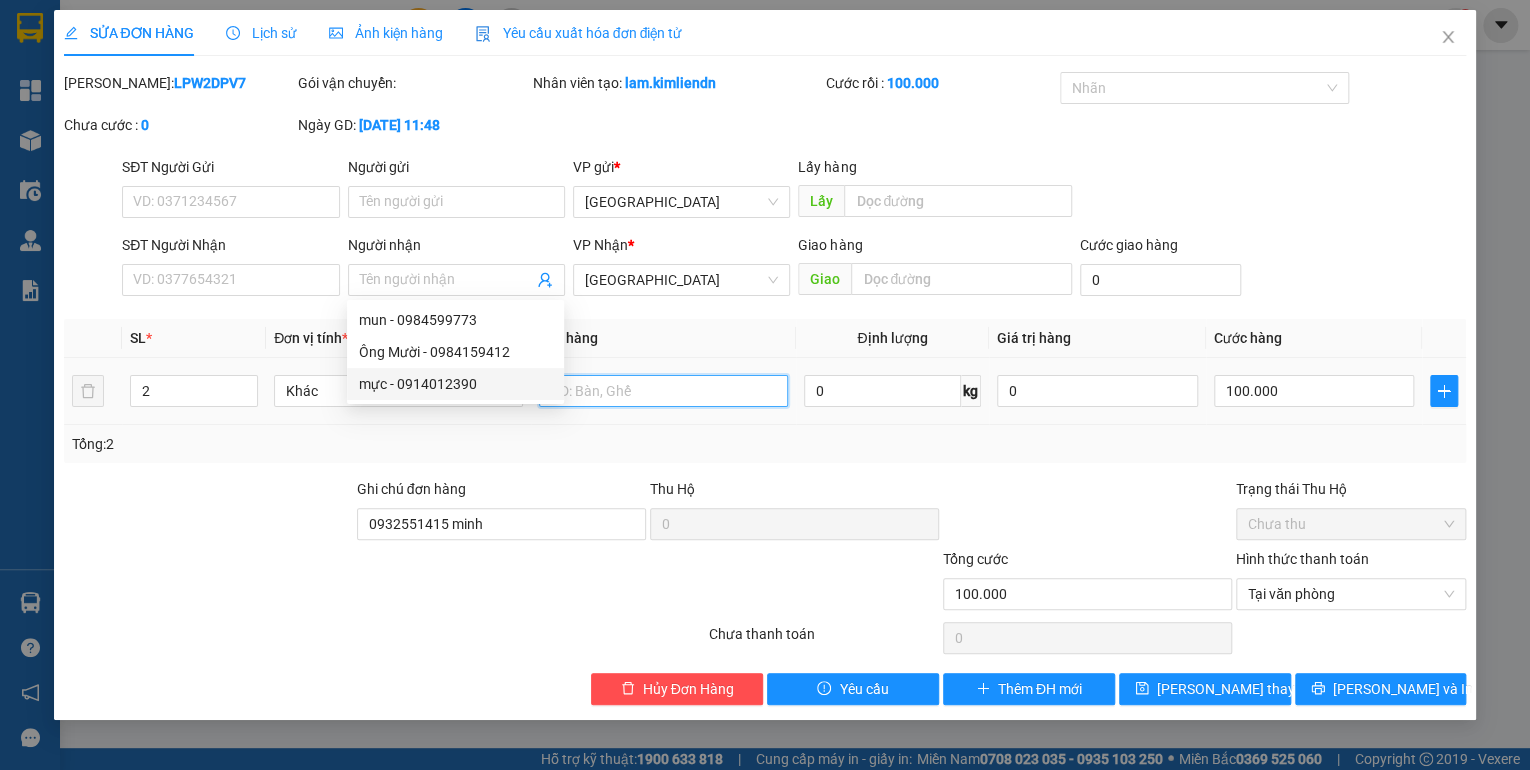 click at bounding box center [663, 391] 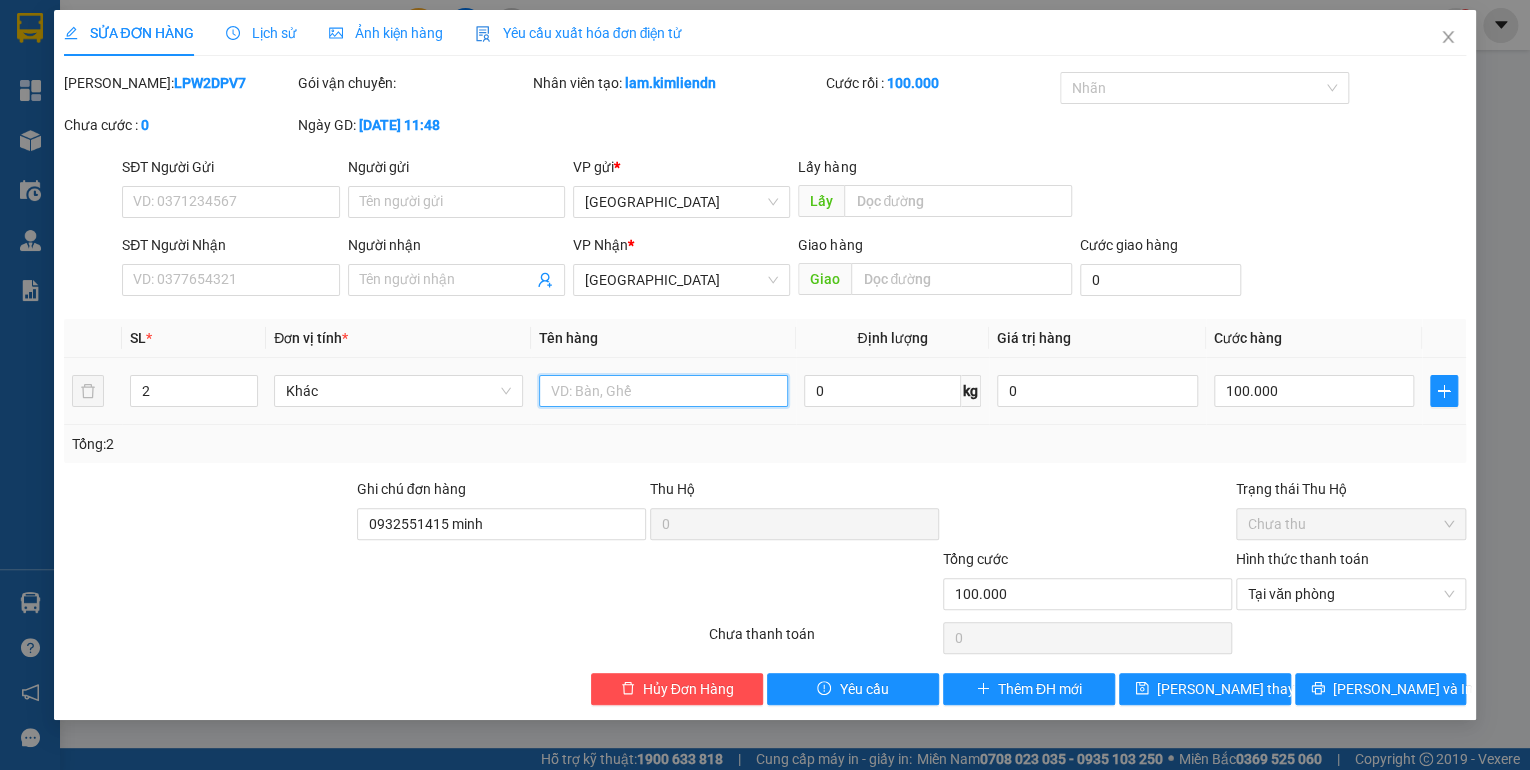 click at bounding box center (663, 391) 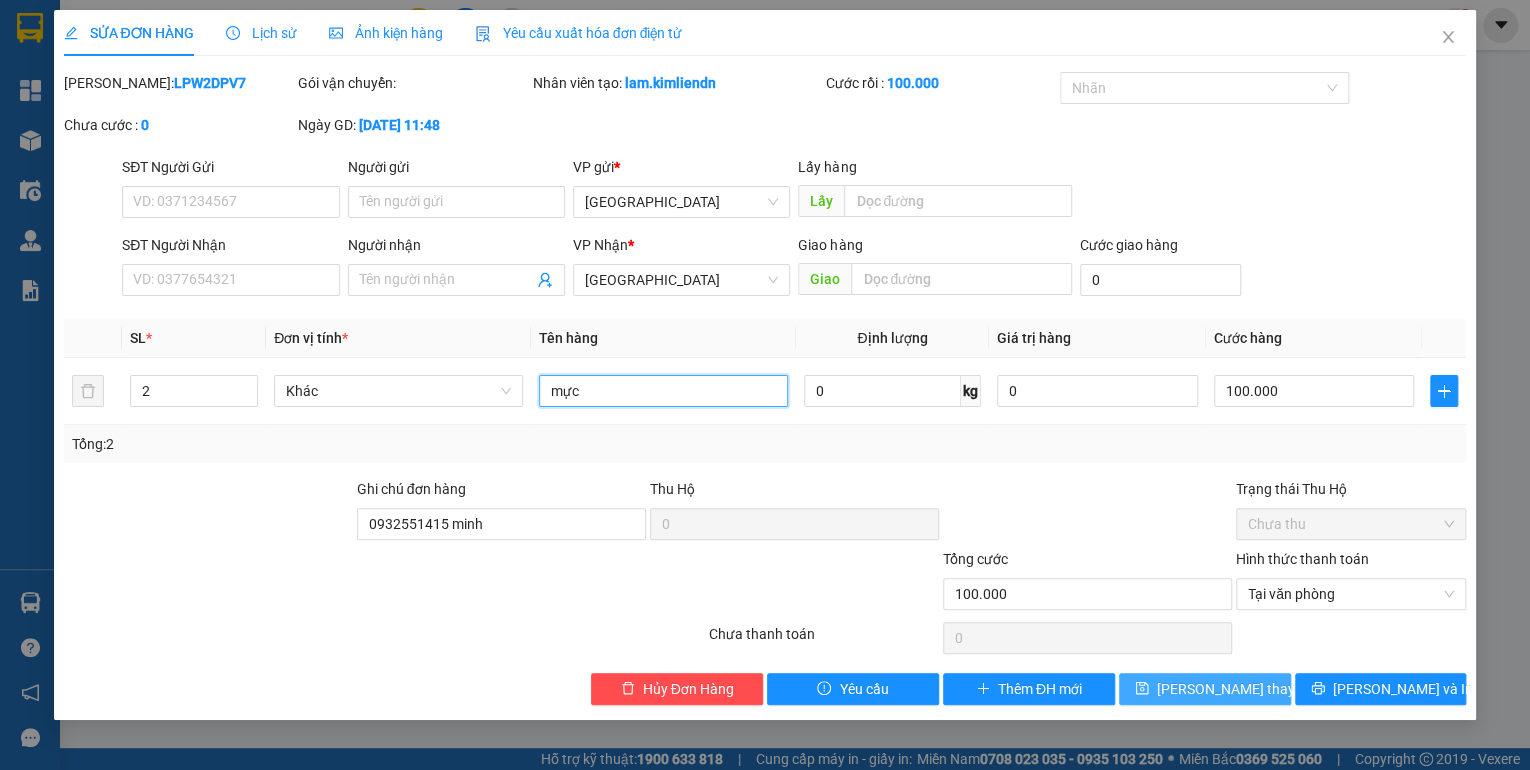 type on "mực" 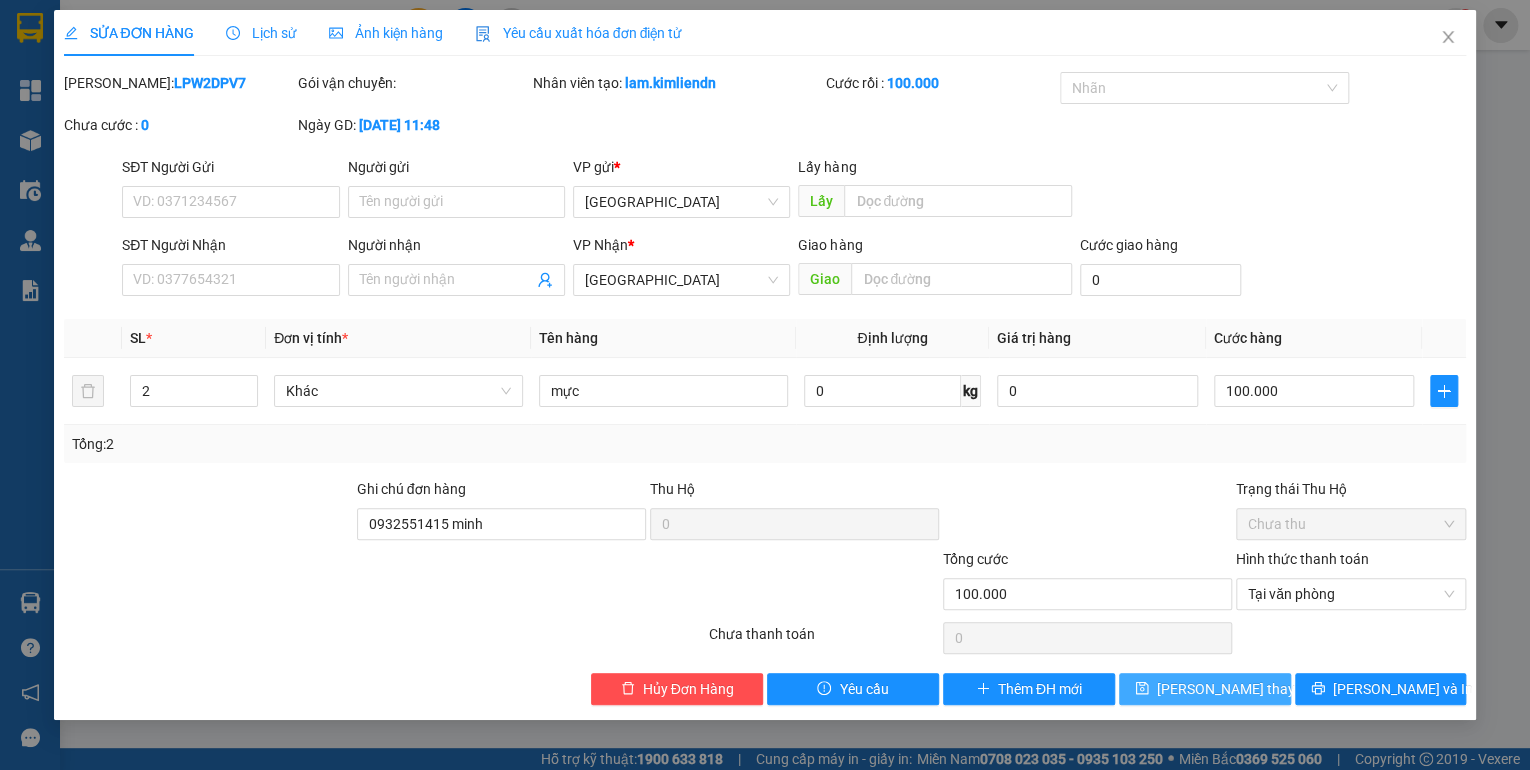 click on "[PERSON_NAME] thay đổi" at bounding box center (1237, 689) 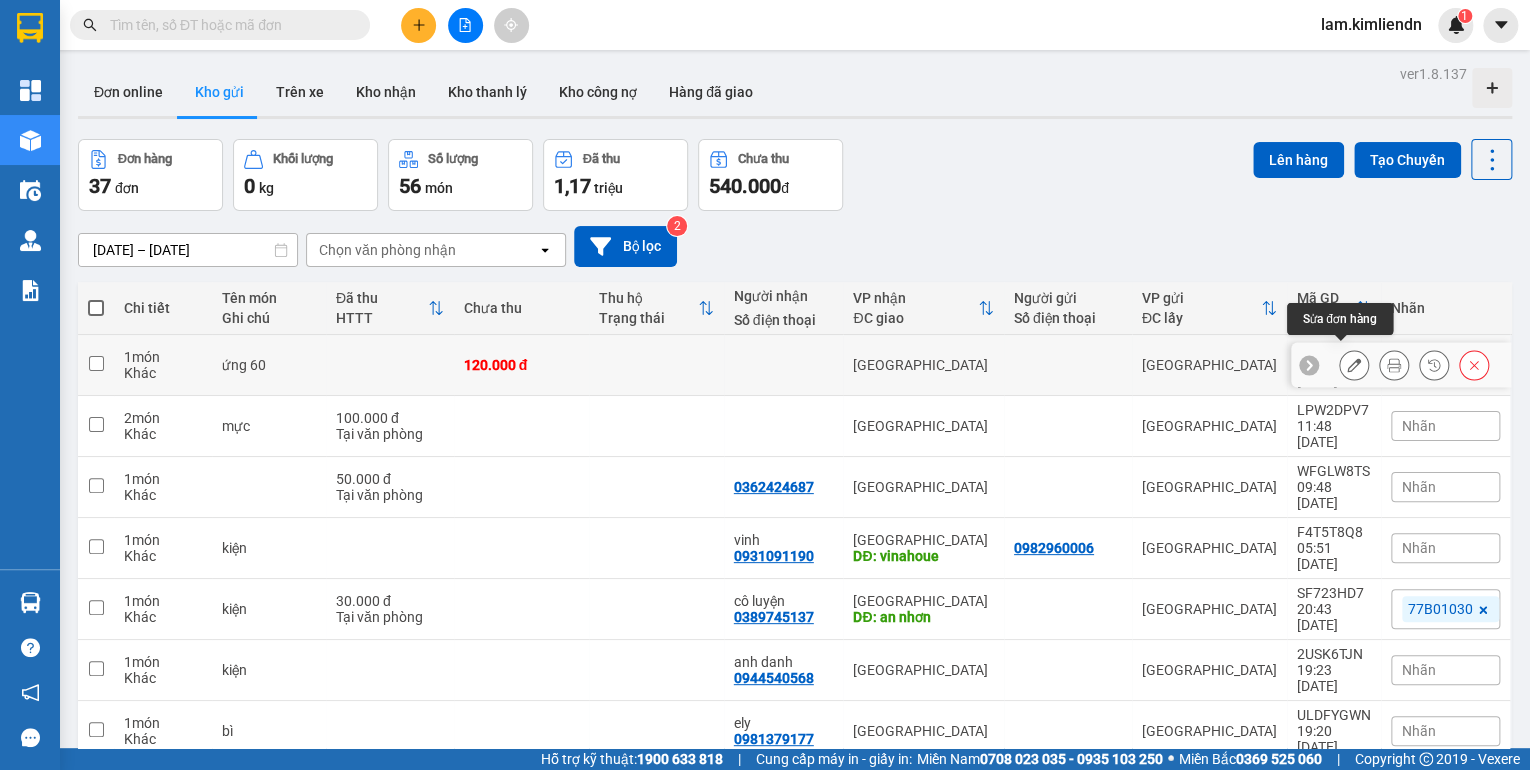 click 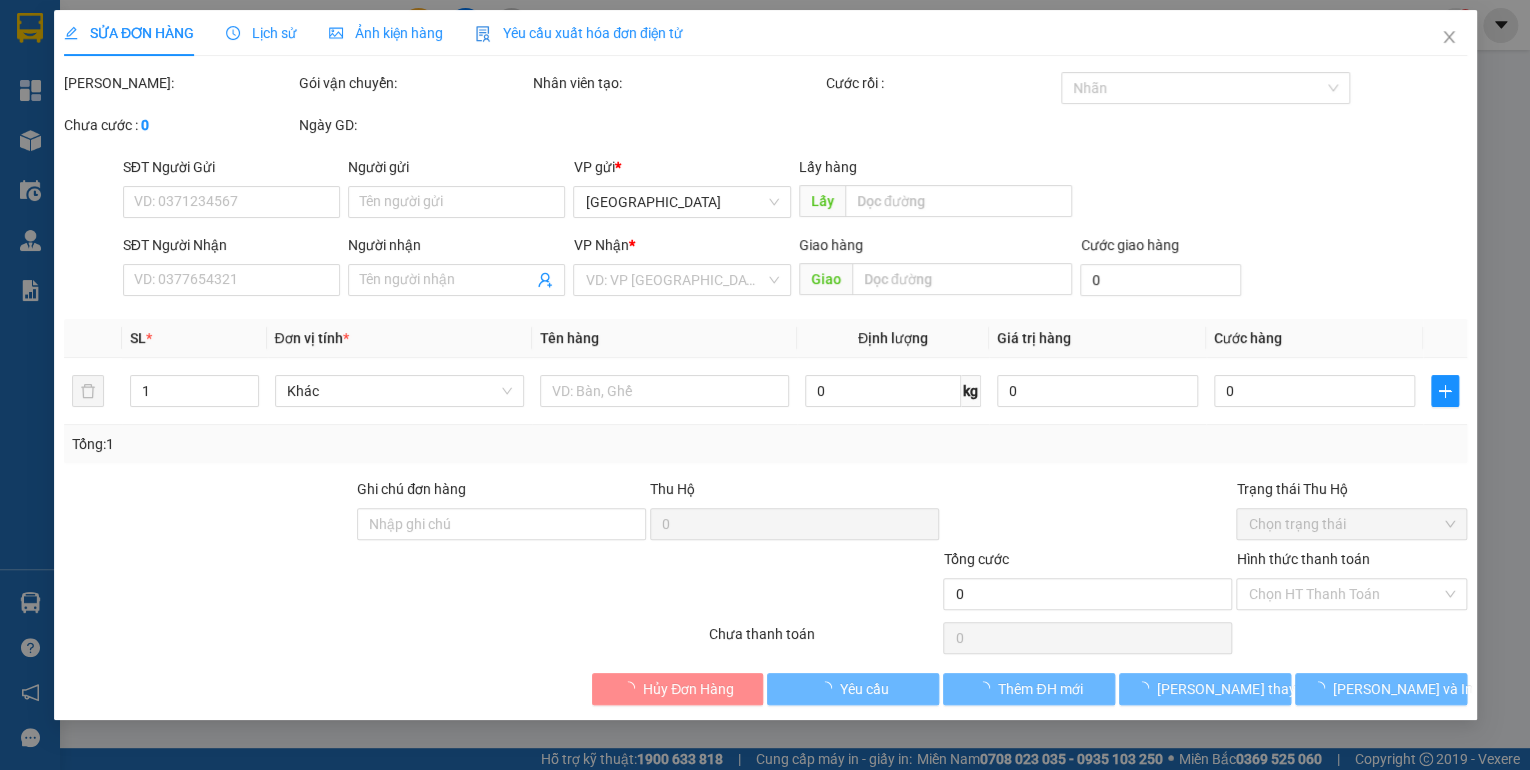 type on "0932551415 minh" 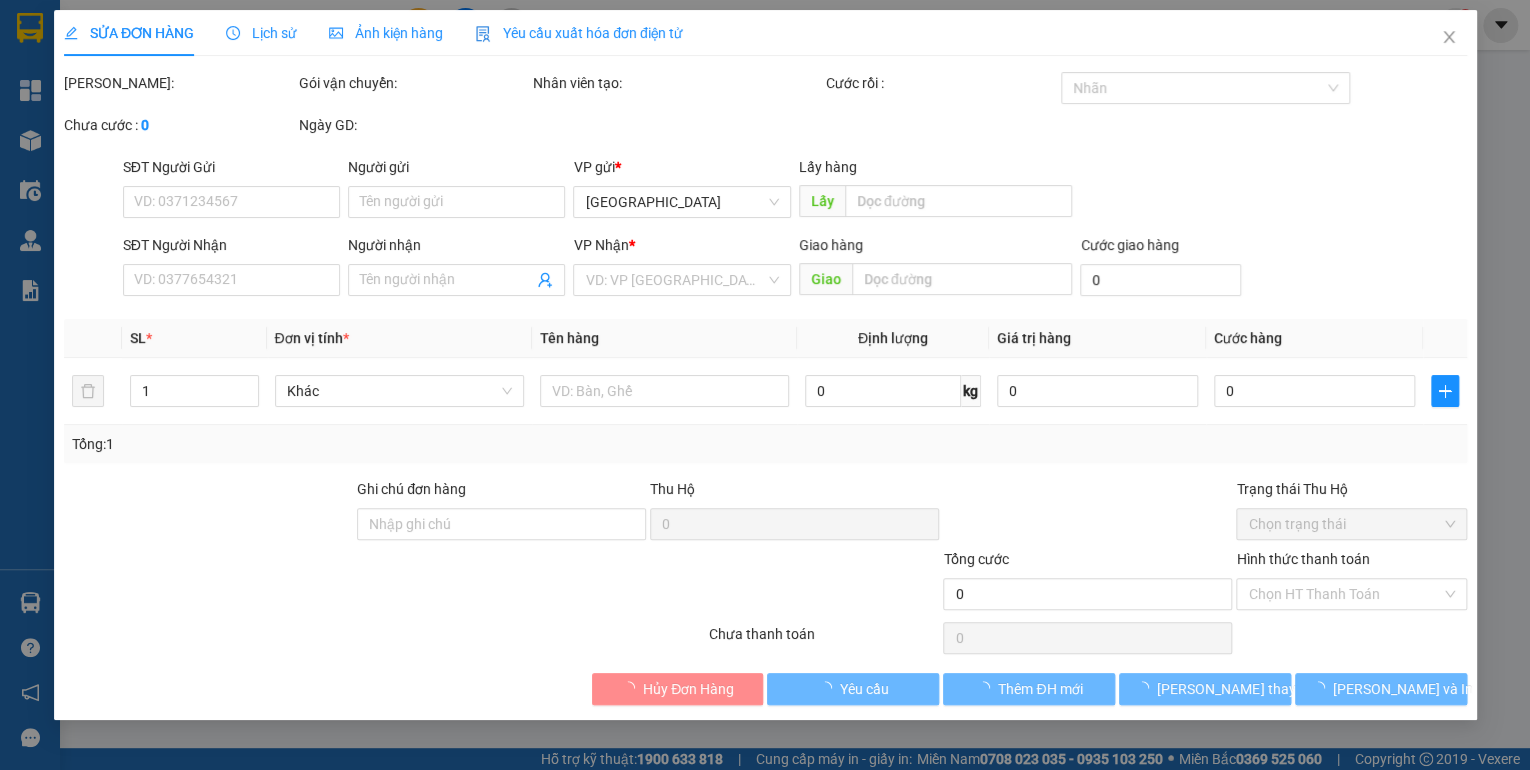 type on "120.000" 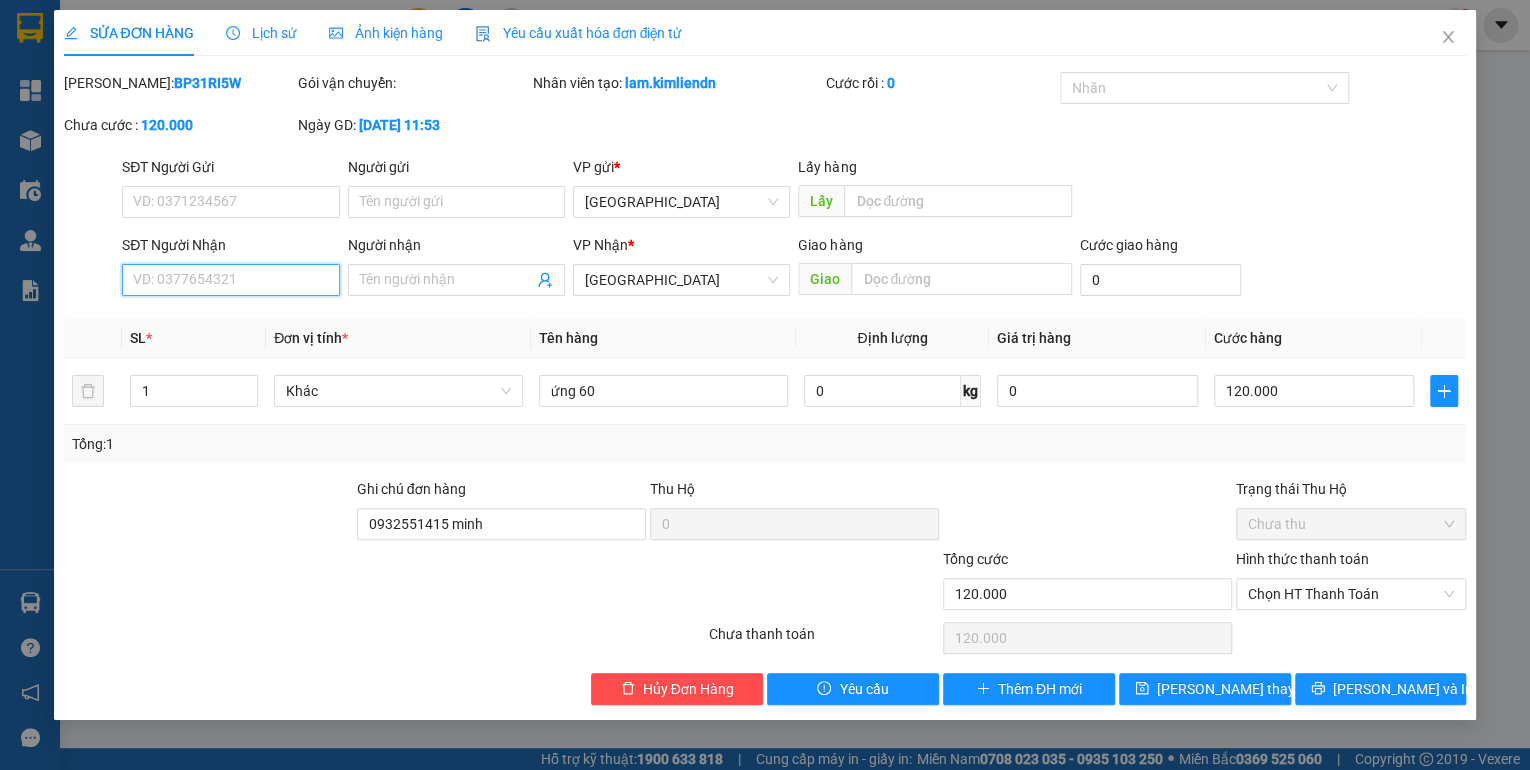click on "SĐT Người Nhận" at bounding box center (230, 280) 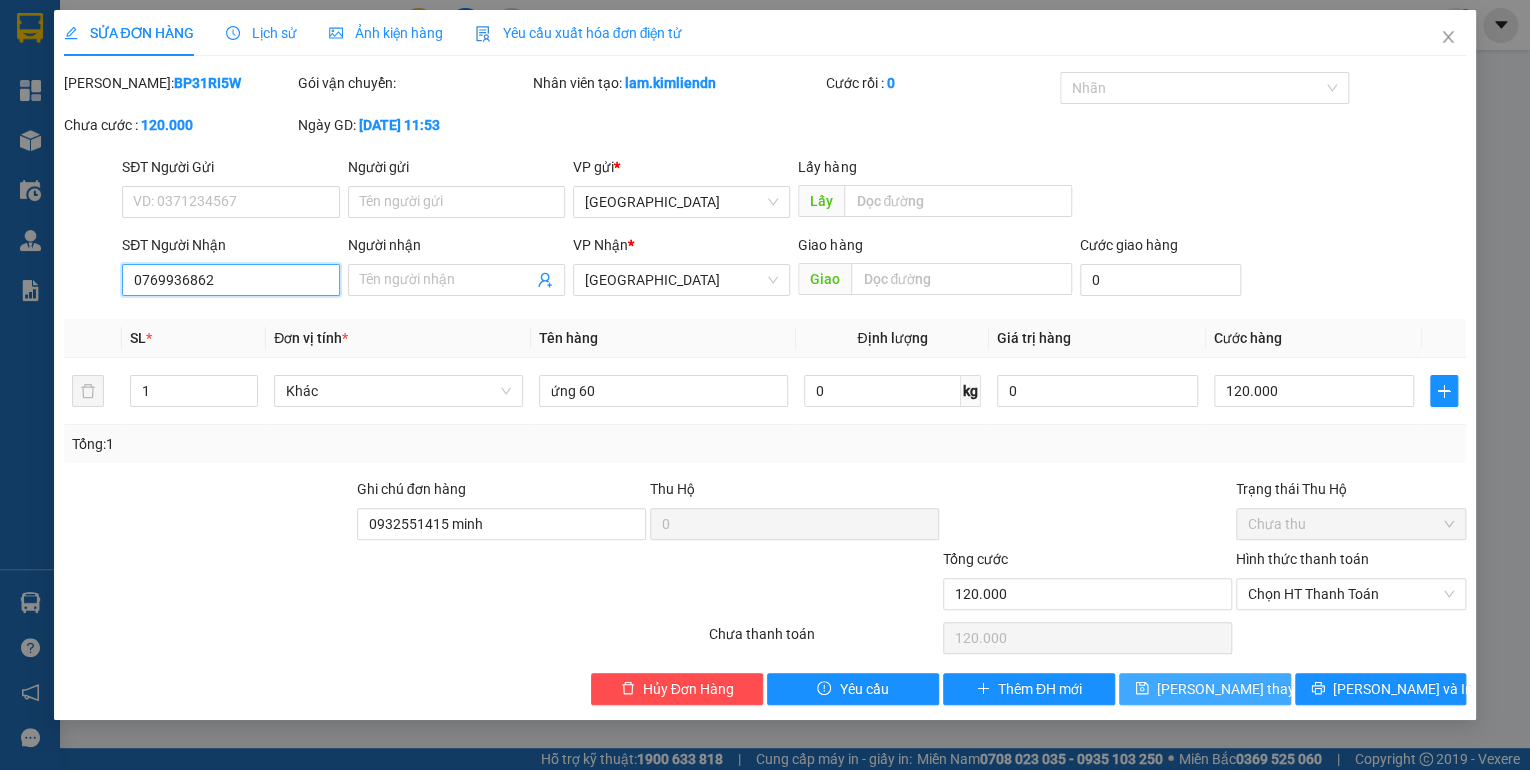 type on "0769936862" 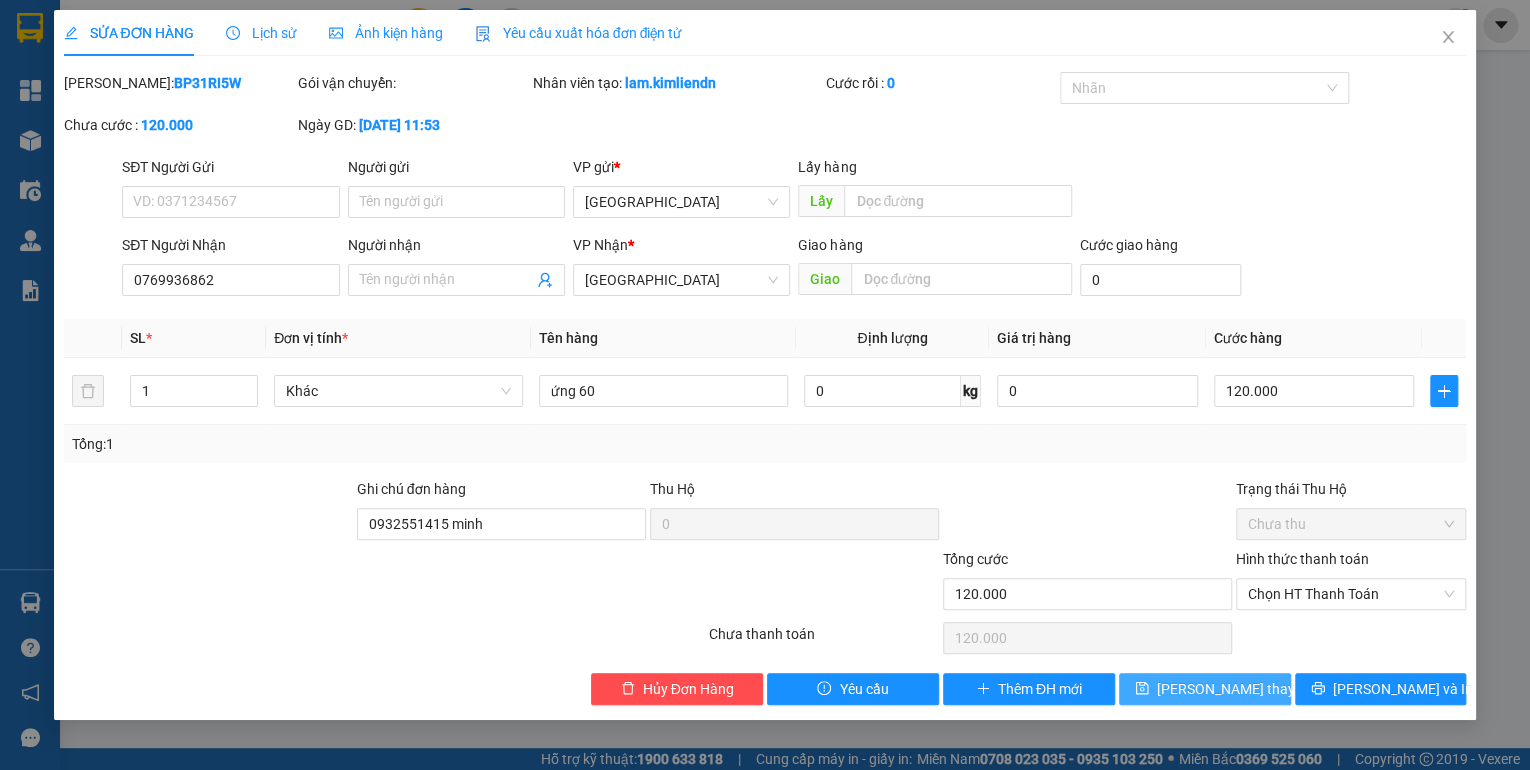 click on "[PERSON_NAME] thay đổi" at bounding box center [1205, 689] 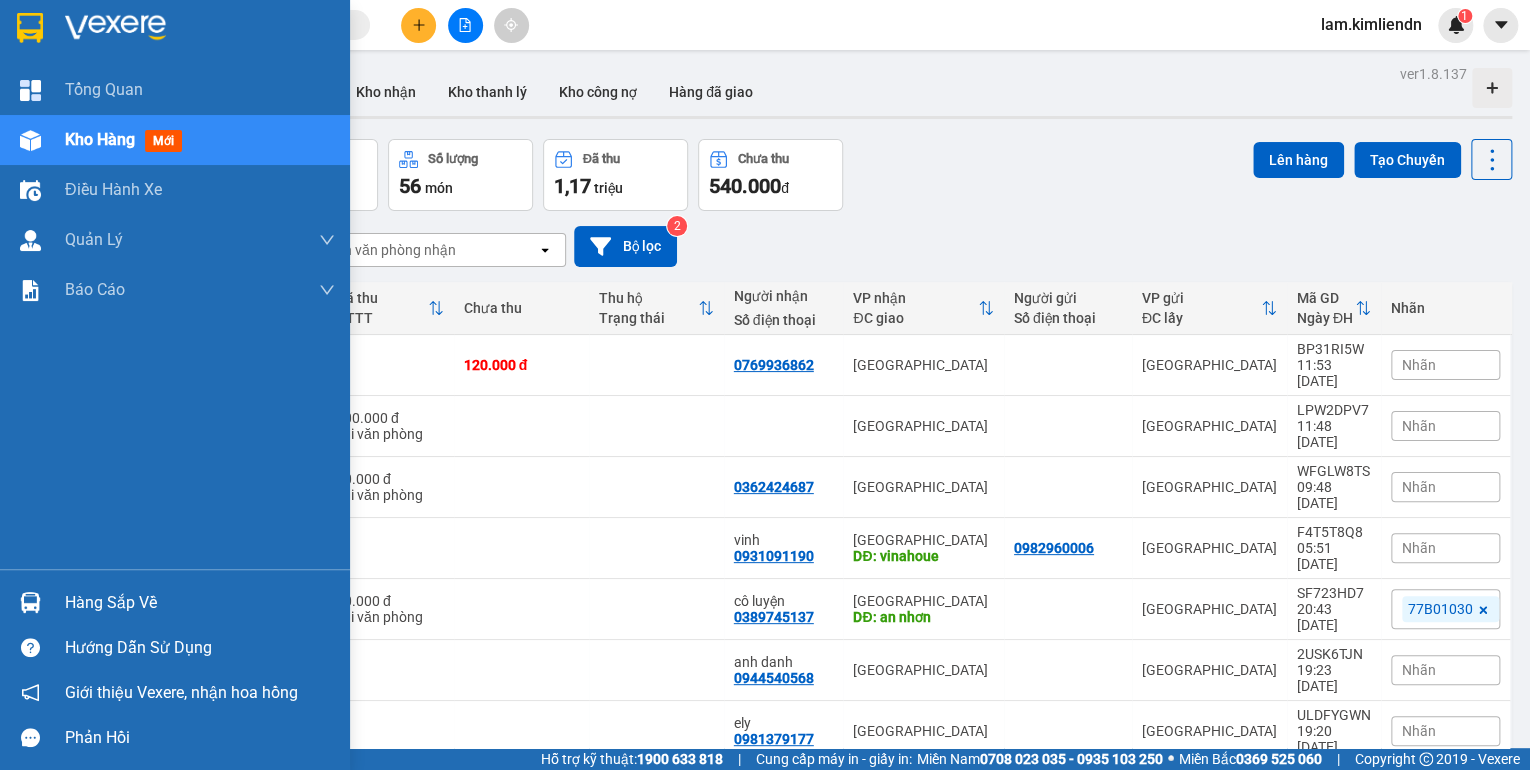 click on "Kho hàng" at bounding box center [100, 139] 